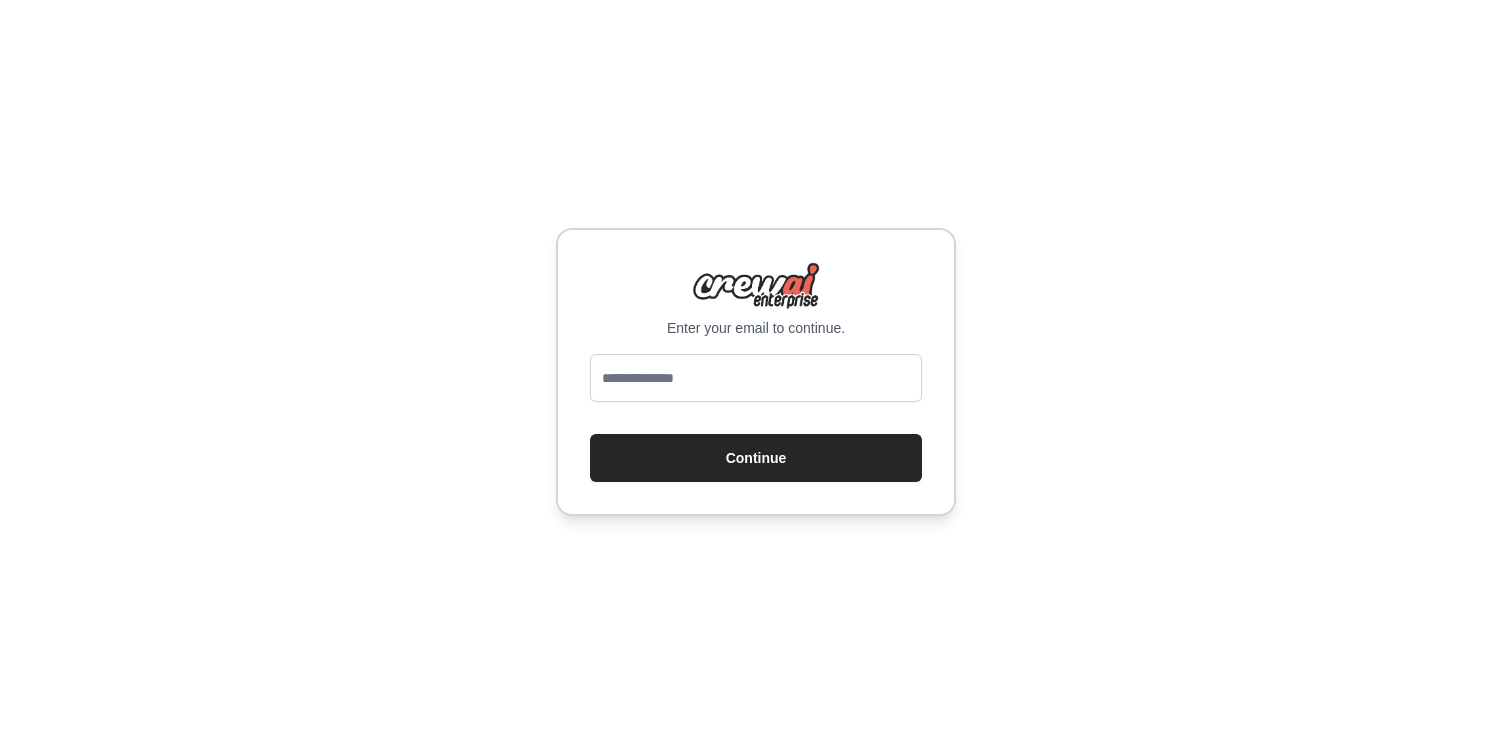 scroll, scrollTop: 0, scrollLeft: 0, axis: both 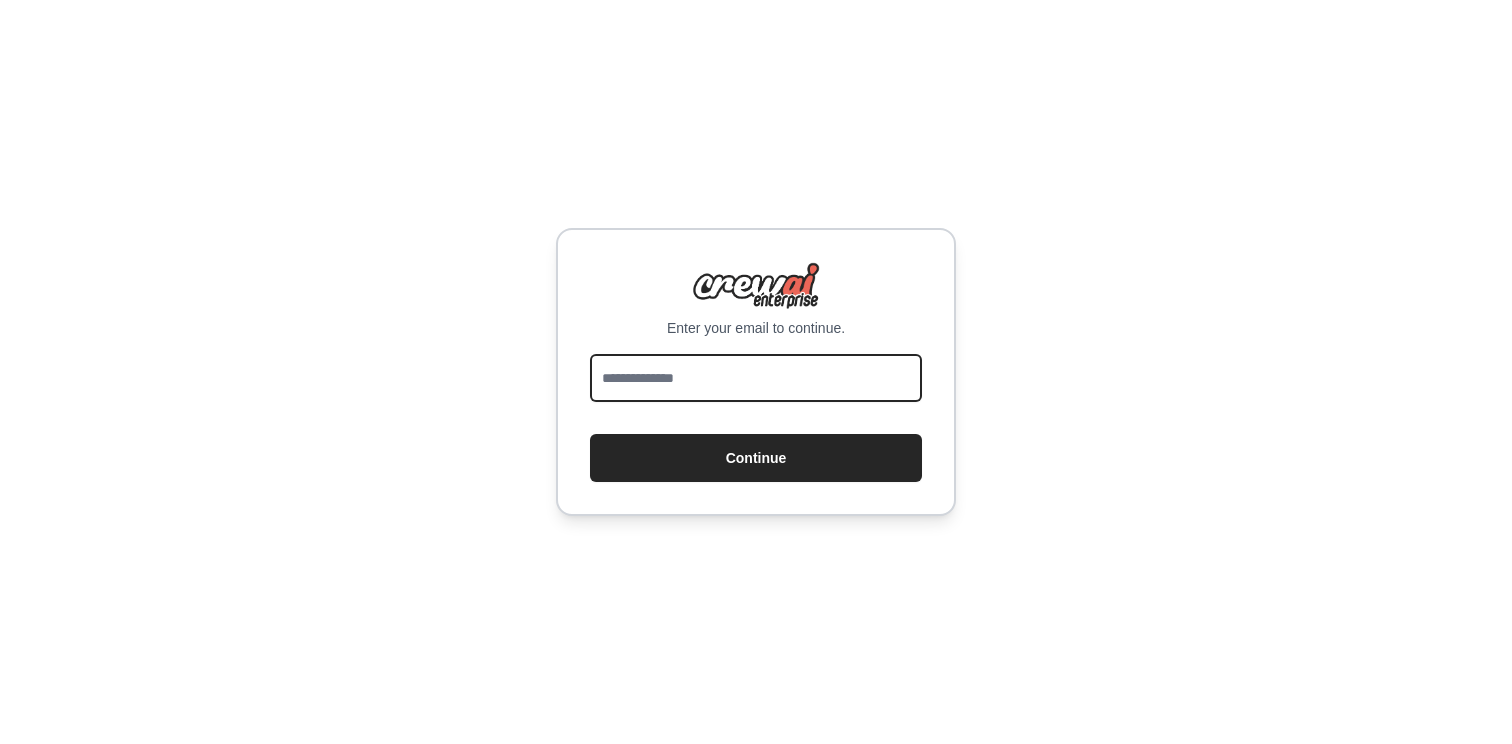 click at bounding box center (756, 378) 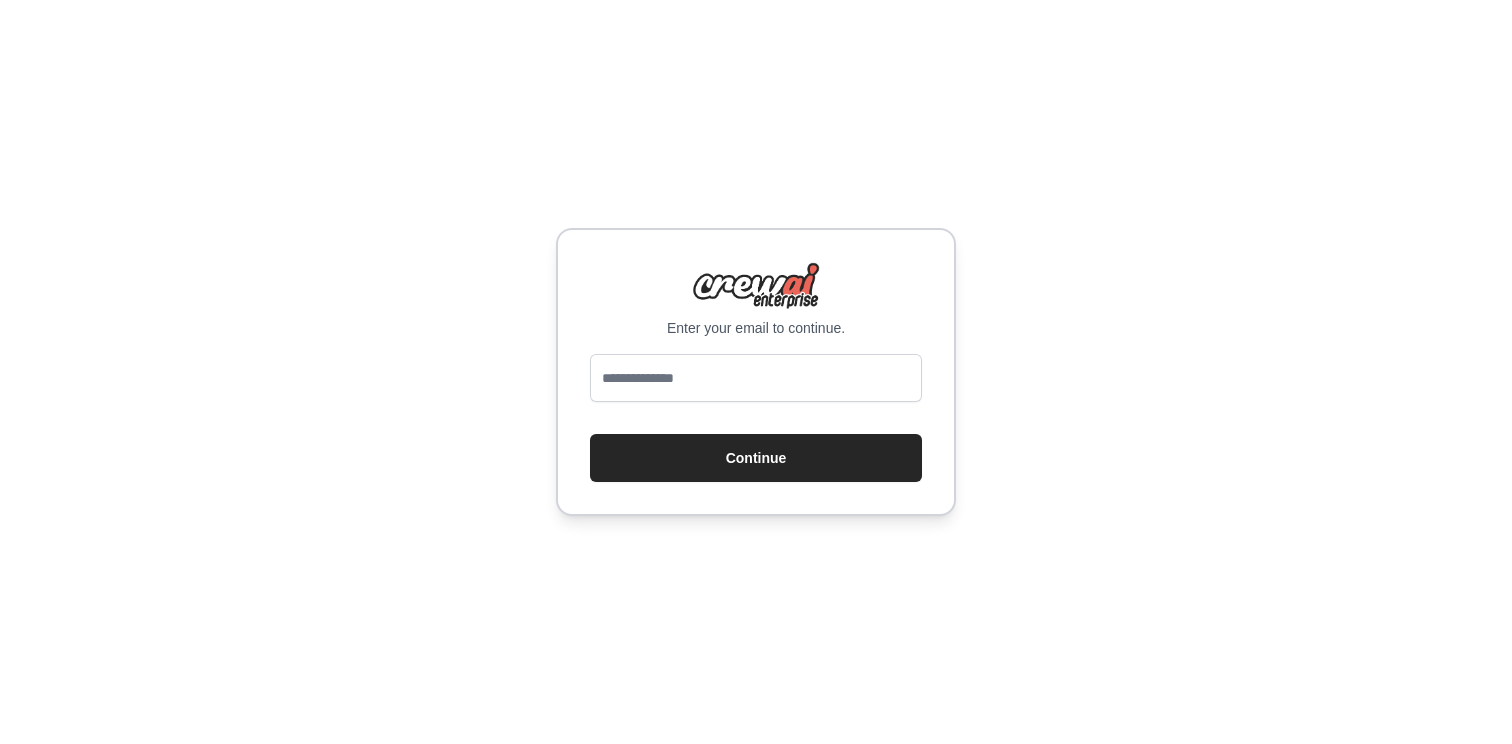 drag, startPoint x: 1024, startPoint y: 445, endPoint x: 938, endPoint y: 474, distance: 90.75792 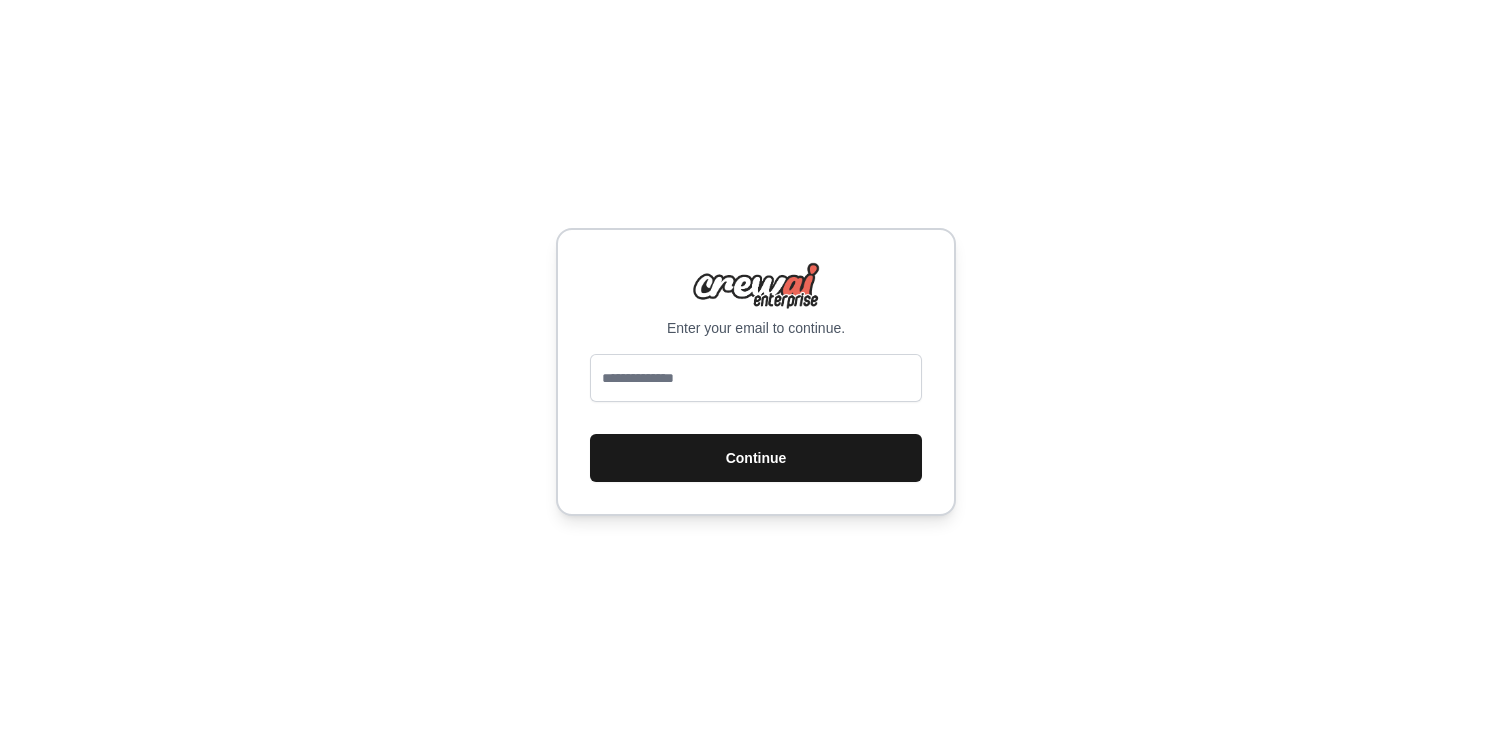 click on "Continue" at bounding box center [756, 458] 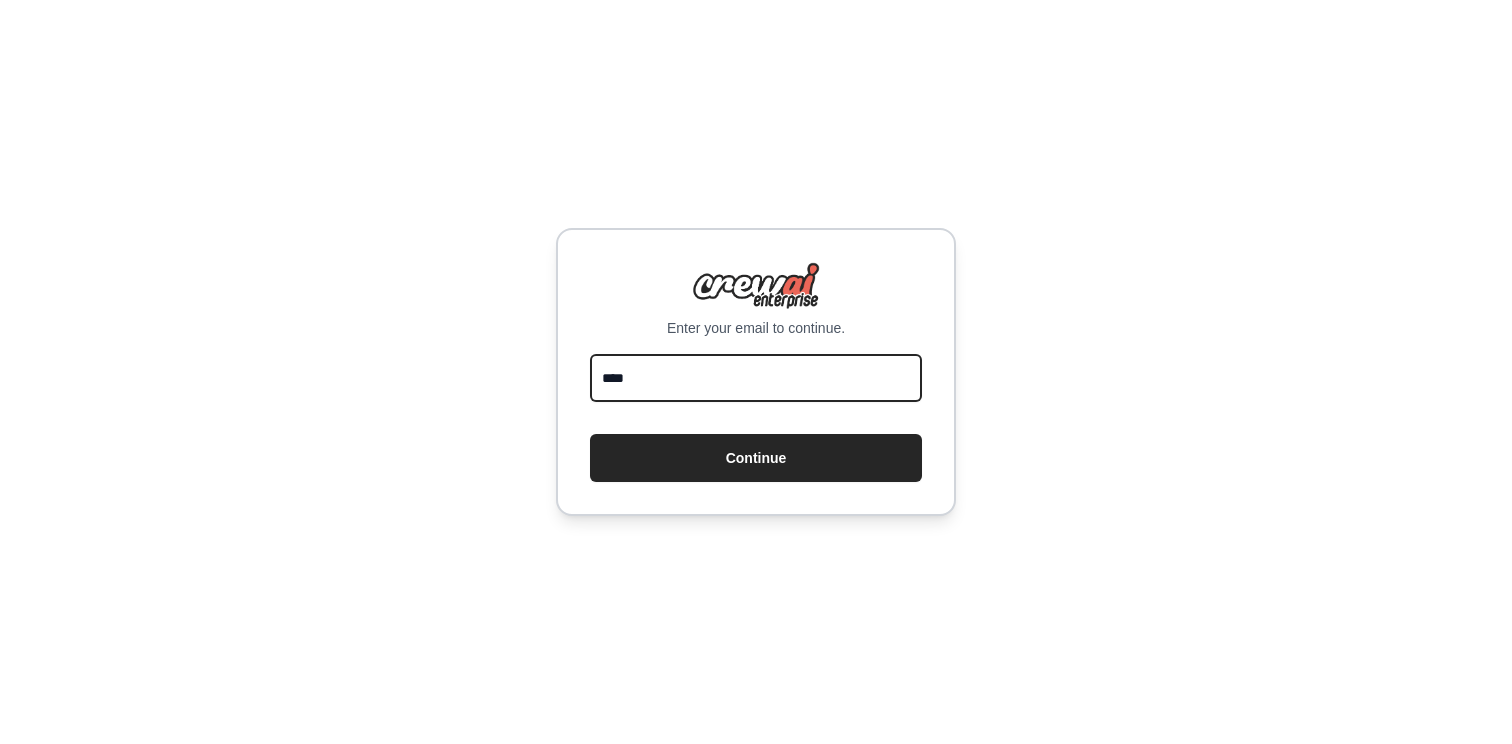 type on "**********" 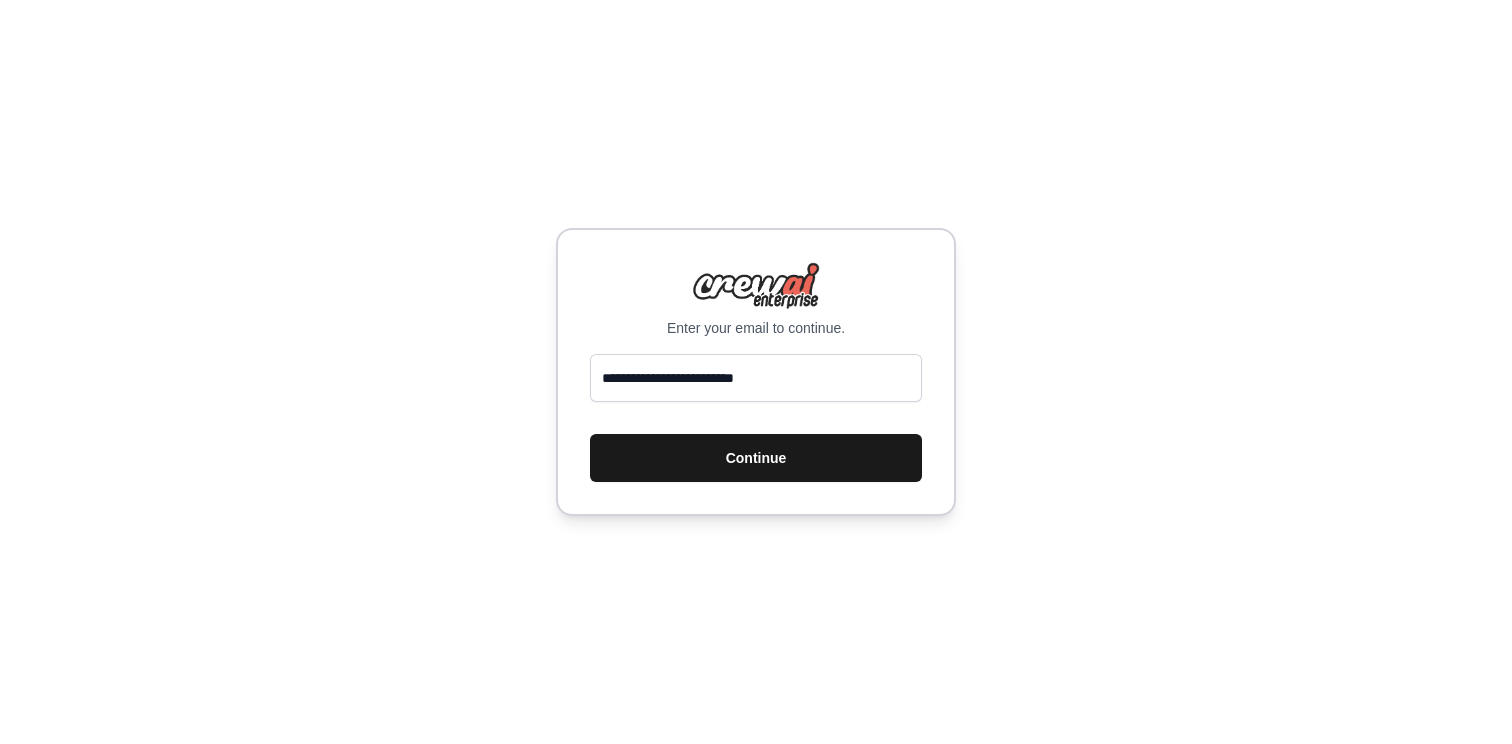 click on "Continue" at bounding box center (756, 458) 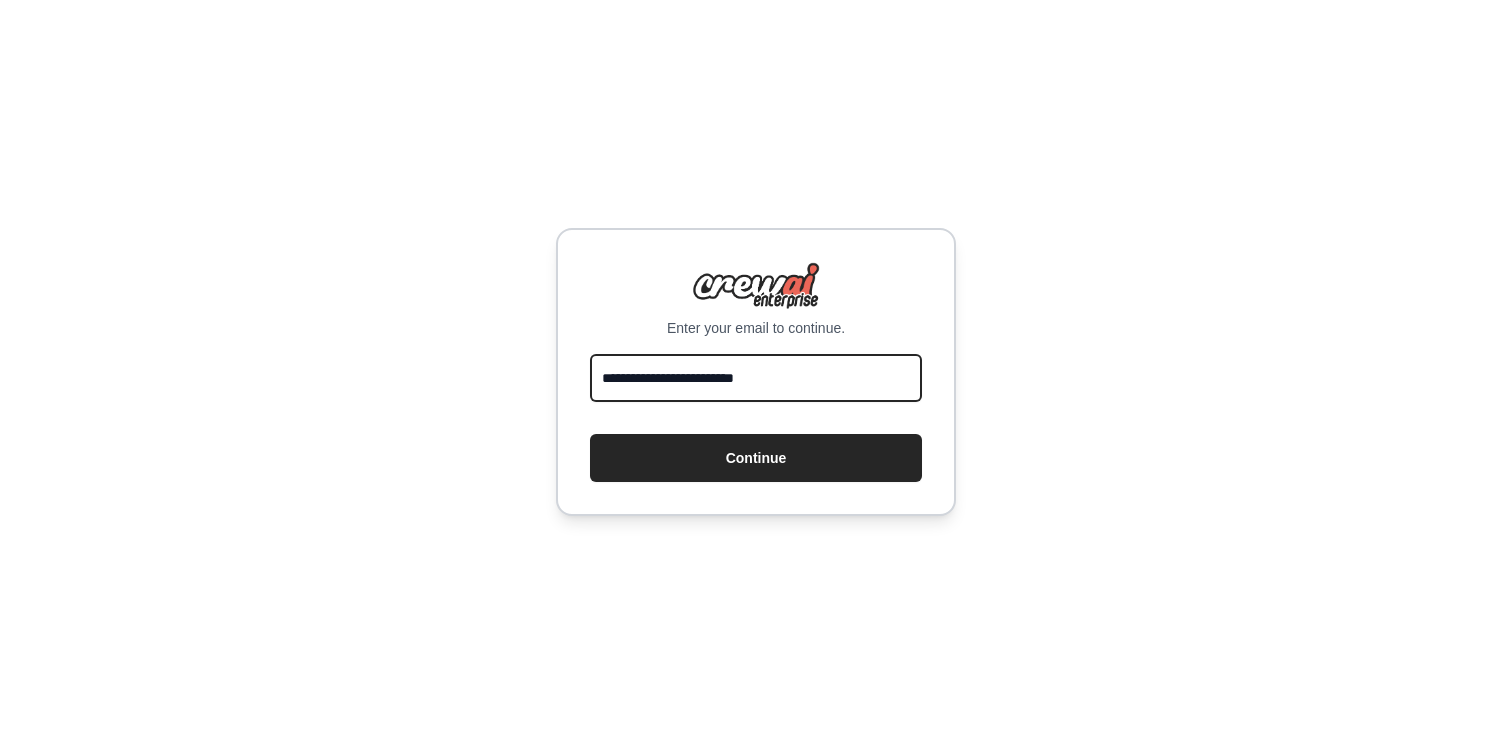 drag, startPoint x: 675, startPoint y: 366, endPoint x: 330, endPoint y: 325, distance: 347.4277 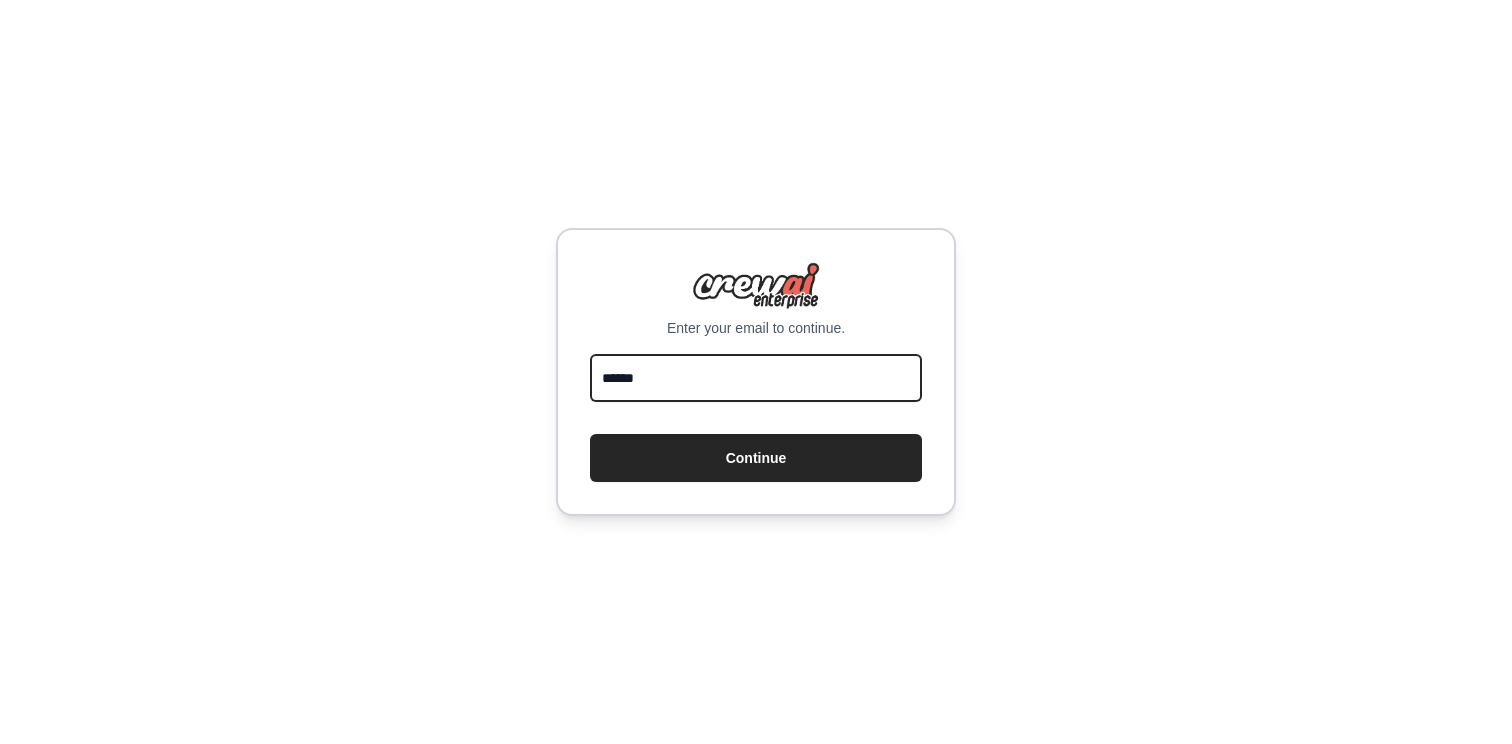 type on "**********" 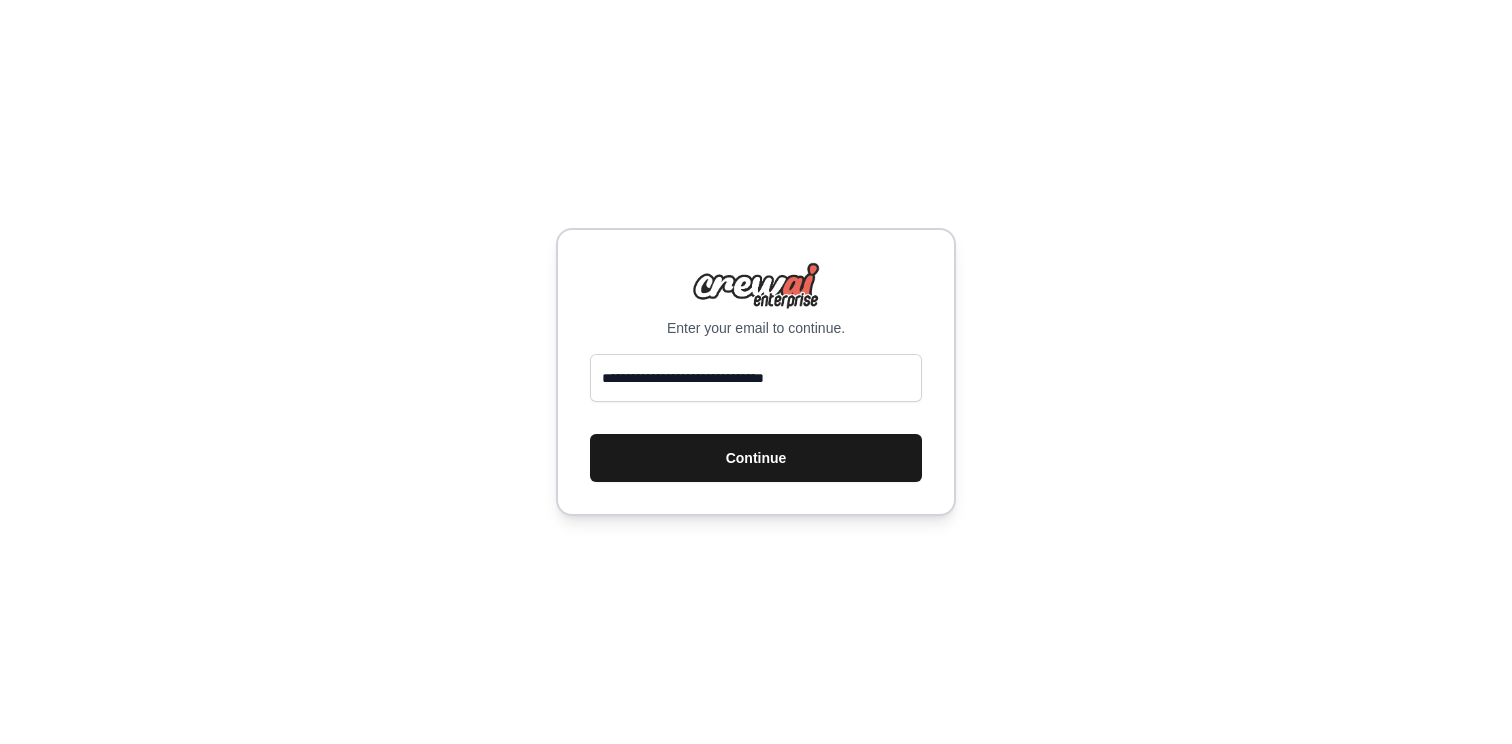 click on "Continue" at bounding box center [756, 458] 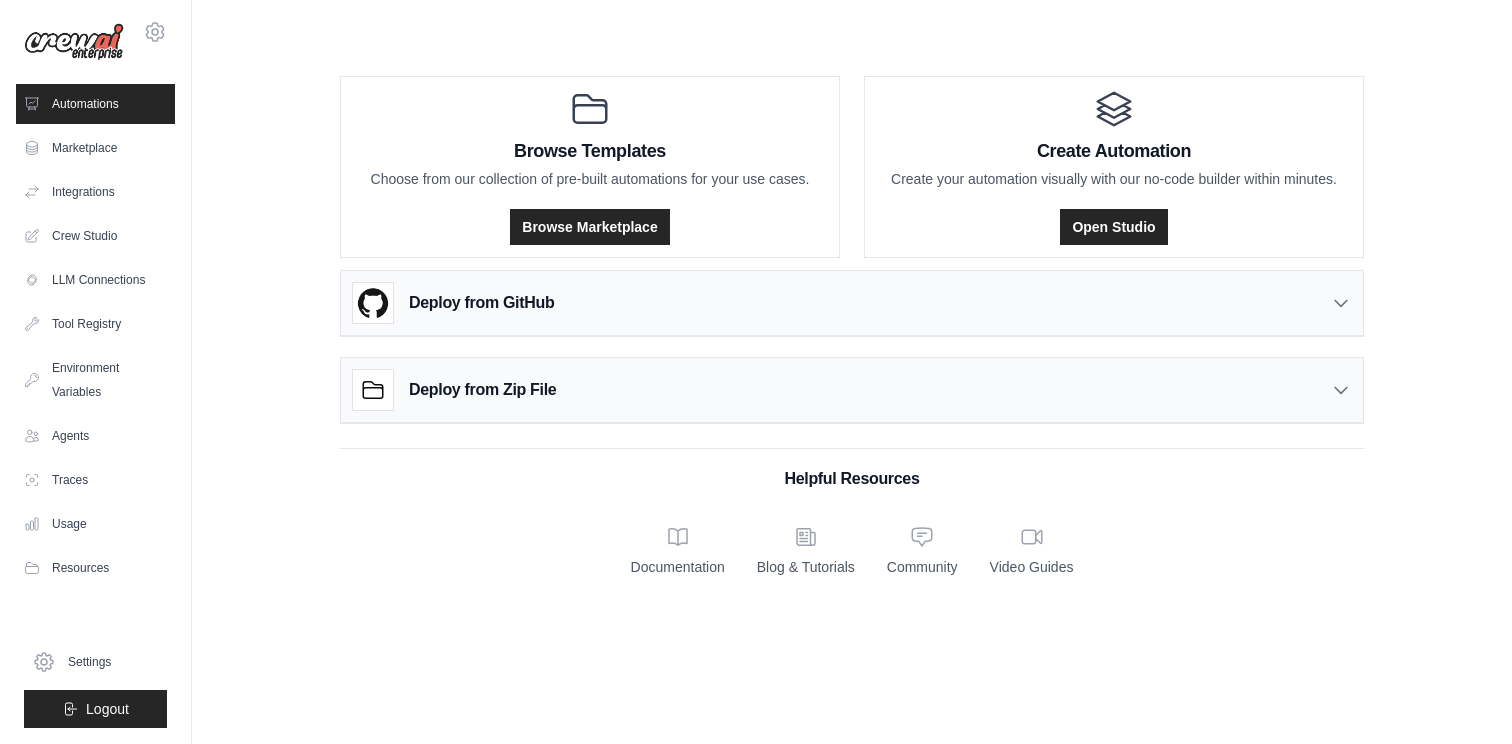 scroll, scrollTop: 0, scrollLeft: 0, axis: both 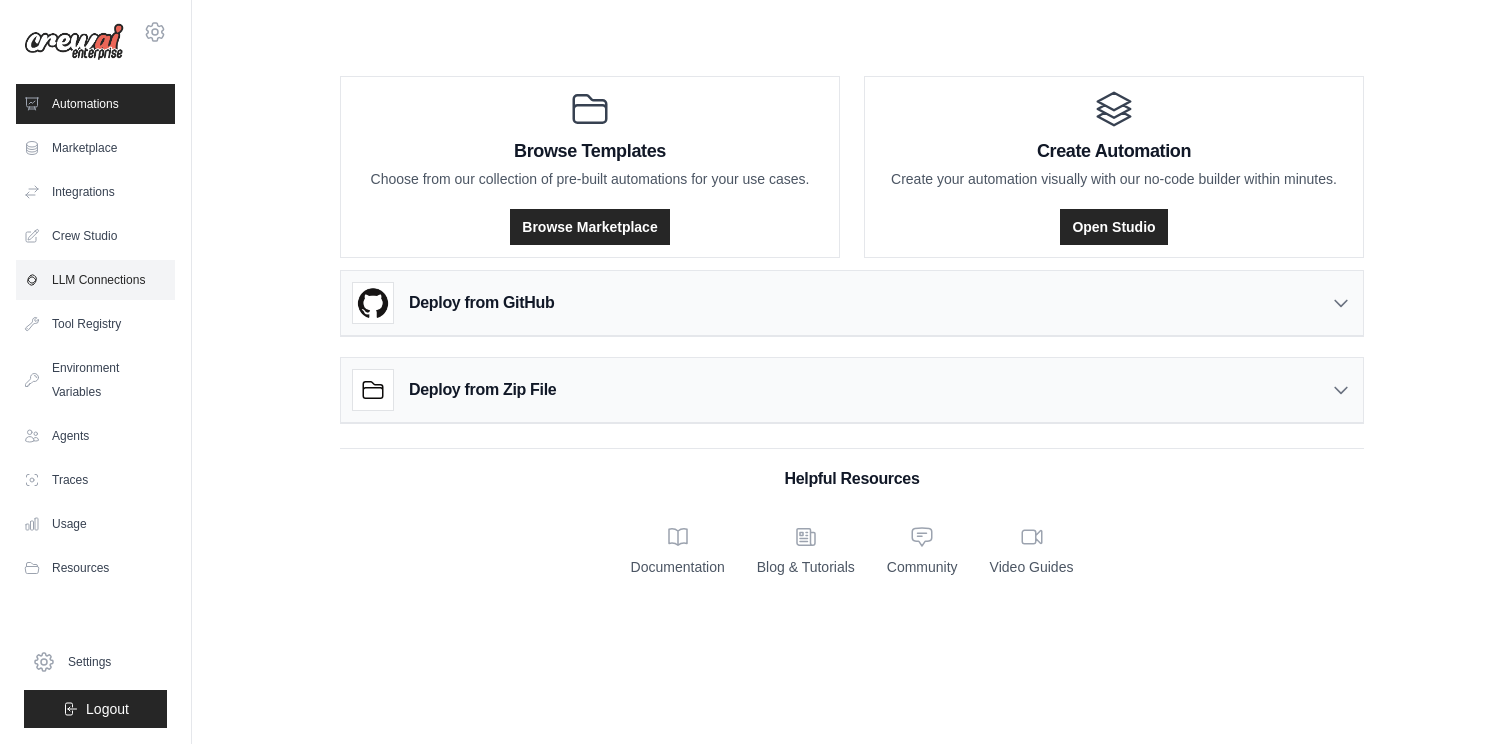 click on "LLM Connections" at bounding box center (95, 280) 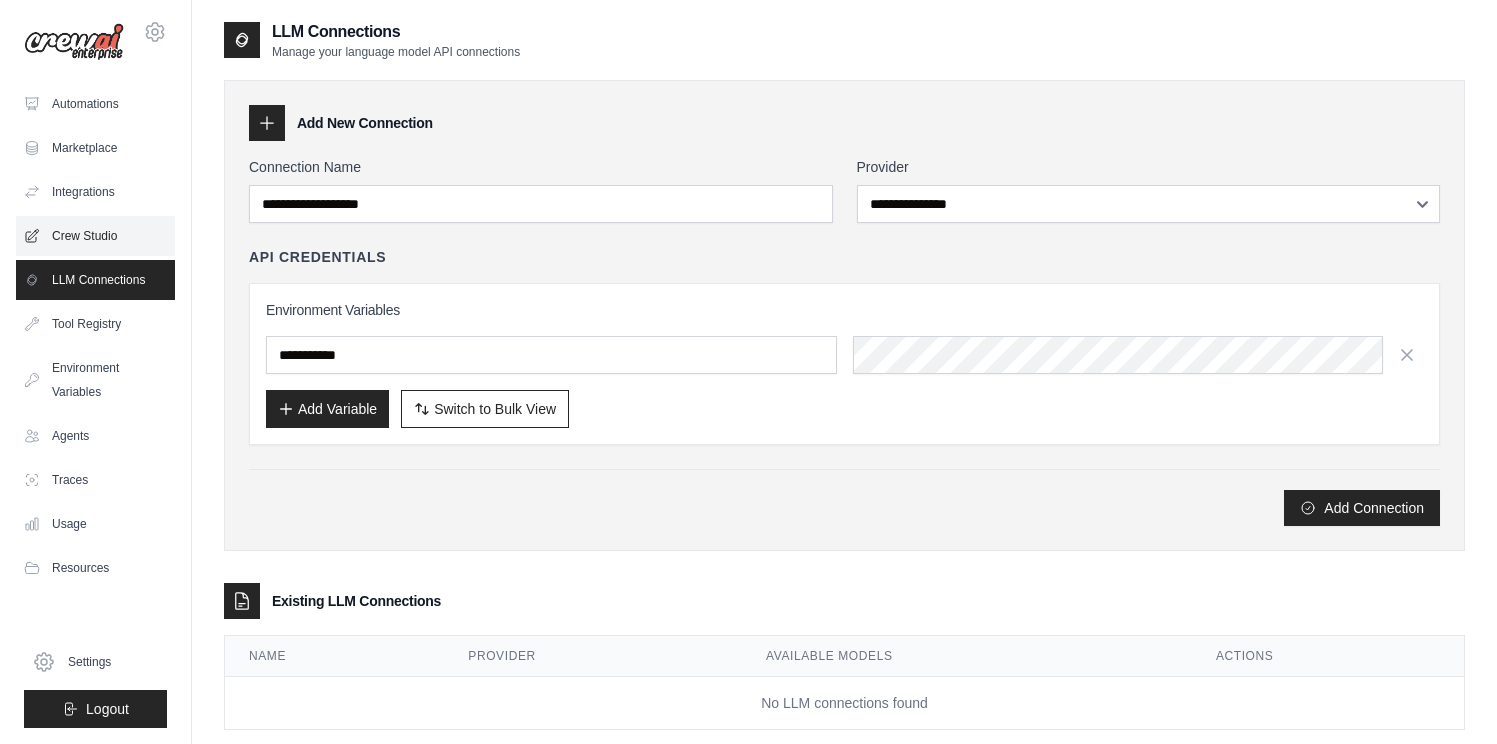 click on "Crew Studio" at bounding box center [95, 236] 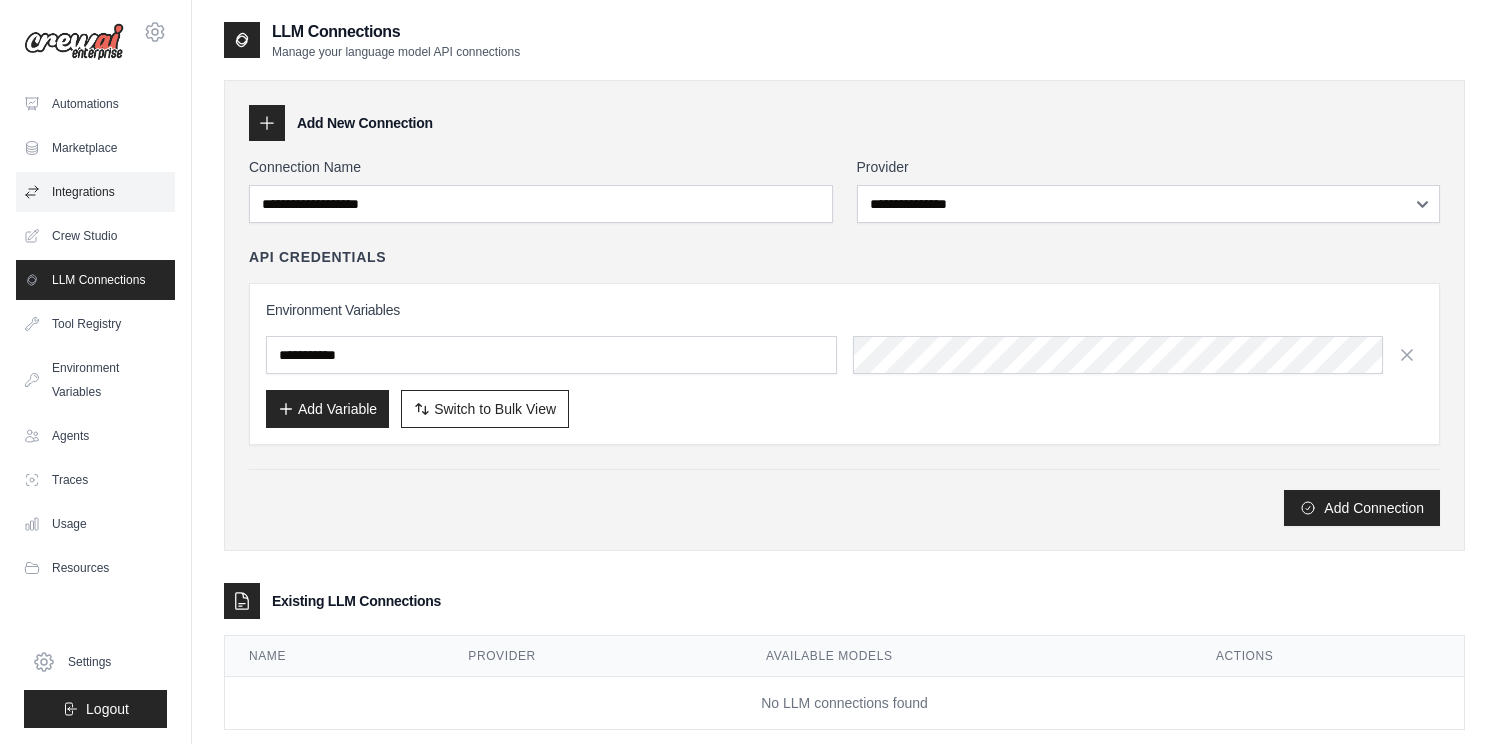 click on "Integrations" at bounding box center [95, 192] 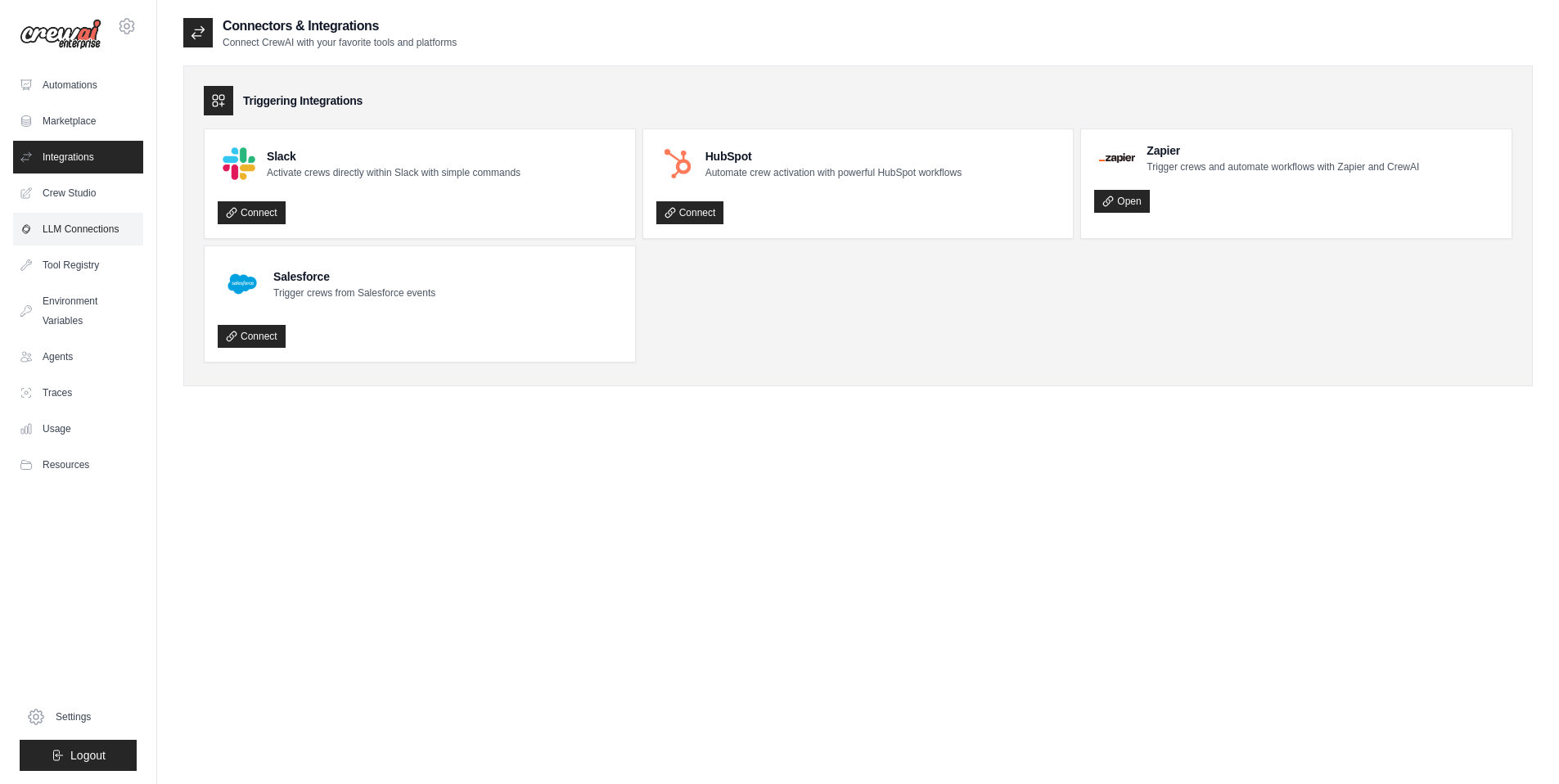 click on "LLM Connections" at bounding box center [78, 229] 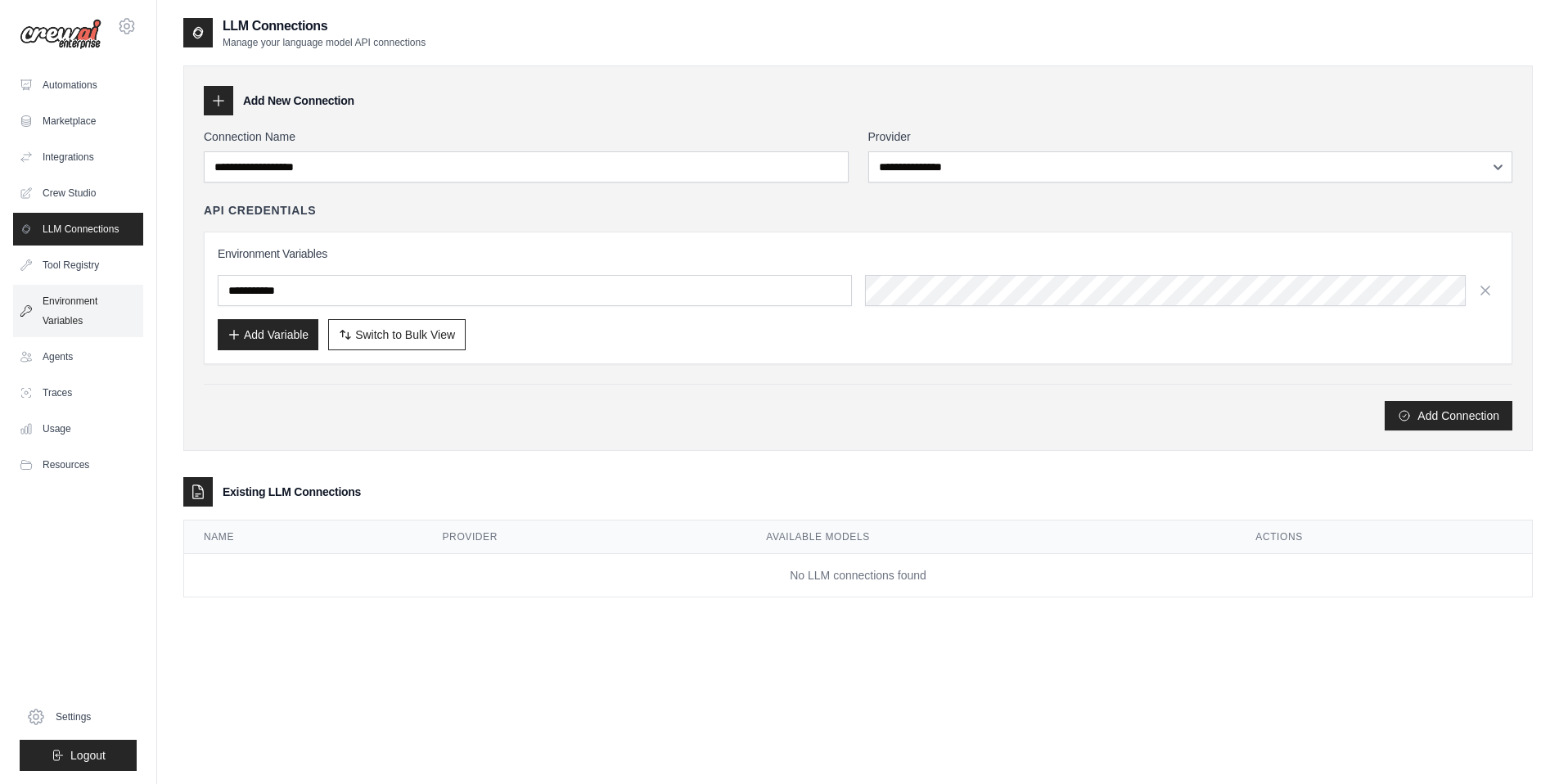 click on "Environment Variables" at bounding box center (78, 311) 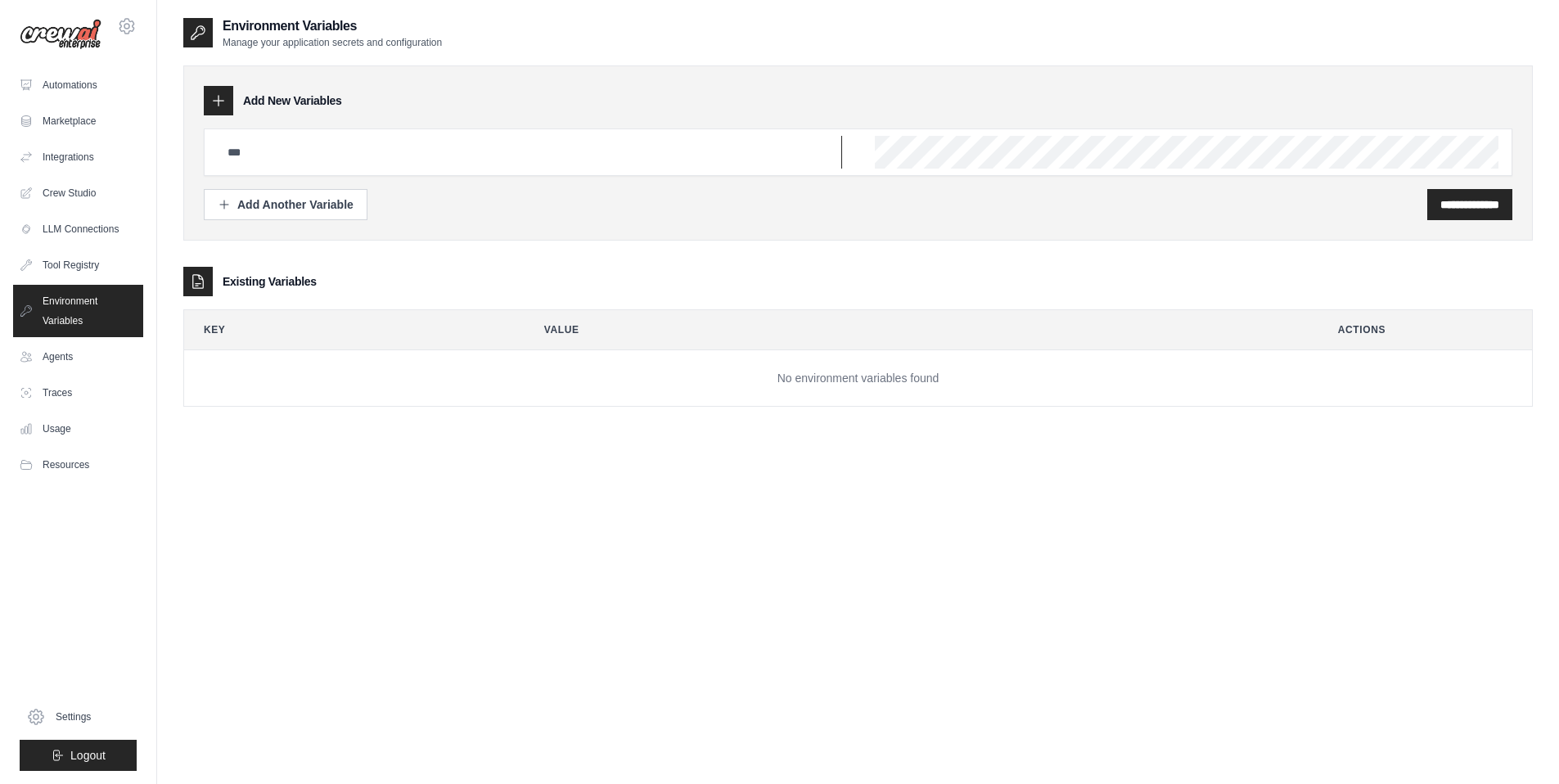 click at bounding box center (529, 152) 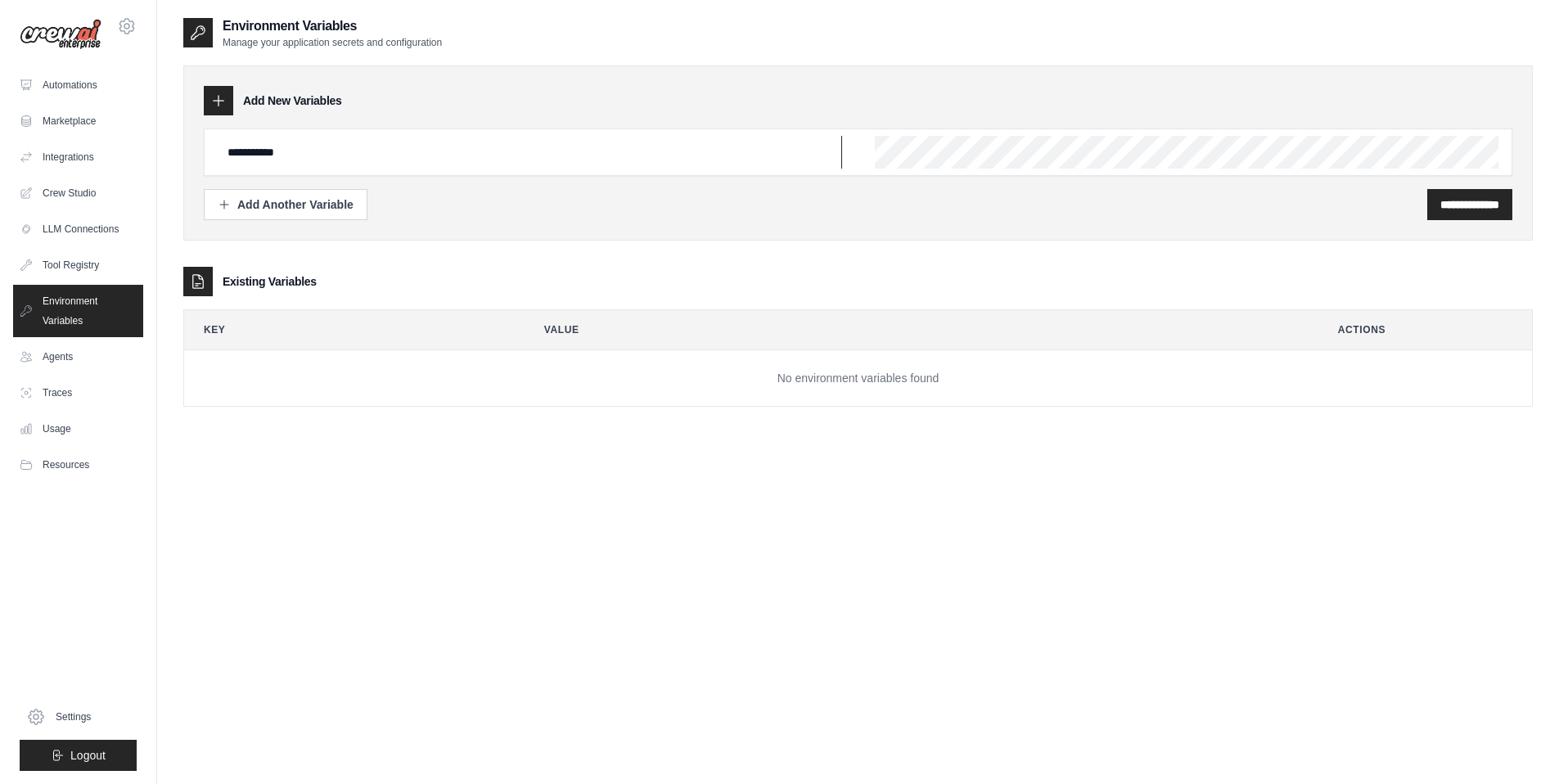 type on "**********" 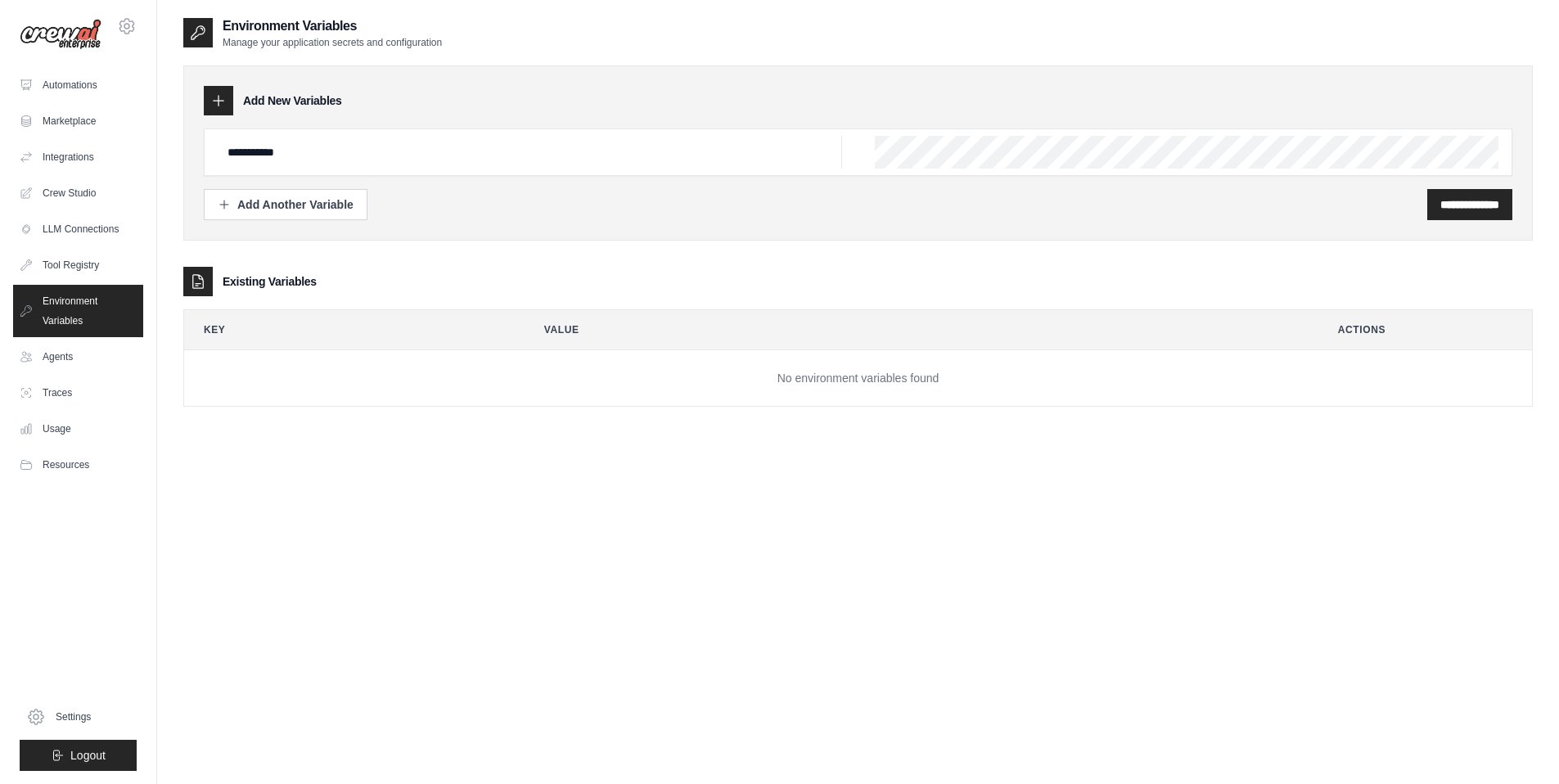 click on "**********" at bounding box center [858, 152] 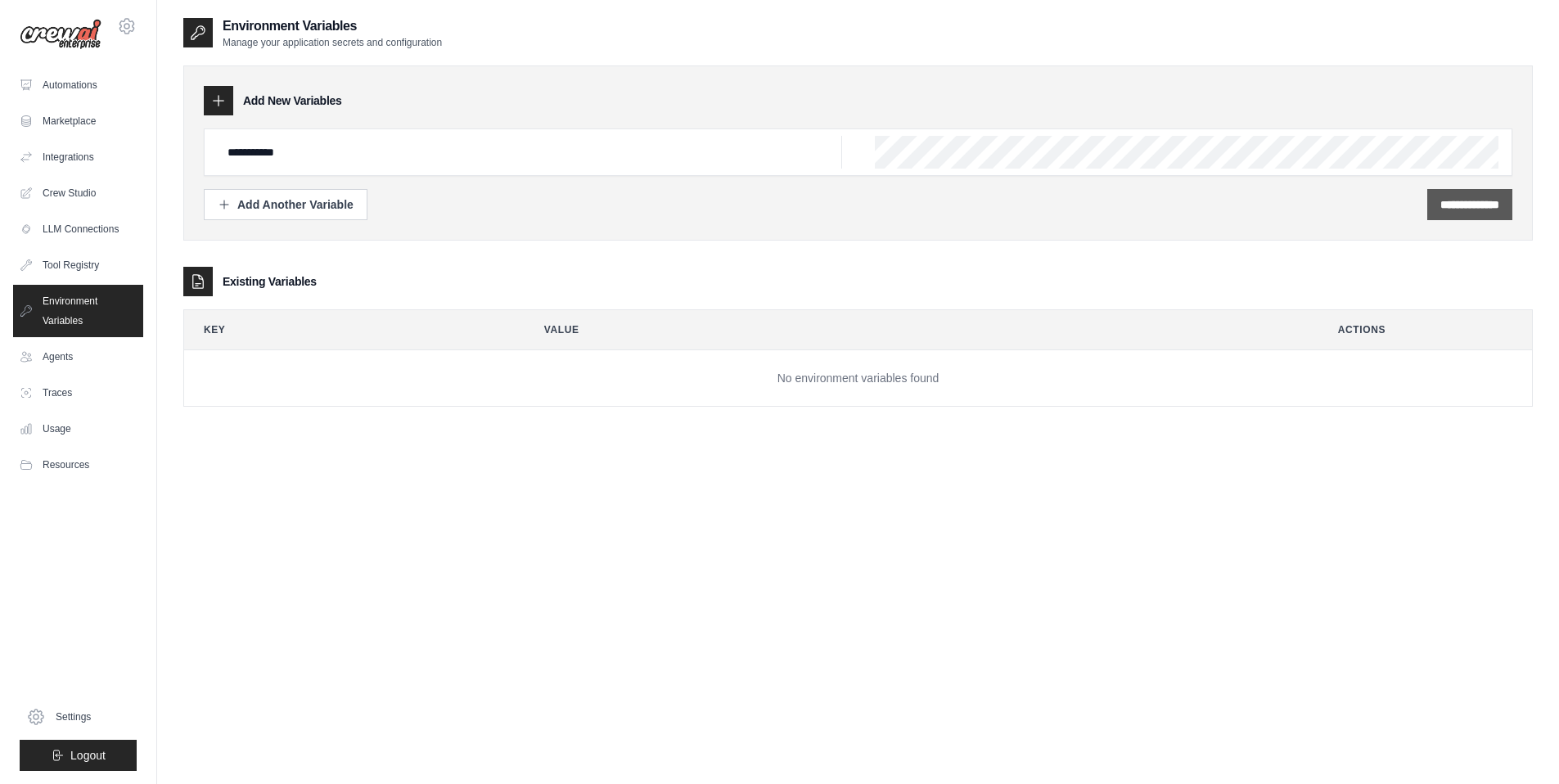 click on "**********" at bounding box center [1470, 205] 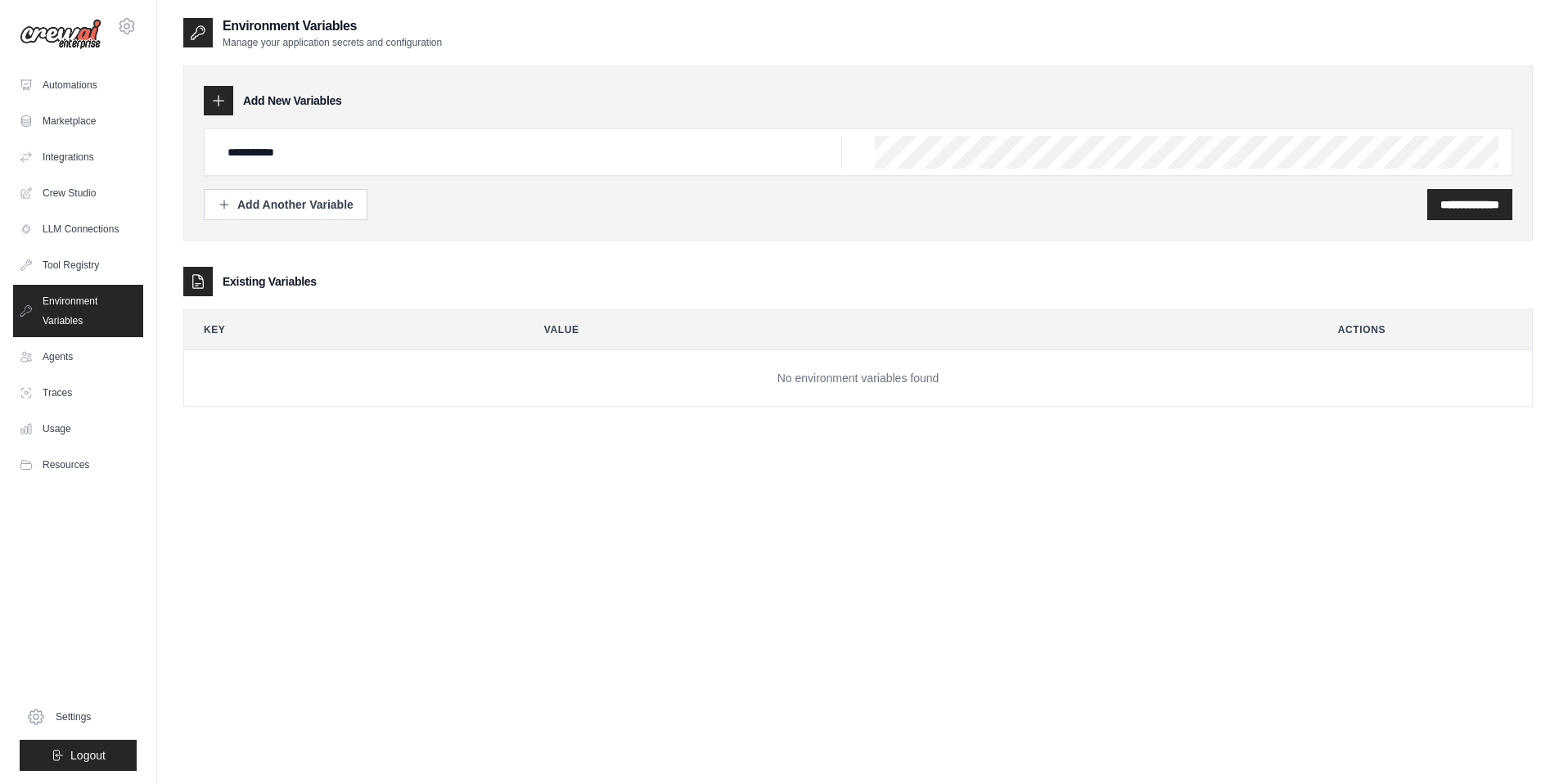 click on "Add New Variables" at bounding box center (292, 101) 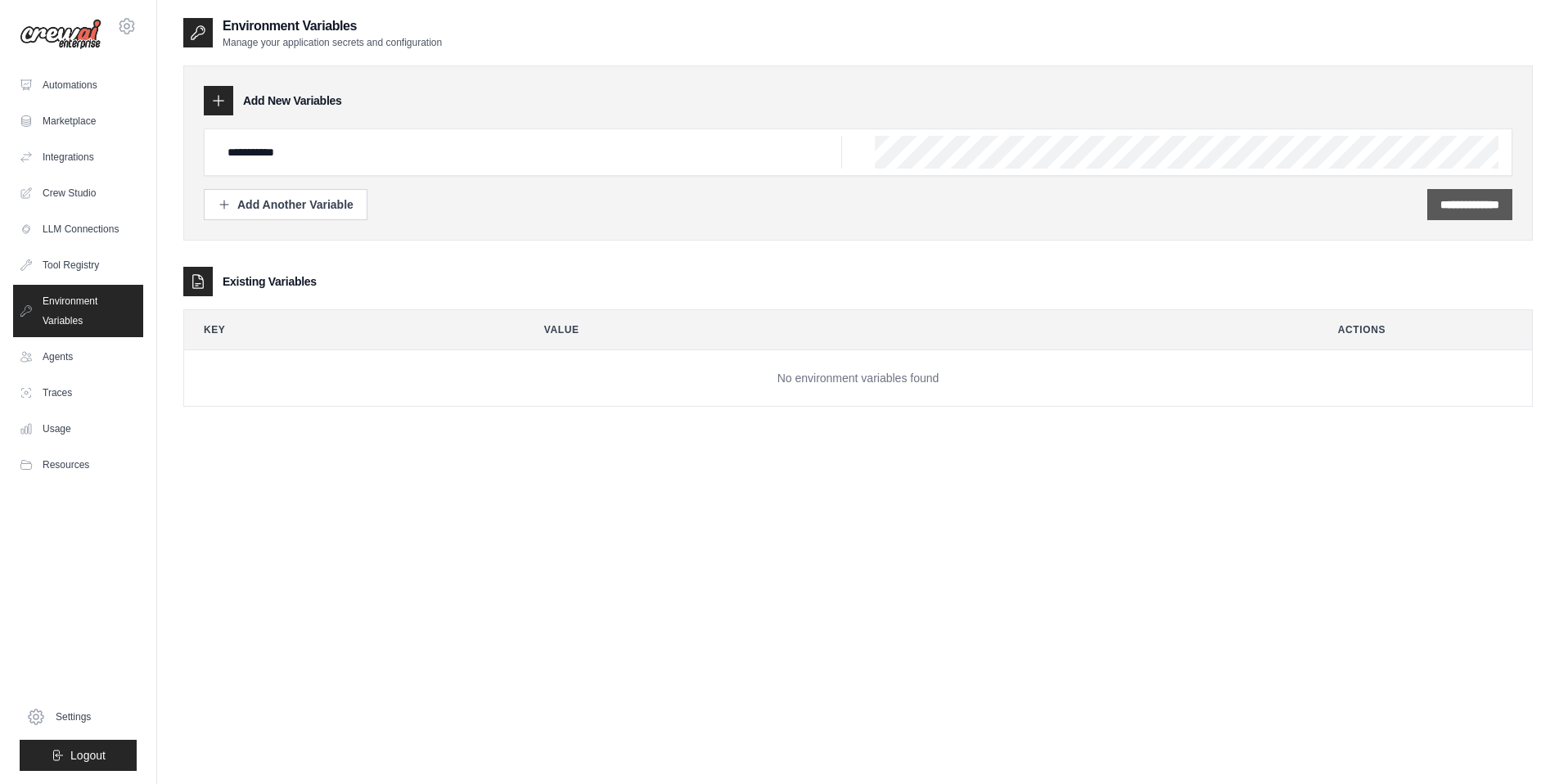 click on "**********" at bounding box center [1470, 205] 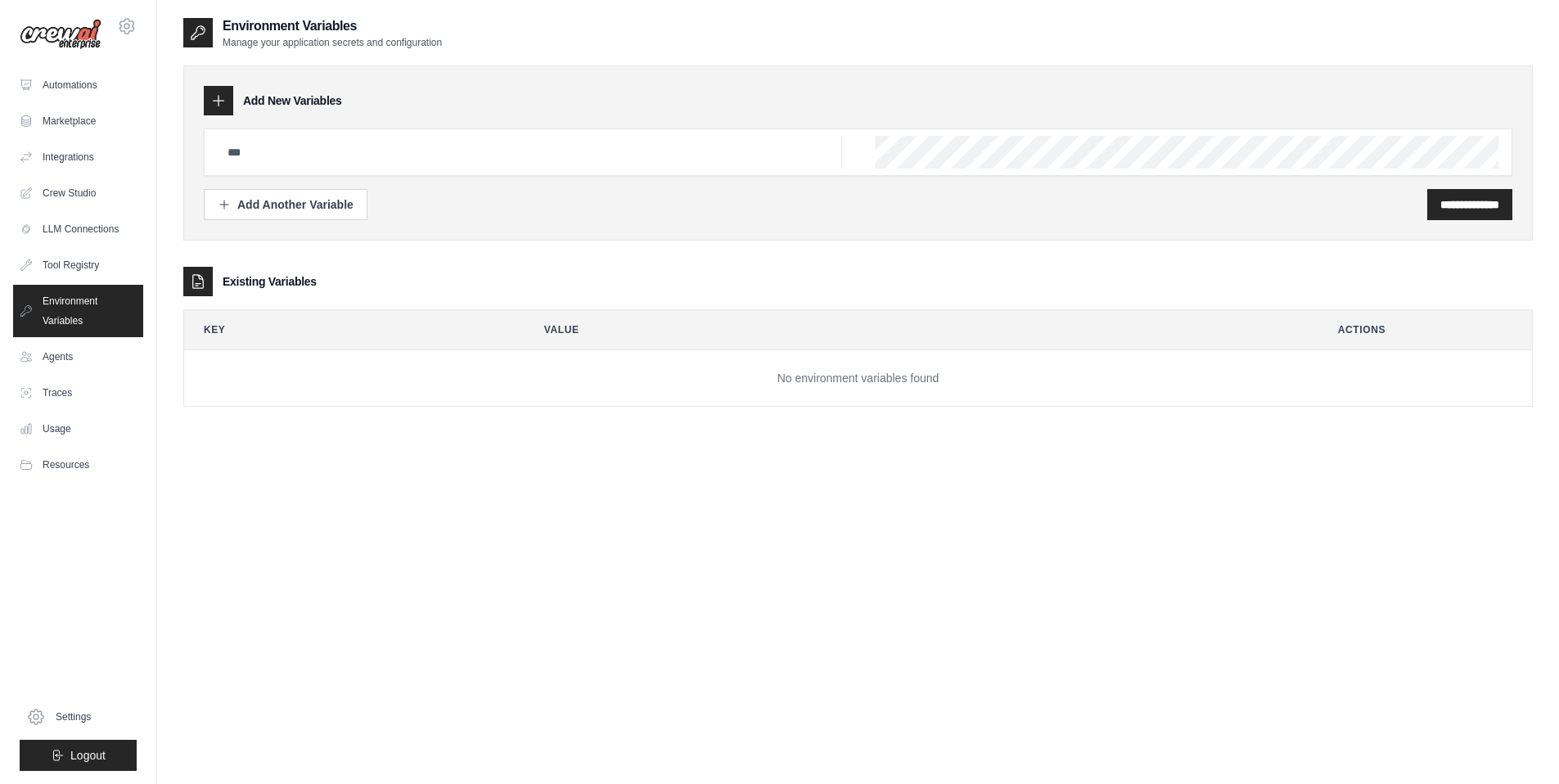 scroll, scrollTop: 0, scrollLeft: 0, axis: both 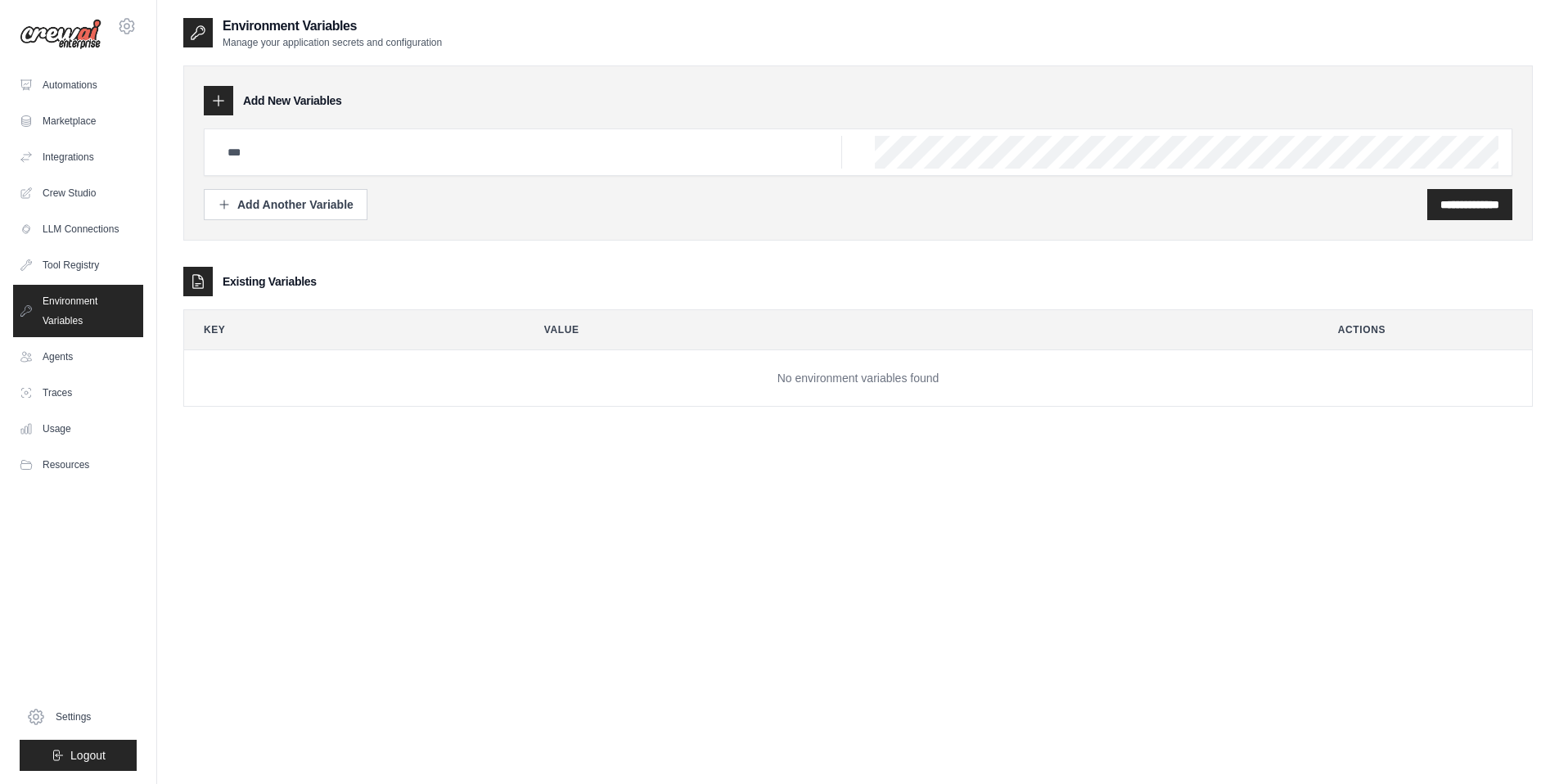 click at bounding box center (858, 152) 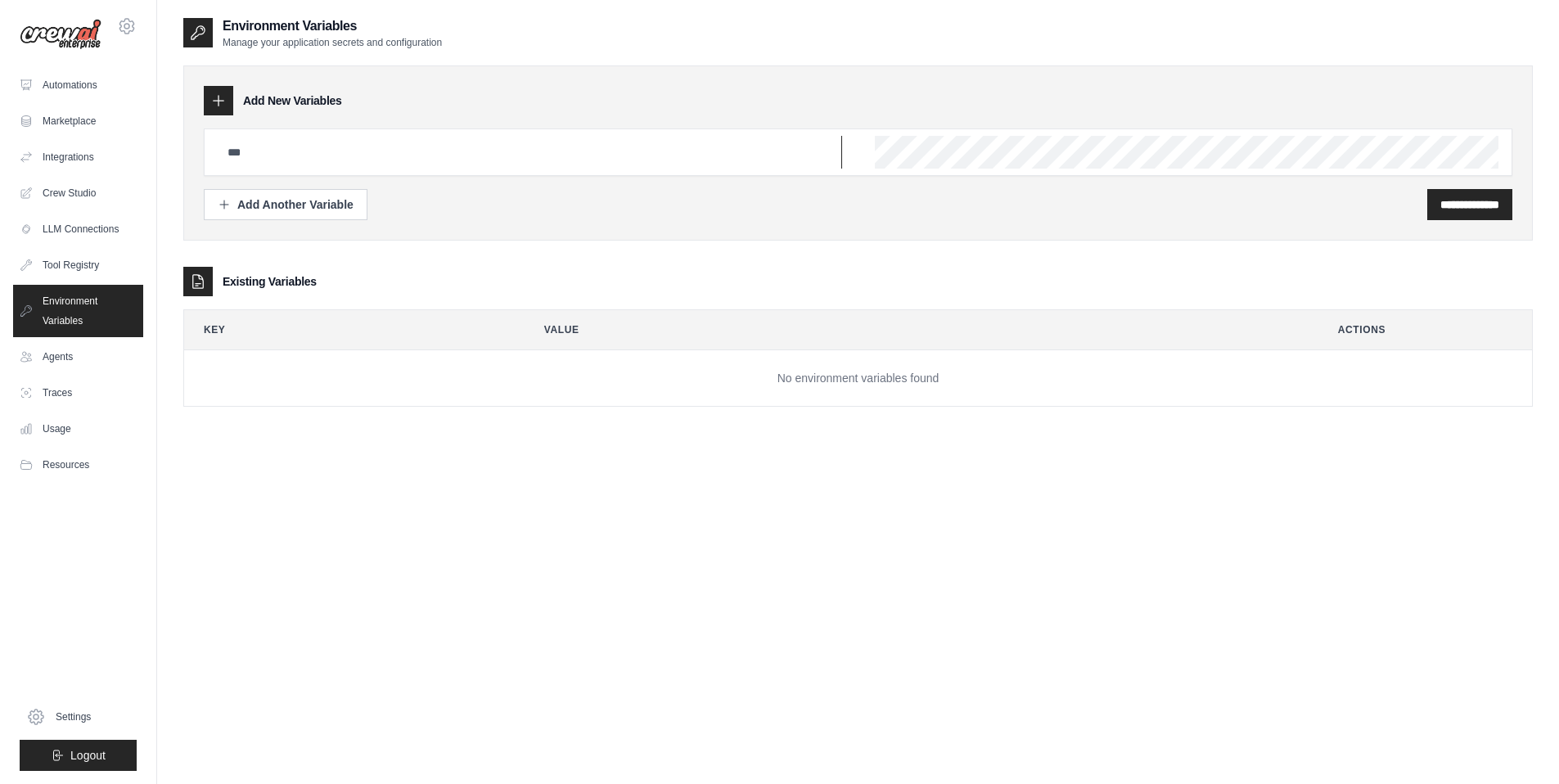 click at bounding box center (529, 152) 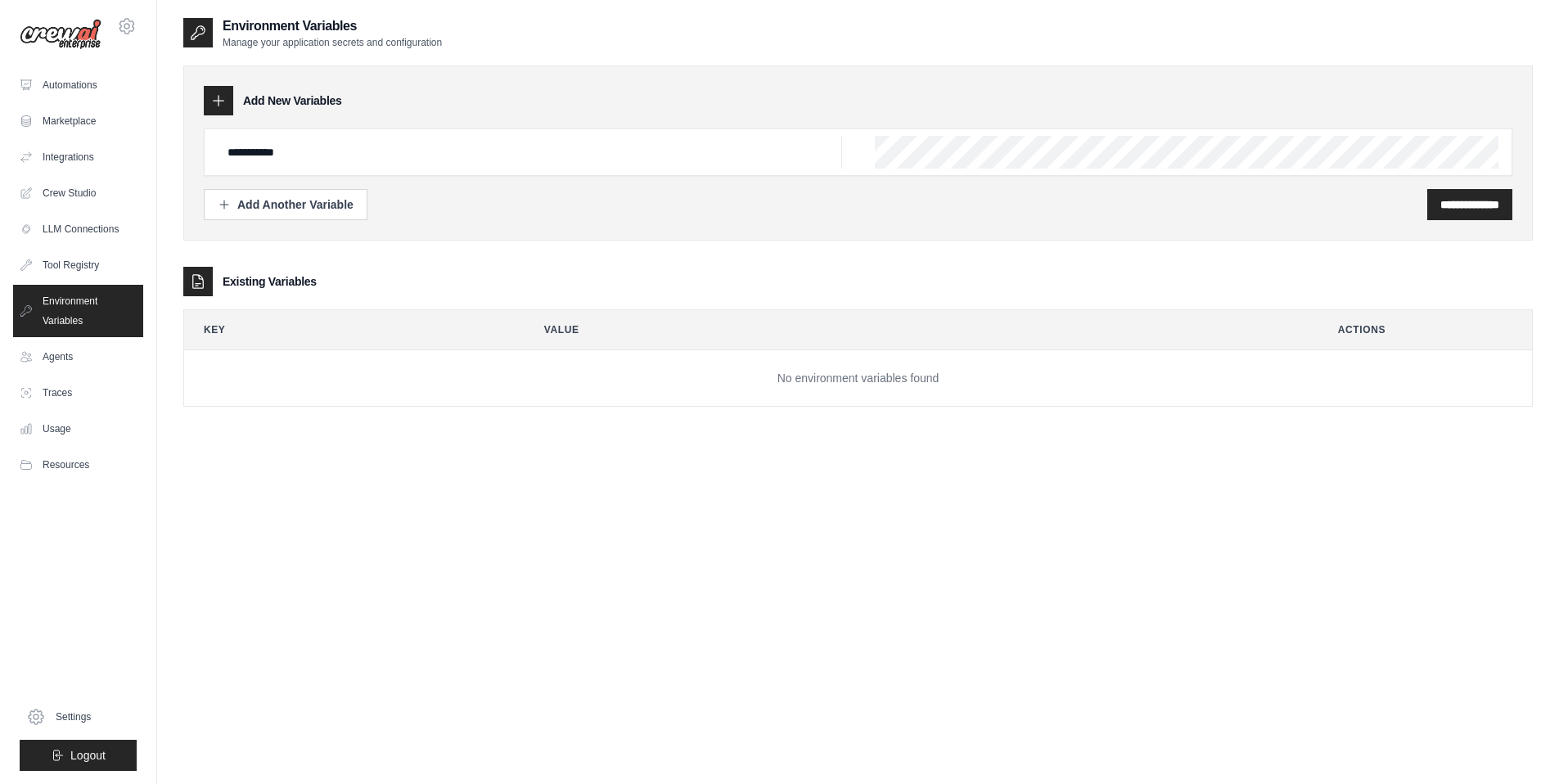 click on "**********" at bounding box center (858, 152) 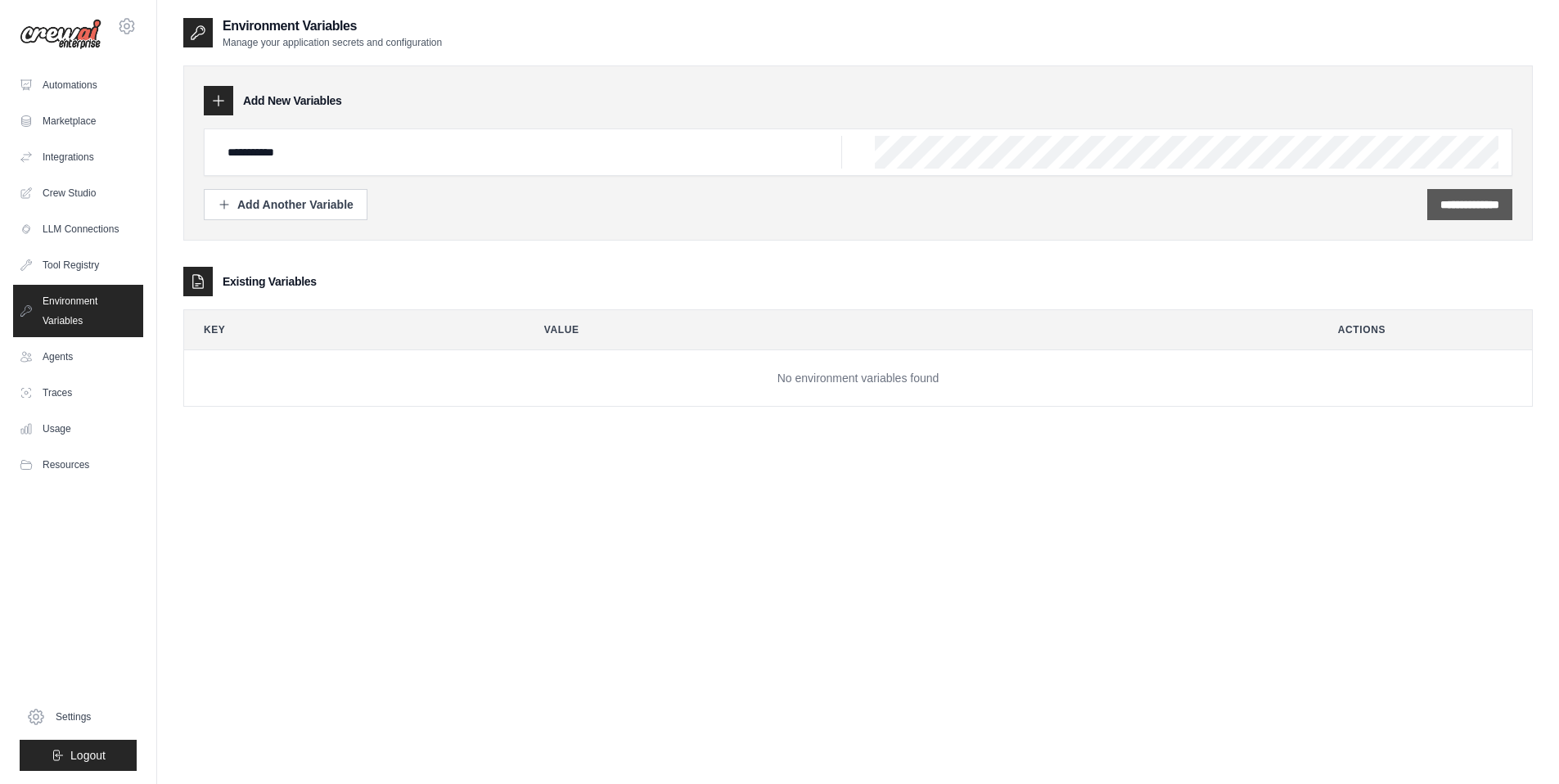 click on "**********" at bounding box center [1470, 205] 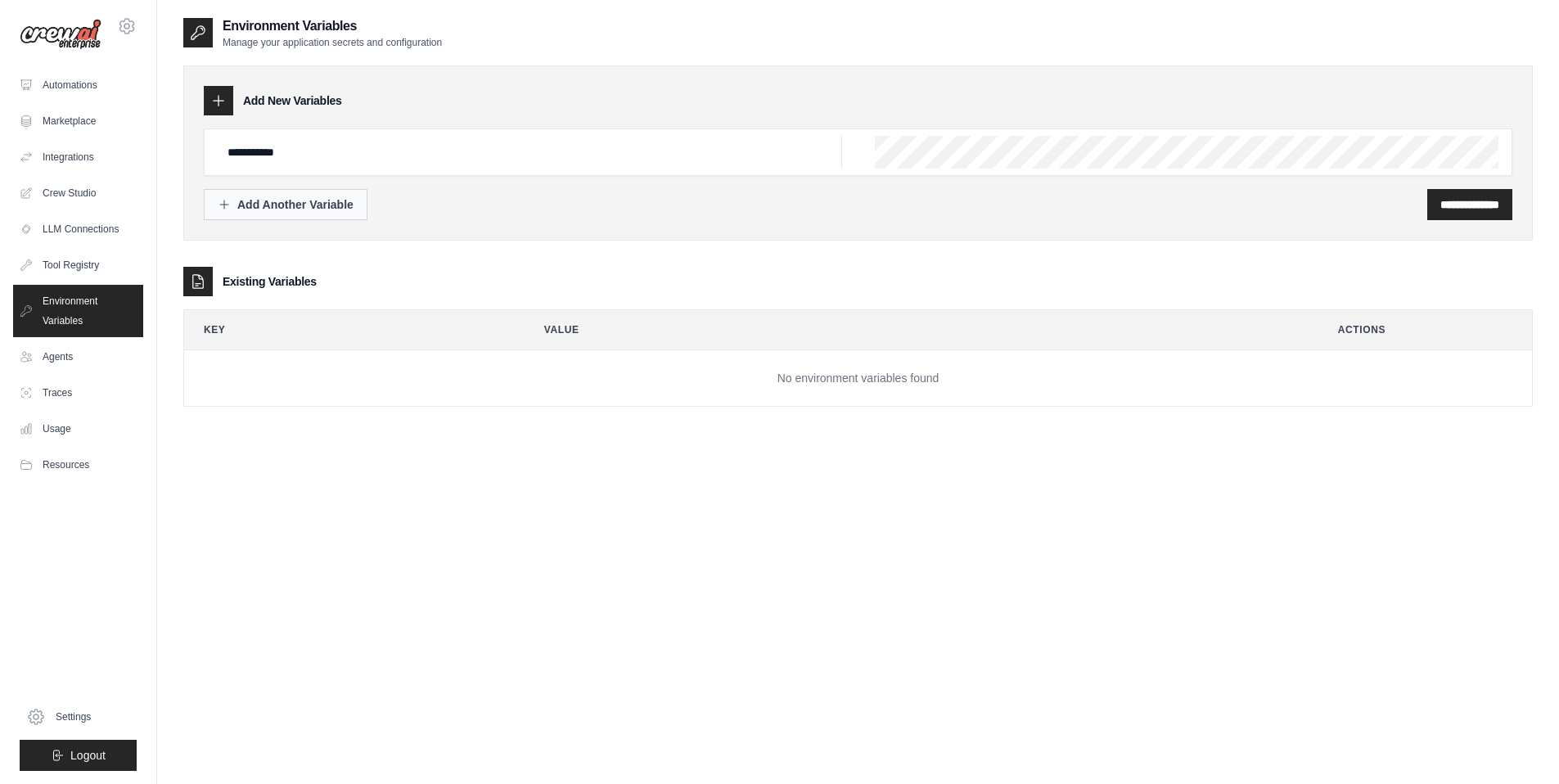 click on "Add Another Variable" at bounding box center (286, 205) 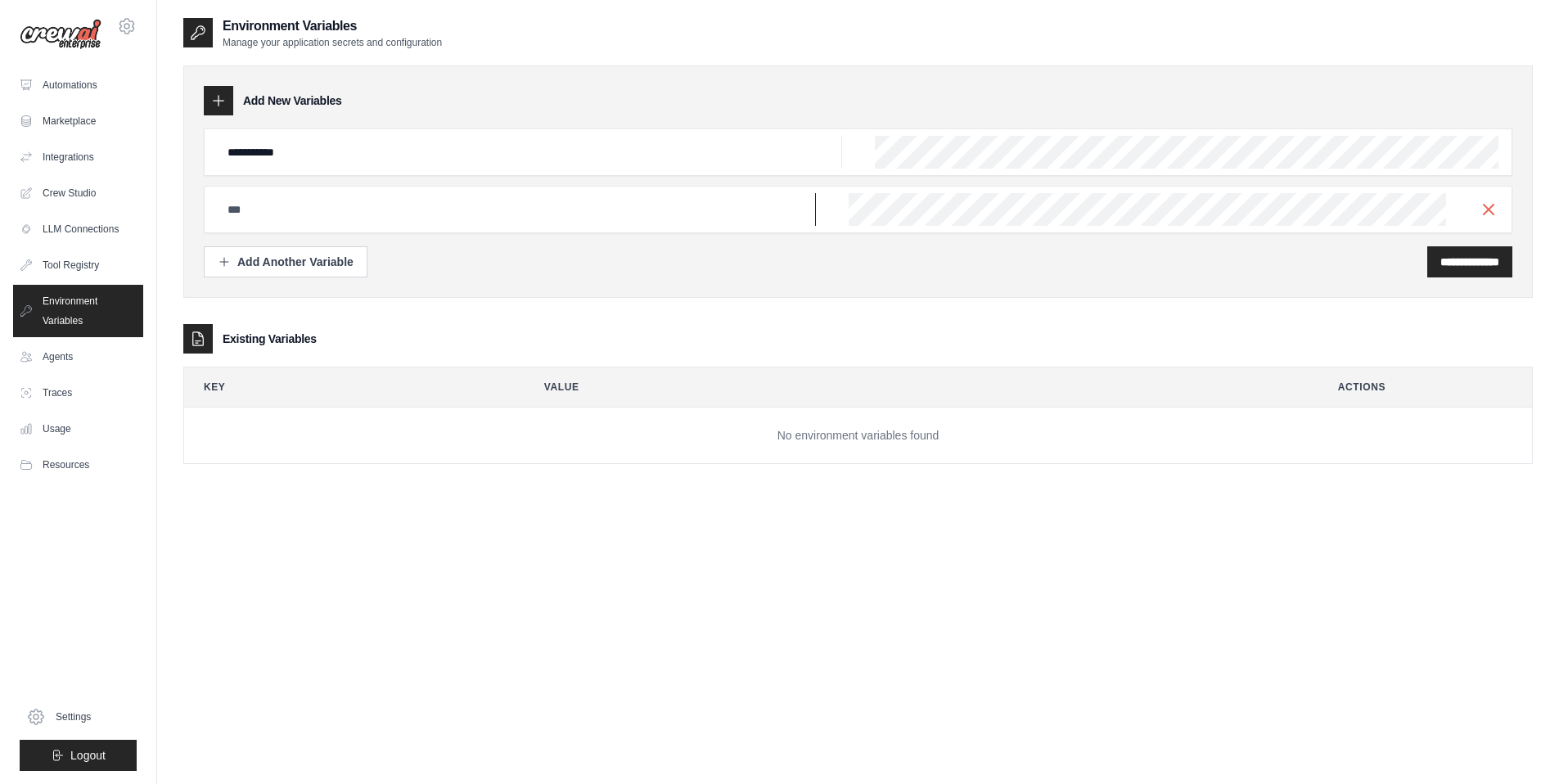 click at bounding box center [529, 152] 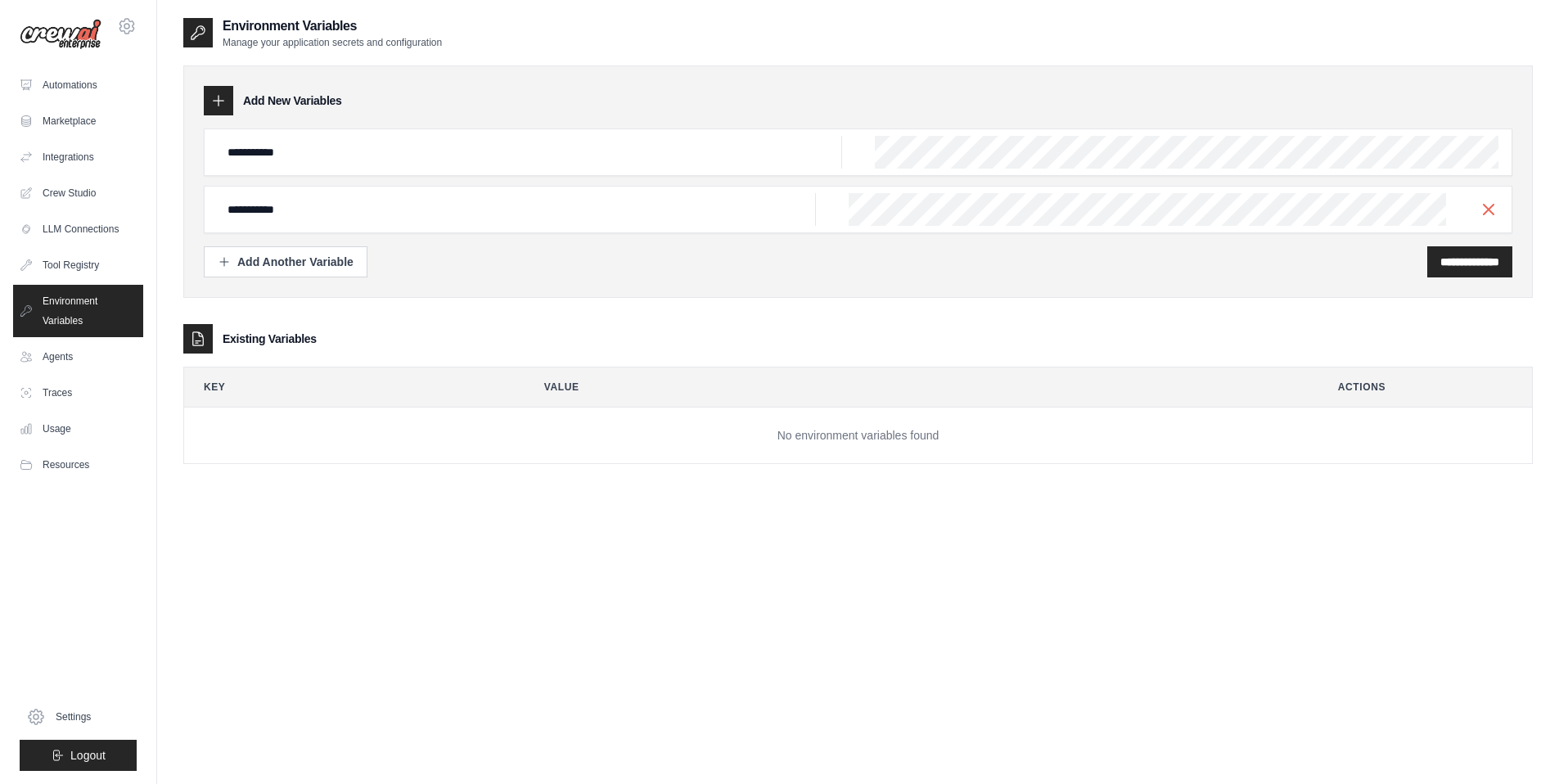 click on "**********" at bounding box center (858, 152) 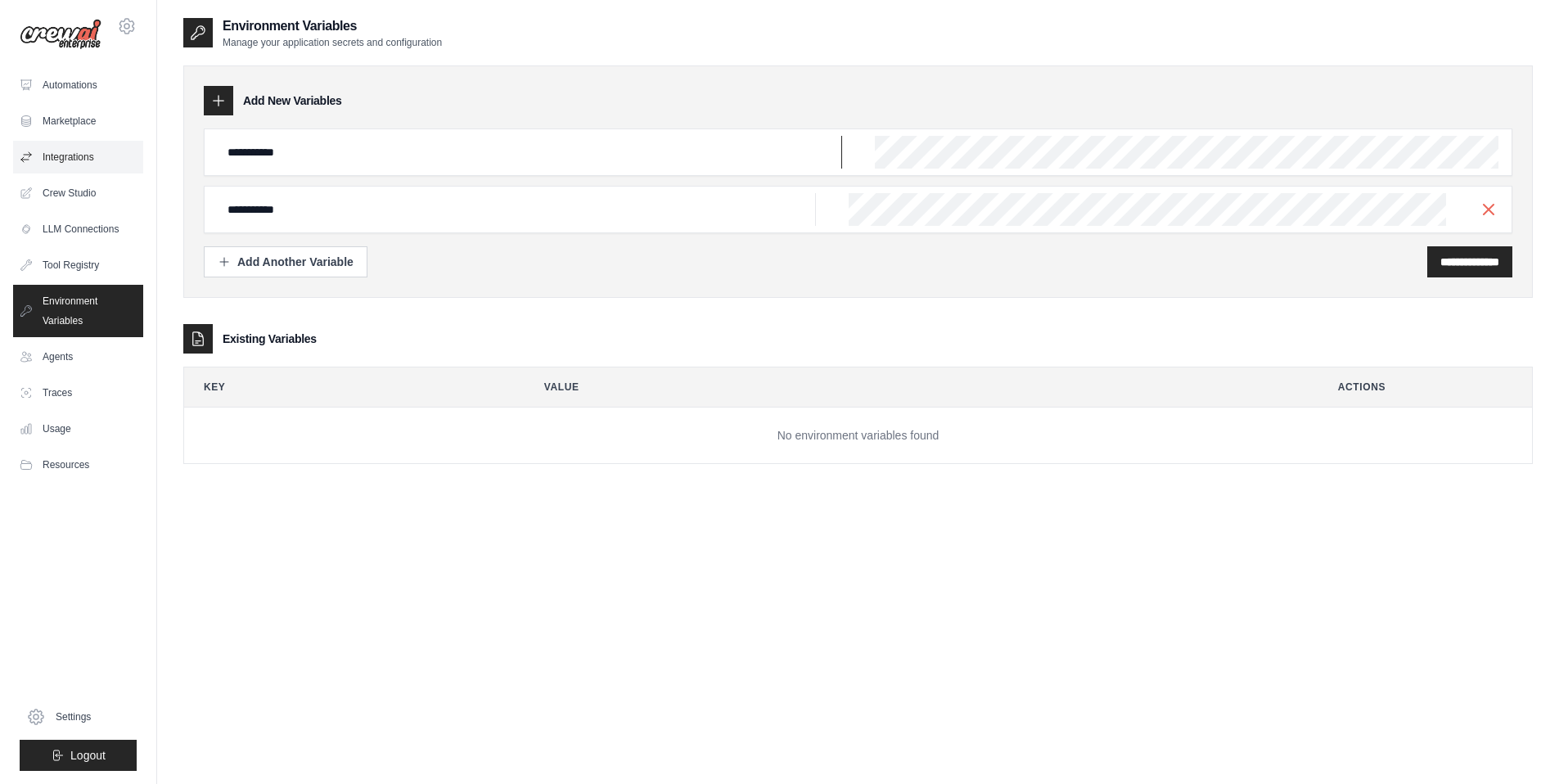 drag, startPoint x: 319, startPoint y: 158, endPoint x: 133, endPoint y: 154, distance: 186.04301 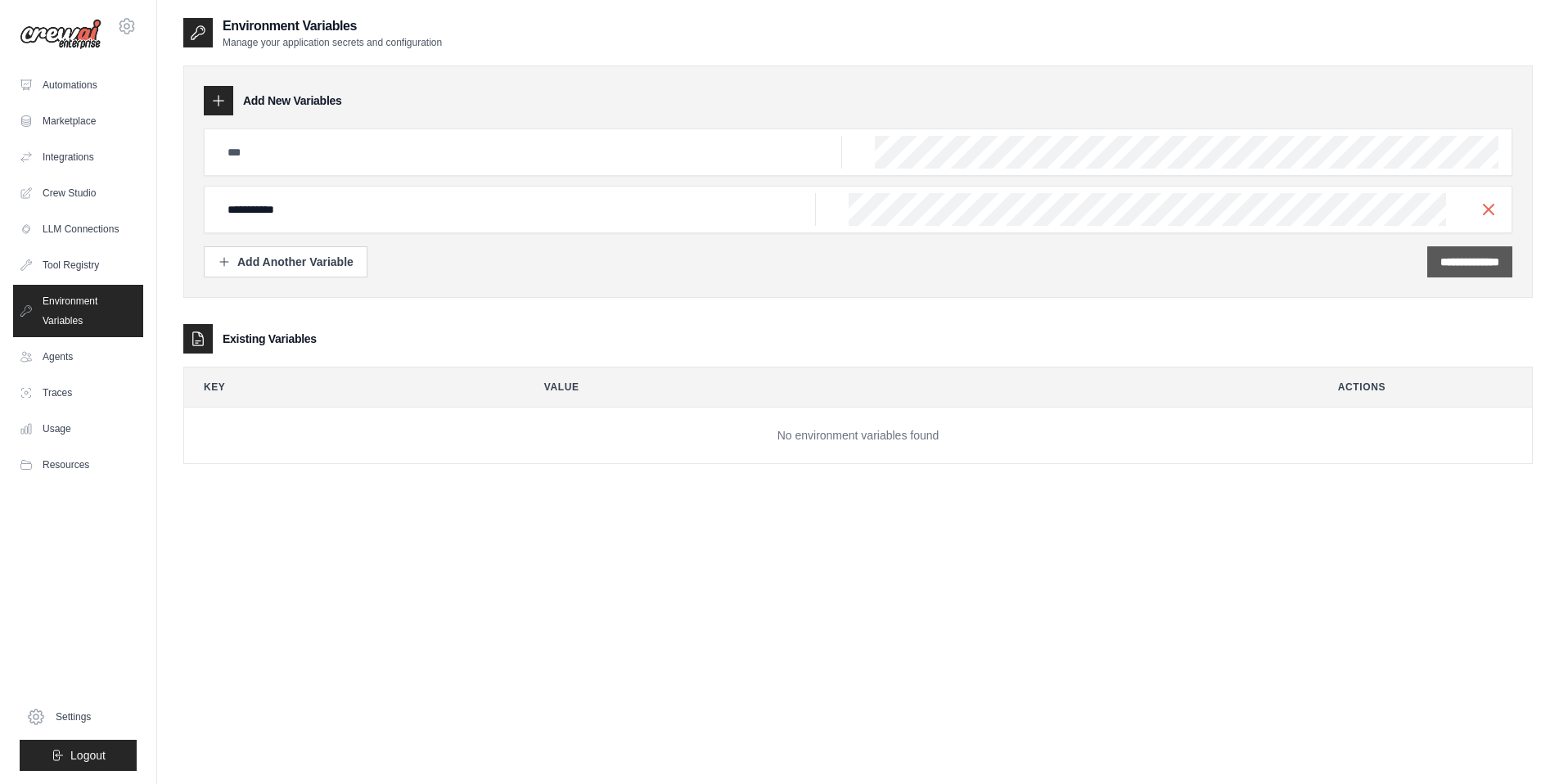 click on "**********" at bounding box center [1470, 262] 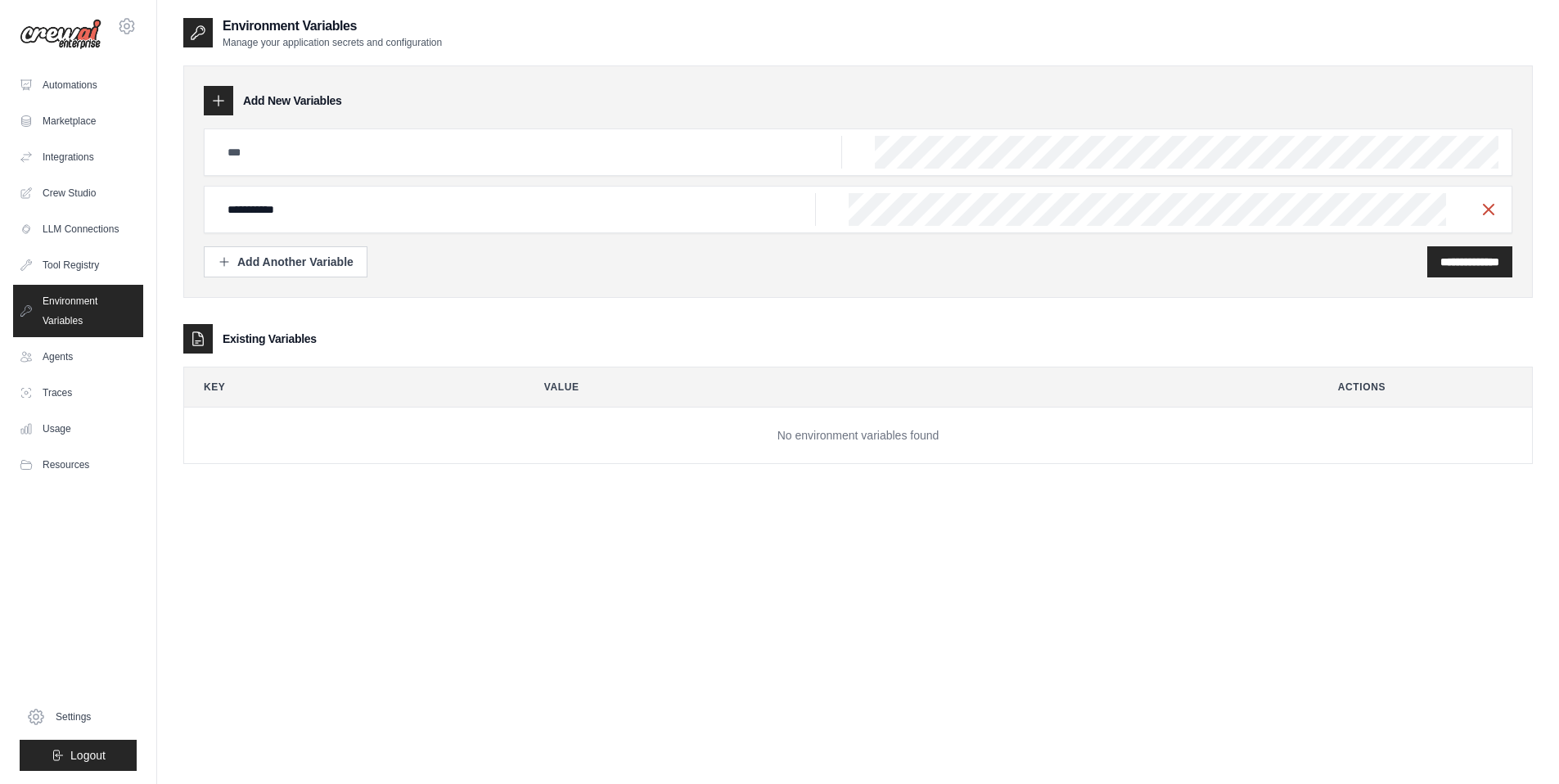 click 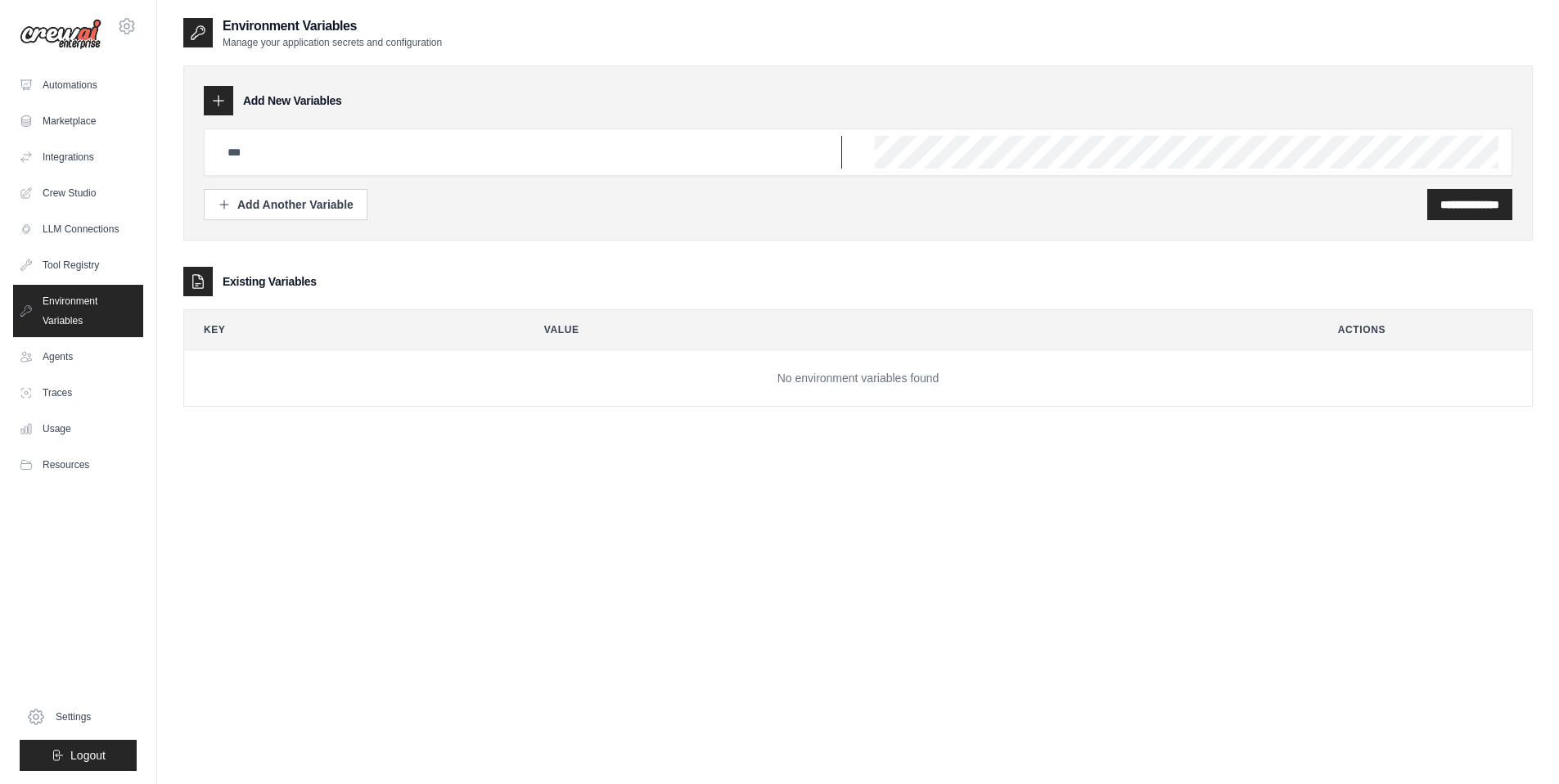 click at bounding box center [529, 152] 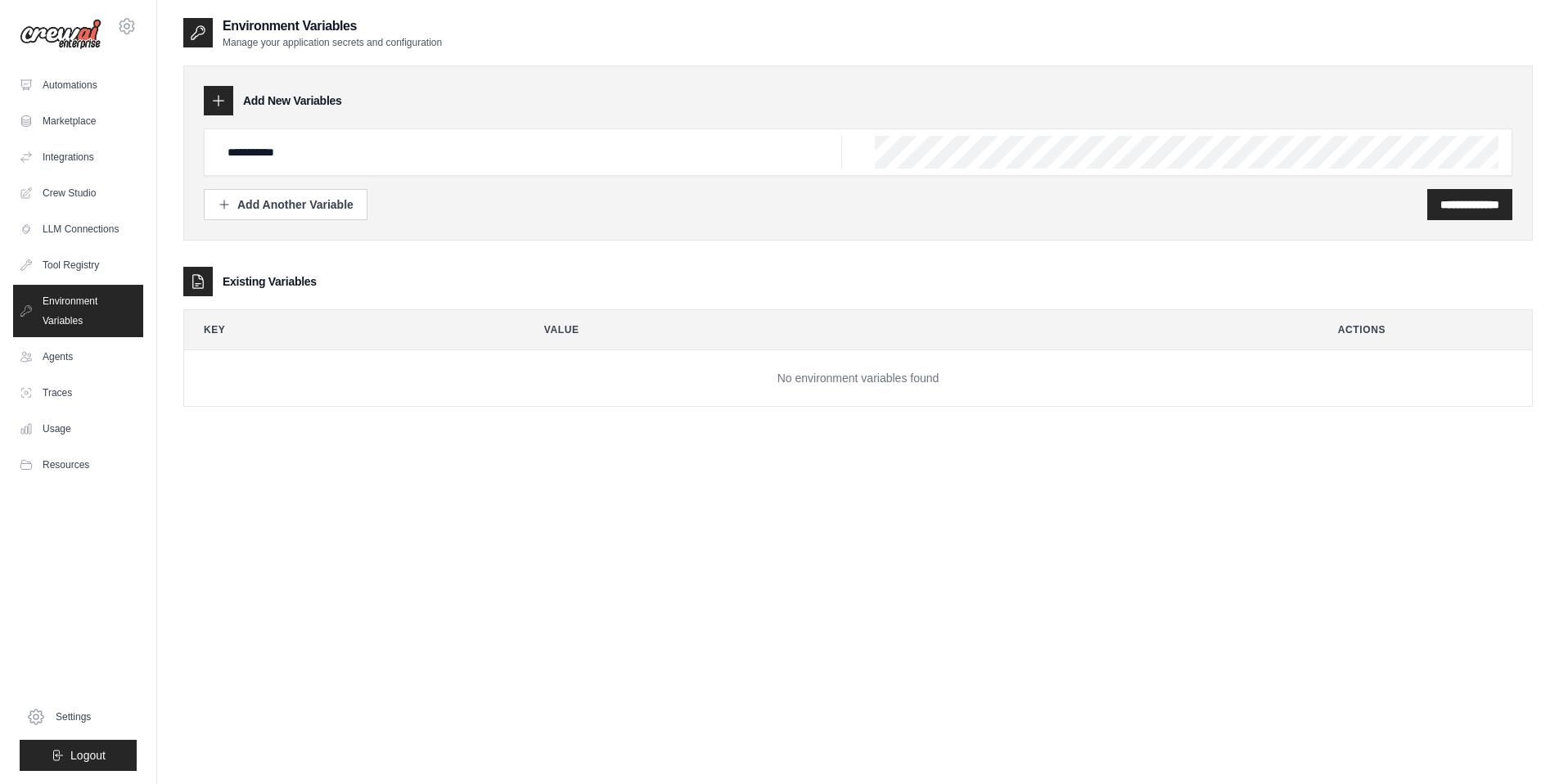 click on "**********" at bounding box center [858, 152] 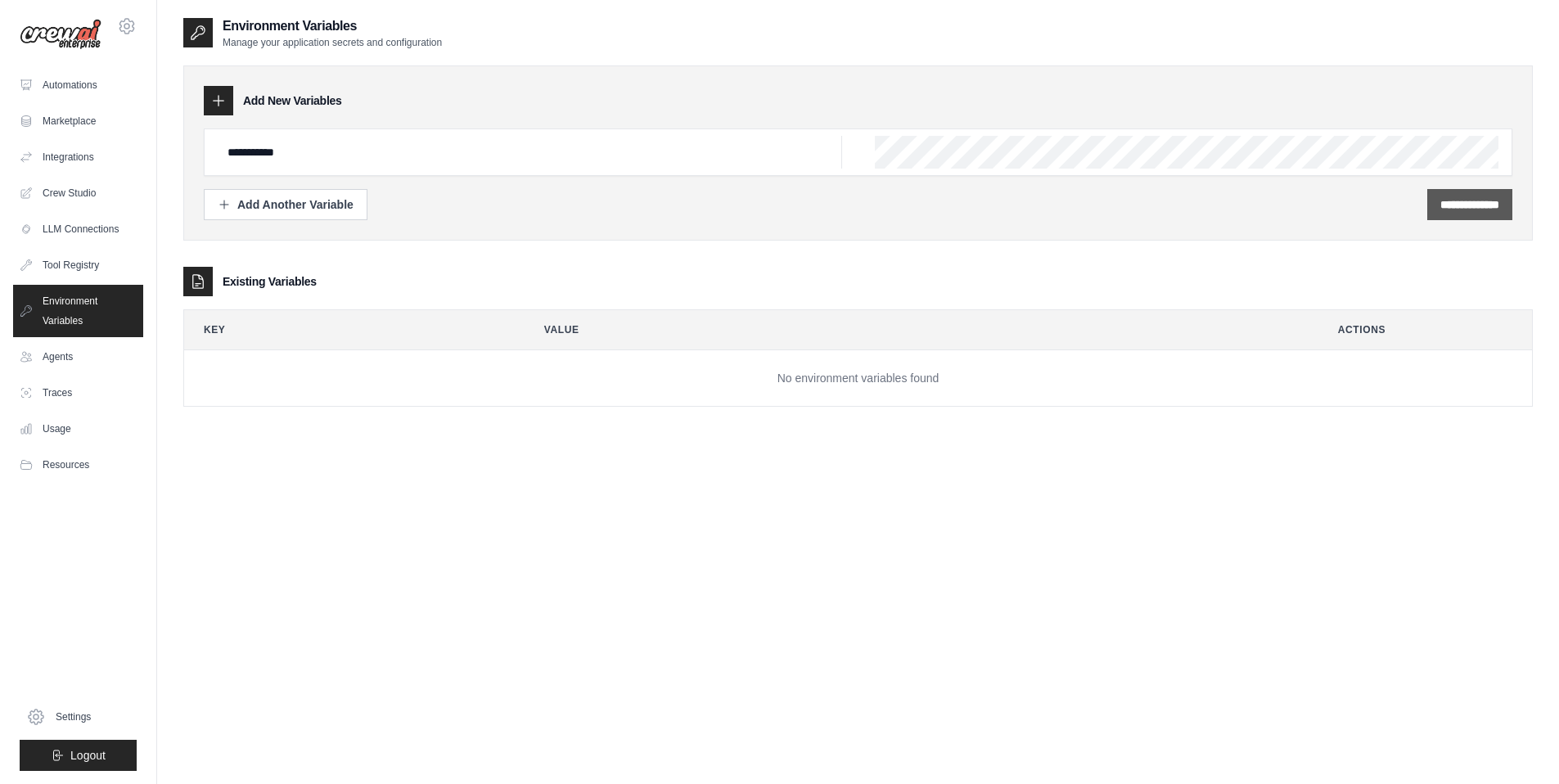 click on "**********" at bounding box center (1470, 205) 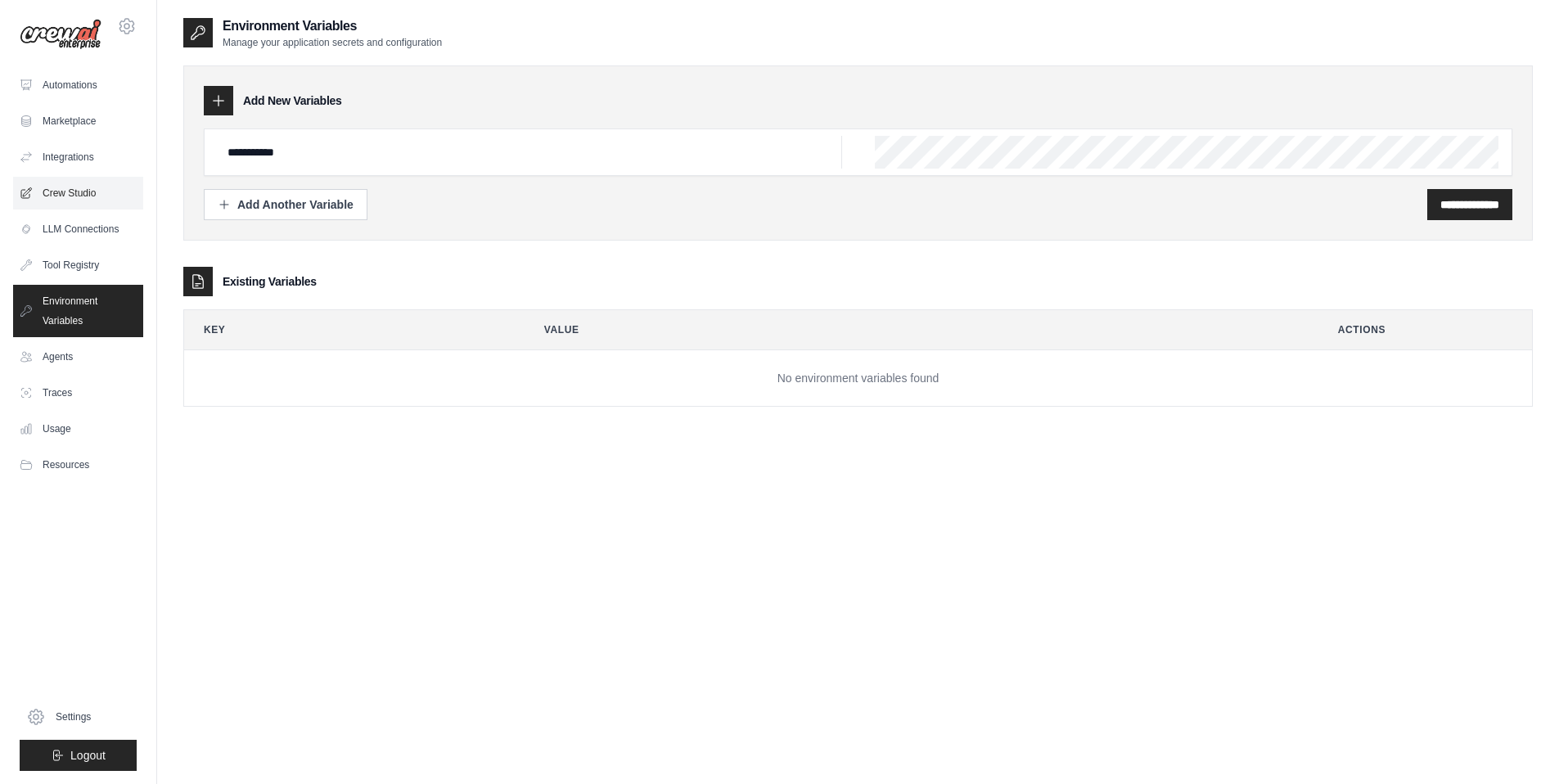 click on "Crew Studio" at bounding box center [78, 193] 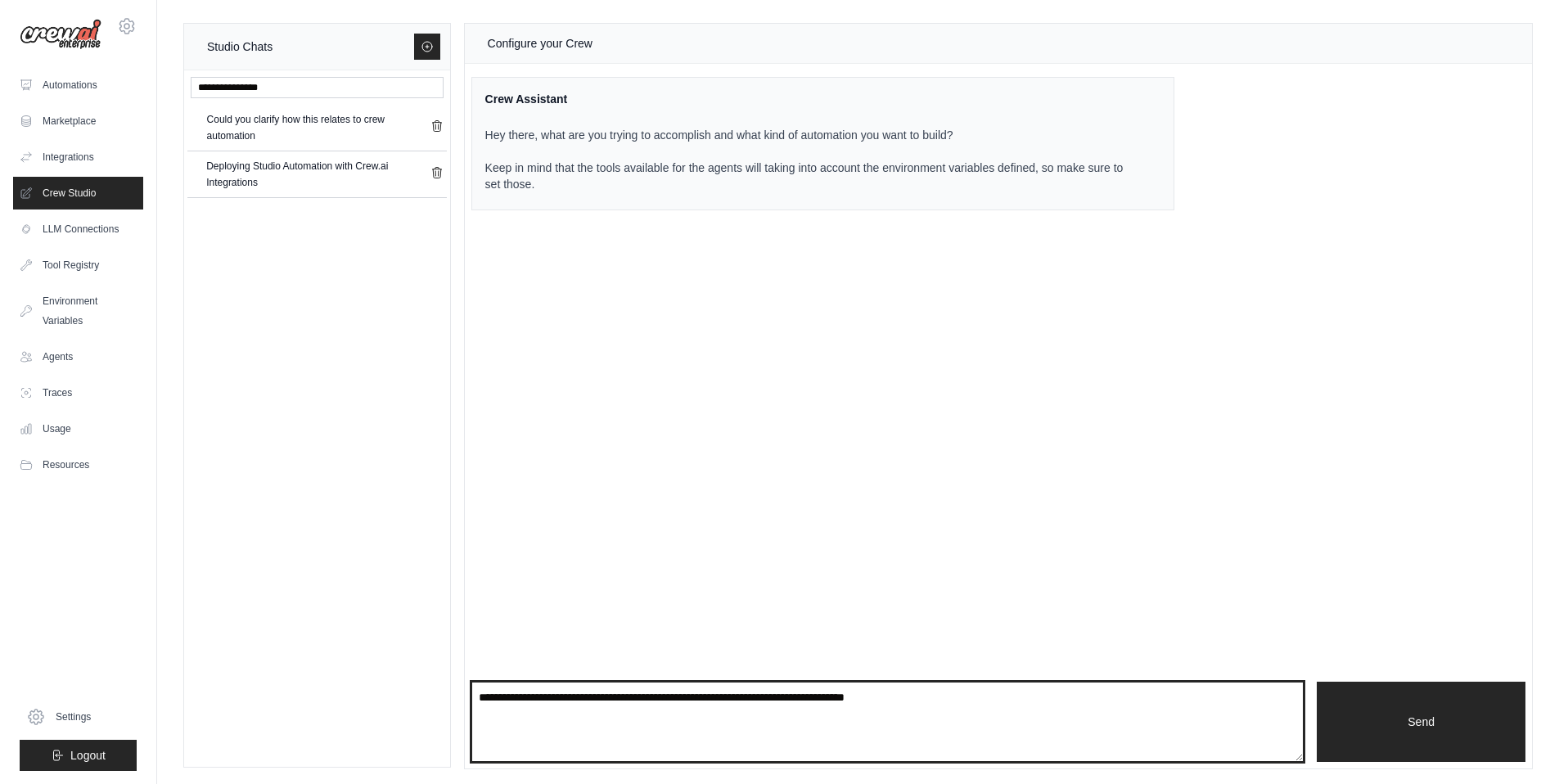 click at bounding box center [888, 722] 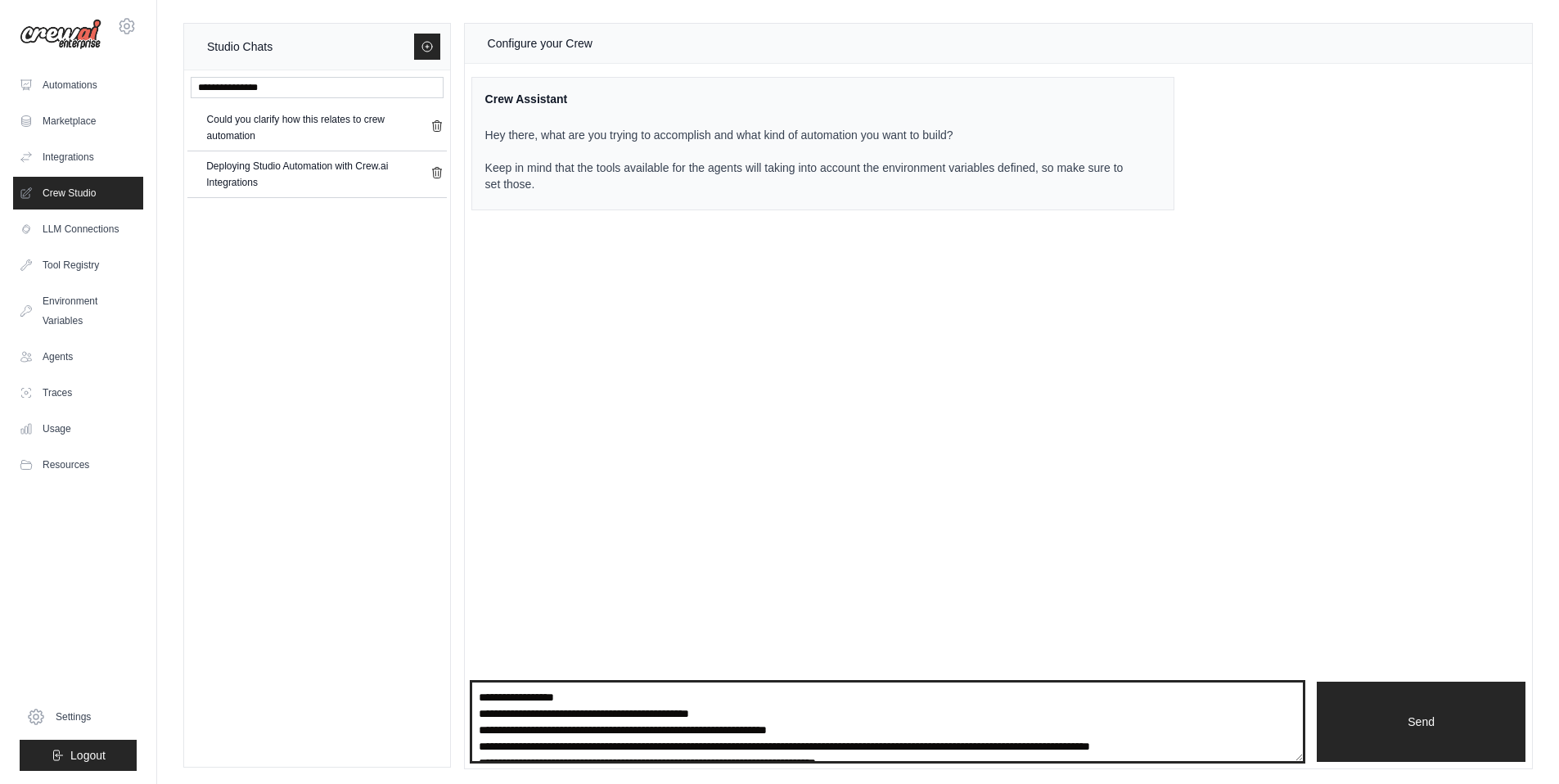 scroll, scrollTop: 533, scrollLeft: 0, axis: vertical 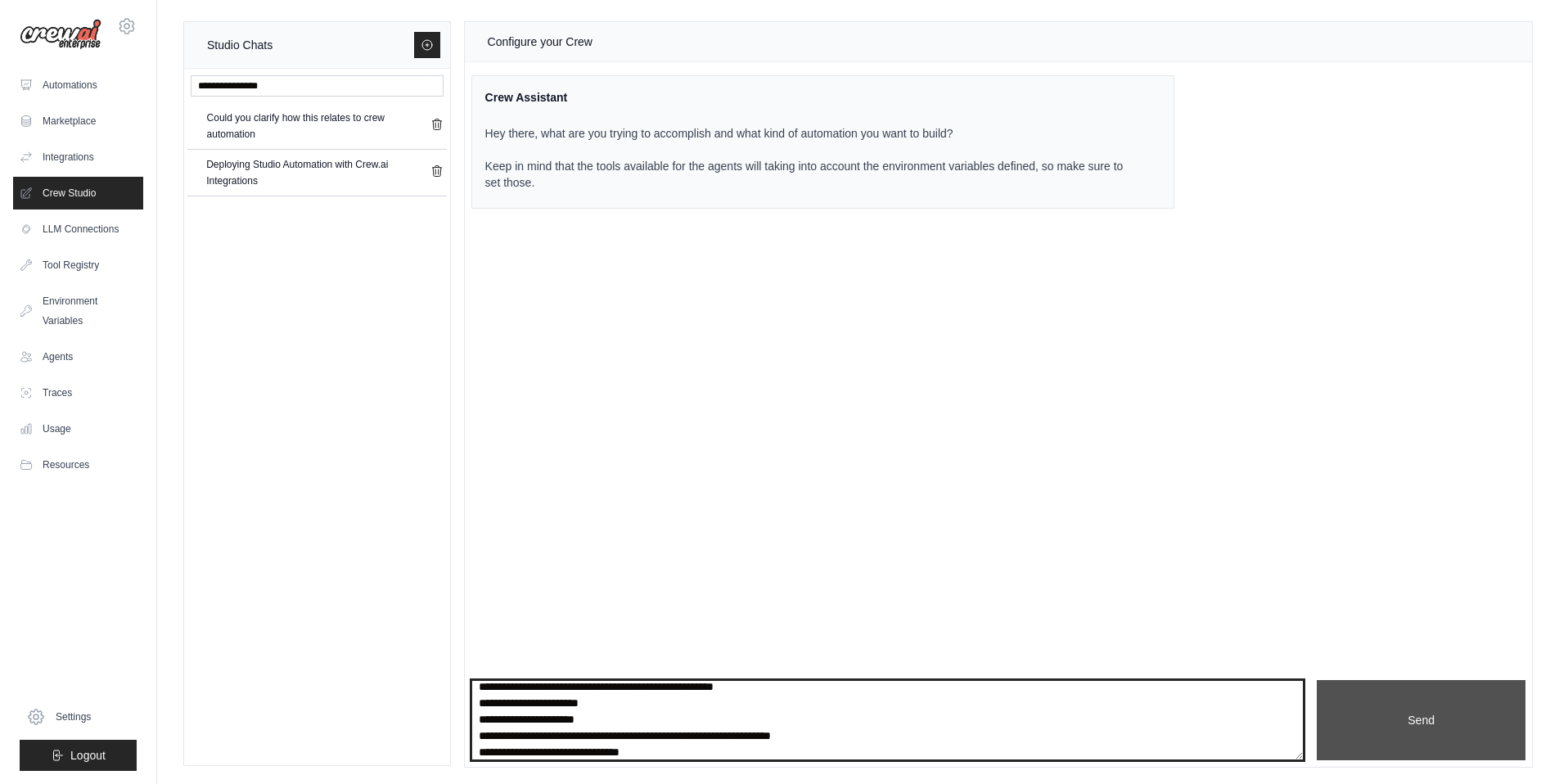 type on "**********" 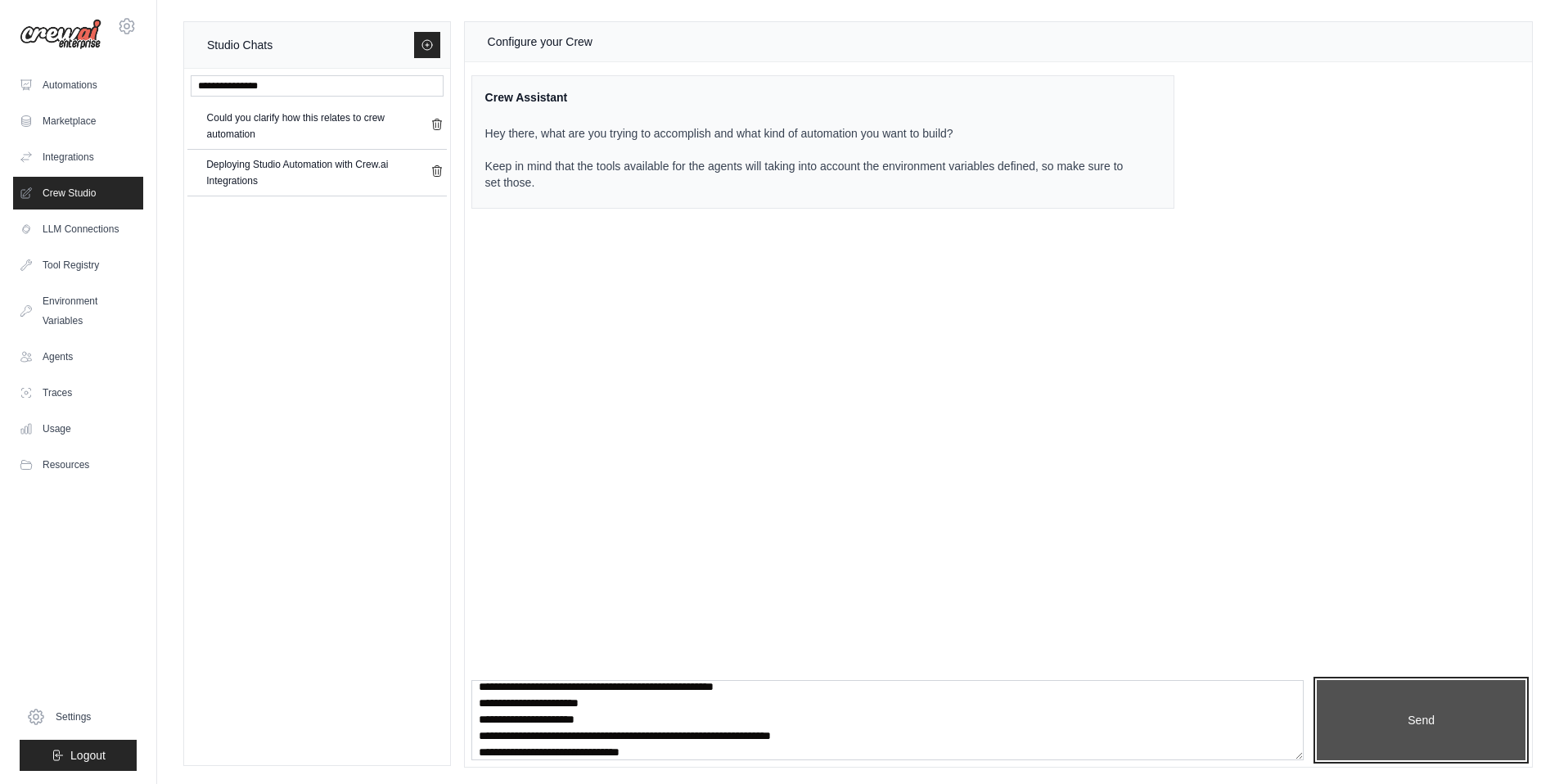 click on "Send" at bounding box center (1421, 720) 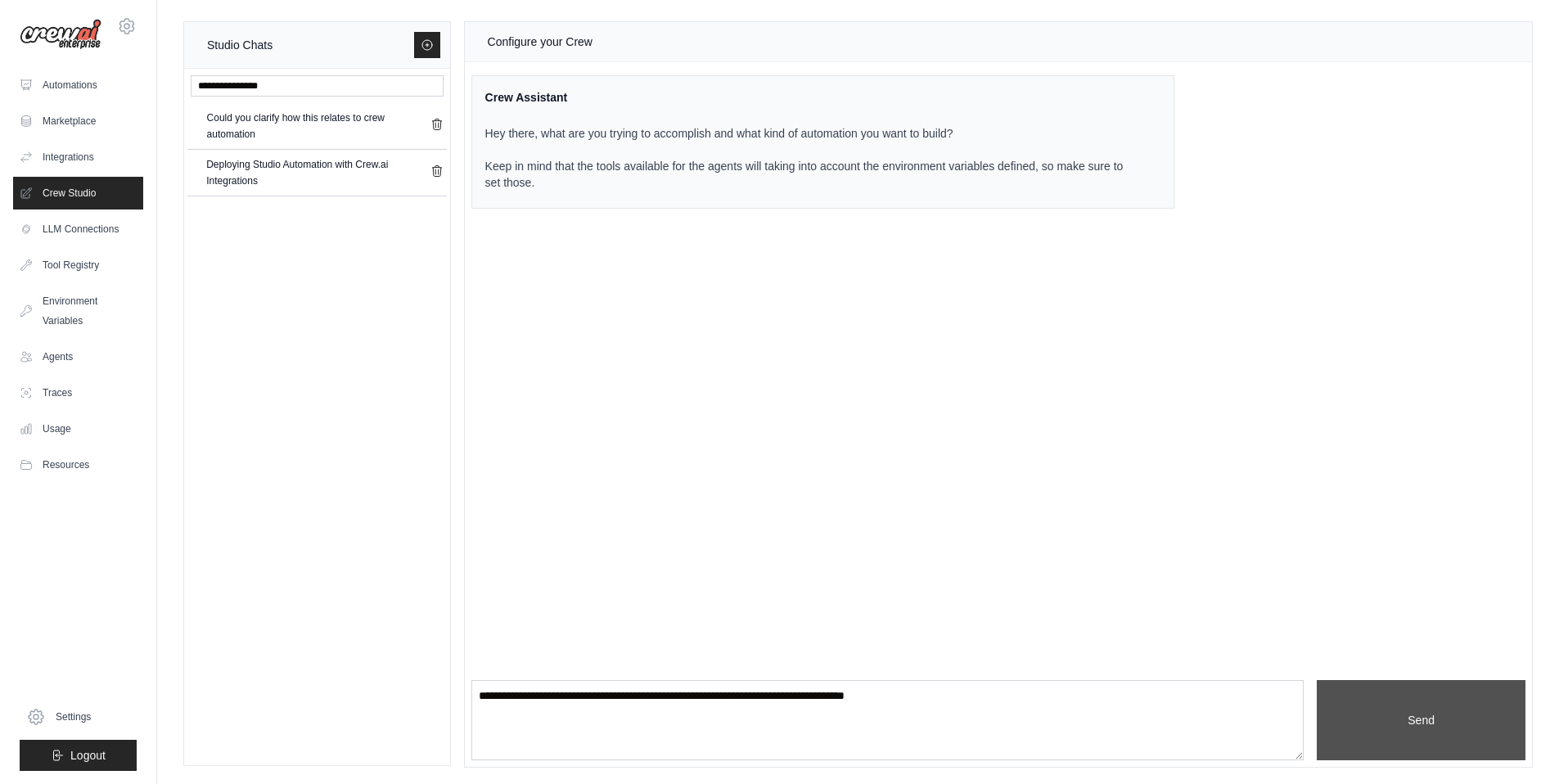scroll, scrollTop: 0, scrollLeft: 0, axis: both 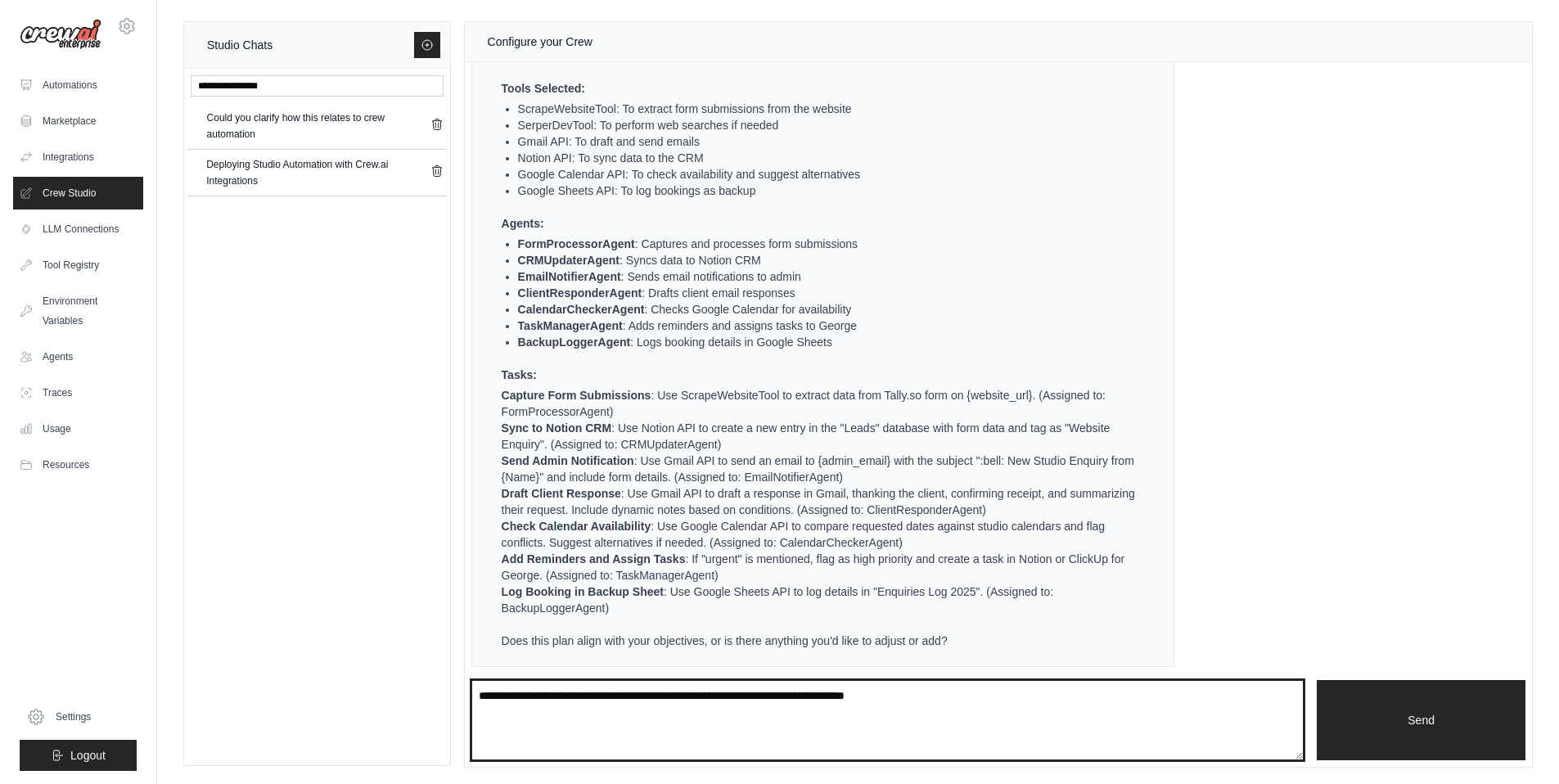 click at bounding box center [888, 720] 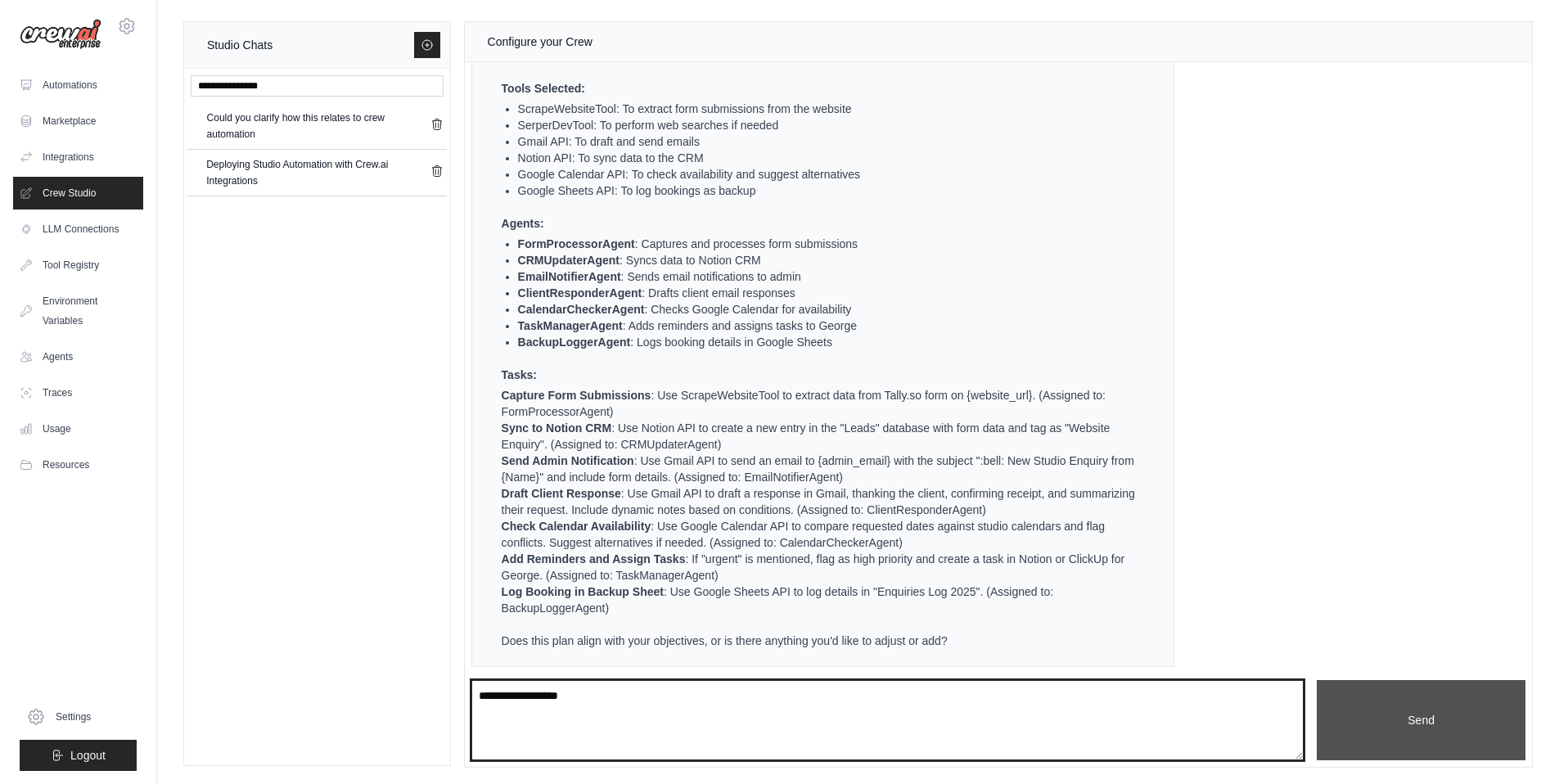 type on "**********" 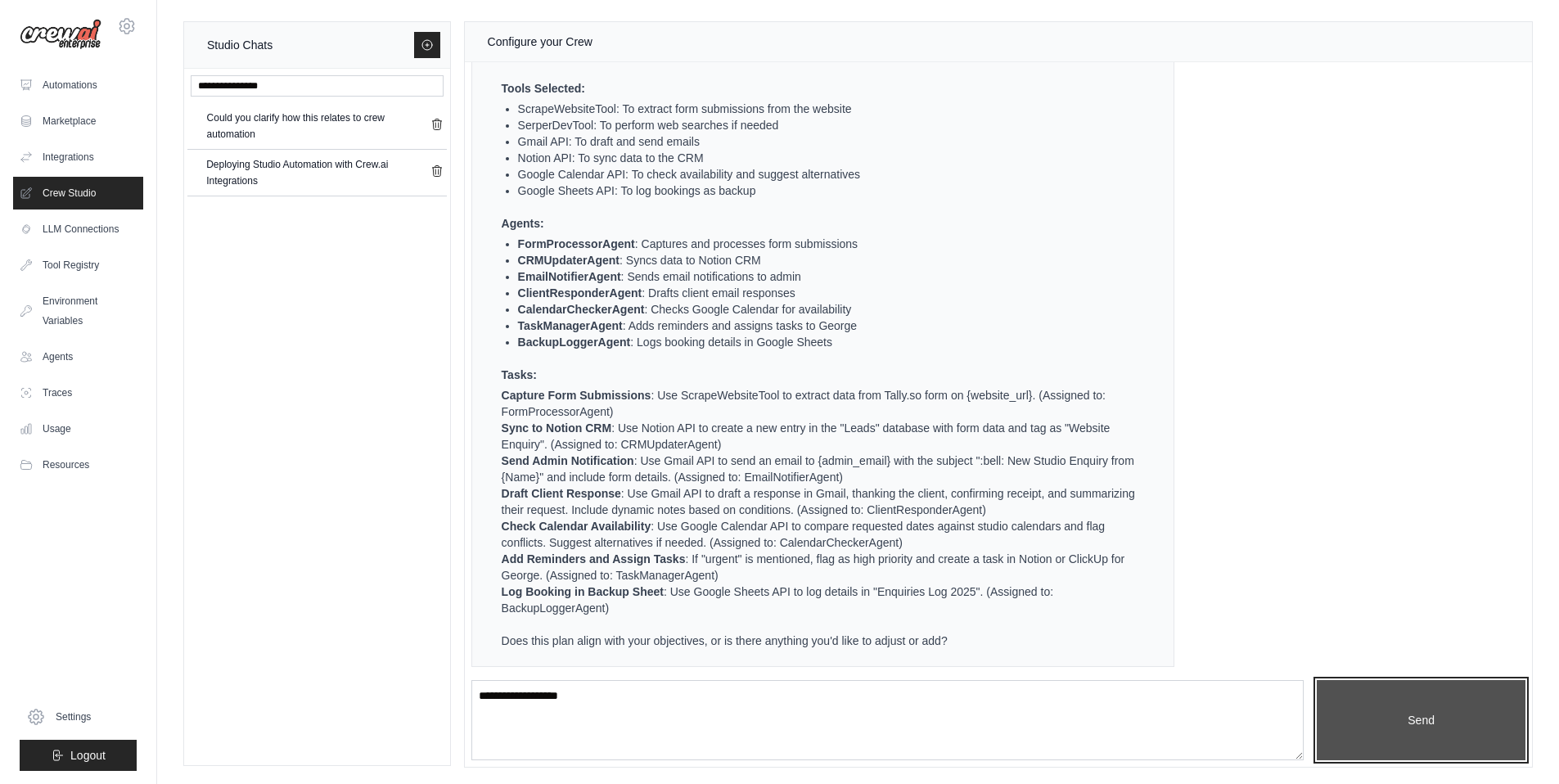 click on "Send" at bounding box center (1421, 720) 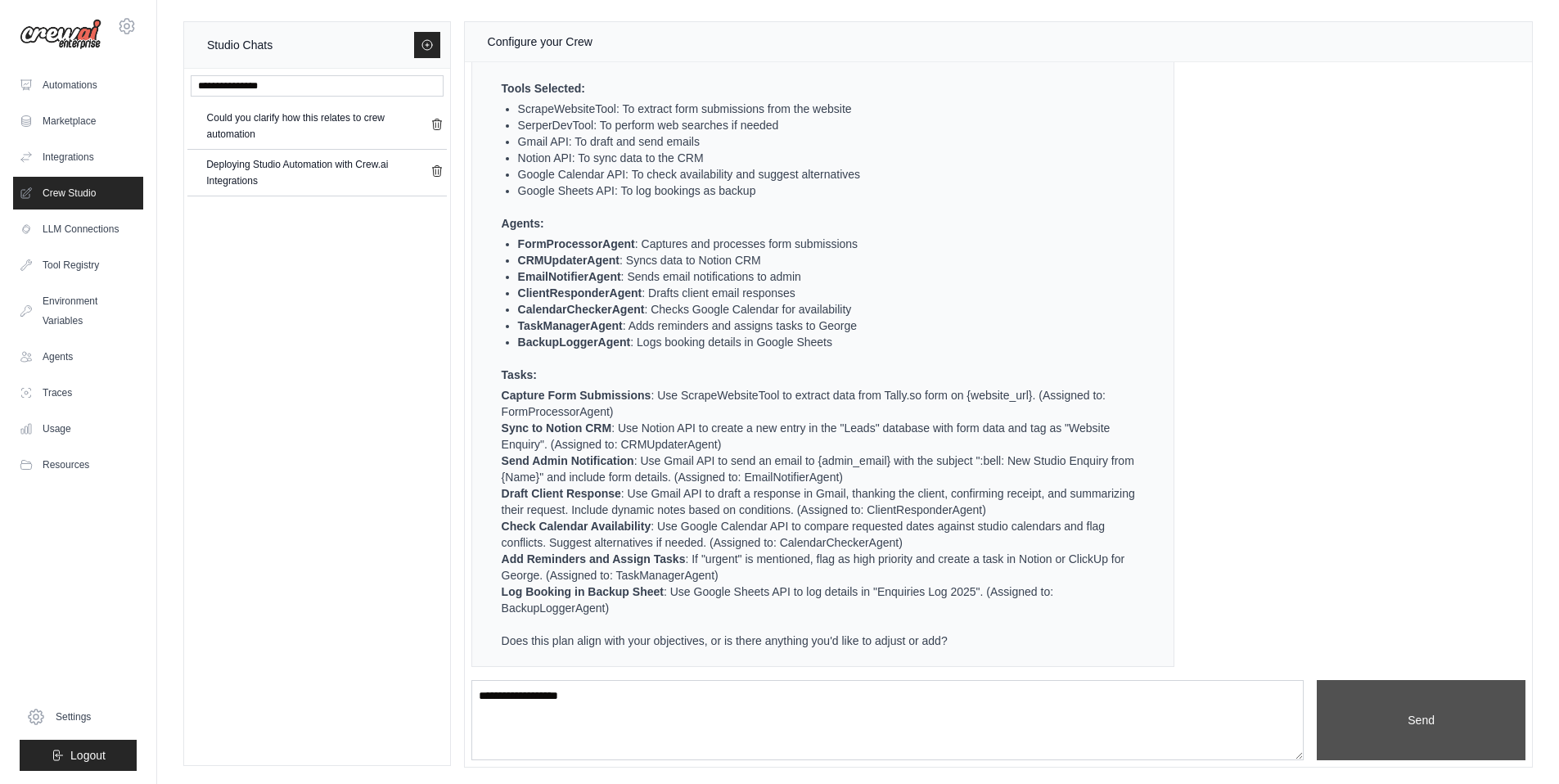 type 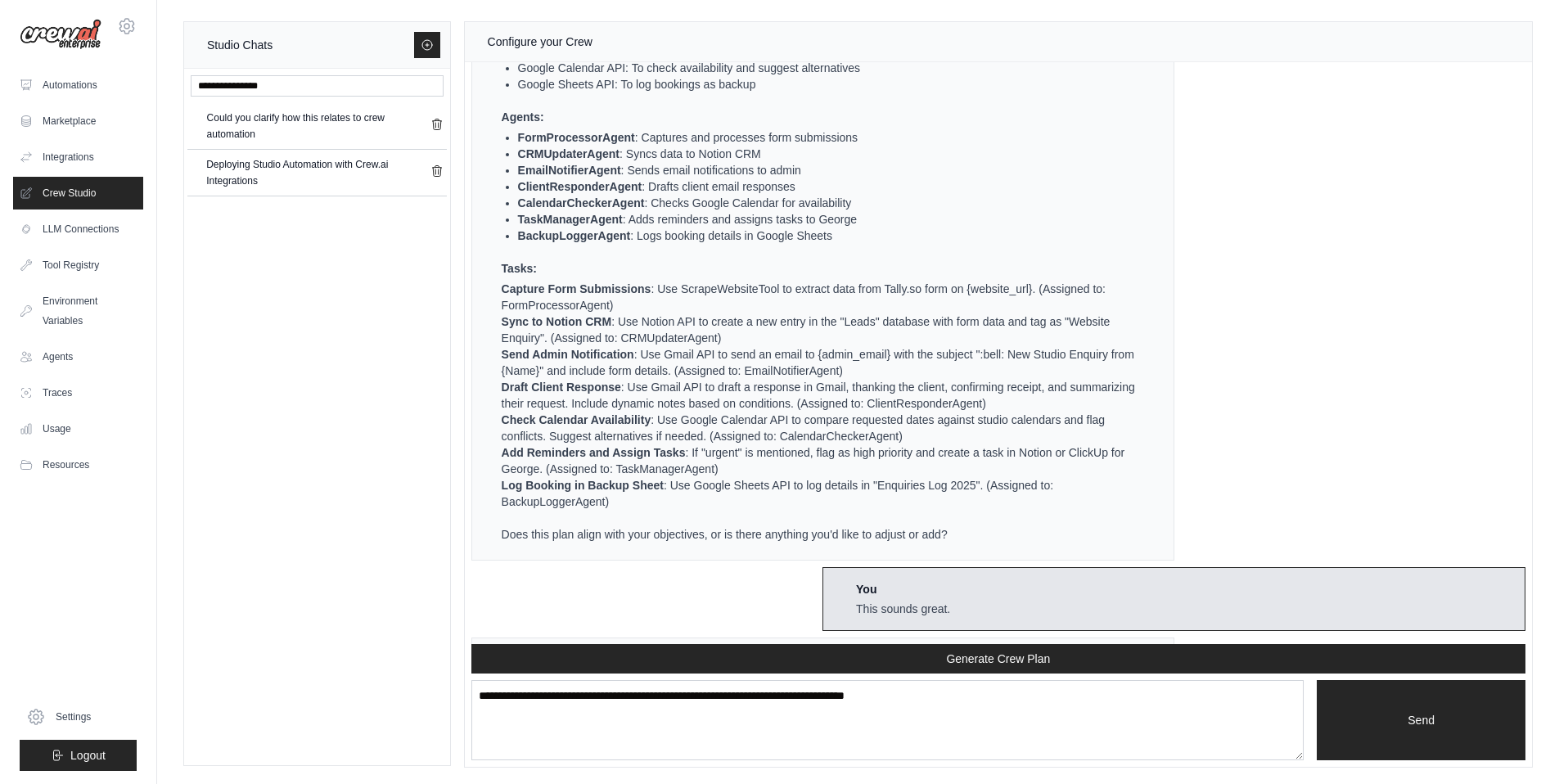 scroll, scrollTop: 1340, scrollLeft: 0, axis: vertical 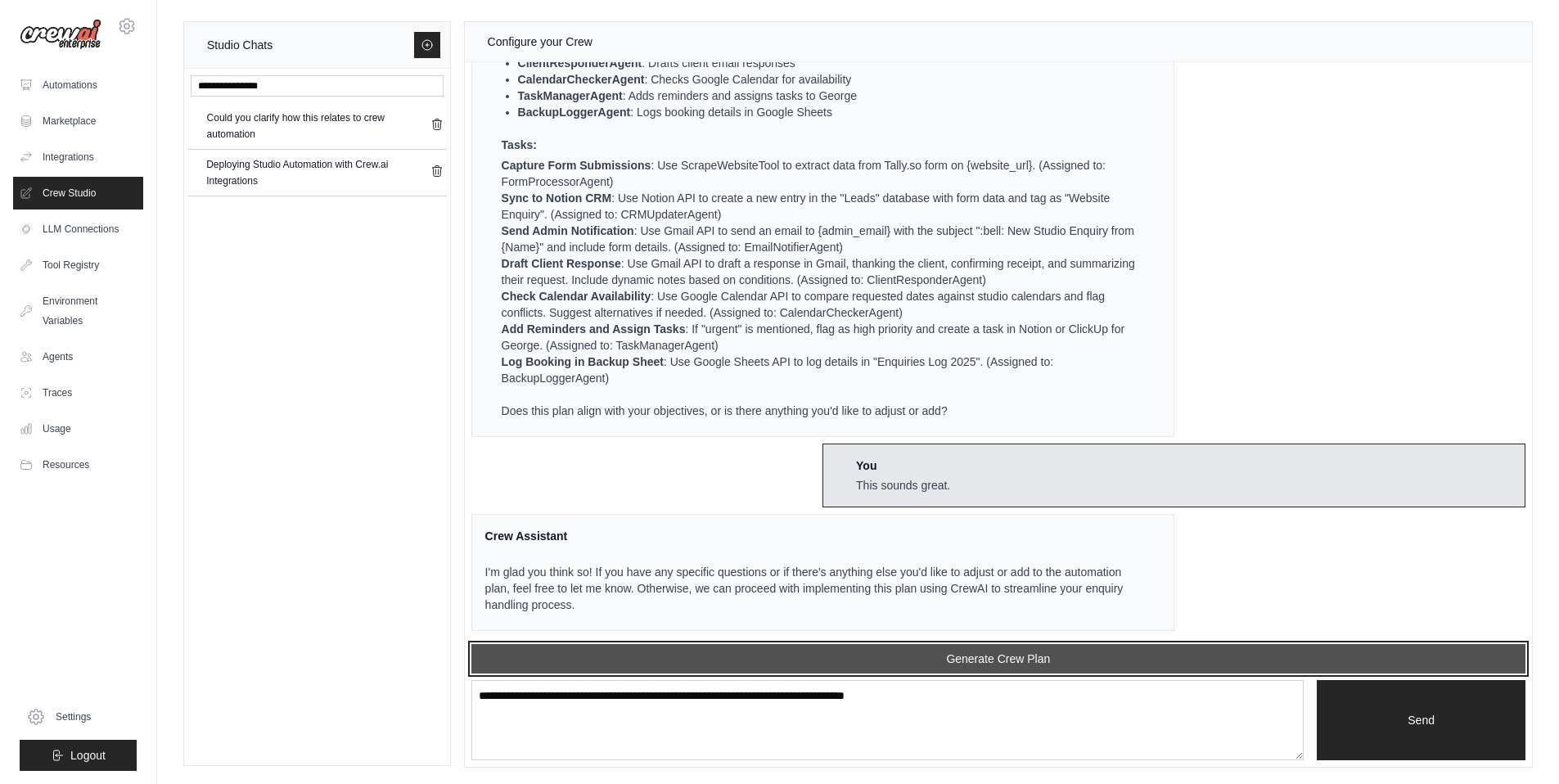 click on "Generate Crew Plan" at bounding box center (998, 659) 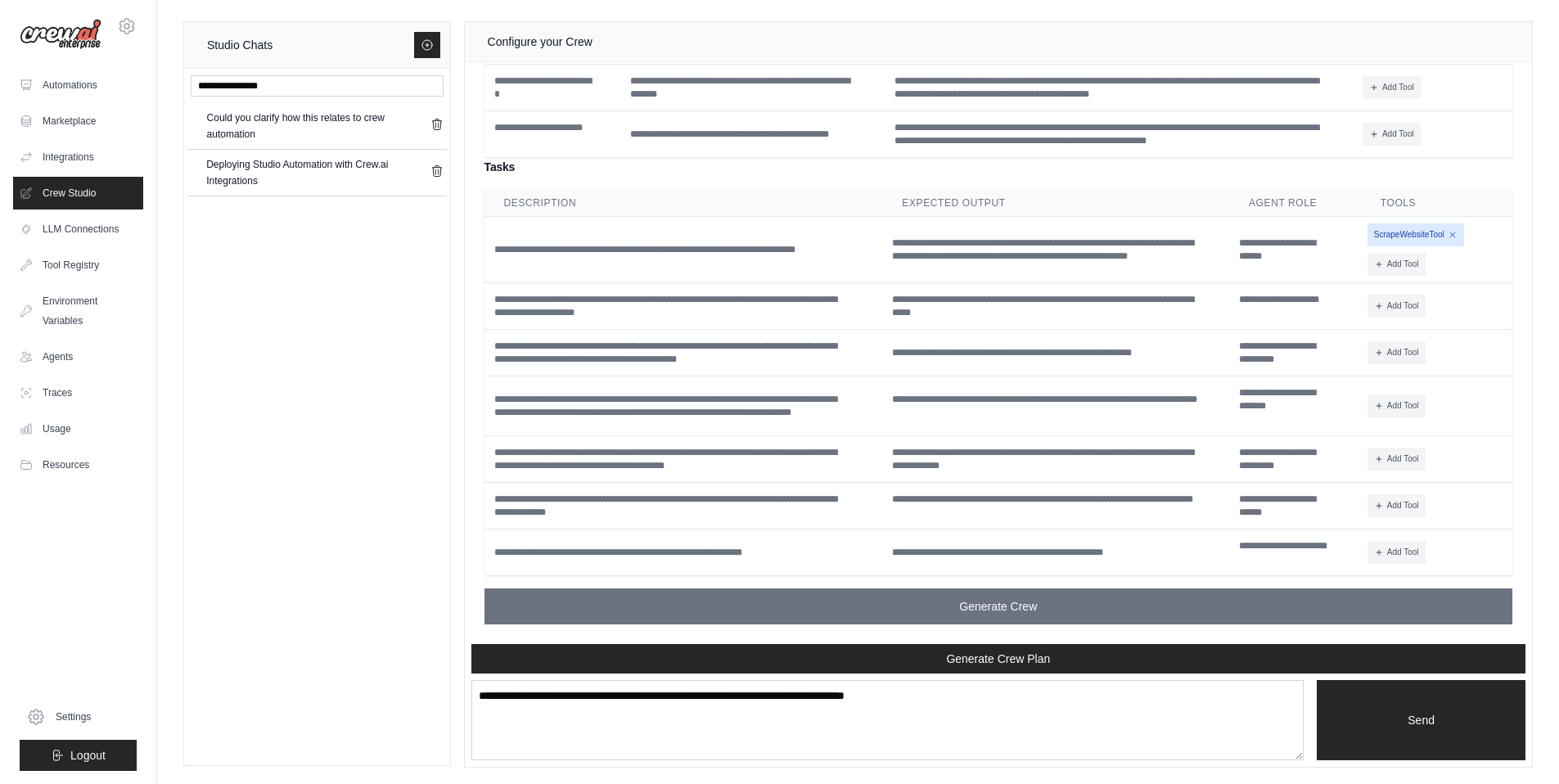 scroll, scrollTop: 2748, scrollLeft: 0, axis: vertical 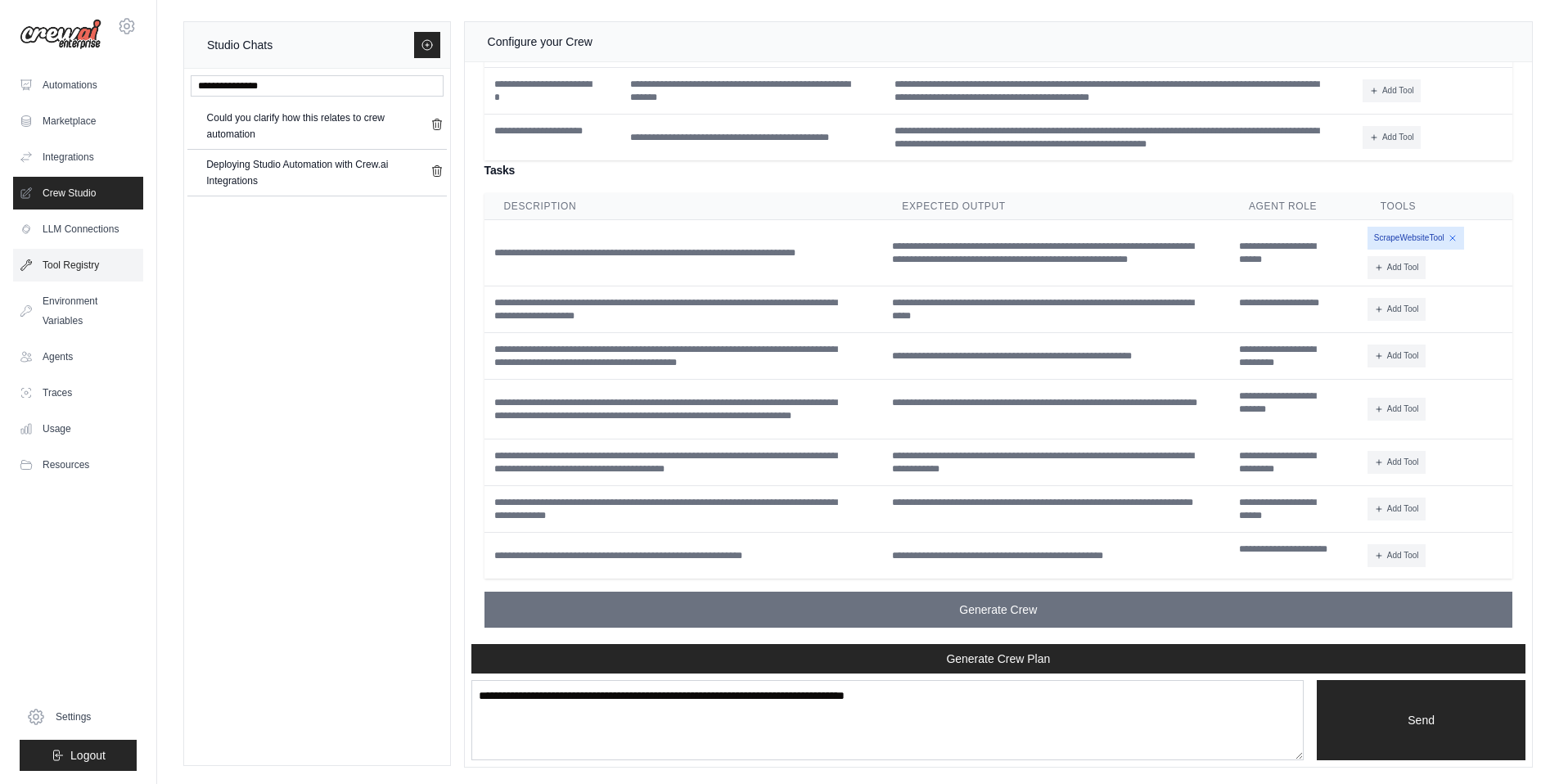 click on "Tool Registry" at bounding box center (78, 265) 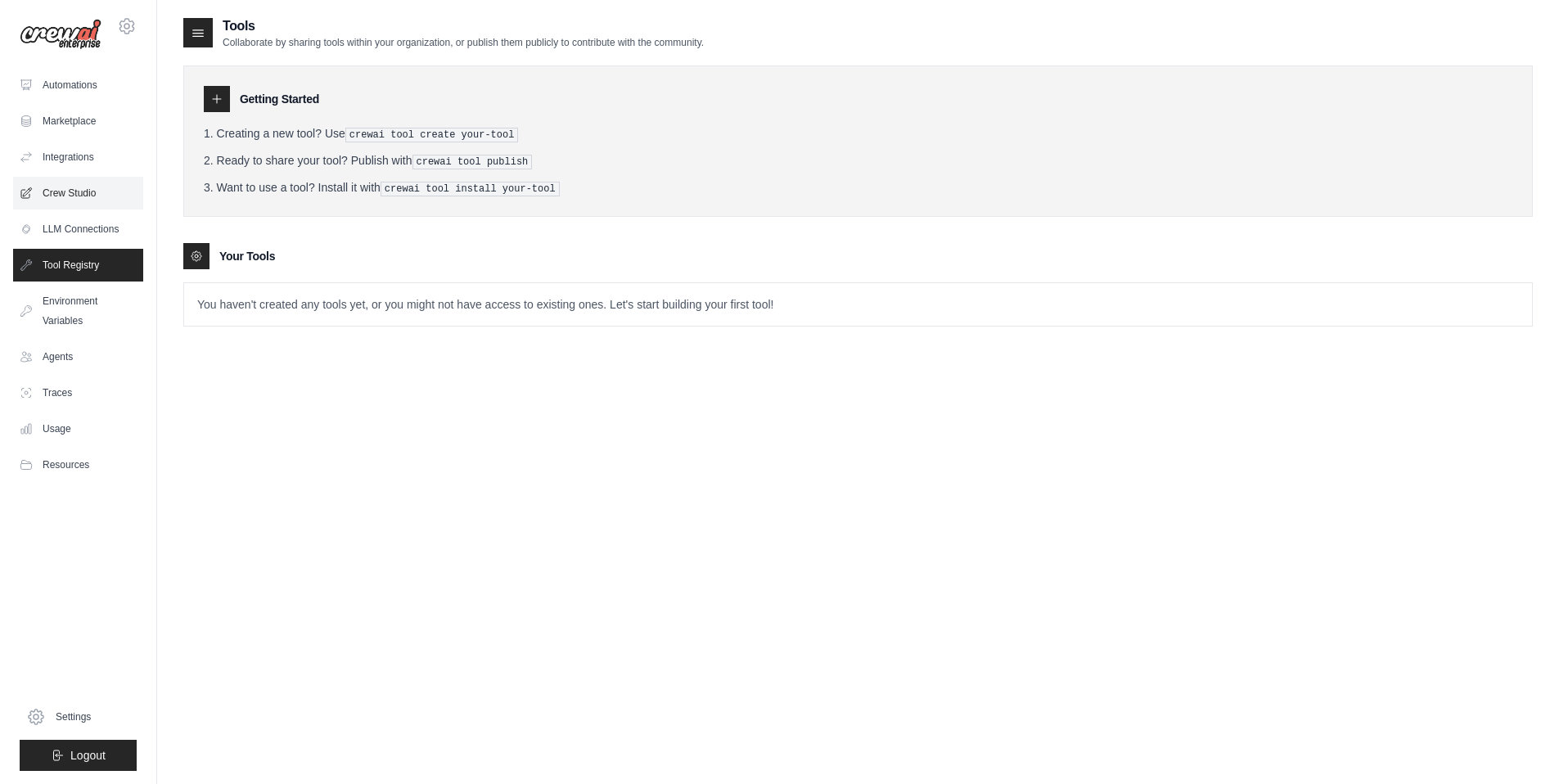 click on "Crew Studio" at bounding box center [78, 193] 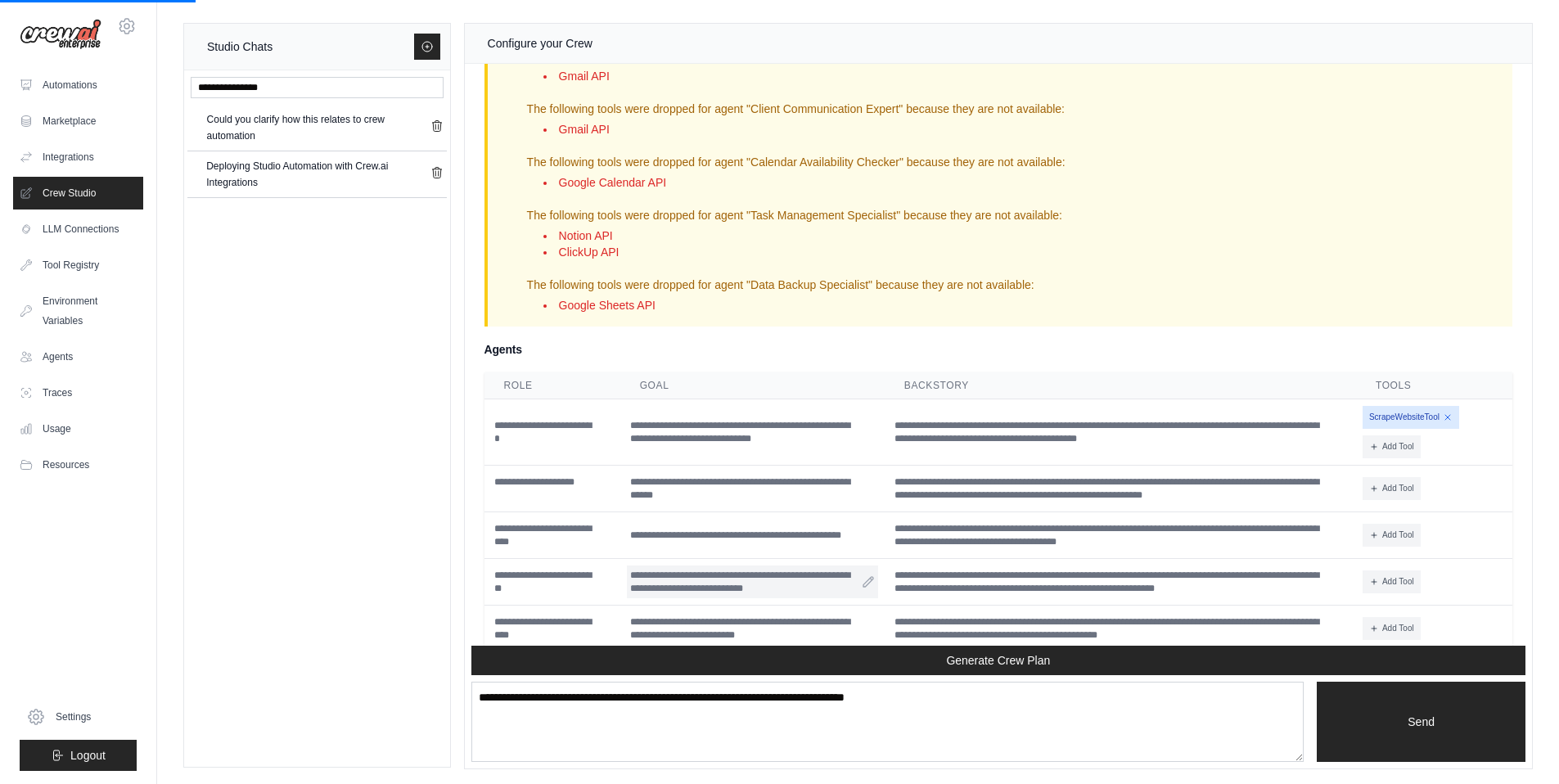 scroll, scrollTop: 2360, scrollLeft: 0, axis: vertical 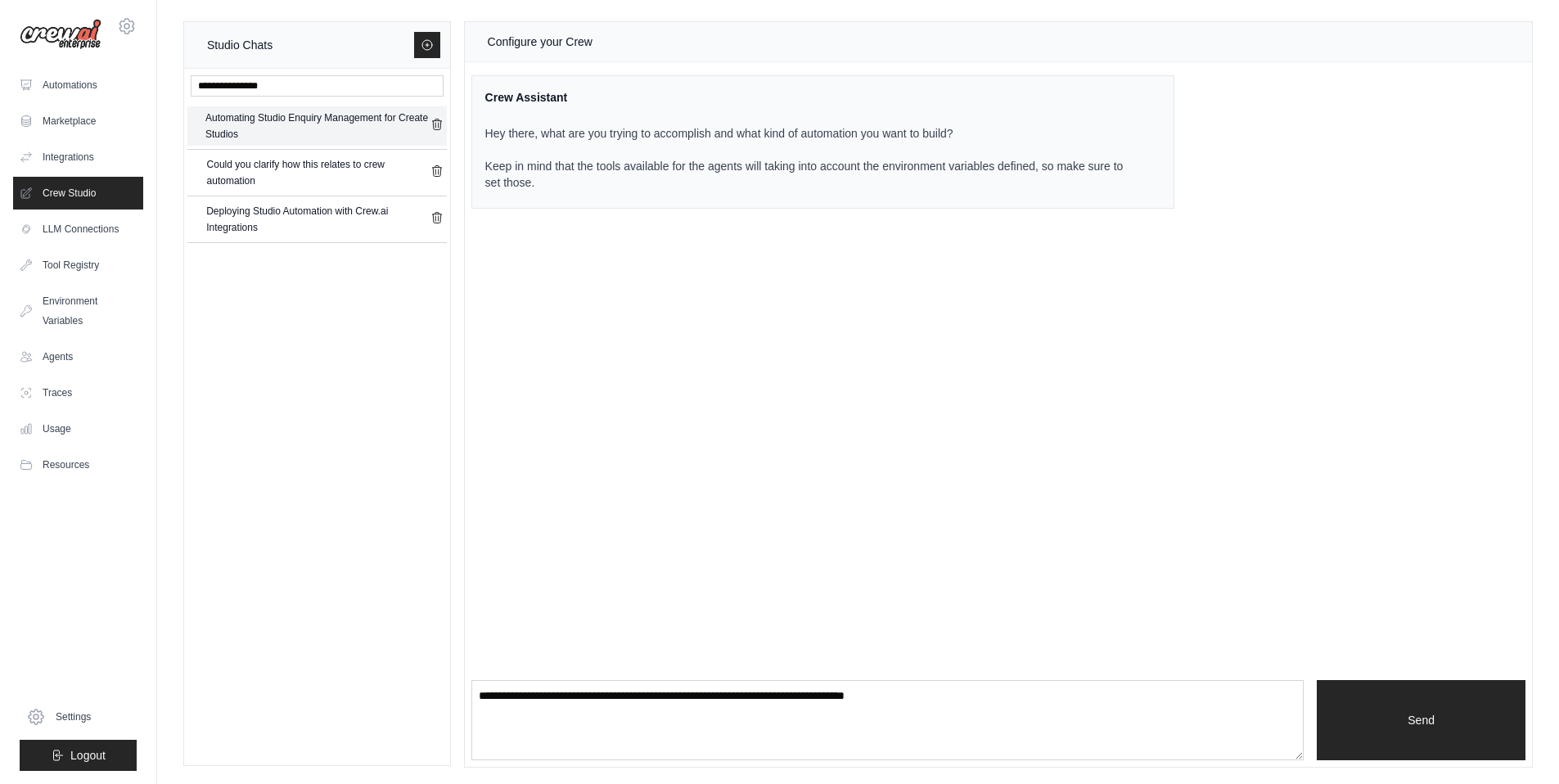 click on "Automating Studio Enquiry Management for Create Studios" at bounding box center (318, 126) 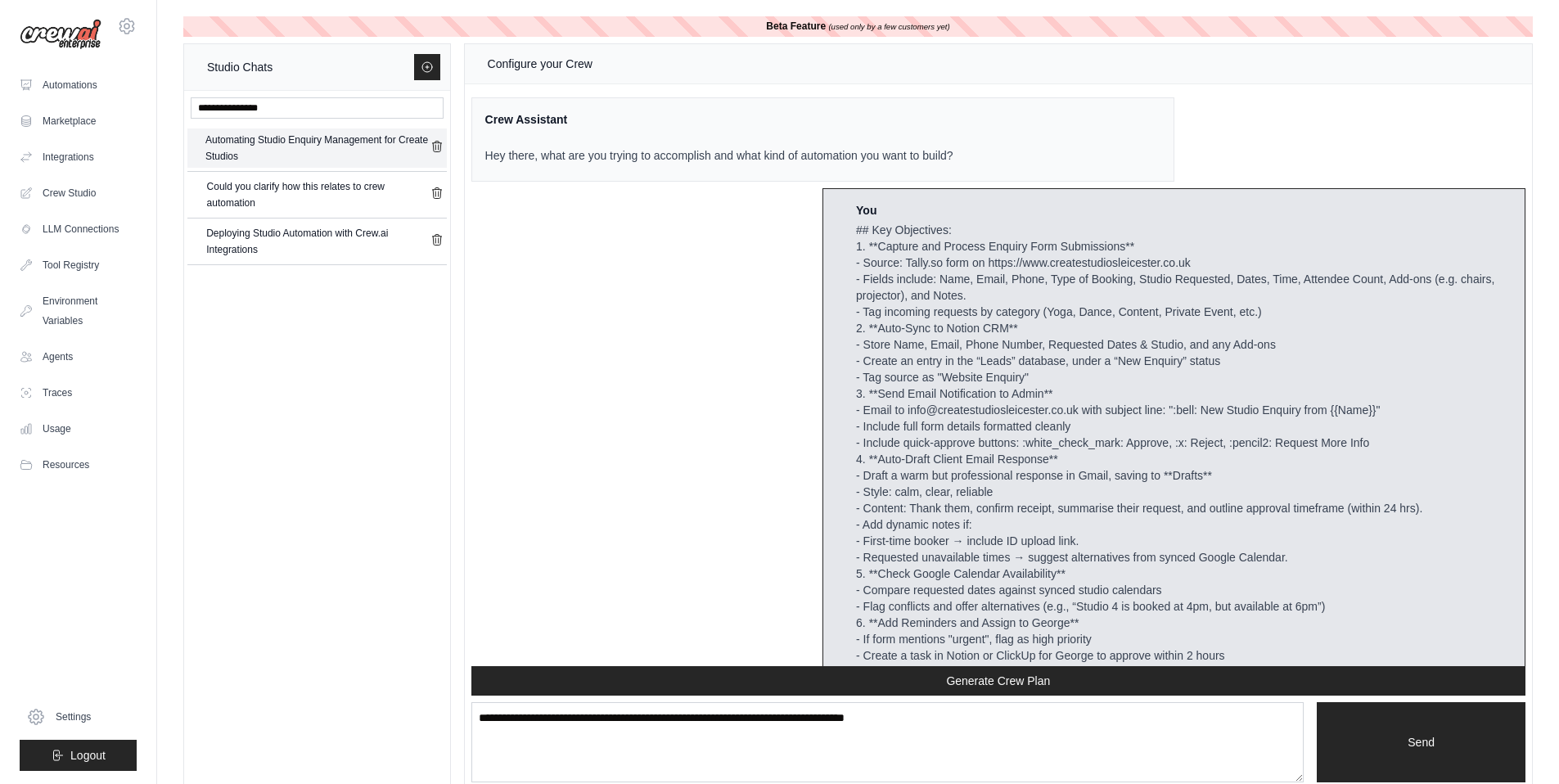 scroll, scrollTop: 2702, scrollLeft: 0, axis: vertical 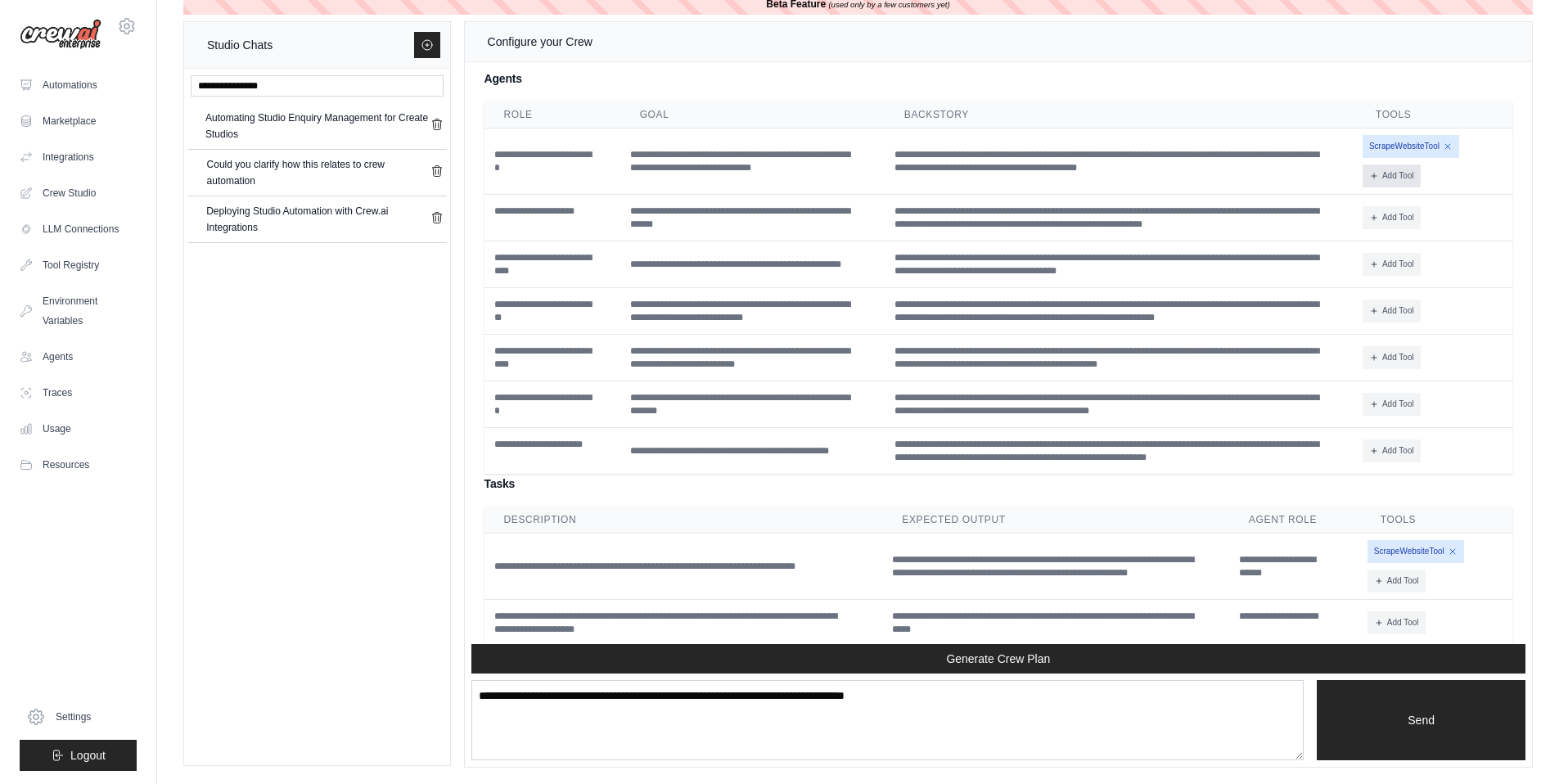 click on "Add Tool" at bounding box center (1391, 176) 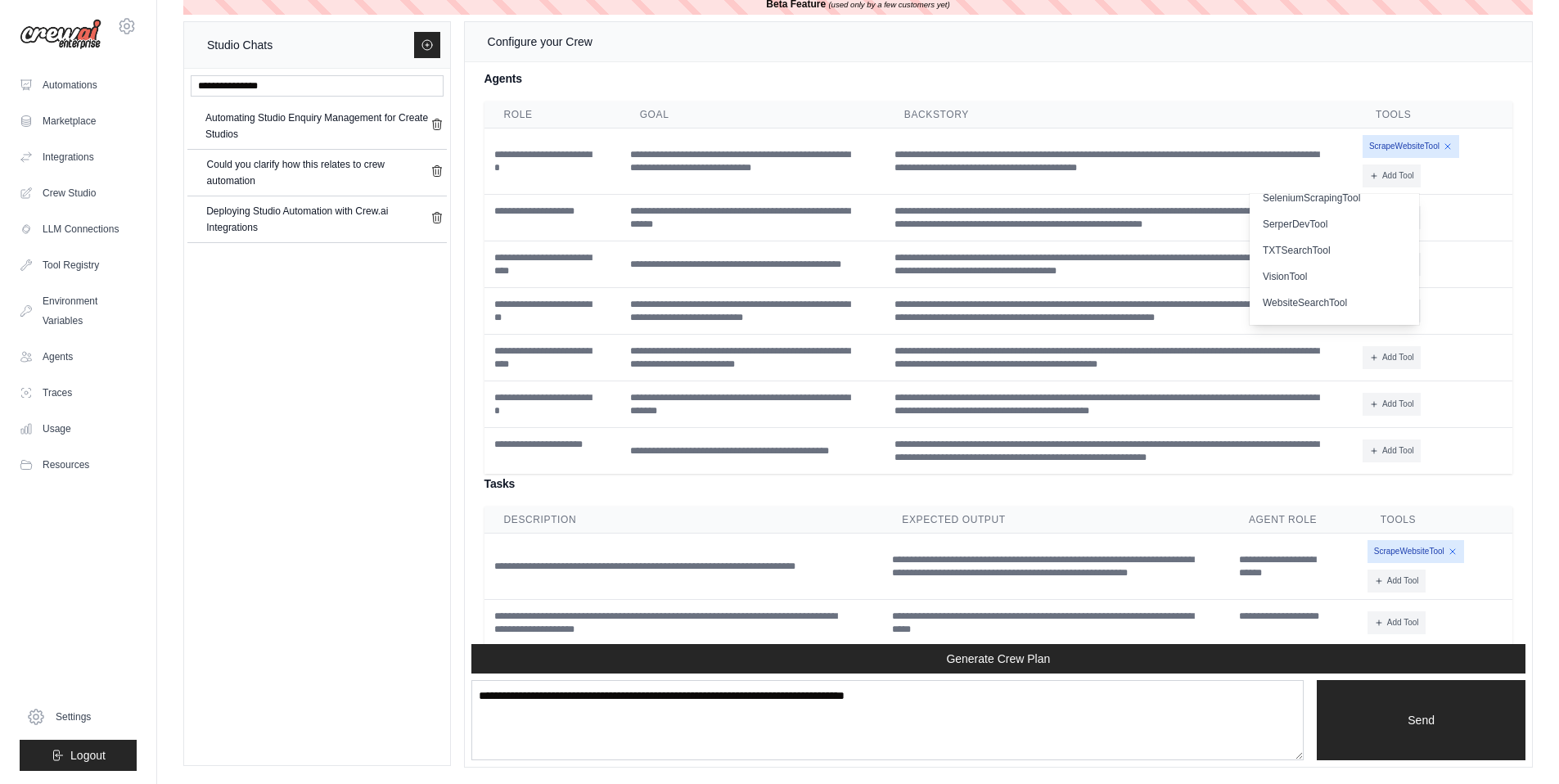 scroll, scrollTop: 0, scrollLeft: 0, axis: both 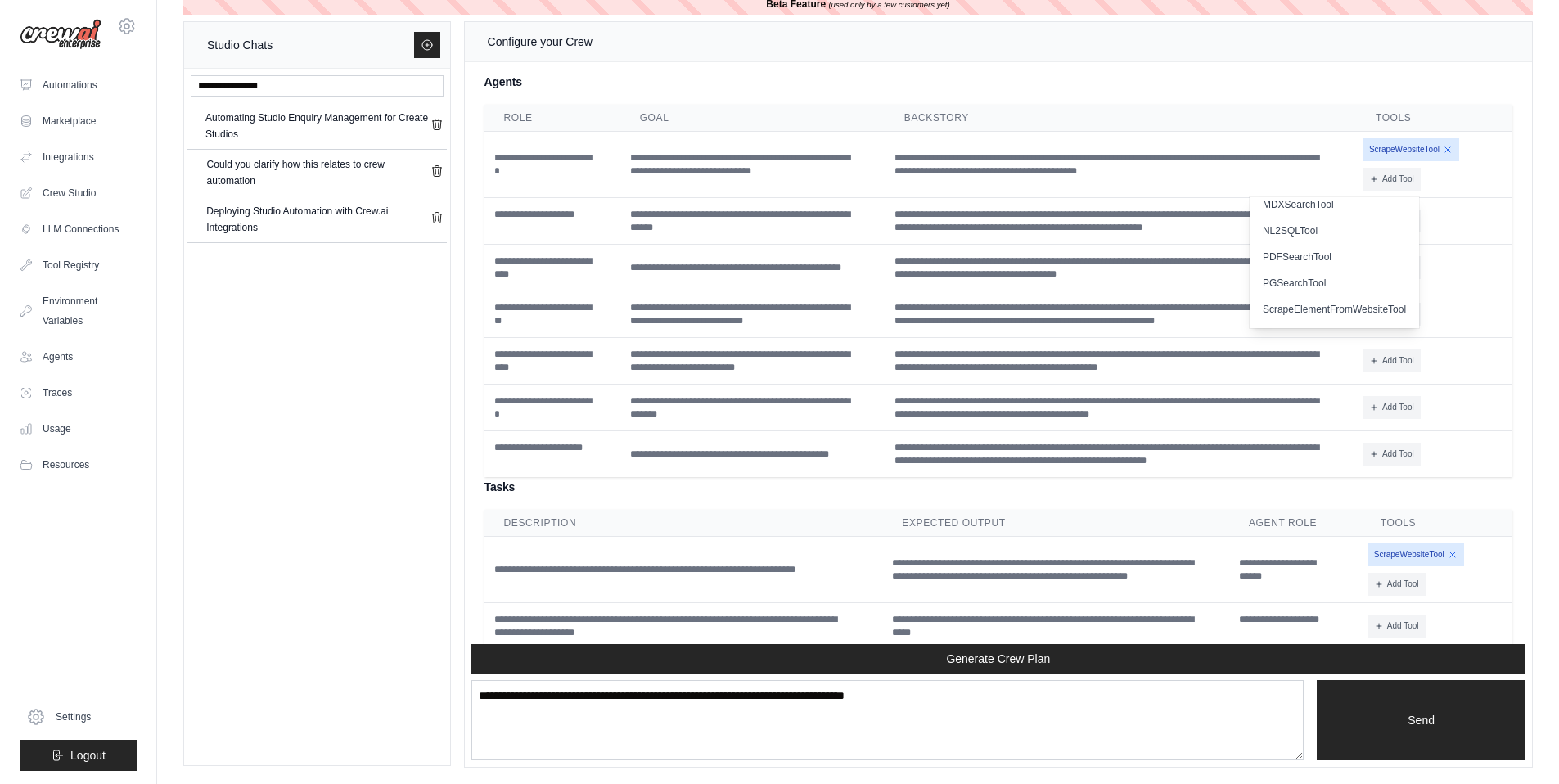 click on "**********" at bounding box center (998, 274) 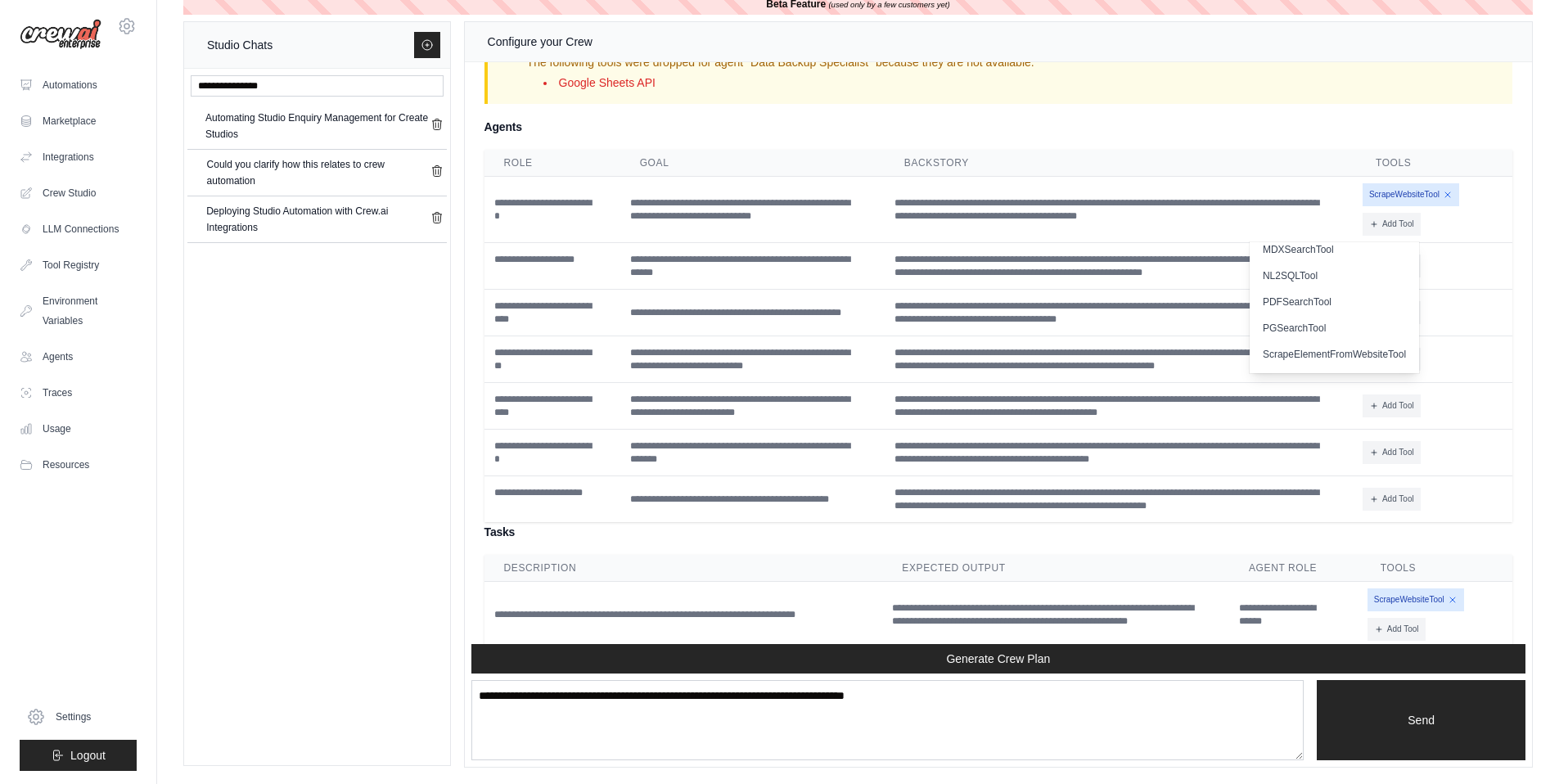 scroll, scrollTop: 2336, scrollLeft: 0, axis: vertical 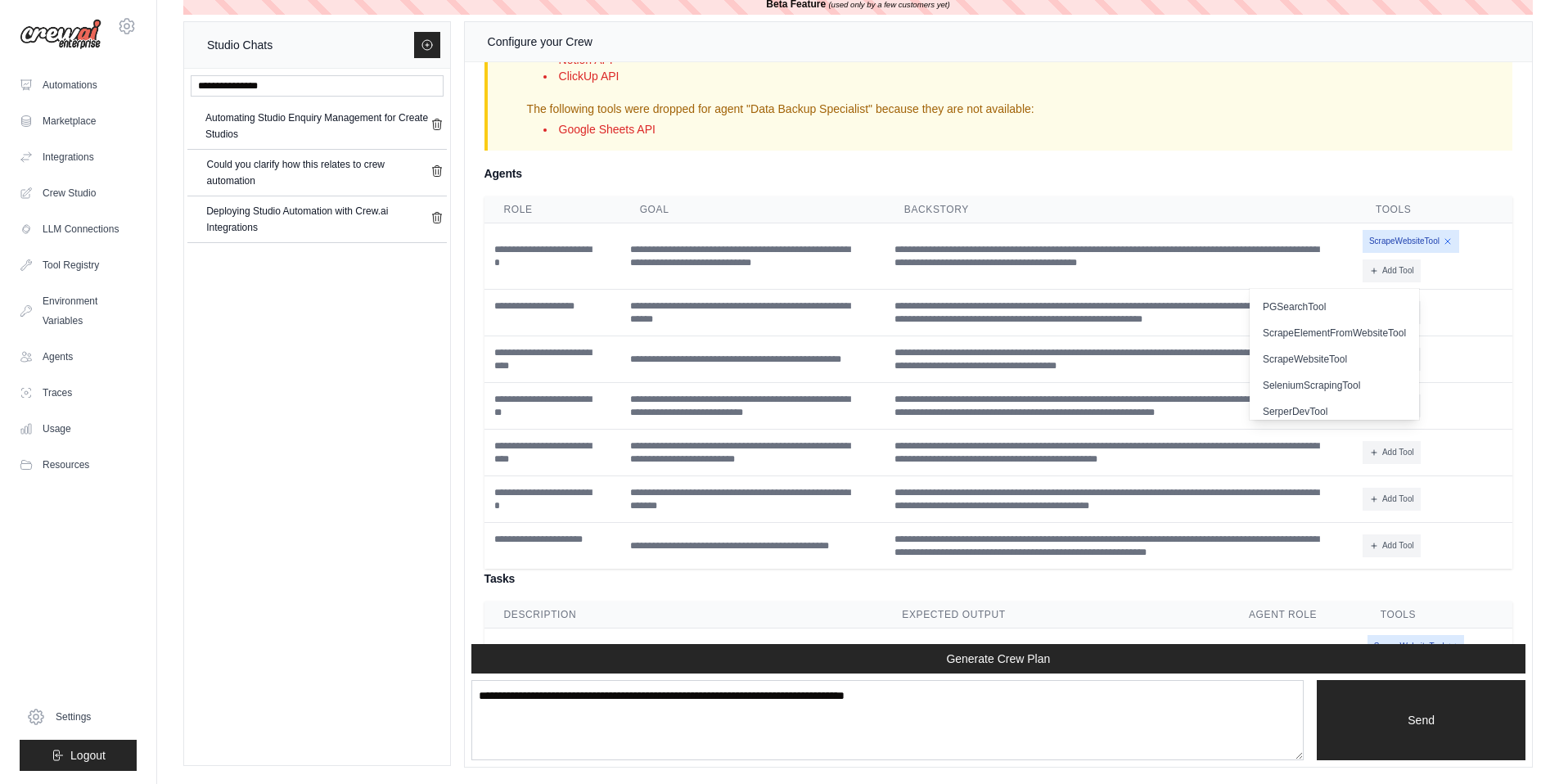 drag, startPoint x: 1511, startPoint y: 274, endPoint x: 1462, endPoint y: 268, distance: 49.36598 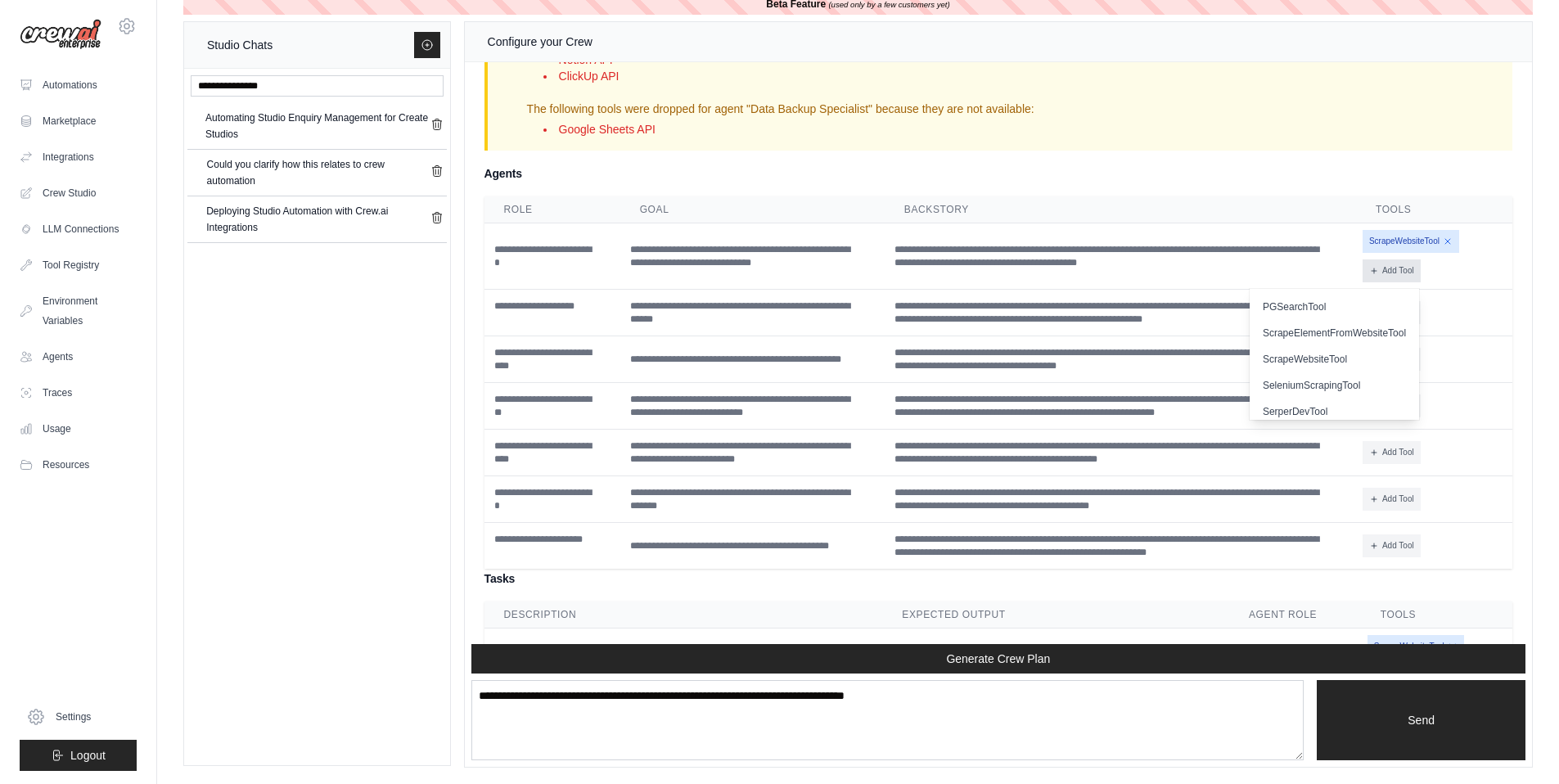 click on "Add Tool" at bounding box center (1391, 271) 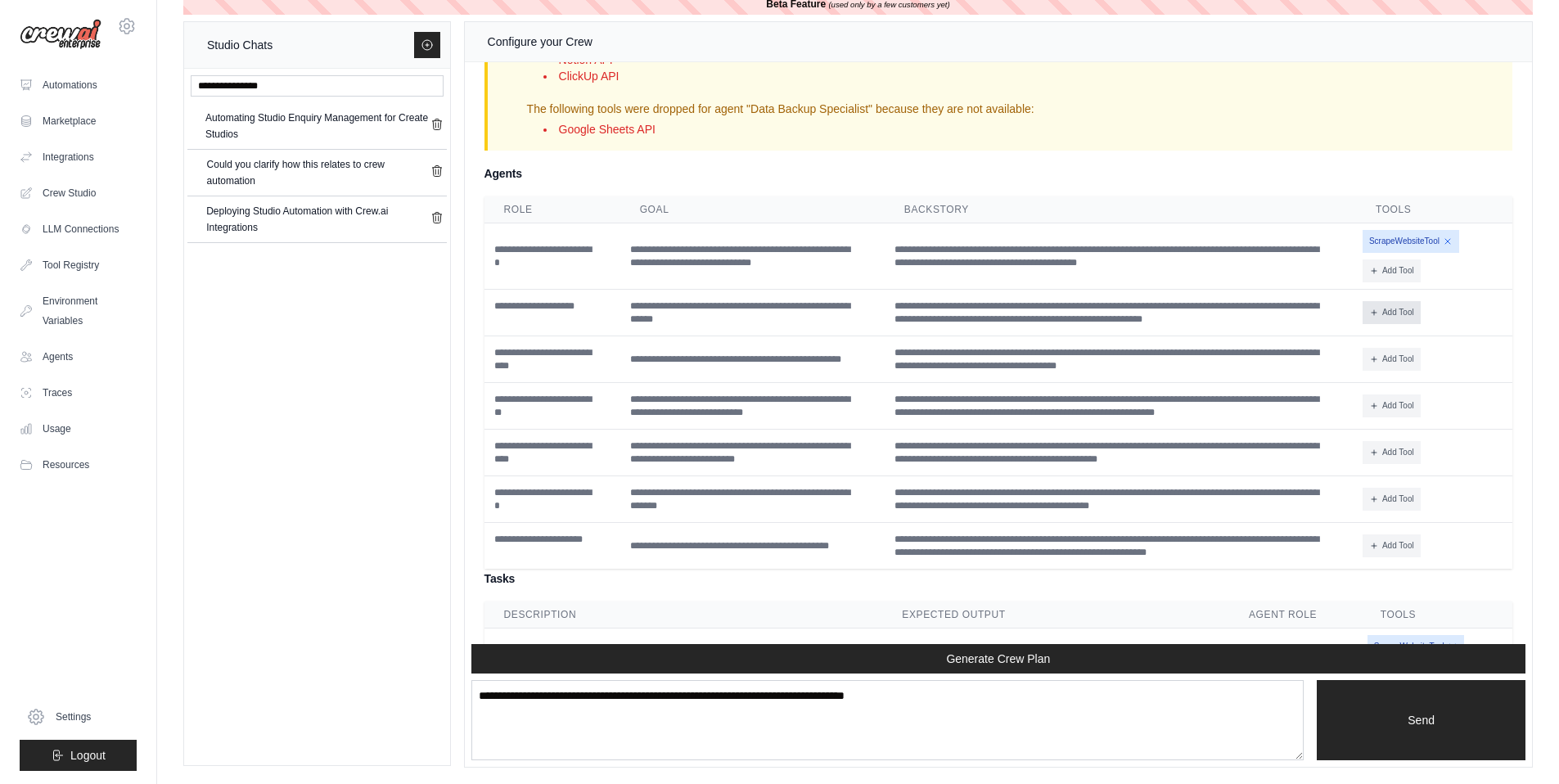 click on "Add Tool" at bounding box center [1391, 313] 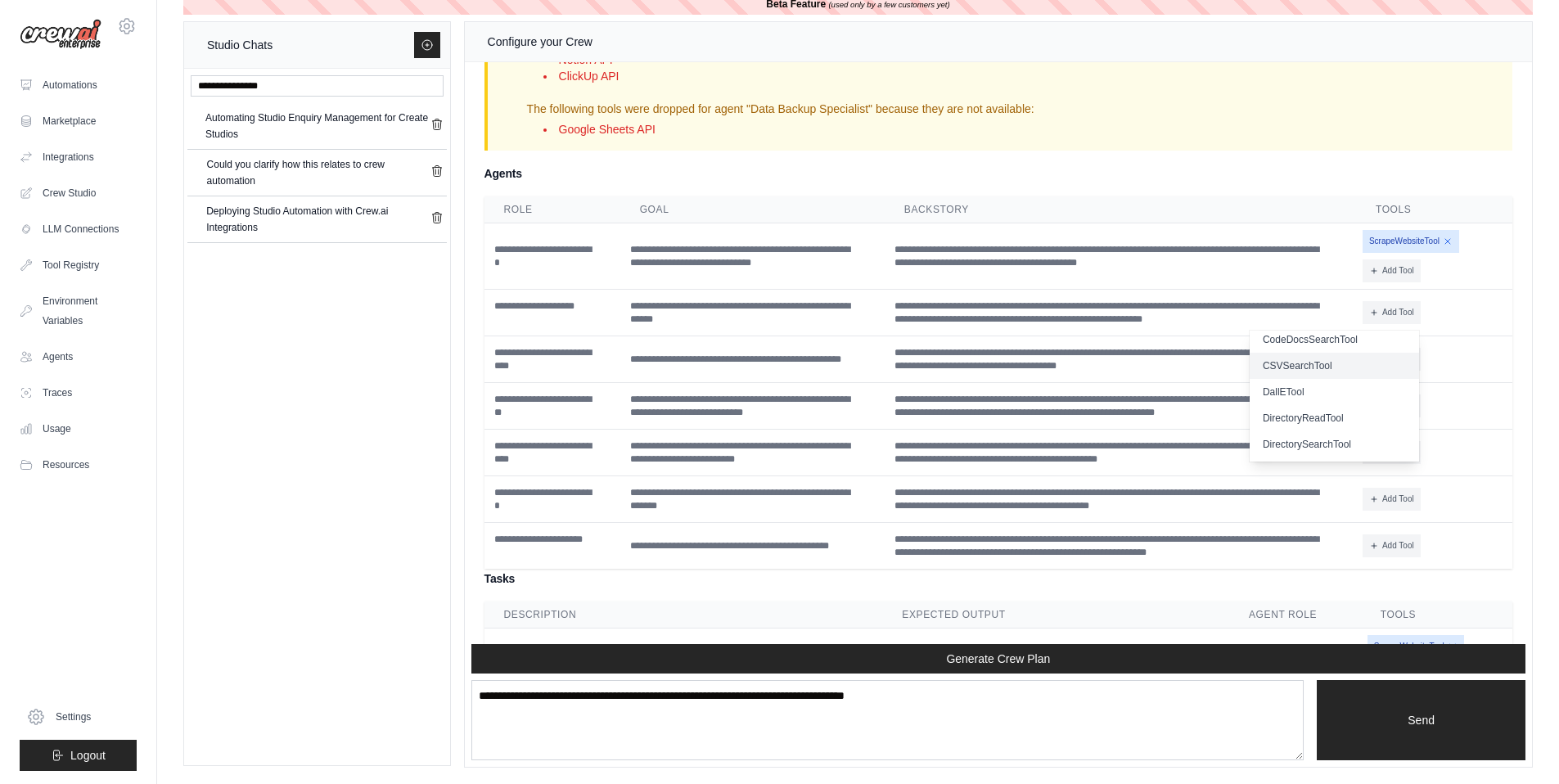 scroll, scrollTop: 0, scrollLeft: 0, axis: both 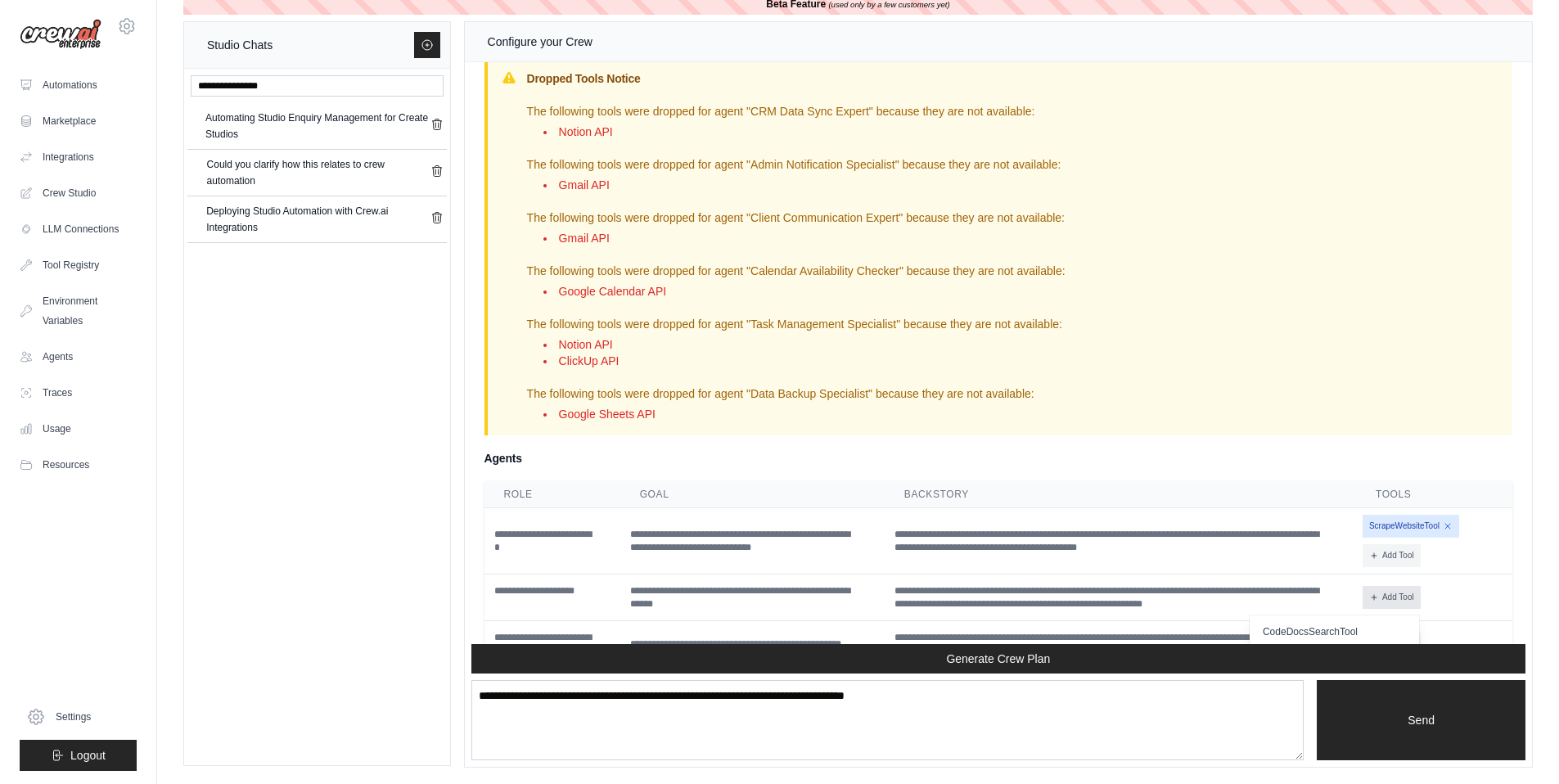 click on "Add Tool" at bounding box center (1391, 597) 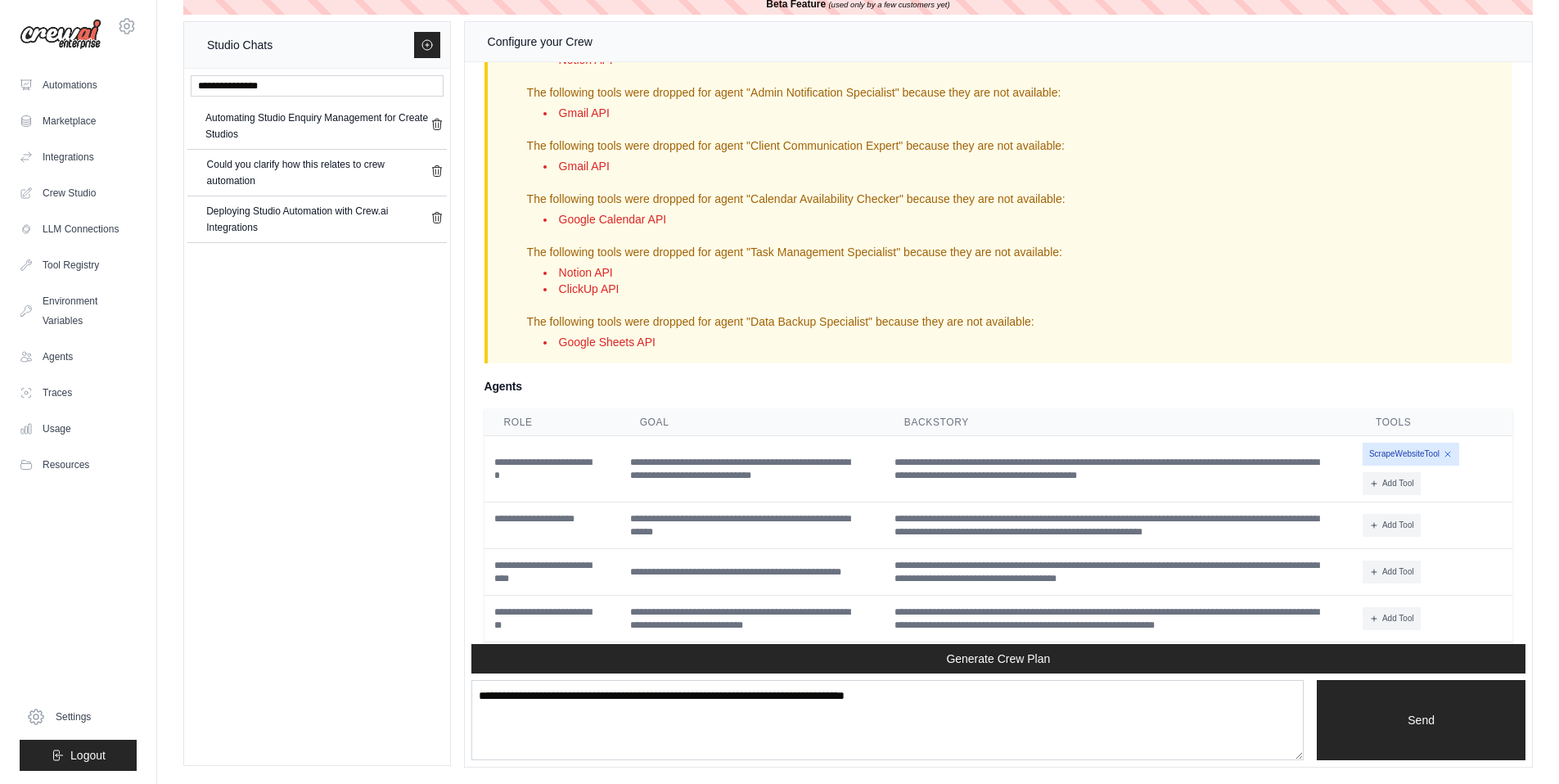 scroll, scrollTop: 2080, scrollLeft: 0, axis: vertical 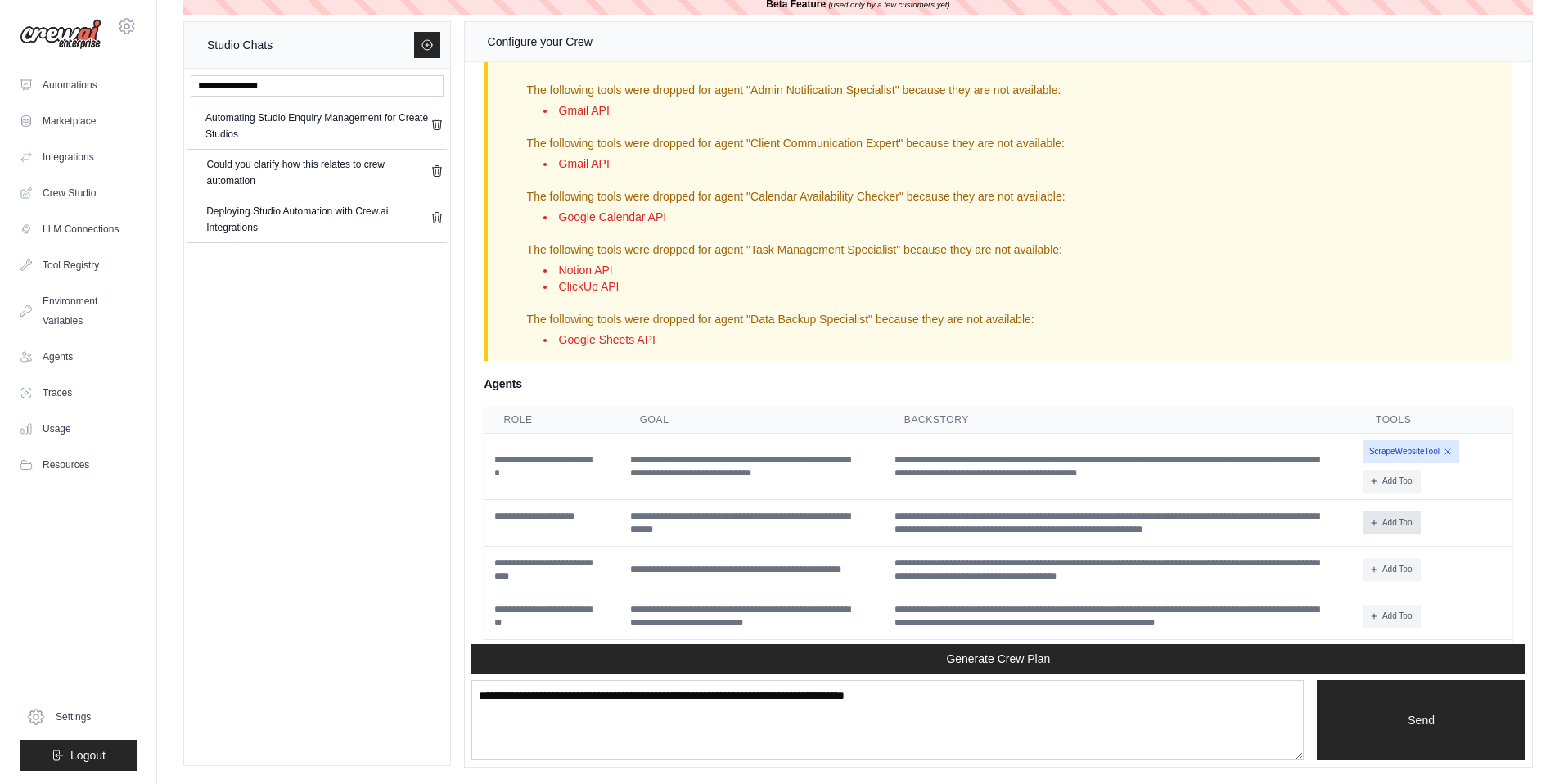 click on "Add Tool" at bounding box center [1391, 523] 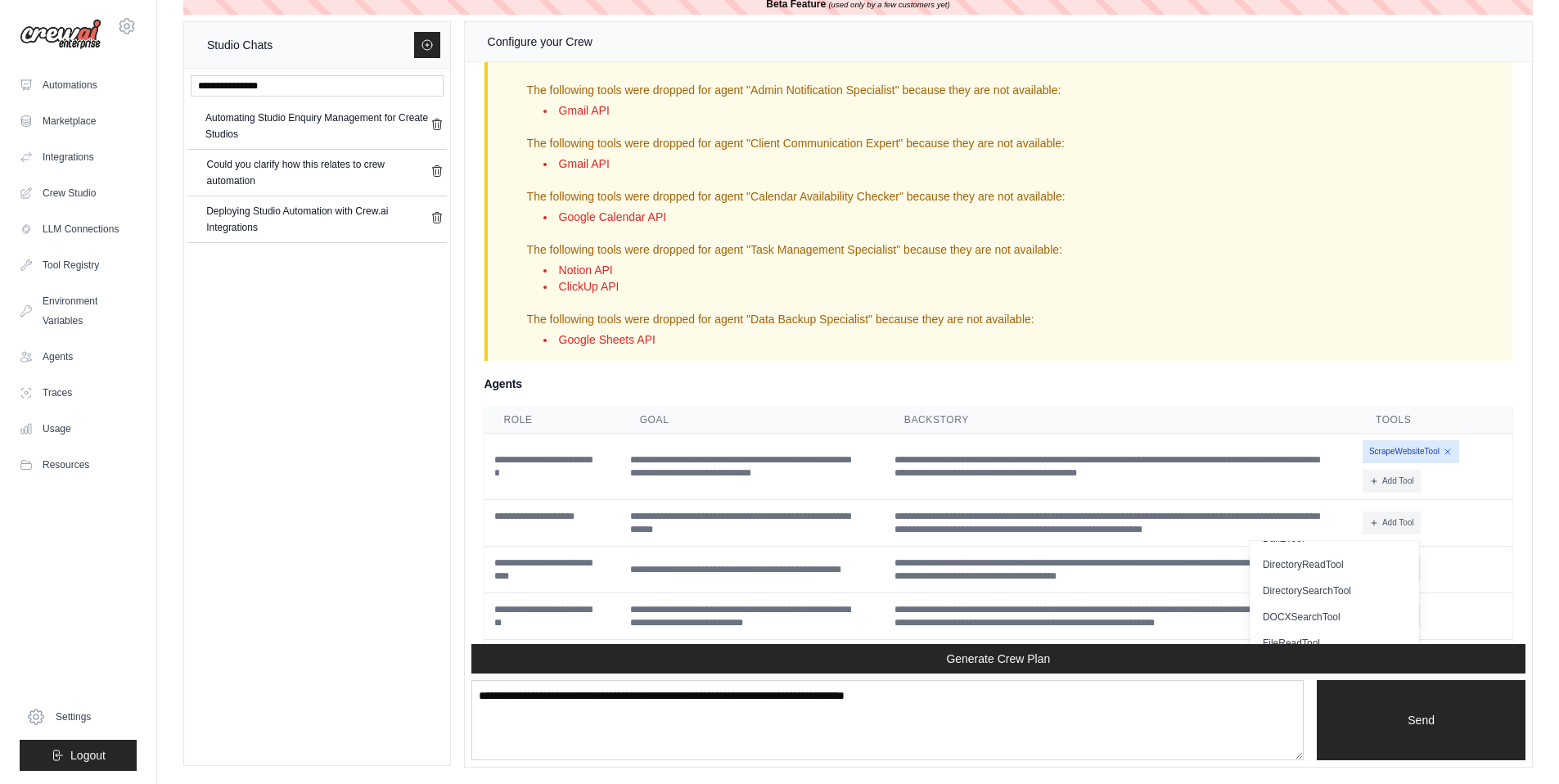 scroll, scrollTop: 0, scrollLeft: 0, axis: both 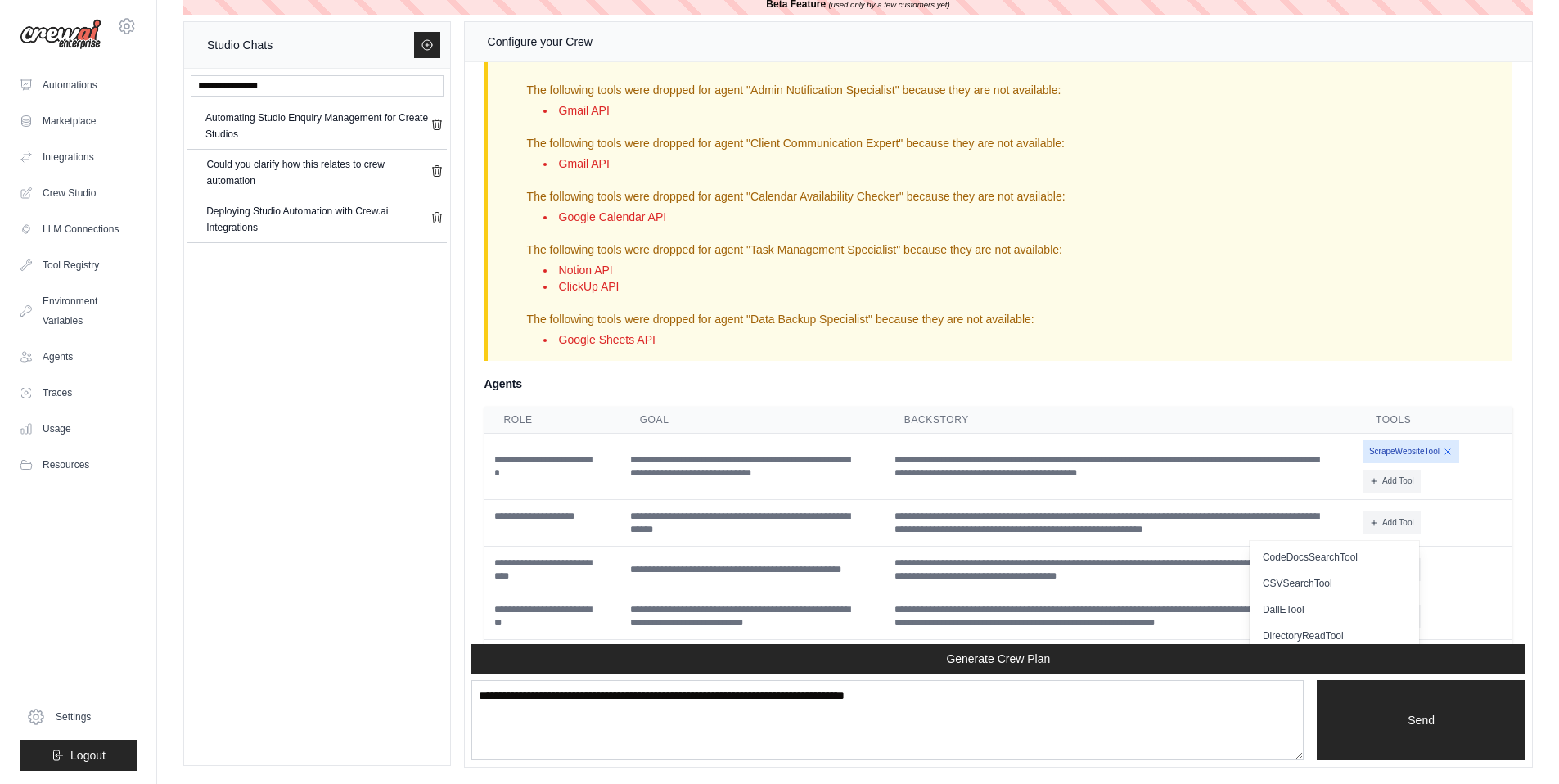 click on "ScrapeWebsiteTool
Add Tool
CodeDocsSearchTool" at bounding box center [1434, 466] 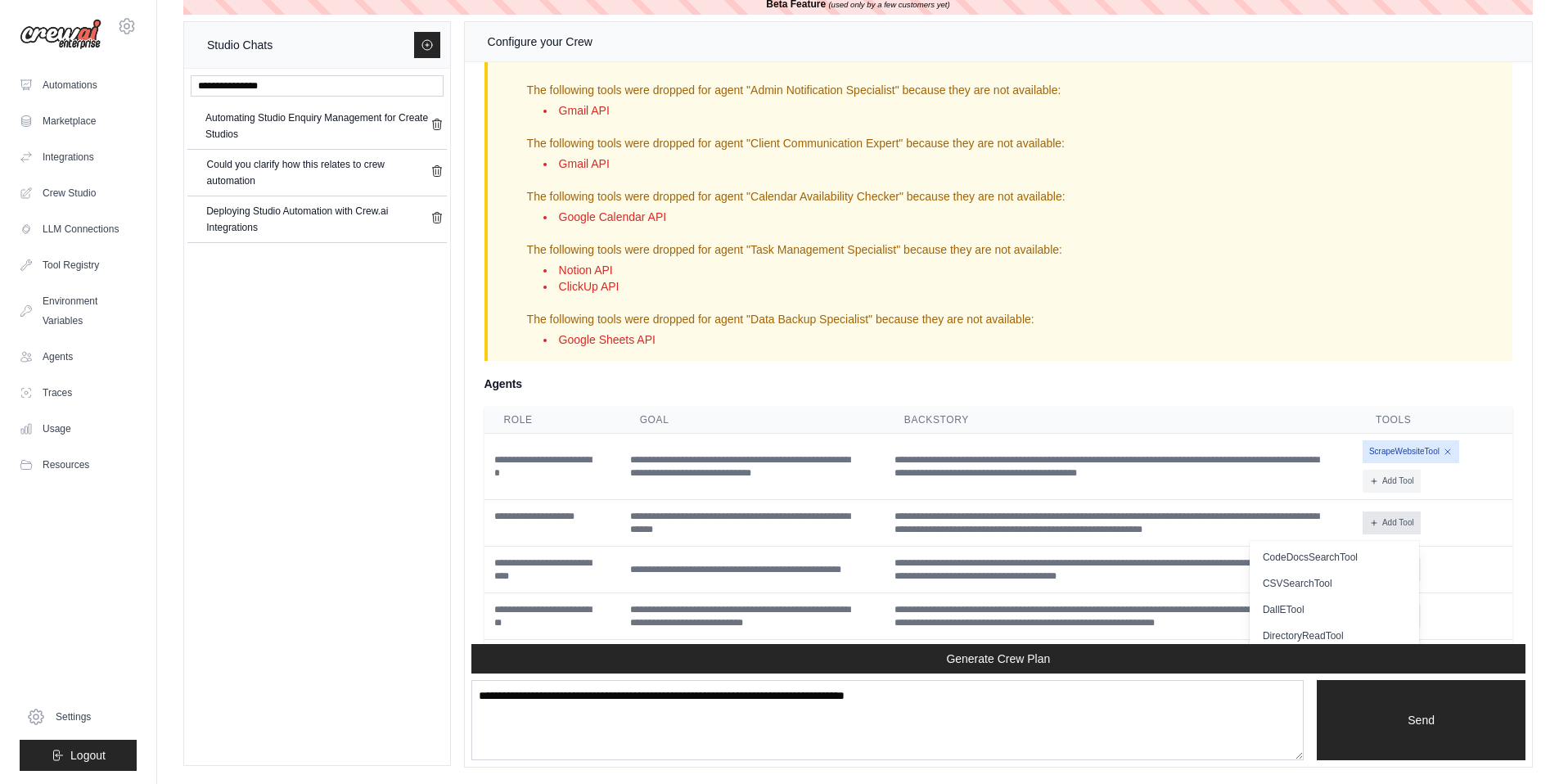 click on "Add Tool" at bounding box center [1391, 523] 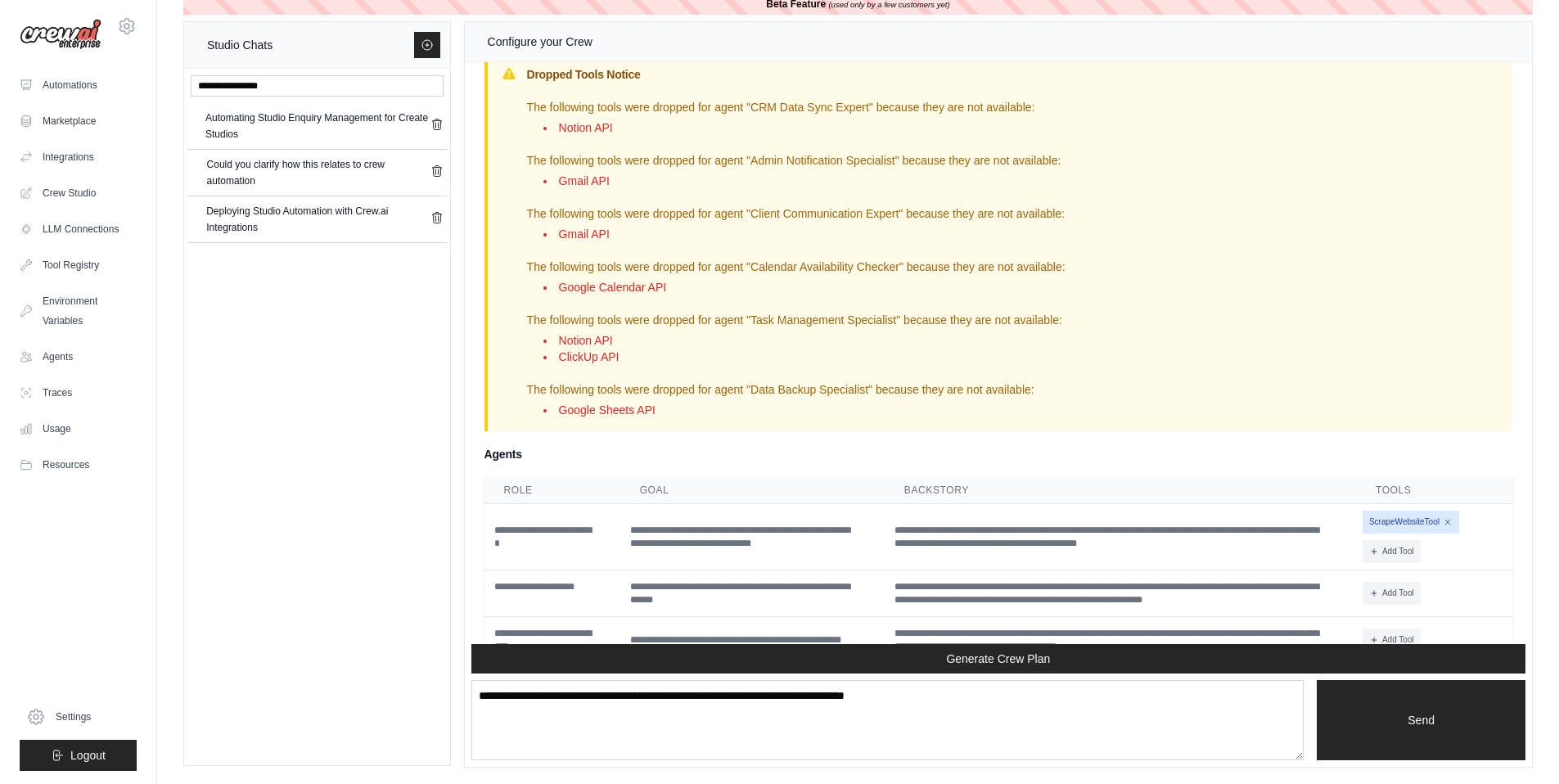 scroll, scrollTop: 2002, scrollLeft: 0, axis: vertical 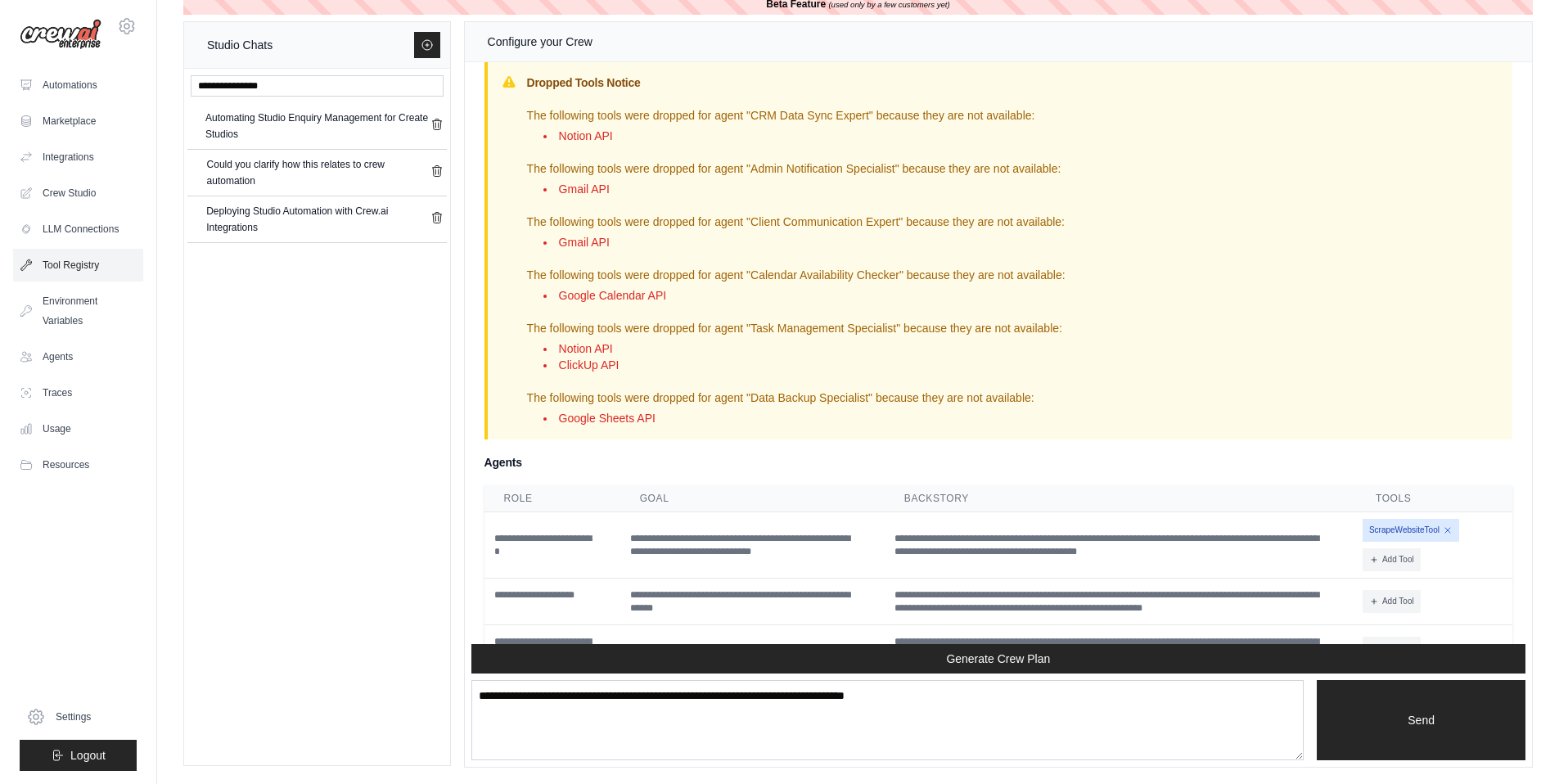 click on "Tool Registry" at bounding box center (78, 265) 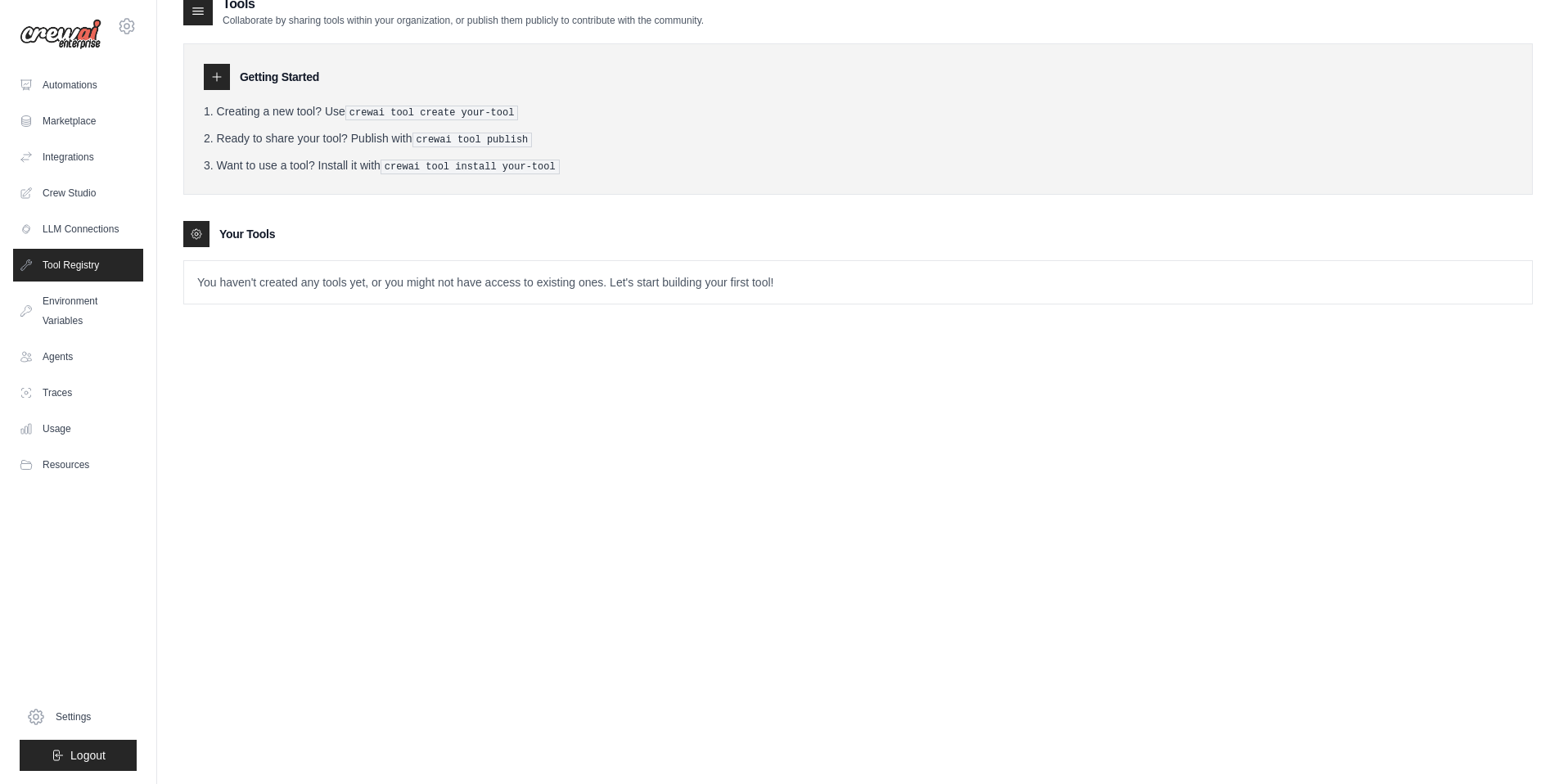 scroll, scrollTop: 0, scrollLeft: 0, axis: both 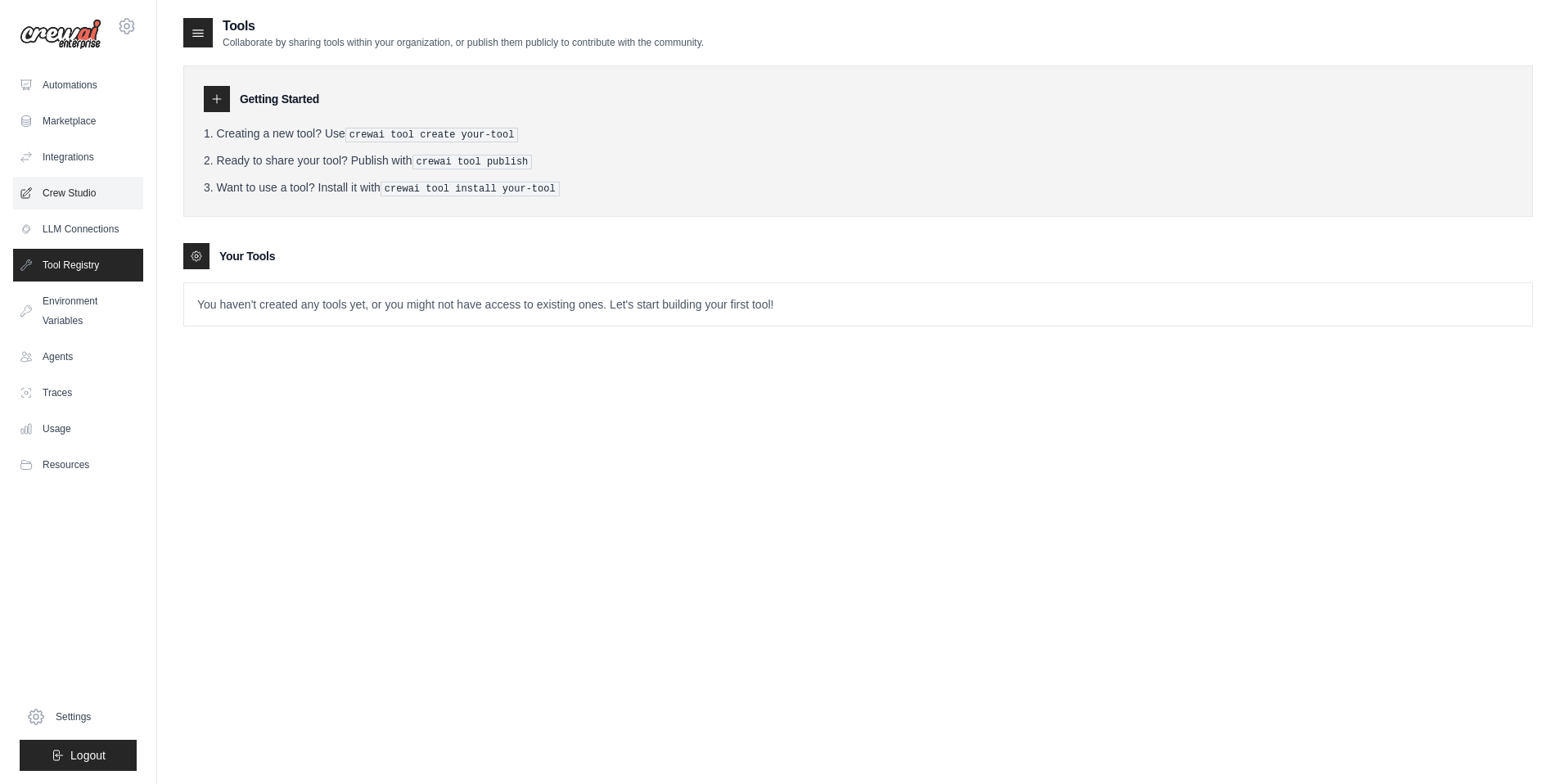 click on "Crew Studio" at bounding box center [78, 193] 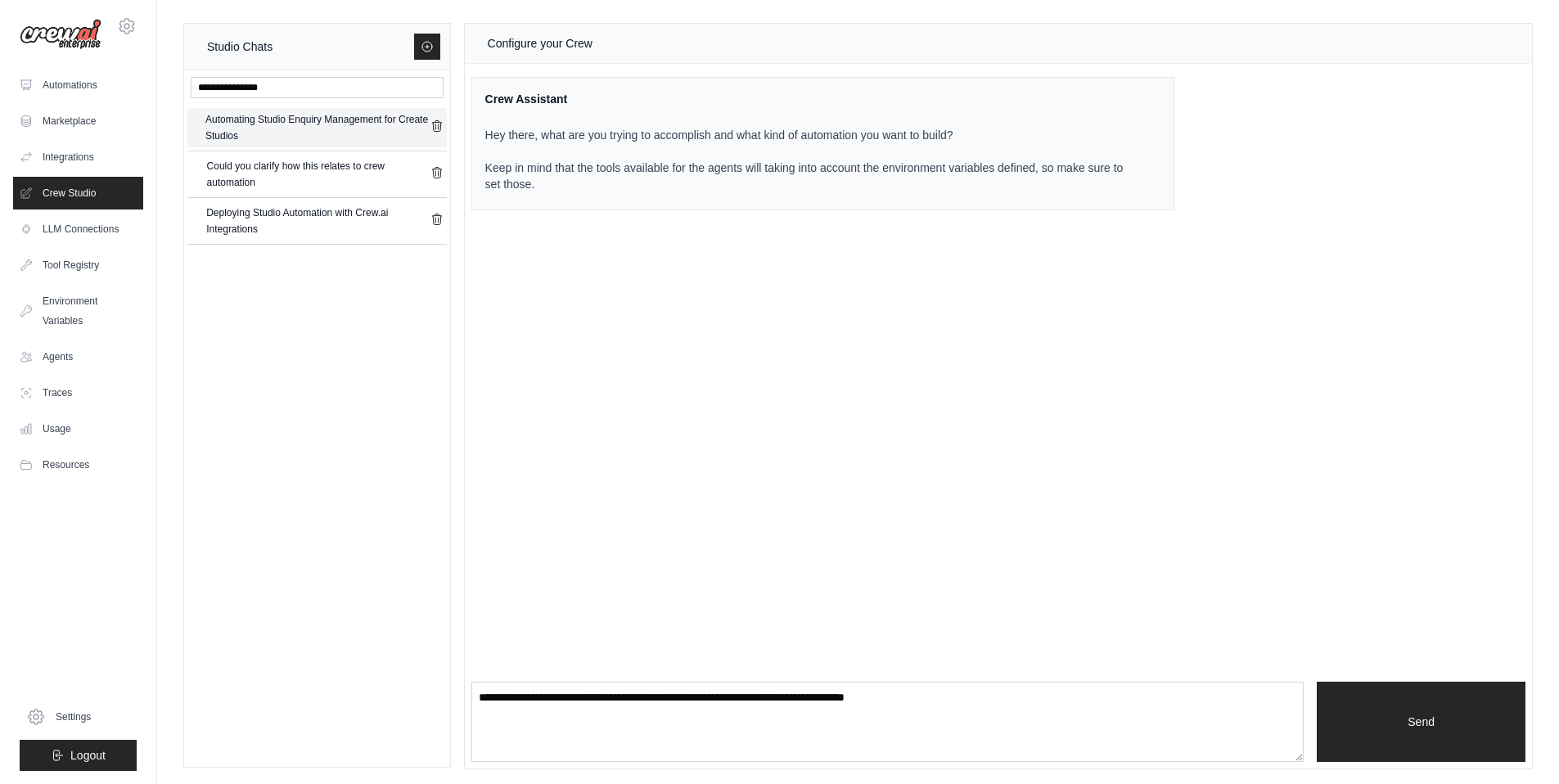 click on "Automating Studio Enquiry Management for Create Studios" at bounding box center (318, 128) 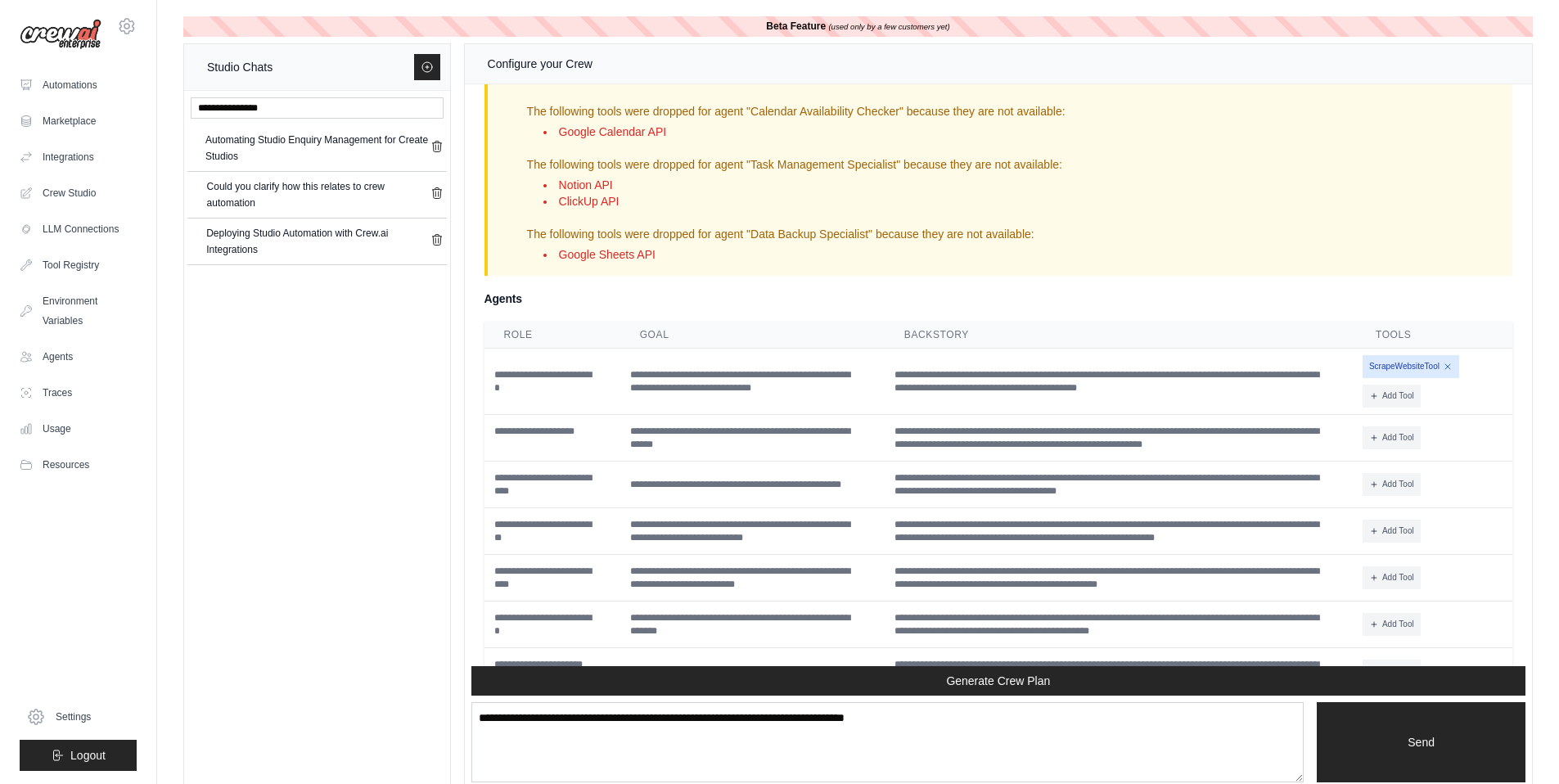 scroll, scrollTop: 2224, scrollLeft: 0, axis: vertical 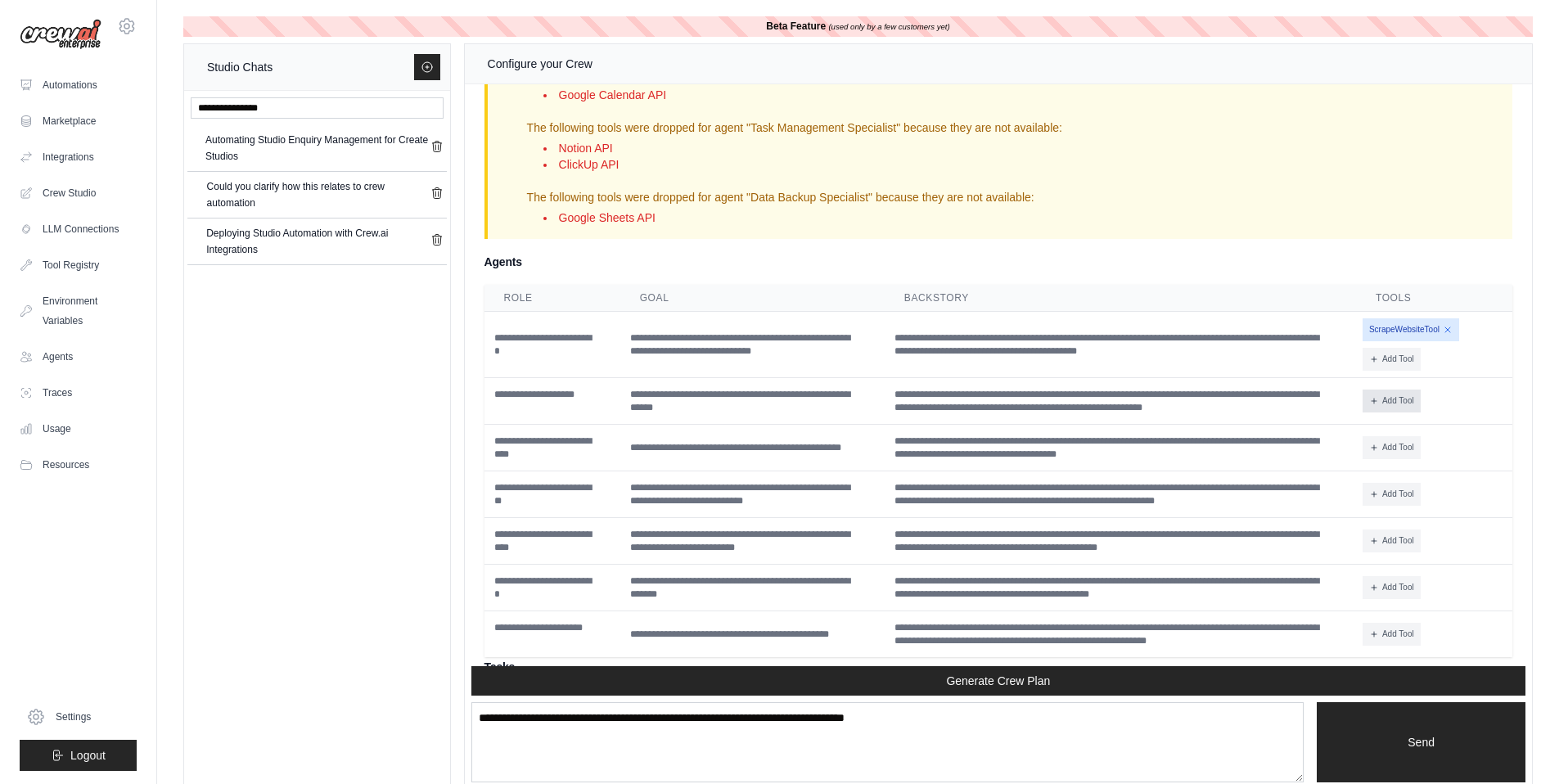 click on "Add Tool" at bounding box center [1391, 401] 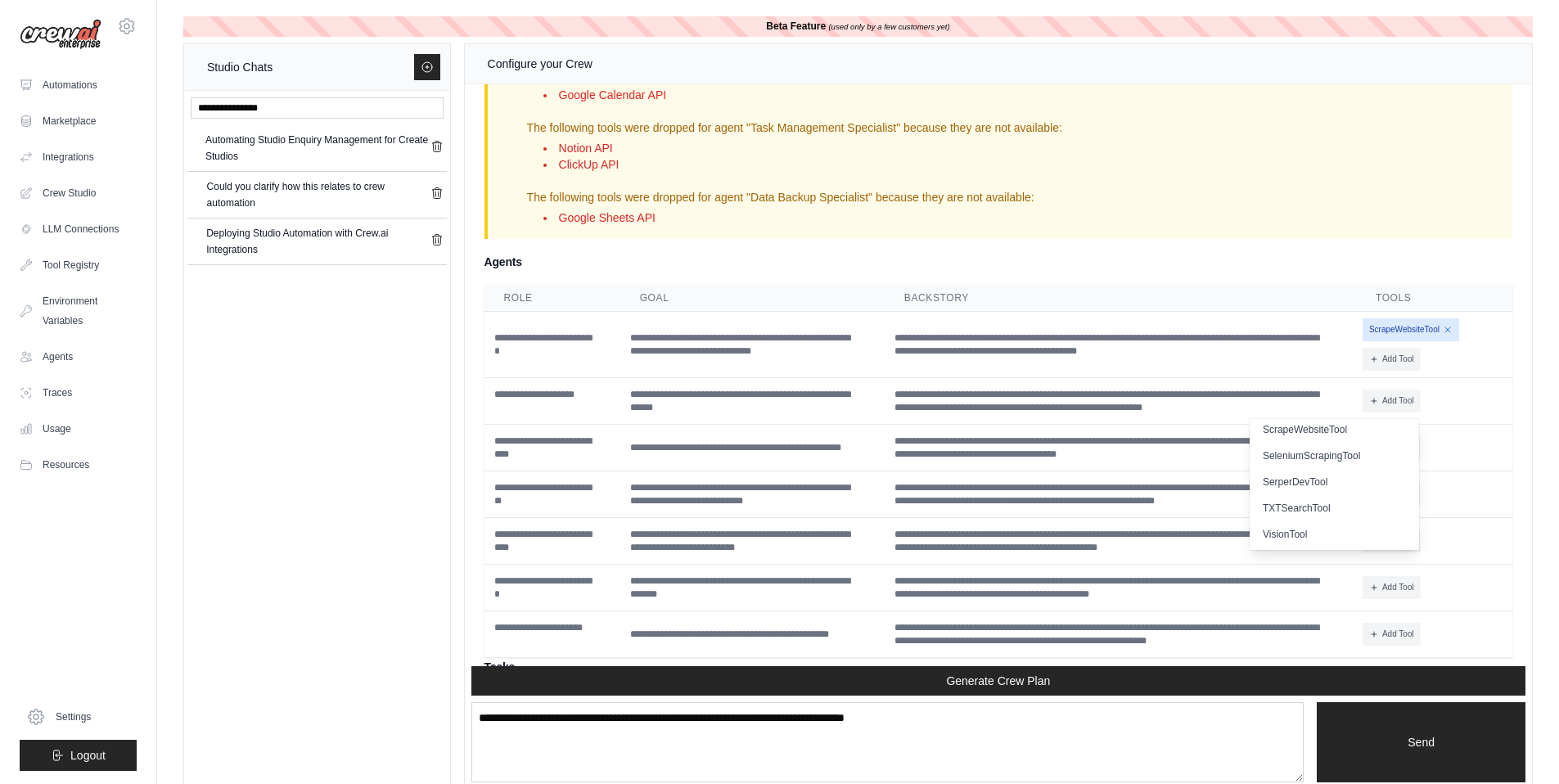 scroll, scrollTop: 504, scrollLeft: 0, axis: vertical 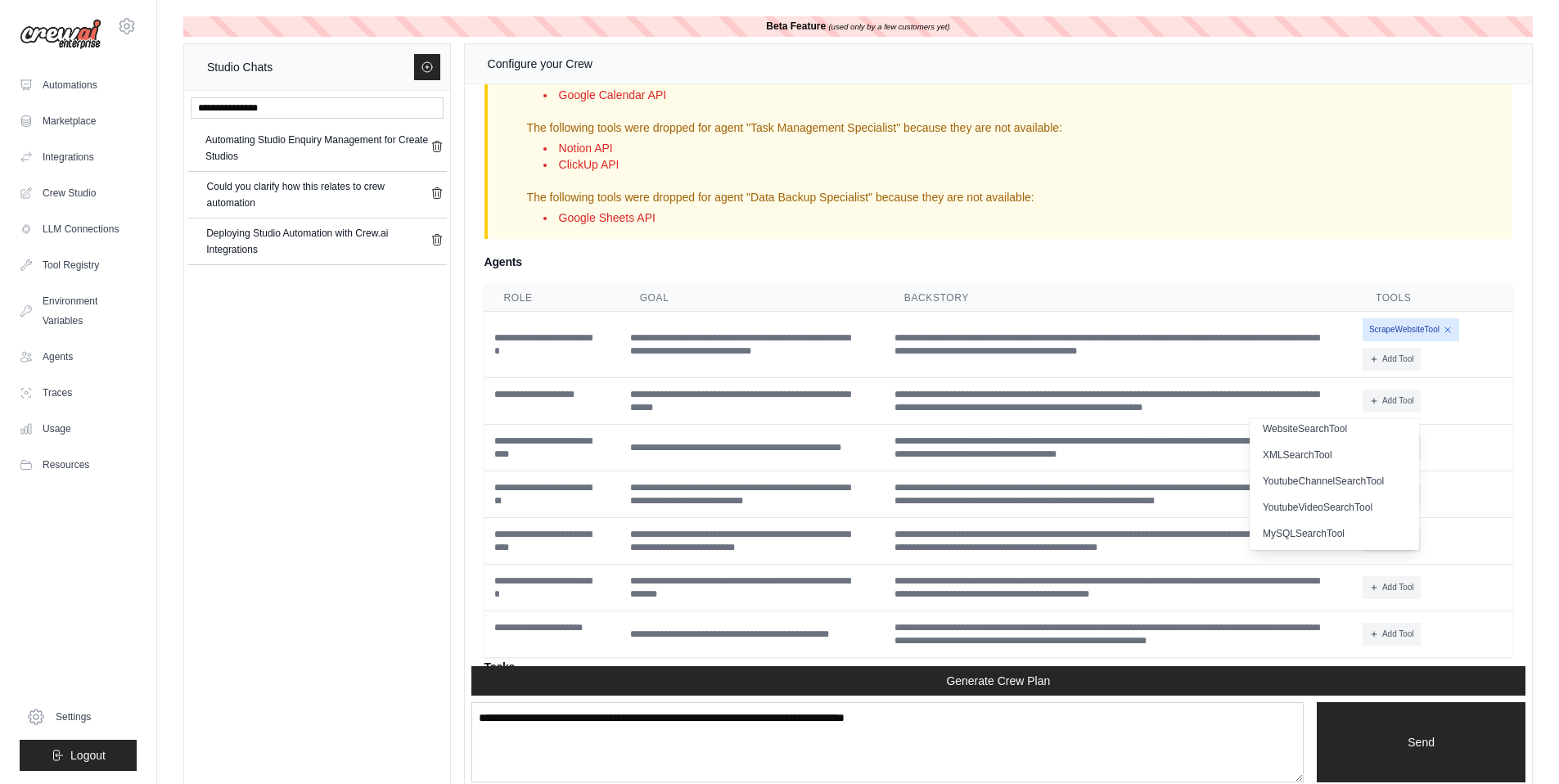 click on "Add Tool
CodeDocsSearchTool
CSVSearchTool
DallETool" at bounding box center (1434, 401) 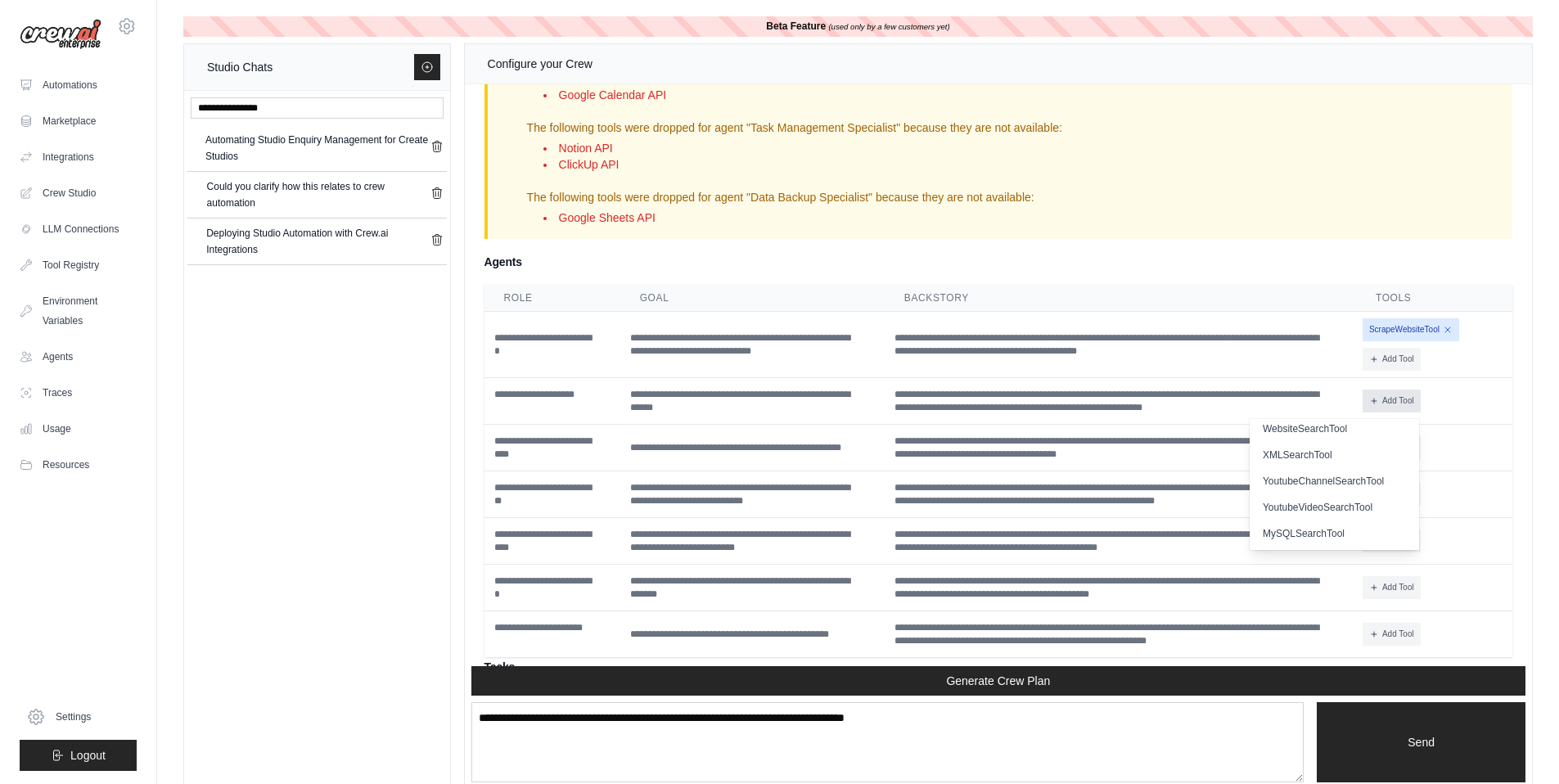 click on "Add Tool" at bounding box center (1391, 401) 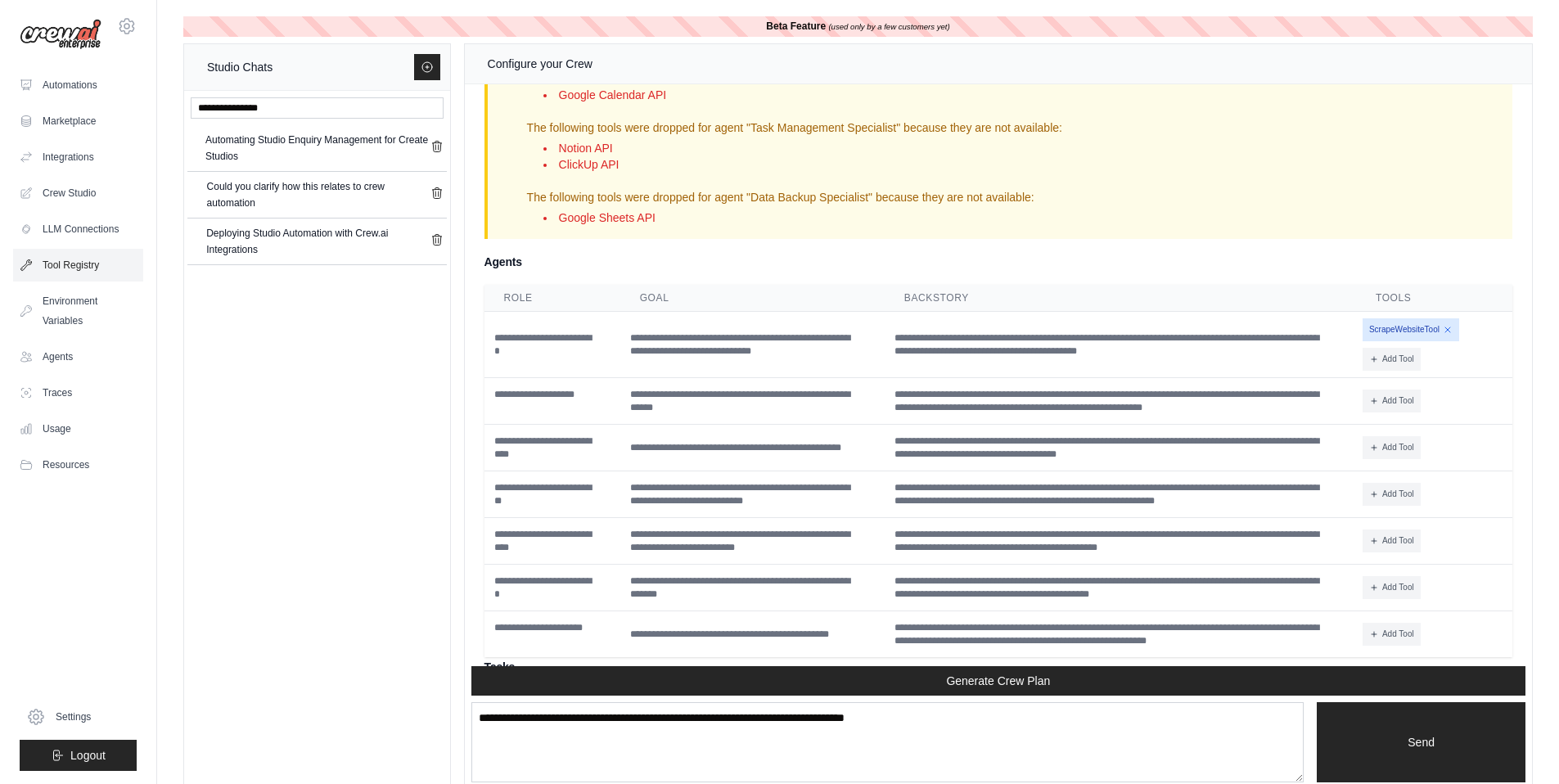 click on "Tool Registry" at bounding box center (78, 265) 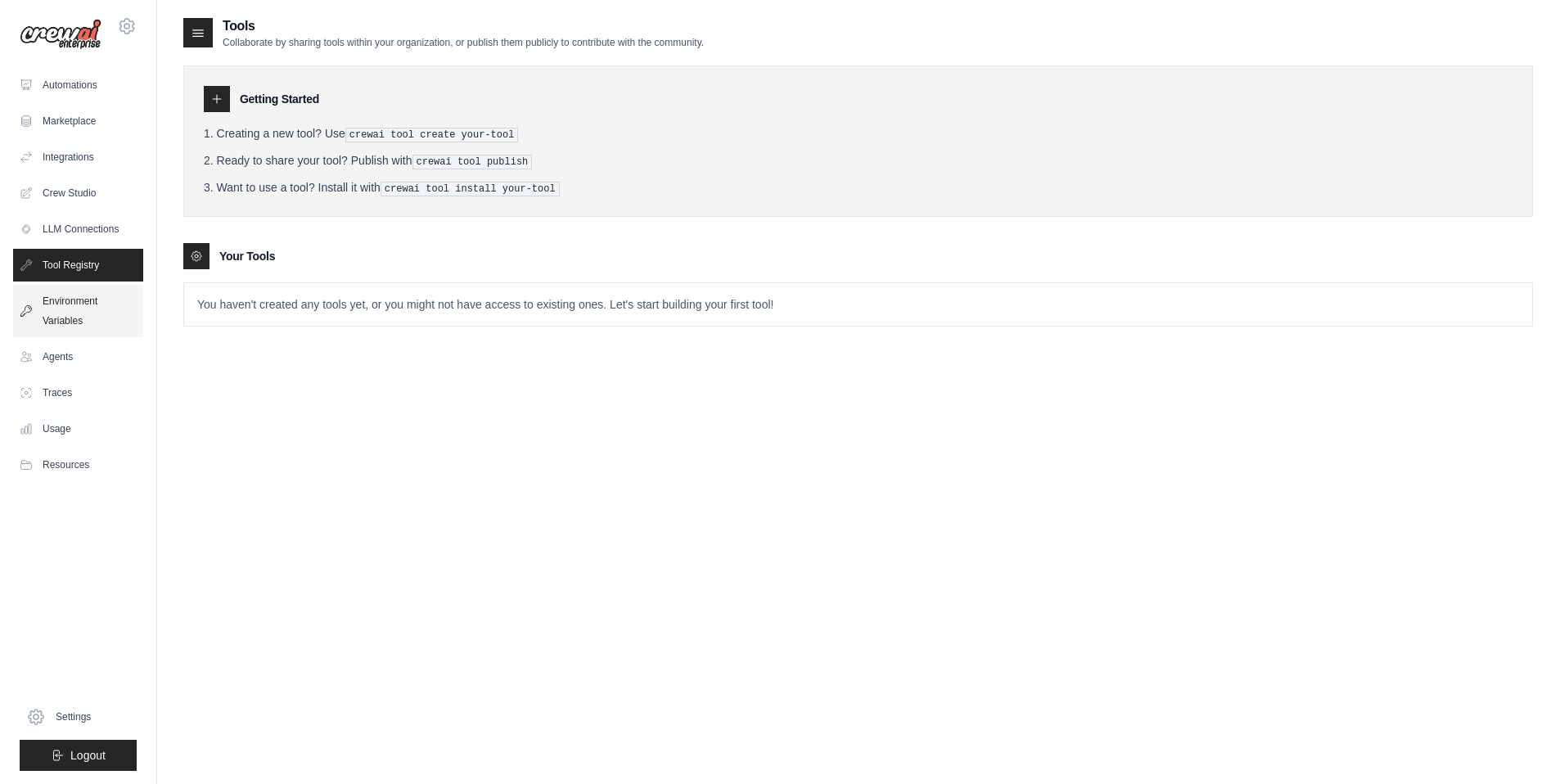click on "Environment Variables" at bounding box center [78, 311] 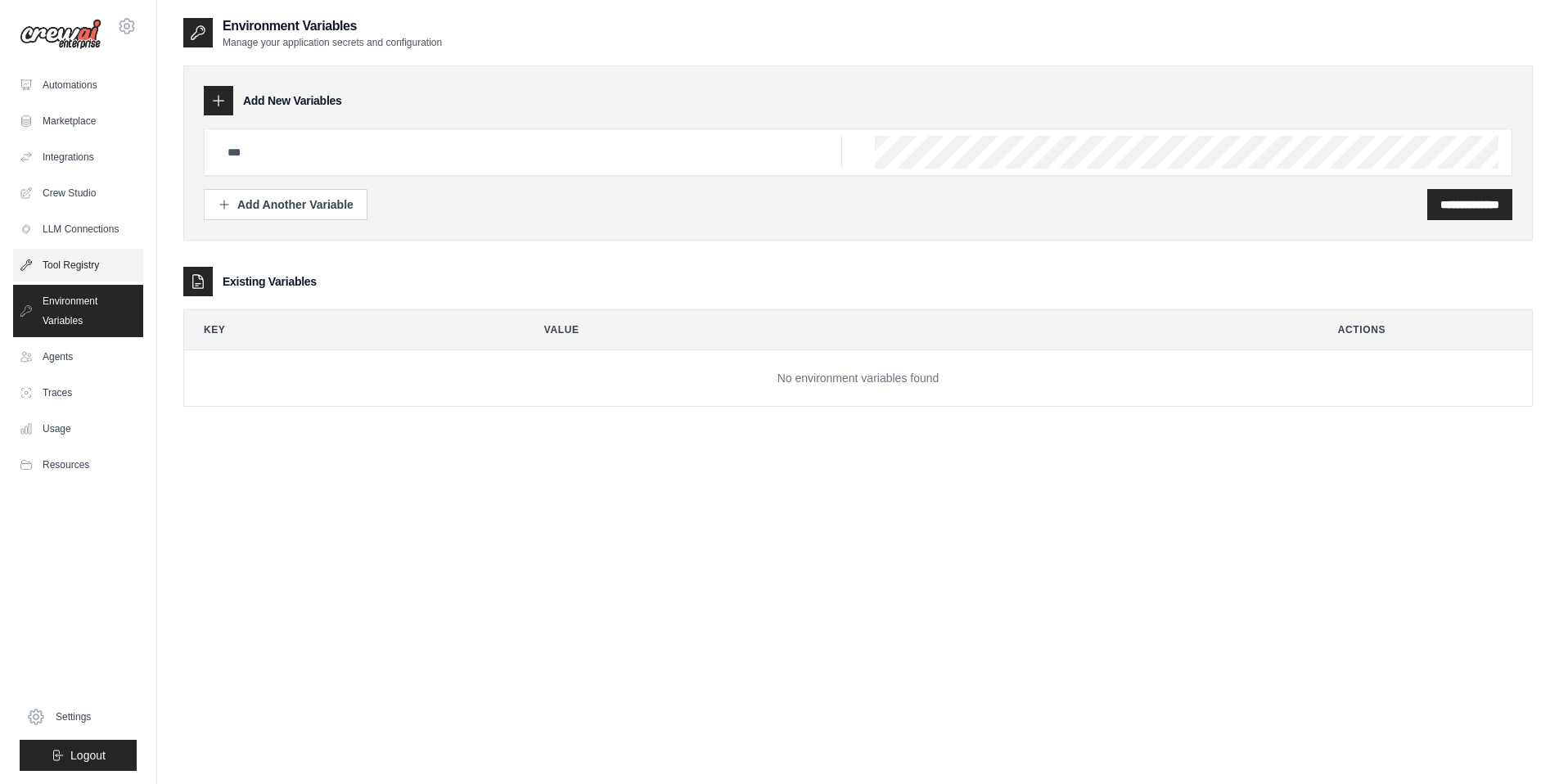 click on "Tool Registry" at bounding box center [78, 265] 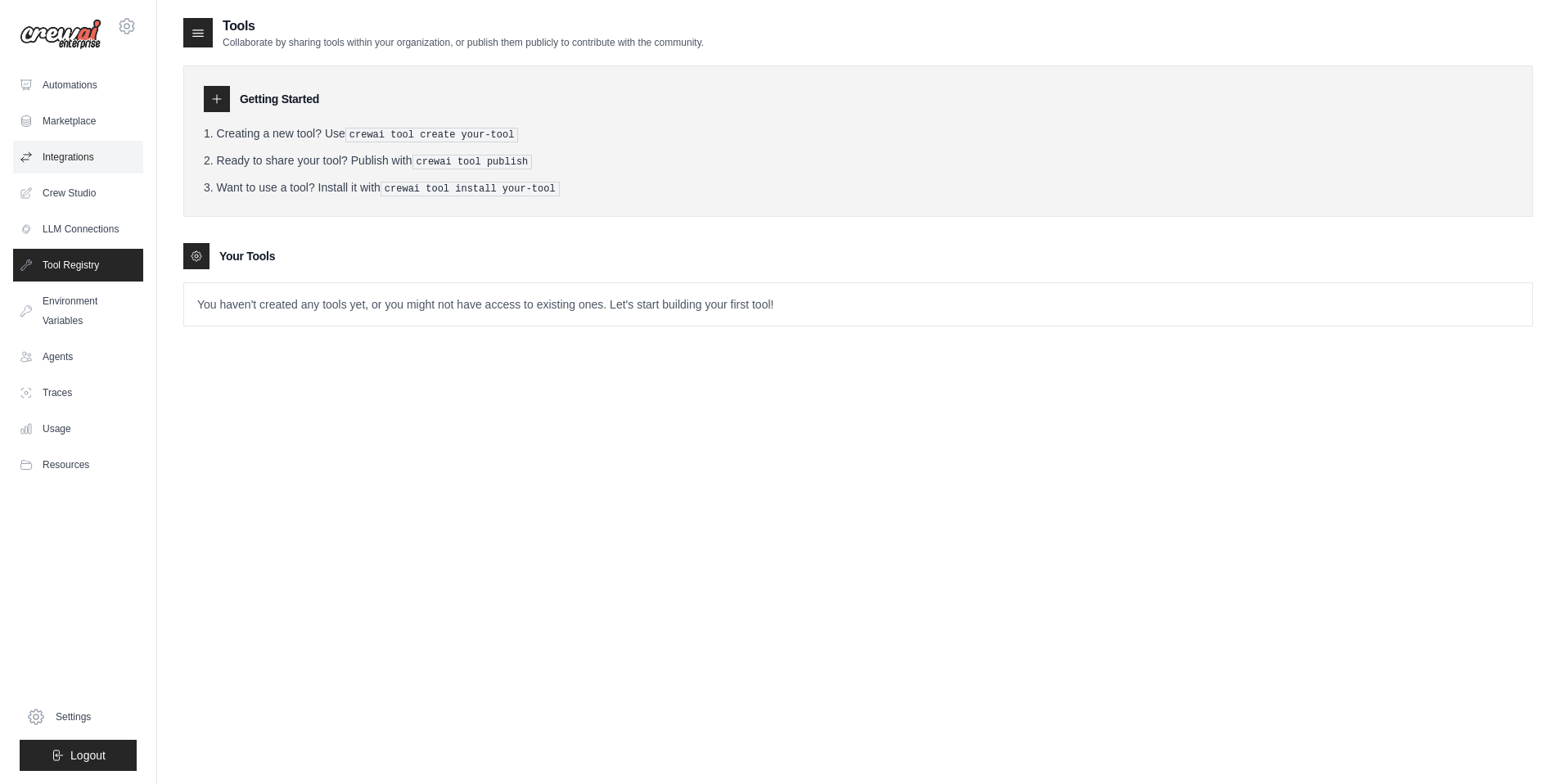 click on "Integrations" at bounding box center [78, 157] 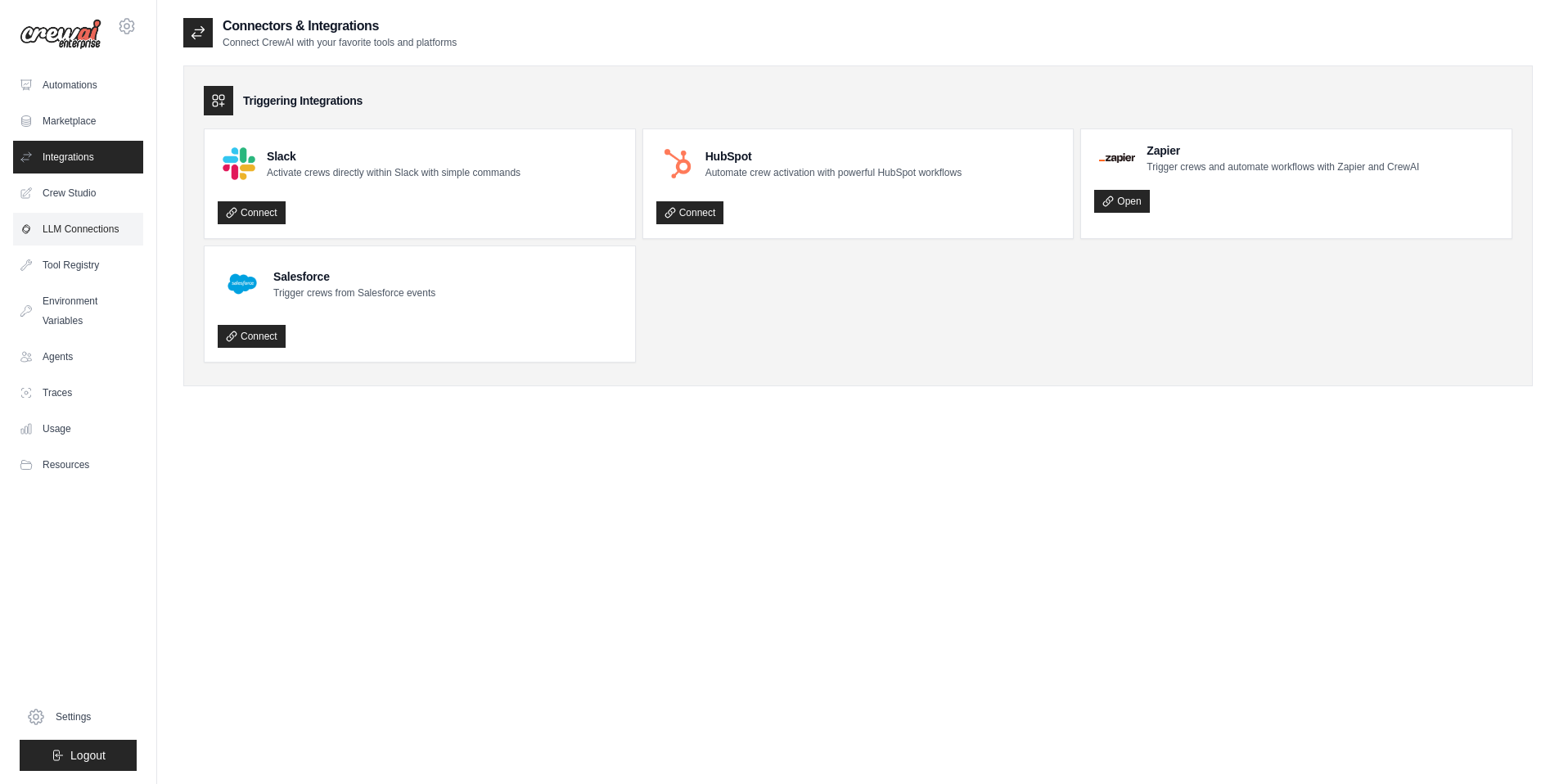 click on "LLM Connections" at bounding box center [78, 229] 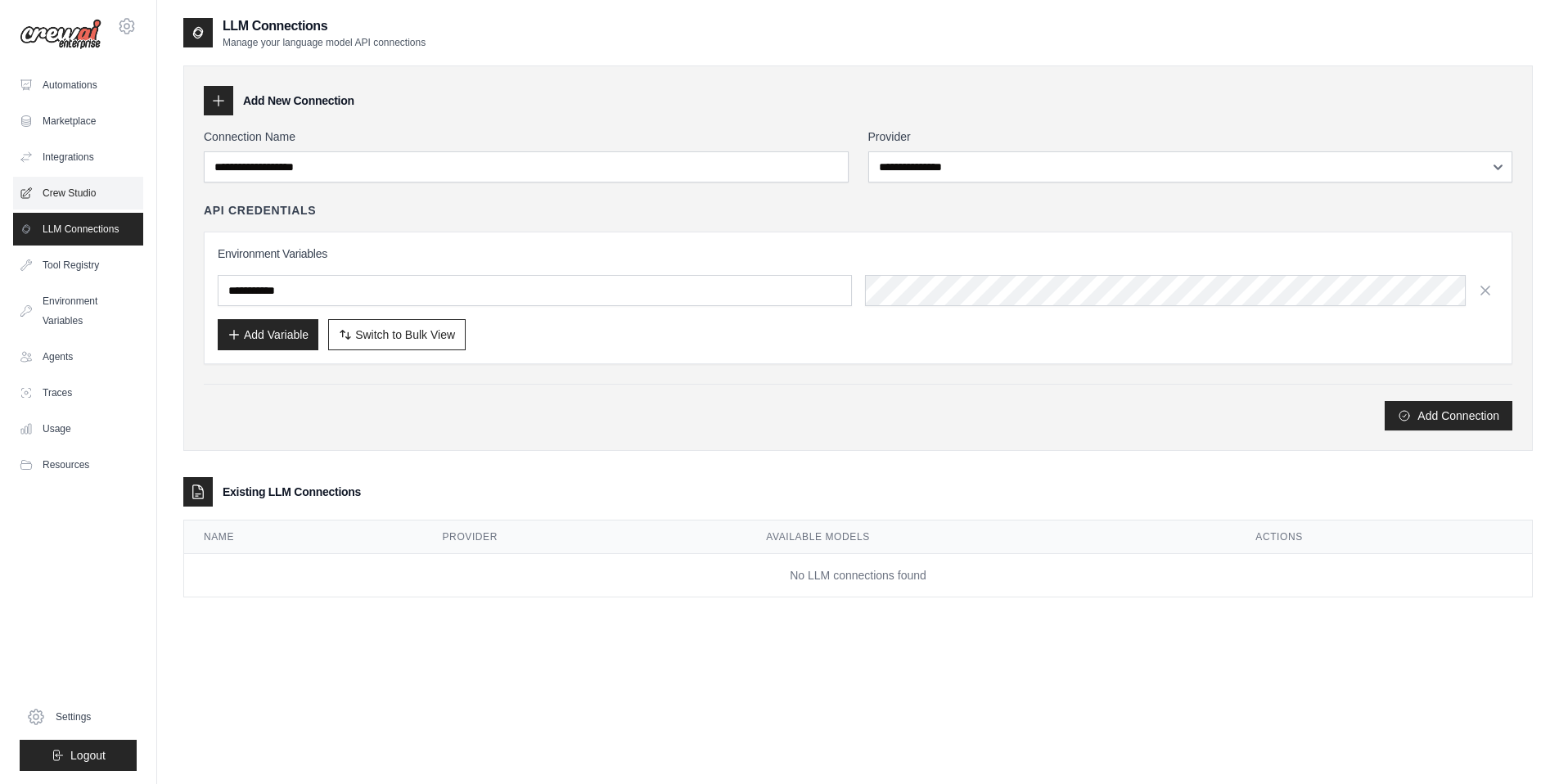 click on "Crew Studio" at bounding box center [78, 193] 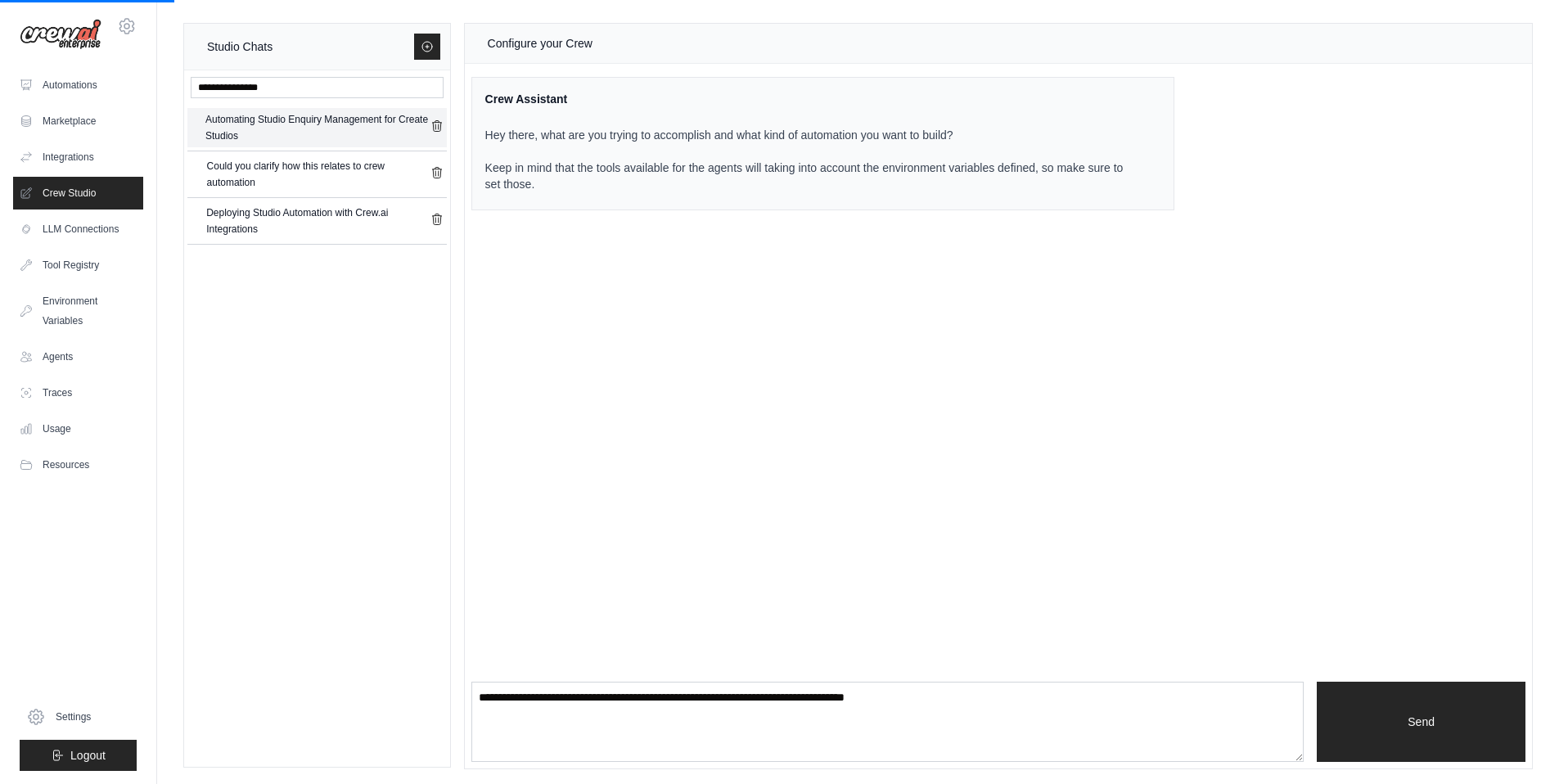 click on "Automating Studio Enquiry Management for Create Studios" at bounding box center [318, 128] 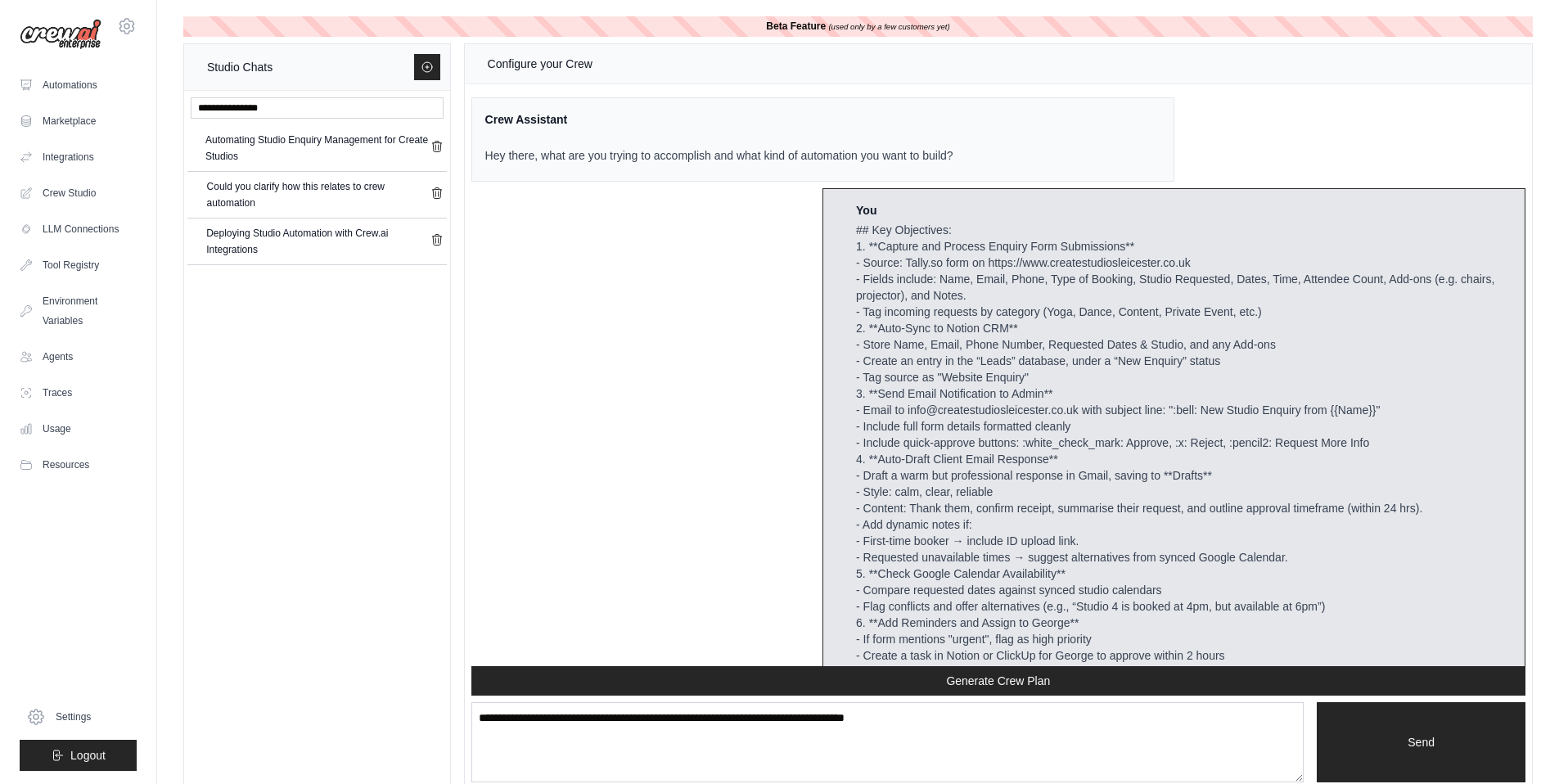 scroll, scrollTop: 2702, scrollLeft: 0, axis: vertical 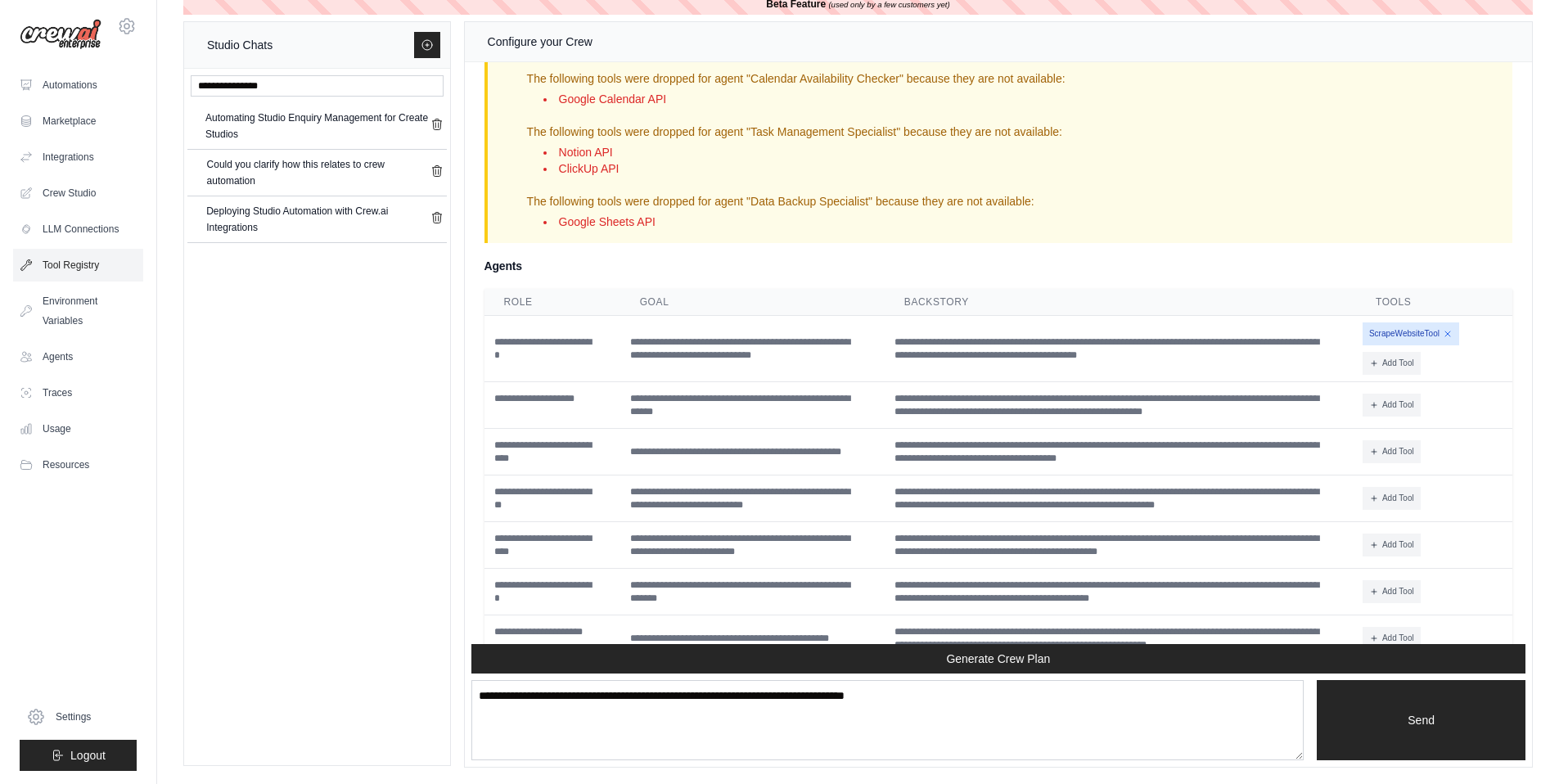 click on "Tool Registry" at bounding box center (78, 265) 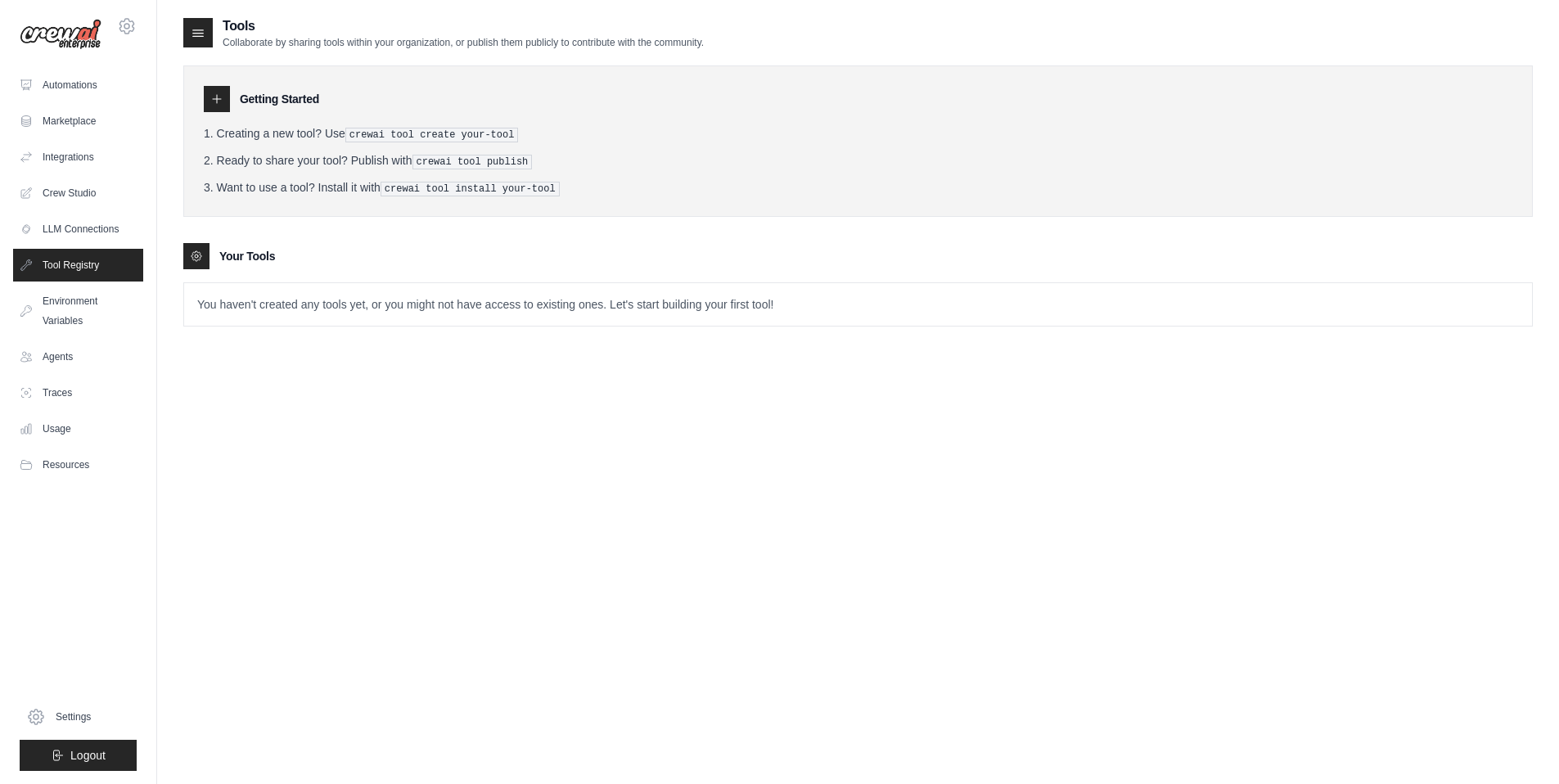 click at bounding box center (198, 33) 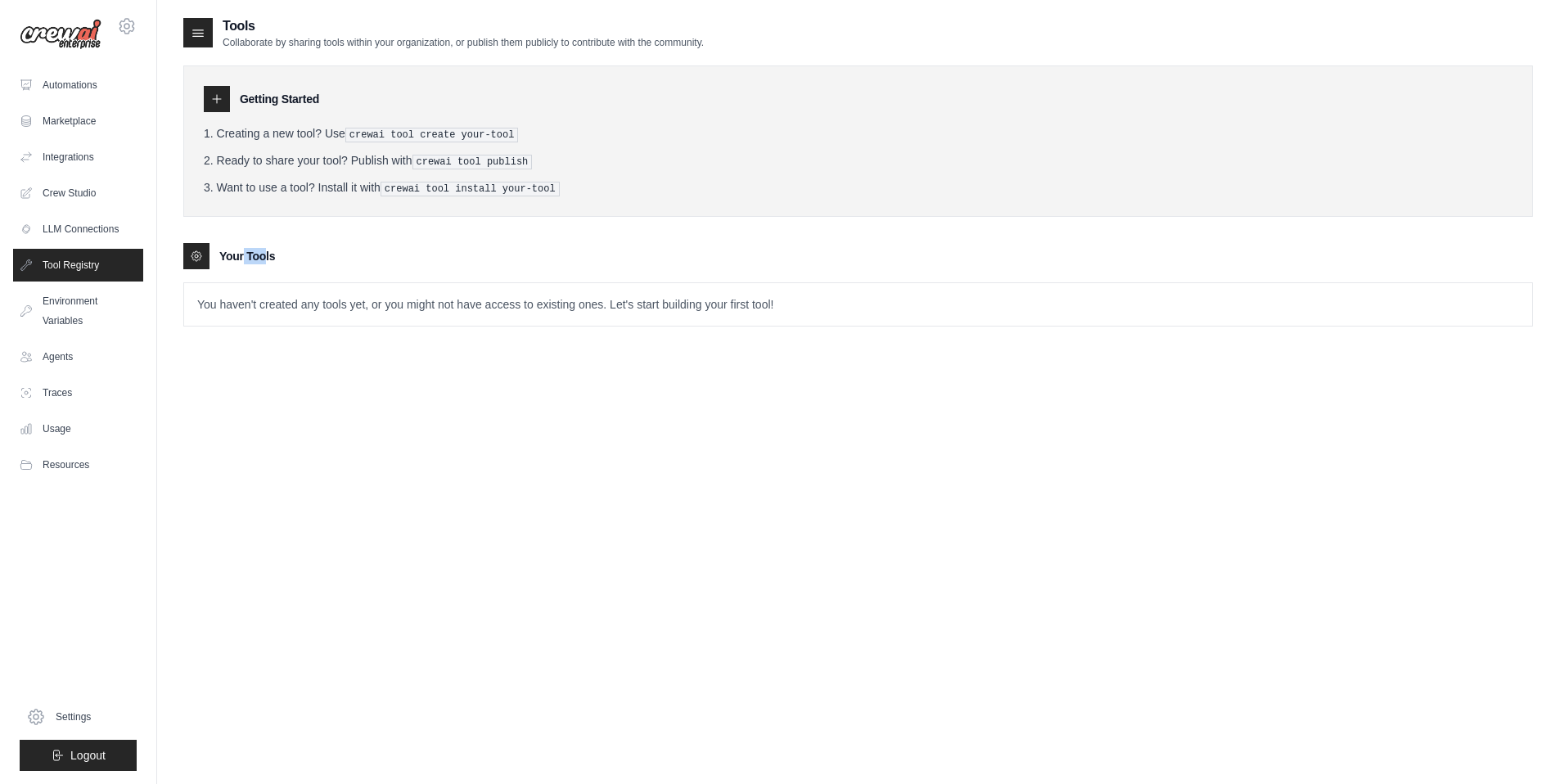 click at bounding box center (196, 256) 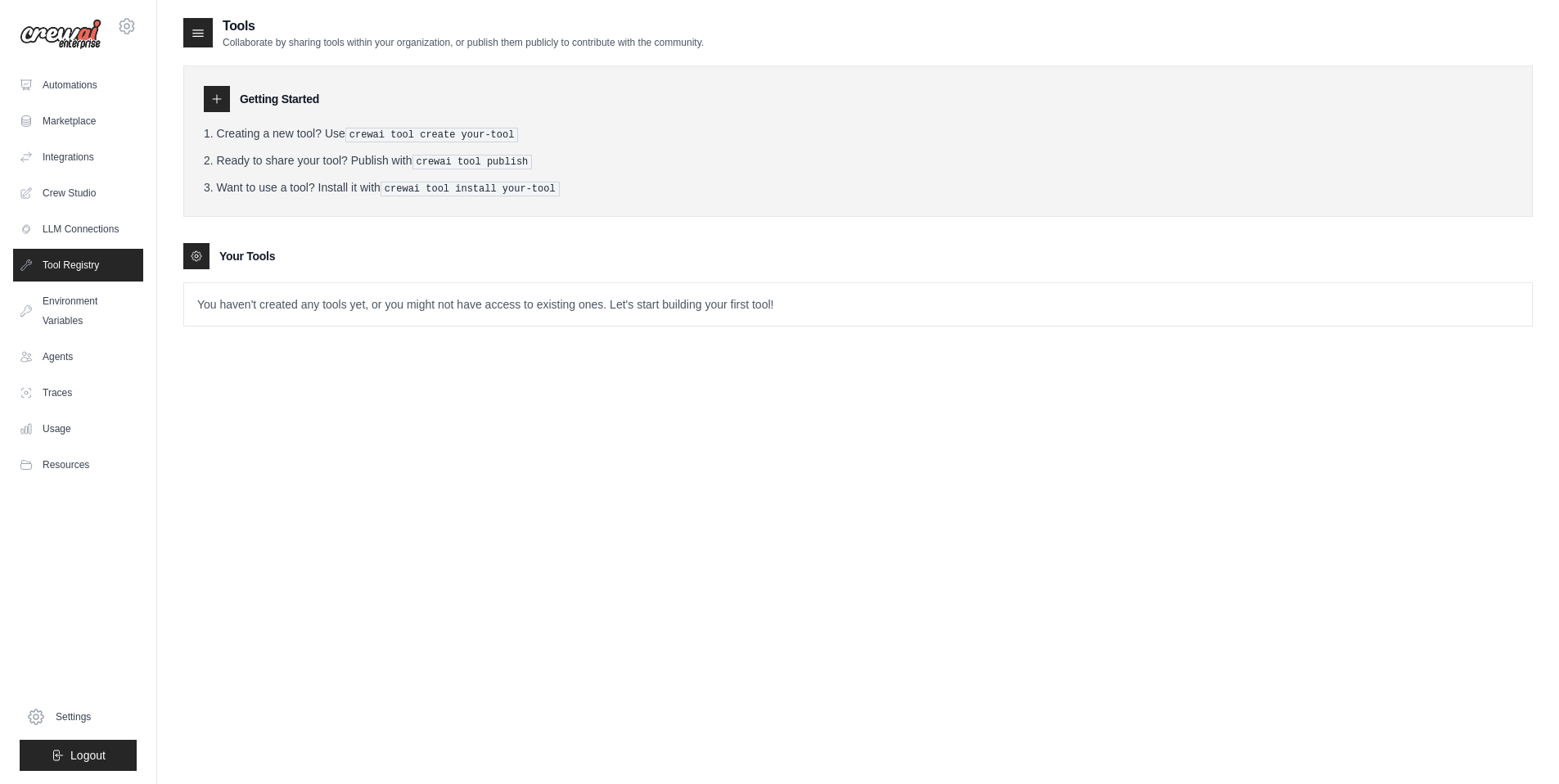 click on "Getting Started
Creating a new tool? Use
crewai tool create your-tool
Ready to share your tool? Publish with
crewai tool publish
Want to use a tool? Install it with
crewai tool install your-tool" at bounding box center [858, 141] 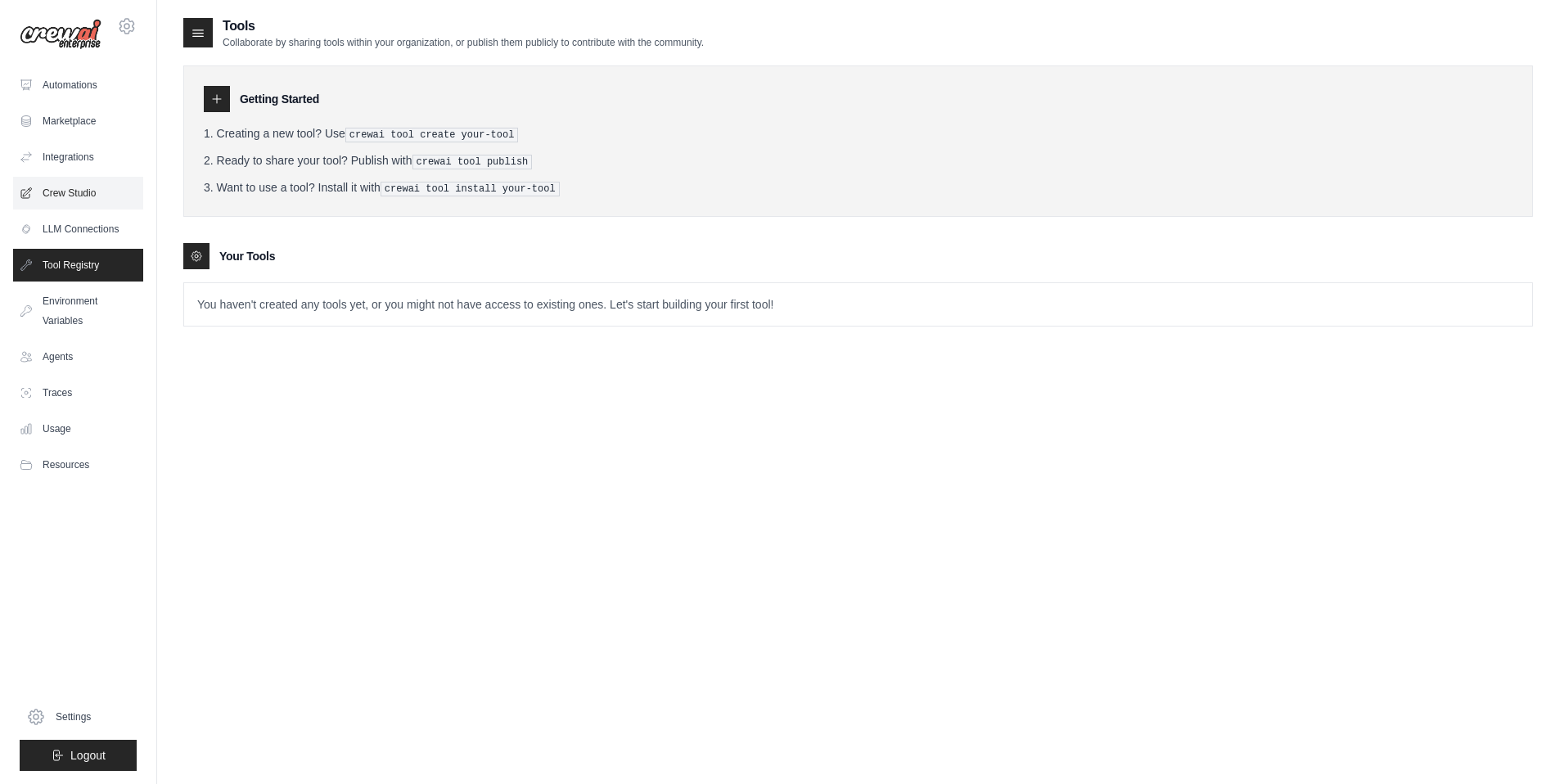 click on "Crew Studio" at bounding box center (78, 193) 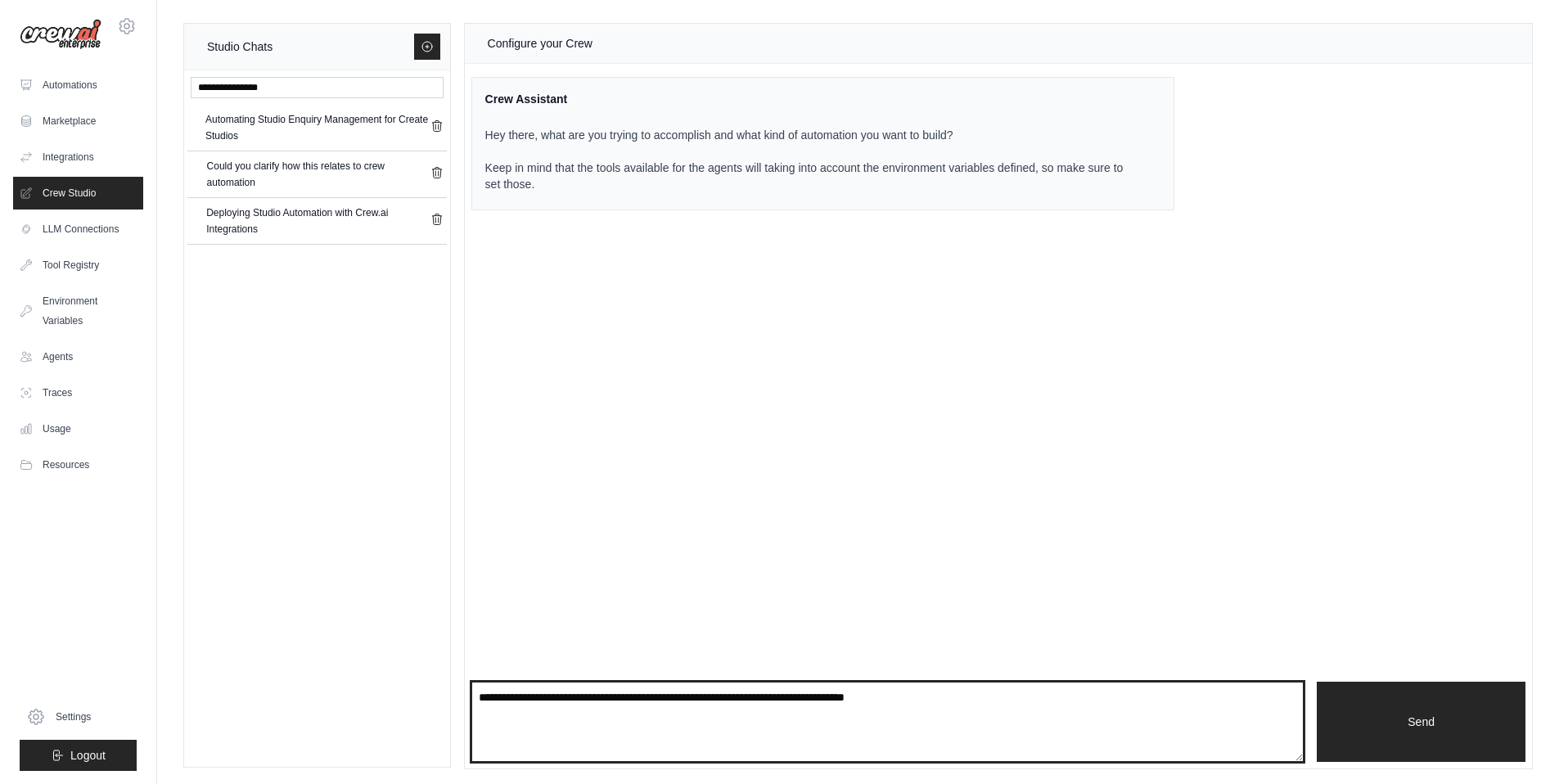 click at bounding box center [888, 722] 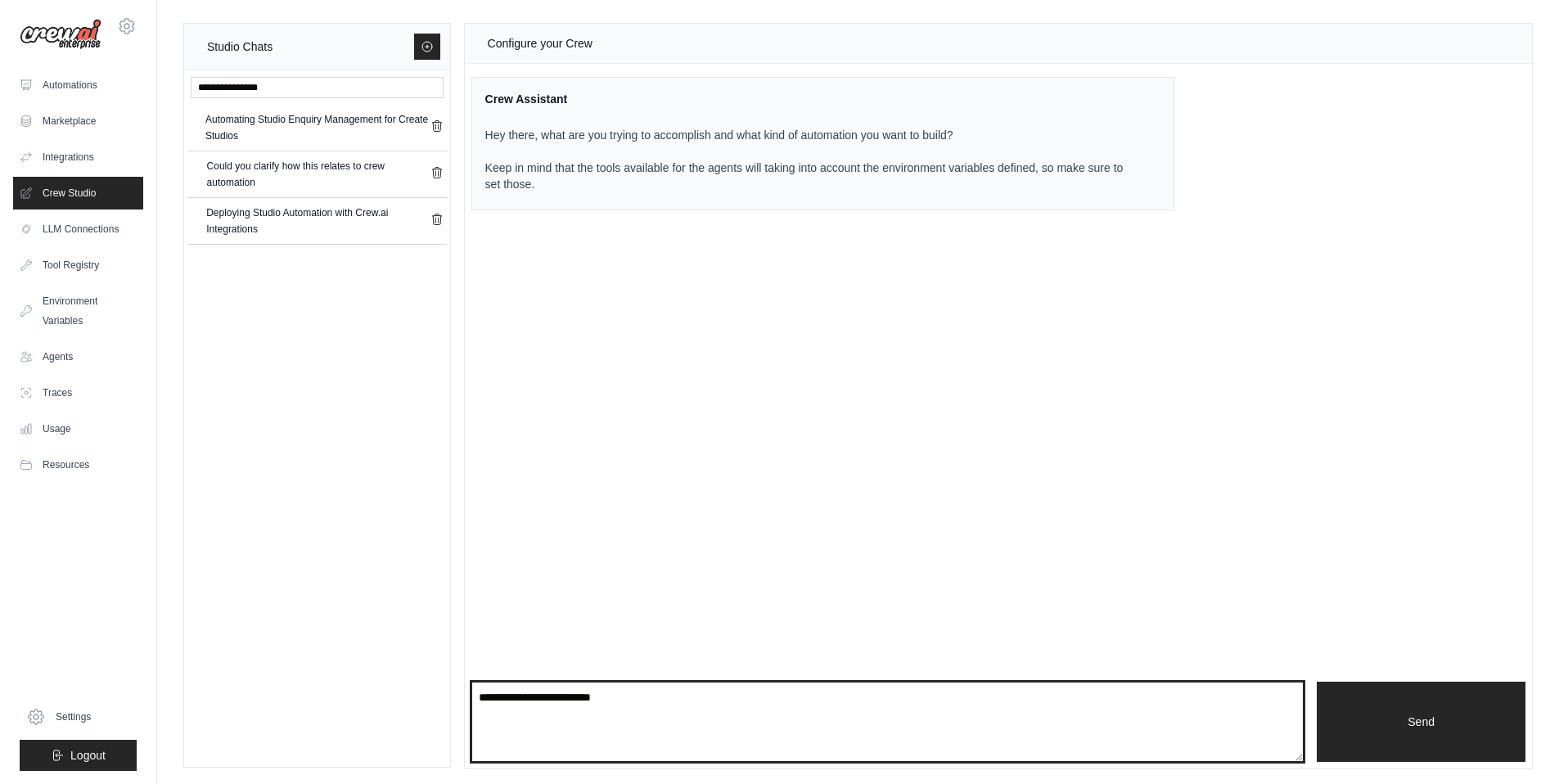 type on "**********" 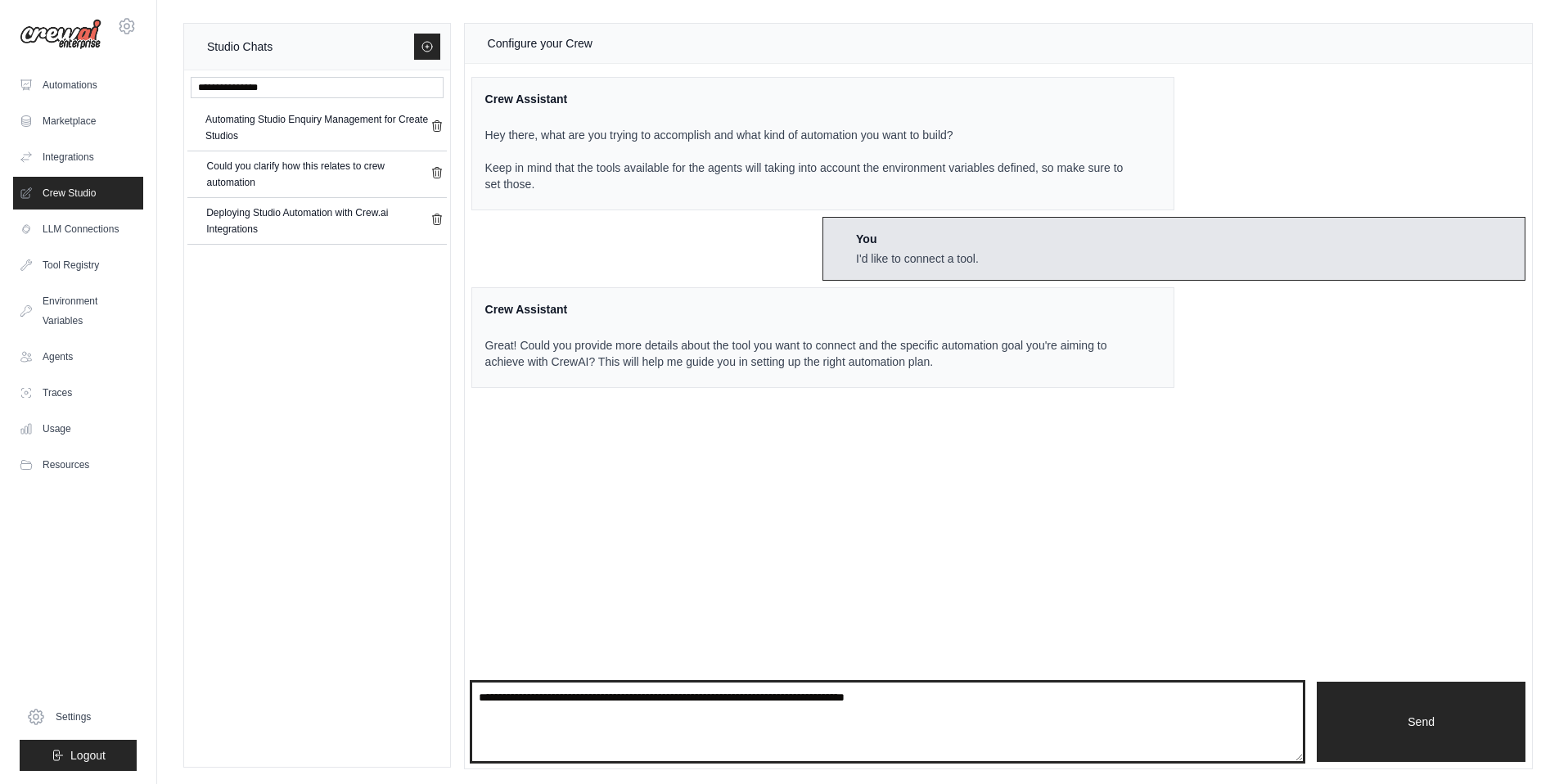 click at bounding box center (888, 722) 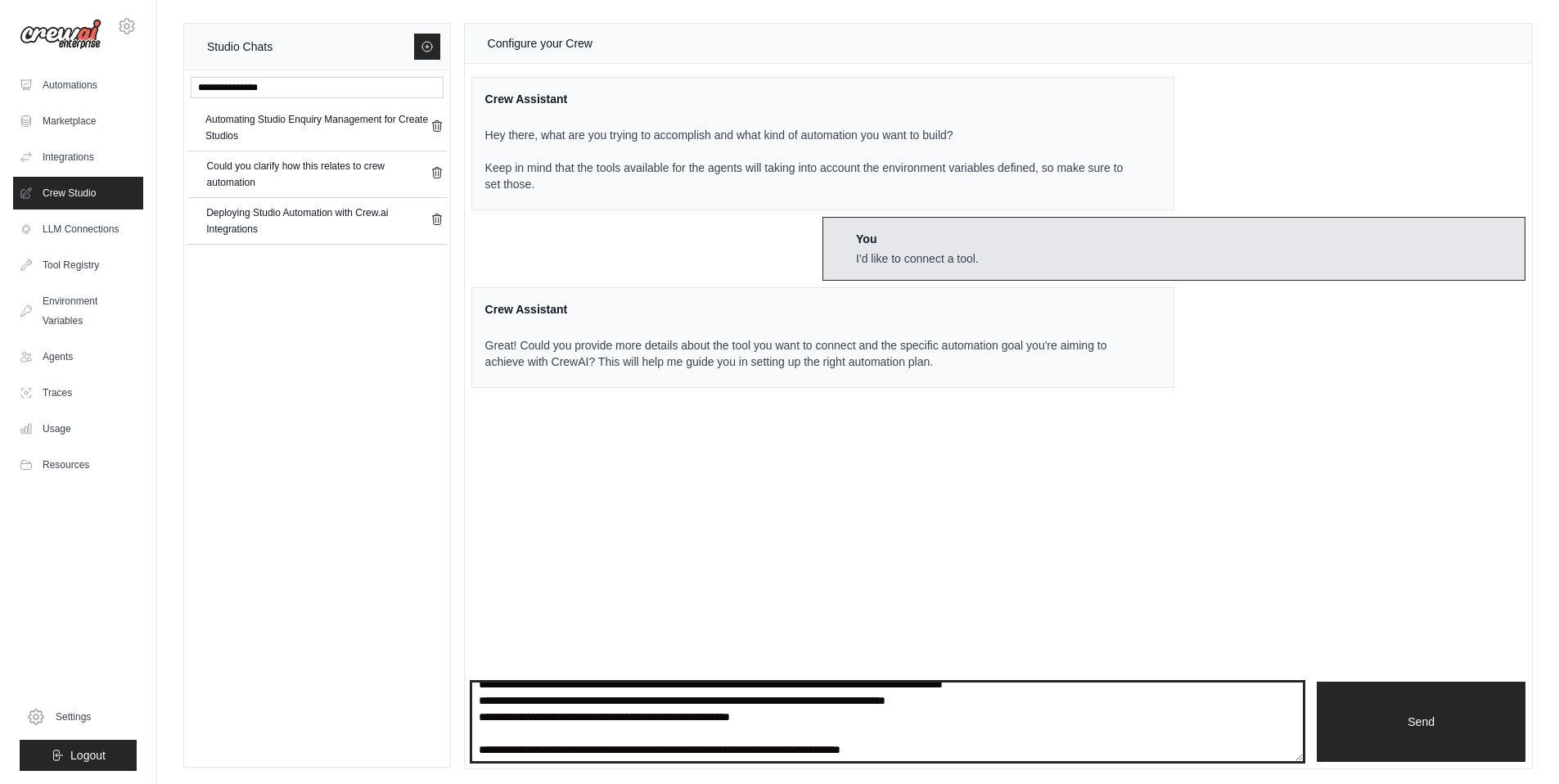 scroll, scrollTop: 164, scrollLeft: 0, axis: vertical 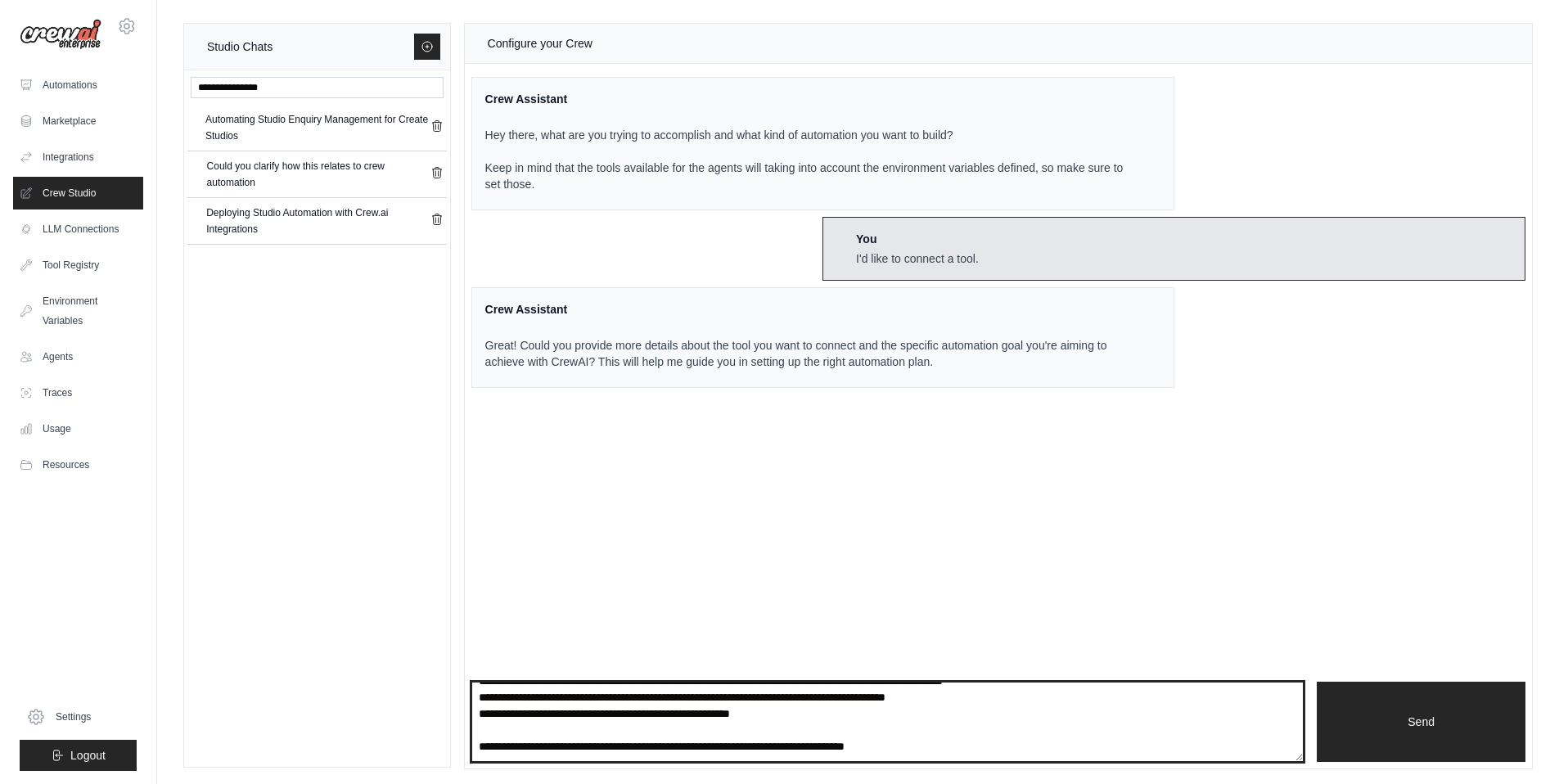 type on "**********" 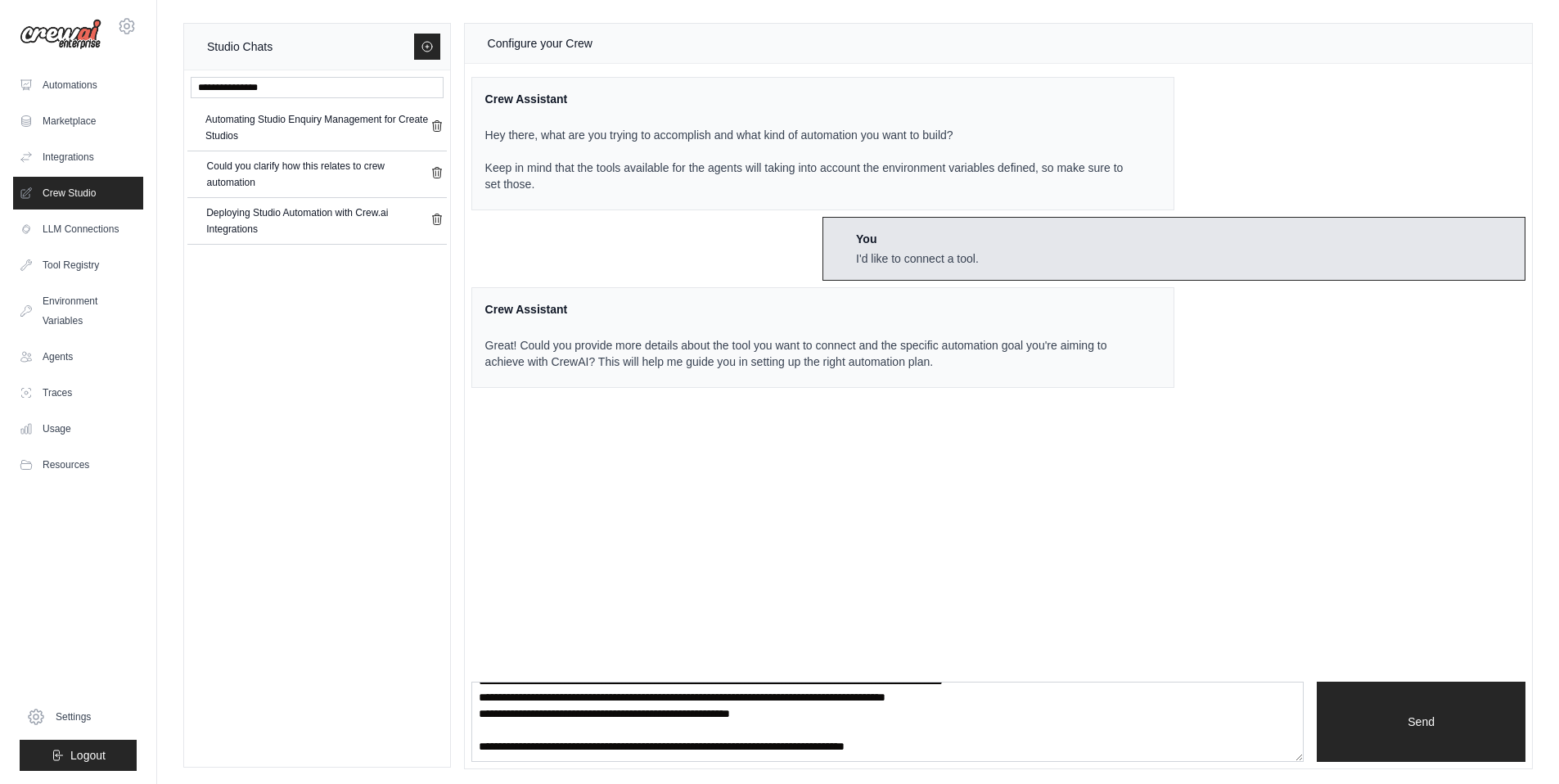 type 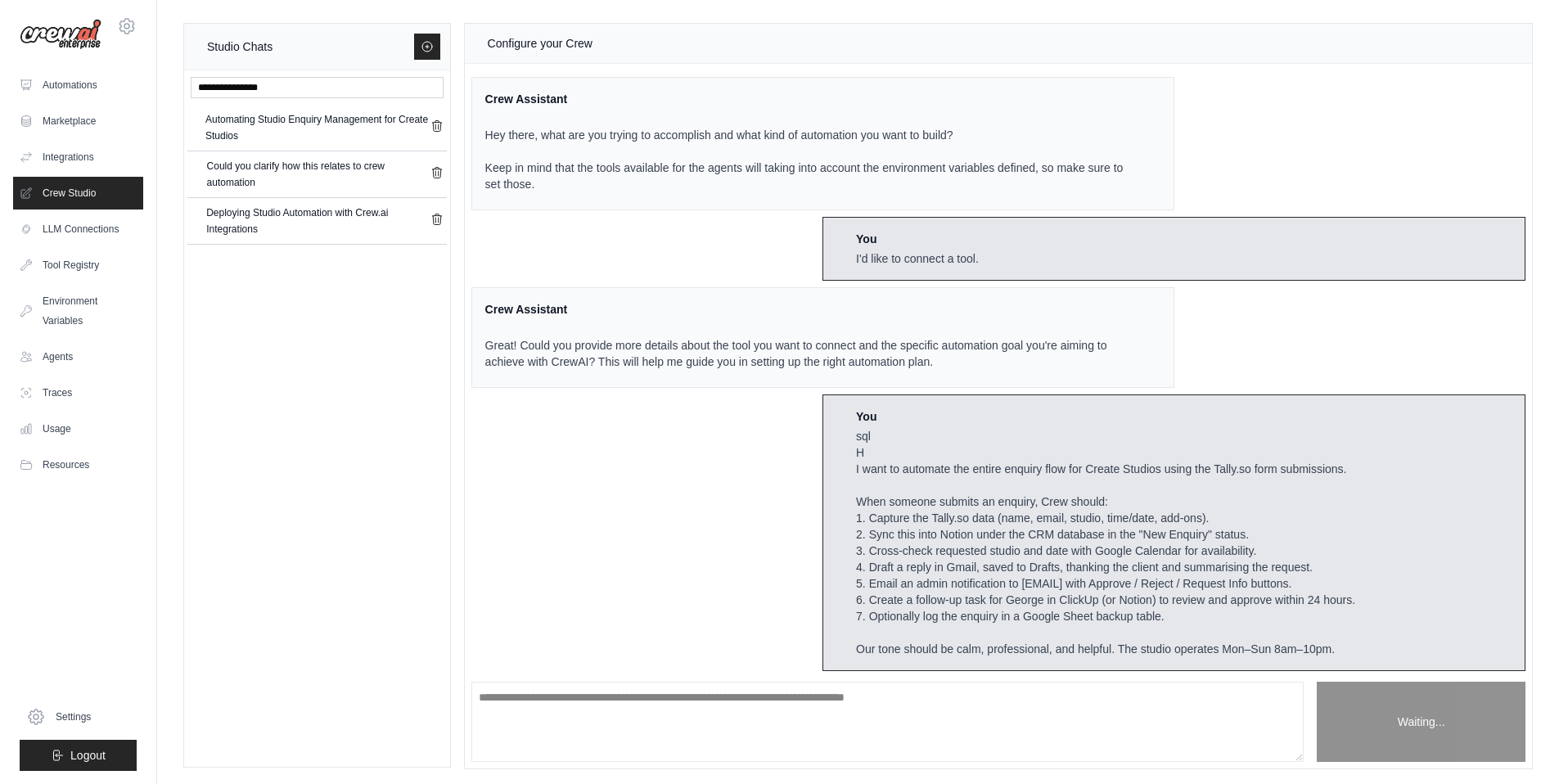 scroll, scrollTop: 0, scrollLeft: 0, axis: both 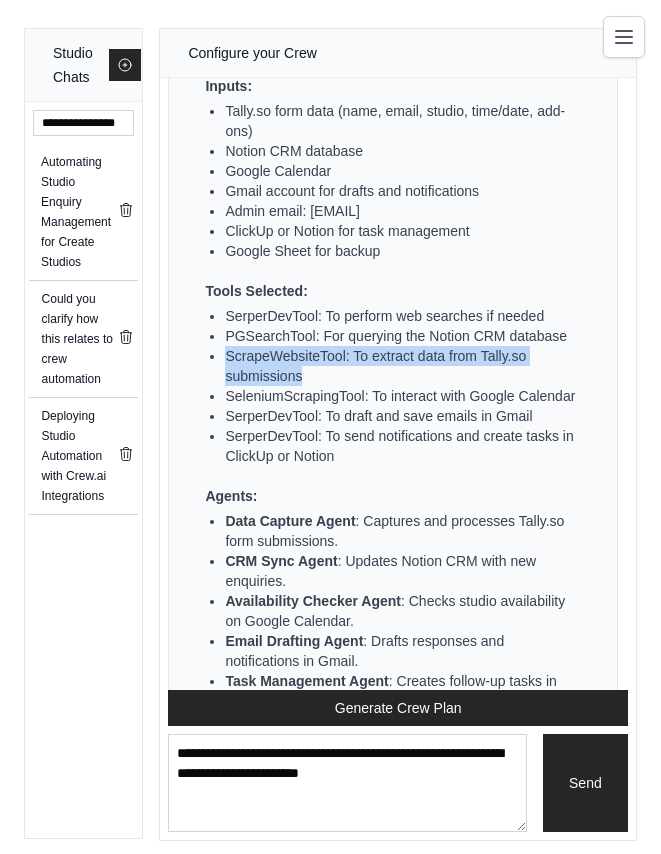 drag, startPoint x: 219, startPoint y: 378, endPoint x: 311, endPoint y: 393, distance: 93.214806 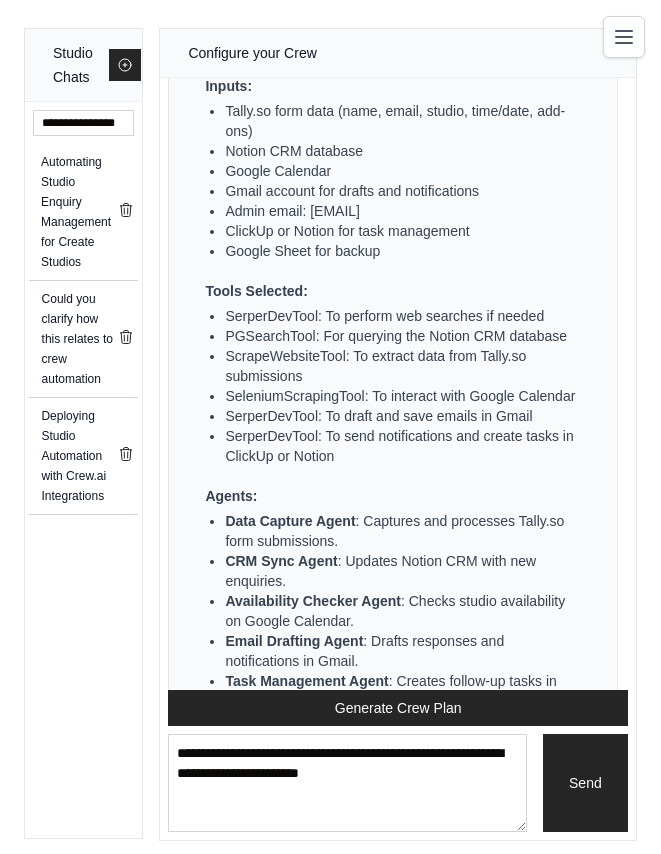 click on "SeleniumScrapingTool: To interact with Google Calendar" at bounding box center (401, 396) 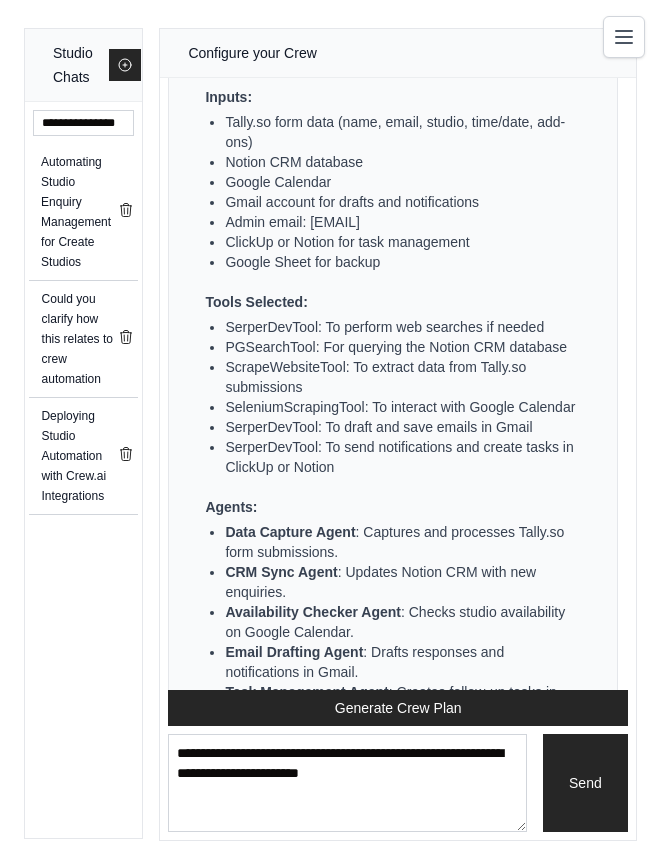 scroll, scrollTop: 1261, scrollLeft: 0, axis: vertical 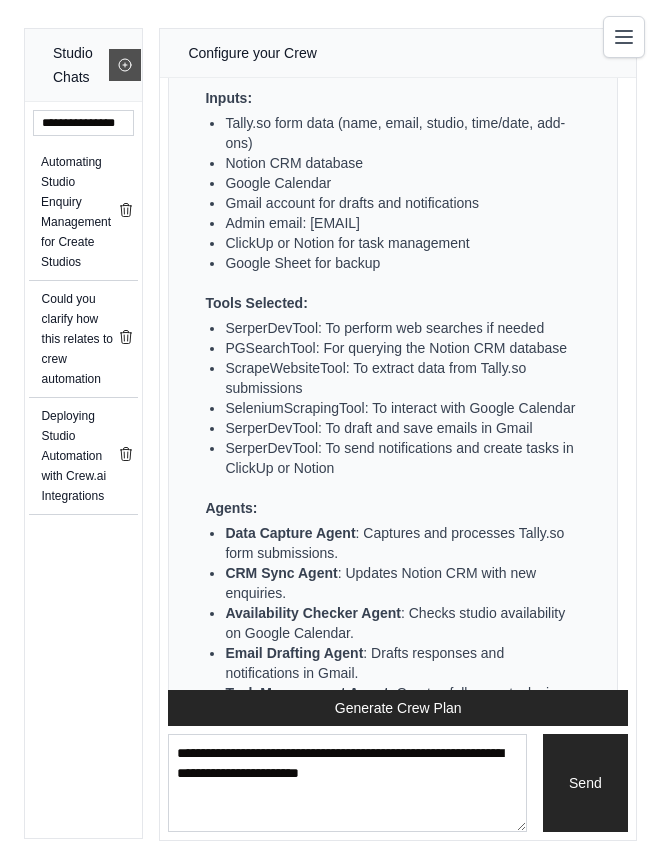 click 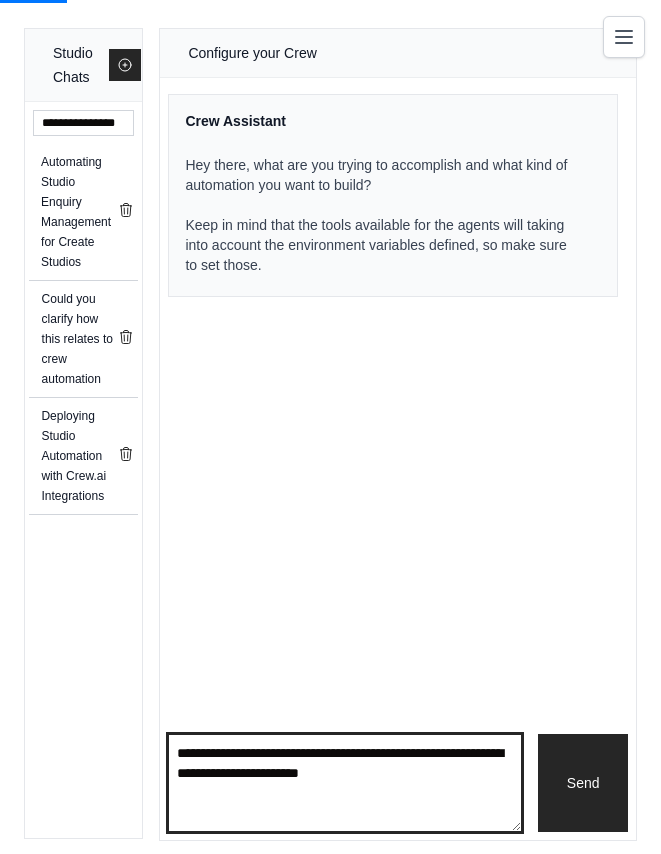 click at bounding box center [345, 783] 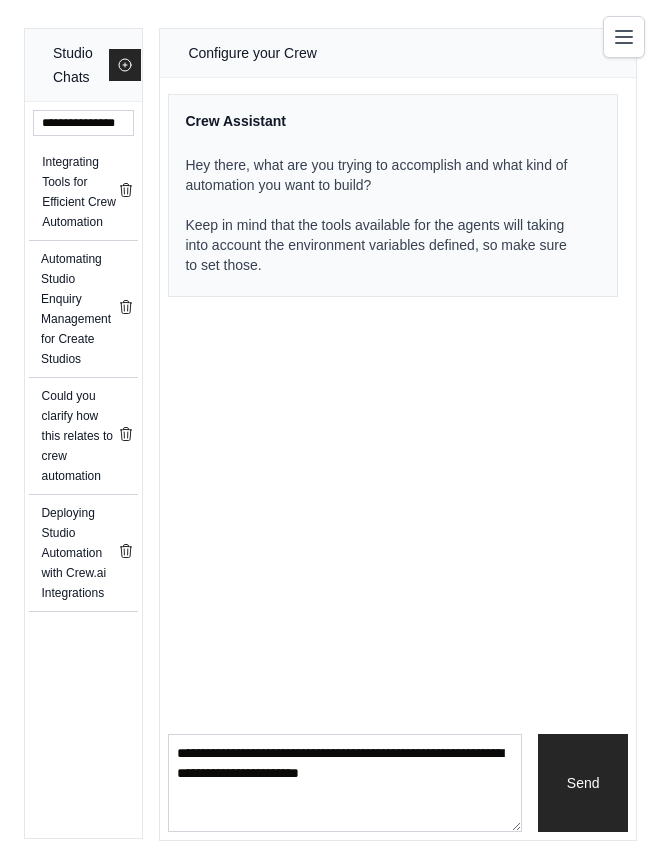 scroll, scrollTop: 7, scrollLeft: 0, axis: vertical 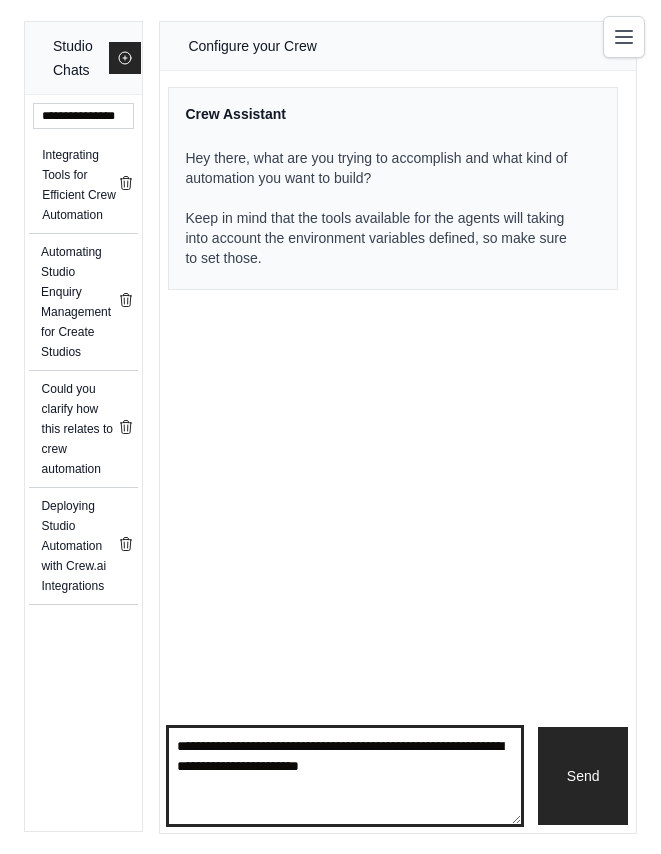 click at bounding box center (345, 776) 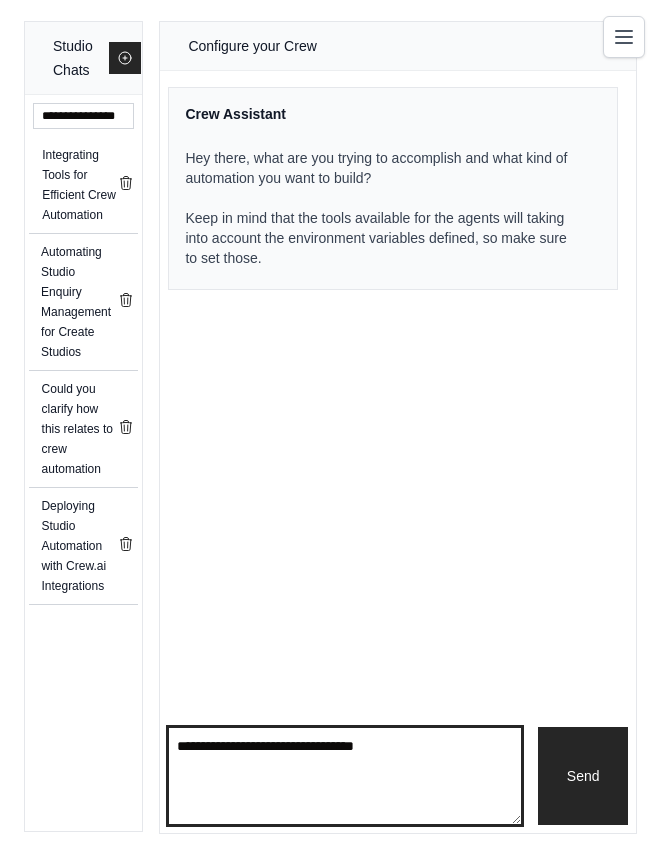 type on "**********" 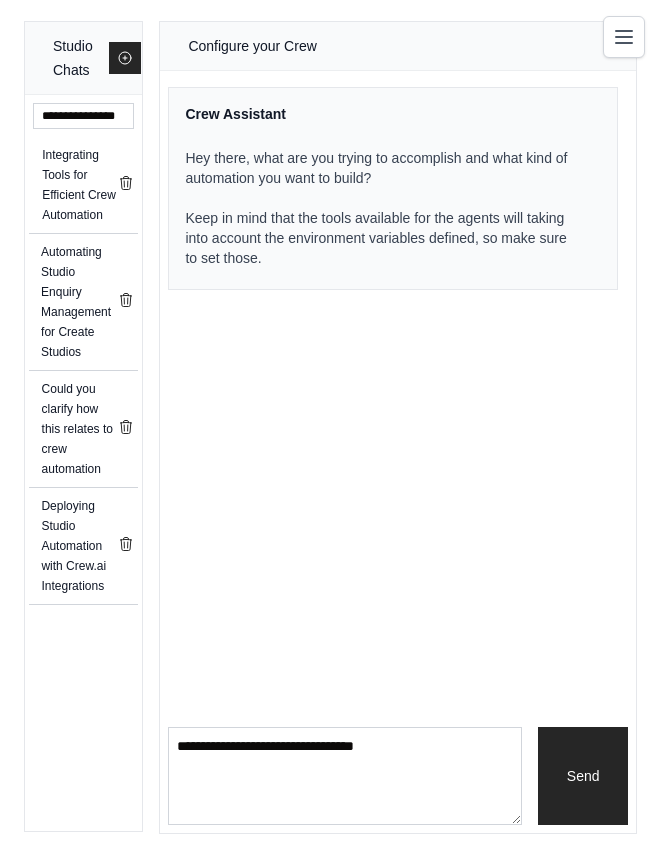 type 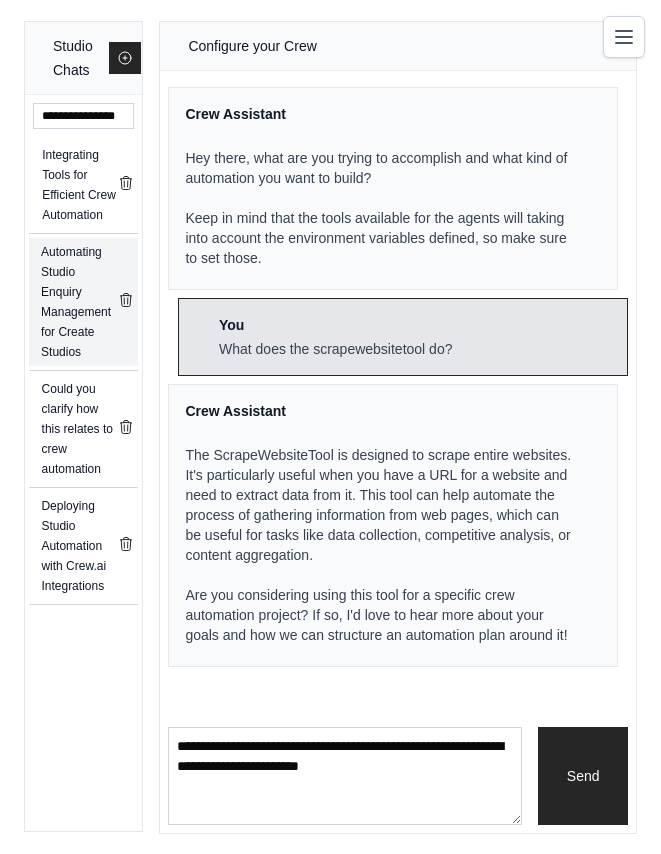 click on "Automating Studio Enquiry Management for Create Studios" at bounding box center (79, 302) 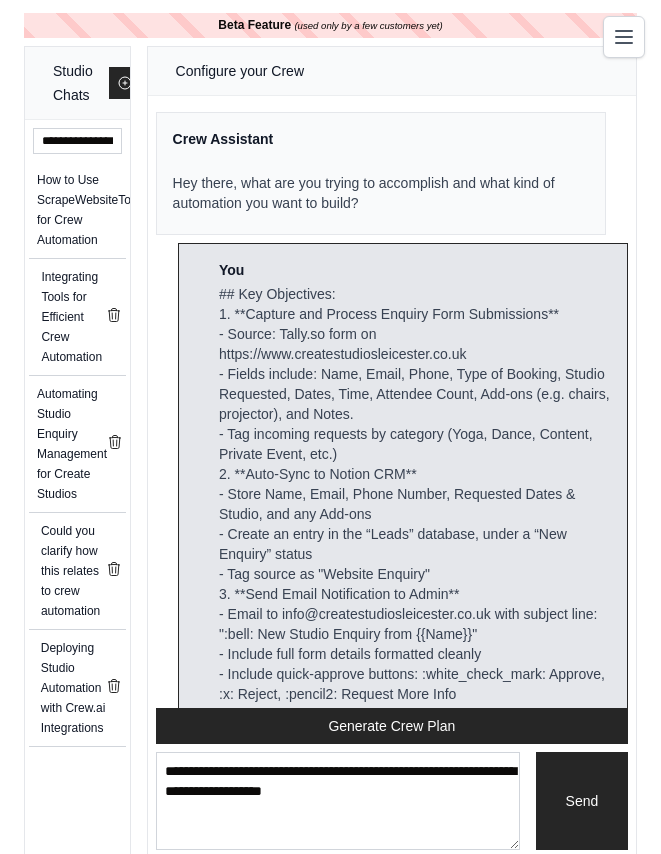 scroll, scrollTop: 0, scrollLeft: 0, axis: both 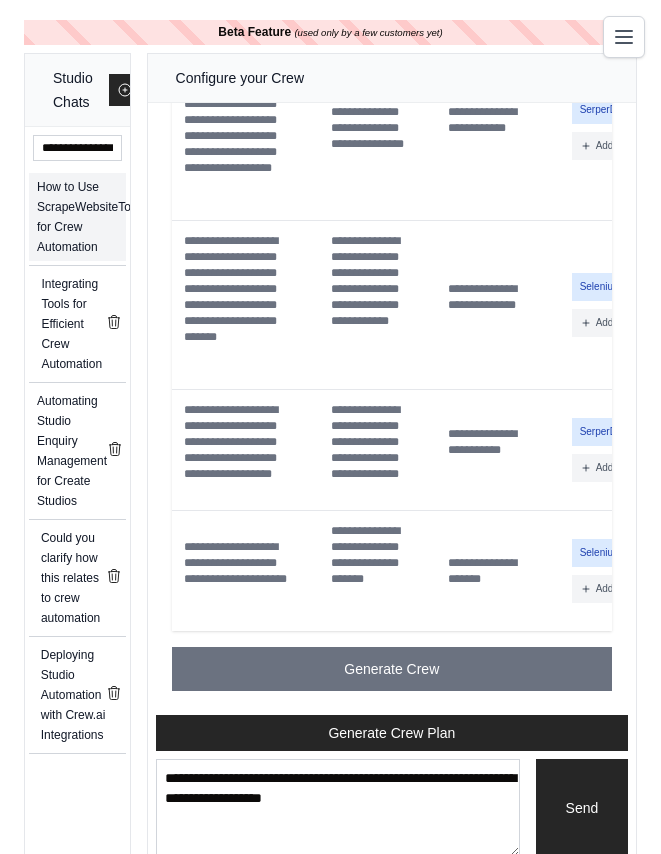 click on "How to Use ScrapeWebsiteTool for Crew Automation" at bounding box center (88, 217) 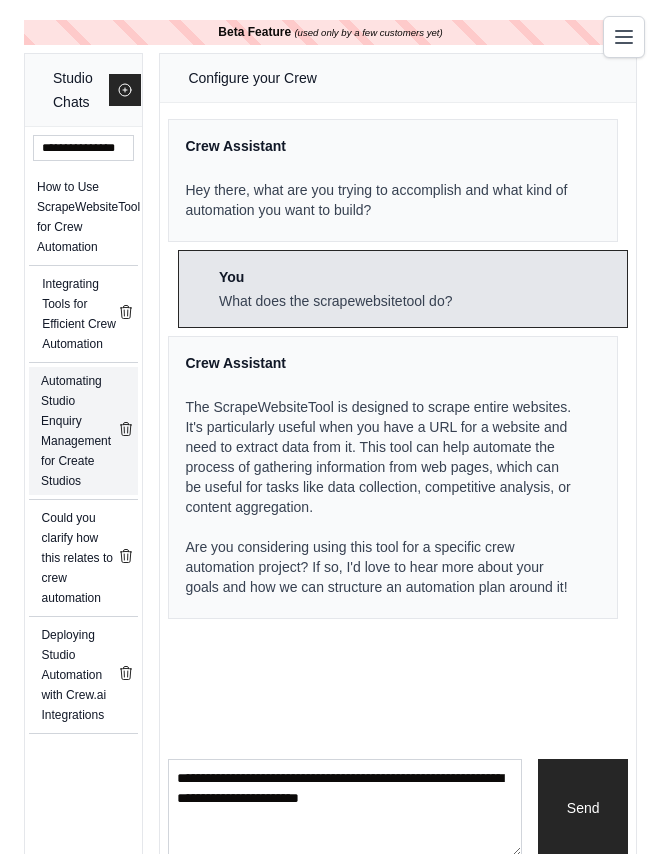click on "Automating Studio Enquiry Management for Create Studios" at bounding box center [79, 431] 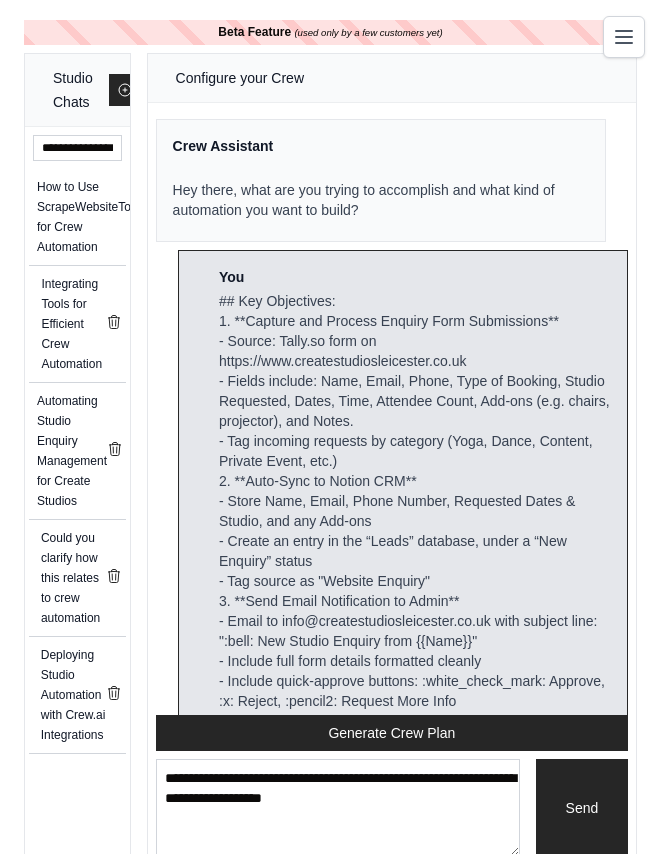 scroll, scrollTop: 6041, scrollLeft: 0, axis: vertical 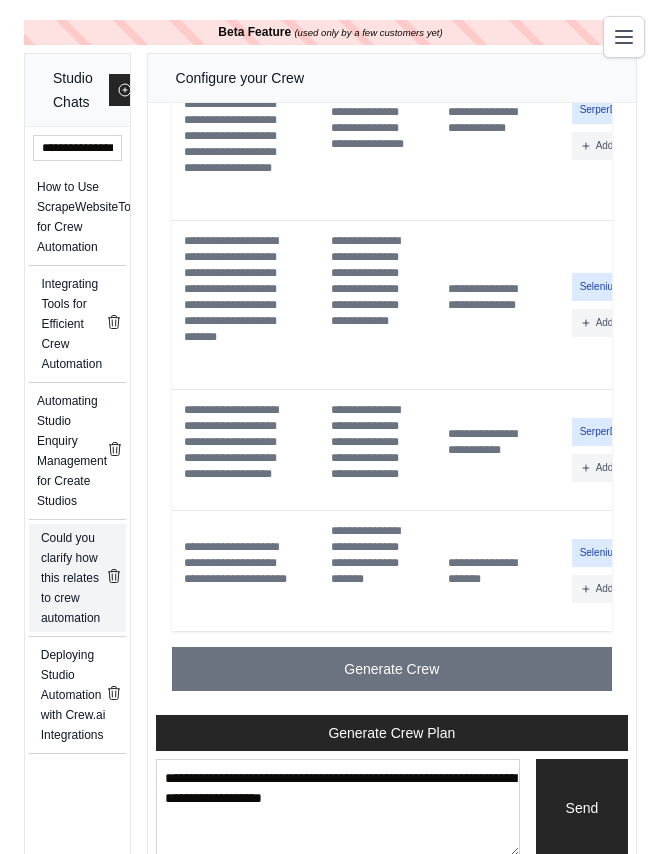 click on "Could you clarify how this relates to crew automation" at bounding box center [73, 578] 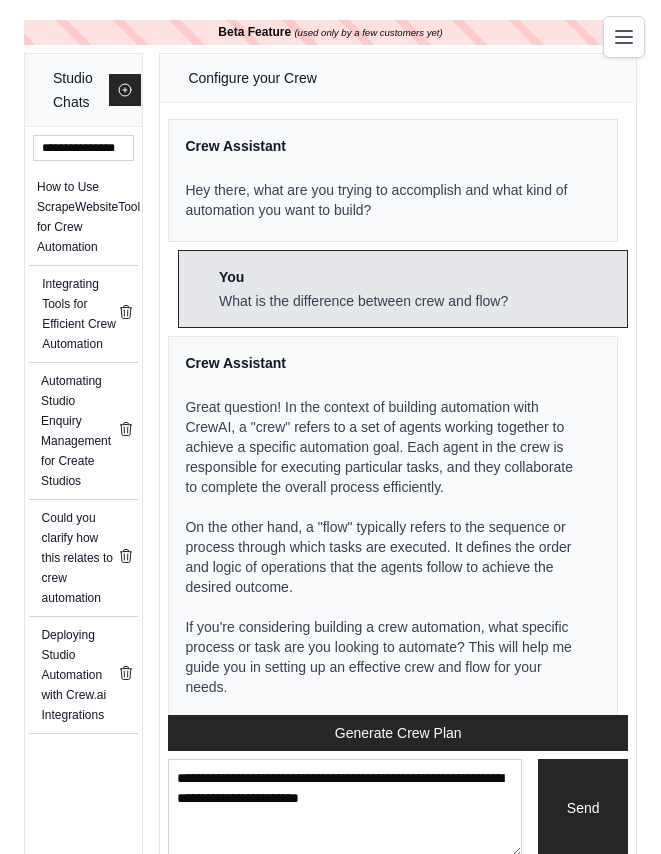scroll, scrollTop: 592, scrollLeft: 0, axis: vertical 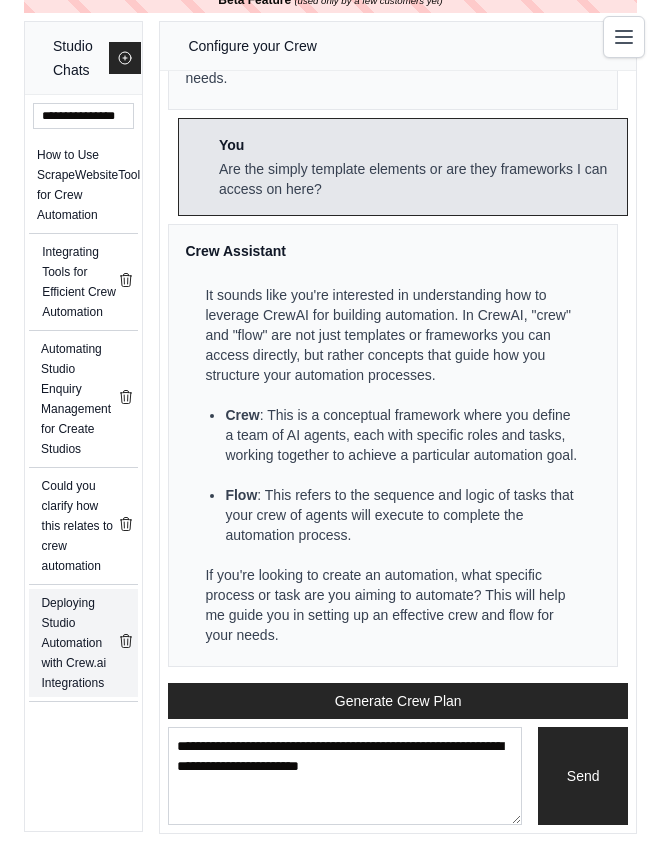 click on "Deploying Studio Automation with Crew.ai Integrations" at bounding box center [79, 643] 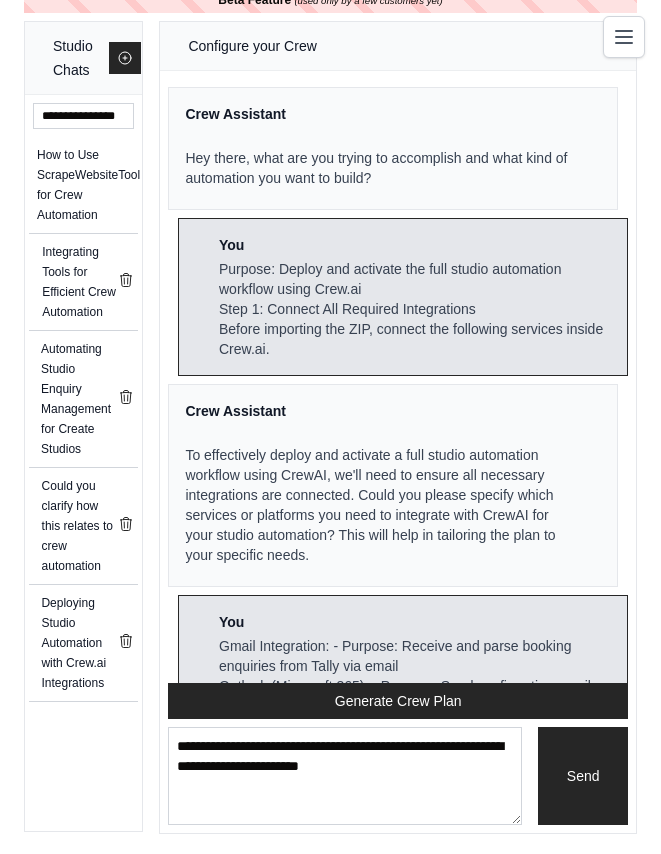 scroll, scrollTop: 0, scrollLeft: 0, axis: both 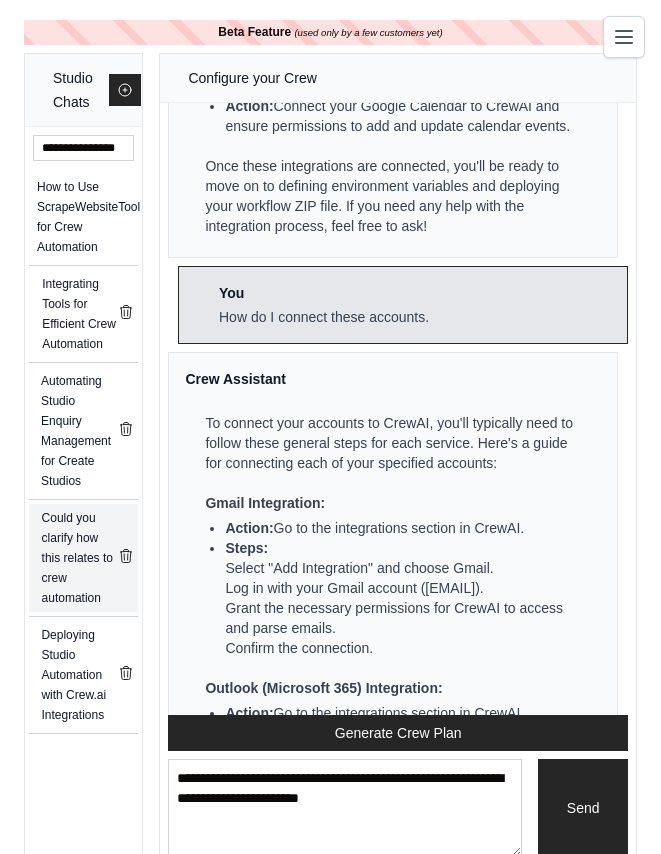 click on "Could you clarify how this relates to crew automation" at bounding box center (80, 558) 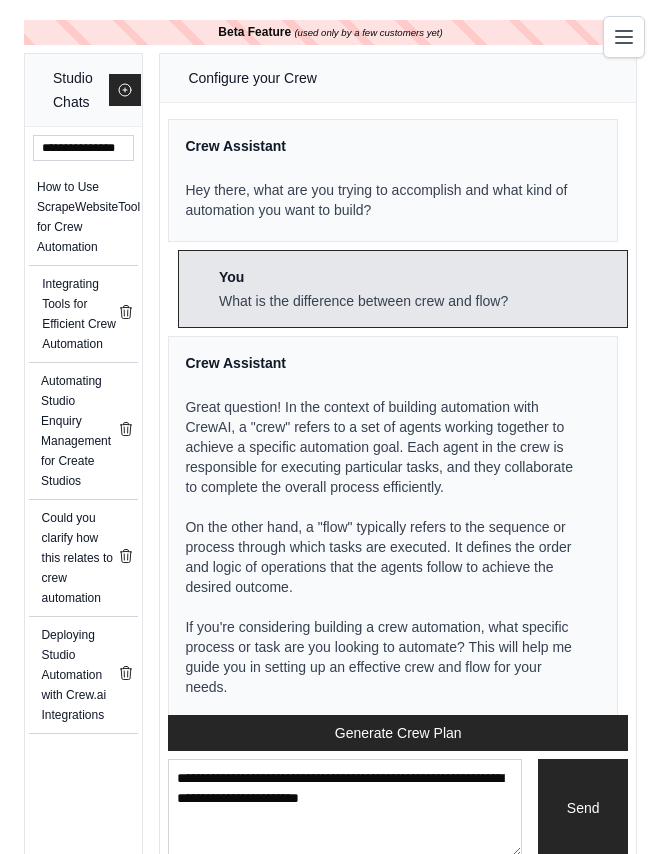 scroll, scrollTop: 592, scrollLeft: 0, axis: vertical 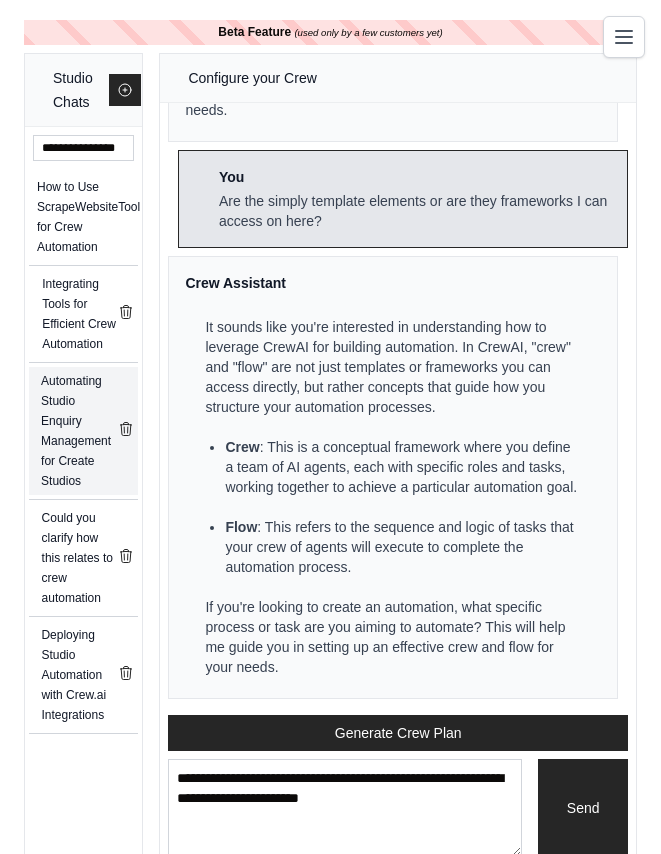 click on "Automating Studio Enquiry Management for Create Studios" at bounding box center (79, 431) 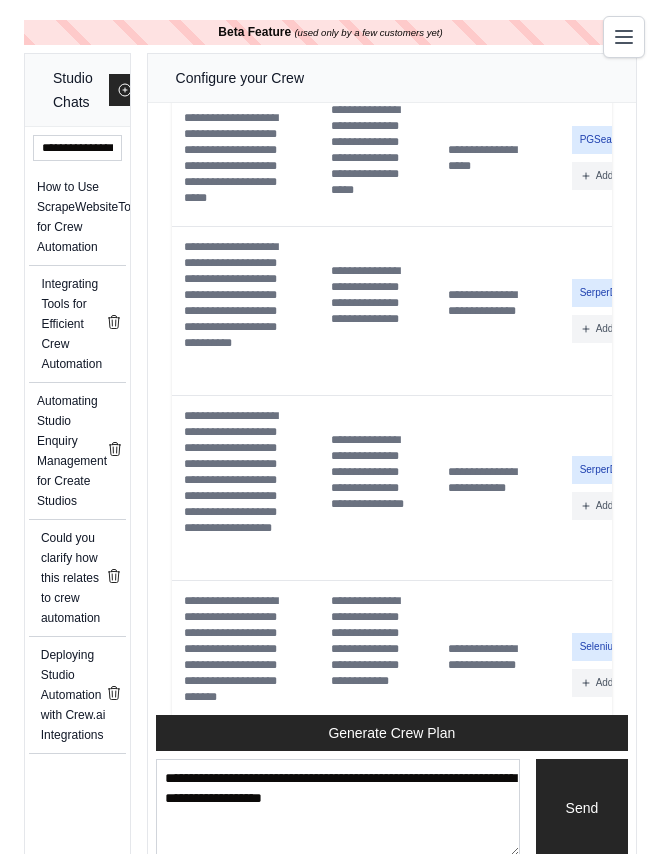scroll, scrollTop: 6041, scrollLeft: 0, axis: vertical 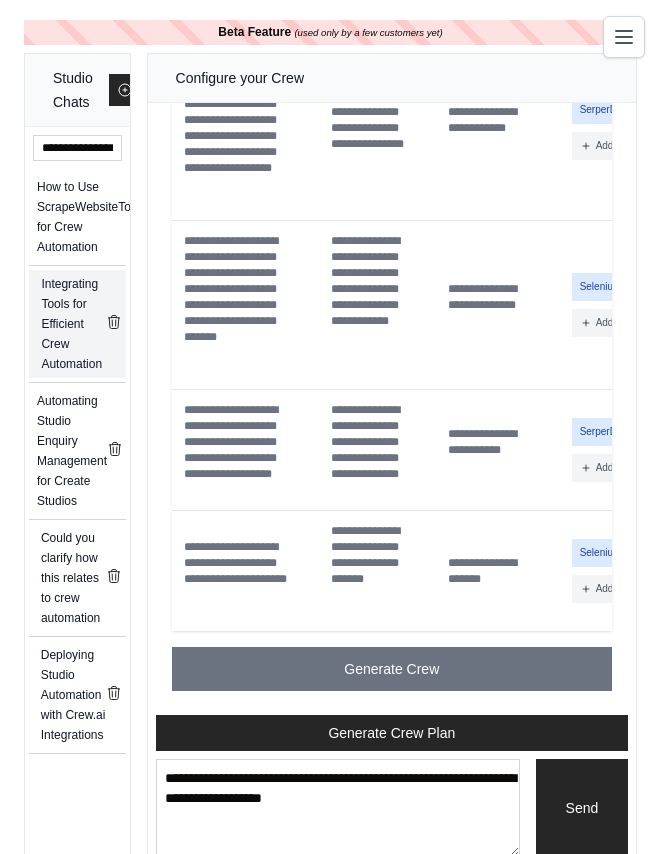 click on "Integrating Tools for Efficient Crew Automation" at bounding box center (73, 324) 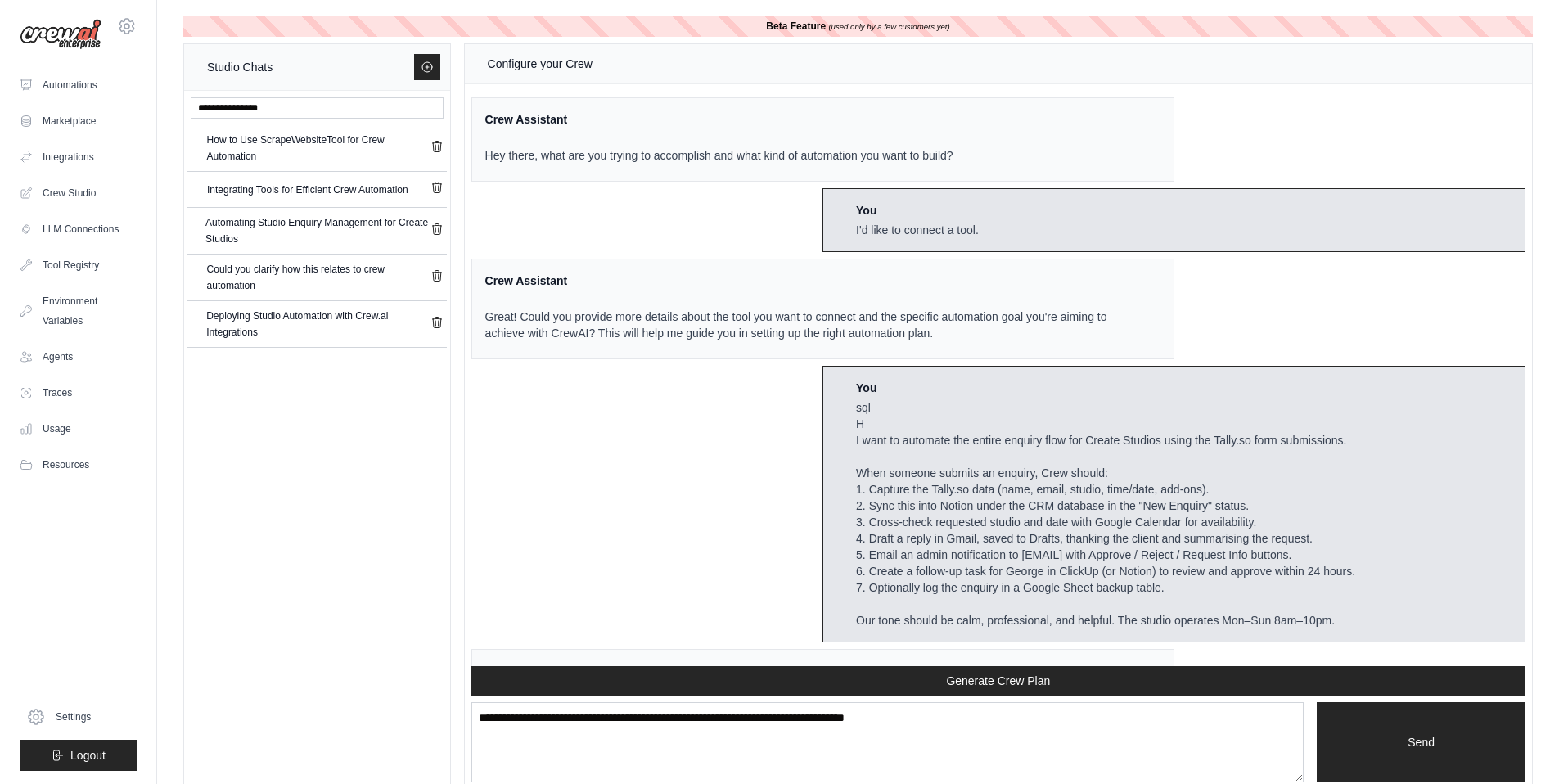 scroll, scrollTop: 866, scrollLeft: 0, axis: vertical 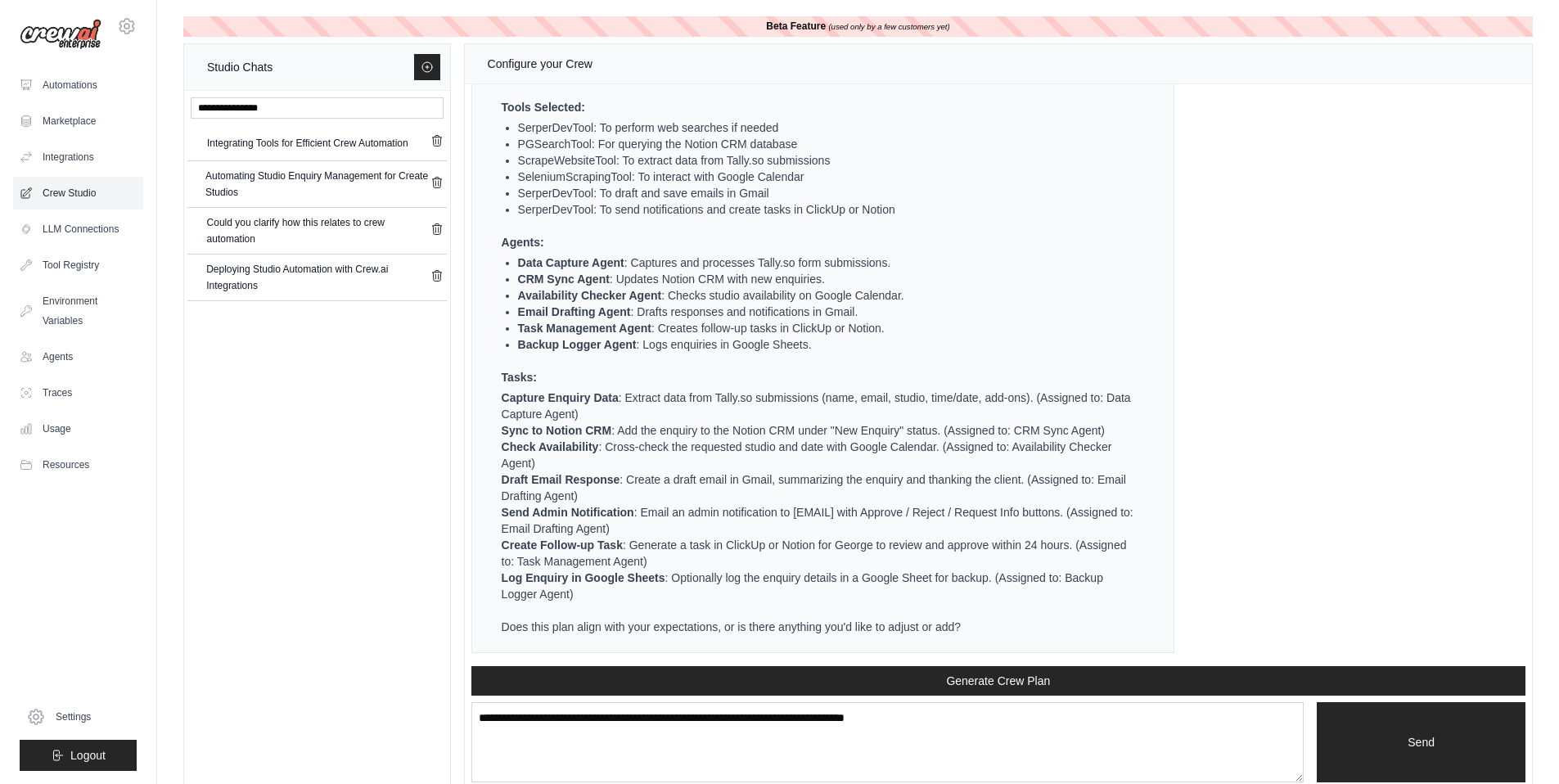 click on "Crew Studio" at bounding box center [78, 193] 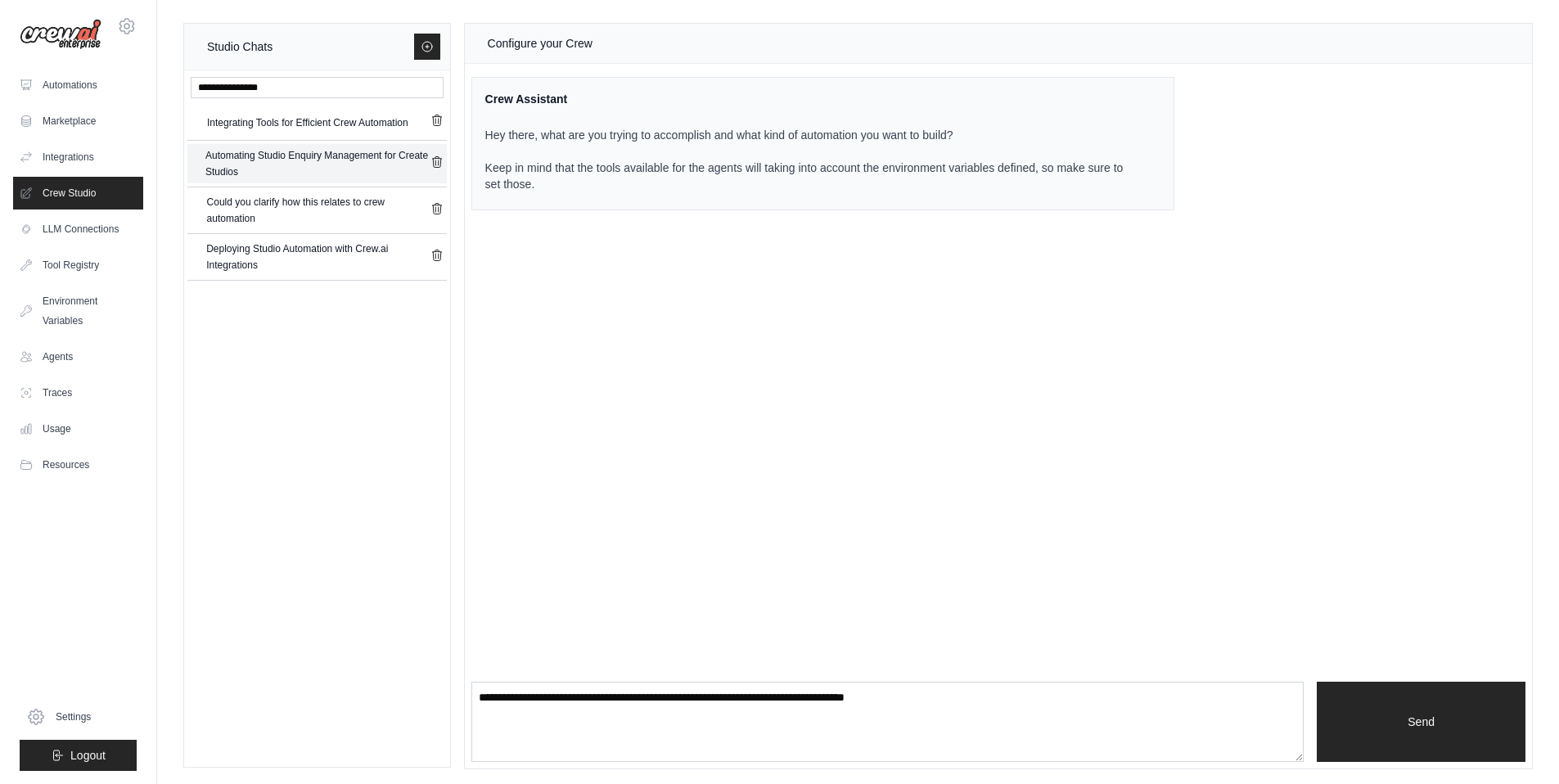 click on "Automating Studio Enquiry Management for Create Studios" at bounding box center (318, 164) 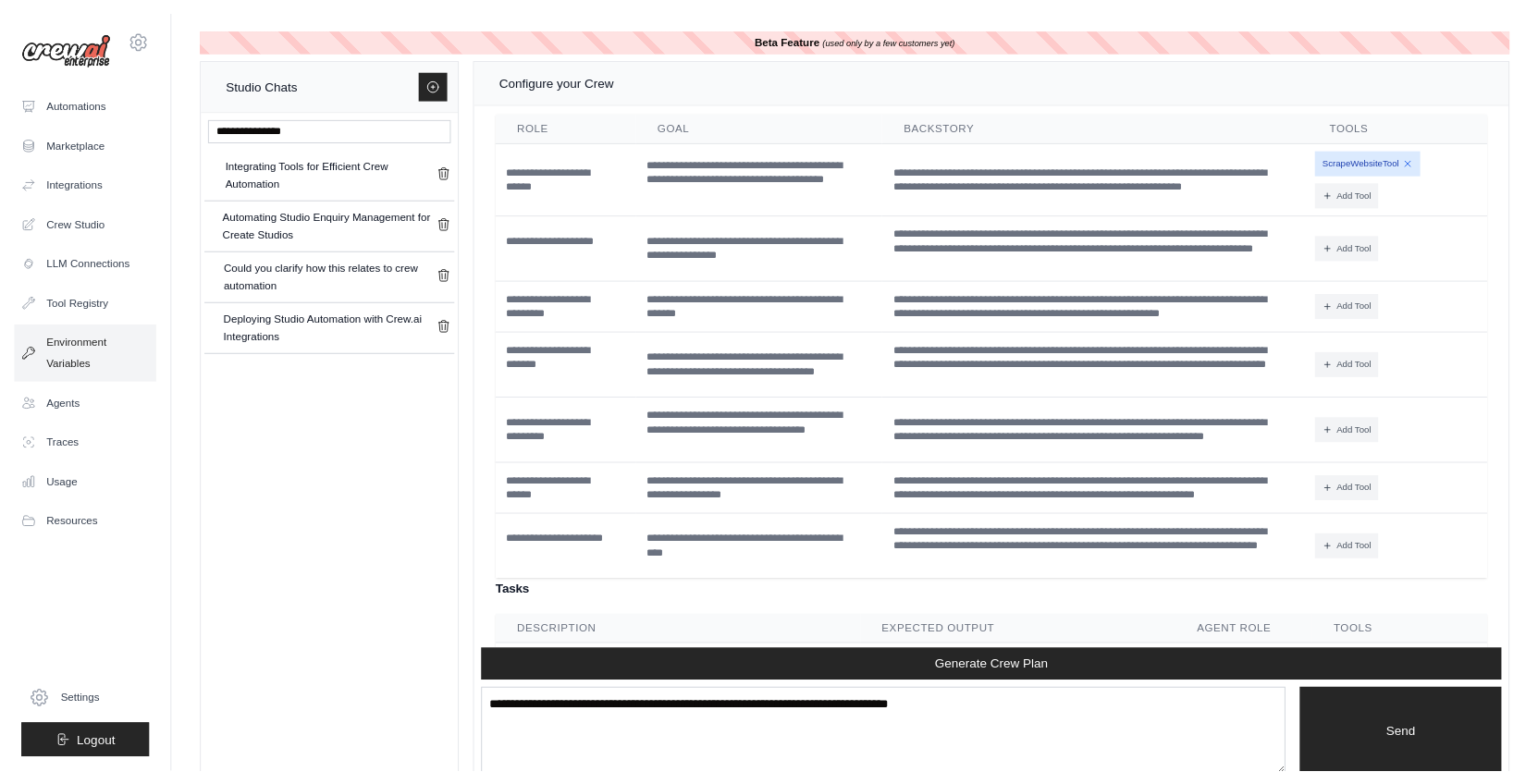 scroll, scrollTop: 2804, scrollLeft: 0, axis: vertical 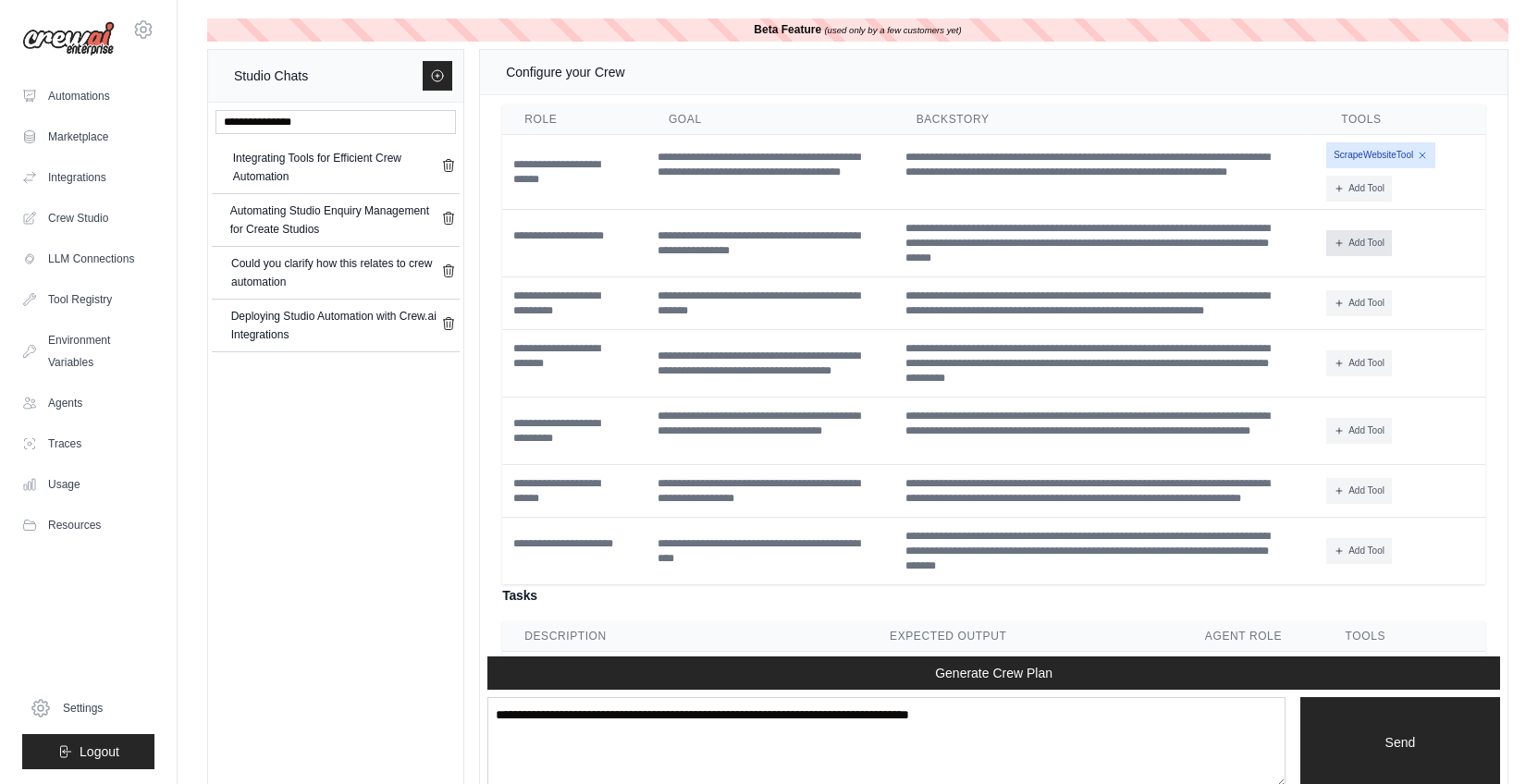 click on "Add Tool" at bounding box center (1359, 243) 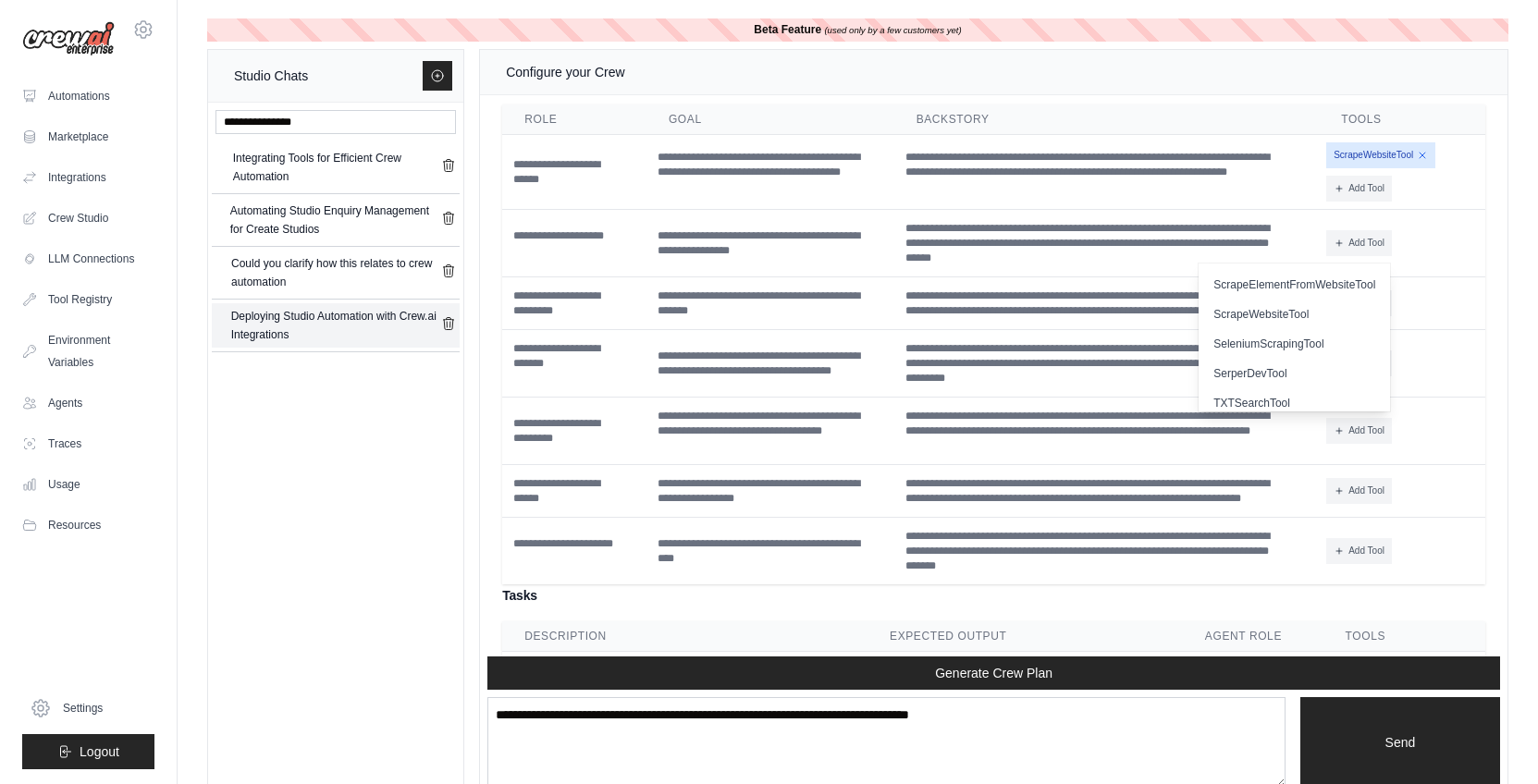 scroll, scrollTop: 383, scrollLeft: 0, axis: vertical 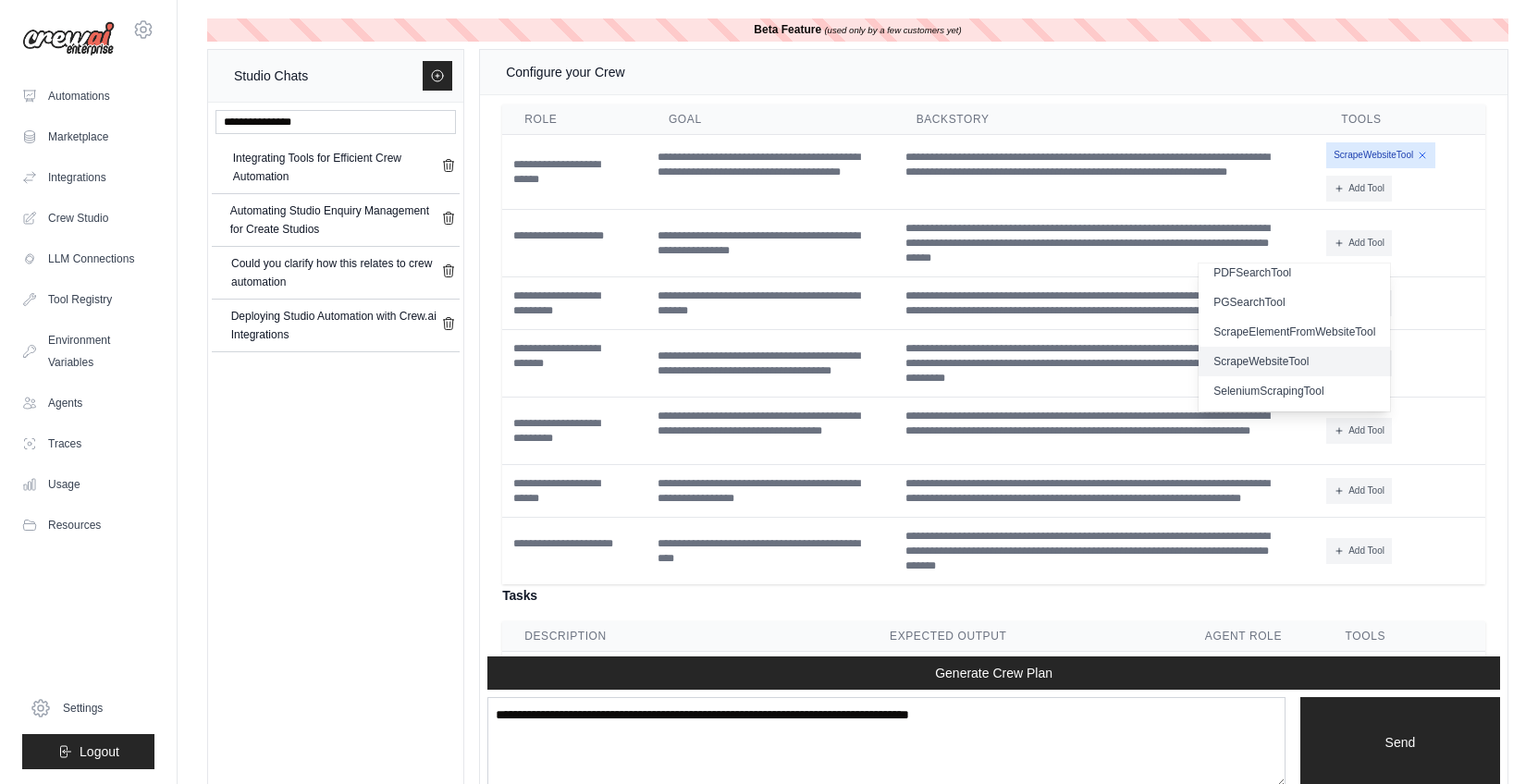 click on "ScrapeWebsiteTool" at bounding box center [1294, 361] 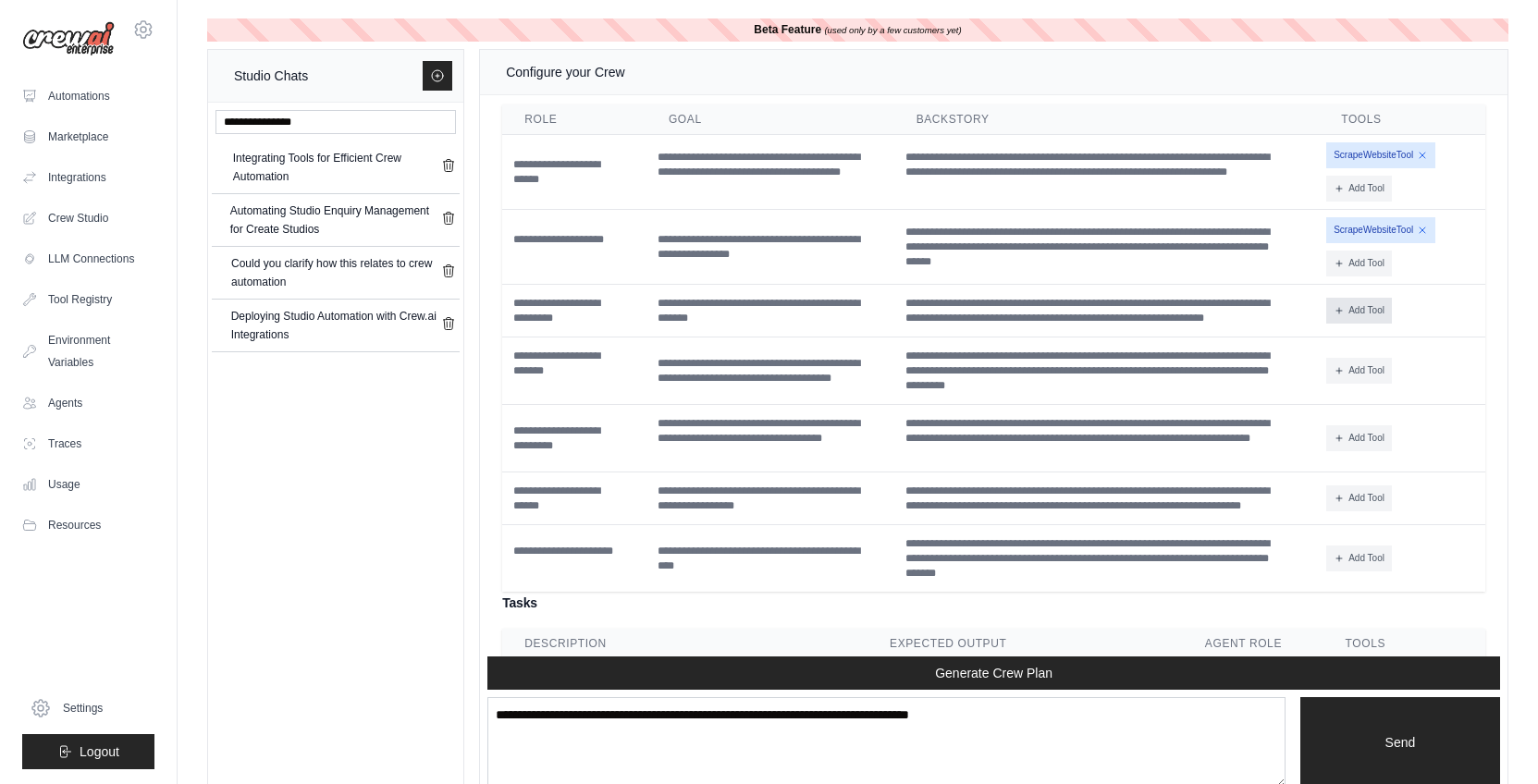 click on "Add Tool" at bounding box center (1359, 311) 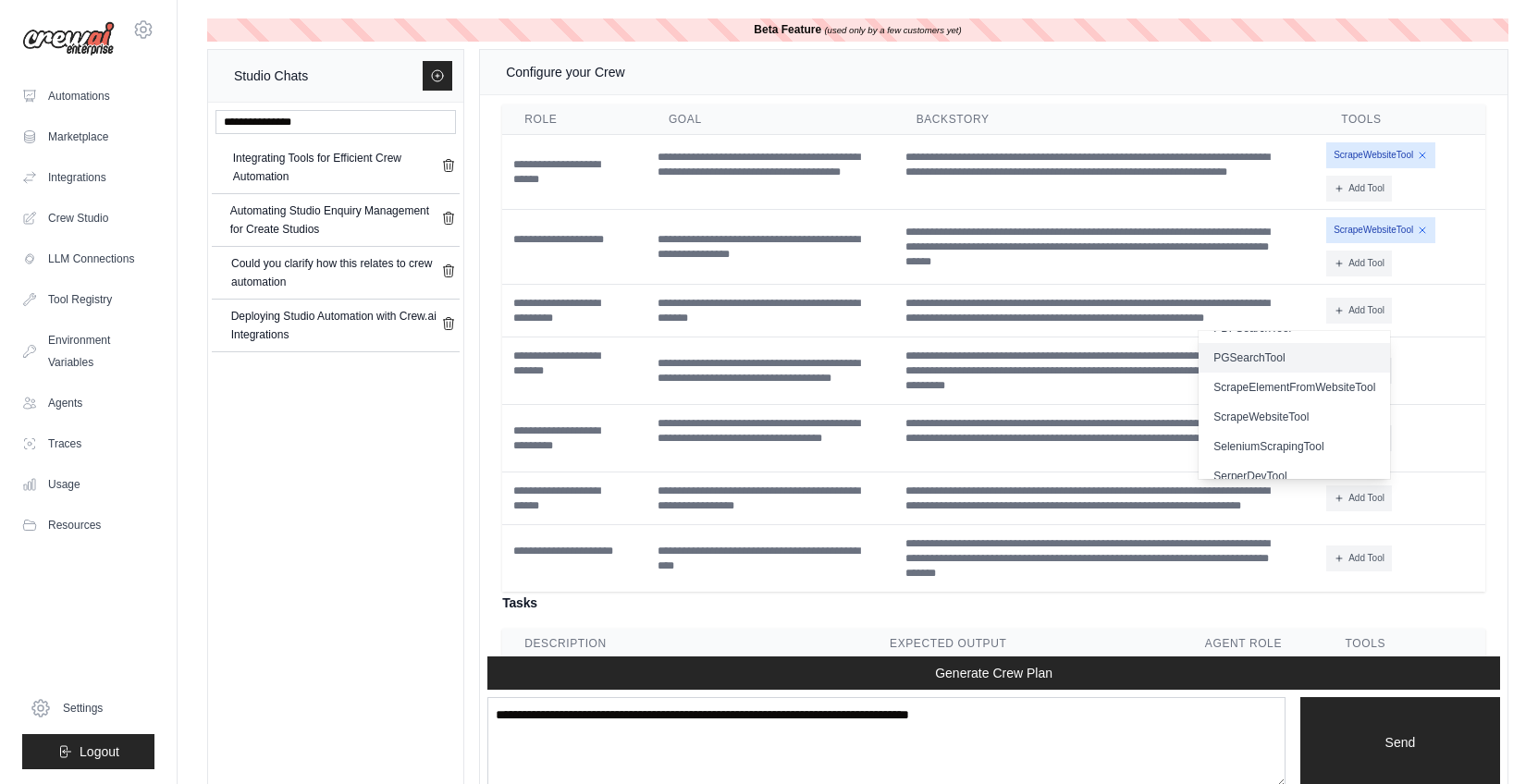 scroll, scrollTop: 380, scrollLeft: 0, axis: vertical 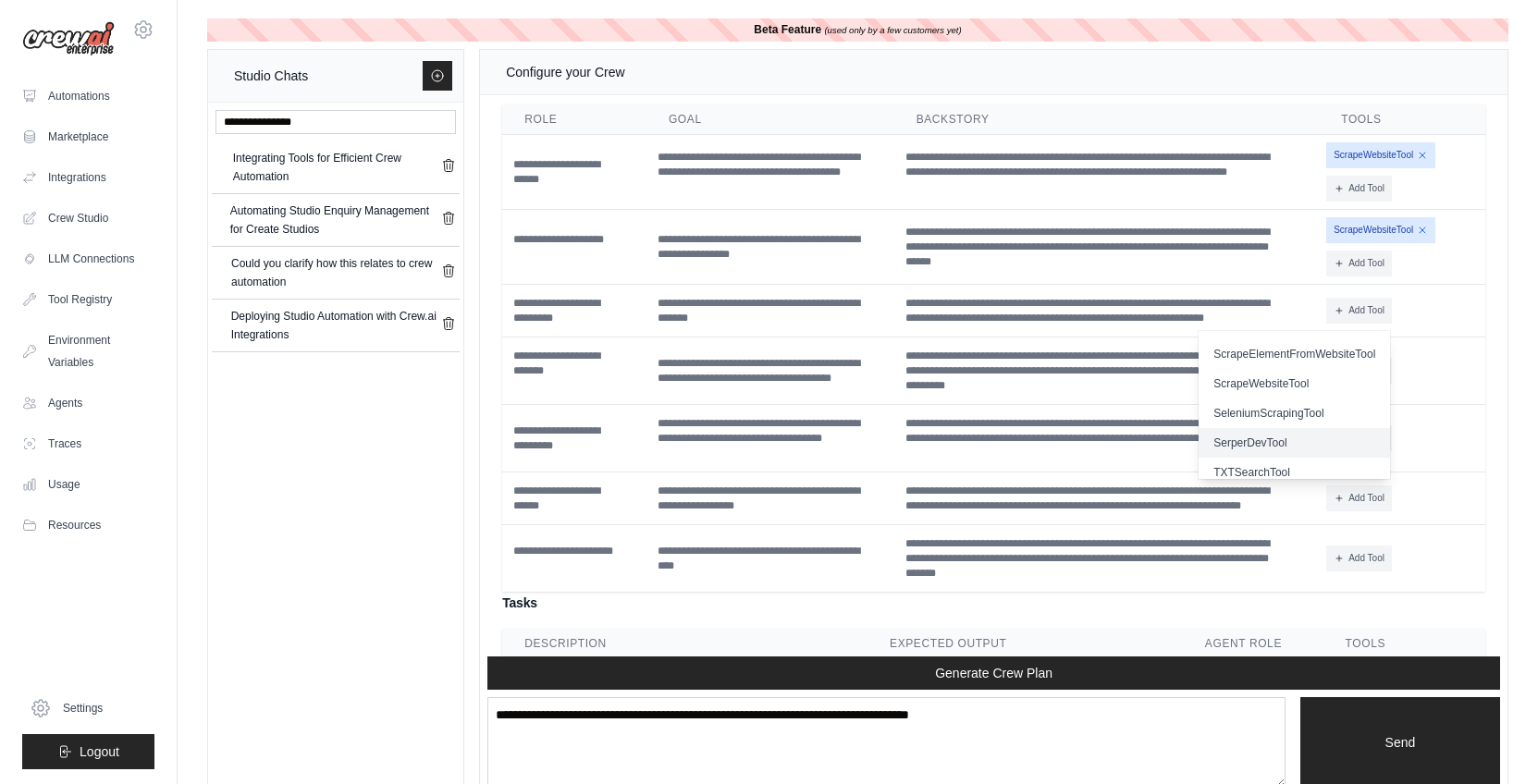 click on "SerperDevTool" at bounding box center [1294, 443] 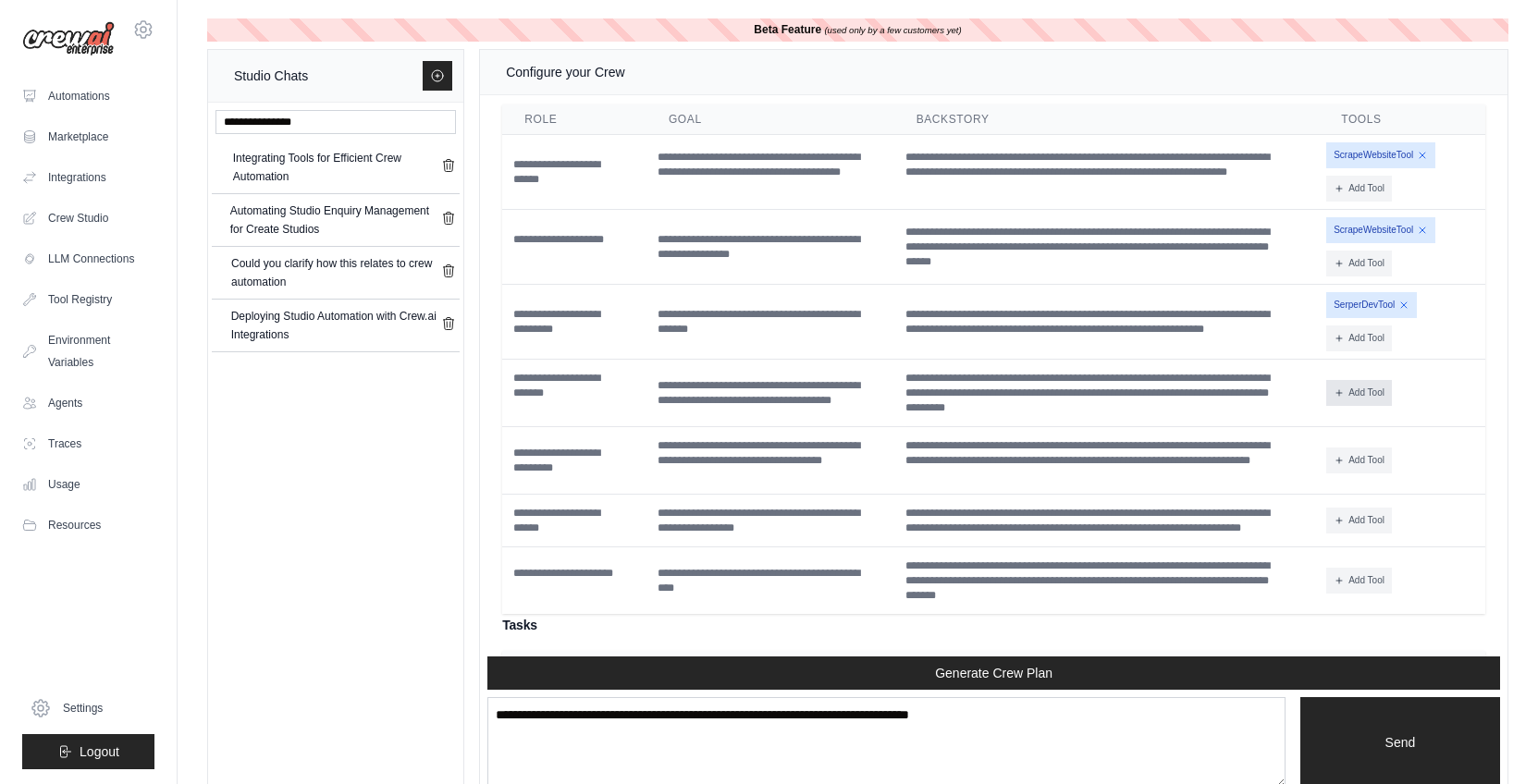click on "Add Tool" at bounding box center [1359, 393] 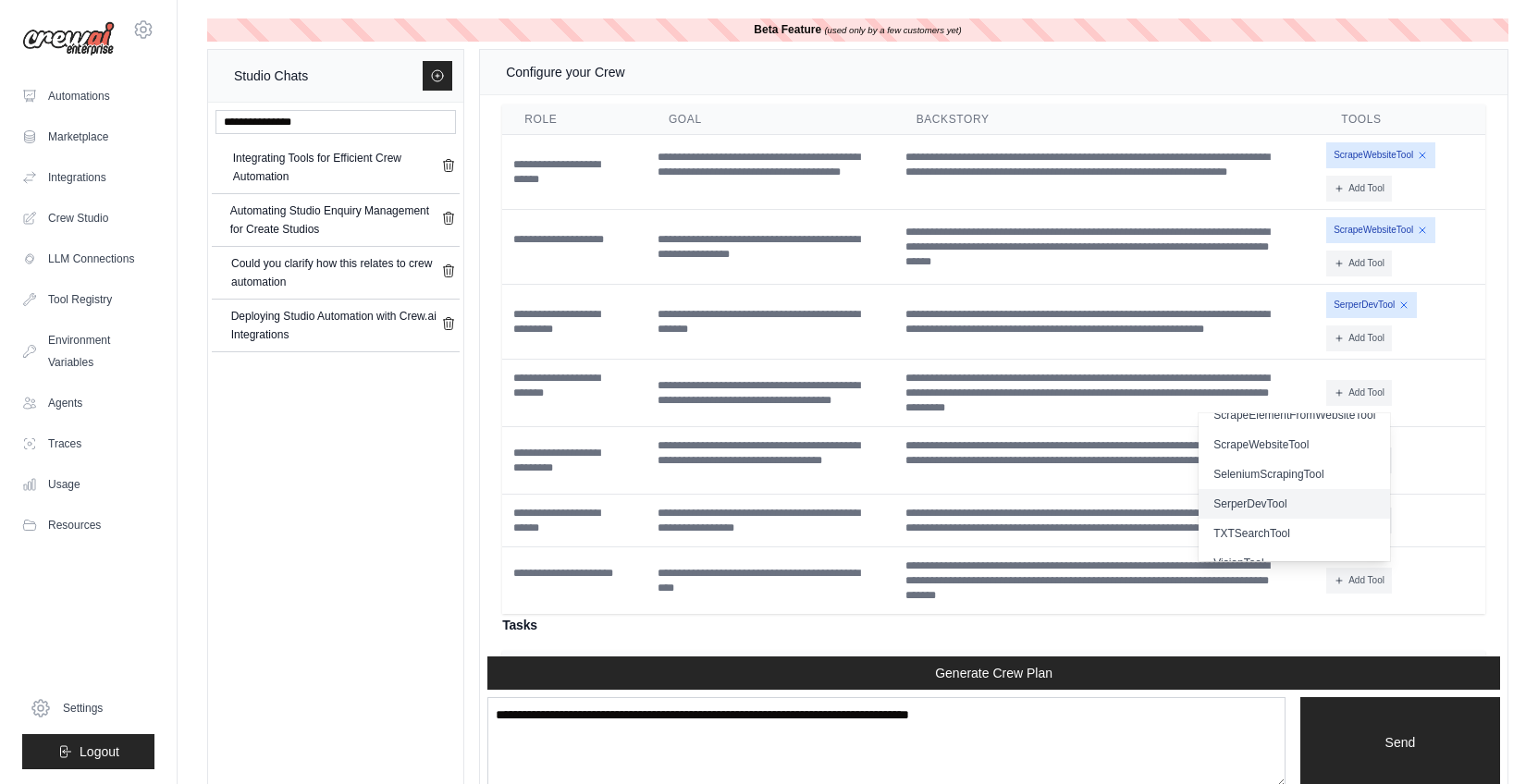 scroll, scrollTop: 400, scrollLeft: 0, axis: vertical 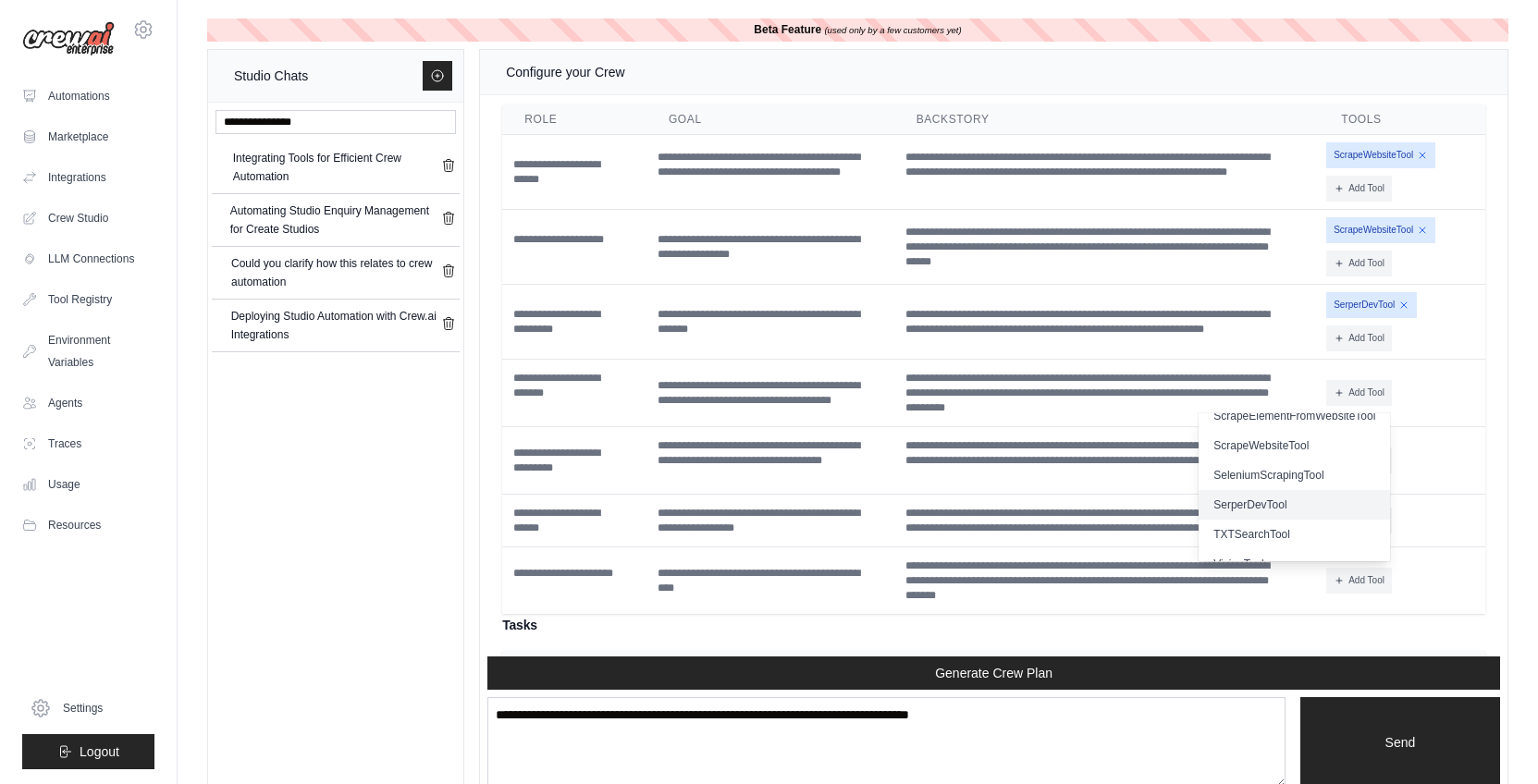 click on "SerperDevTool" at bounding box center [1294, 505] 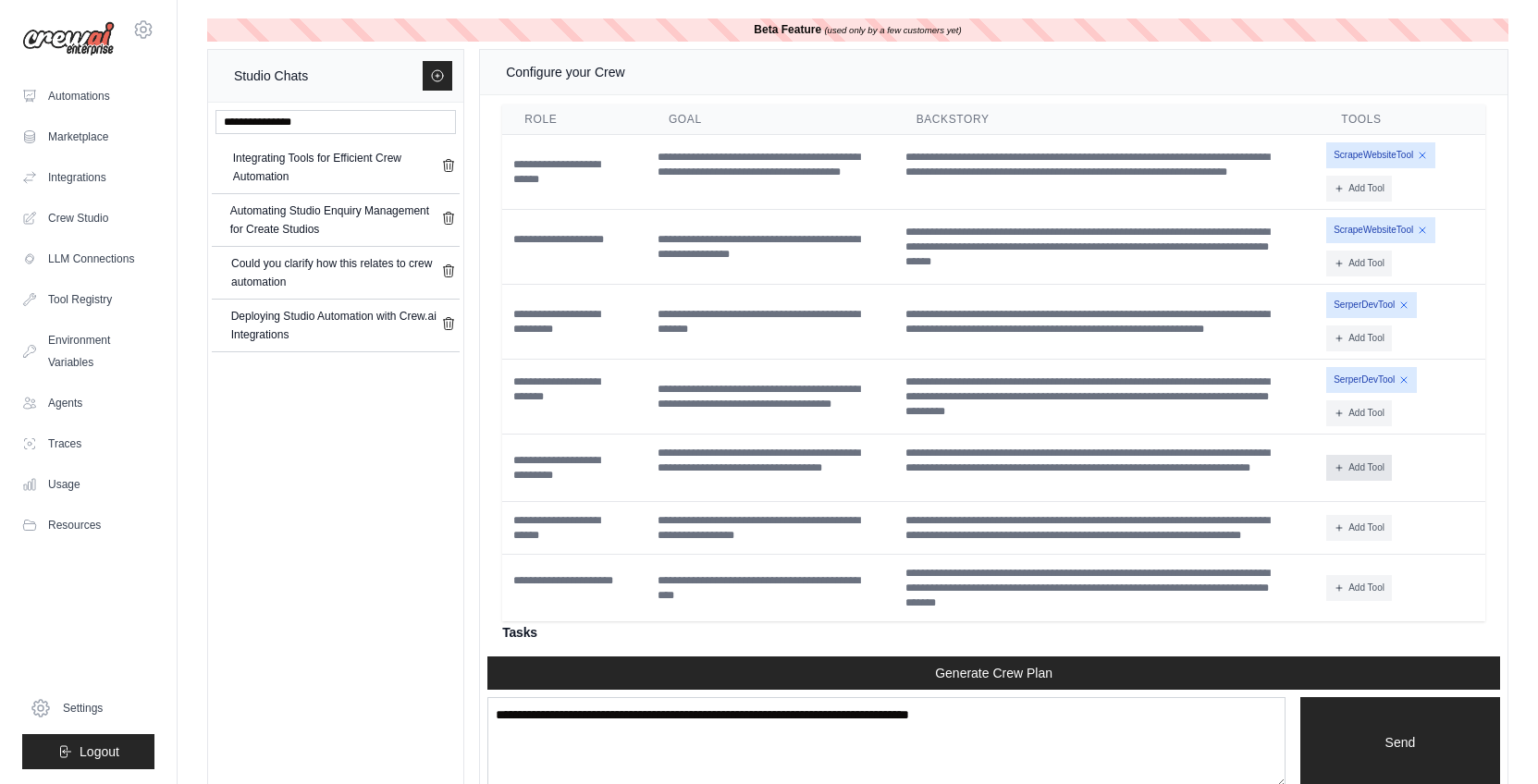 click on "Add Tool" at bounding box center (1359, 468) 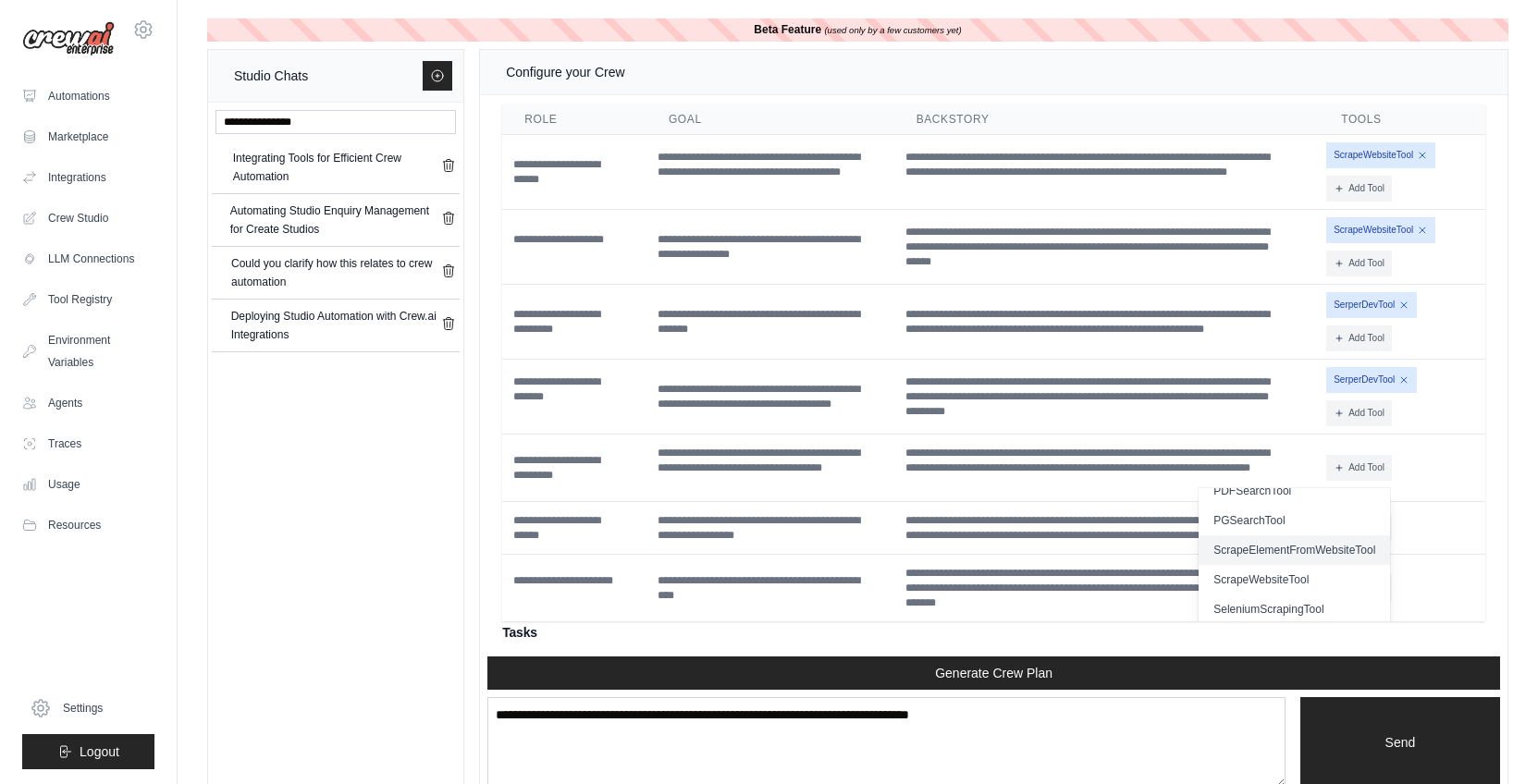 scroll, scrollTop: 374, scrollLeft: 0, axis: vertical 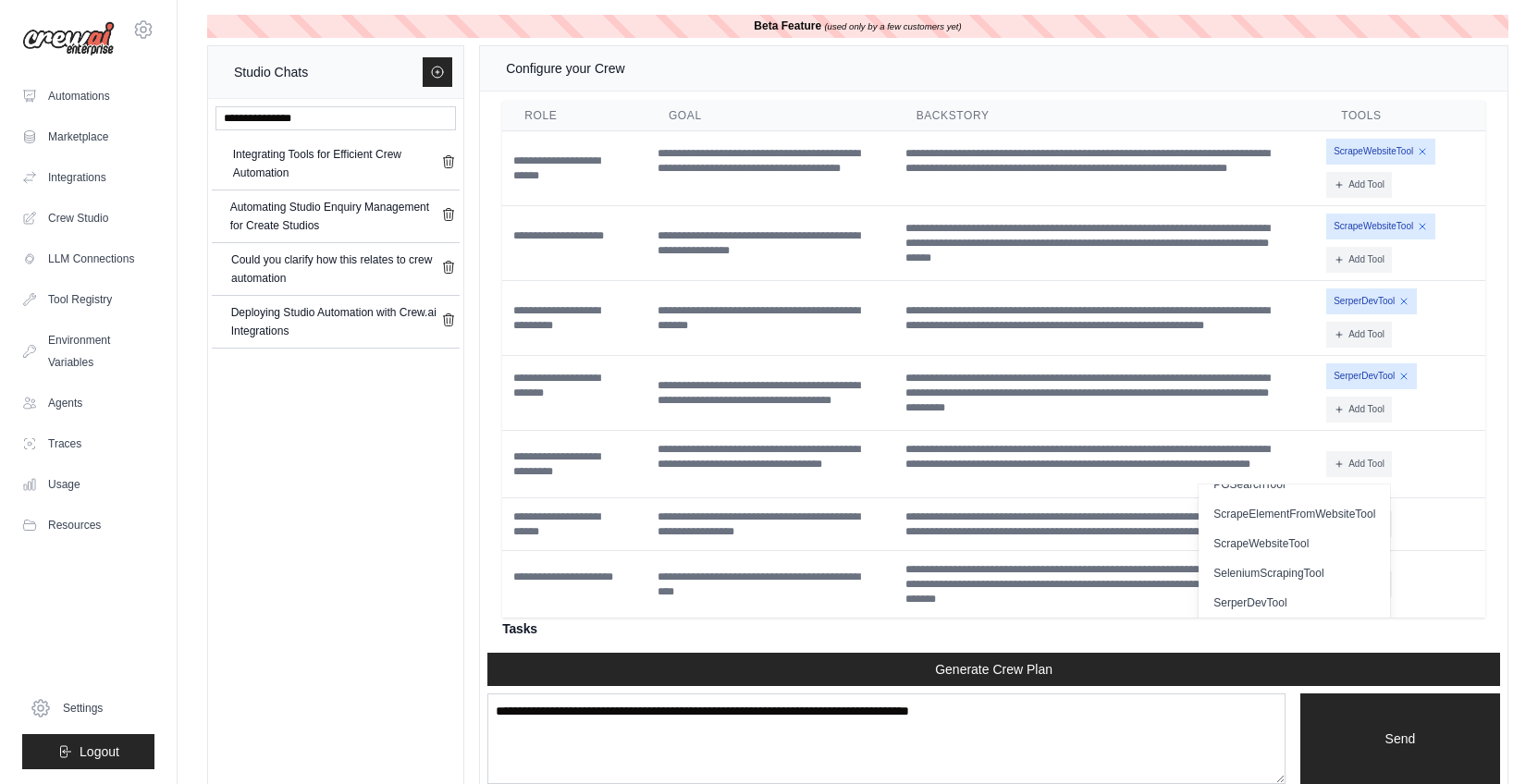 click on "SeleniumScrapingTool" at bounding box center [1294, 573] 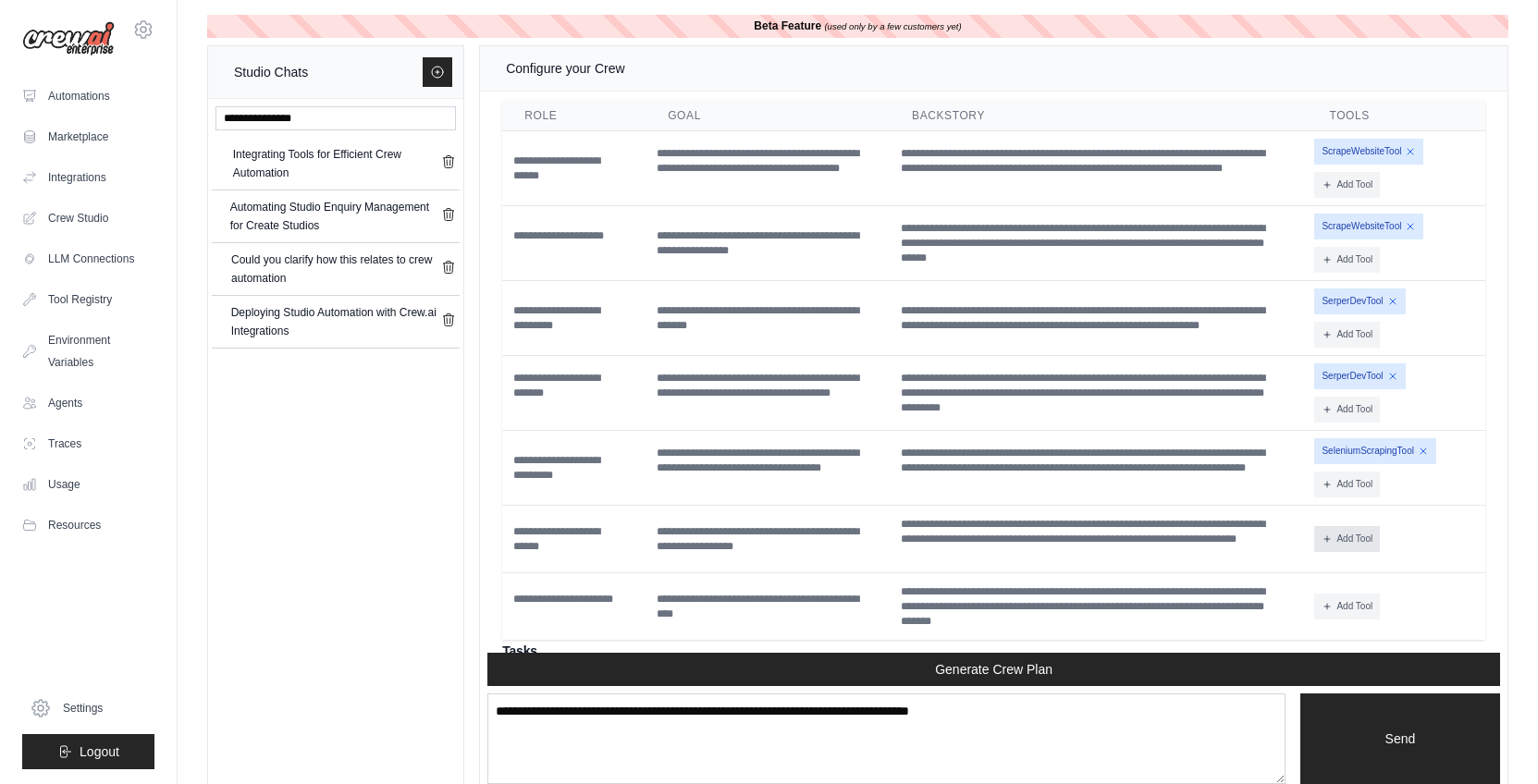 click on "Add Tool" at bounding box center (1347, 539) 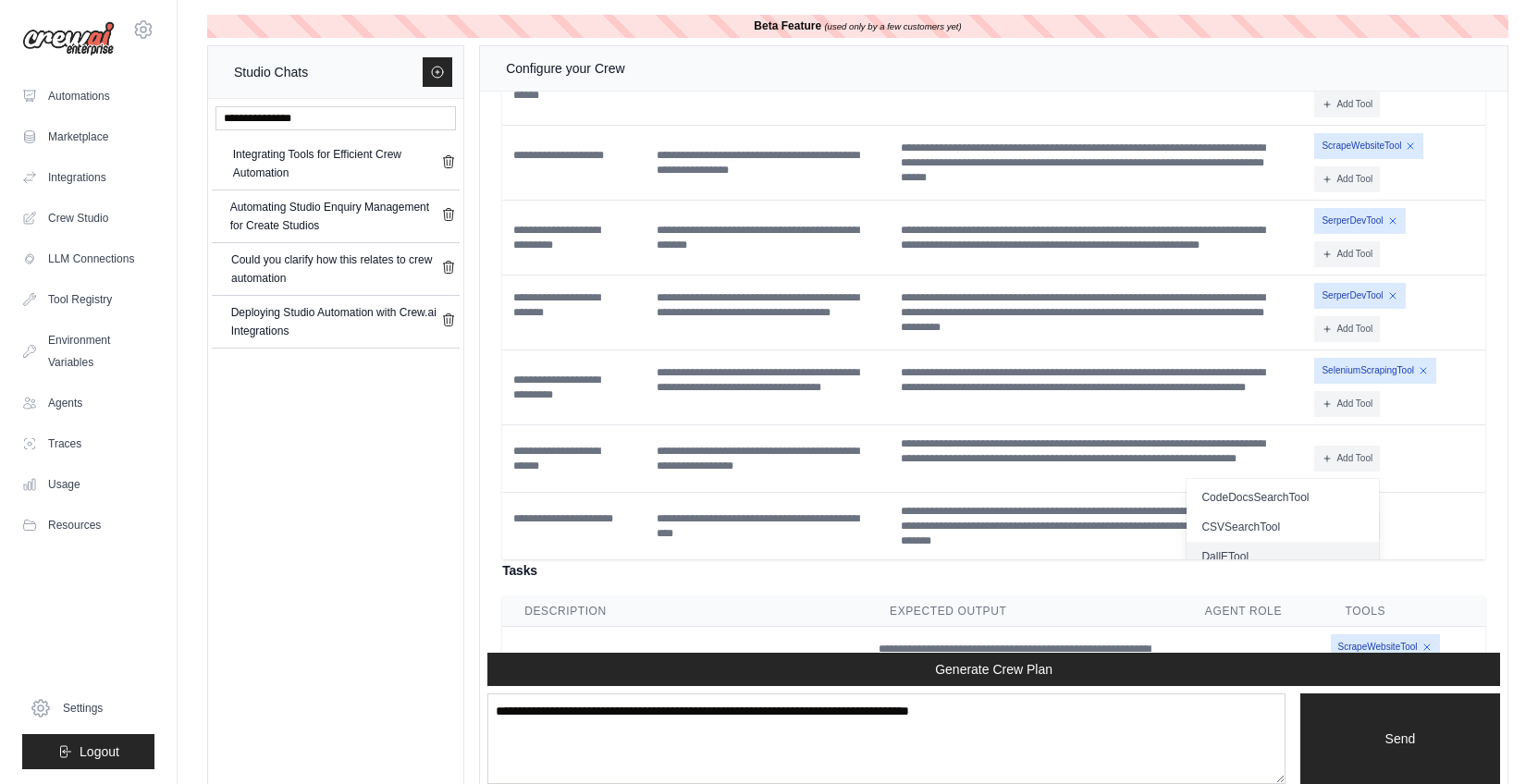 scroll, scrollTop: 2887, scrollLeft: 0, axis: vertical 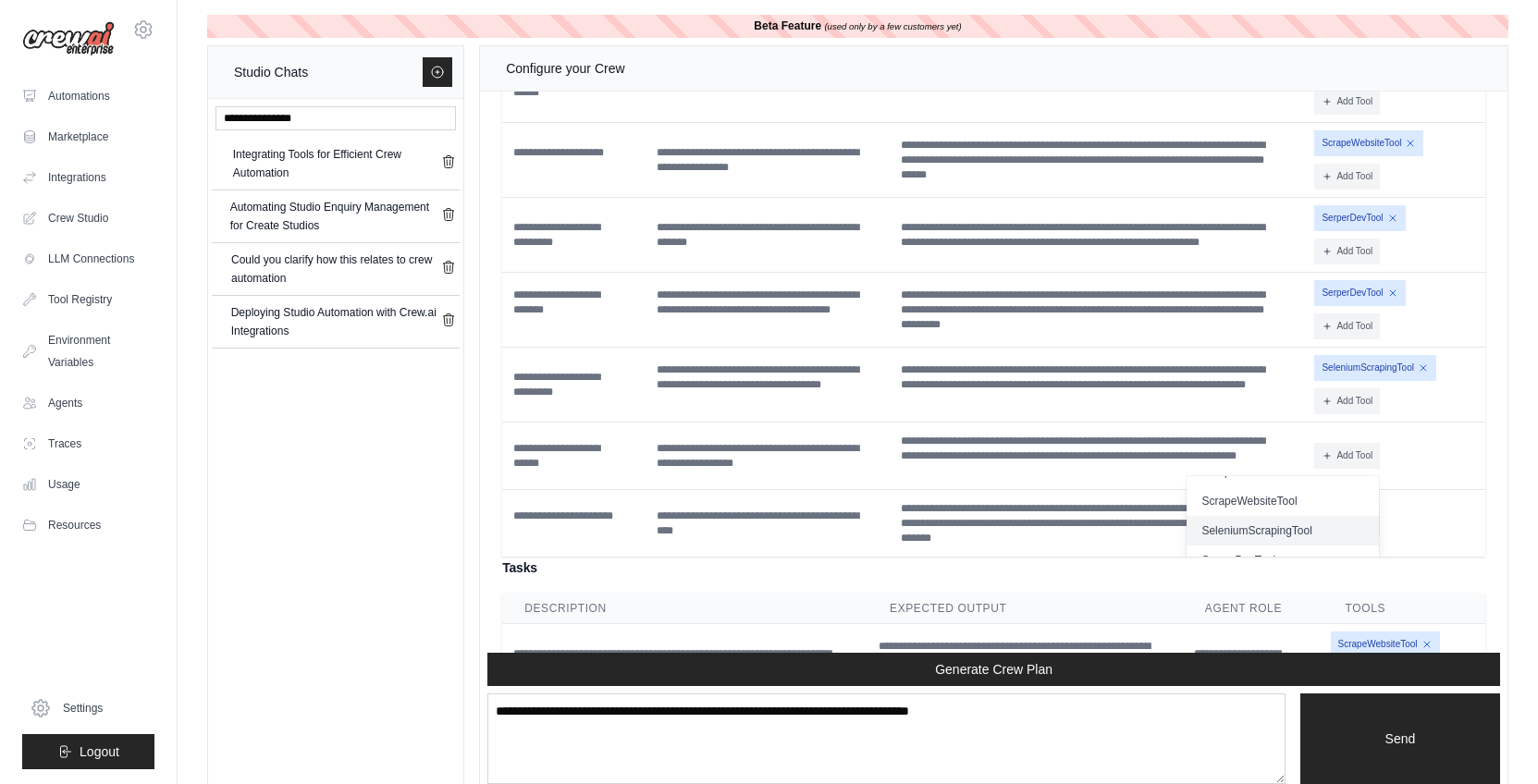 click on "SeleniumScrapingTool" at bounding box center (1282, 531) 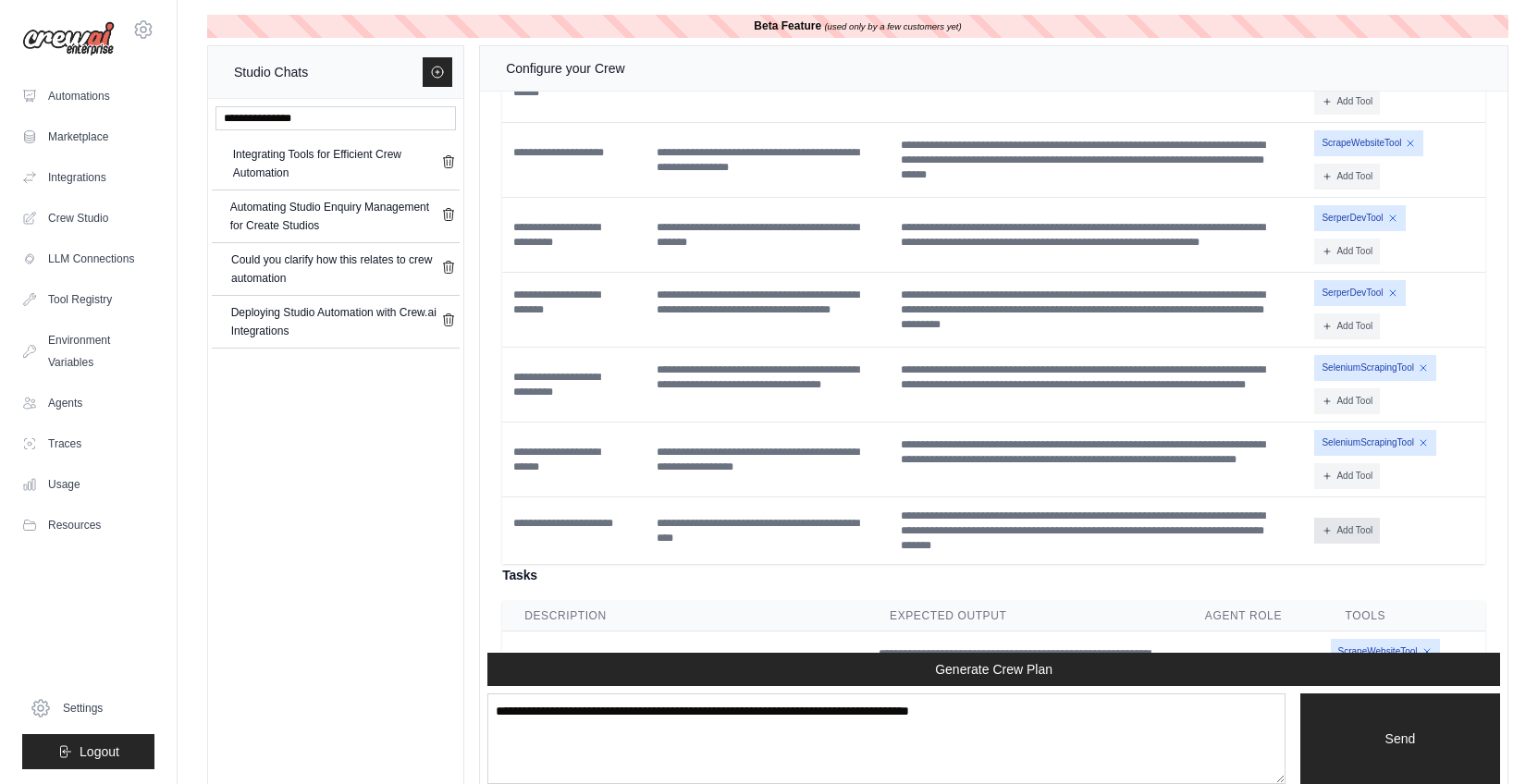 click on "Add Tool" at bounding box center [1347, 531] 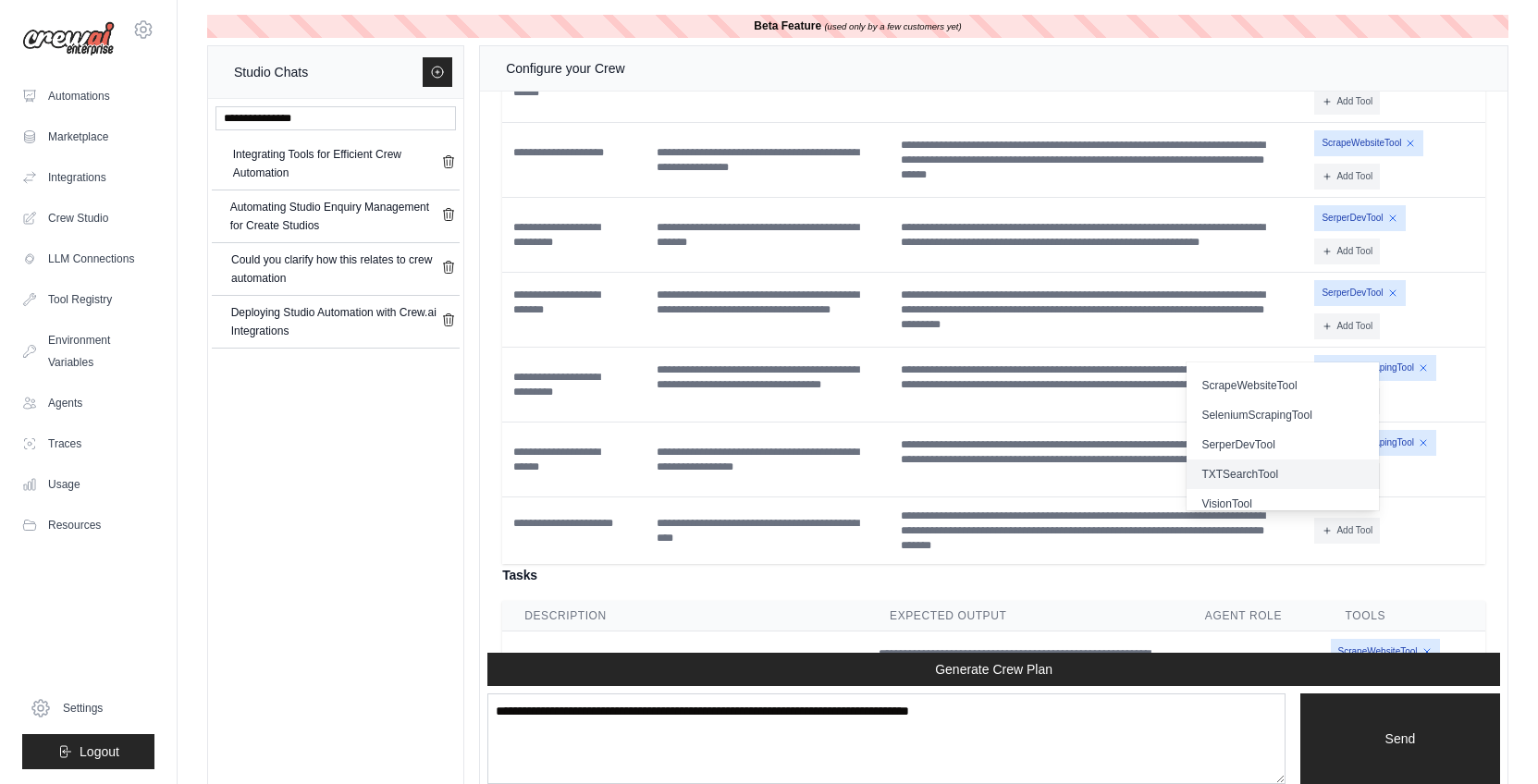 scroll, scrollTop: 412, scrollLeft: 0, axis: vertical 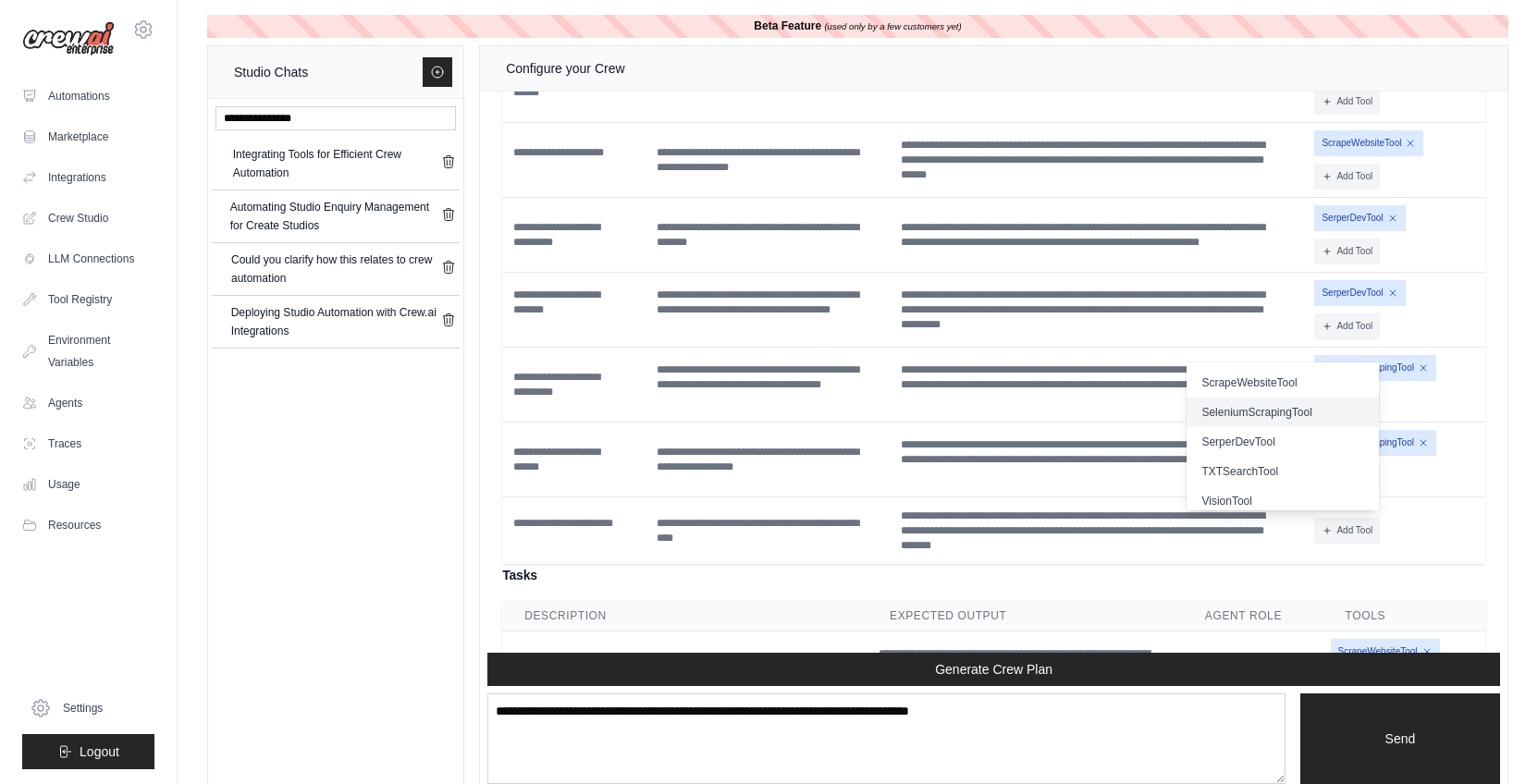 click on "SeleniumScrapingTool" at bounding box center (1282, 412) 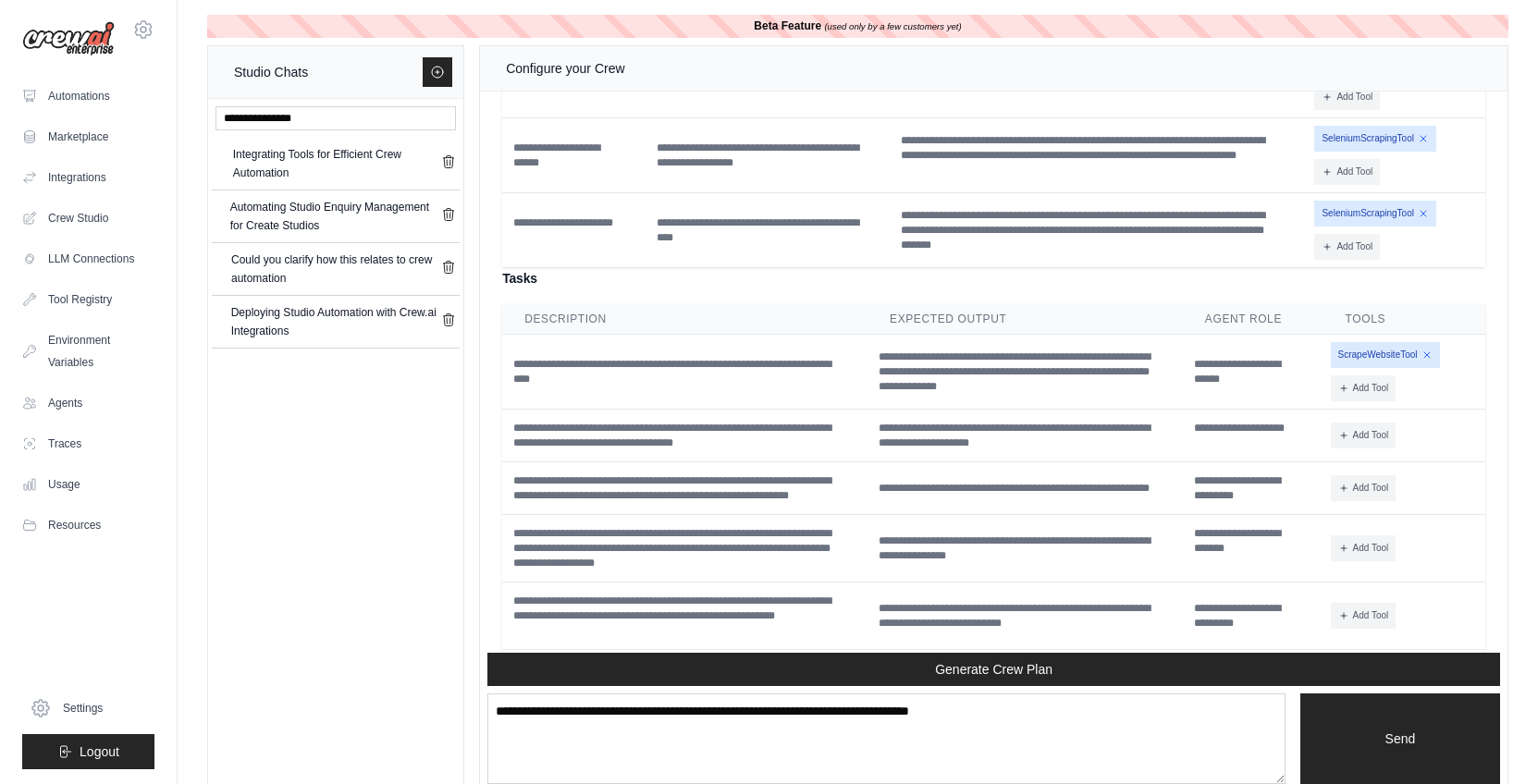 scroll, scrollTop: 3196, scrollLeft: 0, axis: vertical 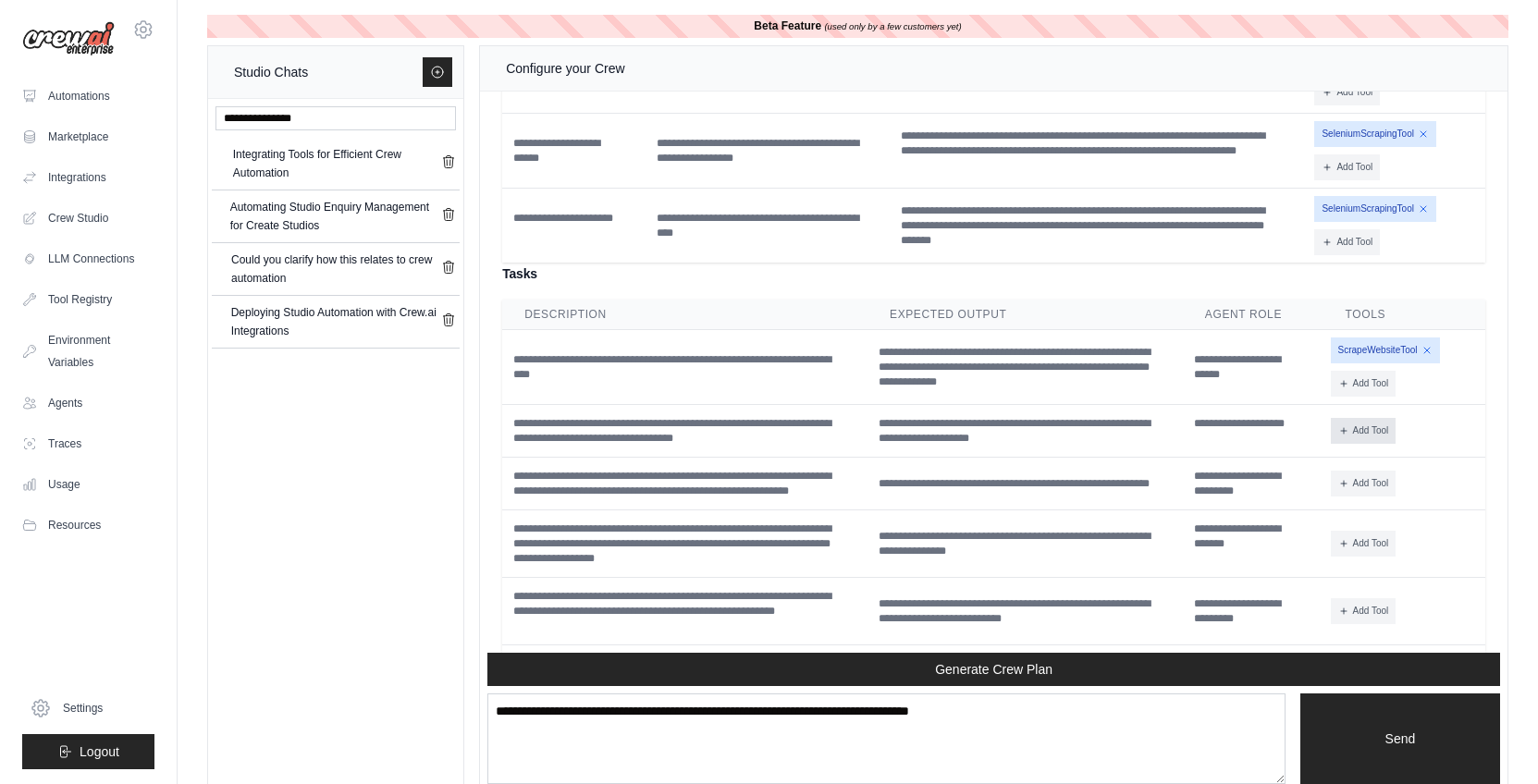 click on "Add Tool" at bounding box center [1363, 431] 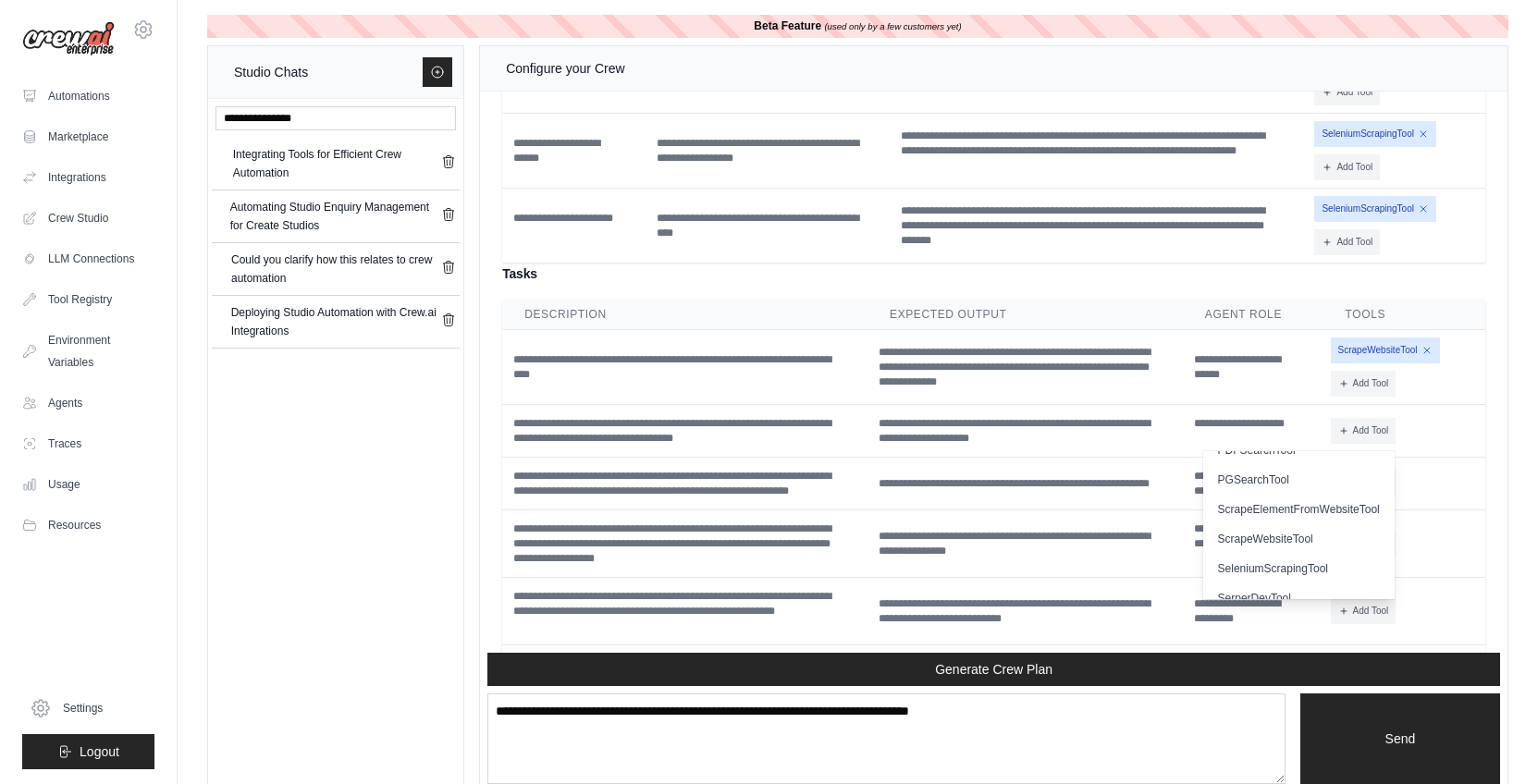 scroll, scrollTop: 321, scrollLeft: 0, axis: vertical 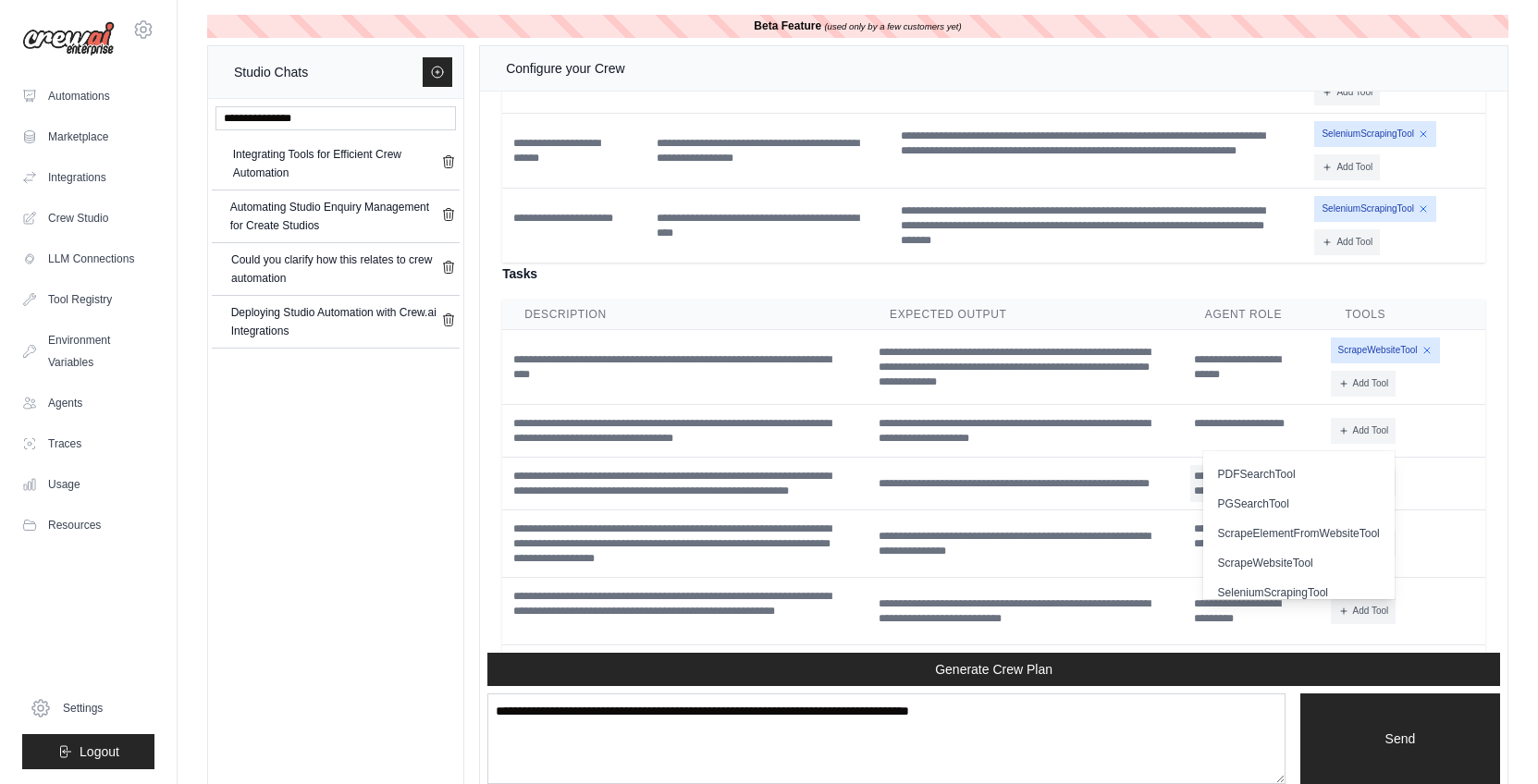 click on "PGSearchTool" at bounding box center [1298, 504] 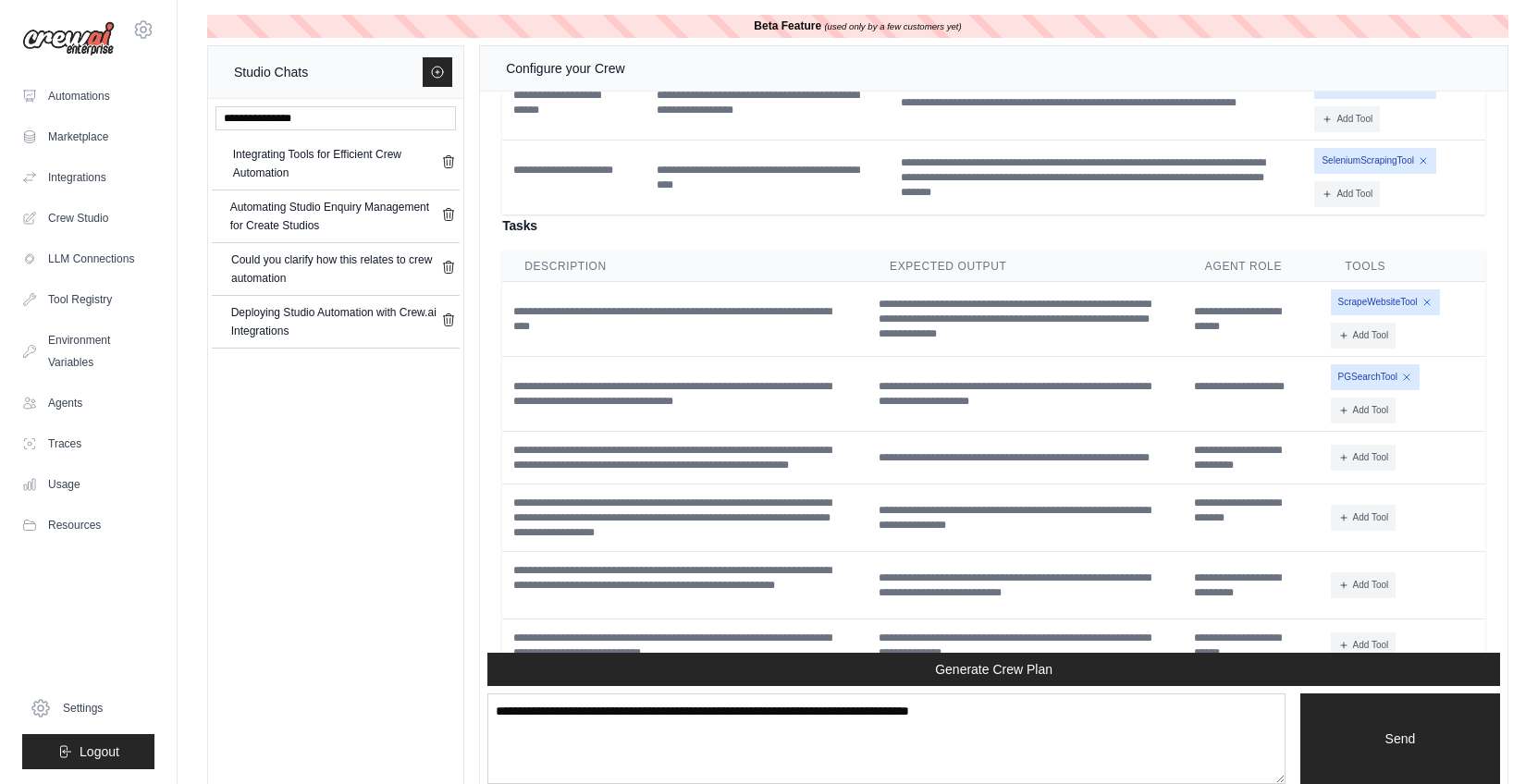 scroll, scrollTop: 3248, scrollLeft: 0, axis: vertical 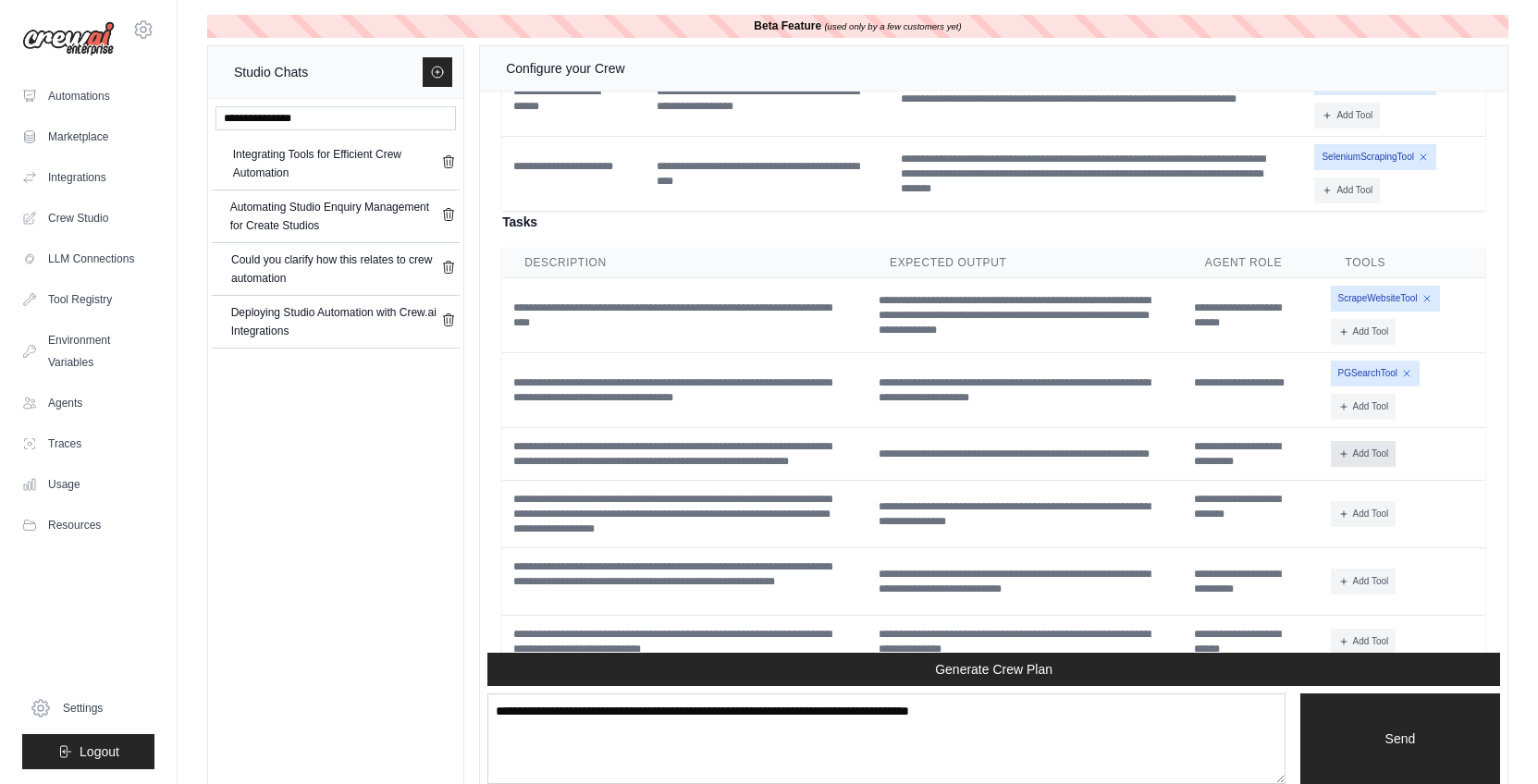 click on "Add Tool" at bounding box center [1363, 454] 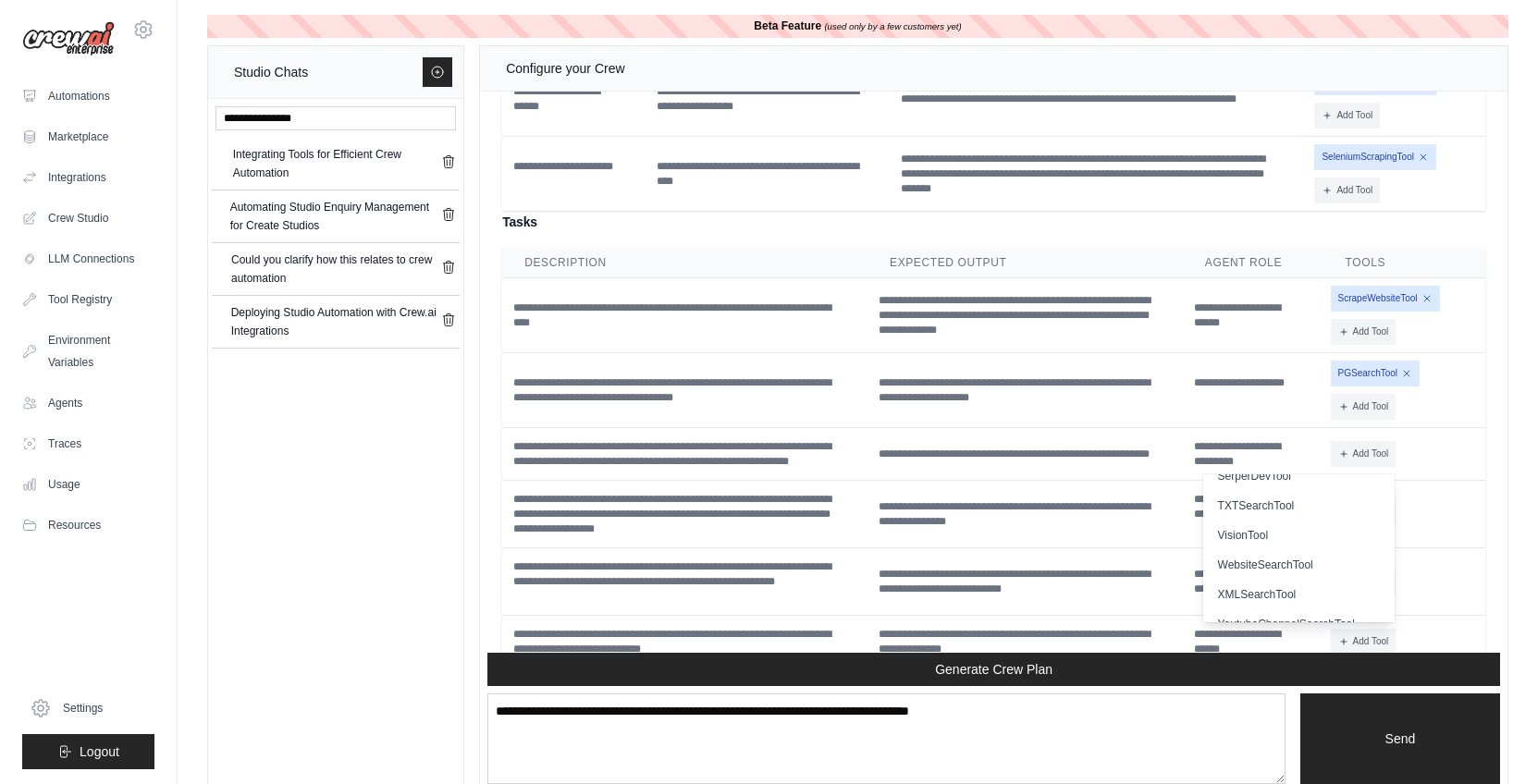 scroll, scrollTop: 454, scrollLeft: 0, axis: vertical 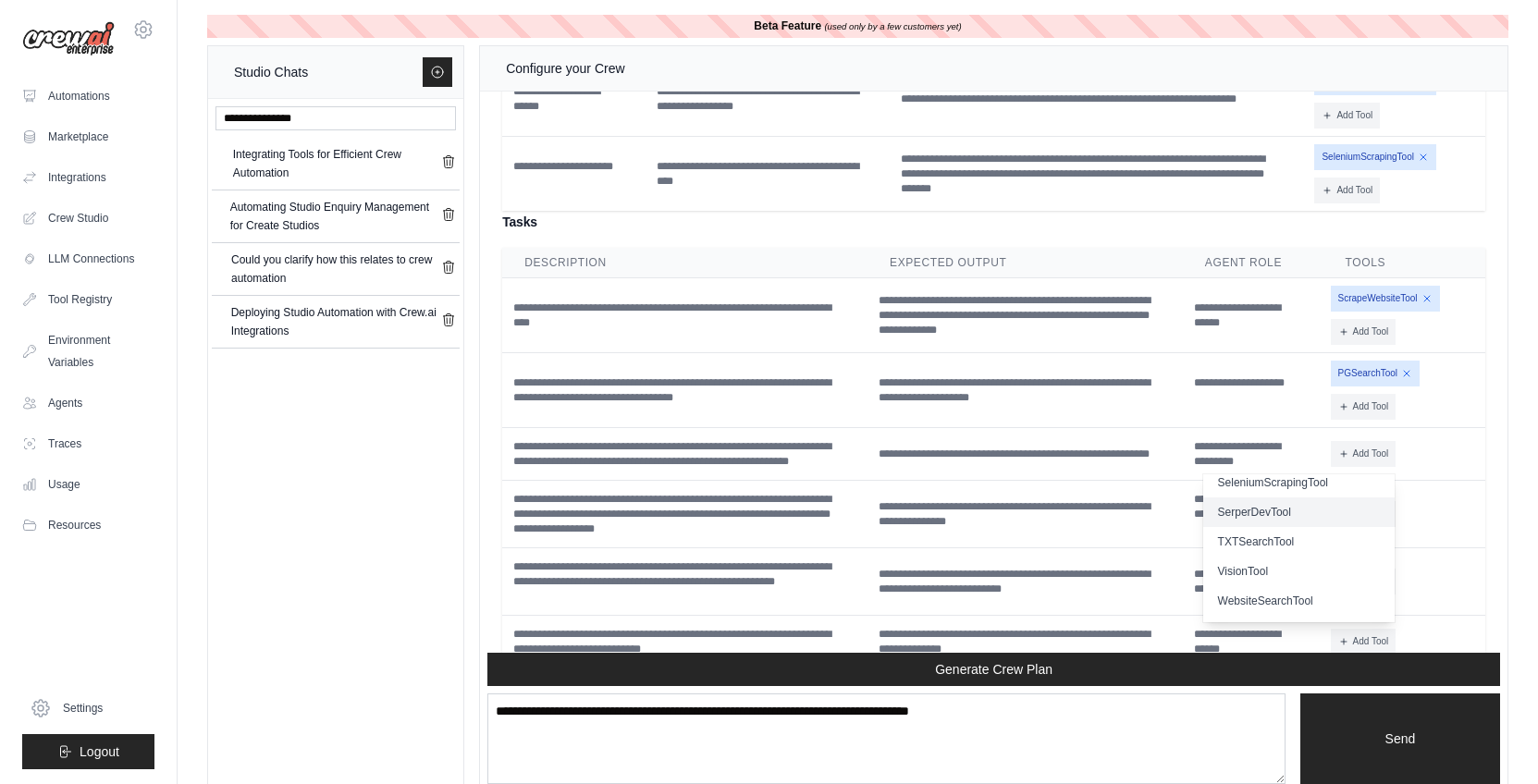 click on "SerperDevTool" at bounding box center [1298, 512] 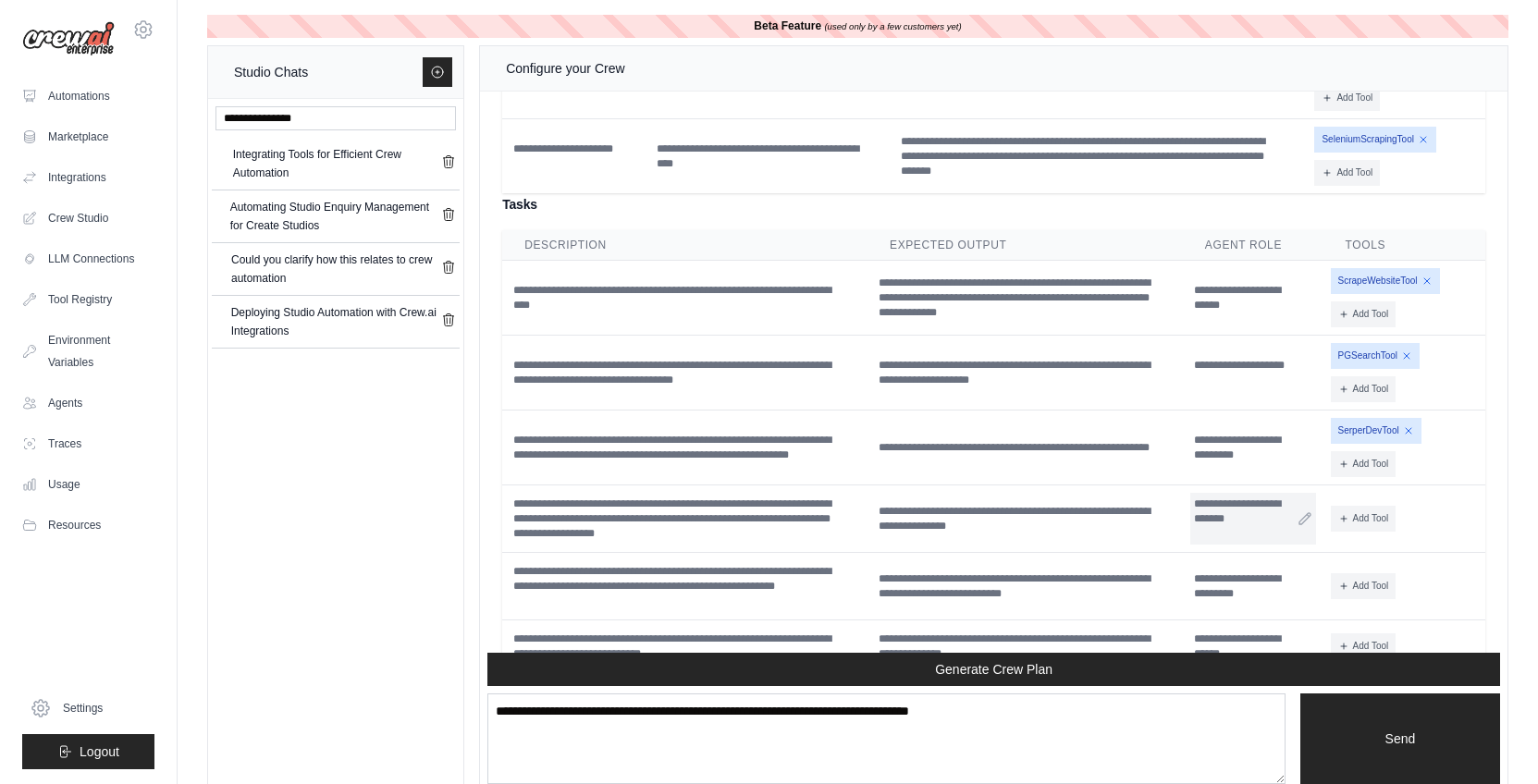 scroll, scrollTop: 3415, scrollLeft: 0, axis: vertical 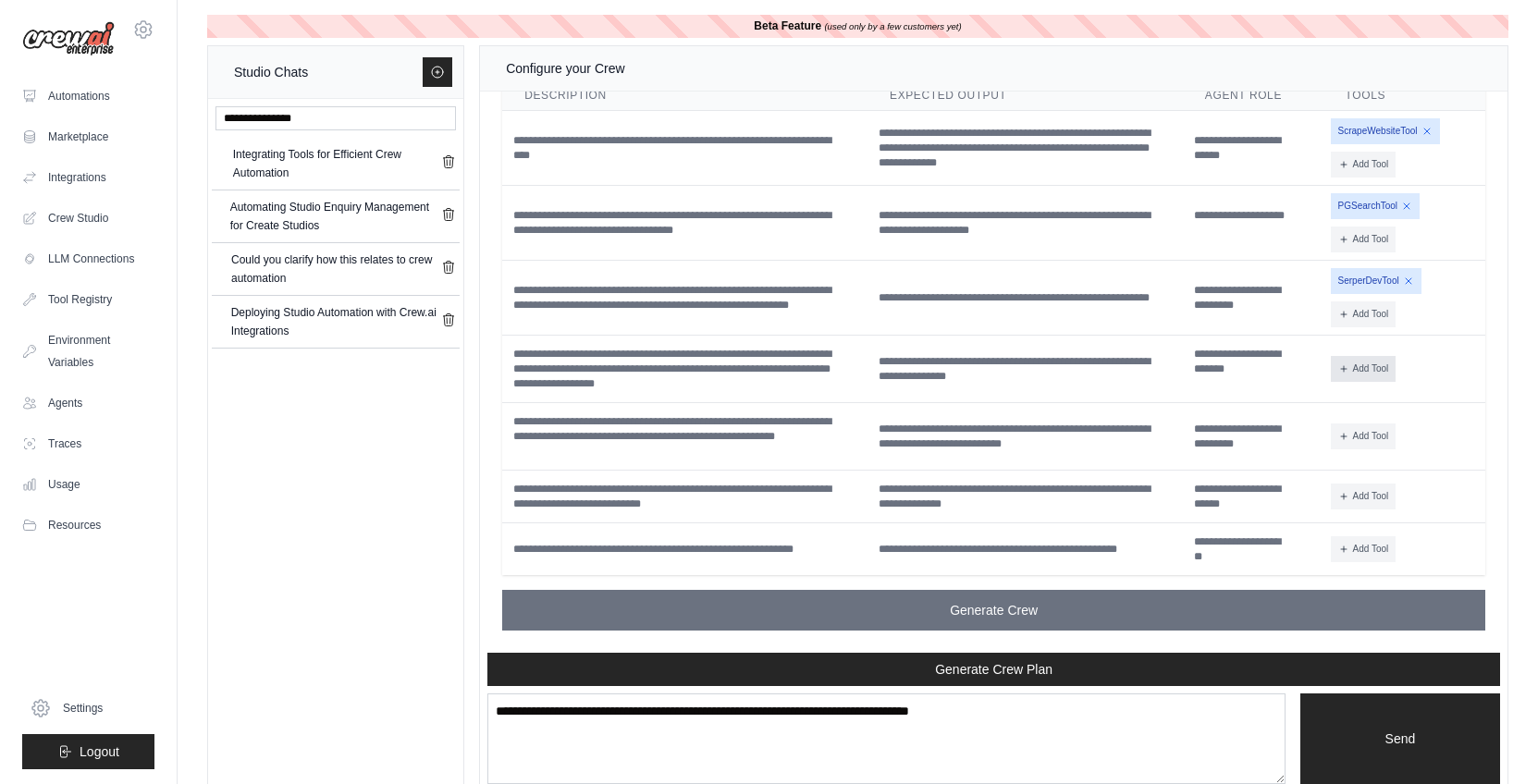 click on "Add Tool" at bounding box center (1363, 369) 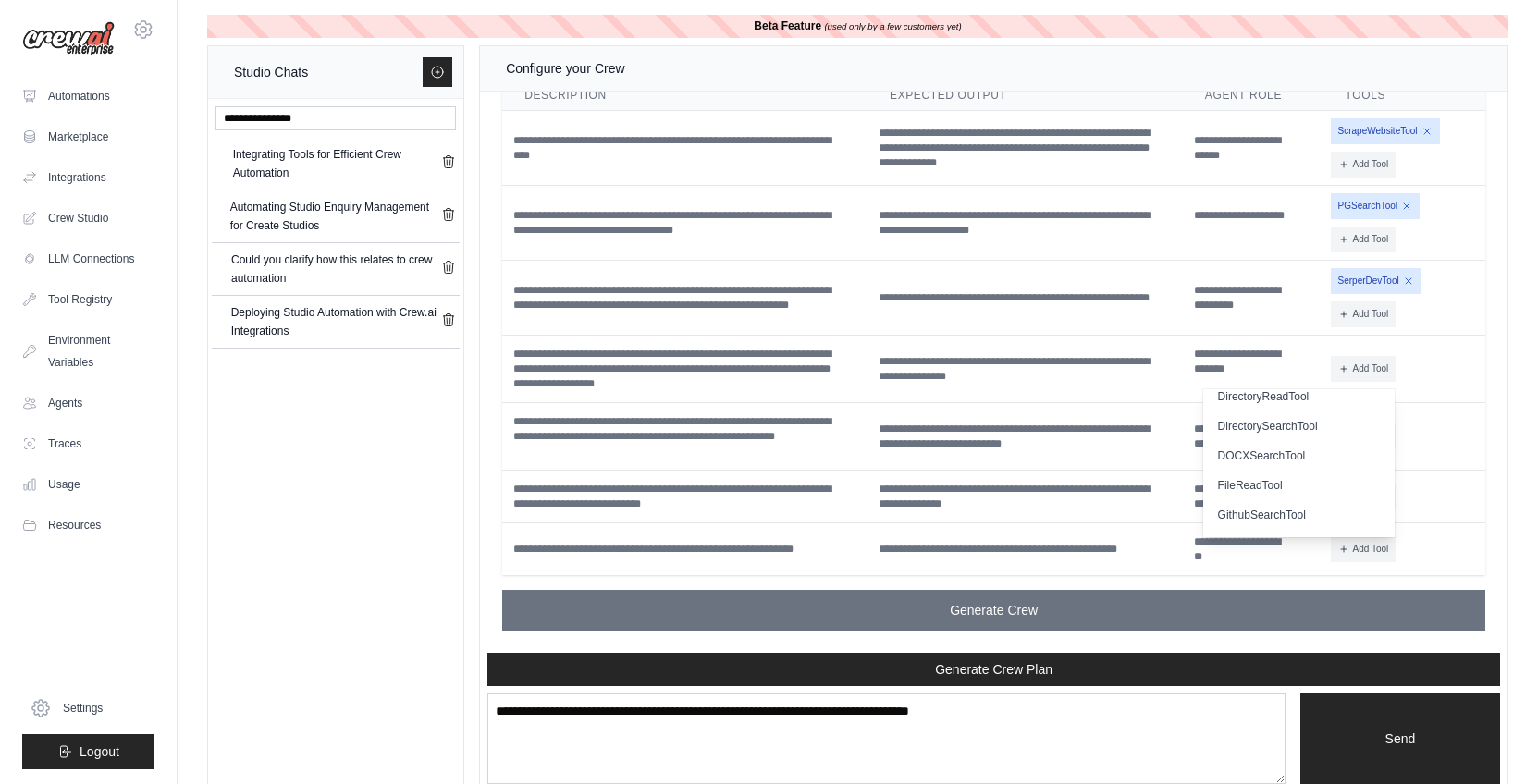 scroll, scrollTop: 387, scrollLeft: 0, axis: vertical 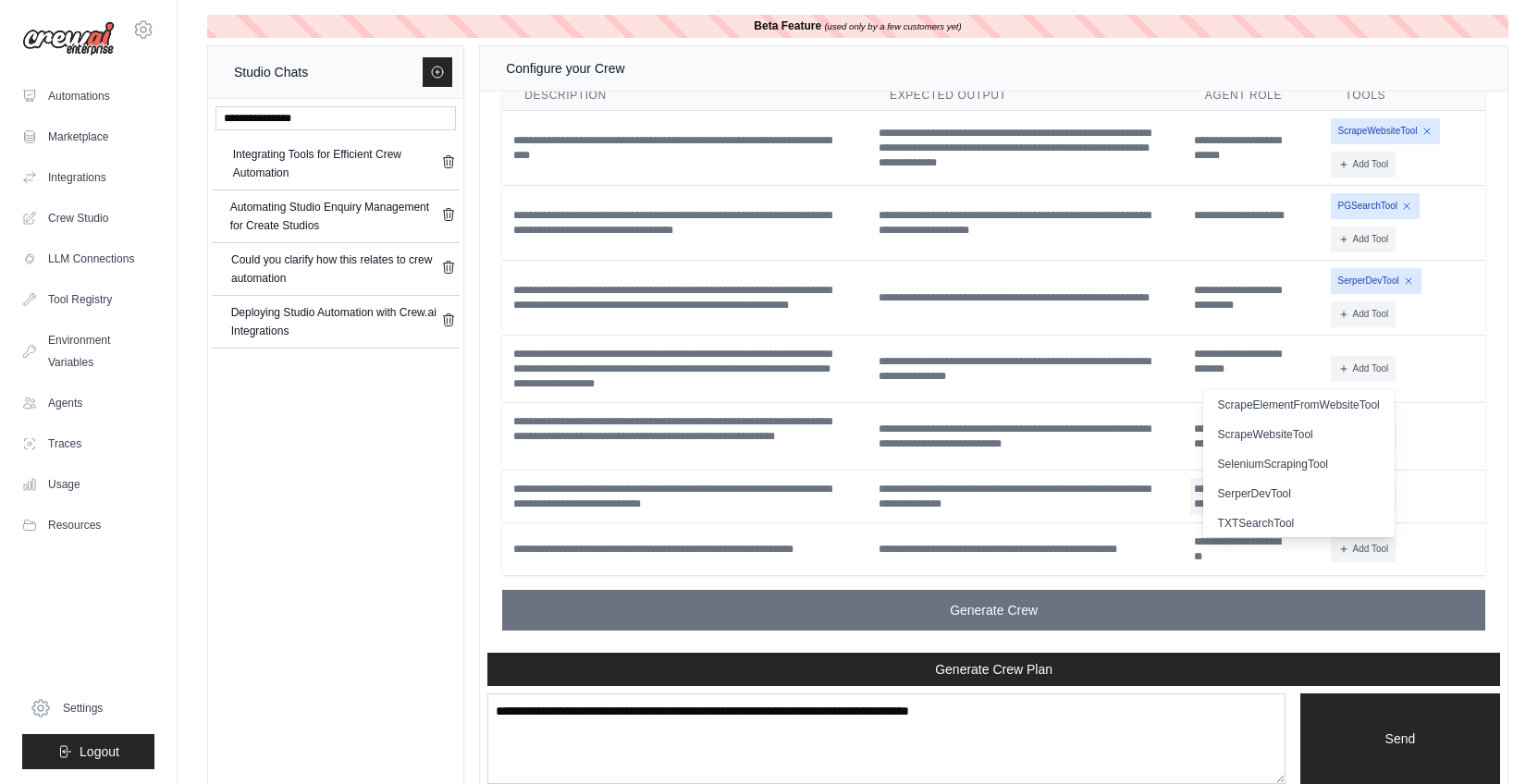 click on "SerperDevTool" at bounding box center [1298, 494] 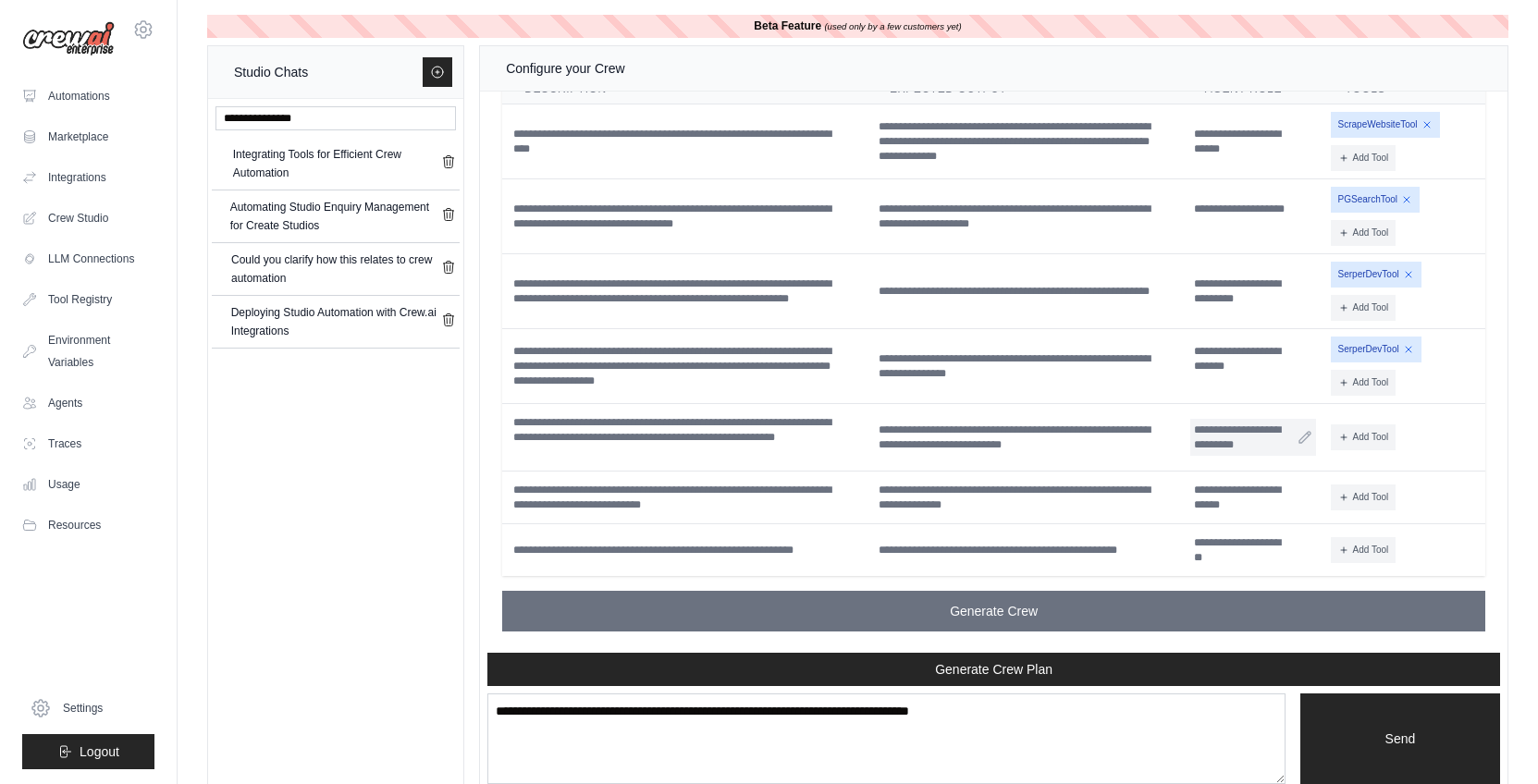 scroll, scrollTop: 3423, scrollLeft: 0, axis: vertical 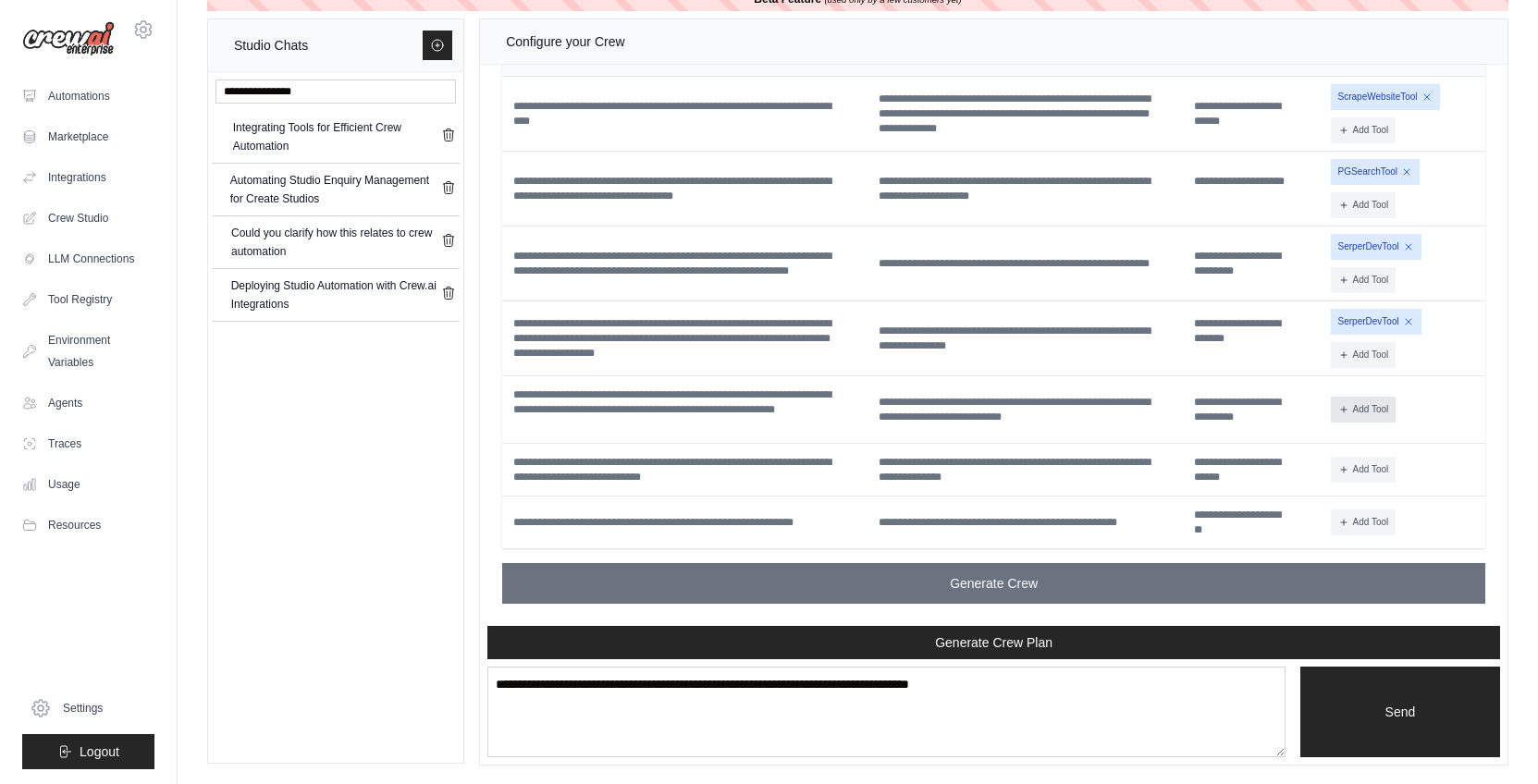click on "Add Tool" at bounding box center (1363, 410) 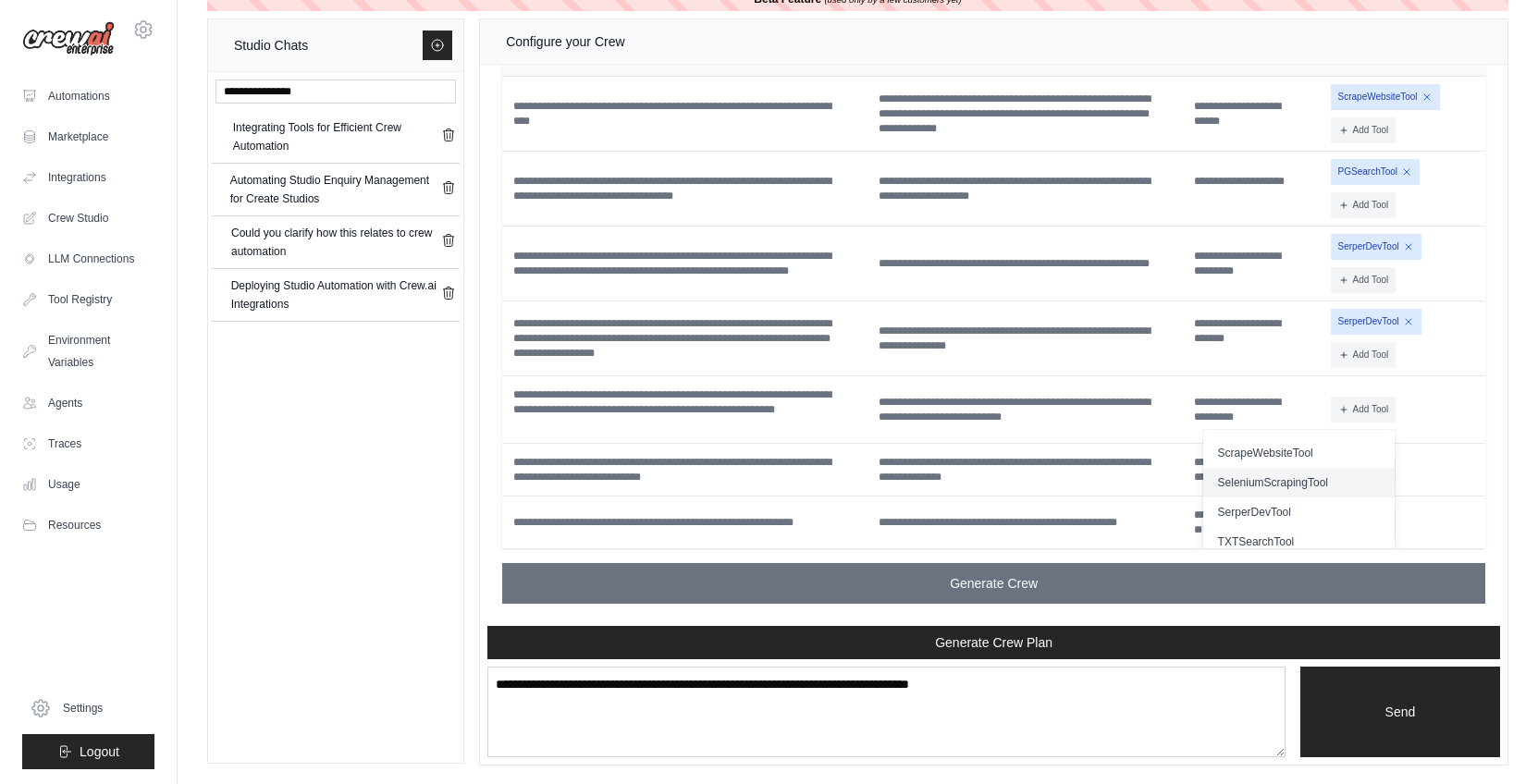 scroll, scrollTop: 411, scrollLeft: 0, axis: vertical 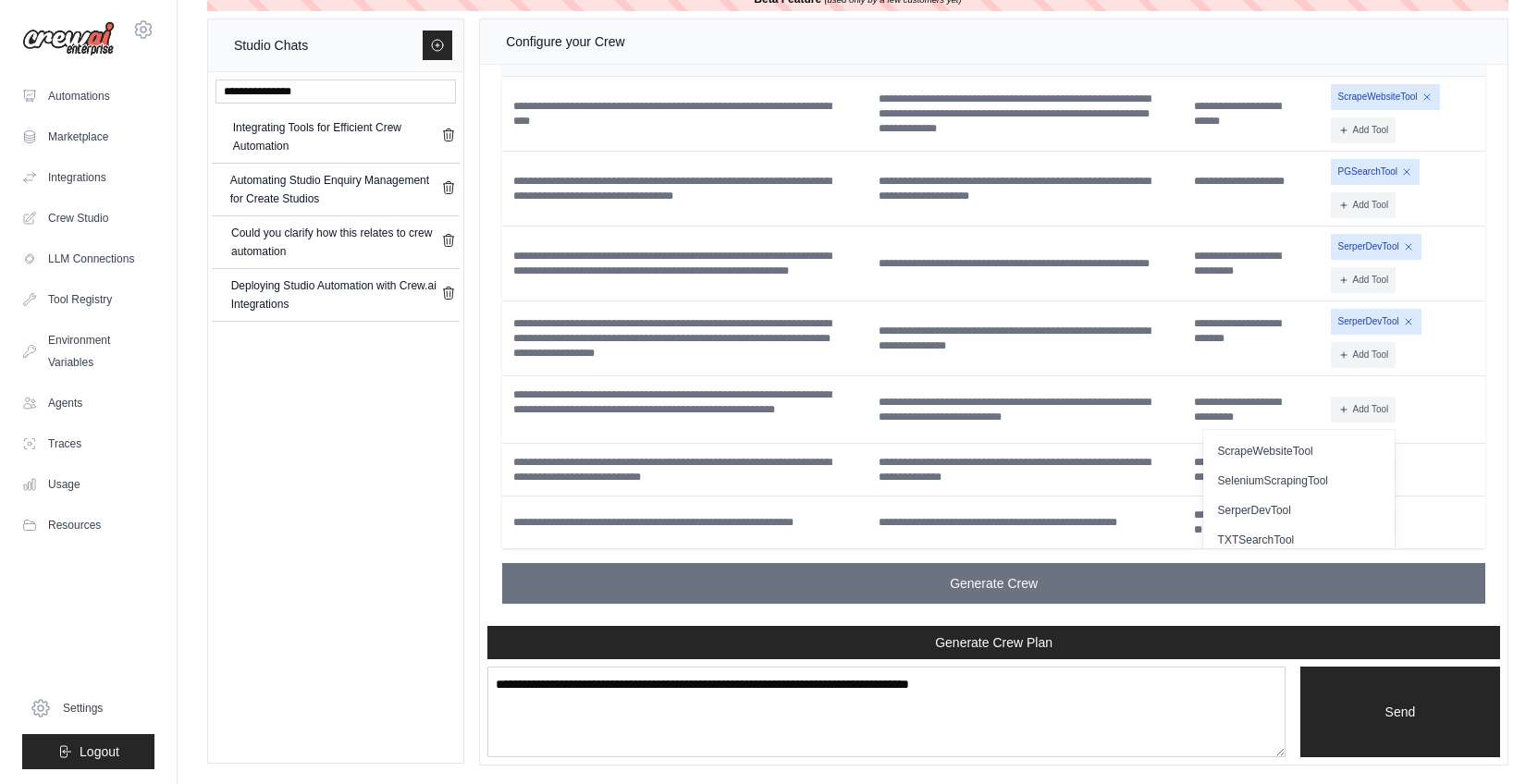 click on "SeleniumScrapingTool" at bounding box center (1298, 481) 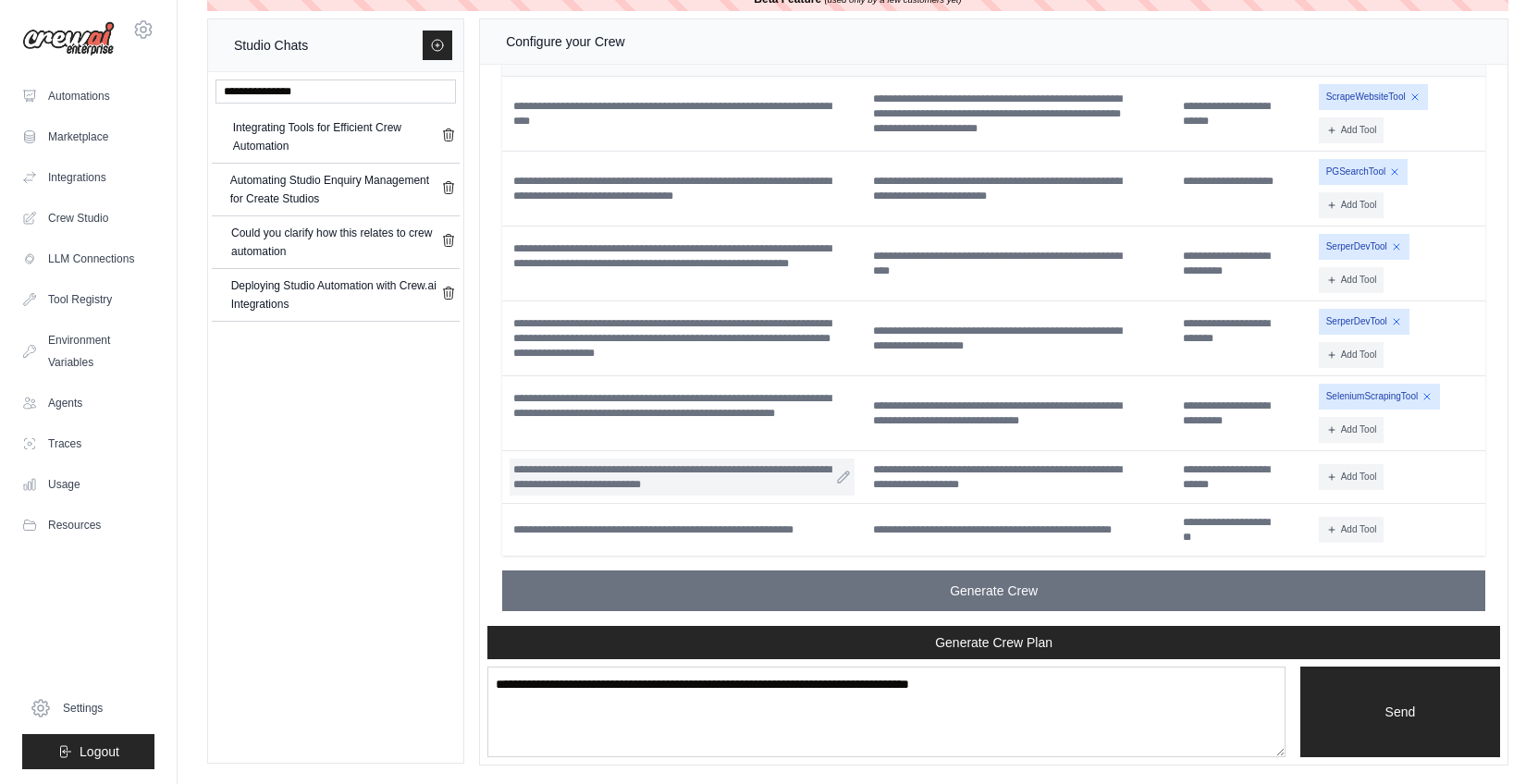 scroll, scrollTop: 3430, scrollLeft: 0, axis: vertical 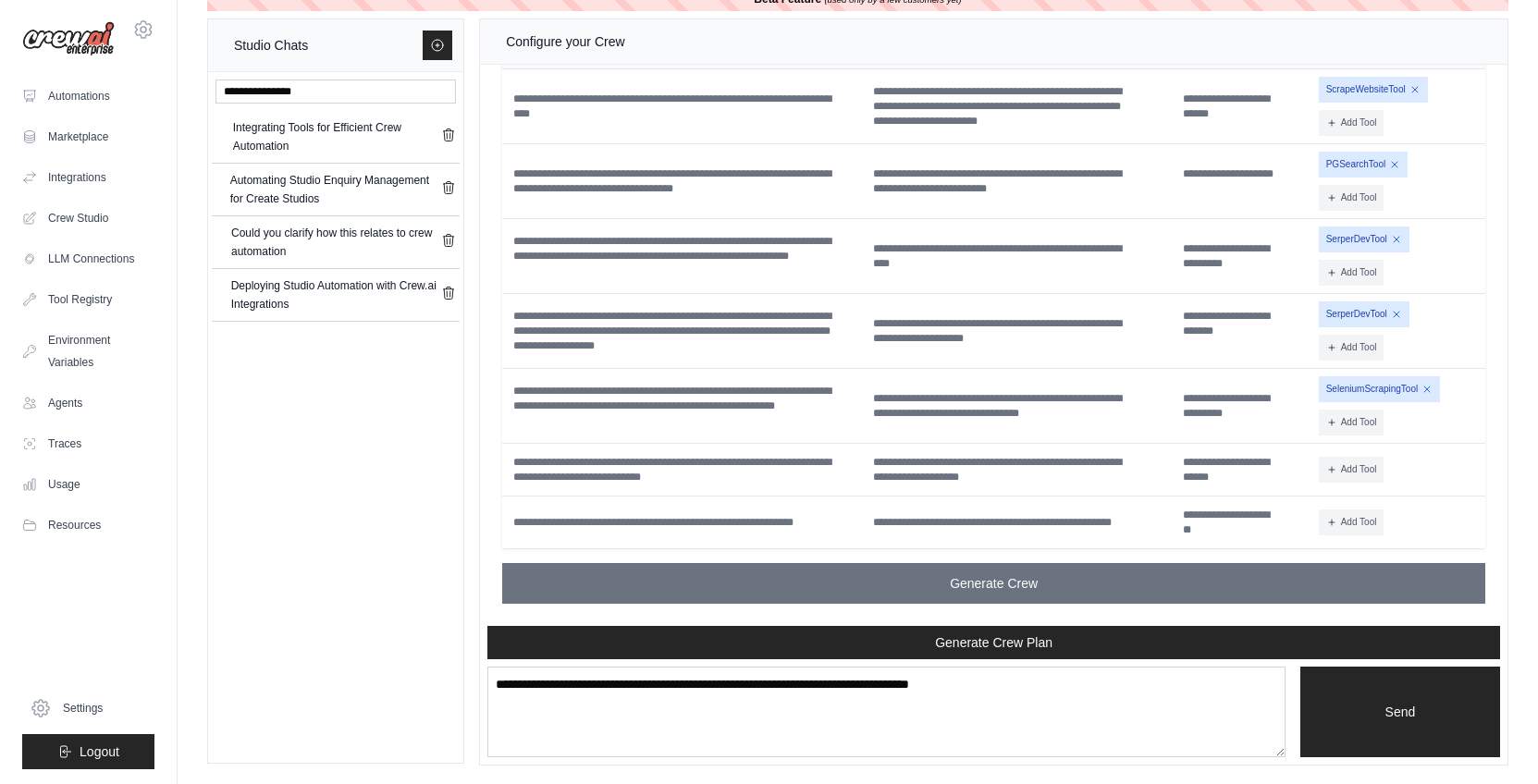 drag, startPoint x: 1344, startPoint y: 474, endPoint x: 1318, endPoint y: 501, distance: 37.48333 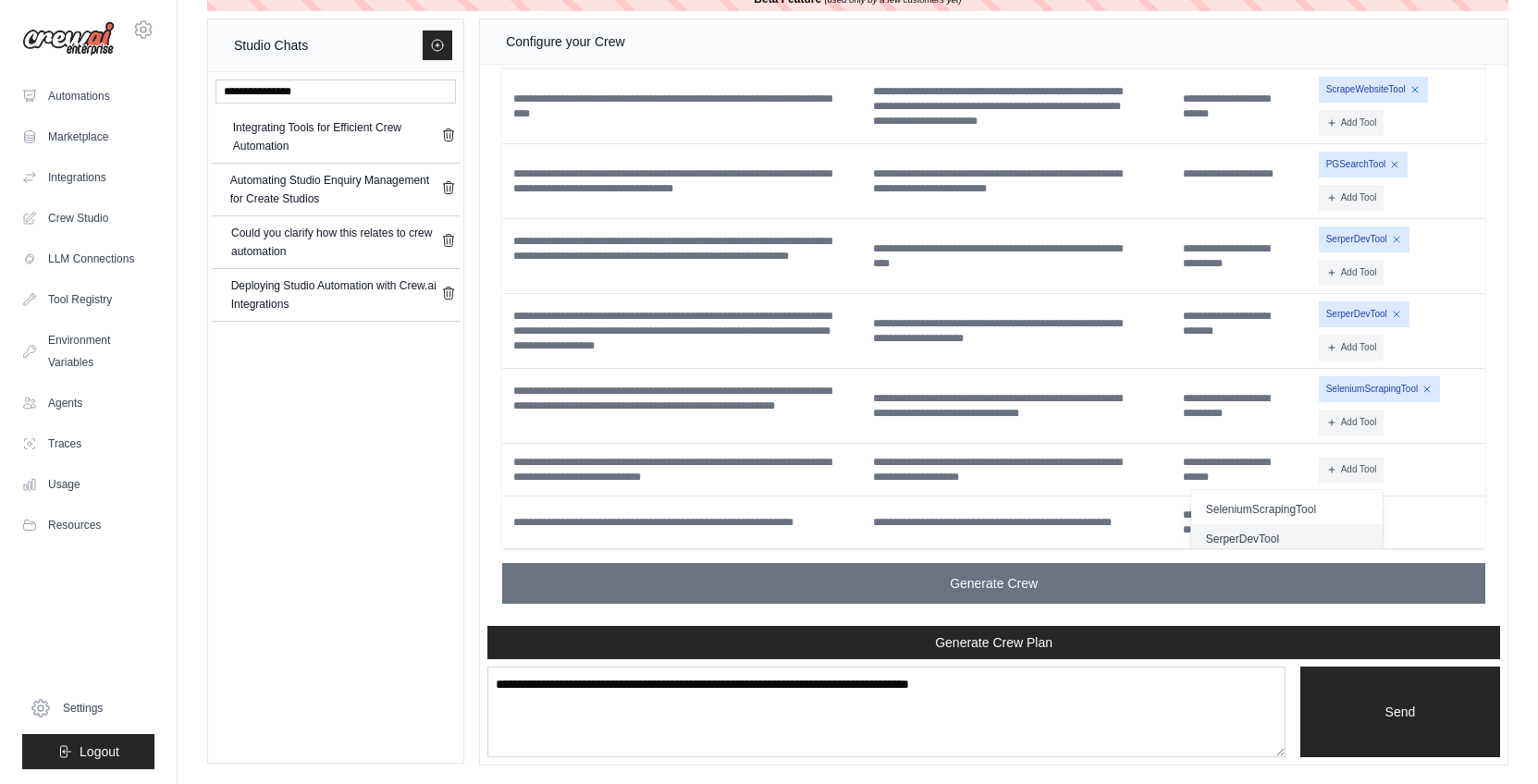 scroll, scrollTop: 444, scrollLeft: 0, axis: vertical 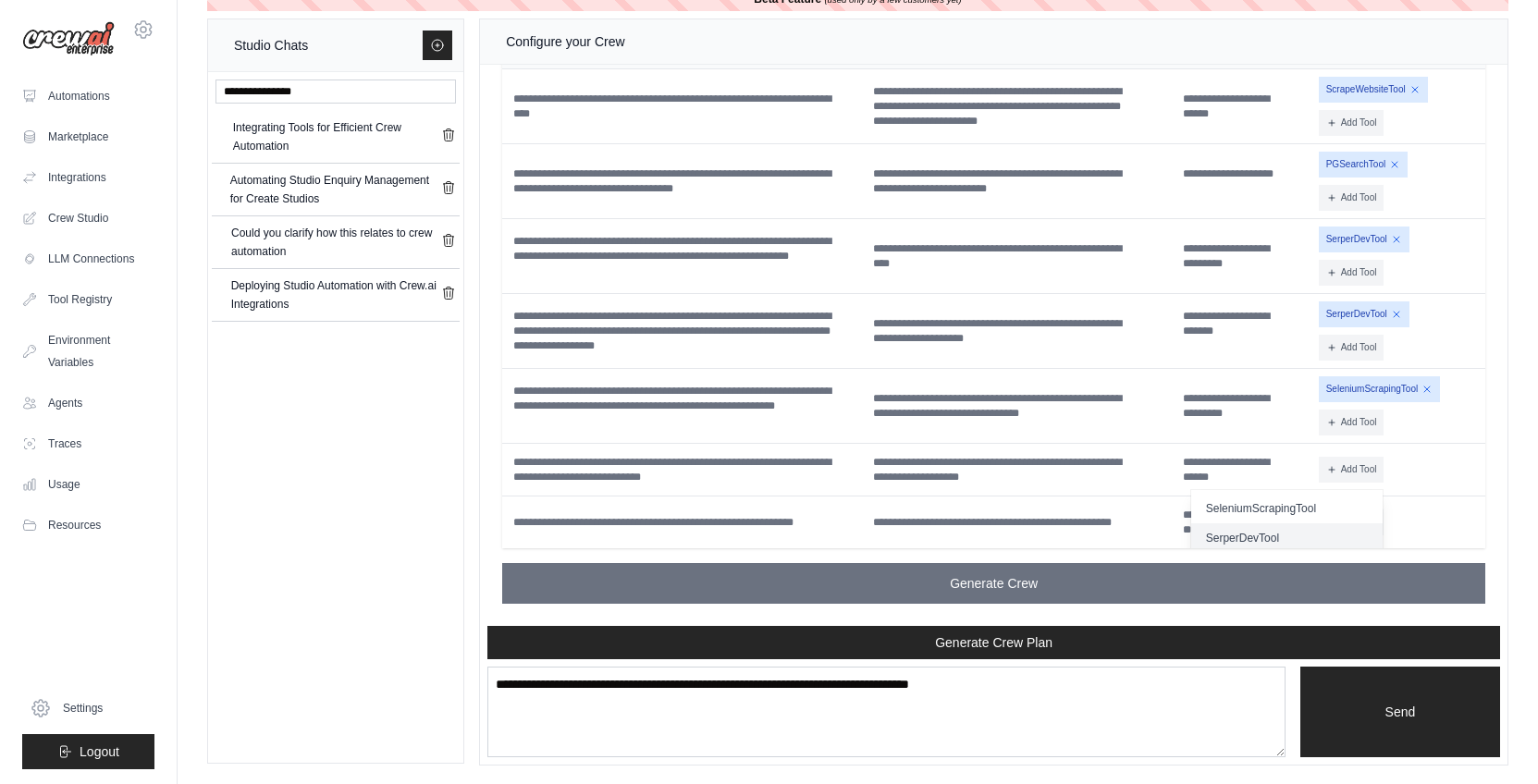 click on "SerperDevTool" at bounding box center (1286, 538) 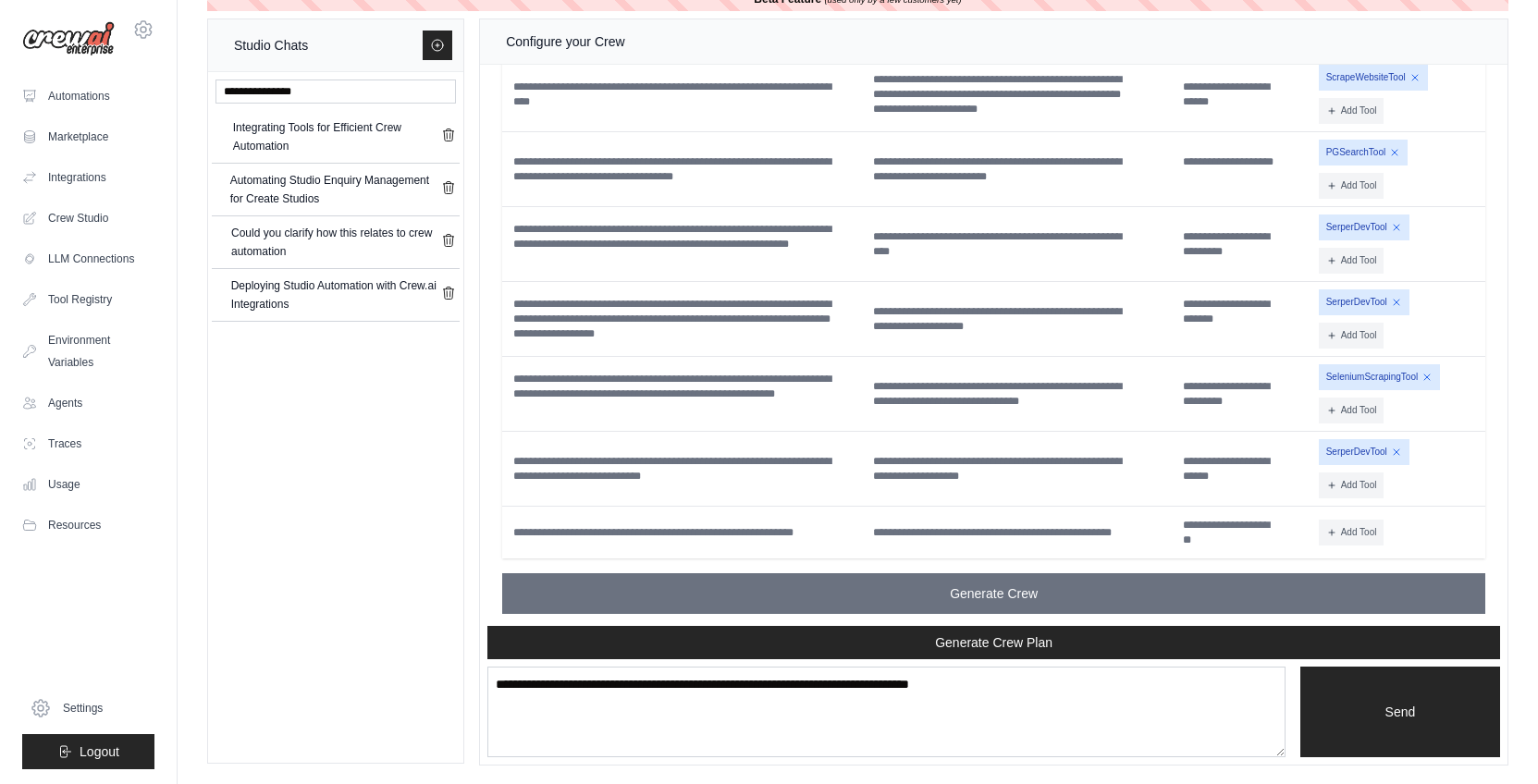 scroll, scrollTop: 3452, scrollLeft: 0, axis: vertical 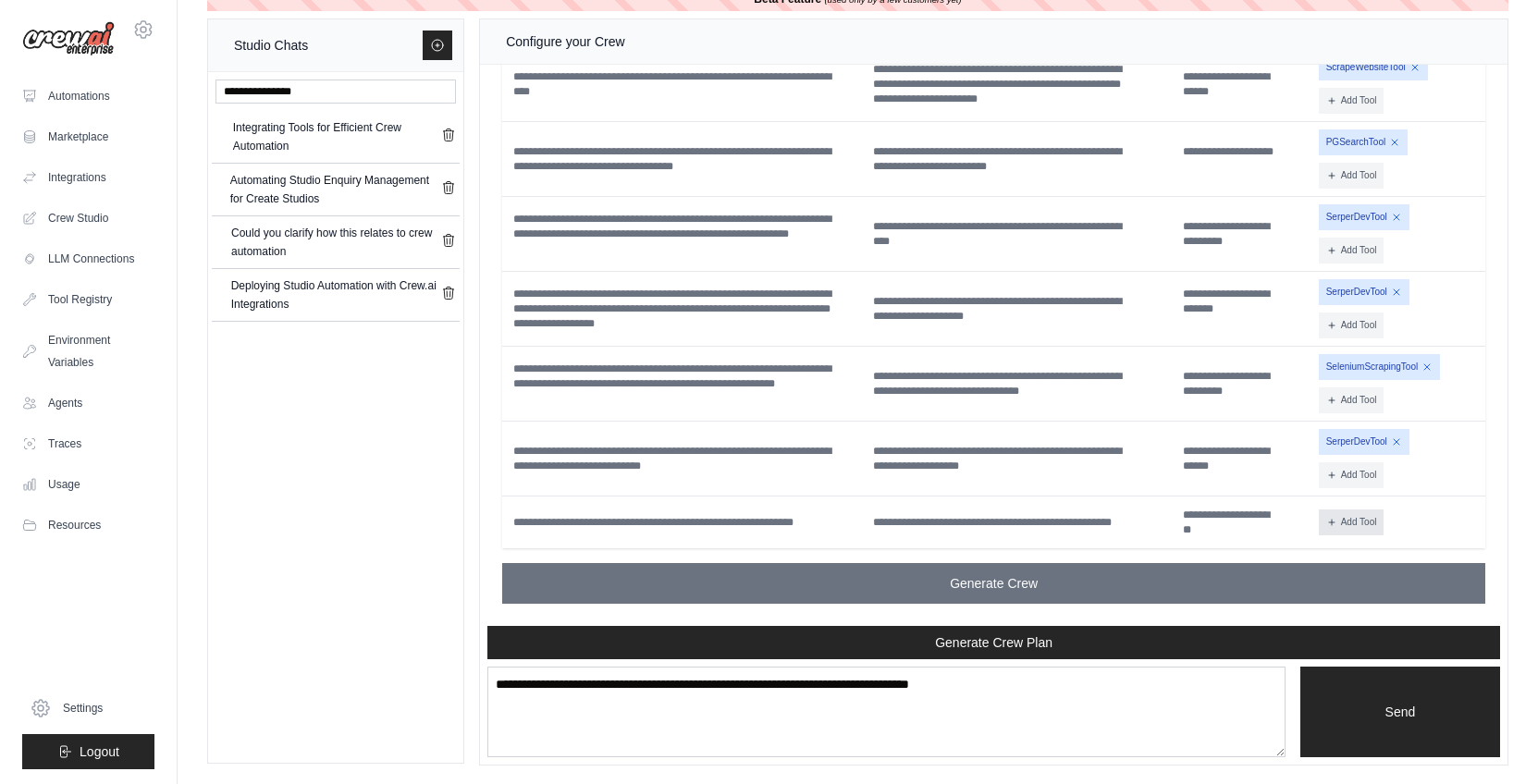 click on "Add Tool" at bounding box center [1351, 522] 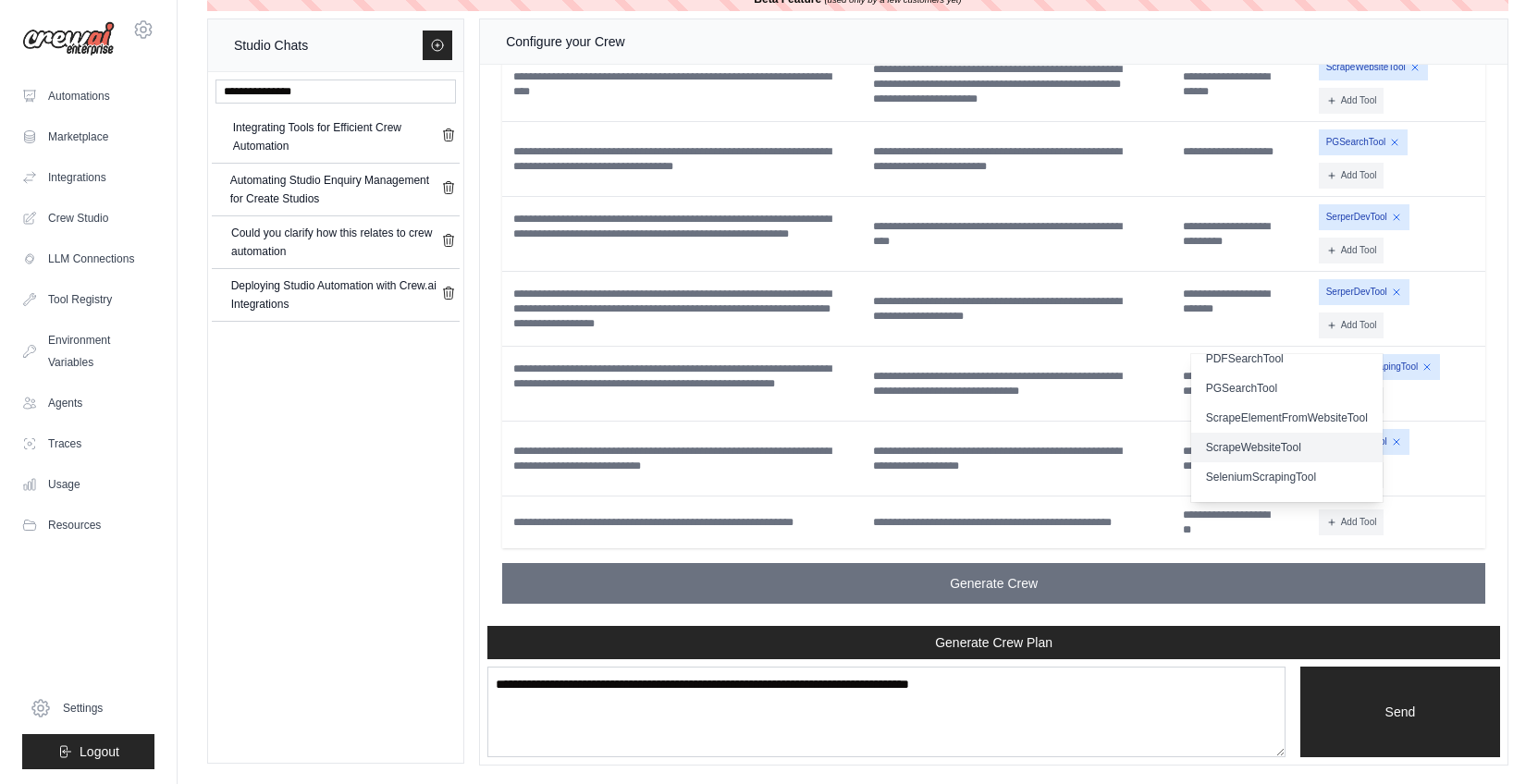 scroll, scrollTop: 341, scrollLeft: 0, axis: vertical 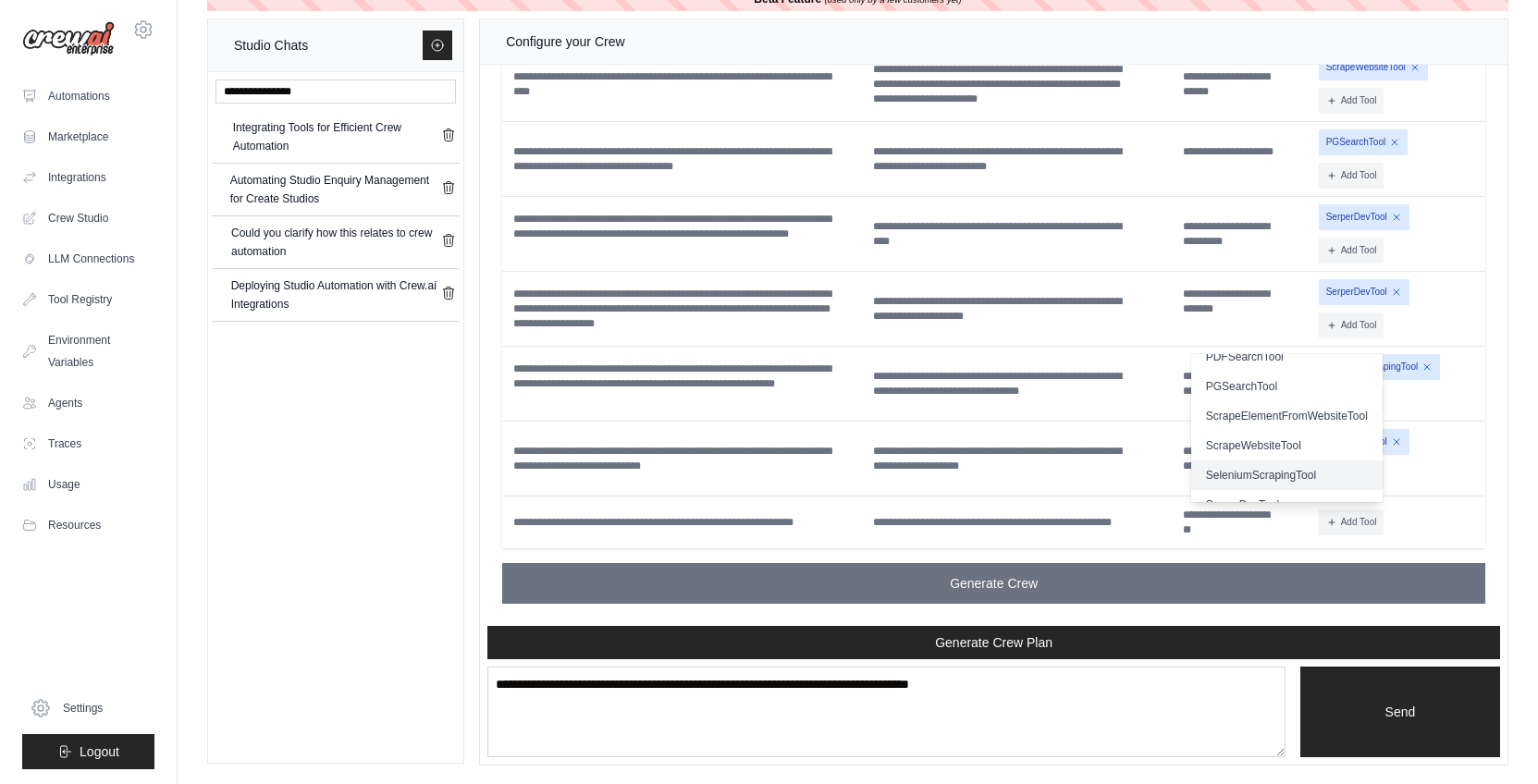 click on "SeleniumScrapingTool" at bounding box center (1286, 475) 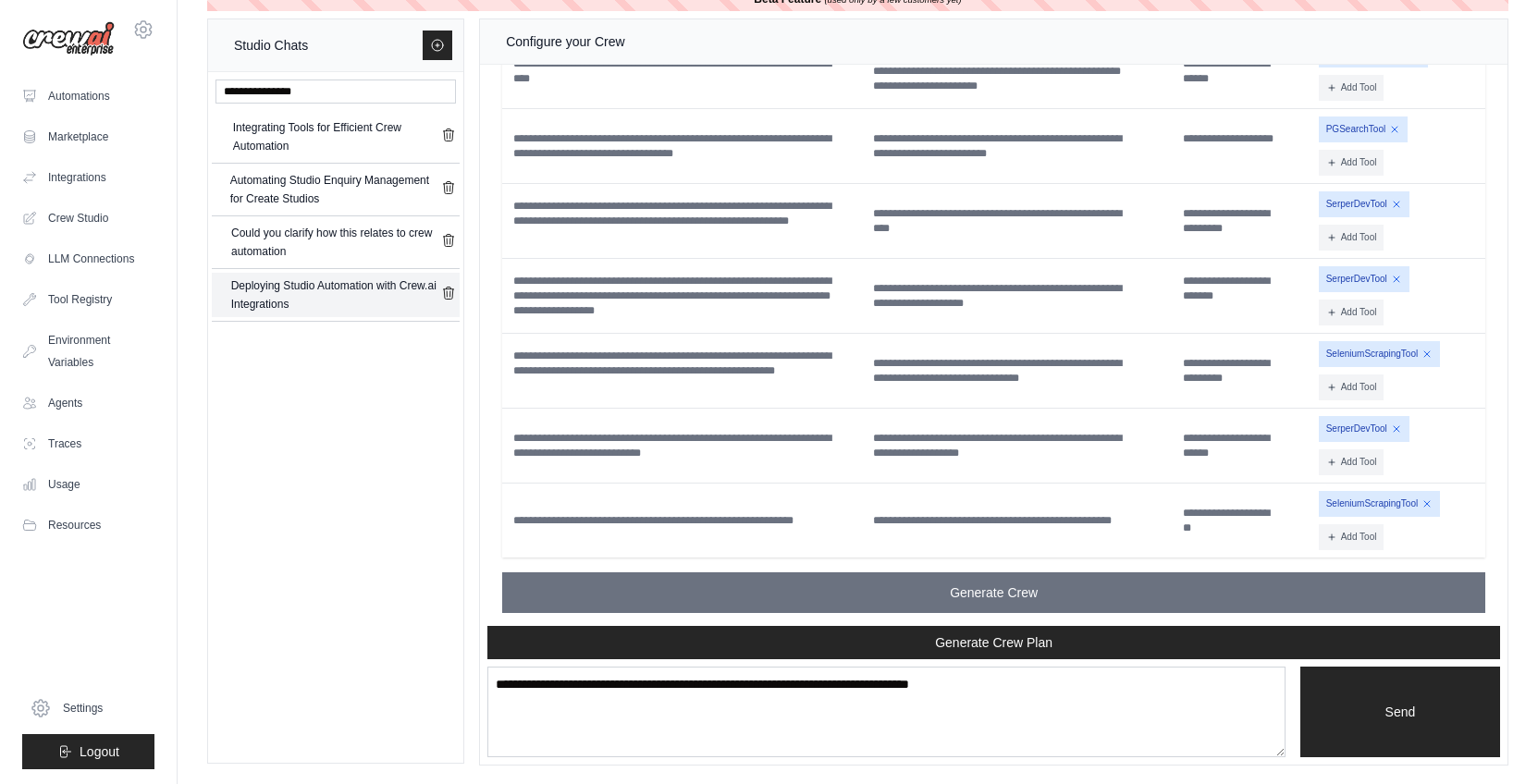 scroll, scrollTop: 3463, scrollLeft: 0, axis: vertical 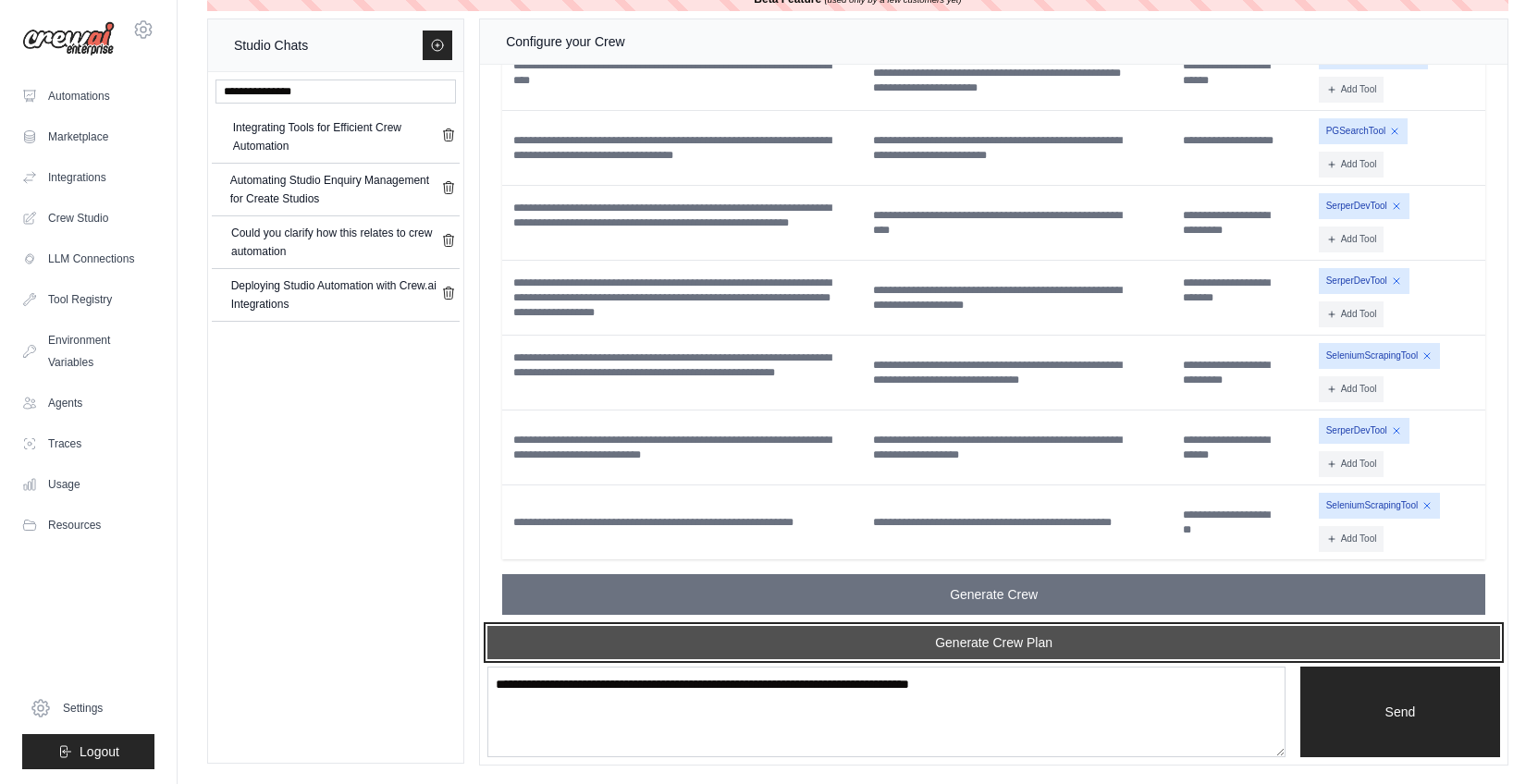 click on "Generate Crew Plan" at bounding box center (993, 643) 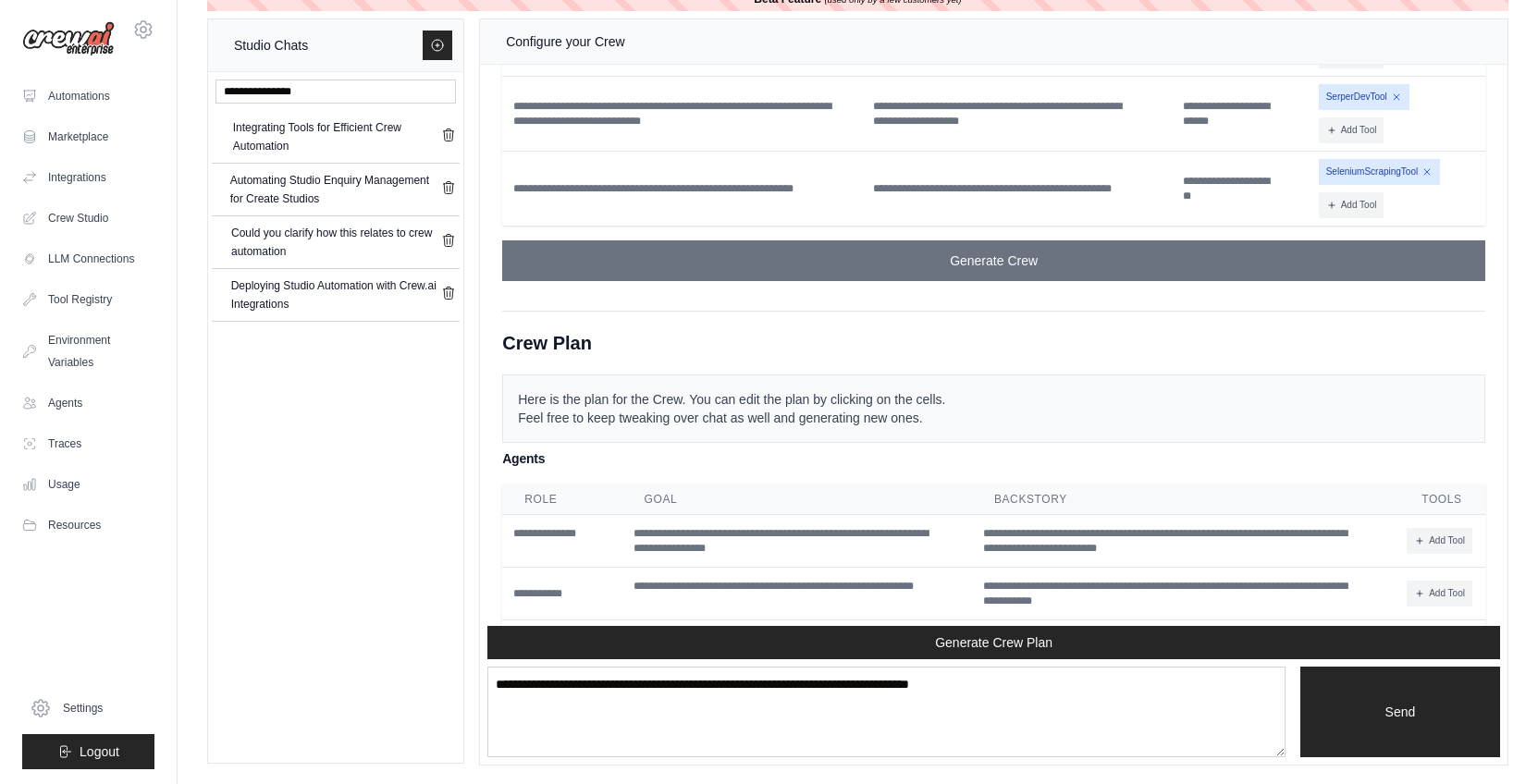 scroll, scrollTop: 3765, scrollLeft: 0, axis: vertical 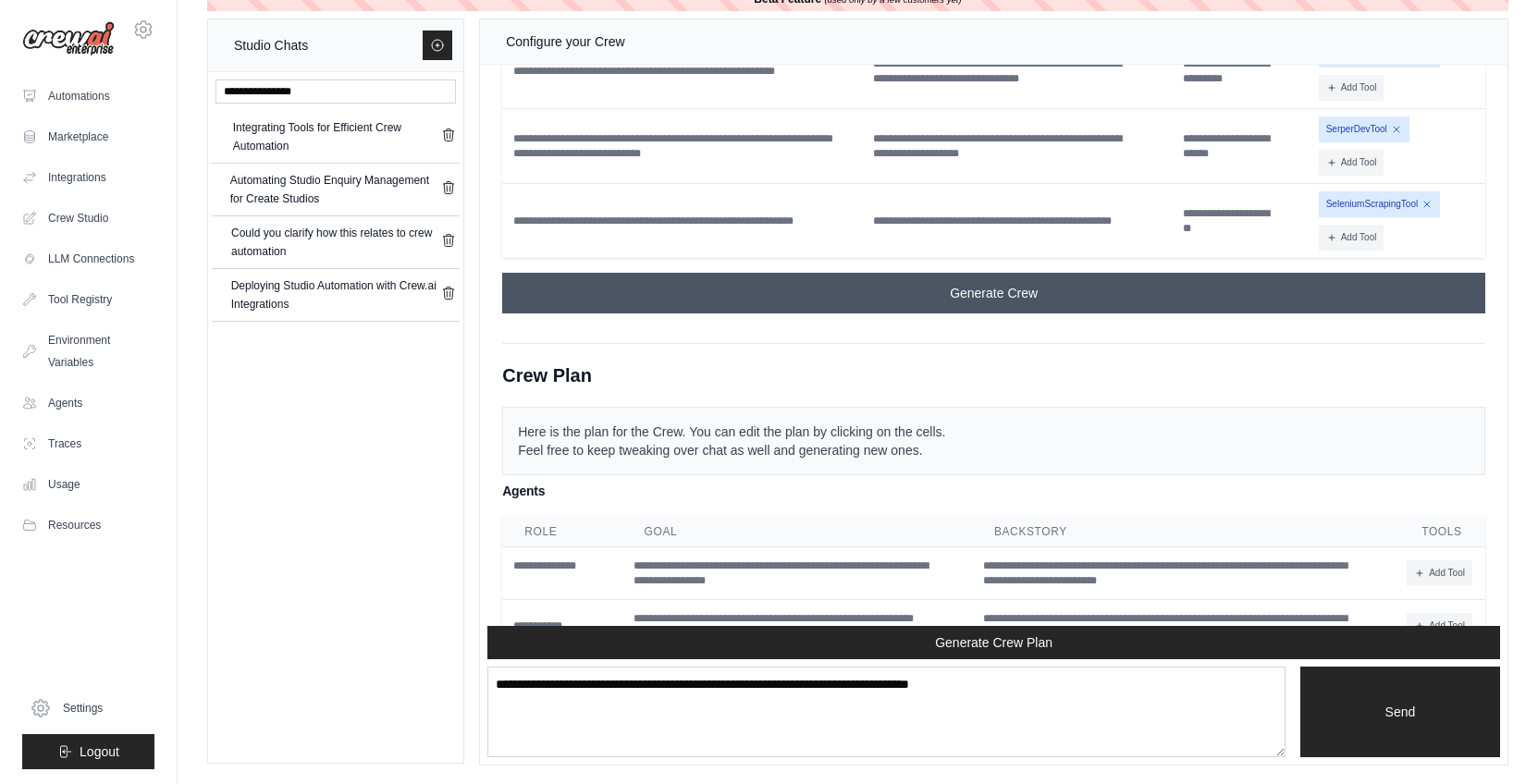 click on "Generate Crew" at bounding box center (993, 293) 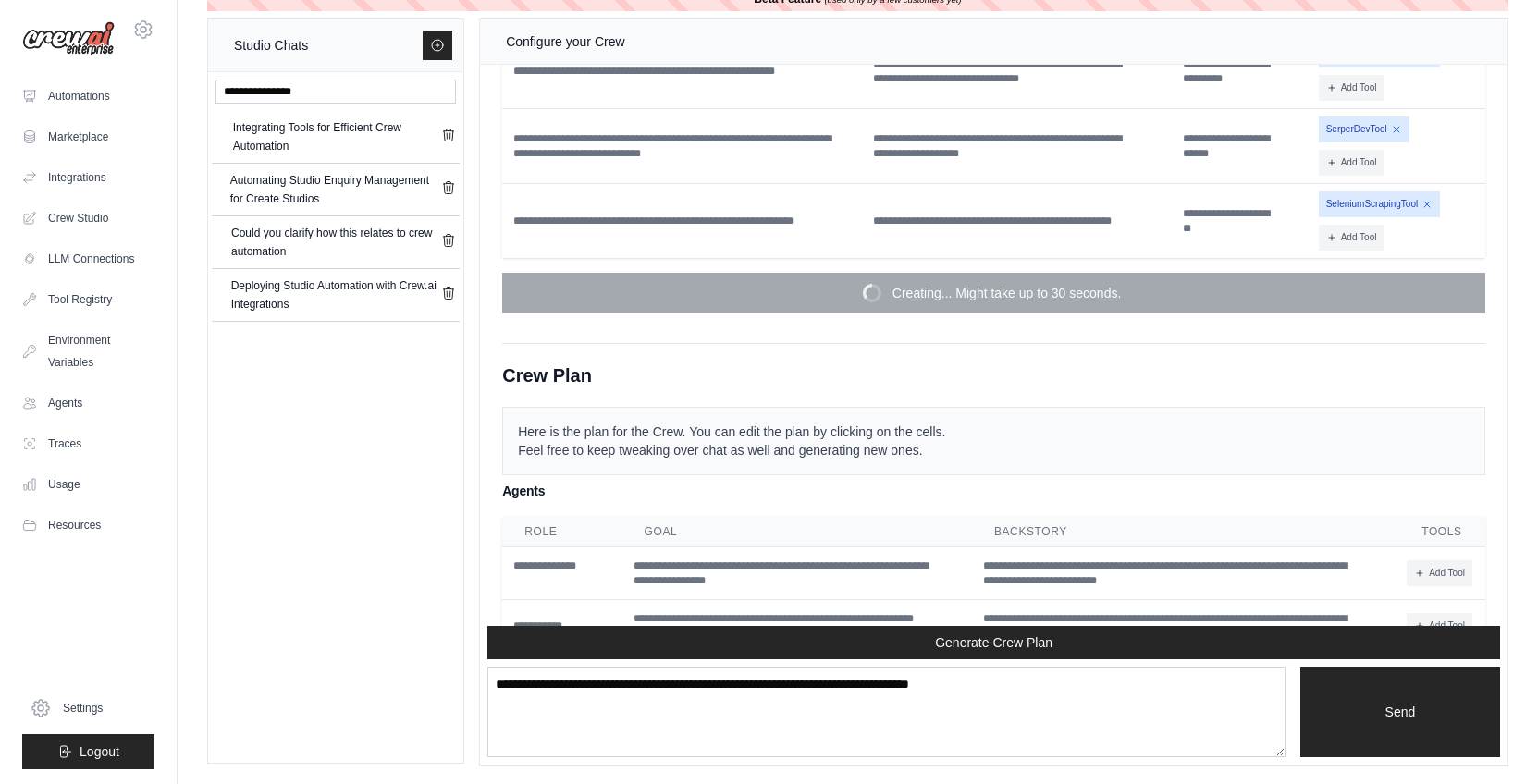scroll, scrollTop: 4604, scrollLeft: 0, axis: vertical 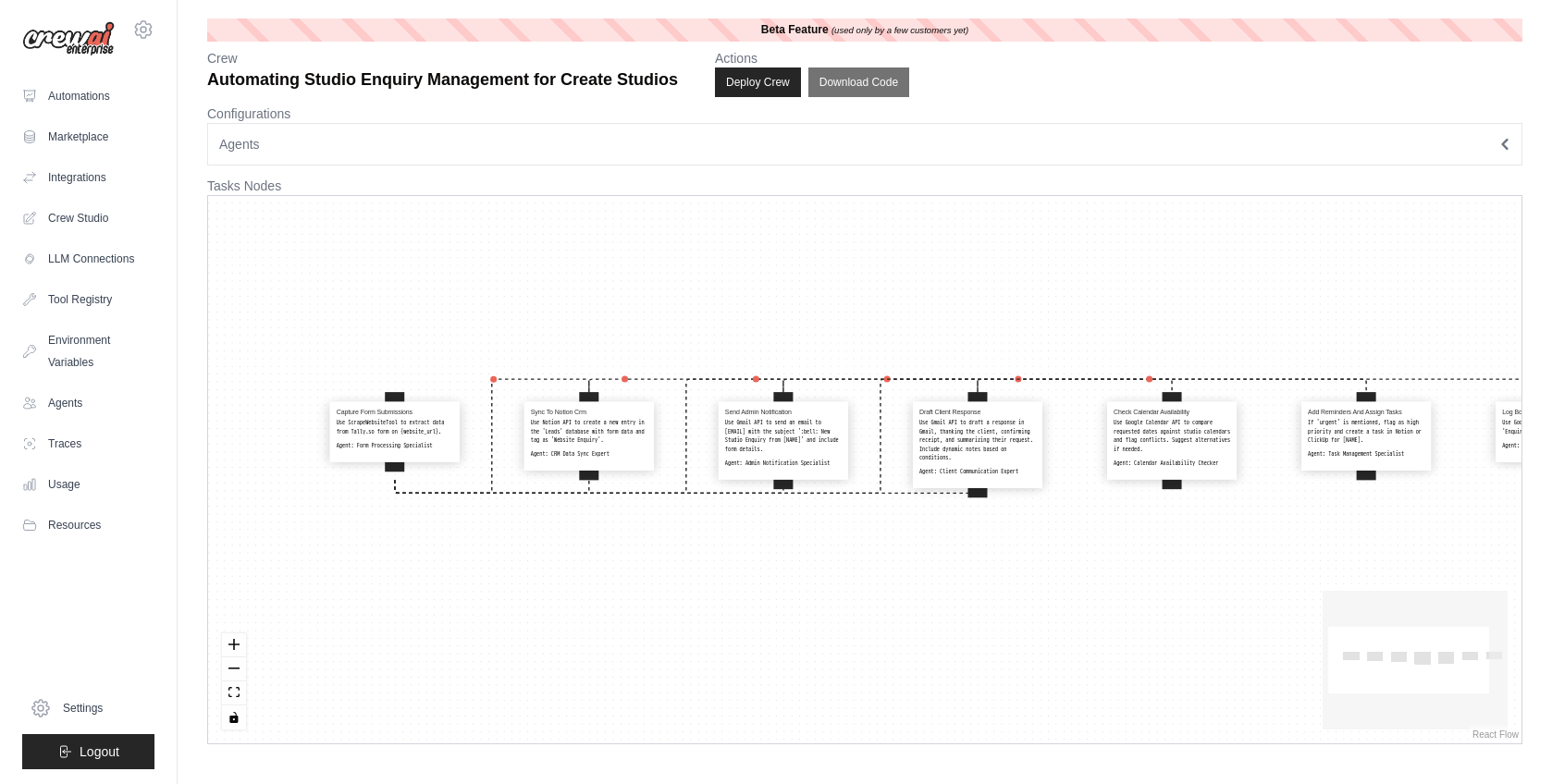 drag, startPoint x: 732, startPoint y: 606, endPoint x: 838, endPoint y: 600, distance: 106.16968 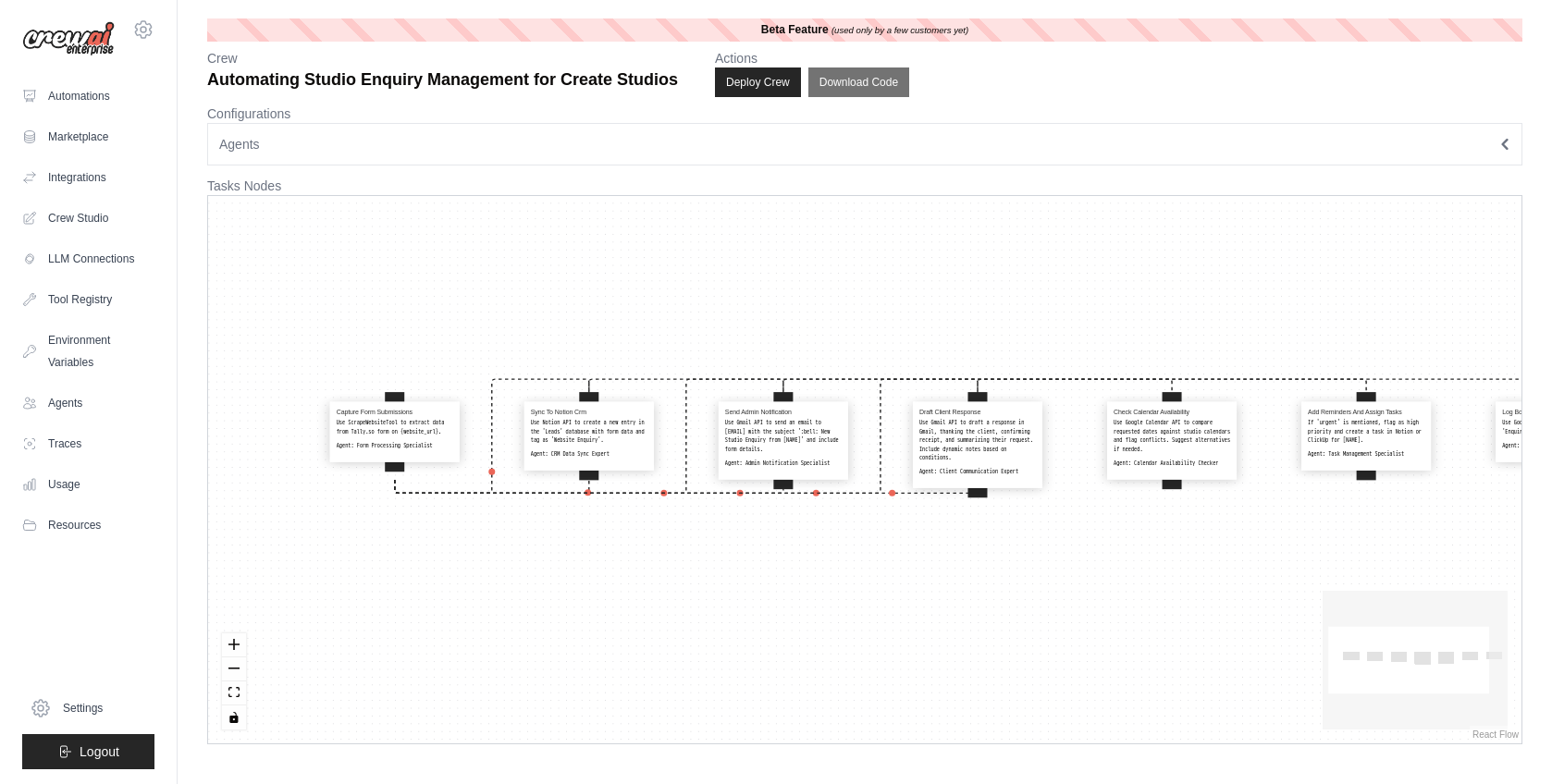 click on "Capture Form Submissions Use ScrapeWebsiteTool to extract data from Tally.so form on [WEBSITE]. Agent:   Form Processing Specialist Sync To Notion Crm Use Notion API to create a new entry in the 'Leads' database with form data and tag as 'Website Enquiry'. Agent:   CRM Data Sync Expert Send Admin Notification Use Gmail API to send an email to [EMAIL] with the subject ':bell: New Studio Enquiry from [NAME]' and include form details. Agent:   Admin Notification Specialist Draft Client Response Use Gmail API to draft a response in Gmail, thanking the client, confirming receipt, and summarizing their request. Include dynamic notes based on conditions. Agent:   Client Communication Expert Check Calendar Availability Use Google Calendar API to compare requested dates against studio calendars and flag conflicts. Suggest alternatives if needed. Agent:   Calendar Availability Checker Add Reminders And Assign Tasks Agent:   Task Management Specialist Log Booking In Backup Sheet Agent:   Data Backup Specialist" at bounding box center [865, 470] 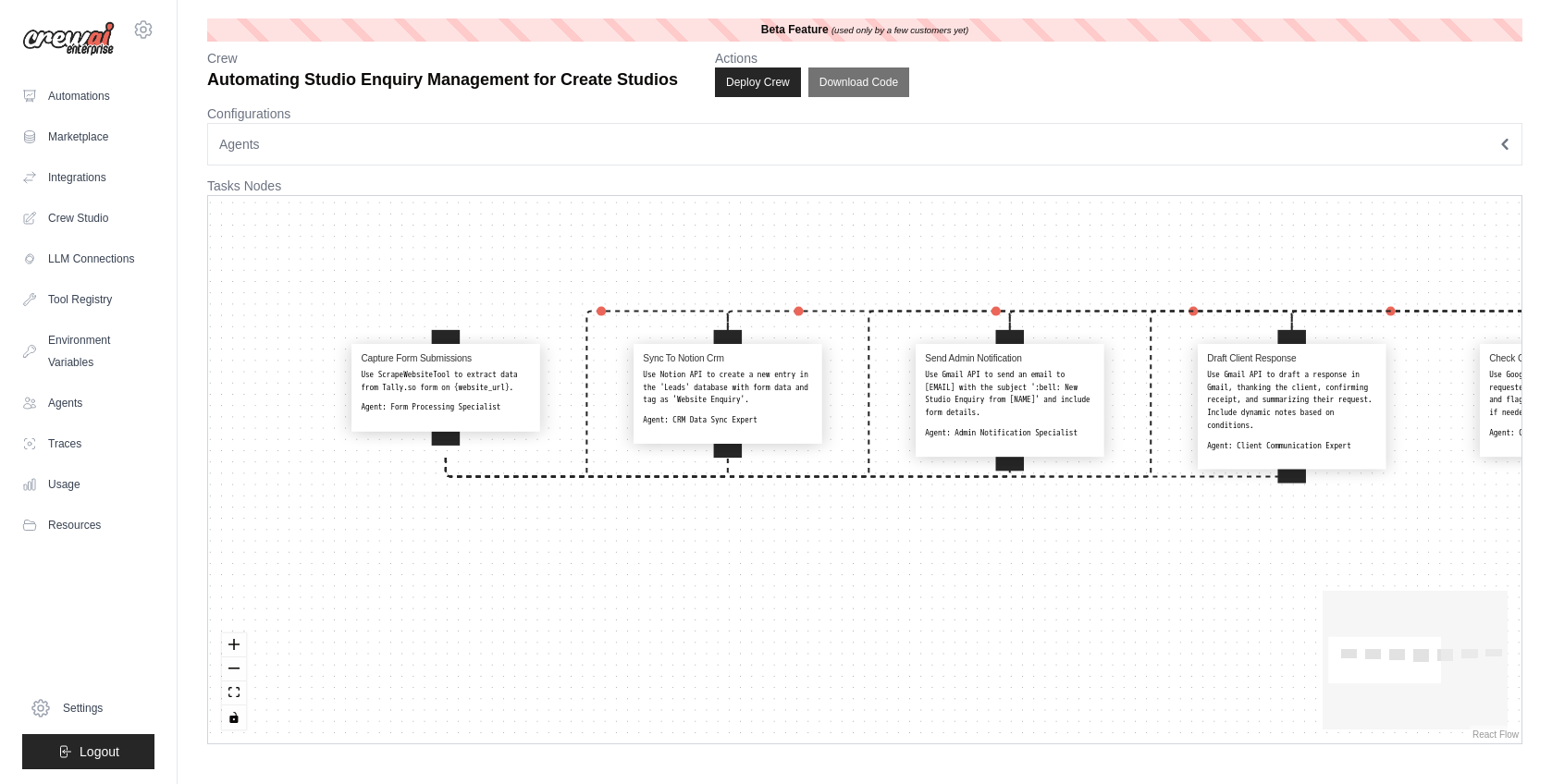 drag, startPoint x: 785, startPoint y: 594, endPoint x: 1028, endPoint y: 627, distance: 245.2305 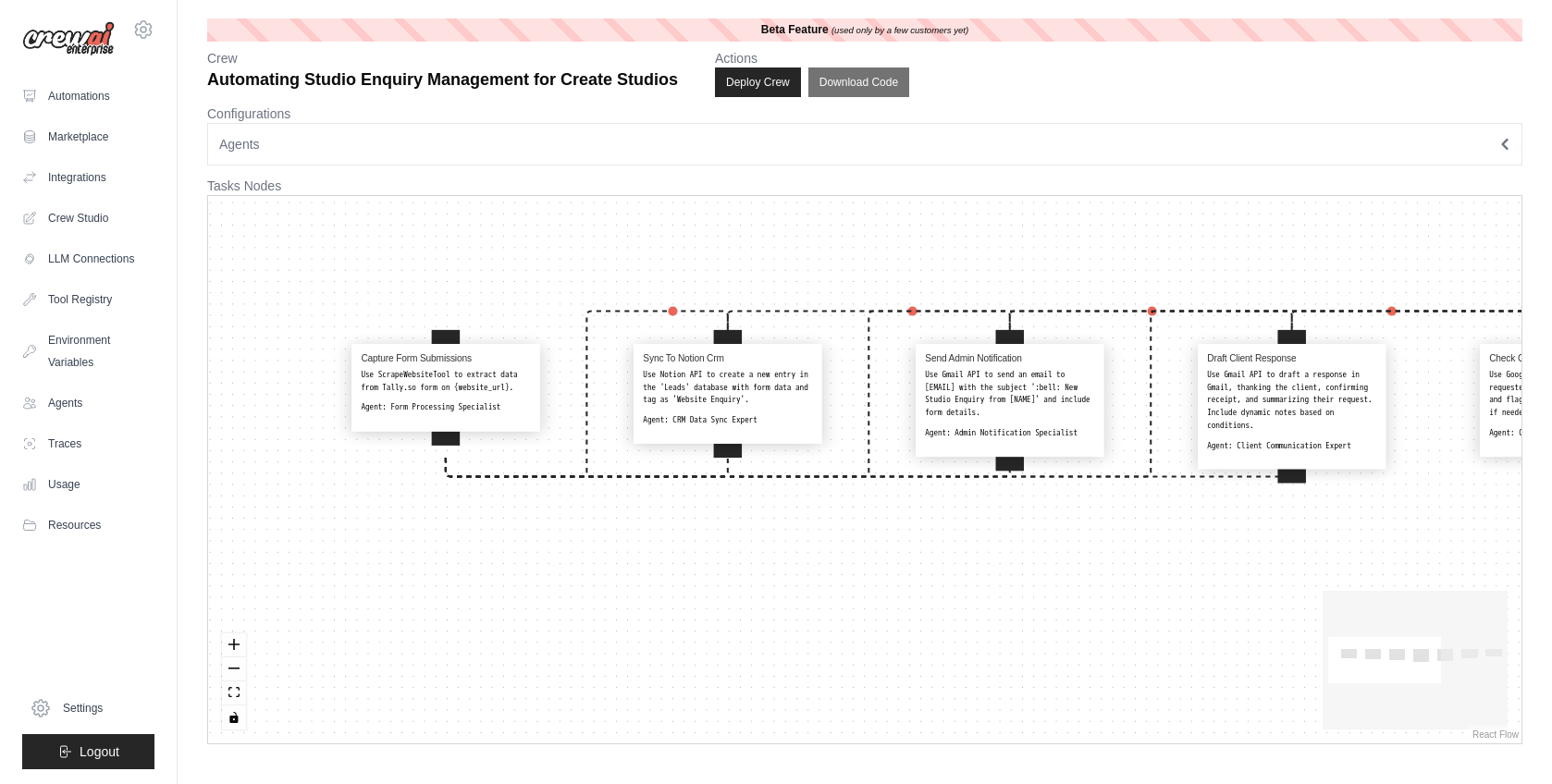 click on "Capture Form Submissions Use ScrapeWebsiteTool to extract data from Tally.so form on [WEBSITE]. Agent:   Form Processing Specialist Sync To Notion Crm Use Notion API to create a new entry in the 'Leads' database with form data and tag as 'Website Enquiry'. Agent:   CRM Data Sync Expert Send Admin Notification Use Gmail API to send an email to [EMAIL] with the subject ':bell: New Studio Enquiry from [NAME]' and include form details. Agent:   Admin Notification Specialist Draft Client Response Use Gmail API to draft a response in Gmail, thanking the client, confirming receipt, and summarizing their request. Include dynamic notes based on conditions. Agent:   Client Communication Expert Check Calendar Availability Use Google Calendar API to compare requested dates against studio calendars and flag conflicts. Suggest alternatives if needed. Agent:   Calendar Availability Checker Add Reminders And Assign Tasks Agent:   Task Management Specialist Log Booking In Backup Sheet Agent:   Data Backup Specialist" at bounding box center (865, 470) 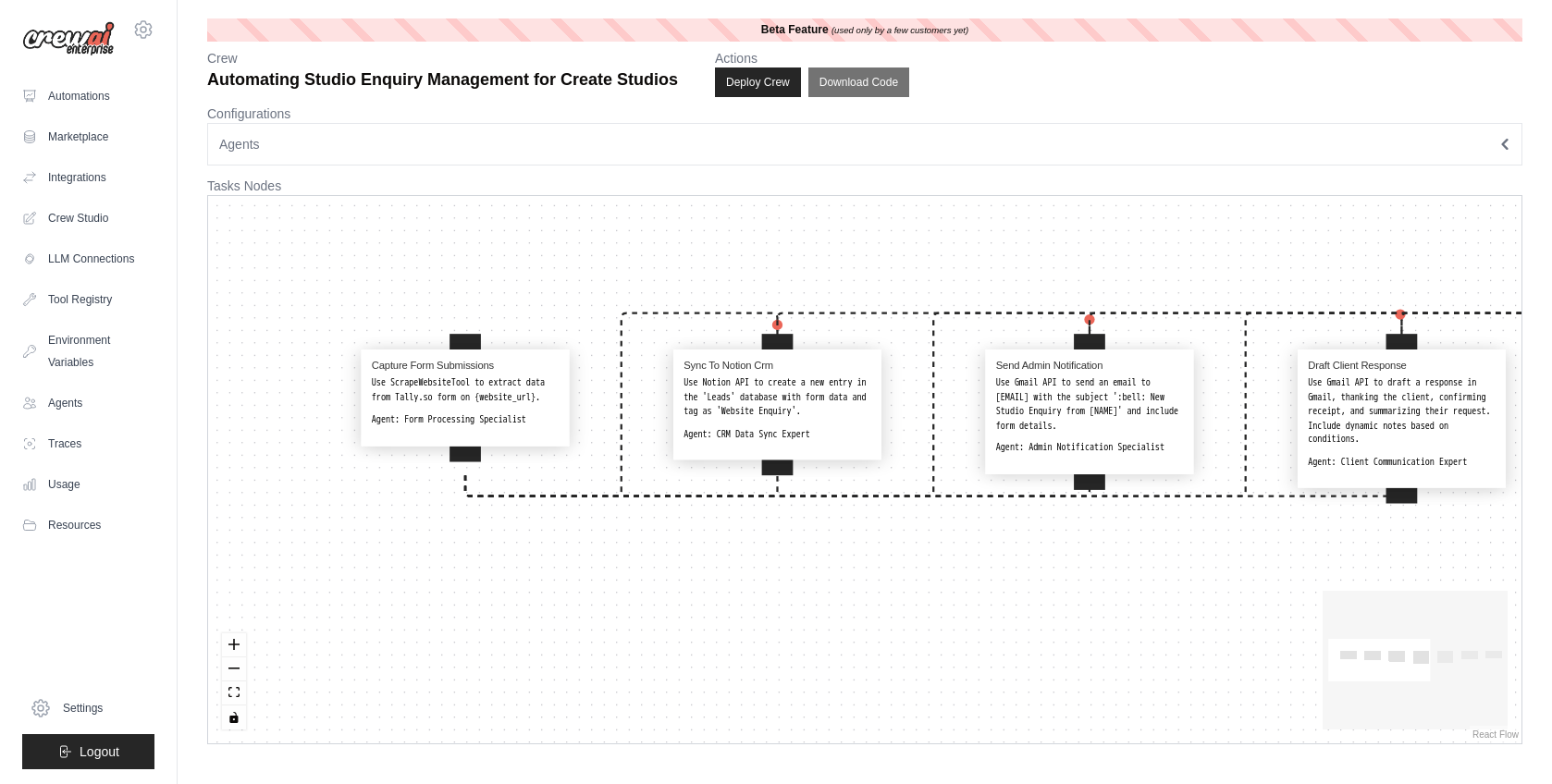 drag, startPoint x: 1000, startPoint y: 630, endPoint x: 1078, endPoint y: 643, distance: 79.075913 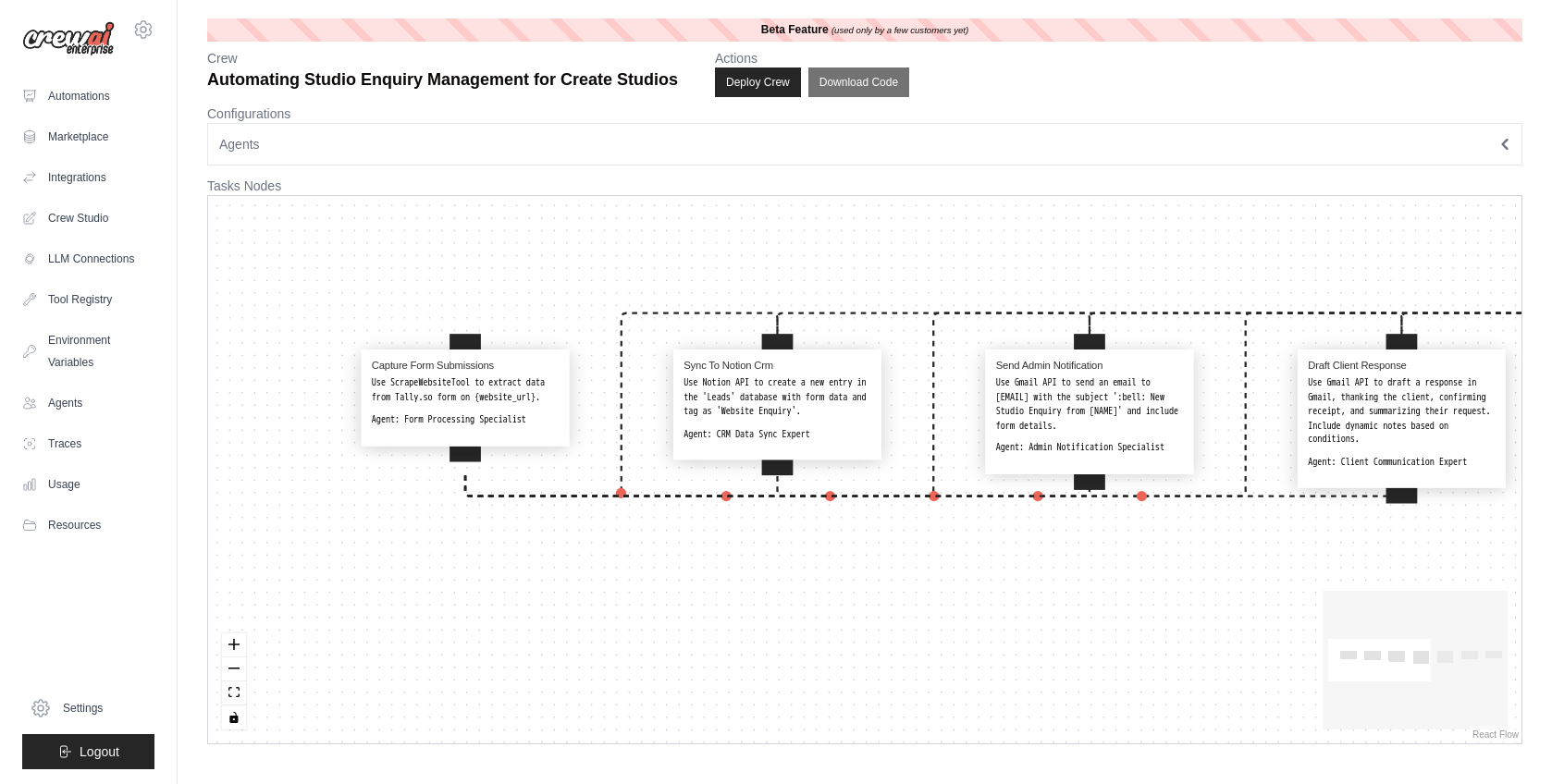 click on "Capture Form Submissions Use ScrapeWebsiteTool to extract data from Tally.so form on {website_url}. Agent:   Form Processing Specialist Sync To Notion Crm Use Notion API to create a new entry in the 'Leads' database with form data and tag as 'Website Enquiry'. Agent:   CRM Data Sync Expert Send Admin Notification Use Gmail API to send an email to {admin_email} with the subject ':bell: New Studio Enquiry from {Name}' and include form details. Agent:   Admin Notification Specialist Draft Client Response Use Gmail API to draft a response in Gmail, thanking the client, confirming receipt, and summarizing their request. Include dynamic notes based on conditions. Agent:   Client Communication Expert Check Calendar Availability Use Google Calendar API to compare requested dates against studio calendars and flag conflicts. Suggest alternatives if needed. Agent:   Calendar Availability Checker Add Reminders And Assign Tasks Agent:   Task Management Specialist Log Booking In Backup Sheet Agent:   Data Backup Specialist" at bounding box center (865, 470) 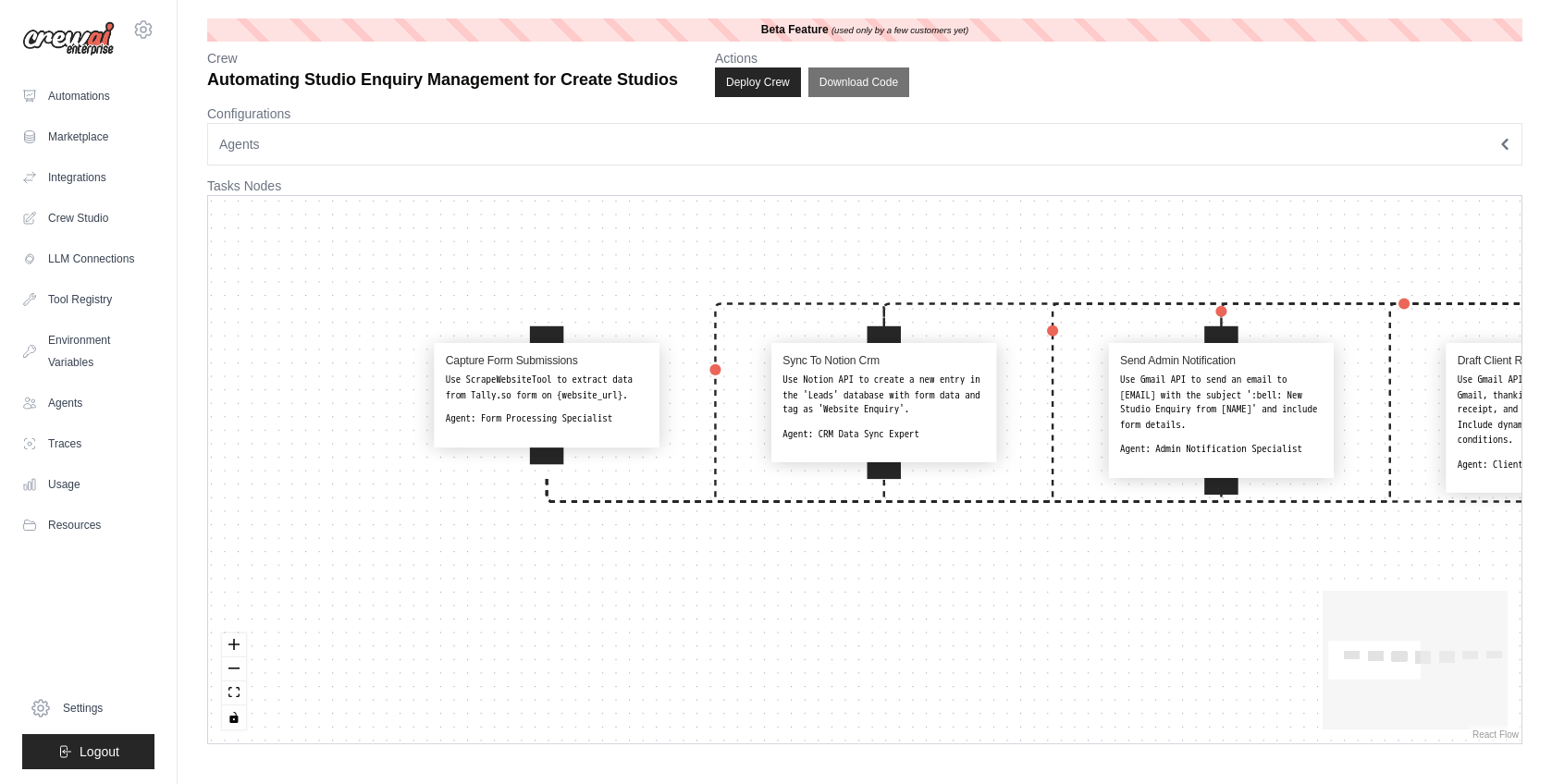 drag, startPoint x: 1083, startPoint y: 636, endPoint x: 1111, endPoint y: 636, distance: 28 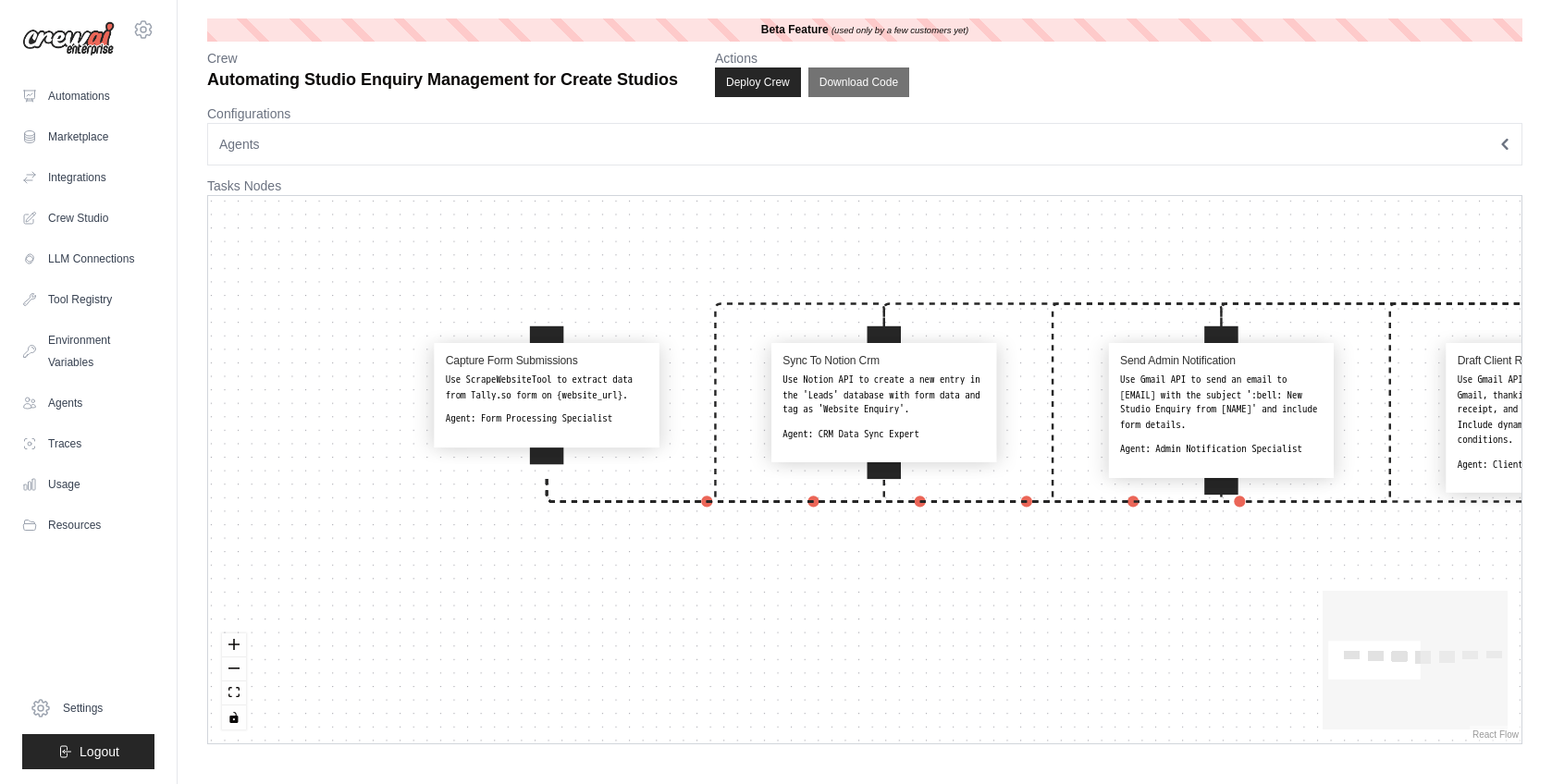 click on "Capture Form Submissions Use ScrapeWebsiteTool to extract data from Tally.so form on {website_url}. Agent:   Form Processing Specialist Sync To Notion Crm Use Notion API to create a new entry in the 'Leads' database with form data and tag as 'Website Enquiry'. Agent:   CRM Data Sync Expert Send Admin Notification Use Gmail API to send an email to {admin_email} with the subject ':bell: New Studio Enquiry from {Name}' and include form details. Agent:   Admin Notification Specialist Draft Client Response Use Gmail API to draft a response in Gmail, thanking the client, confirming receipt, and summarizing their request. Include dynamic notes based on conditions. Agent:   Client Communication Expert Check Calendar Availability Use Google Calendar API to compare requested dates against studio calendars and flag conflicts. Suggest alternatives if needed. Agent:   Calendar Availability Checker Add Reminders And Assign Tasks Agent:   Task Management Specialist Log Booking In Backup Sheet Agent:   Data Backup Specialist" at bounding box center (865, 470) 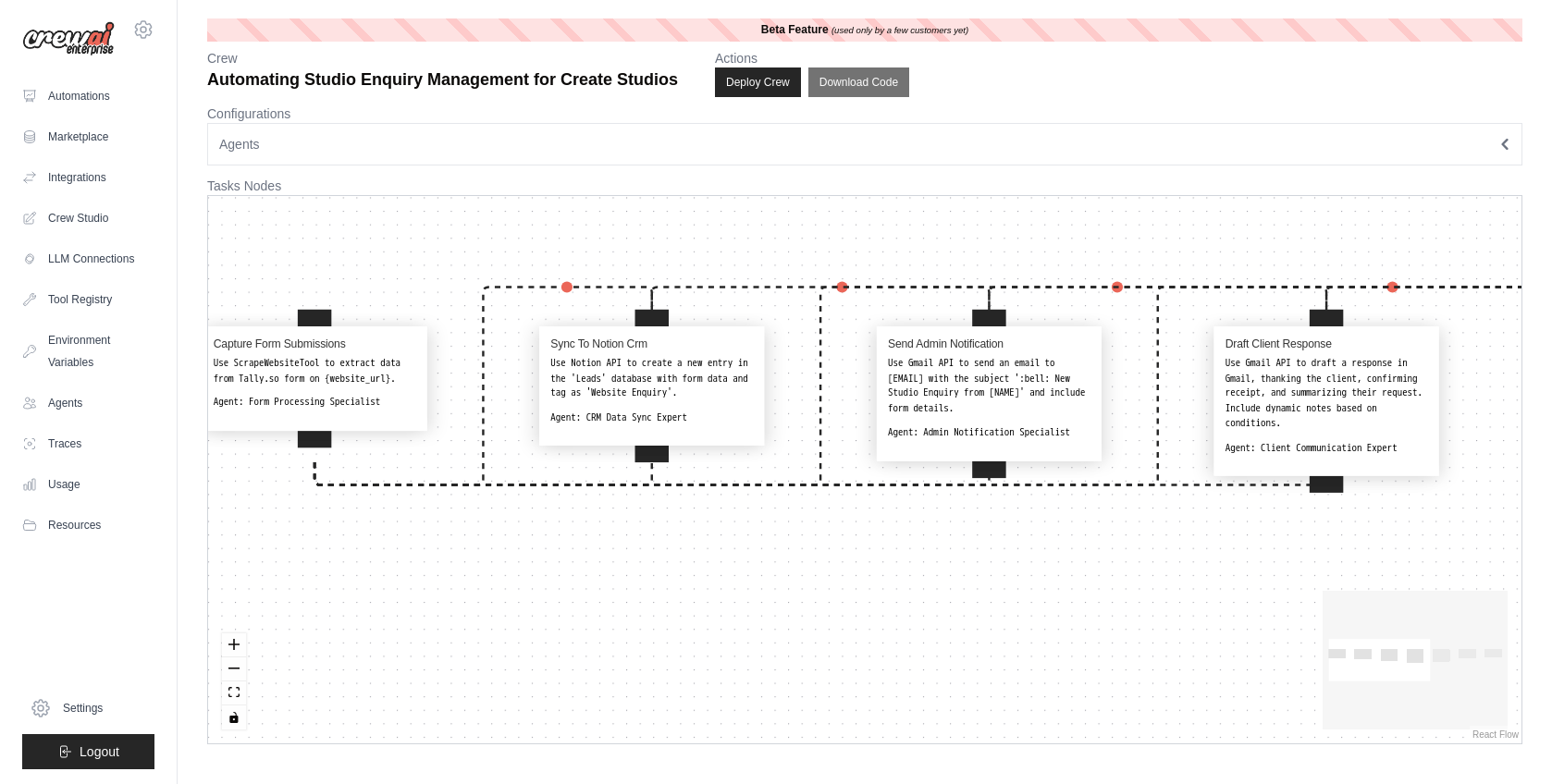 drag, startPoint x: 736, startPoint y: 562, endPoint x: 505, endPoint y: 545, distance: 231.6247 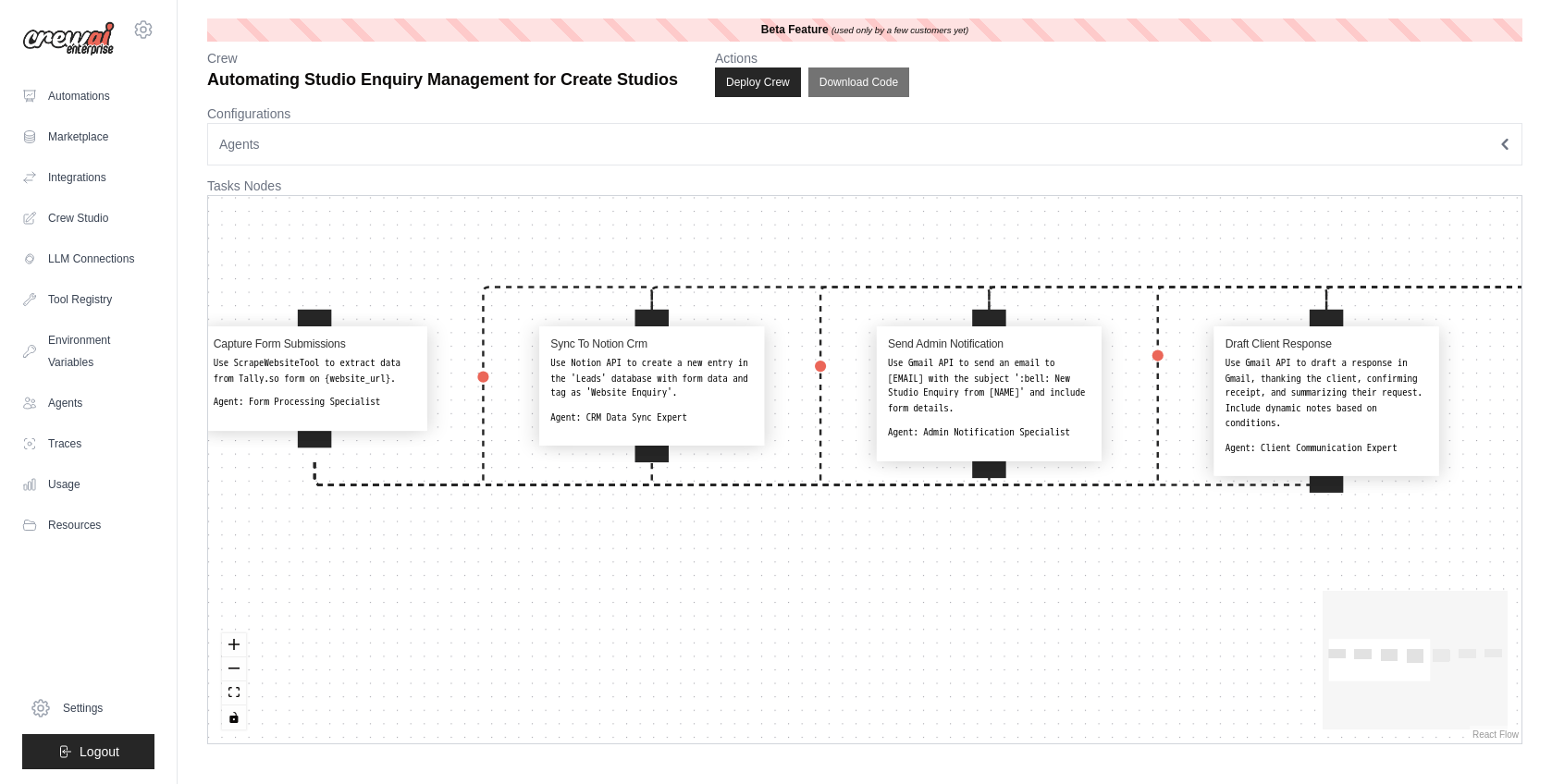 click on "Capture Form Submissions Use ScrapeWebsiteTool to extract data from Tally.so form on {website_url}. Agent:   Form Processing Specialist Sync To Notion Crm Use Notion API to create a new entry in the 'Leads' database with form data and tag as 'Website Enquiry'. Agent:   CRM Data Sync Expert Send Admin Notification Use Gmail API to send an email to {admin_email} with the subject ':bell: New Studio Enquiry from {Name}' and include form details. Agent:   Admin Notification Specialist Draft Client Response Use Gmail API to draft a response in Gmail, thanking the client, confirming receipt, and summarizing their request. Include dynamic notes based on conditions. Agent:   Client Communication Expert Check Calendar Availability Use Google Calendar API to compare requested dates against studio calendars and flag conflicts. Suggest alternatives if needed. Agent:   Calendar Availability Checker Add Reminders And Assign Tasks Agent:   Task Management Specialist Log Booking In Backup Sheet Agent:   Data Backup Specialist" at bounding box center [865, 470] 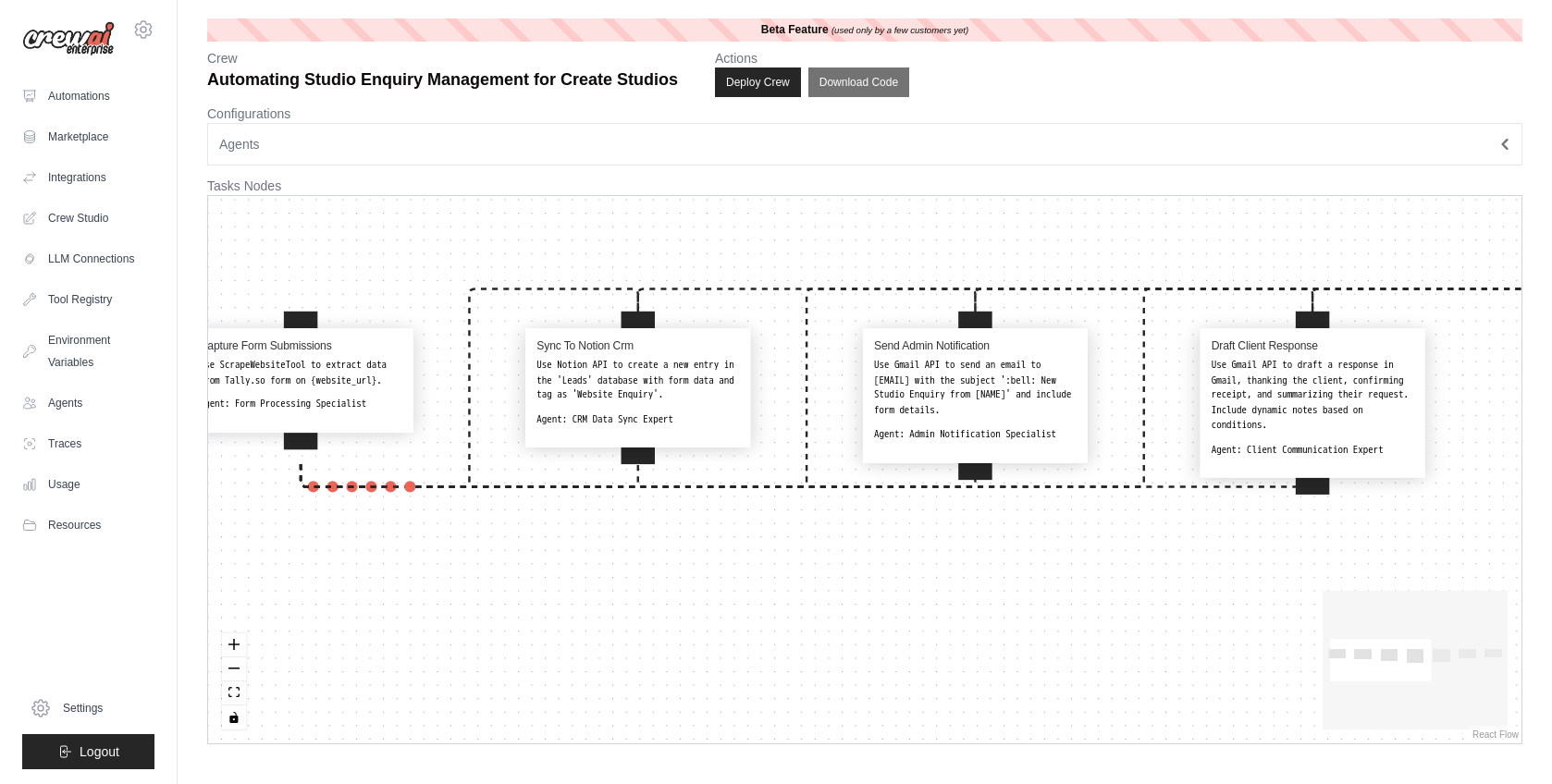 drag, startPoint x: 581, startPoint y: 546, endPoint x: 559, endPoint y: 548, distance: 22.090722 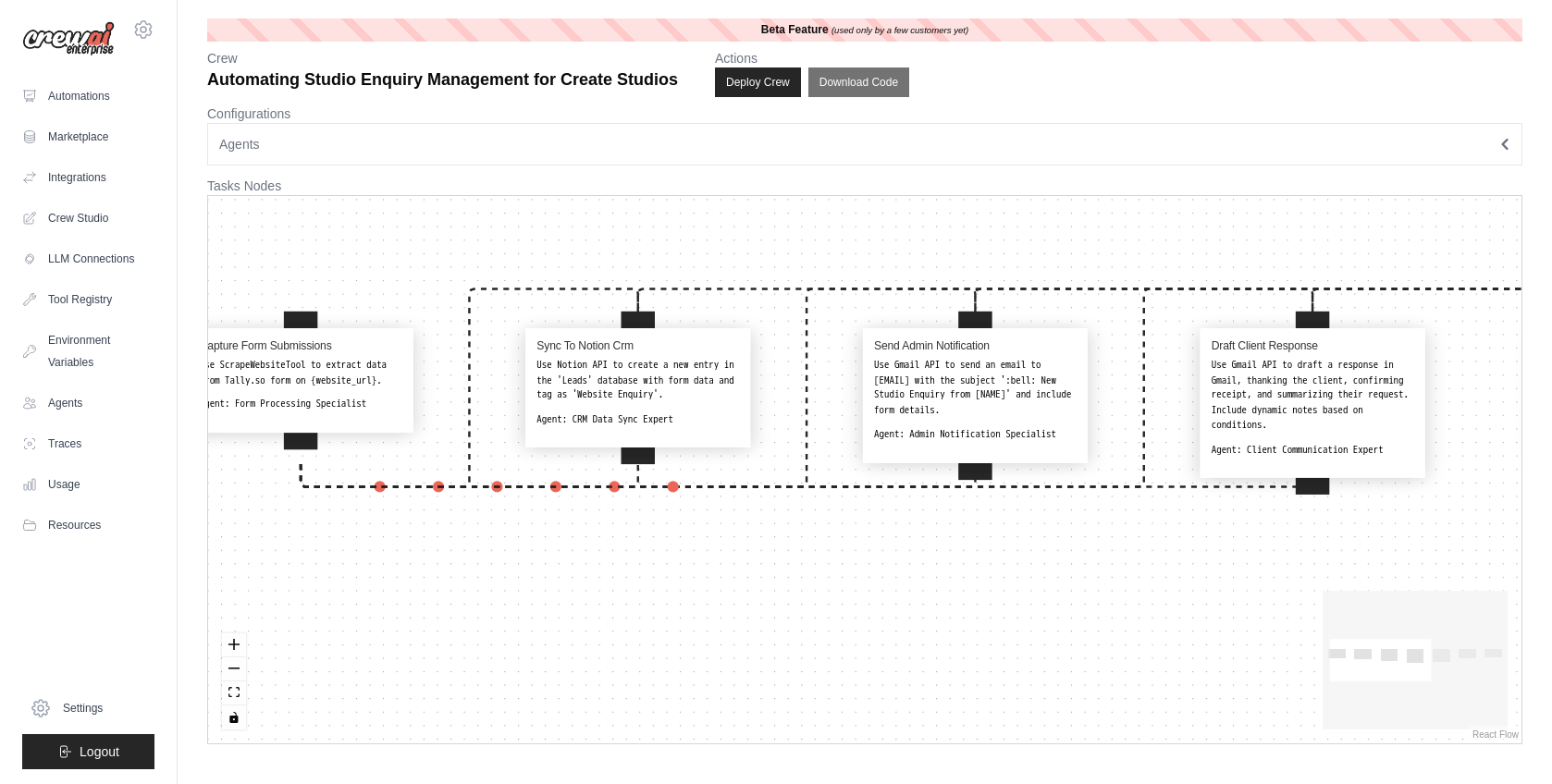 click on "Capture Form Submissions Use ScrapeWebsiteTool to extract data from Tally.so form on {website_url}. Agent:   Form Processing Specialist Sync To Notion Crm Use Notion API to create a new entry in the 'Leads' database with form data and tag as 'Website Enquiry'. Agent:   CRM Data Sync Expert Send Admin Notification Use Gmail API to send an email to {admin_email} with the subject ':bell: New Studio Enquiry from {Name}' and include form details. Agent:   Admin Notification Specialist Draft Client Response Use Gmail API to draft a response in Gmail, thanking the client, confirming receipt, and summarizing their request. Include dynamic notes based on conditions. Agent:   Client Communication Expert Check Calendar Availability Use Google Calendar API to compare requested dates against studio calendars and flag conflicts. Suggest alternatives if needed. Agent:   Calendar Availability Checker Add Reminders And Assign Tasks Agent:   Task Management Specialist Log Booking In Backup Sheet Agent:   Data Backup Specialist" at bounding box center (865, 470) 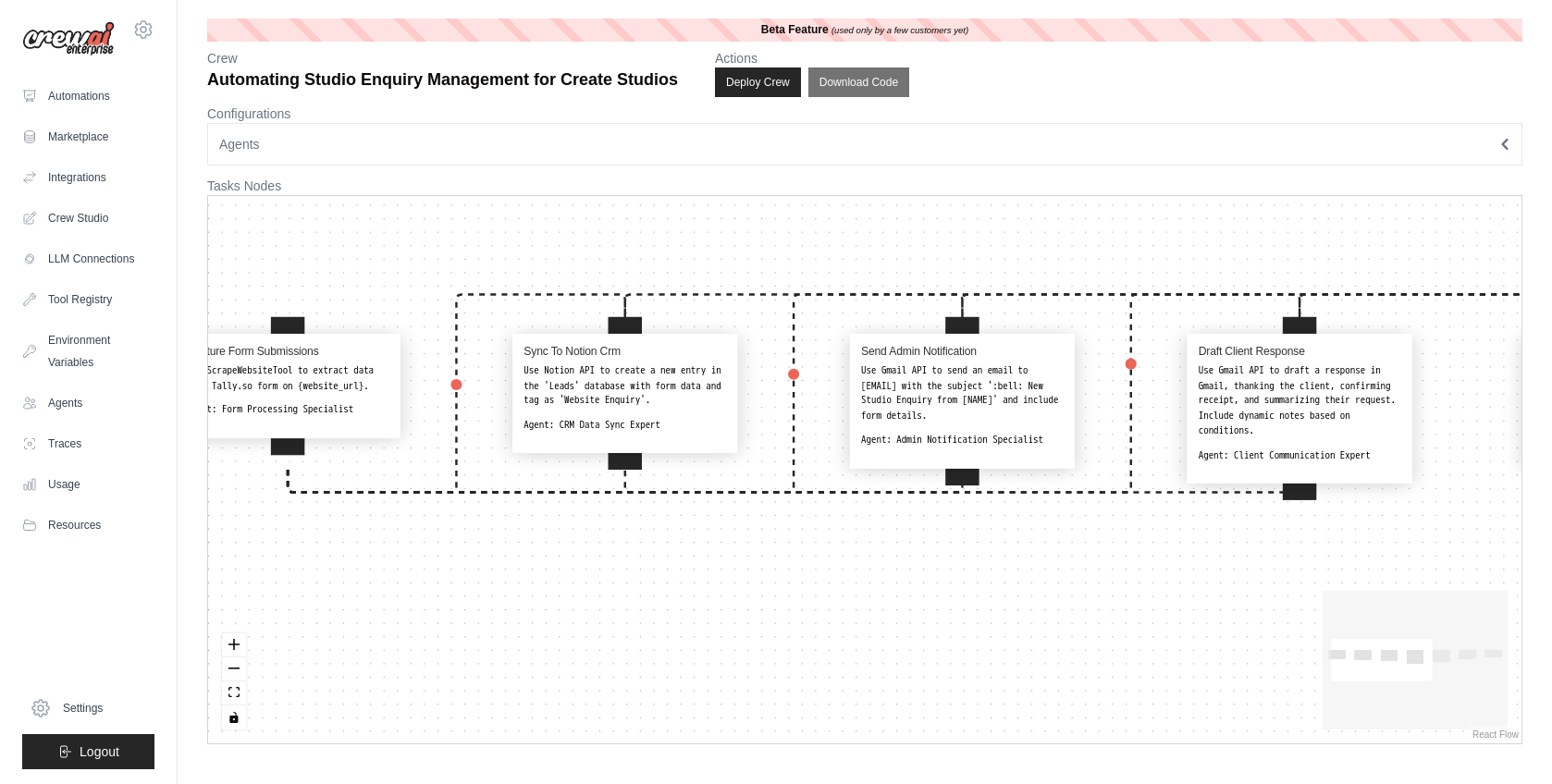 click on "Capture Form Submissions Use ScrapeWebsiteTool to extract data from Tally.so form on {website_url}. Agent:   Form Processing Specialist Sync To Notion Crm Use Notion API to create a new entry in the 'Leads' database with form data and tag as 'Website Enquiry'. Agent:   CRM Data Sync Expert Send Admin Notification Use Gmail API to send an email to {admin_email} with the subject ':bell: New Studio Enquiry from {Name}' and include form details. Agent:   Admin Notification Specialist Draft Client Response Use Gmail API to draft a response in Gmail, thanking the client, confirming receipt, and summarizing their request. Include dynamic notes based on conditions. Agent:   Client Communication Expert Check Calendar Availability Use Google Calendar API to compare requested dates against studio calendars and flag conflicts. Suggest alternatives if needed. Agent:   Calendar Availability Checker Add Reminders And Assign Tasks Agent:   Task Management Specialist Log Booking In Backup Sheet Agent:   Data Backup Specialist" at bounding box center (865, 470) 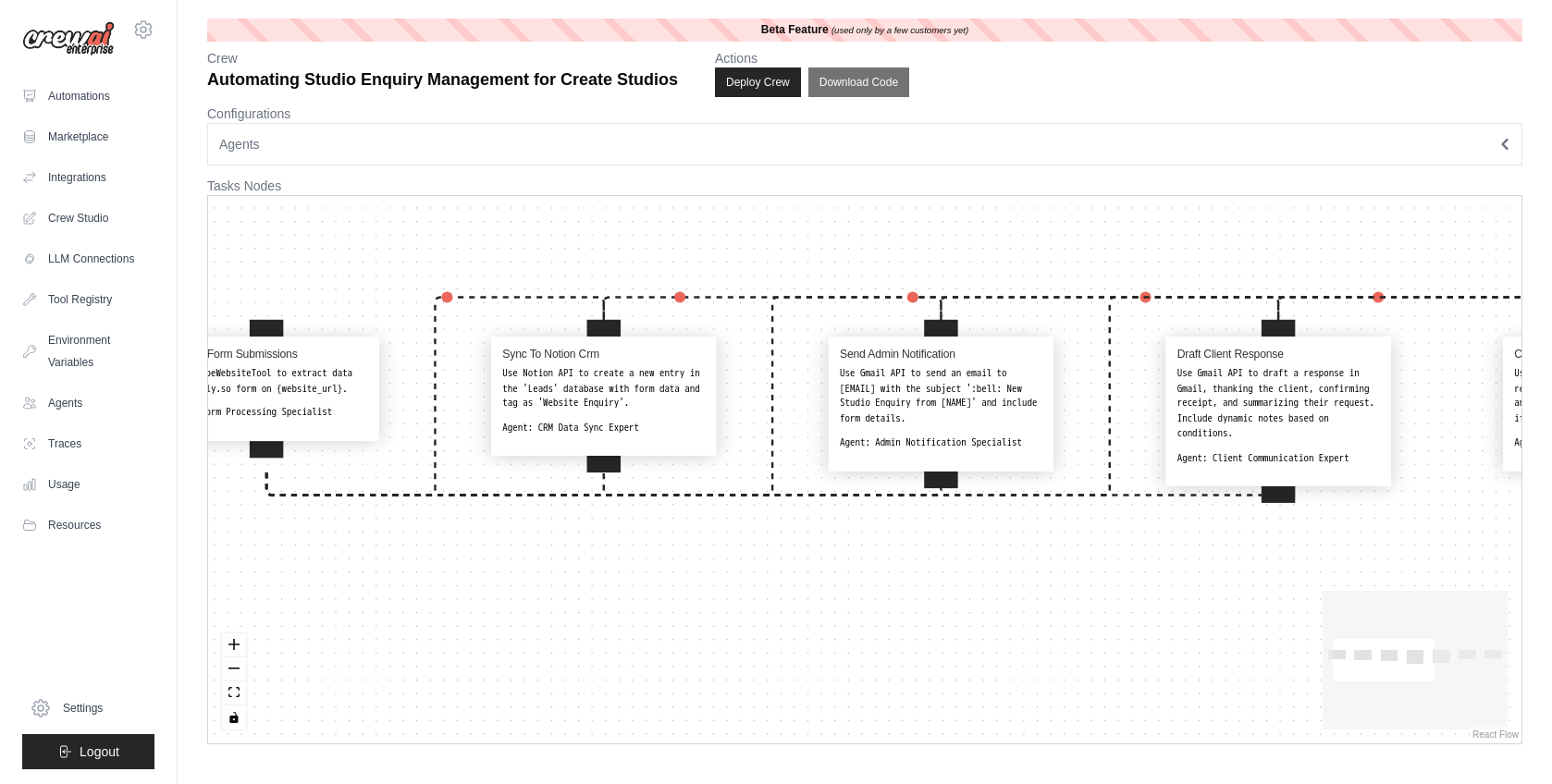 drag, startPoint x: 647, startPoint y: 550, endPoint x: 627, endPoint y: 551, distance: 20.024984 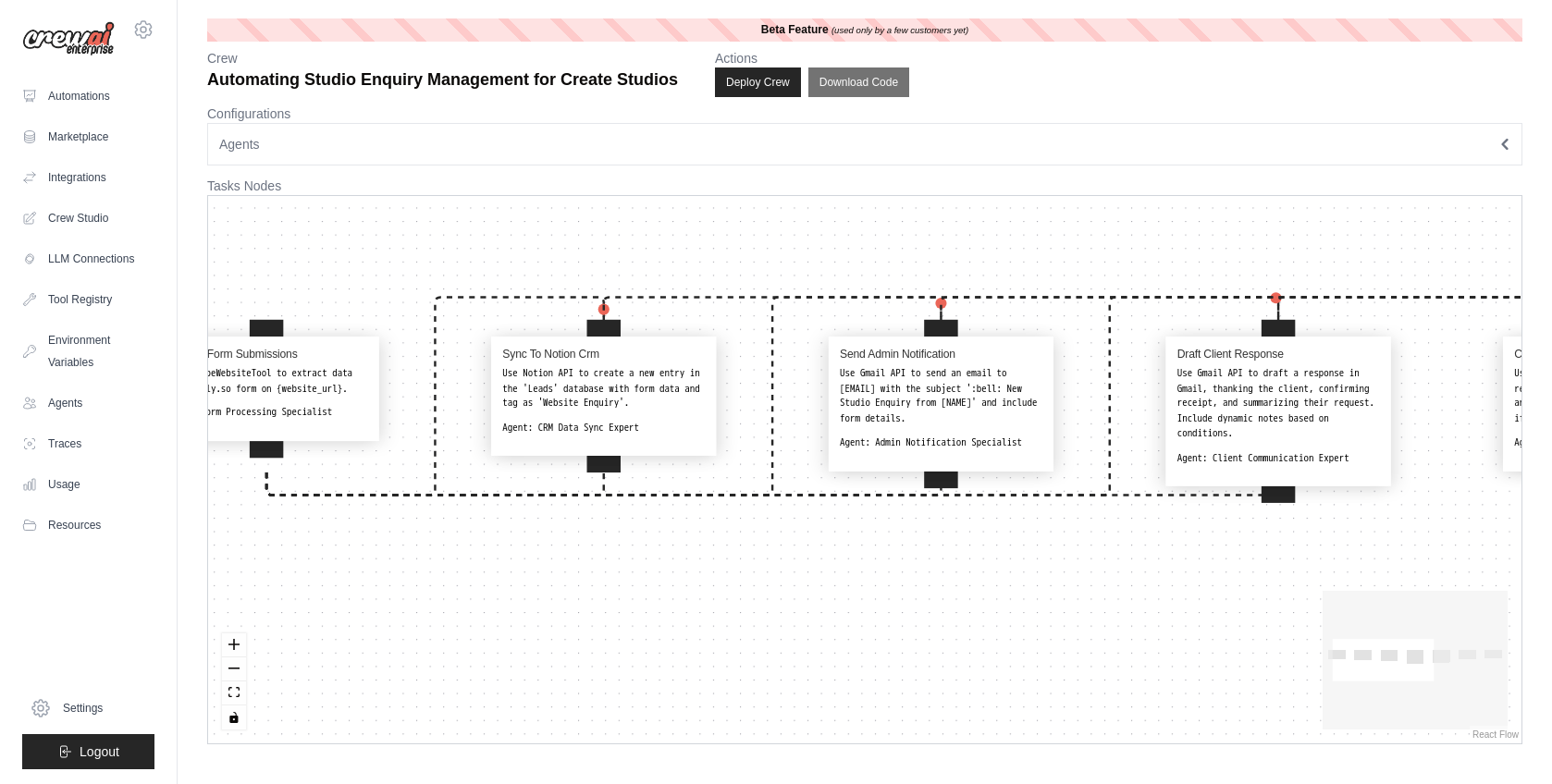 click on "Capture Form Submissions Use ScrapeWebsiteTool to extract data from Tally.so form on {website_url}. Agent:   Form Processing Specialist Sync To Notion Crm Use Notion API to create a new entry in the 'Leads' database with form data and tag as 'Website Enquiry'. Agent:   CRM Data Sync Expert Send Admin Notification Use Gmail API to send an email to {admin_email} with the subject ':bell: New Studio Enquiry from {Name}' and include form details. Agent:   Admin Notification Specialist Draft Client Response Use Gmail API to draft a response in Gmail, thanking the client, confirming receipt, and summarizing their request. Include dynamic notes based on conditions. Agent:   Client Communication Expert Check Calendar Availability Use Google Calendar API to compare requested dates against studio calendars and flag conflicts. Suggest alternatives if needed. Agent:   Calendar Availability Checker Add Reminders And Assign Tasks Agent:   Task Management Specialist Log Booking In Backup Sheet Agent:   Data Backup Specialist" at bounding box center [865, 470] 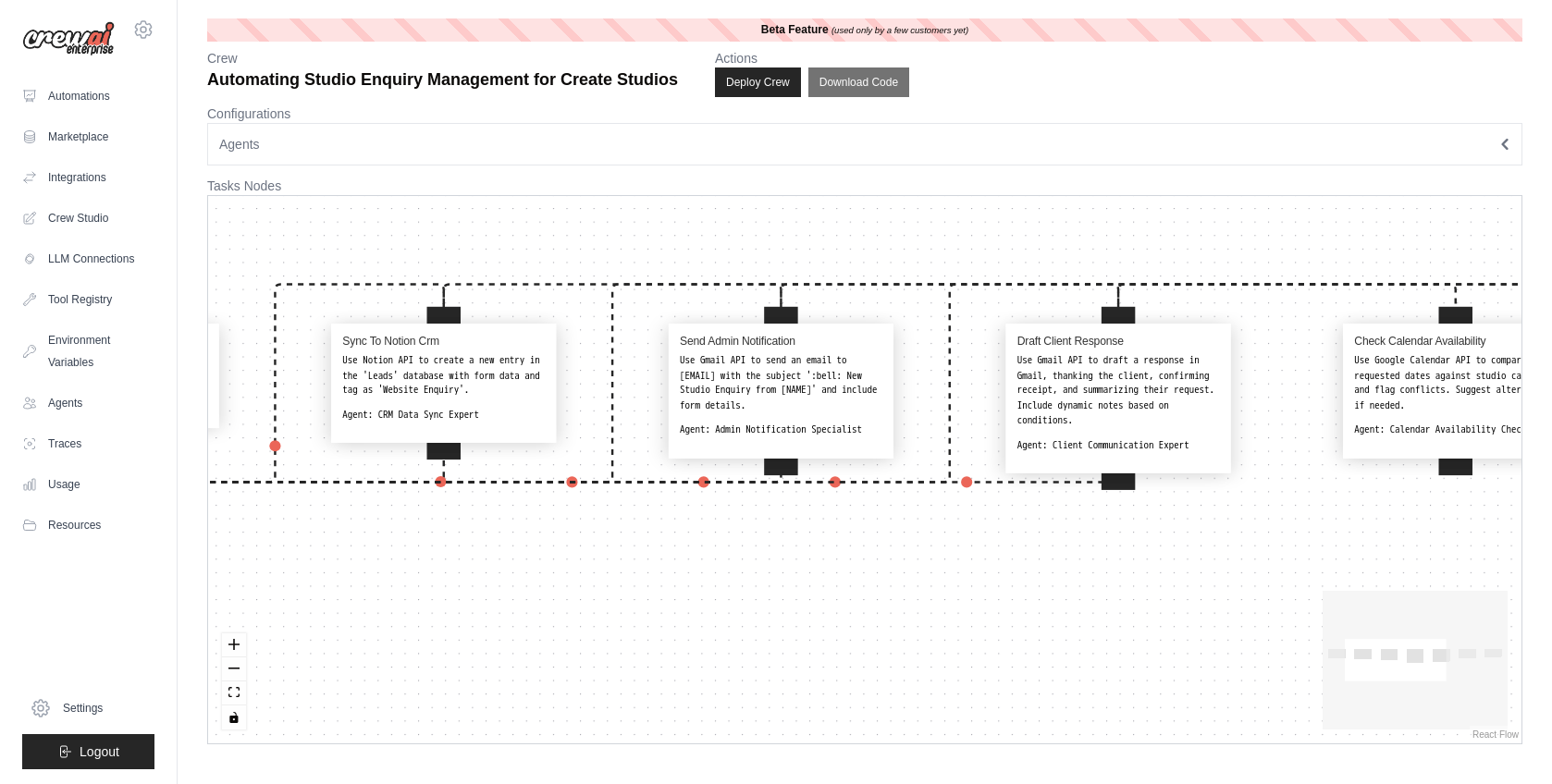 drag, startPoint x: 736, startPoint y: 558, endPoint x: 576, endPoint y: 545, distance: 160.52726 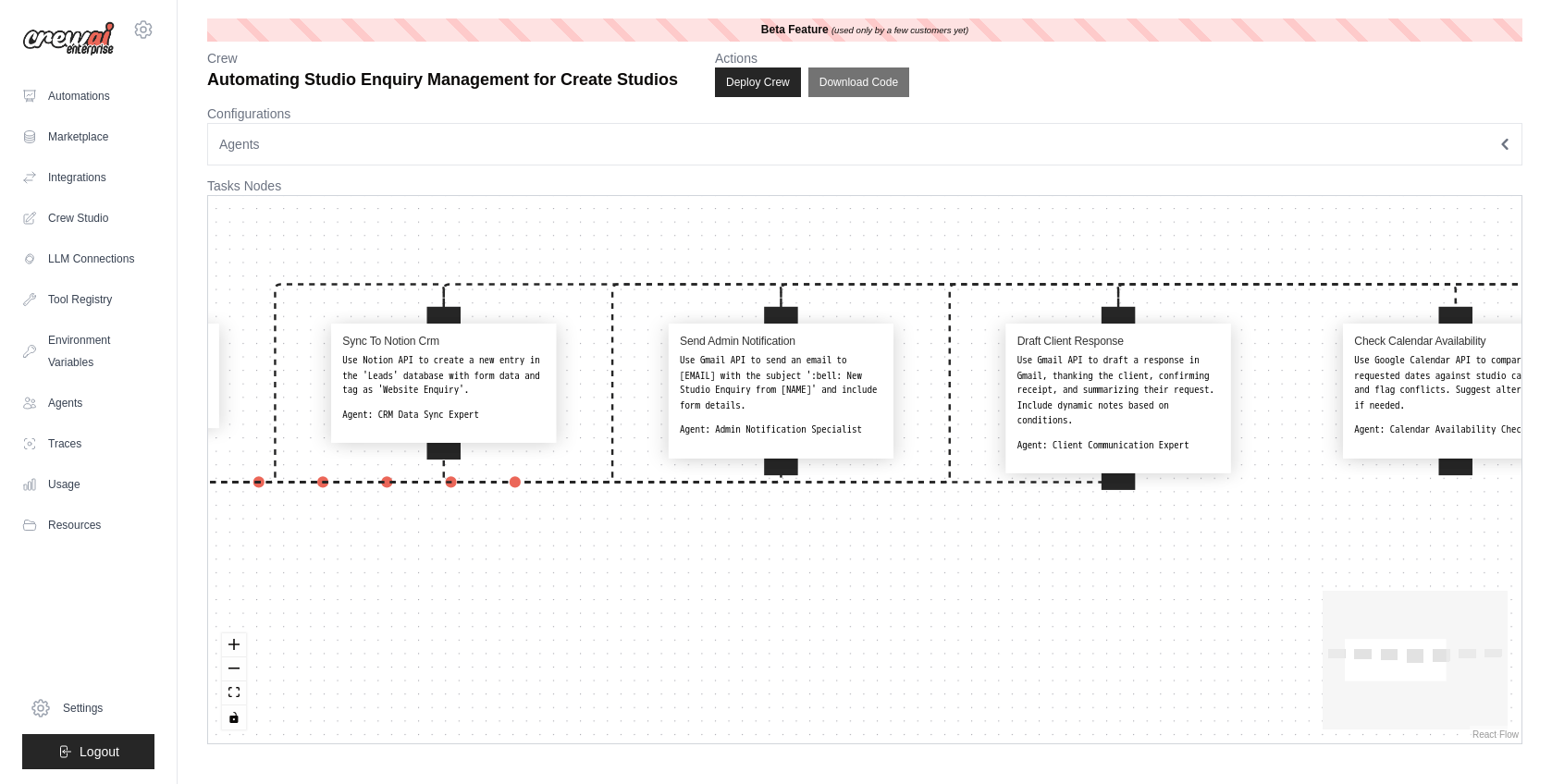 click on "Capture Form Submissions Use ScrapeWebsiteTool to extract data from Tally.so form on {website_url}. Agent:   Form Processing Specialist Sync To Notion Crm Use Notion API to create a new entry in the 'Leads' database with form data and tag as 'Website Enquiry'. Agent:   CRM Data Sync Expert Send Admin Notification Use Gmail API to send an email to {admin_email} with the subject ':bell: New Studio Enquiry from {Name}' and include form details. Agent:   Admin Notification Specialist Draft Client Response Use Gmail API to draft a response in Gmail, thanking the client, confirming receipt, and summarizing their request. Include dynamic notes based on conditions. Agent:   Client Communication Expert Check Calendar Availability Use Google Calendar API to compare requested dates against studio calendars and flag conflicts. Suggest alternatives if needed. Agent:   Calendar Availability Checker Add Reminders And Assign Tasks Agent:   Task Management Specialist Log Booking In Backup Sheet Agent:   Data Backup Specialist" at bounding box center [865, 470] 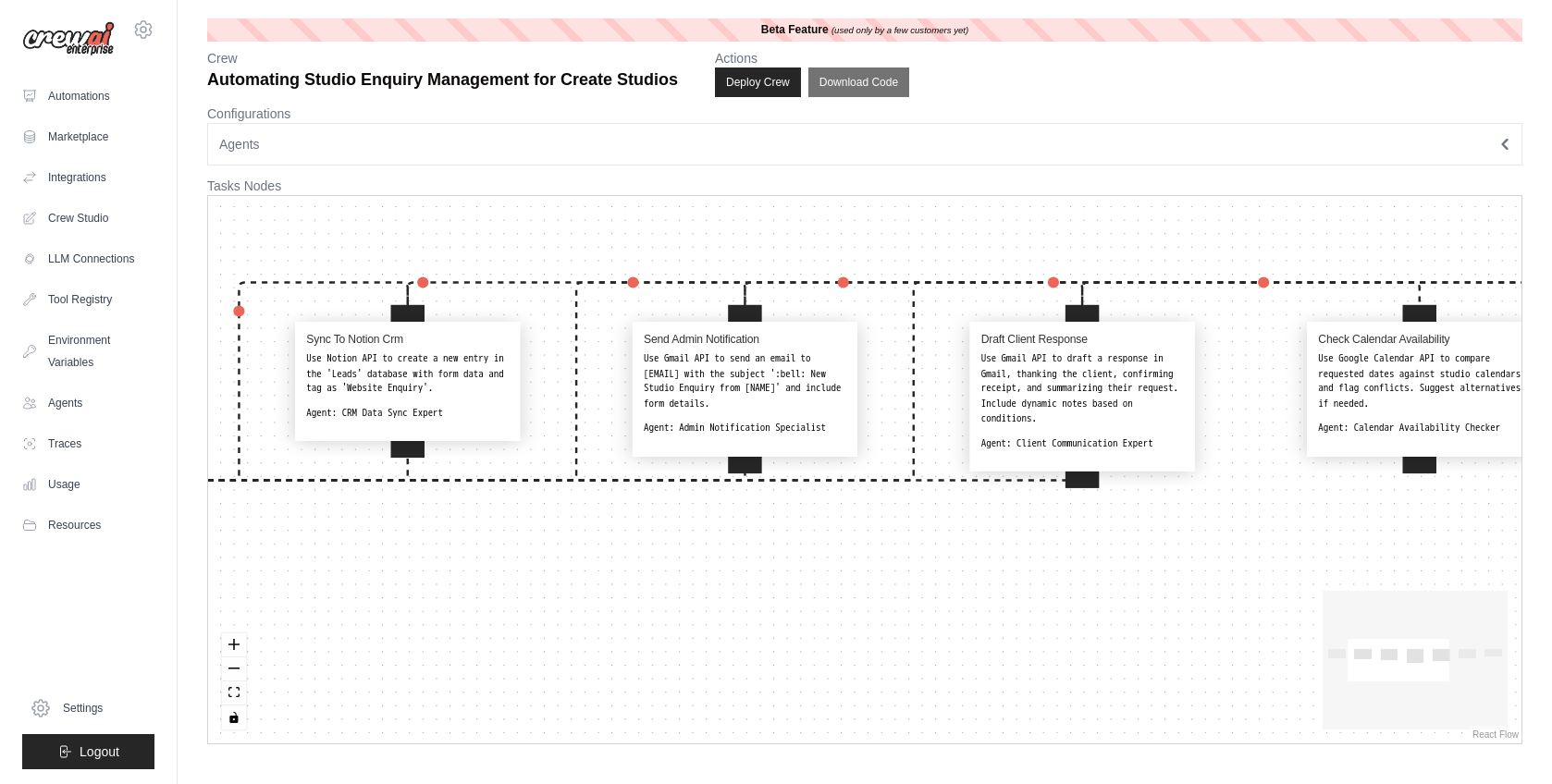 drag, startPoint x: 845, startPoint y: 558, endPoint x: 813, endPoint y: 557, distance: 32.015621 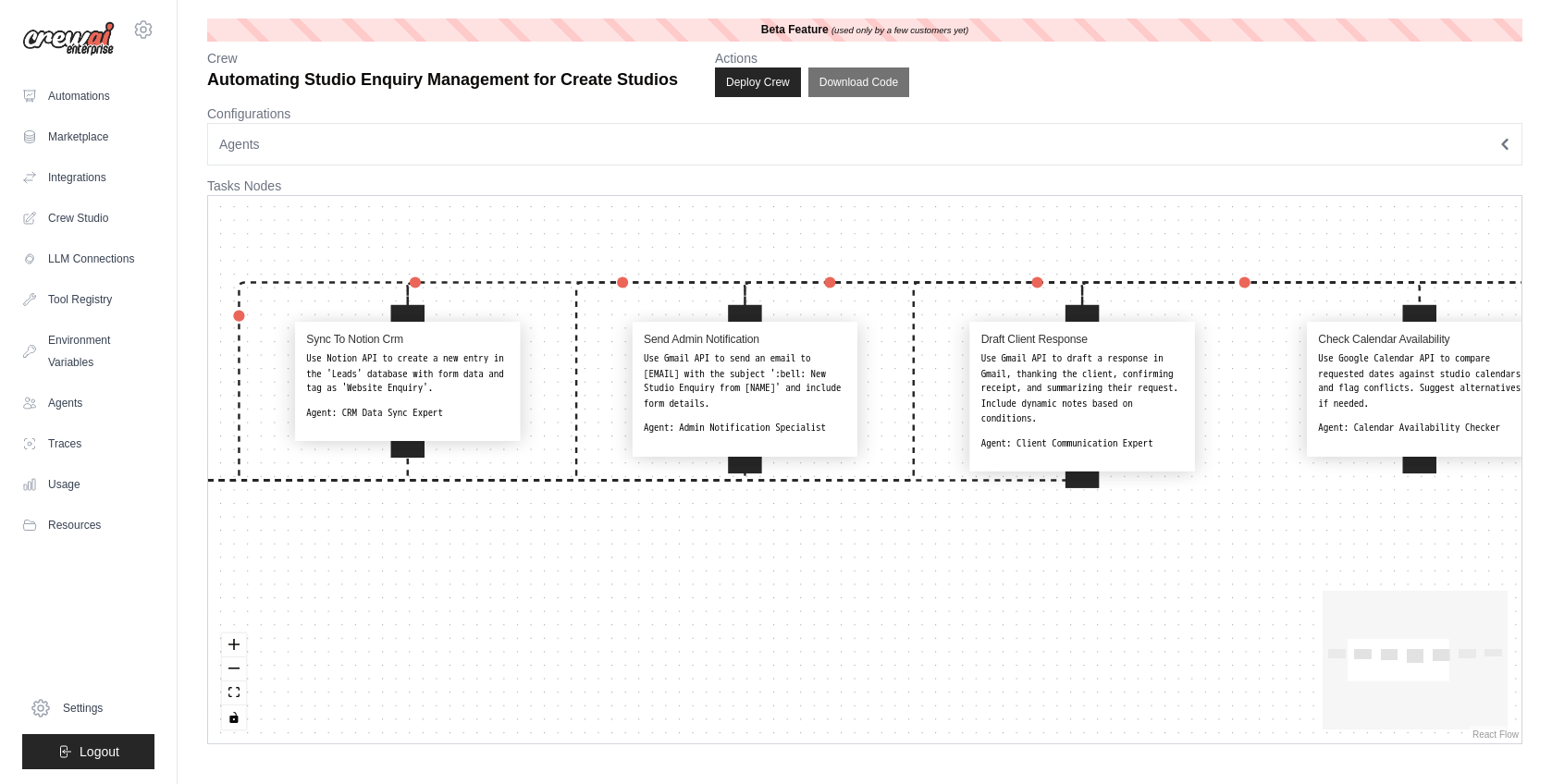 click on "Capture Form Submissions Use ScrapeWebsiteTool to extract data from Tally.so form on {website_url}. Agent:   Form Processing Specialist Sync To Notion Crm Use Notion API to create a new entry in the 'Leads' database with form data and tag as 'Website Enquiry'. Agent:   CRM Data Sync Expert Send Admin Notification Use Gmail API to send an email to {admin_email} with the subject ':bell: New Studio Enquiry from {Name}' and include form details. Agent:   Admin Notification Specialist Draft Client Response Use Gmail API to draft a response in Gmail, thanking the client, confirming receipt, and summarizing their request. Include dynamic notes based on conditions. Agent:   Client Communication Expert Check Calendar Availability Use Google Calendar API to compare requested dates against studio calendars and flag conflicts. Suggest alternatives if needed. Agent:   Calendar Availability Checker Add Reminders And Assign Tasks Agent:   Task Management Specialist Log Booking In Backup Sheet Agent:   Data Backup Specialist" at bounding box center [865, 470] 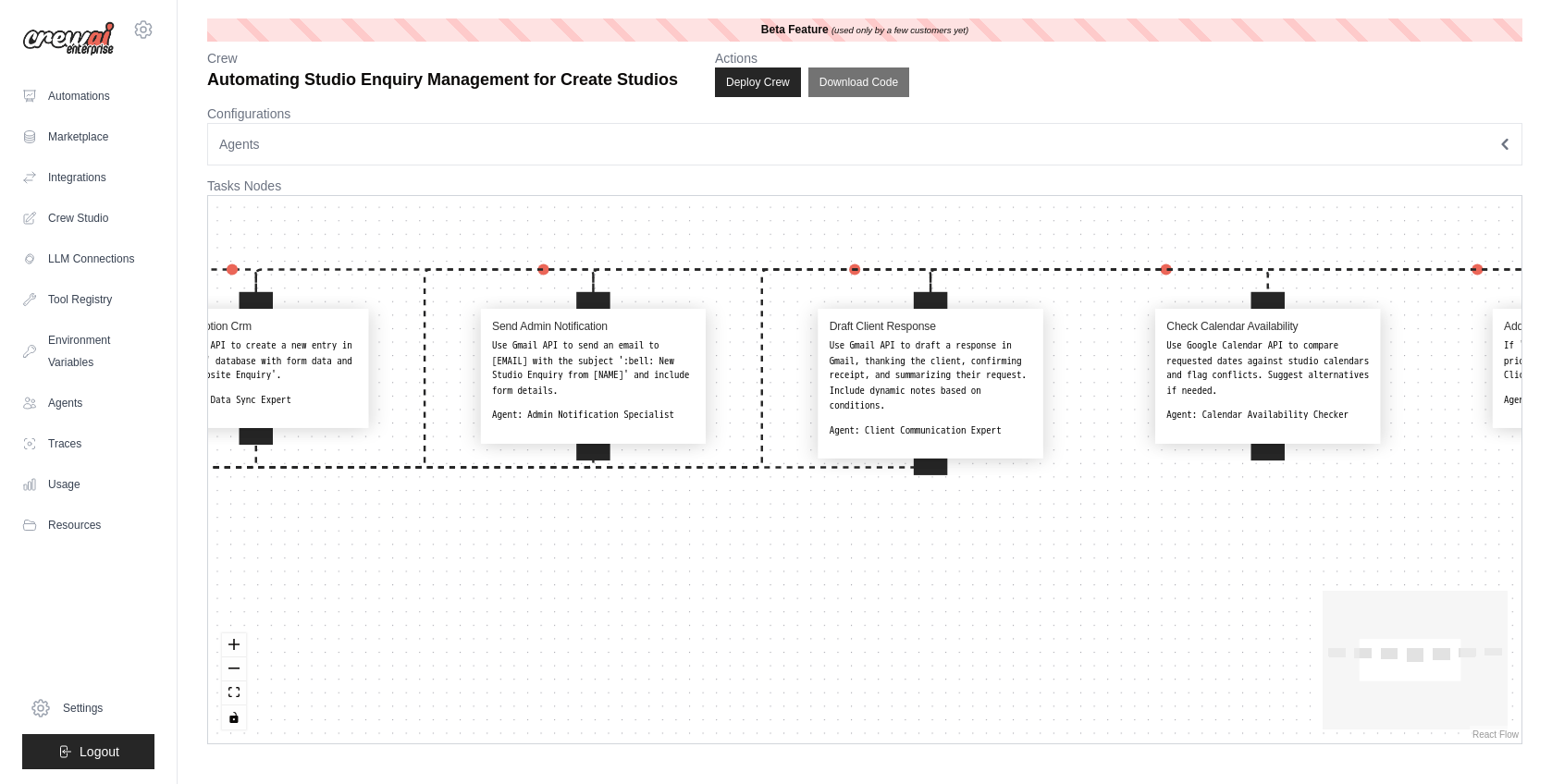 drag, startPoint x: 818, startPoint y: 557, endPoint x: 639, endPoint y: 545, distance: 179.40178 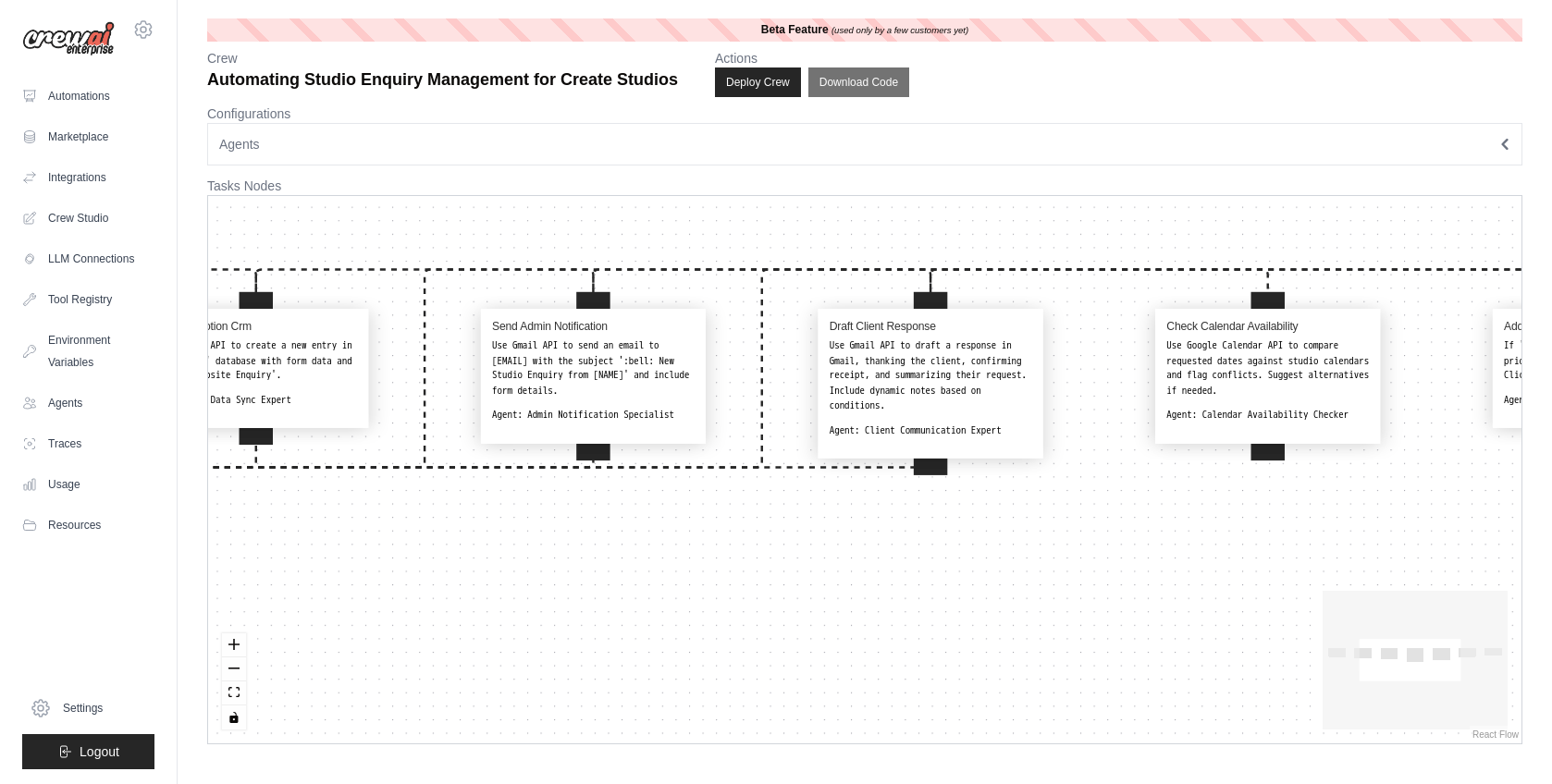 click on "Capture Form Submissions Use ScrapeWebsiteTool to extract data from Tally.so form on {website_url}. Agent:   Form Processing Specialist Sync To Notion Crm Use Notion API to create a new entry in the 'Leads' database with form data and tag as 'Website Enquiry'. Agent:   CRM Data Sync Expert Send Admin Notification Use Gmail API to send an email to {admin_email} with the subject ':bell: New Studio Enquiry from {Name}' and include form details. Agent:   Admin Notification Specialist Draft Client Response Use Gmail API to draft a response in Gmail, thanking the client, confirming receipt, and summarizing their request. Include dynamic notes based on conditions. Agent:   Client Communication Expert Check Calendar Availability Use Google Calendar API to compare requested dates against studio calendars and flag conflicts. Suggest alternatives if needed. Agent:   Calendar Availability Checker Add Reminders And Assign Tasks Agent:   Task Management Specialist Log Booking In Backup Sheet Agent:   Data Backup Specialist" at bounding box center [865, 470] 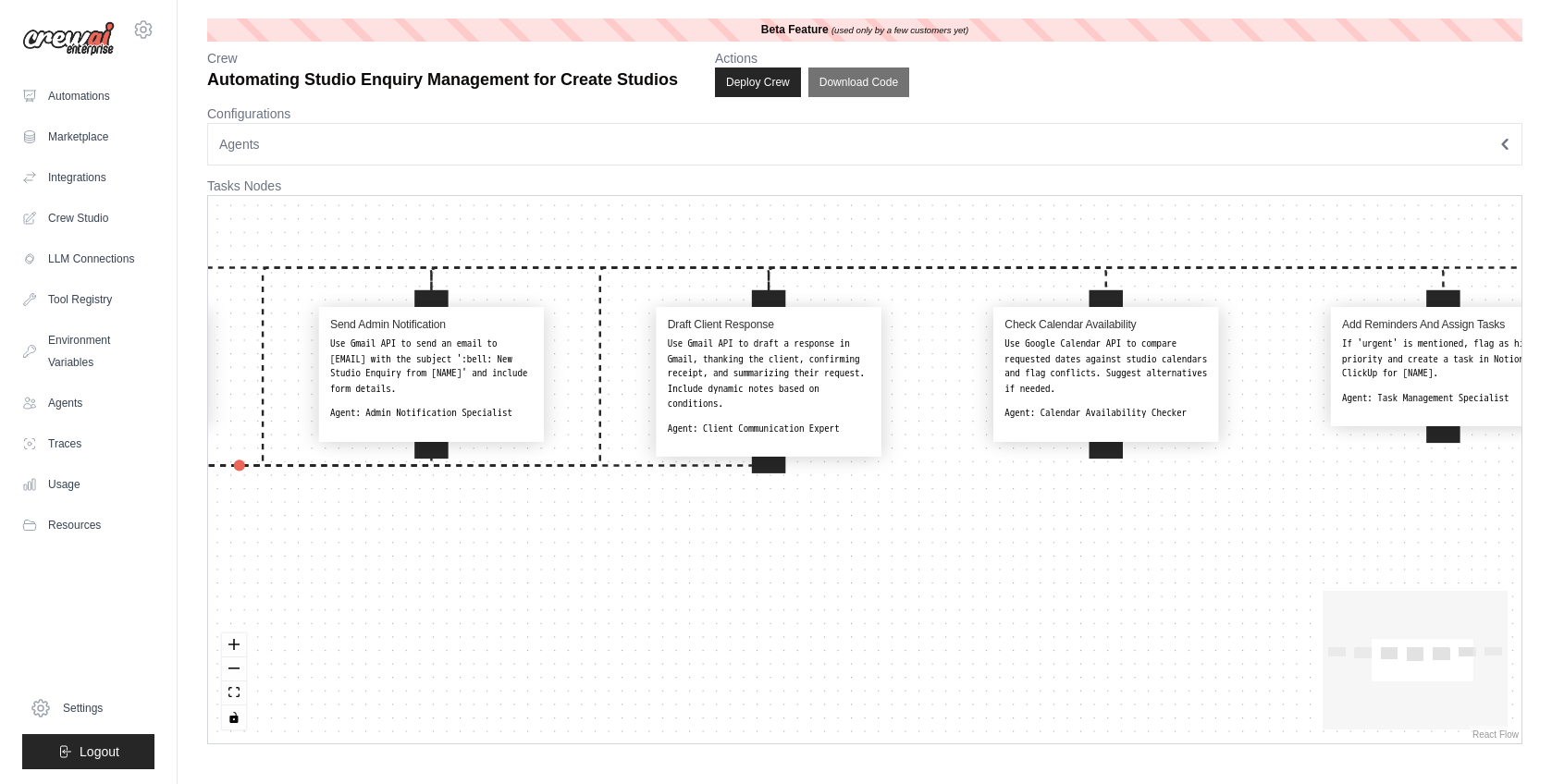 drag, startPoint x: 968, startPoint y: 557, endPoint x: 828, endPoint y: 554, distance: 140.03214 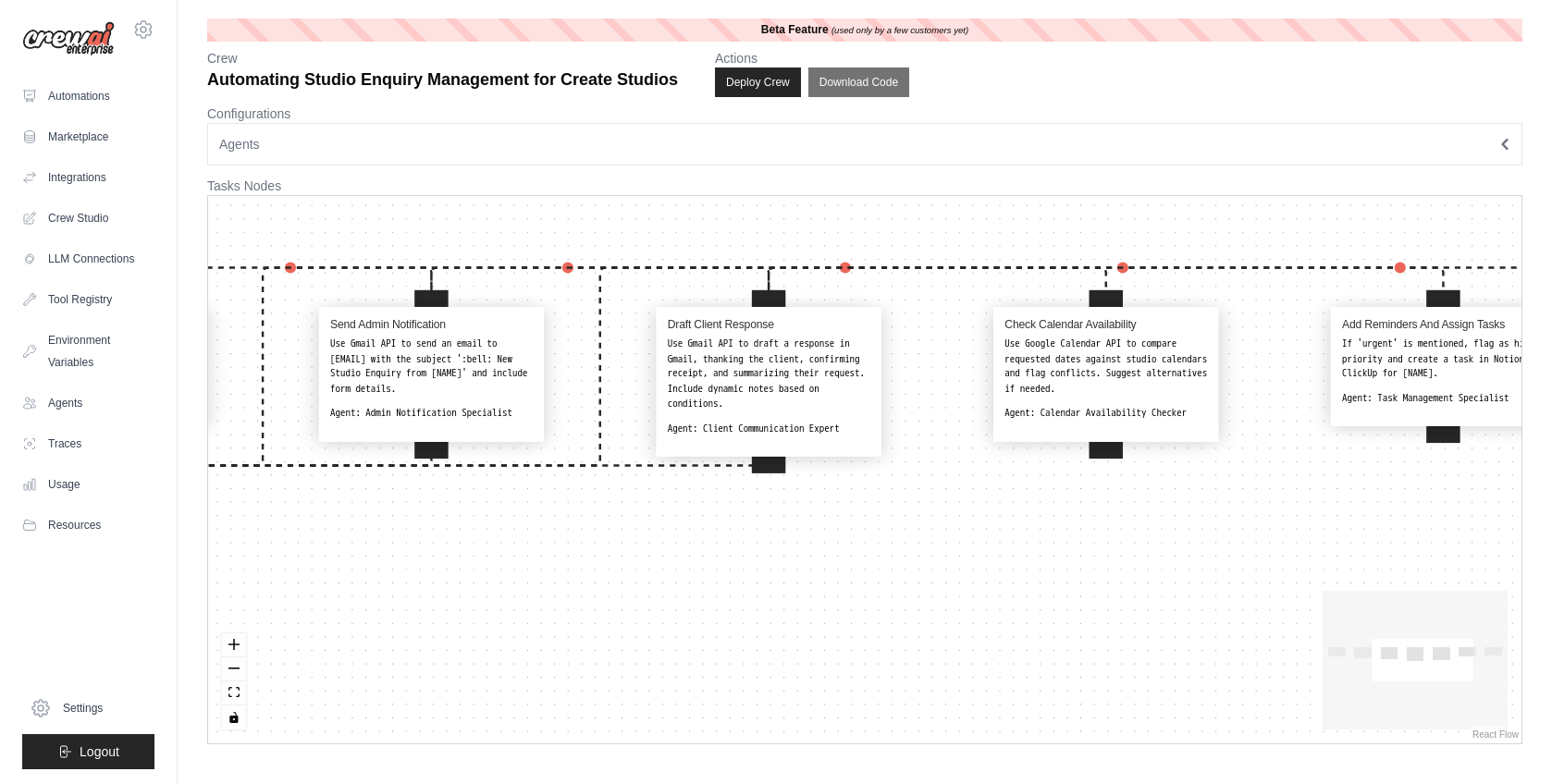 click on "Capture Form Submissions Use ScrapeWebsiteTool to extract data from Tally.so form on {website_url}. Agent:   Form Processing Specialist Sync To Notion Crm Use Notion API to create a new entry in the 'Leads' database with form data and tag as 'Website Enquiry'. Agent:   CRM Data Sync Expert Send Admin Notification Use Gmail API to send an email to {admin_email} with the subject ':bell: New Studio Enquiry from {Name}' and include form details. Agent:   Admin Notification Specialist Draft Client Response Use Gmail API to draft a response in Gmail, thanking the client, confirming receipt, and summarizing their request. Include dynamic notes based on conditions. Agent:   Client Communication Expert Check Calendar Availability Use Google Calendar API to compare requested dates against studio calendars and flag conflicts. Suggest alternatives if needed. Agent:   Calendar Availability Checker Add Reminders And Assign Tasks Agent:   Task Management Specialist Log Booking In Backup Sheet Agent:   Data Backup Specialist" at bounding box center [865, 470] 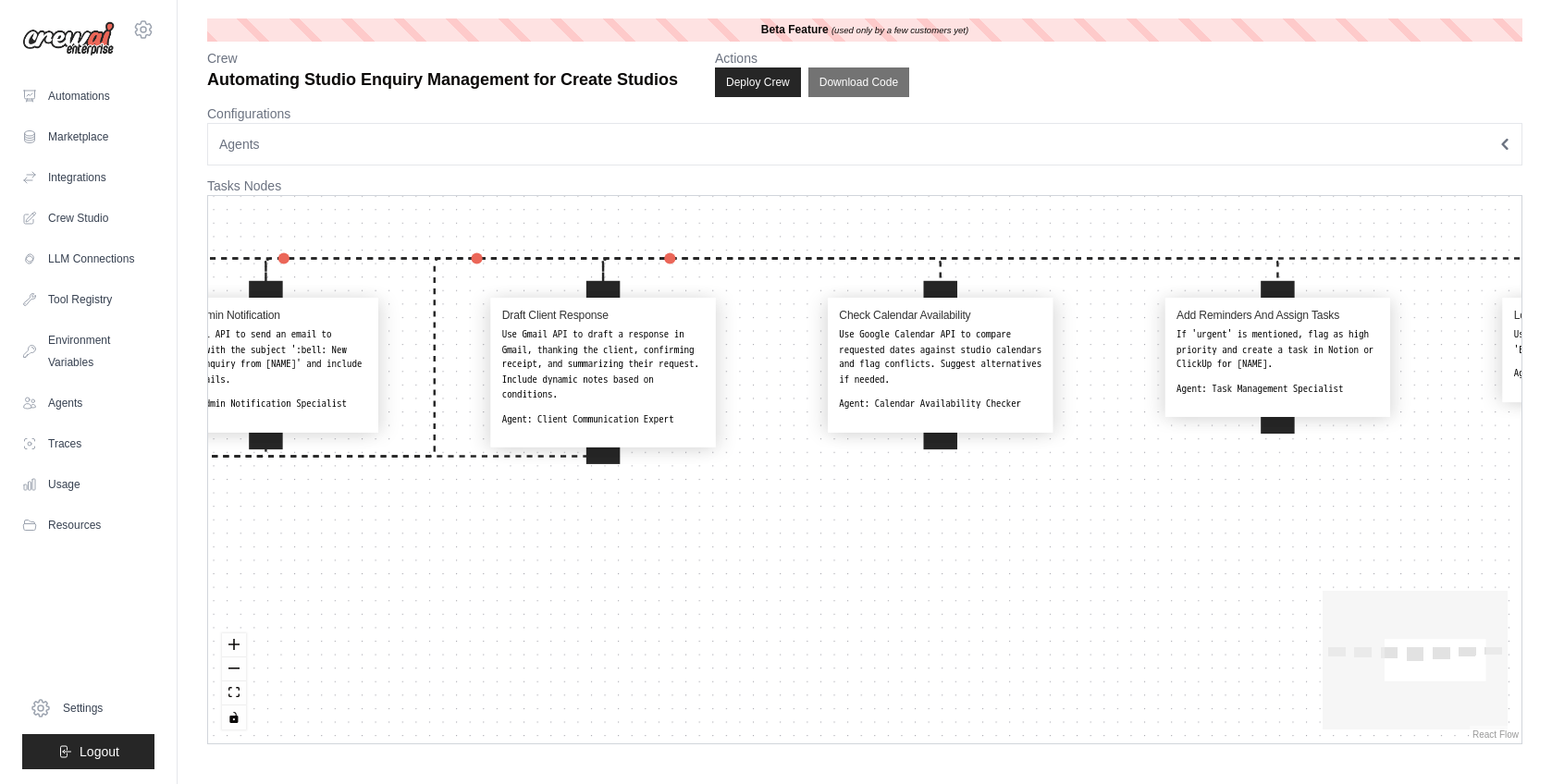 drag, startPoint x: 890, startPoint y: 560, endPoint x: 819, endPoint y: 554, distance: 71.25307 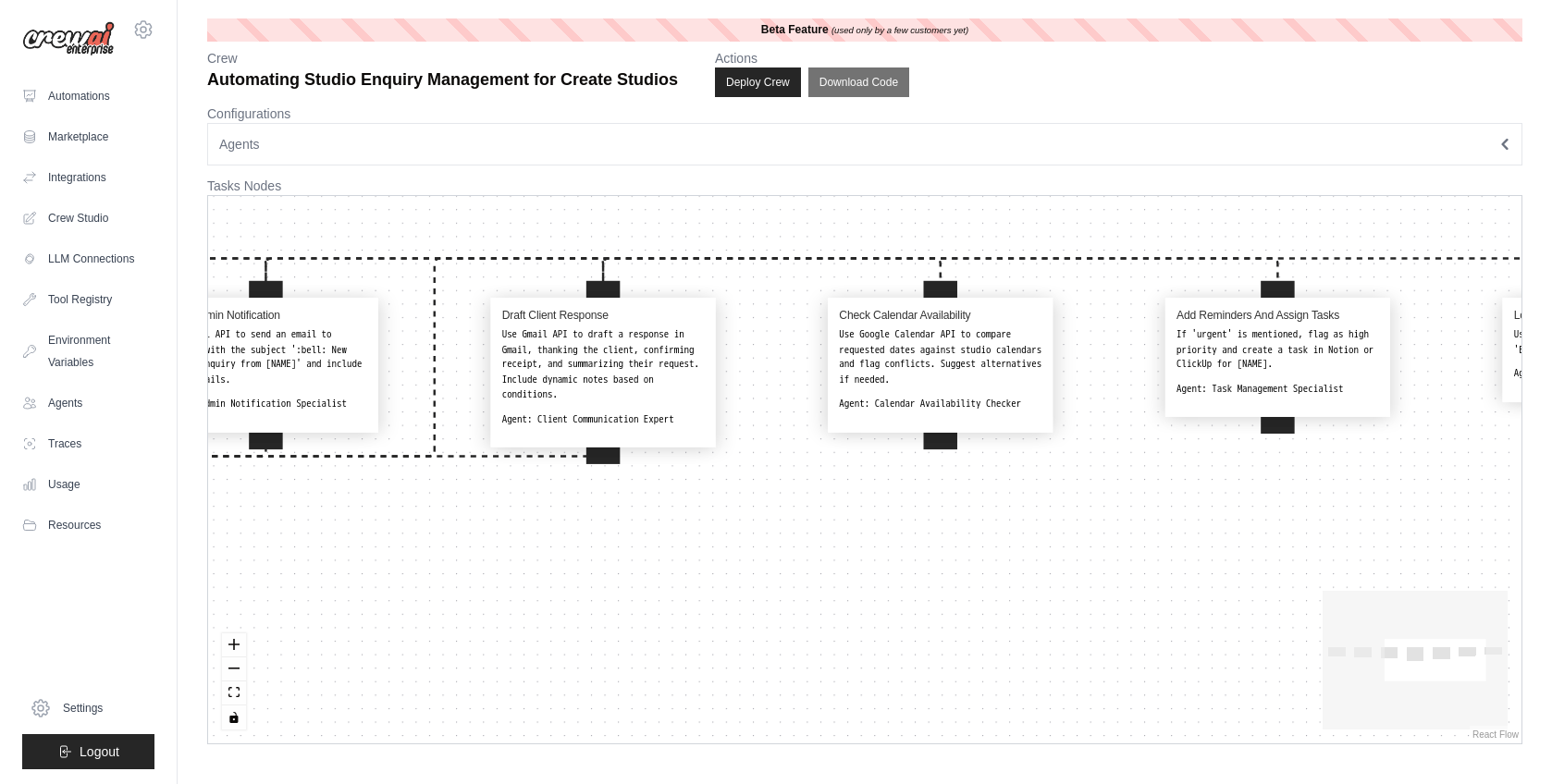 click on "Capture Form Submissions Use ScrapeWebsiteTool to extract data from Tally.so form on {website_url}. Agent:   Form Processing Specialist Sync To Notion Crm Use Notion API to create a new entry in the 'Leads' database with form data and tag as 'Website Enquiry'. Agent:   CRM Data Sync Expert Send Admin Notification Use Gmail API to send an email to {admin_email} with the subject ':bell: New Studio Enquiry from {Name}' and include form details. Agent:   Admin Notification Specialist Draft Client Response Use Gmail API to draft a response in Gmail, thanking the client, confirming receipt, and summarizing their request. Include dynamic notes based on conditions. Agent:   Client Communication Expert Check Calendar Availability Use Google Calendar API to compare requested dates against studio calendars and flag conflicts. Suggest alternatives if needed. Agent:   Calendar Availability Checker Add Reminders And Assign Tasks Agent:   Task Management Specialist Log Booking In Backup Sheet Agent:   Data Backup Specialist" at bounding box center (865, 470) 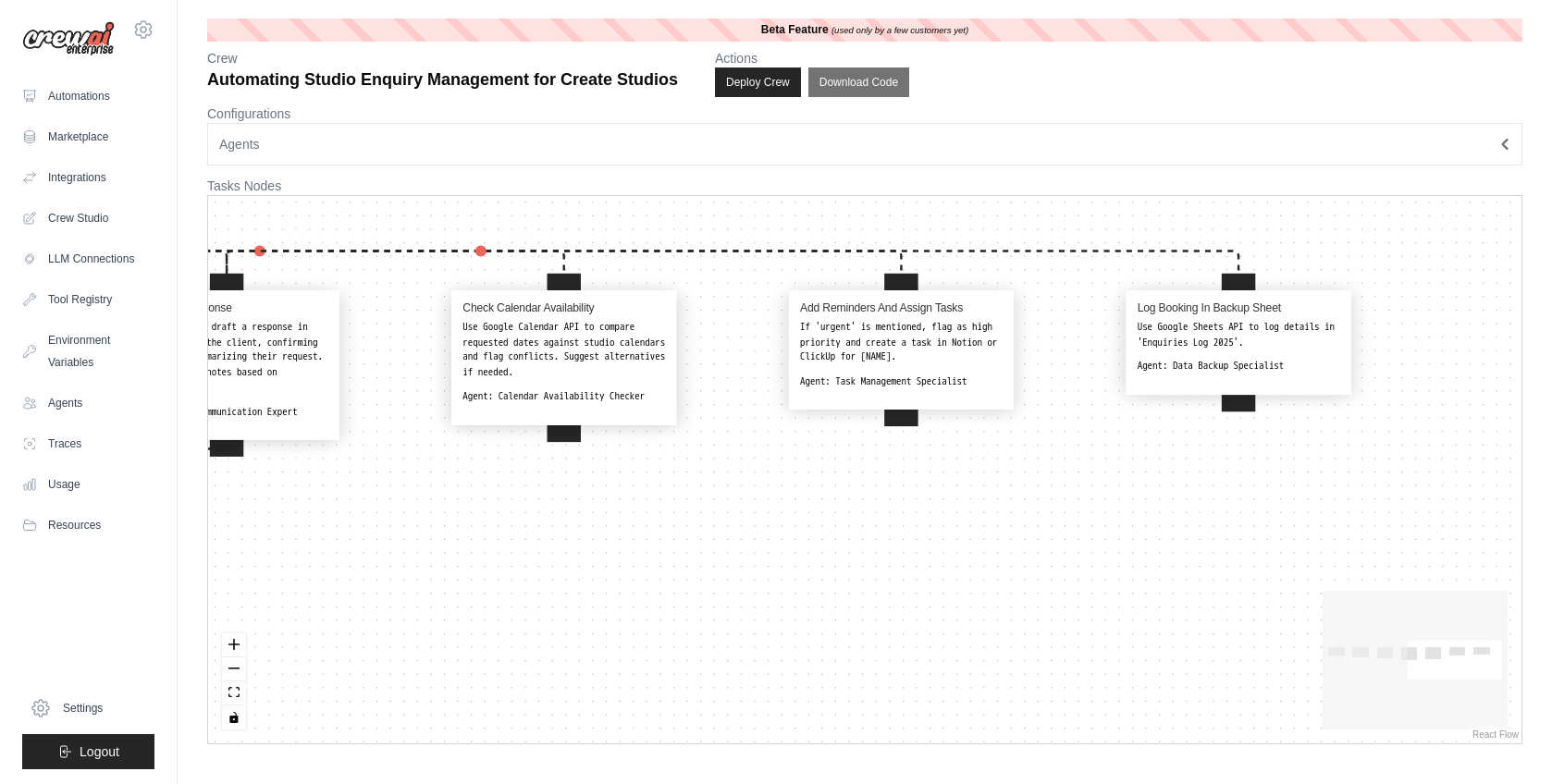 drag, startPoint x: 1000, startPoint y: 569, endPoint x: 622, endPoint y: 560, distance: 378.10713 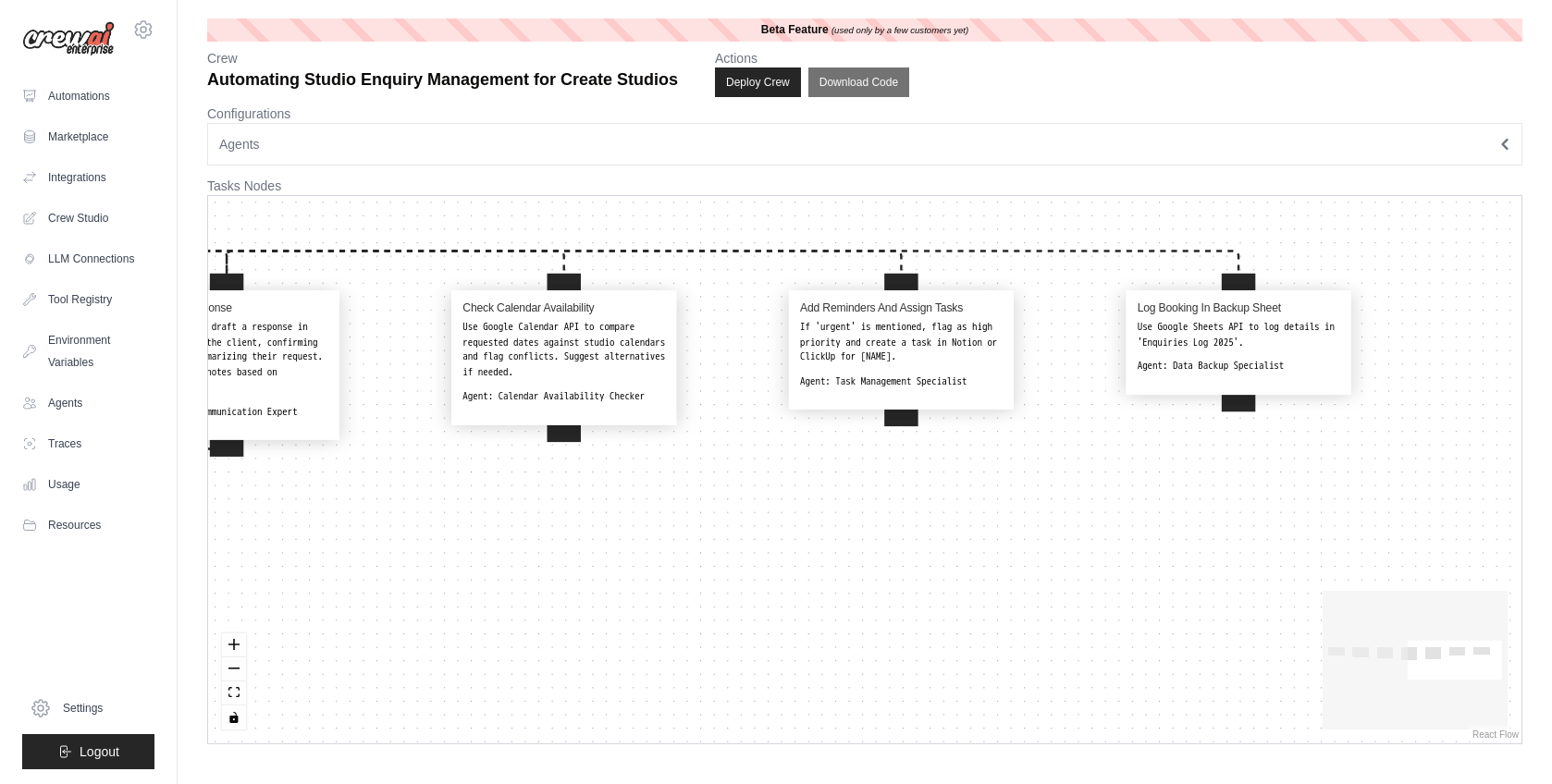 click on "Capture Form Submissions Use ScrapeWebsiteTool to extract data from Tally.so form on {website_url}. Agent:   Form Processing Specialist Sync To Notion Crm Use Notion API to create a new entry in the 'Leads' database with form data and tag as 'Website Enquiry'. Agent:   CRM Data Sync Expert Send Admin Notification Use Gmail API to send an email to {admin_email} with the subject ':bell: New Studio Enquiry from {Name}' and include form details. Agent:   Admin Notification Specialist Draft Client Response Use Gmail API to draft a response in Gmail, thanking the client, confirming receipt, and summarizing their request. Include dynamic notes based on conditions. Agent:   Client Communication Expert Check Calendar Availability Use Google Calendar API to compare requested dates against studio calendars and flag conflicts. Suggest alternatives if needed. Agent:   Calendar Availability Checker Add Reminders And Assign Tasks Agent:   Task Management Specialist Log Booking In Backup Sheet Agent:   Data Backup Specialist" at bounding box center (865, 470) 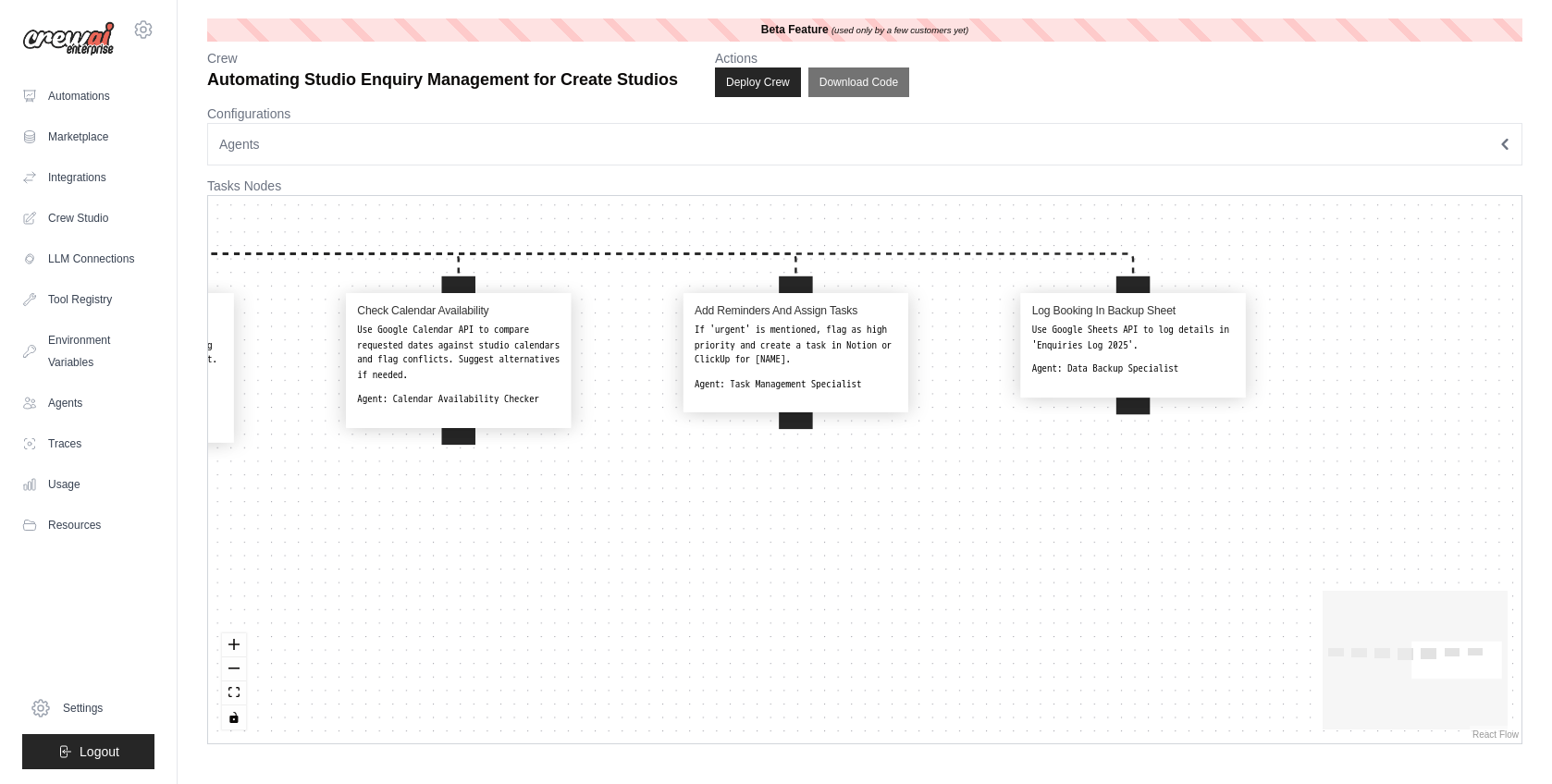 drag, startPoint x: 912, startPoint y: 573, endPoint x: 814, endPoint y: 572, distance: 98.005102 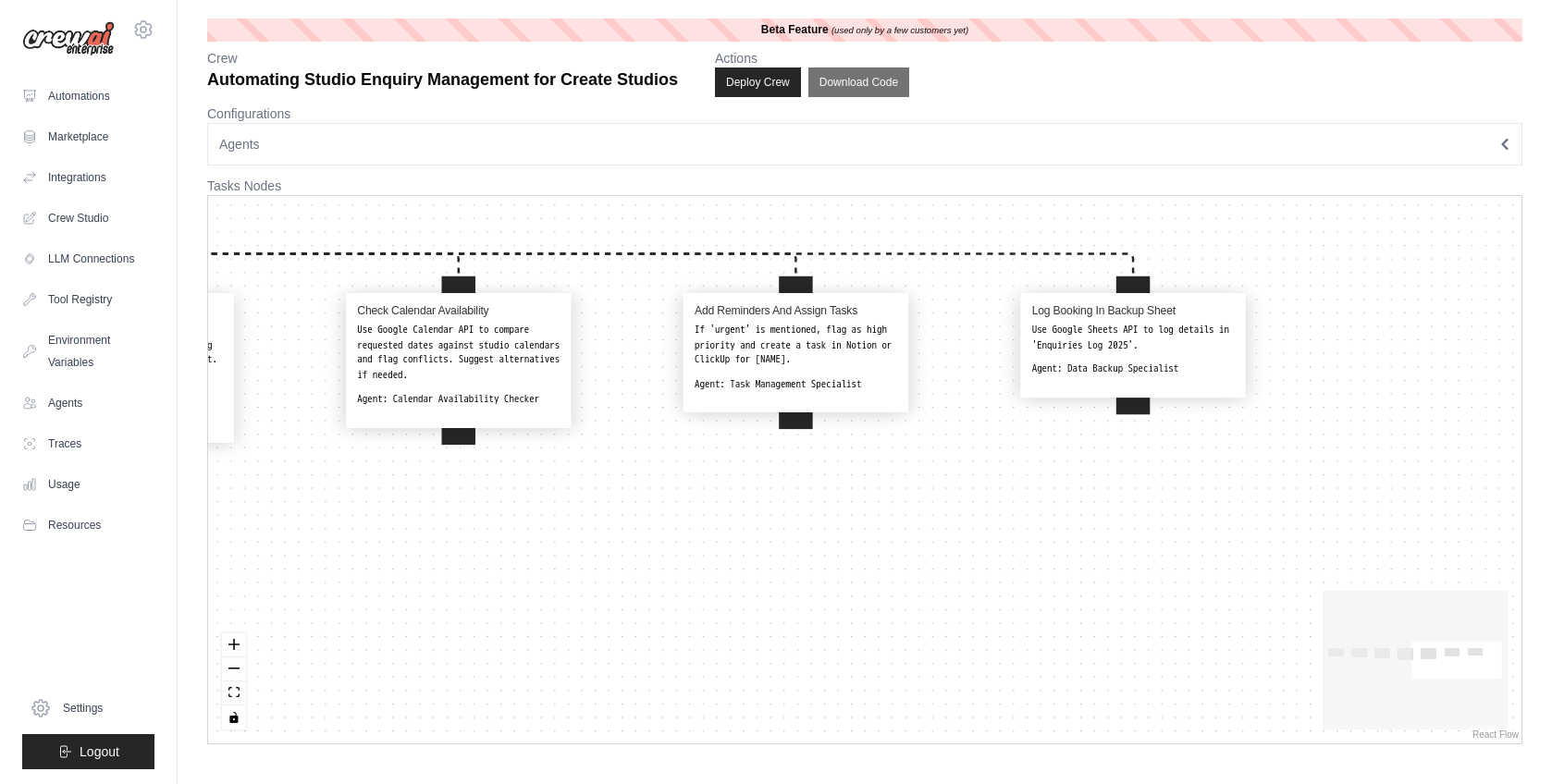 click on "Capture Form Submissions Use ScrapeWebsiteTool to extract data from Tally.so form on {website_url}. Agent:   Form Processing Specialist Sync To Notion Crm Use Notion API to create a new entry in the 'Leads' database with form data and tag as 'Website Enquiry'. Agent:   CRM Data Sync Expert Send Admin Notification Use Gmail API to send an email to {admin_email} with the subject ':bell: New Studio Enquiry from {Name}' and include form details. Agent:   Admin Notification Specialist Draft Client Response Use Gmail API to draft a response in Gmail, thanking the client, confirming receipt, and summarizing their request. Include dynamic notes based on conditions. Agent:   Client Communication Expert Check Calendar Availability Use Google Calendar API to compare requested dates against studio calendars and flag conflicts. Suggest alternatives if needed. Agent:   Calendar Availability Checker Add Reminders And Assign Tasks Agent:   Task Management Specialist Log Booking In Backup Sheet Agent:   Data Backup Specialist" at bounding box center [865, 470] 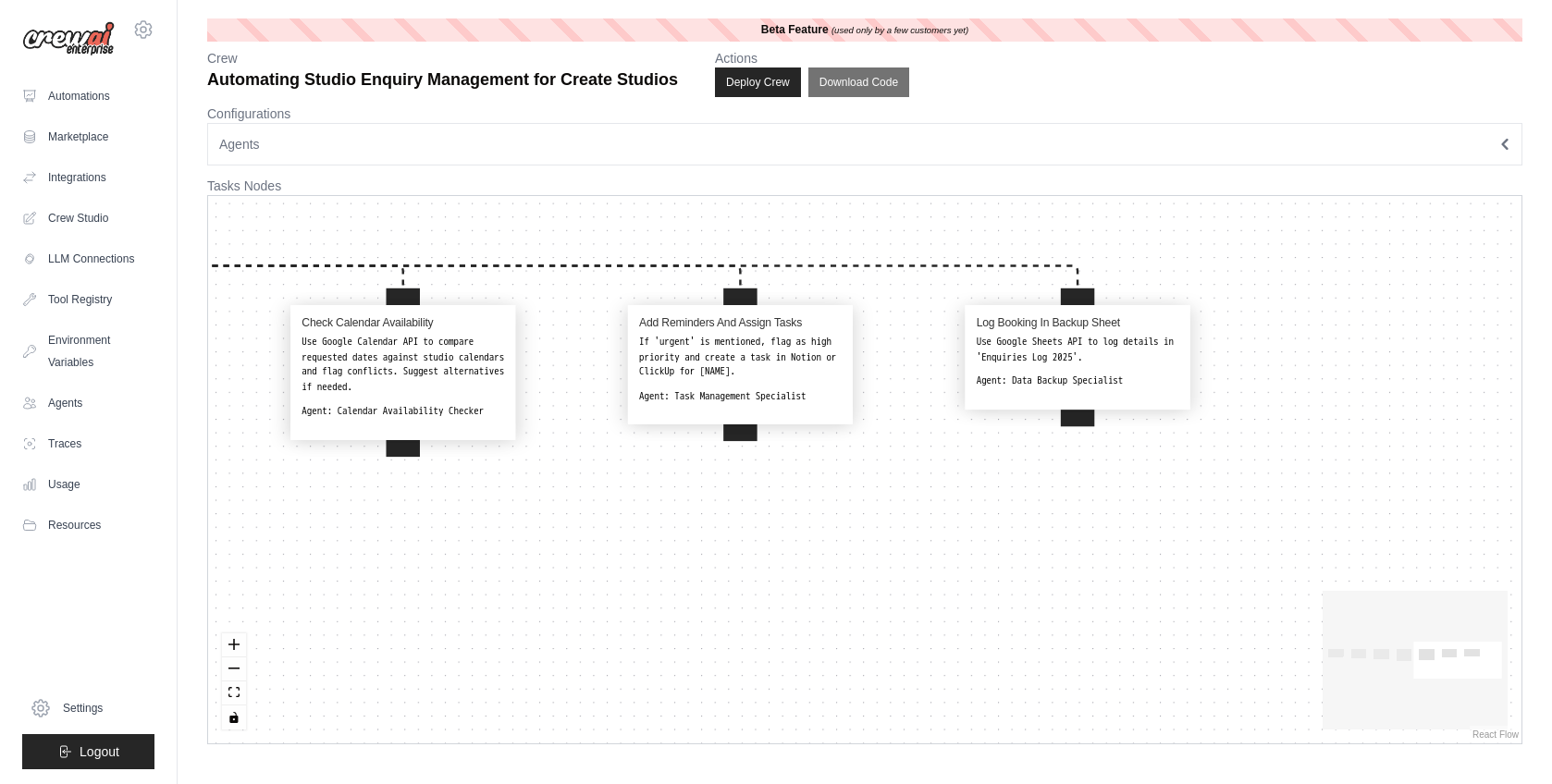 drag, startPoint x: 902, startPoint y: 550, endPoint x: 834, endPoint y: 553, distance: 68.066144 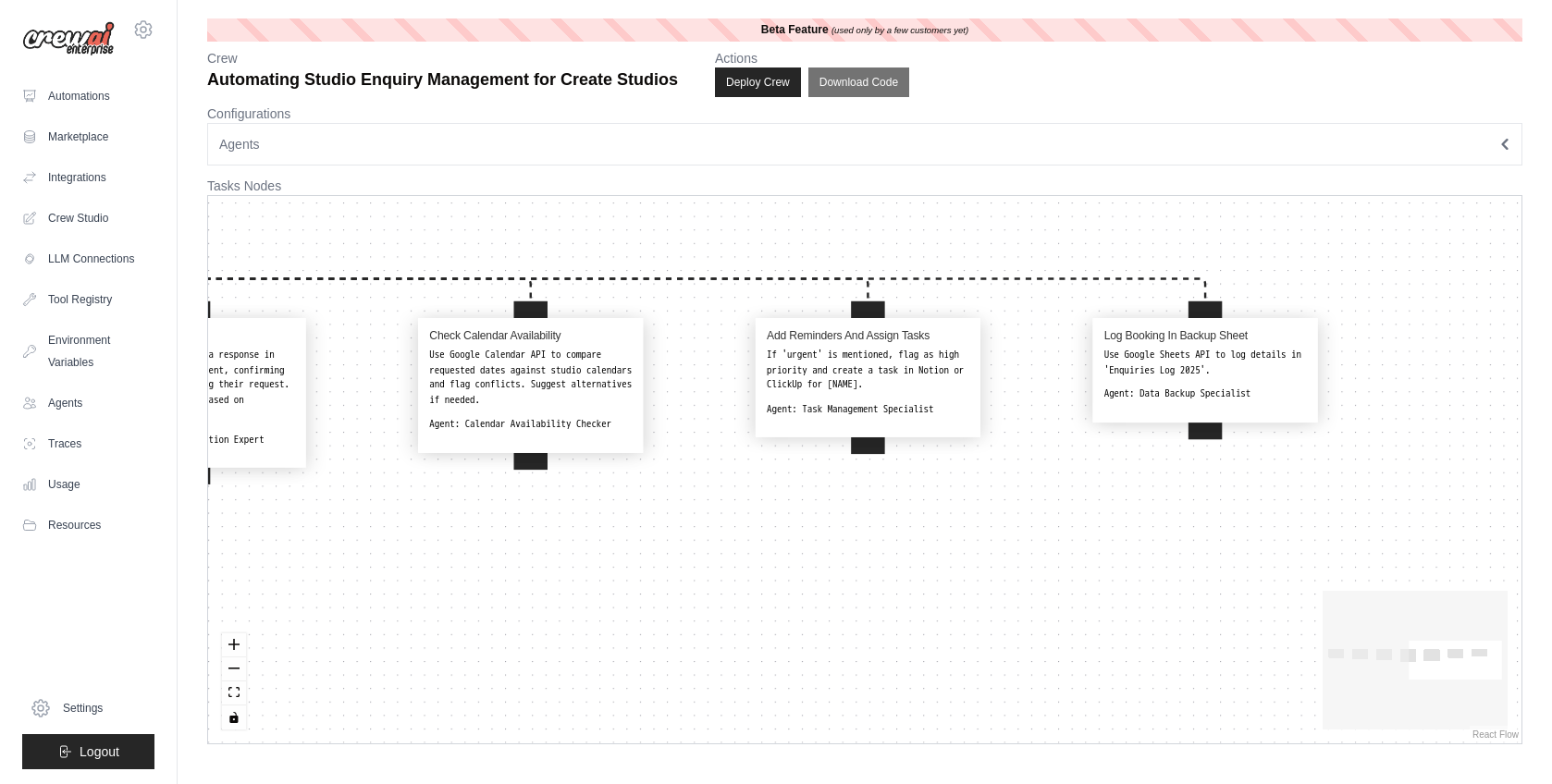 drag, startPoint x: 968, startPoint y: 563, endPoint x: 1139, endPoint y: 574, distance: 171.35344 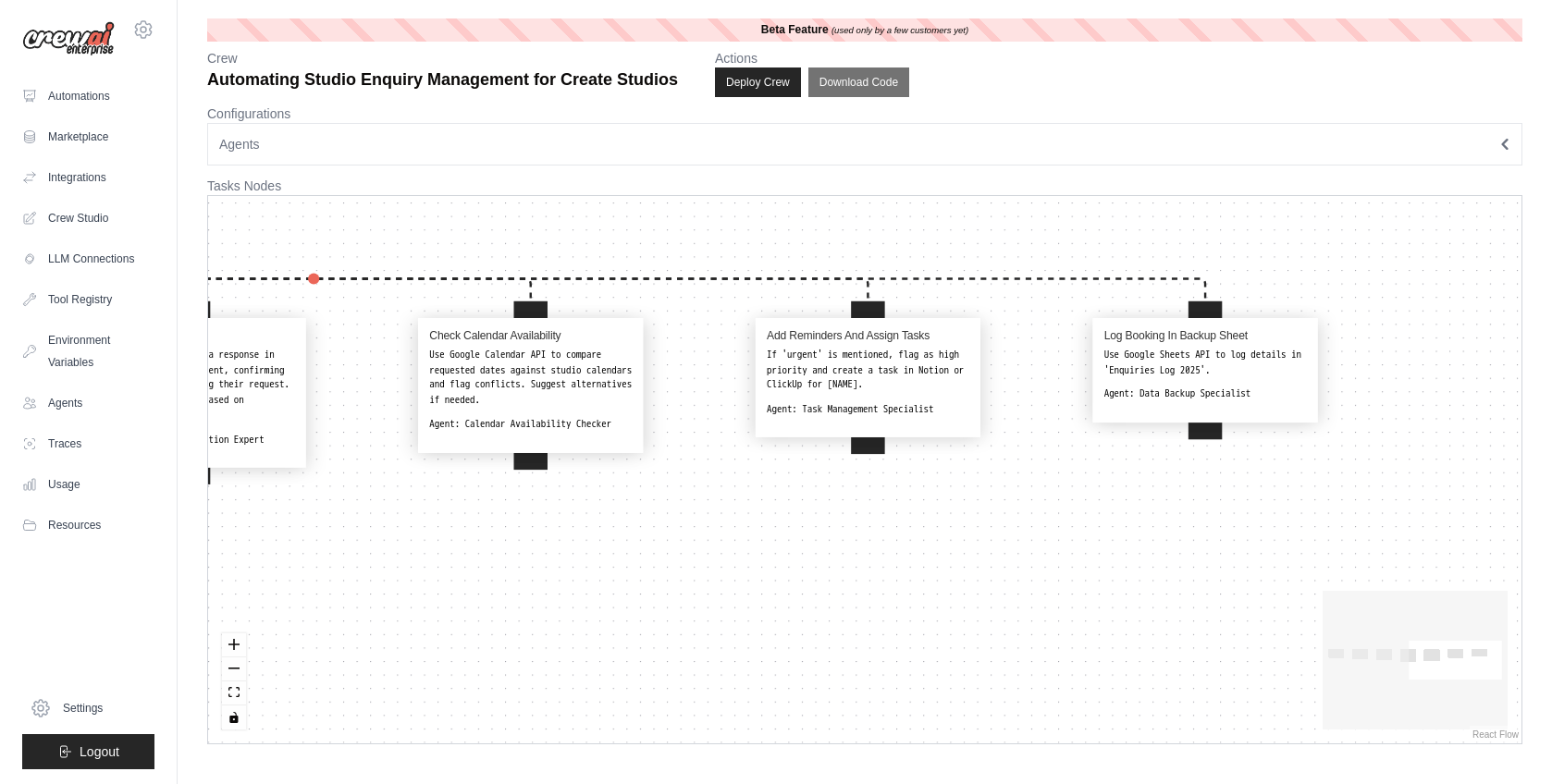 click on "Capture Form Submissions Use ScrapeWebsiteTool to extract data from Tally.so form on {website_url}. Agent:   Form Processing Specialist Sync To Notion Crm Use Notion API to create a new entry in the 'Leads' database with form data and tag as 'Website Enquiry'. Agent:   CRM Data Sync Expert Send Admin Notification Use Gmail API to send an email to {admin_email} with the subject ':bell: New Studio Enquiry from {Name}' and include form details. Agent:   Admin Notification Specialist Draft Client Response Use Gmail API to draft a response in Gmail, thanking the client, confirming receipt, and summarizing their request. Include dynamic notes based on conditions. Agent:   Client Communication Expert Check Calendar Availability Use Google Calendar API to compare requested dates against studio calendars and flag conflicts. Suggest alternatives if needed. Agent:   Calendar Availability Checker Add Reminders And Assign Tasks Agent:   Task Management Specialist Log Booking In Backup Sheet Agent:   Data Backup Specialist" at bounding box center (865, 470) 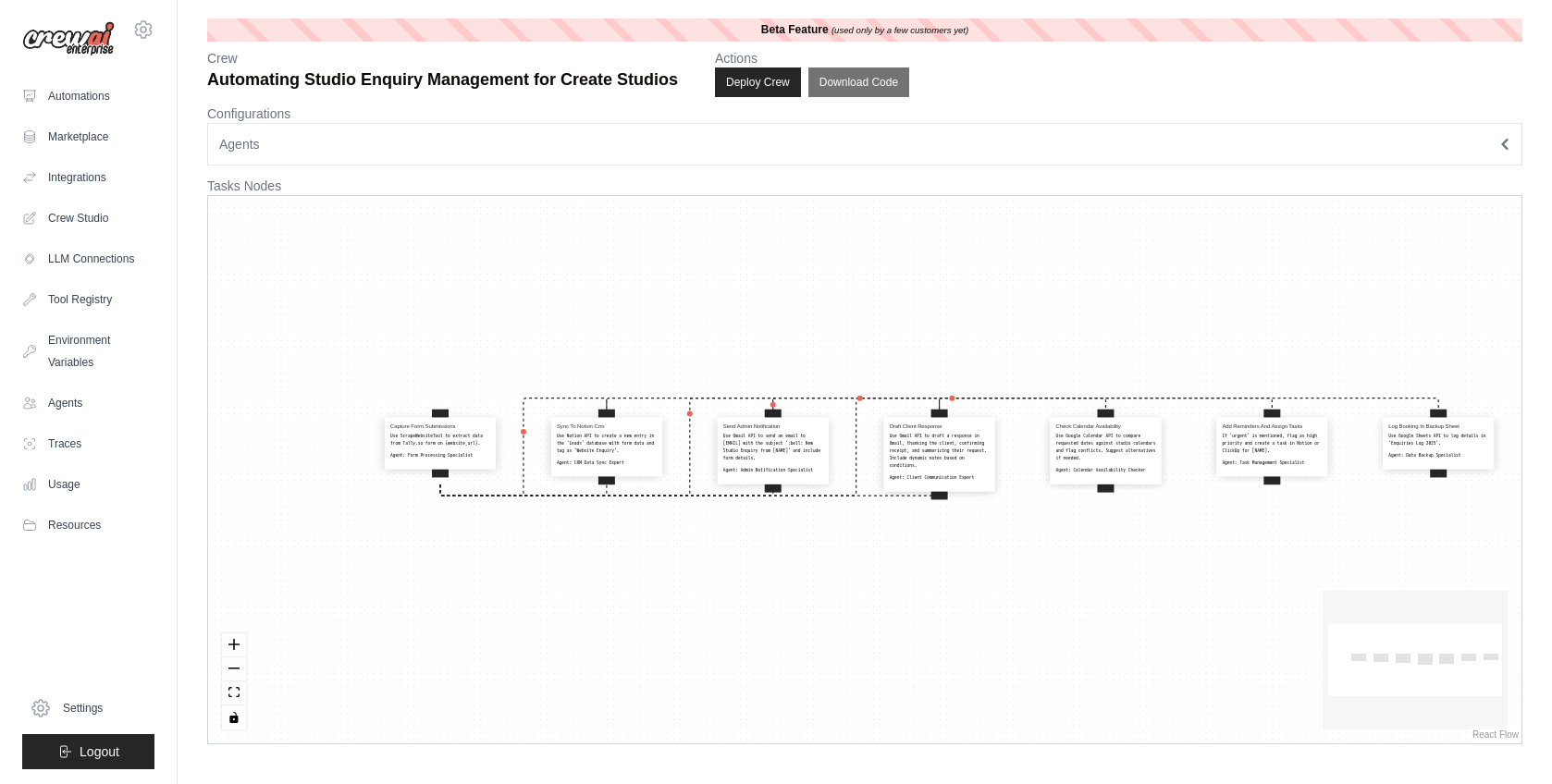 drag, startPoint x: 1064, startPoint y: 583, endPoint x: 1340, endPoint y: 545, distance: 278.60366 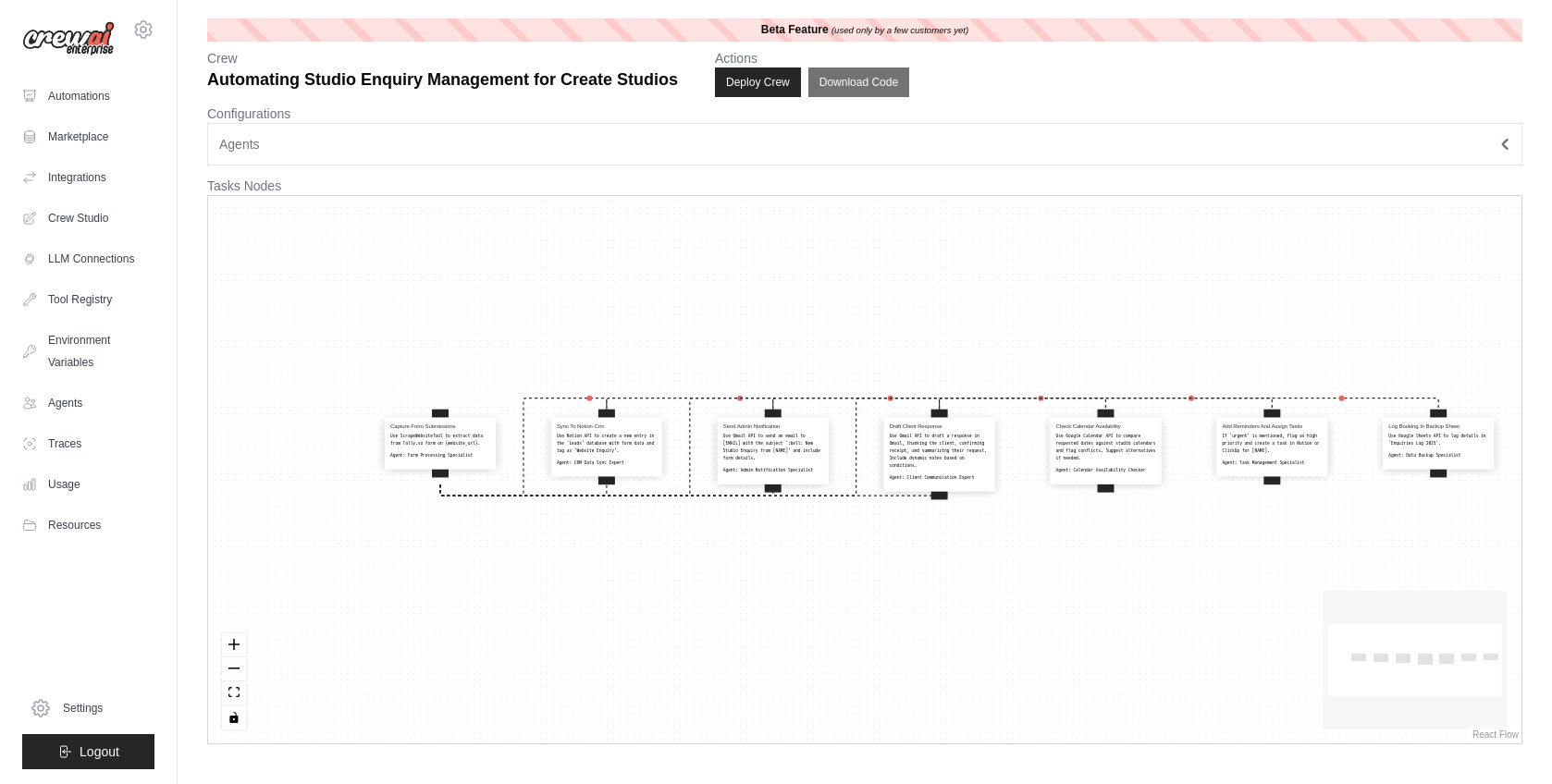 click on "Capture Form Submissions Use ScrapeWebsiteTool to extract data from Tally.so form on {website_url}. Agent:   Form Processing Specialist Sync To Notion Crm Use Notion API to create a new entry in the 'Leads' database with form data and tag as 'Website Enquiry'. Agent:   CRM Data Sync Expert Send Admin Notification Use Gmail API to send an email to {admin_email} with the subject ':bell: New Studio Enquiry from {Name}' and include form details. Agent:   Admin Notification Specialist Draft Client Response Use Gmail API to draft a response in Gmail, thanking the client, confirming receipt, and summarizing their request. Include dynamic notes based on conditions. Agent:   Client Communication Expert Check Calendar Availability Use Google Calendar API to compare requested dates against studio calendars and flag conflicts. Suggest alternatives if needed. Agent:   Calendar Availability Checker Add Reminders And Assign Tasks Agent:   Task Management Specialist Log Booking In Backup Sheet Agent:   Data Backup Specialist" at bounding box center [865, 470] 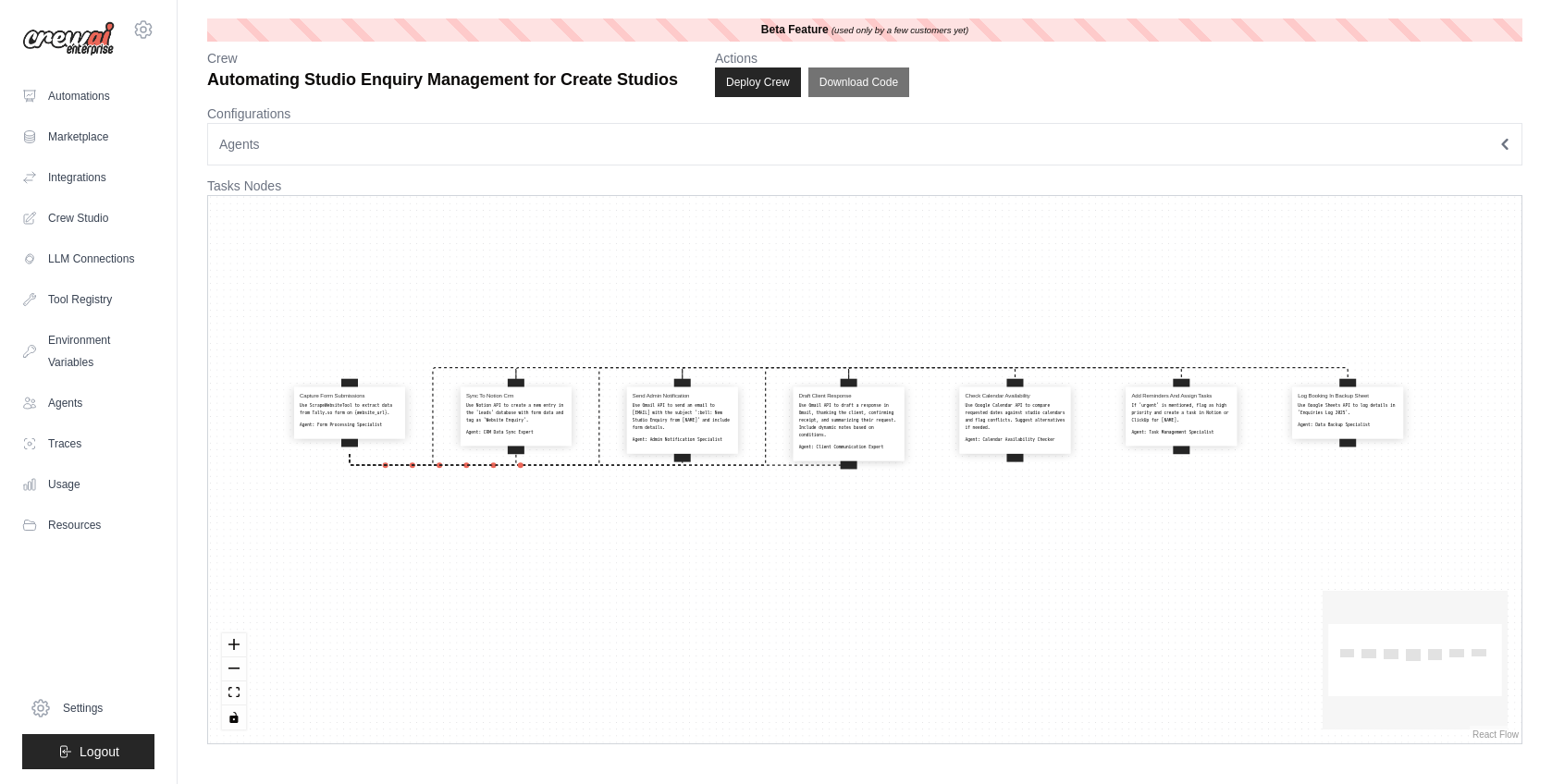 drag, startPoint x: 1266, startPoint y: 555, endPoint x: 1222, endPoint y: 539, distance: 46.8188 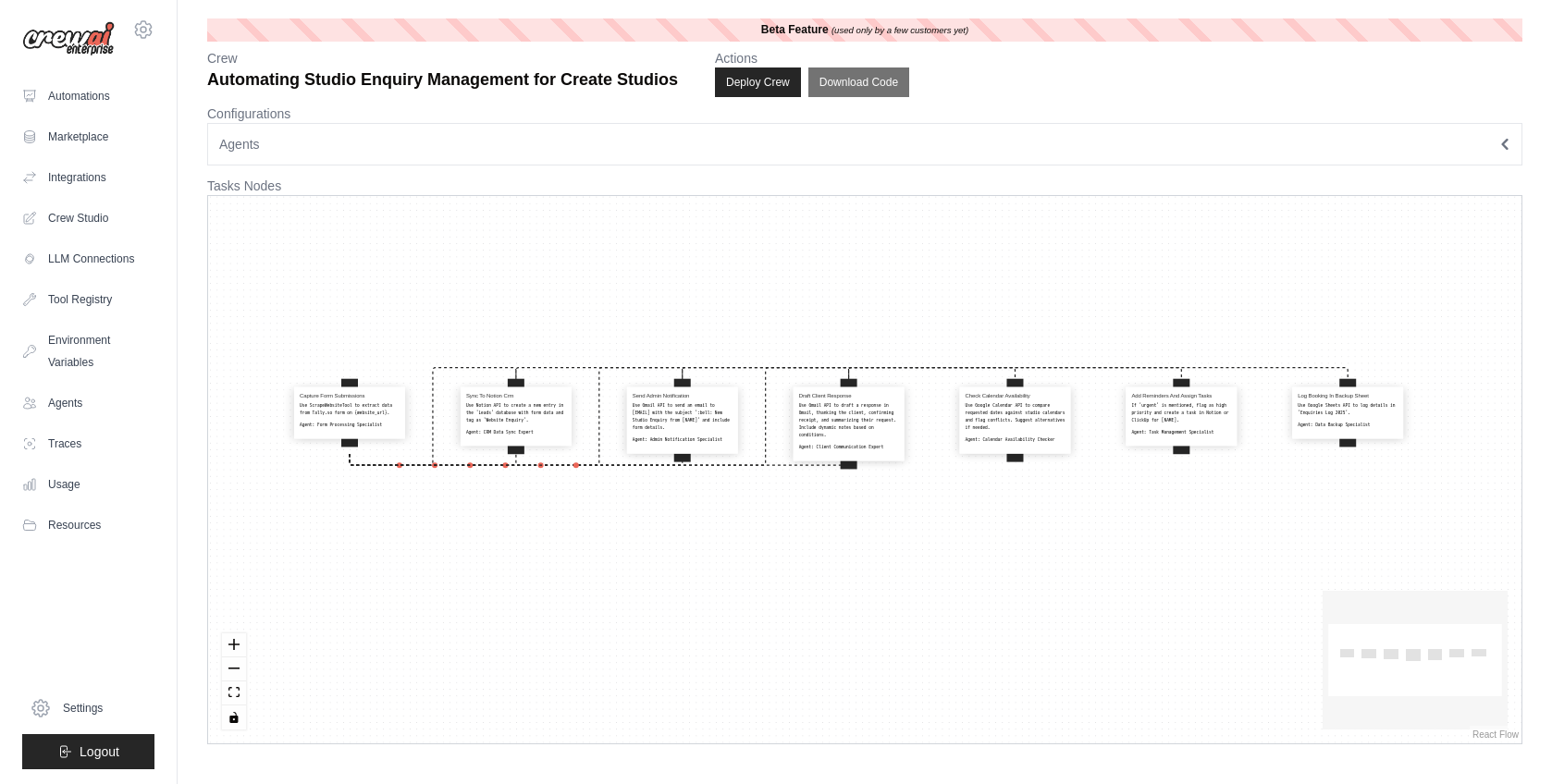 click on "Capture Form Submissions Use ScrapeWebsiteTool to extract data from Tally.so form on {website_url}. Agent:   Form Processing Specialist Sync To Notion Crm Use Notion API to create a new entry in the 'Leads' database with form data and tag as 'Website Enquiry'. Agent:   CRM Data Sync Expert Send Admin Notification Use Gmail API to send an email to {admin_email} with the subject ':bell: New Studio Enquiry from {Name}' and include form details. Agent:   Admin Notification Specialist Draft Client Response Use Gmail API to draft a response in Gmail, thanking the client, confirming receipt, and summarizing their request. Include dynamic notes based on conditions. Agent:   Client Communication Expert Check Calendar Availability Use Google Calendar API to compare requested dates against studio calendars and flag conflicts. Suggest alternatives if needed. Agent:   Calendar Availability Checker Add Reminders And Assign Tasks Agent:   Task Management Specialist Log Booking In Backup Sheet Agent:   Data Backup Specialist" at bounding box center (865, 470) 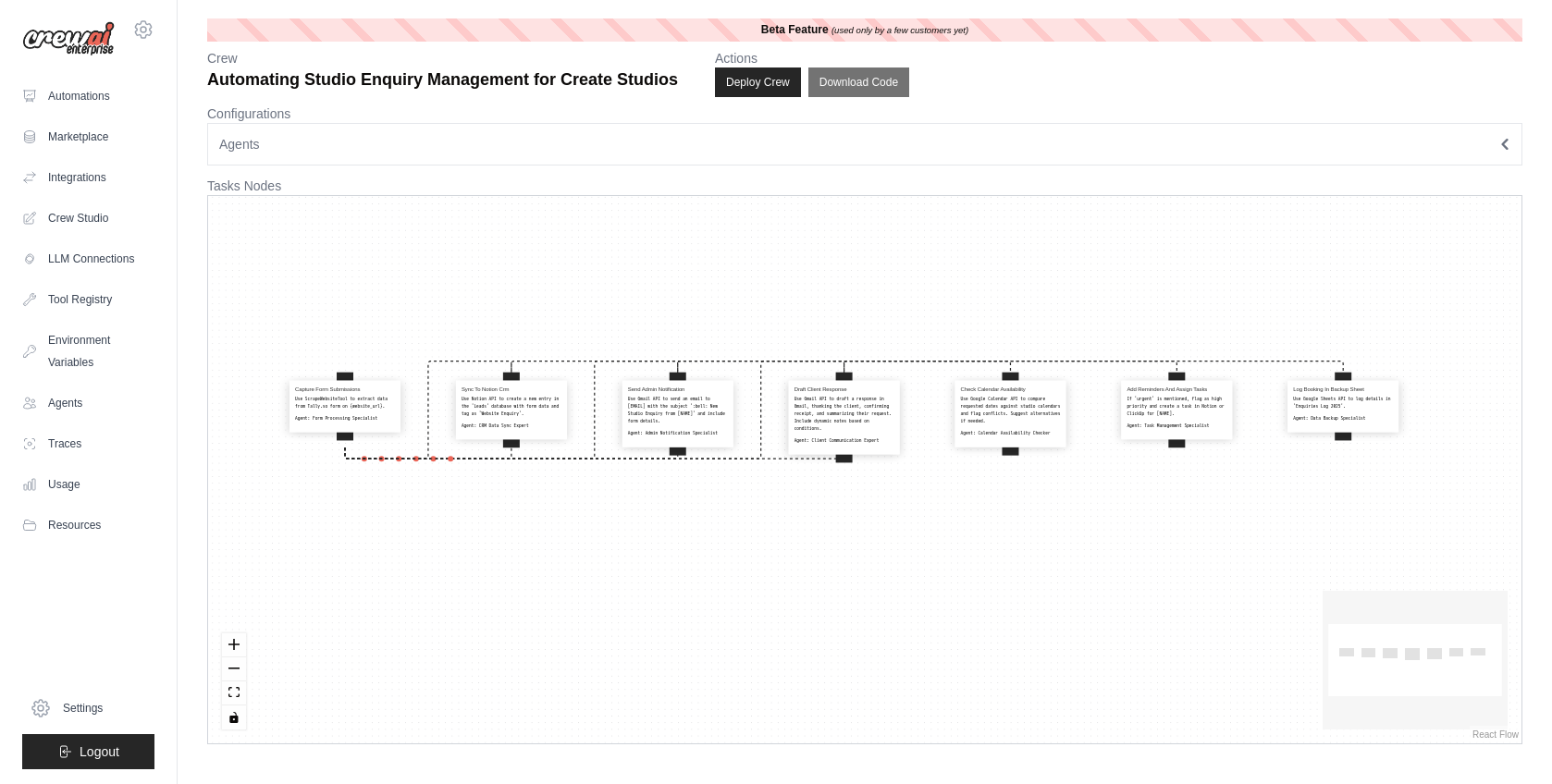 click on "Capture Form Submissions Use ScrapeWebsiteTool to extract data from Tally.so form on {website_url}. Agent:   Form Processing Specialist Sync To Notion Crm Use Notion API to create a new entry in the 'Leads' database with form data and tag as 'Website Enquiry'. Agent:   CRM Data Sync Expert Send Admin Notification Use Gmail API to send an email to {admin_email} with the subject ':bell: New Studio Enquiry from {Name}' and include form details. Agent:   Admin Notification Specialist Draft Client Response Use Gmail API to draft a response in Gmail, thanking the client, confirming receipt, and summarizing their request. Include dynamic notes based on conditions. Agent:   Client Communication Expert Check Calendar Availability Use Google Calendar API to compare requested dates against studio calendars and flag conflicts. Suggest alternatives if needed. Agent:   Calendar Availability Checker Add Reminders And Assign Tasks Agent:   Task Management Specialist Log Booking In Backup Sheet Agent:   Data Backup Specialist" at bounding box center [865, 470] 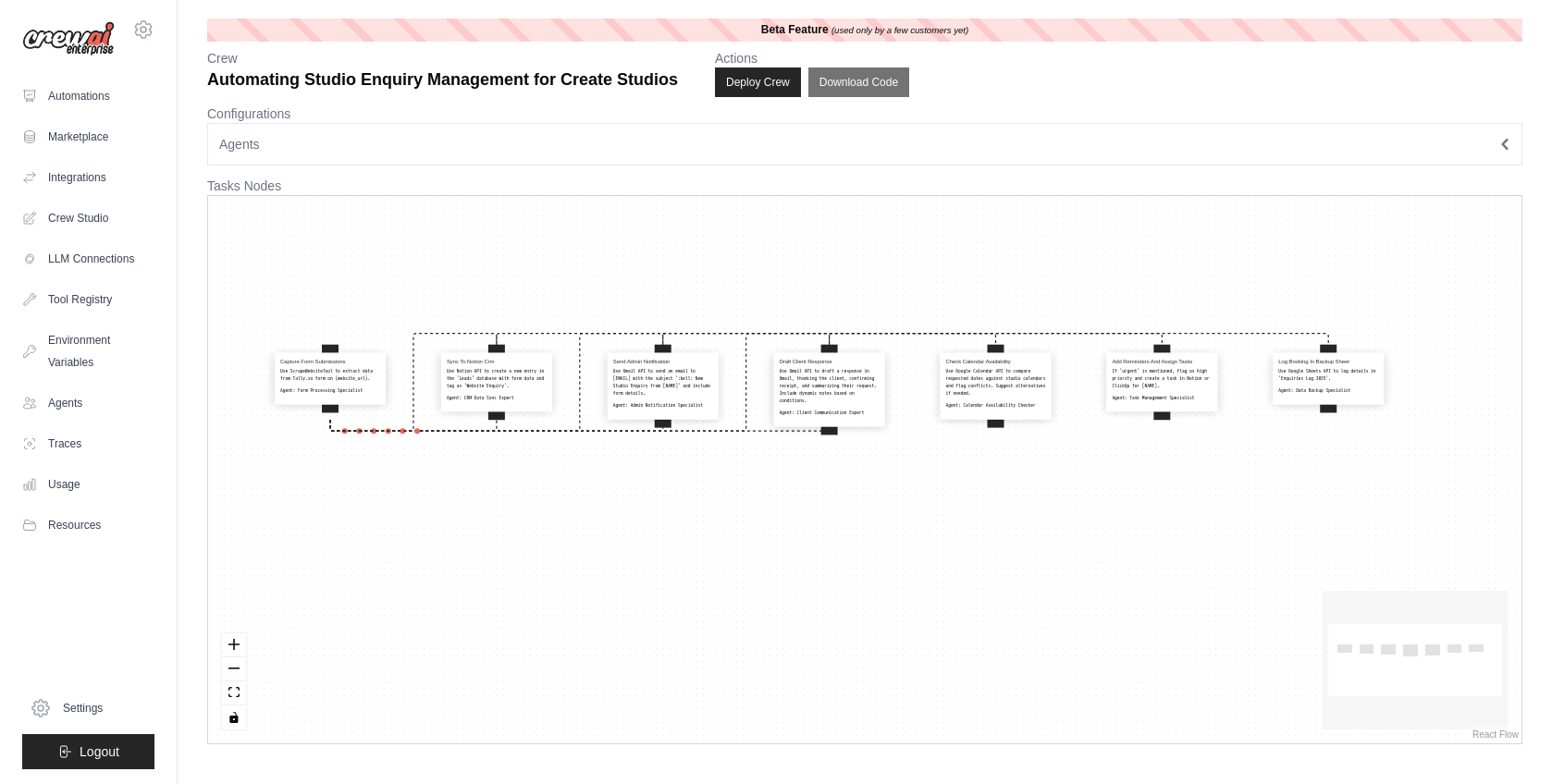 drag, startPoint x: 734, startPoint y: 521, endPoint x: 709, endPoint y: 541, distance: 32.015621 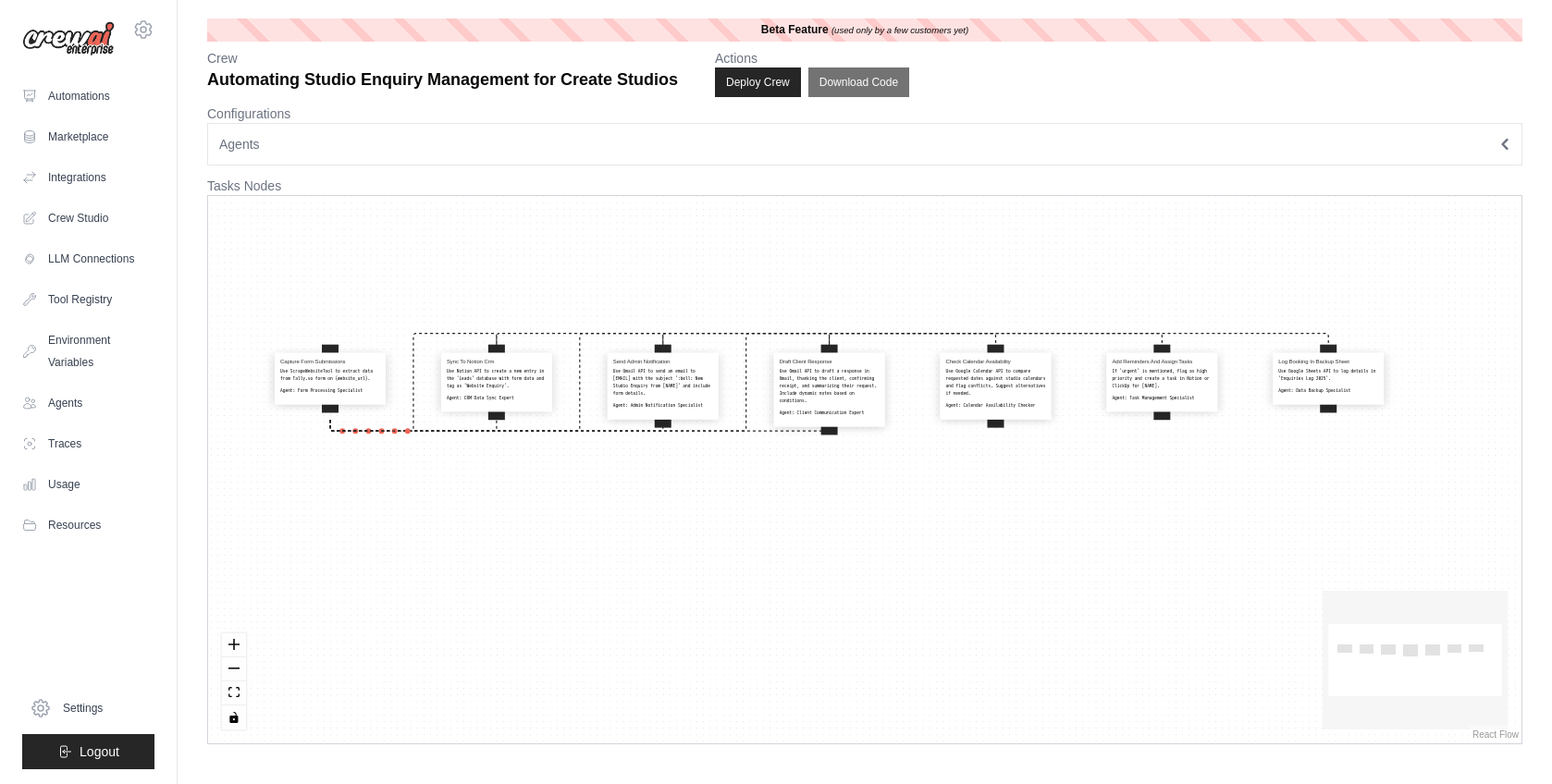 click on "Capture Form Submissions Use ScrapeWebsiteTool to extract data from Tally.so form on {website_url}. Agent:   Form Processing Specialist Sync To Notion Crm Use Notion API to create a new entry in the 'Leads' database with form data and tag as 'Website Enquiry'. Agent:   CRM Data Sync Expert Send Admin Notification Use Gmail API to send an email to {admin_email} with the subject ':bell: New Studio Enquiry from {Name}' and include form details. Agent:   Admin Notification Specialist Draft Client Response Use Gmail API to draft a response in Gmail, thanking the client, confirming receipt, and summarizing their request. Include dynamic notes based on conditions. Agent:   Client Communication Expert Check Calendar Availability Use Google Calendar API to compare requested dates against studio calendars and flag conflicts. Suggest alternatives if needed. Agent:   Calendar Availability Checker Add Reminders And Assign Tasks Agent:   Task Management Specialist Log Booking In Backup Sheet Agent:   Data Backup Specialist" at bounding box center [865, 470] 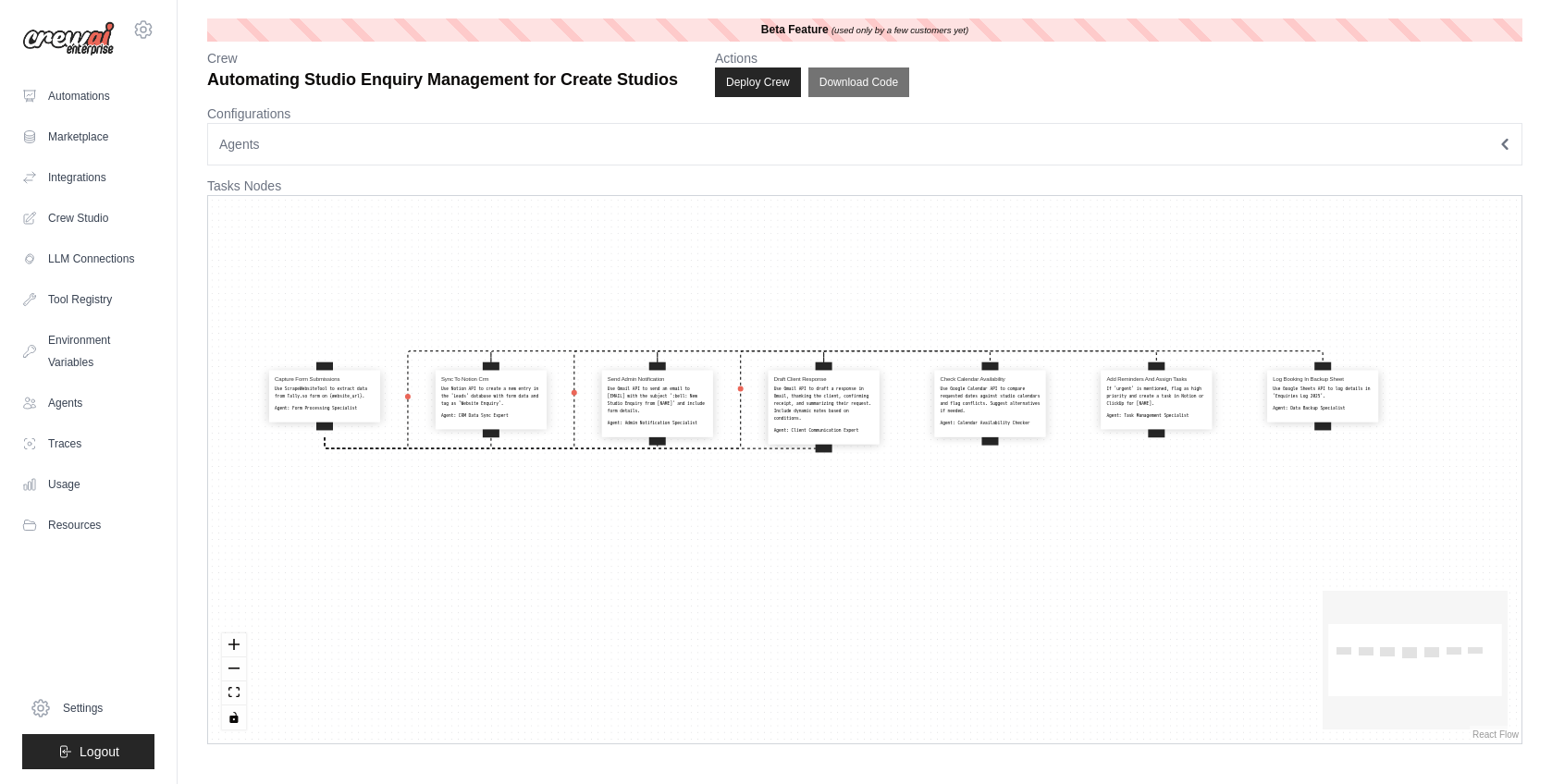 drag, startPoint x: 790, startPoint y: 519, endPoint x: 785, endPoint y: 534, distance: 15.811388 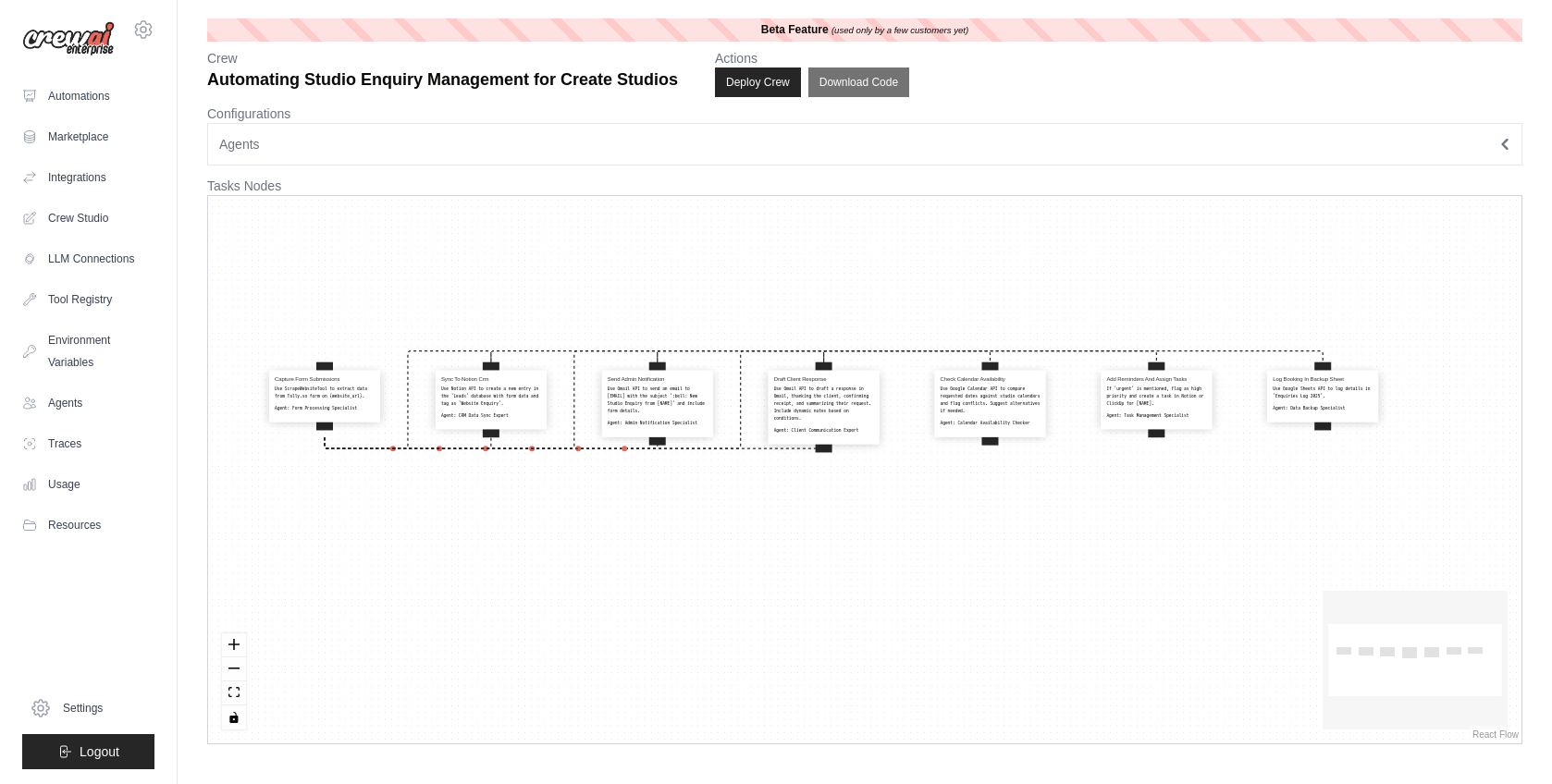 click on "Capture Form Submissions Use ScrapeWebsiteTool to extract data from Tally.so form on {website_url}. Agent:   Form Processing Specialist Sync To Notion Crm Use Notion API to create a new entry in the 'Leads' database with form data and tag as 'Website Enquiry'. Agent:   CRM Data Sync Expert Send Admin Notification Use Gmail API to send an email to {admin_email} with the subject ':bell: New Studio Enquiry from {Name}' and include form details. Agent:   Admin Notification Specialist Draft Client Response Use Gmail API to draft a response in Gmail, thanking the client, confirming receipt, and summarizing their request. Include dynamic notes based on conditions. Agent:   Client Communication Expert Check Calendar Availability Use Google Calendar API to compare requested dates against studio calendars and flag conflicts. Suggest alternatives if needed. Agent:   Calendar Availability Checker Add Reminders And Assign Tasks Agent:   Task Management Specialist Log Booking In Backup Sheet Agent:   Data Backup Specialist" at bounding box center (865, 470) 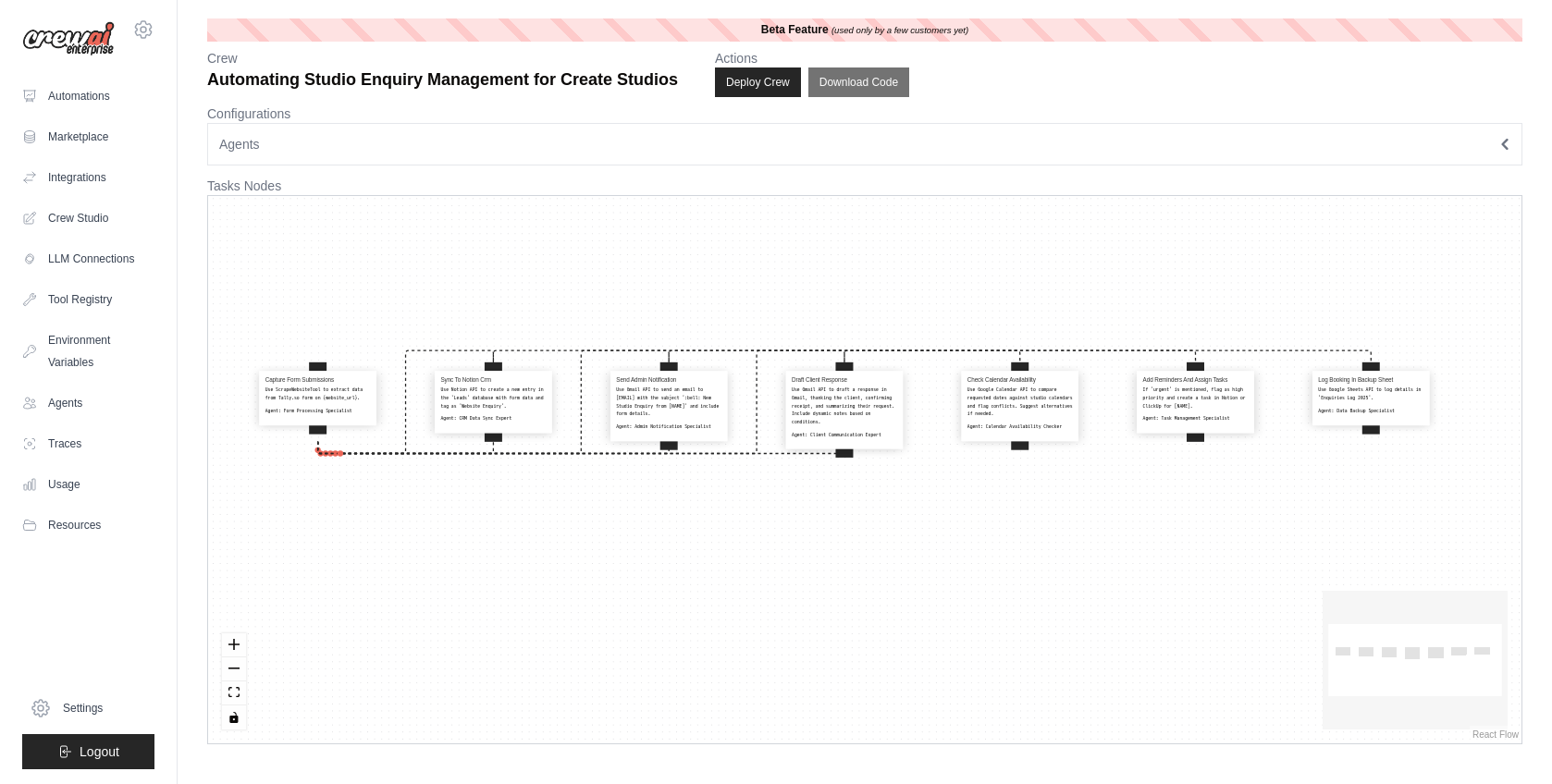 drag, startPoint x: 815, startPoint y: 536, endPoint x: 829, endPoint y: 543, distance: 15.652476 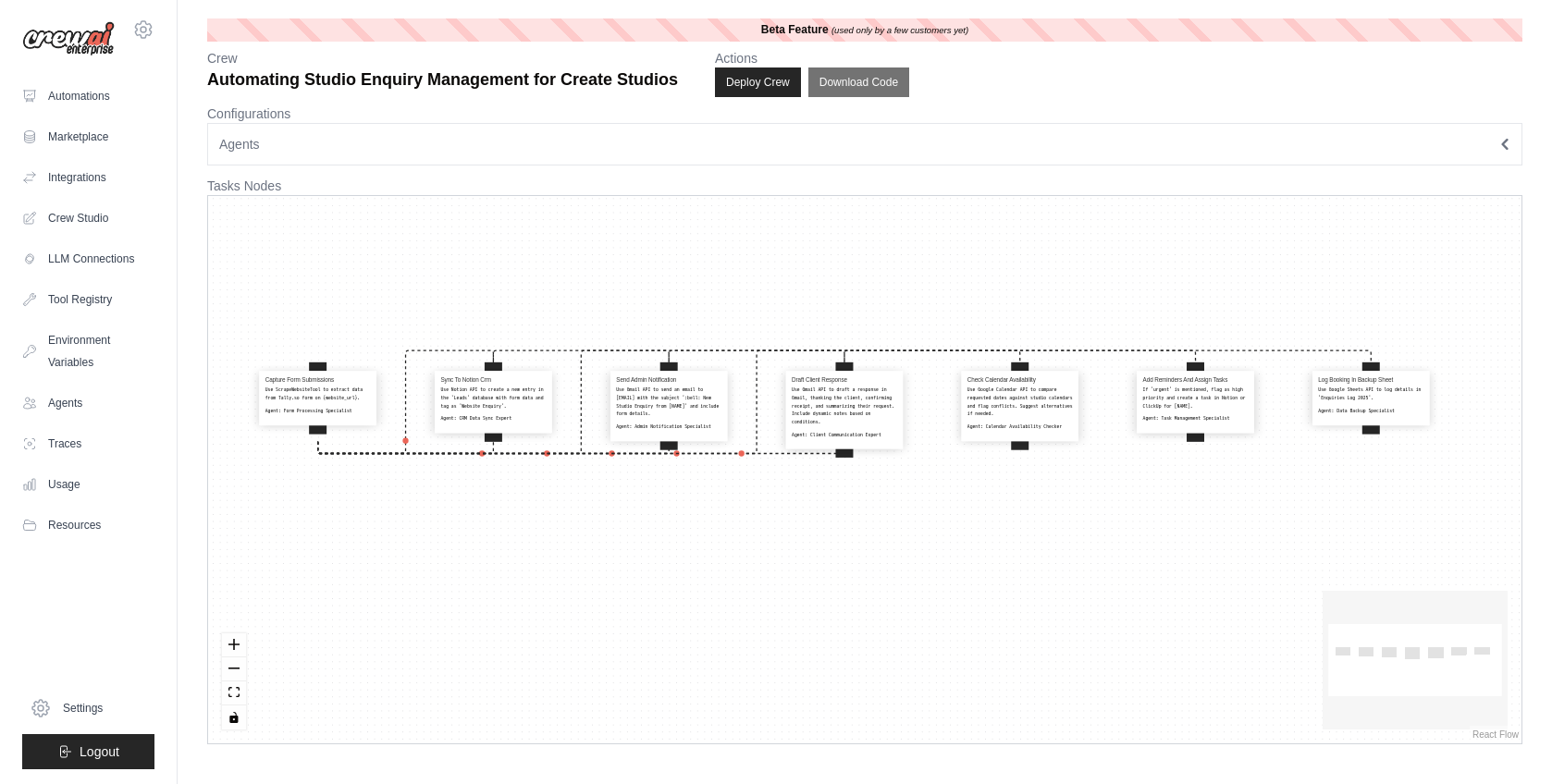 click on "Capture Form Submissions Use ScrapeWebsiteTool to extract data from Tally.so form on {website_url}. Agent:   Form Processing Specialist Sync To Notion Crm Use Notion API to create a new entry in the 'Leads' database with form data and tag as 'Website Enquiry'. Agent:   CRM Data Sync Expert Send Admin Notification Use Gmail API to send an email to {admin_email} with the subject ':bell: New Studio Enquiry from {Name}' and include form details. Agent:   Admin Notification Specialist Draft Client Response Use Gmail API to draft a response in Gmail, thanking the client, confirming receipt, and summarizing their request. Include dynamic notes based on conditions. Agent:   Client Communication Expert Check Calendar Availability Use Google Calendar API to compare requested dates against studio calendars and flag conflicts. Suggest alternatives if needed. Agent:   Calendar Availability Checker Add Reminders And Assign Tasks Agent:   Task Management Specialist Log Booking In Backup Sheet Agent:   Data Backup Specialist" at bounding box center [865, 470] 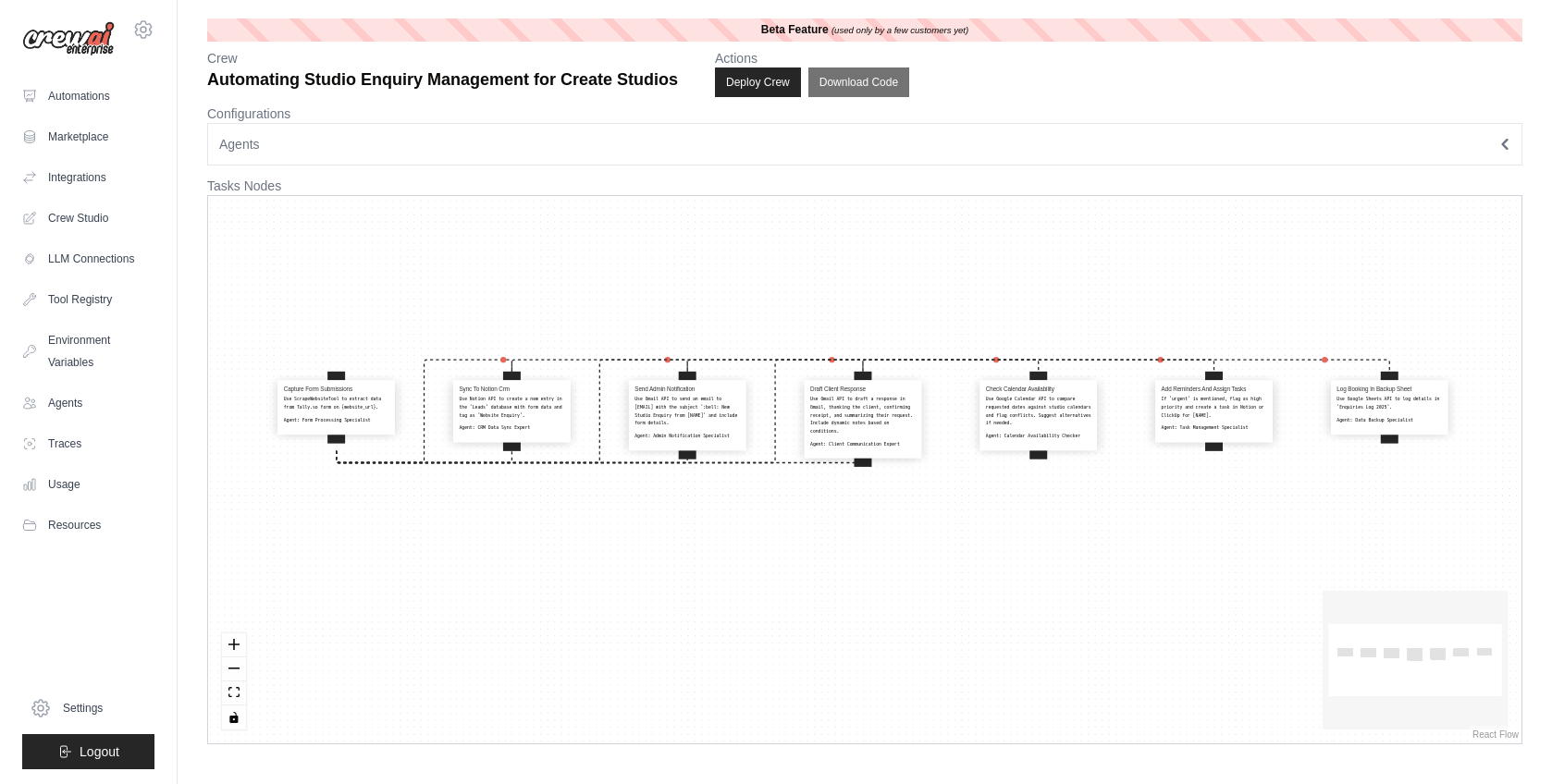 click on "Capture Form Submissions Use ScrapeWebsiteTool to extract data from Tally.so form on {website_url}. Agent:   Form Processing Specialist Sync To Notion Crm Use Notion API to create a new entry in the 'Leads' database with form data and tag as 'Website Enquiry'. Agent:   CRM Data Sync Expert Send Admin Notification Use Gmail API to send an email to {admin_email} with the subject ':bell: New Studio Enquiry from {Name}' and include form details. Agent:   Admin Notification Specialist Draft Client Response Use Gmail API to draft a response in Gmail, thanking the client, confirming receipt, and summarizing their request. Include dynamic notes based on conditions. Agent:   Client Communication Expert Check Calendar Availability Use Google Calendar API to compare requested dates against studio calendars and flag conflicts. Suggest alternatives if needed. Agent:   Calendar Availability Checker Add Reminders And Assign Tasks Agent:   Task Management Specialist Log Booking In Backup Sheet Agent:   Data Backup Specialist" at bounding box center (865, 470) 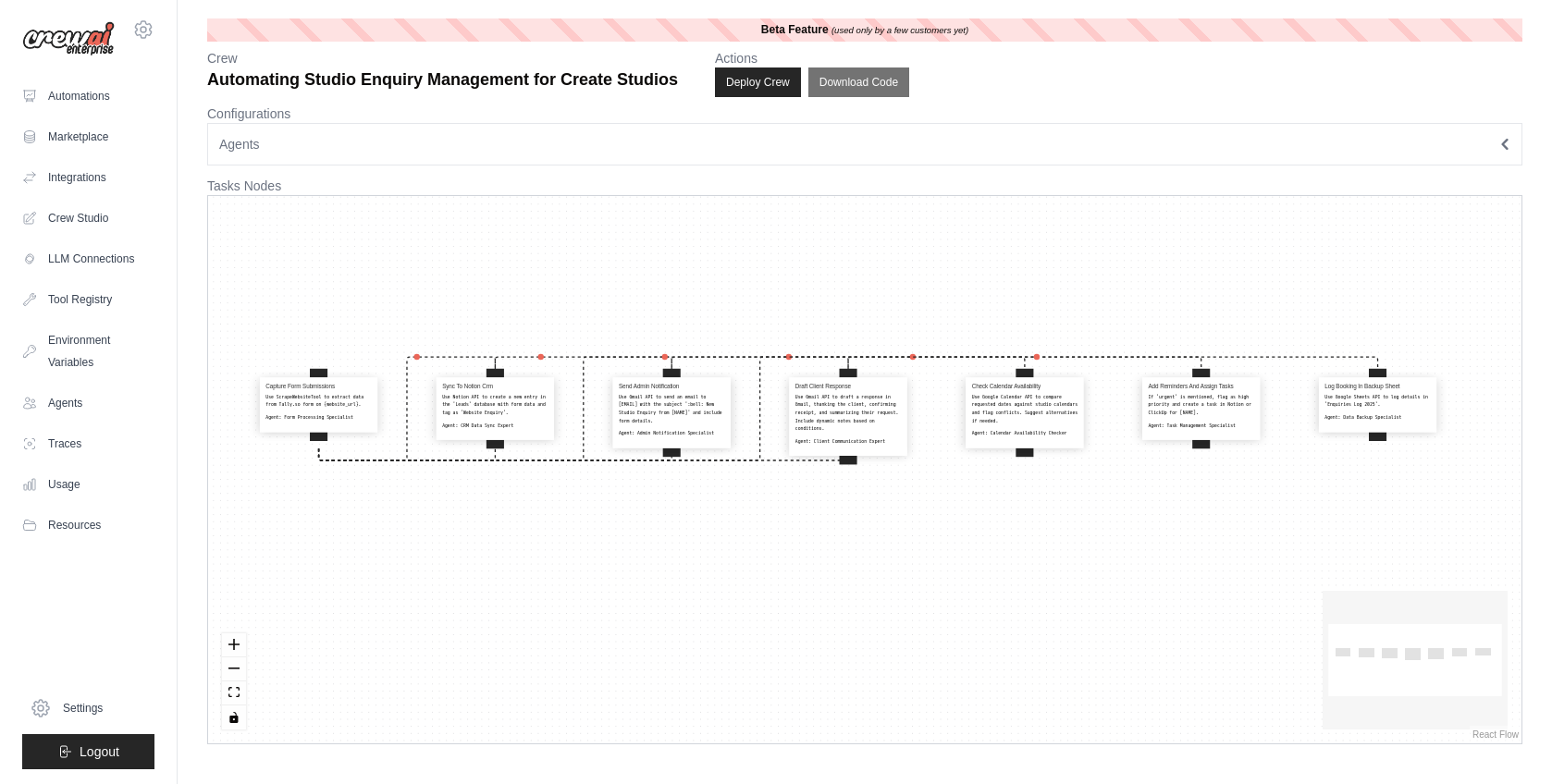 click on "Capture Form Submissions Use ScrapeWebsiteTool to extract data from Tally.so form on {website_url}. Agent:   Form Processing Specialist Sync To Notion Crm Use Notion API to create a new entry in the 'Leads' database with form data and tag as 'Website Enquiry'. Agent:   CRM Data Sync Expert Send Admin Notification Use Gmail API to send an email to {admin_email} with the subject ':bell: New Studio Enquiry from {Name}' and include form details. Agent:   Admin Notification Specialist Draft Client Response Use Gmail API to draft a response in Gmail, thanking the client, confirming receipt, and summarizing their request. Include dynamic notes based on conditions. Agent:   Client Communication Expert Check Calendar Availability Use Google Calendar API to compare requested dates against studio calendars and flag conflicts. Suggest alternatives if needed. Agent:   Calendar Availability Checker Add Reminders And Assign Tasks Agent:   Task Management Specialist Log Booking In Backup Sheet Agent:   Data Backup Specialist" at bounding box center [865, 470] 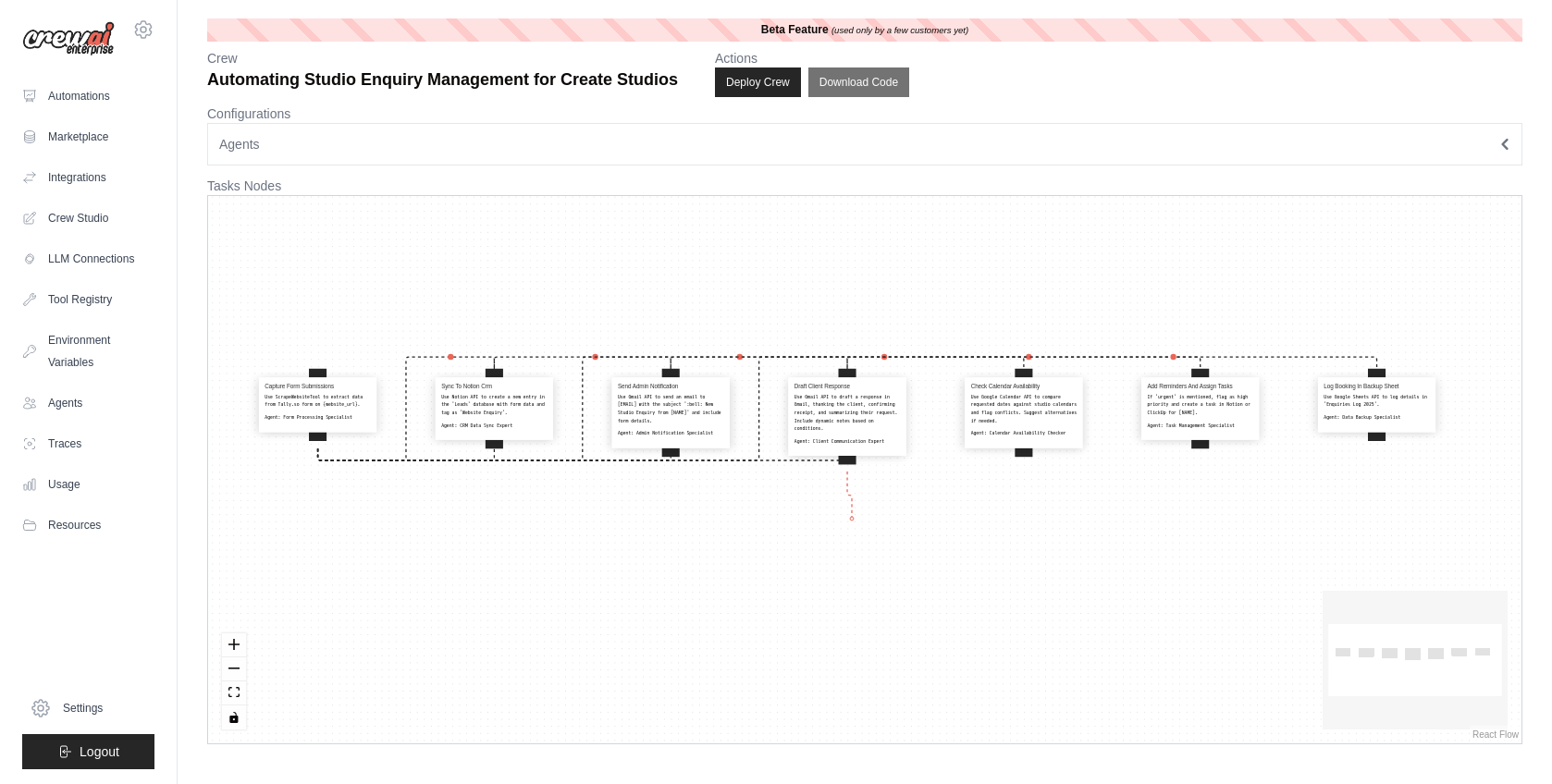 drag, startPoint x: 851, startPoint y: 480, endPoint x: 851, endPoint y: 524, distance: 44 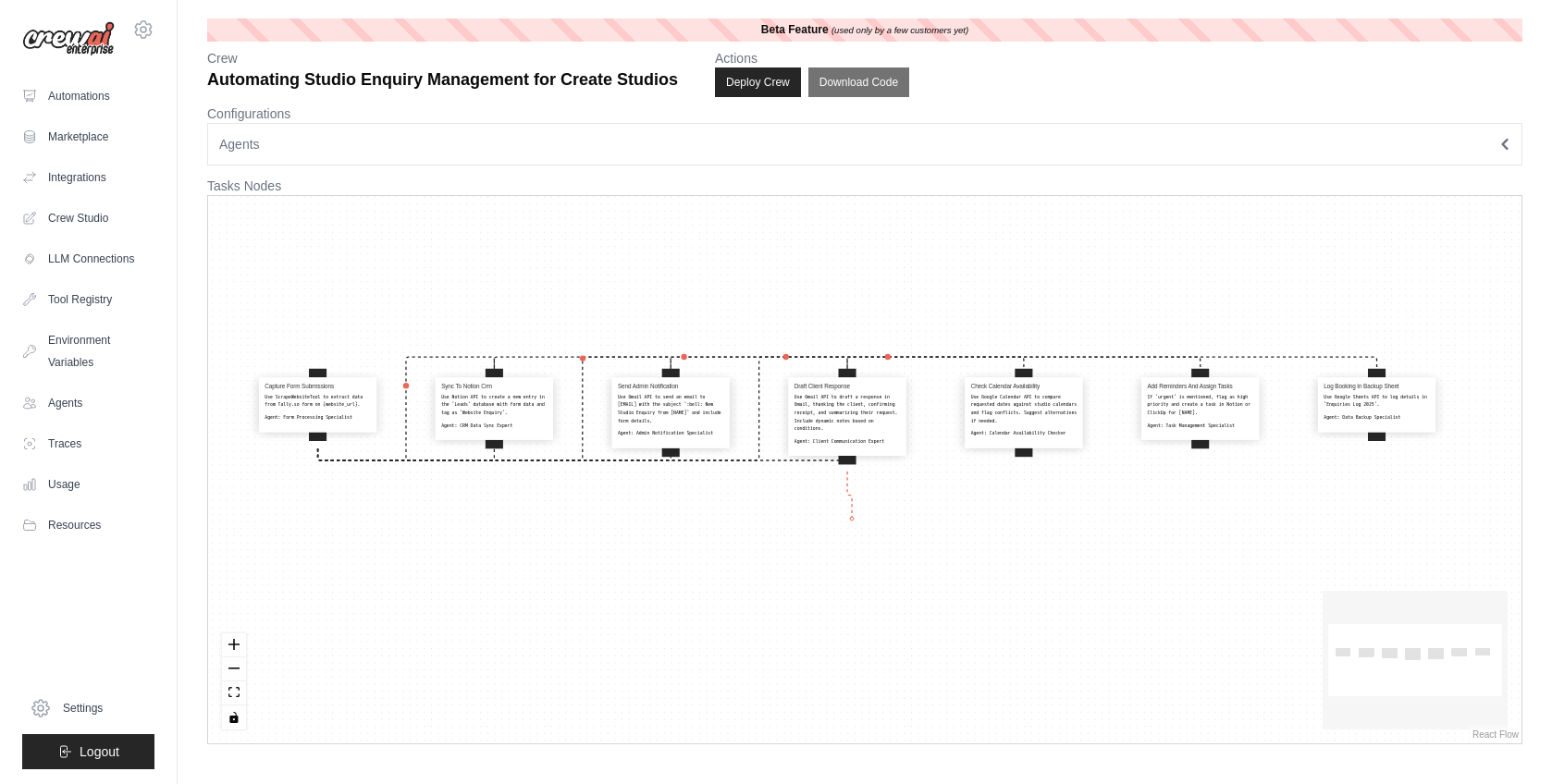 click on "Capture Form Submissions Use ScrapeWebsiteTool to extract data from Tally.so form on {website_url}. Agent:   Form Processing Specialist Sync To Notion Crm Use Notion API to create a new entry in the 'Leads' database with form data and tag as 'Website Enquiry'. Agent:   CRM Data Sync Expert Send Admin Notification Use Gmail API to send an email to {admin_email} with the subject ':bell: New Studio Enquiry from {Name}' and include form details. Agent:   Admin Notification Specialist Draft Client Response Use Gmail API to draft a response in Gmail, thanking the client, confirming receipt, and summarizing their request. Include dynamic notes based on conditions. Agent:   Client Communication Expert Check Calendar Availability Use Google Calendar API to compare requested dates against studio calendars and flag conflicts. Suggest alternatives if needed. Agent:   Calendar Availability Checker Add Reminders And Assign Tasks Agent:   Task Management Specialist Log Booking In Backup Sheet Agent:   Data Backup Specialist" at bounding box center (865, 470) 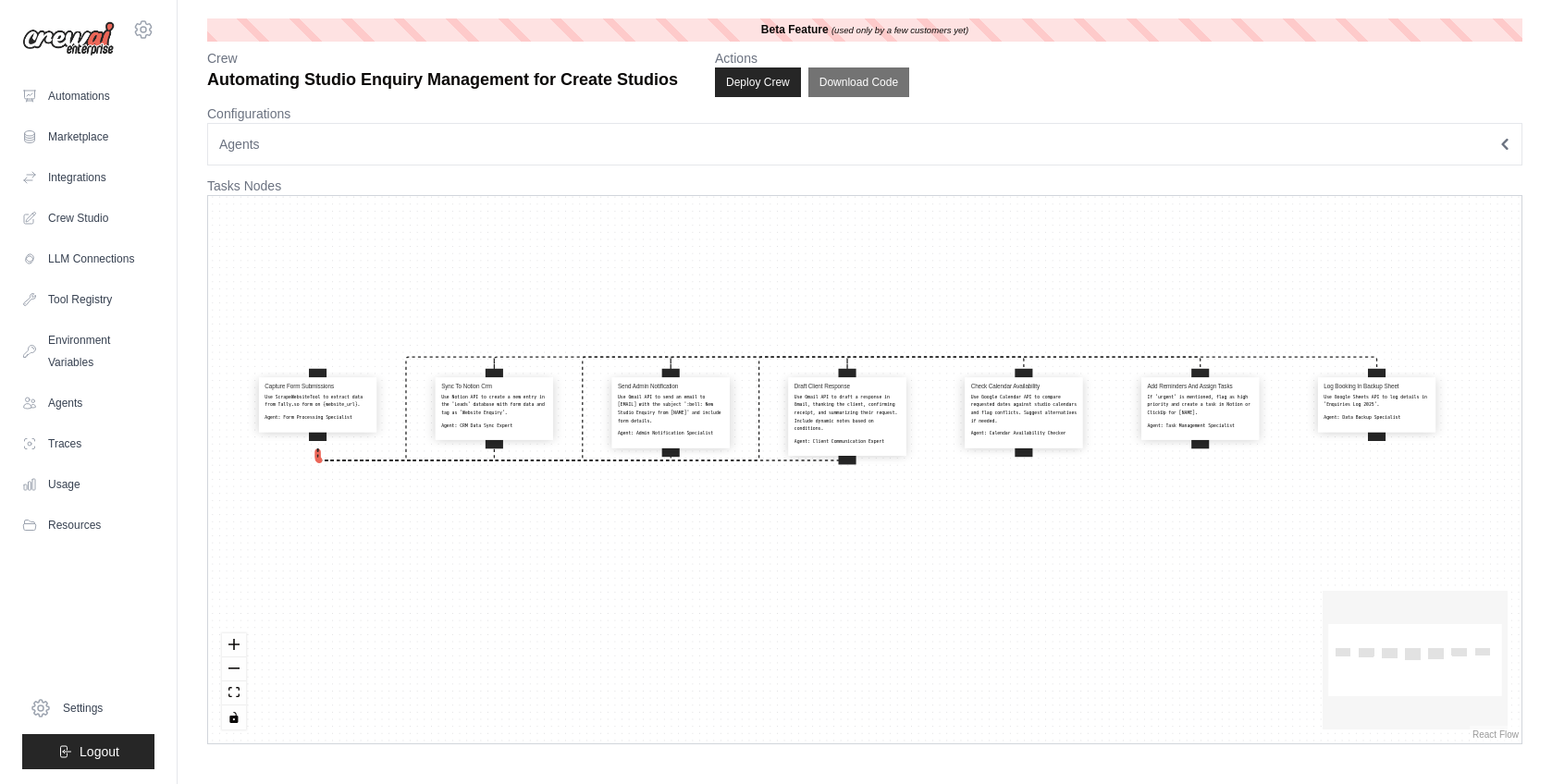 click on "Capture Form Submissions Use ScrapeWebsiteTool to extract data from Tally.so form on {website_url}. Agent:   Form Processing Specialist Sync To Notion Crm Use Notion API to create a new entry in the 'Leads' database with form data and tag as 'Website Enquiry'. Agent:   CRM Data Sync Expert Send Admin Notification Use Gmail API to send an email to {admin_email} with the subject ':bell: New Studio Enquiry from {Name}' and include form details. Agent:   Admin Notification Specialist Draft Client Response Use Gmail API to draft a response in Gmail, thanking the client, confirming receipt, and summarizing their request. Include dynamic notes based on conditions. Agent:   Client Communication Expert Check Calendar Availability Use Google Calendar API to compare requested dates against studio calendars and flag conflicts. Suggest alternatives if needed. Agent:   Calendar Availability Checker Add Reminders And Assign Tasks Agent:   Task Management Specialist Log Booking In Backup Sheet Agent:   Data Backup Specialist" at bounding box center [865, 470] 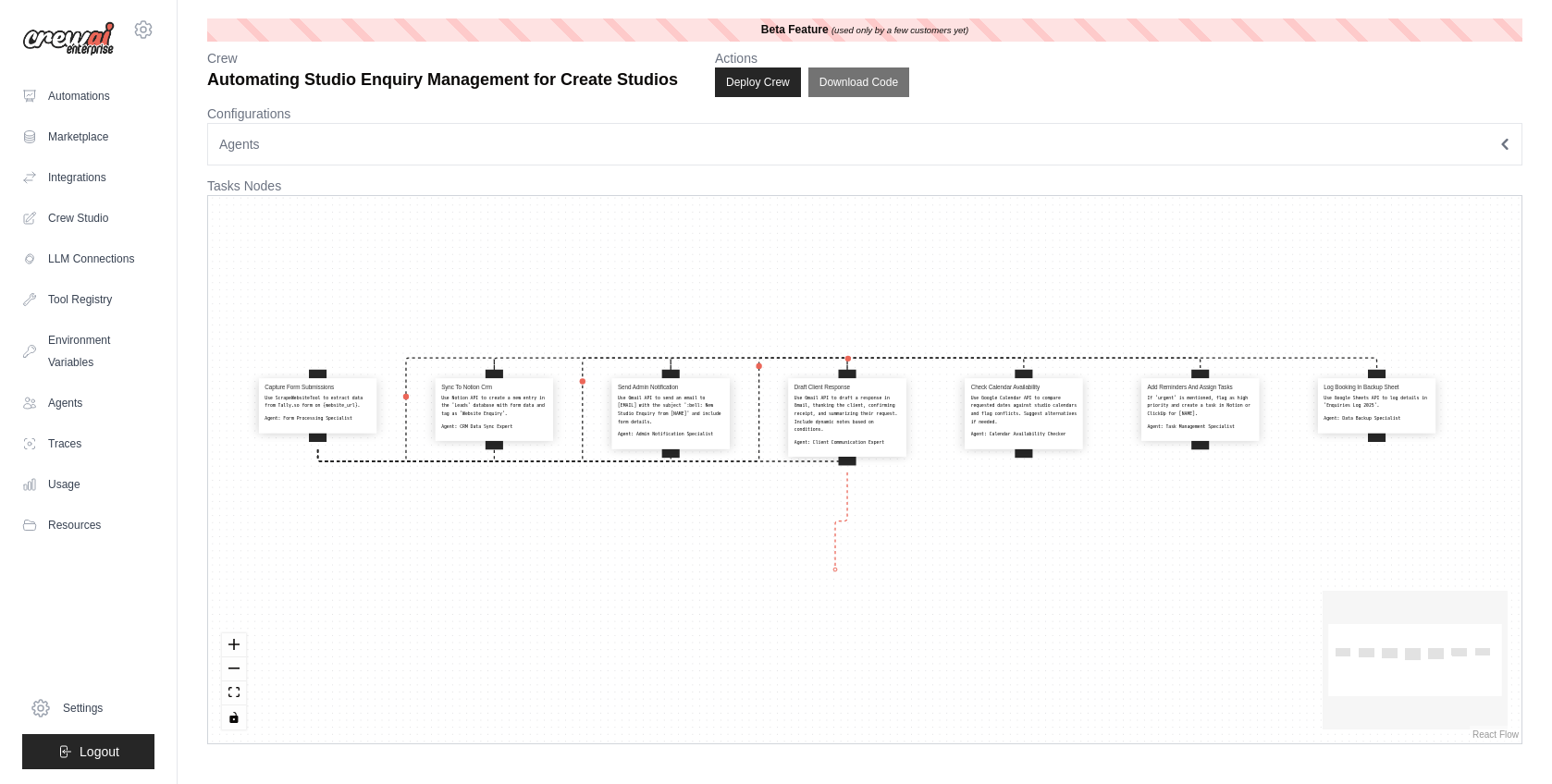 drag, startPoint x: 848, startPoint y: 478, endPoint x: 834, endPoint y: 583, distance: 105.929222 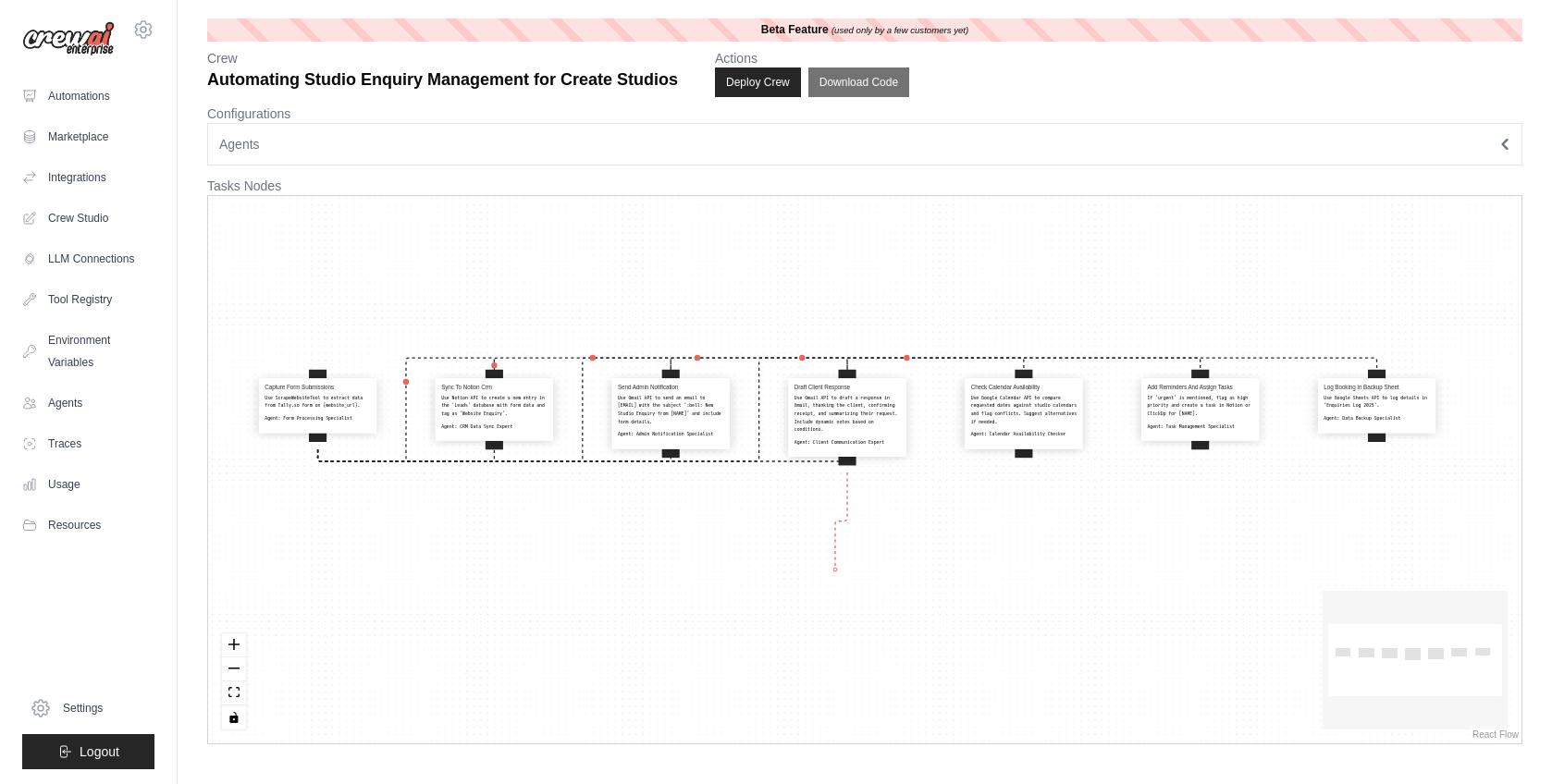 click on "Capture Form Submissions Use ScrapeWebsiteTool to extract data from Tally.so form on {website_url}. Agent:   Form Processing Specialist Sync To Notion Crm Use Notion API to create a new entry in the 'Leads' database with form data and tag as 'Website Enquiry'. Agent:   CRM Data Sync Expert Send Admin Notification Use Gmail API to send an email to {admin_email} with the subject ':bell: New Studio Enquiry from {Name}' and include form details. Agent:   Admin Notification Specialist Draft Client Response Use Gmail API to draft a response in Gmail, thanking the client, confirming receipt, and summarizing their request. Include dynamic notes based on conditions. Agent:   Client Communication Expert Check Calendar Availability Use Google Calendar API to compare requested dates against studio calendars and flag conflicts. Suggest alternatives if needed. Agent:   Calendar Availability Checker Add Reminders And Assign Tasks Agent:   Task Management Specialist Log Booking In Backup Sheet Agent:   Data Backup Specialist" at bounding box center (865, 470) 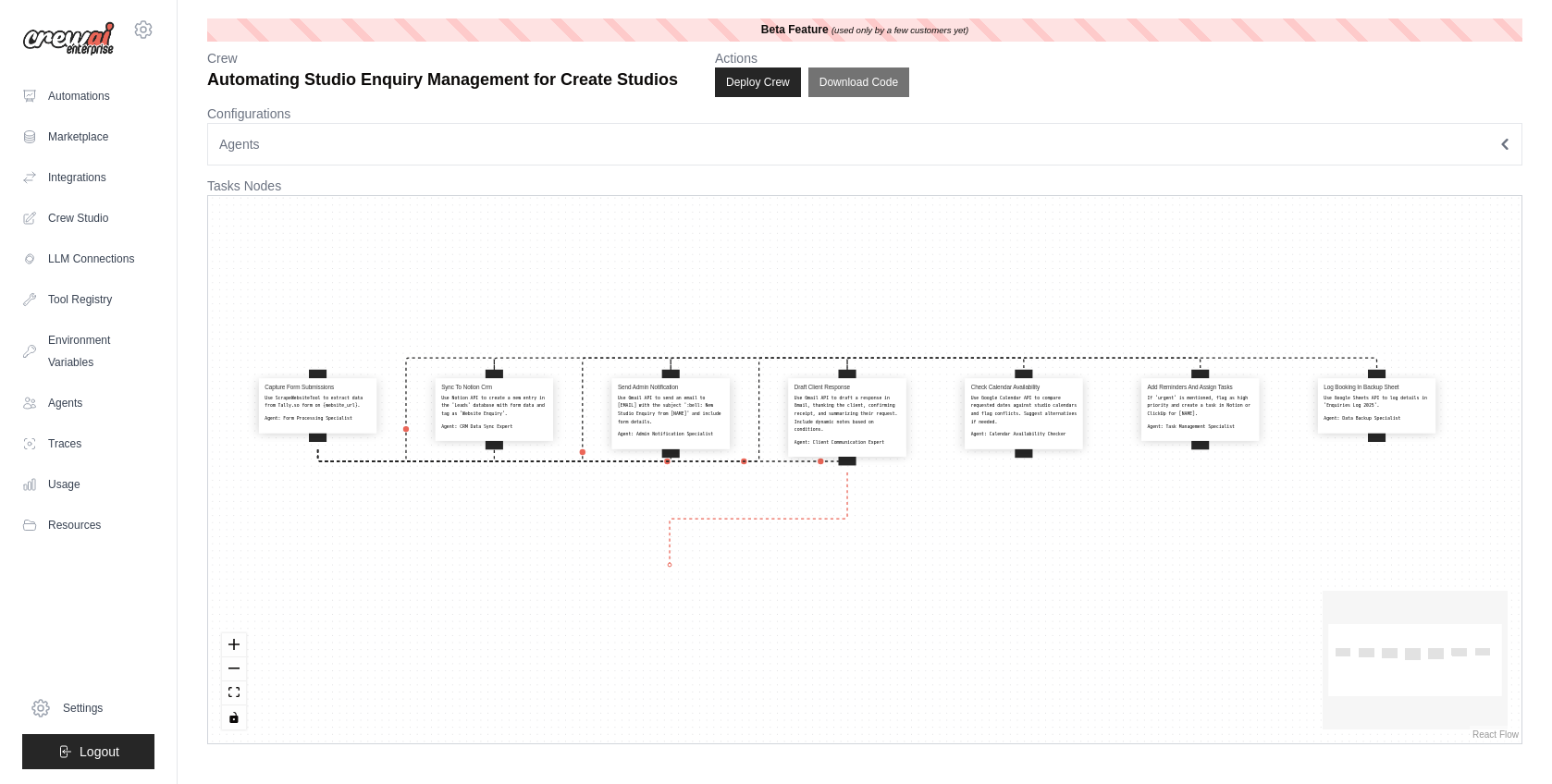 drag, startPoint x: 845, startPoint y: 476, endPoint x: 671, endPoint y: 567, distance: 196.35936 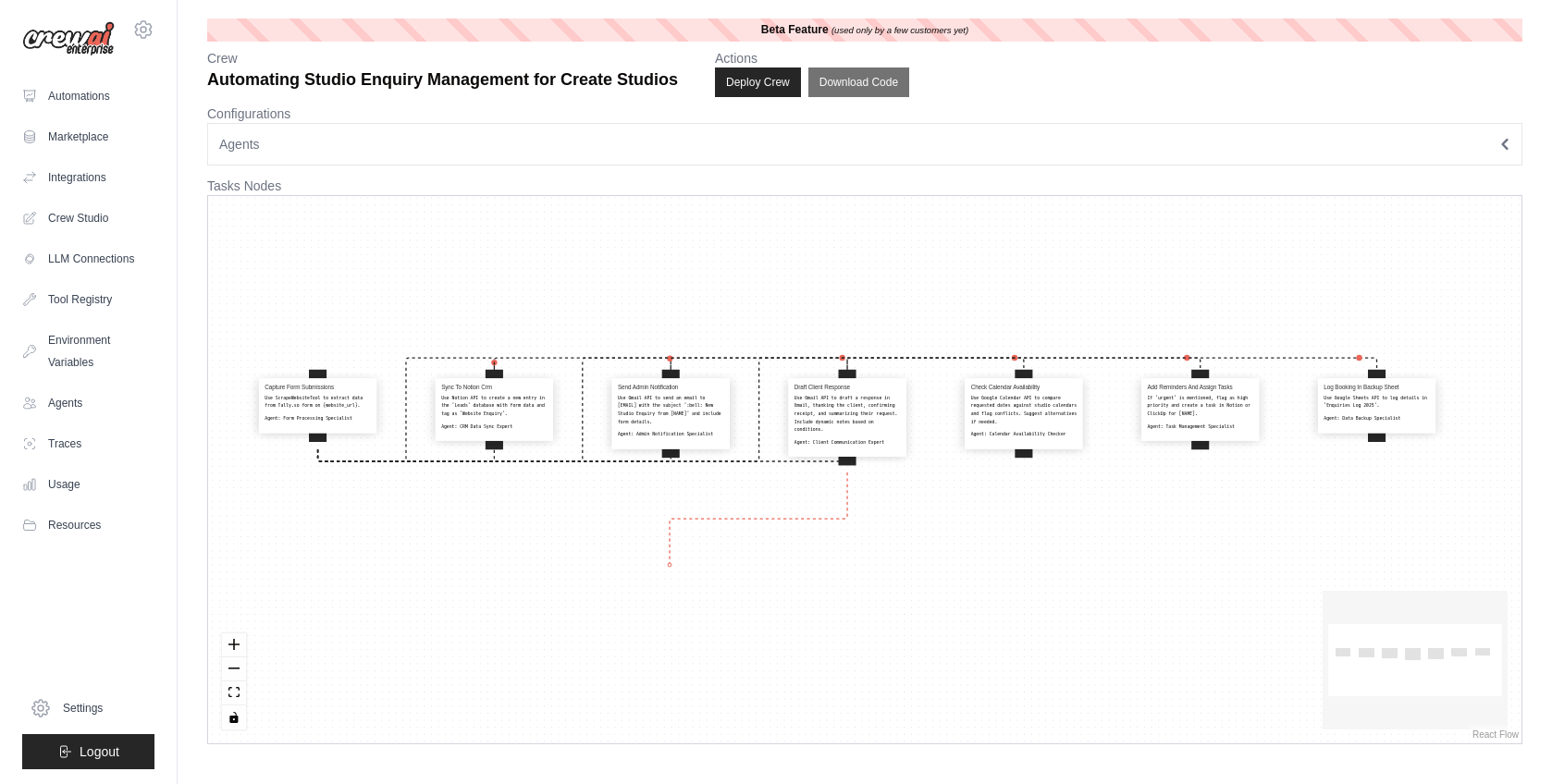click on "Capture Form Submissions Use ScrapeWebsiteTool to extract data from Tally.so form on {website_url}. Agent:   Form Processing Specialist Sync To Notion Crm Use Notion API to create a new entry in the 'Leads' database with form data and tag as 'Website Enquiry'. Agent:   CRM Data Sync Expert Send Admin Notification Use Gmail API to send an email to {admin_email} with the subject ':bell: New Studio Enquiry from {Name}' and include form details. Agent:   Admin Notification Specialist Draft Client Response Use Gmail API to draft a response in Gmail, thanking the client, confirming receipt, and summarizing their request. Include dynamic notes based on conditions. Agent:   Client Communication Expert Check Calendar Availability Use Google Calendar API to compare requested dates against studio calendars and flag conflicts. Suggest alternatives if needed. Agent:   Calendar Availability Checker Add Reminders And Assign Tasks Agent:   Task Management Specialist Log Booking In Backup Sheet Agent:   Data Backup Specialist" at bounding box center [865, 470] 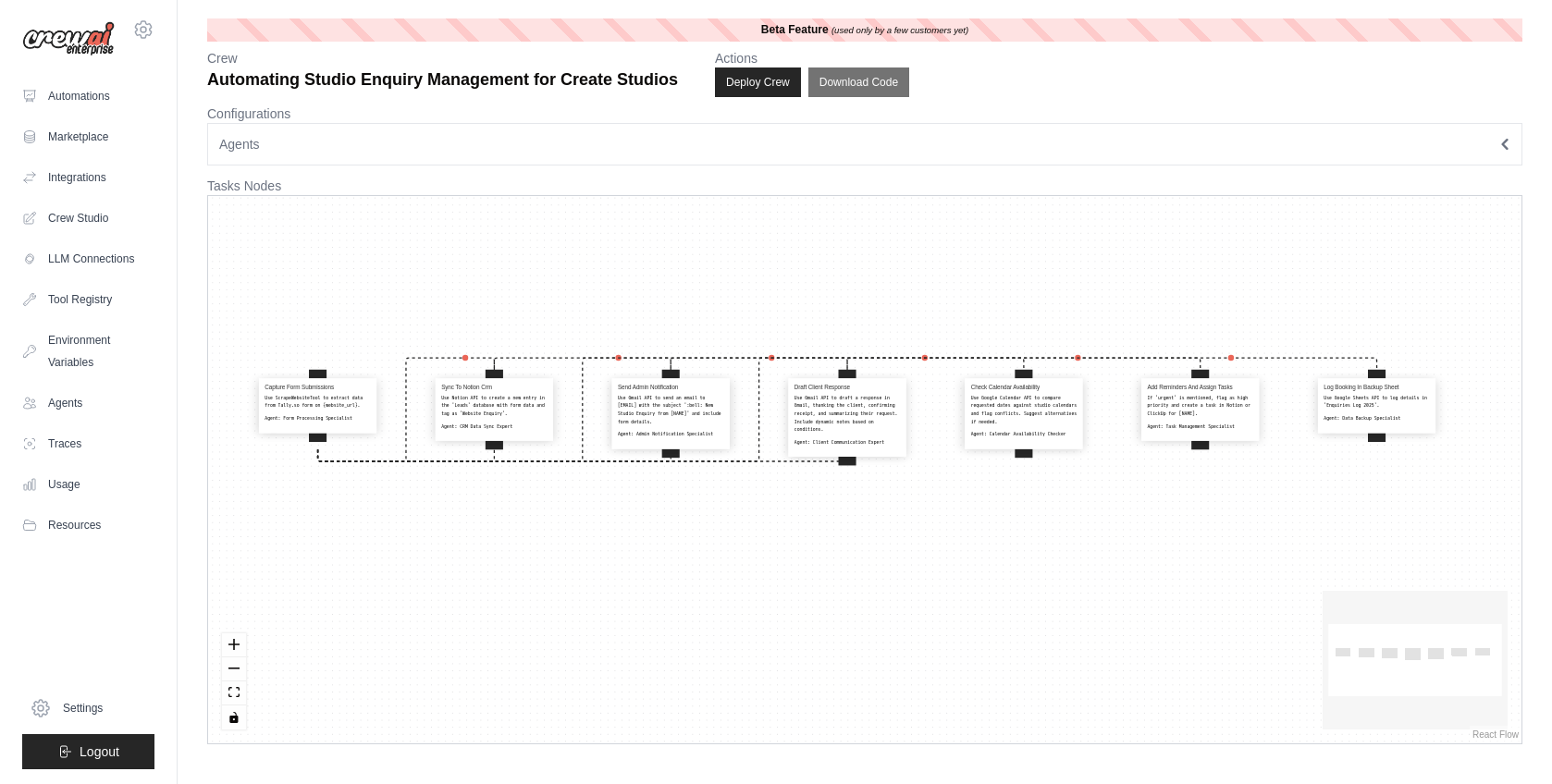 click on "Agents" at bounding box center [240, 144] 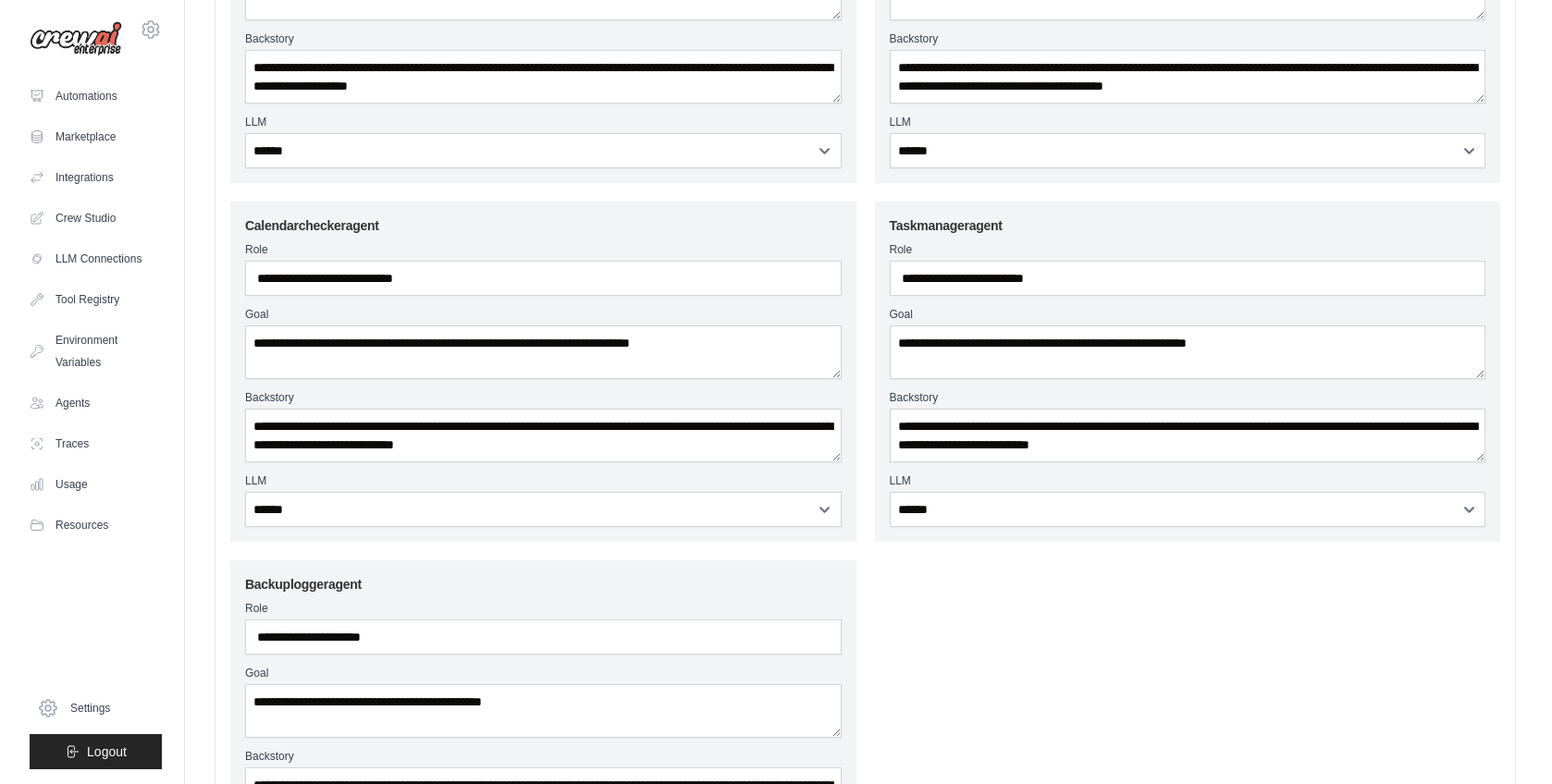 scroll, scrollTop: 0, scrollLeft: 0, axis: both 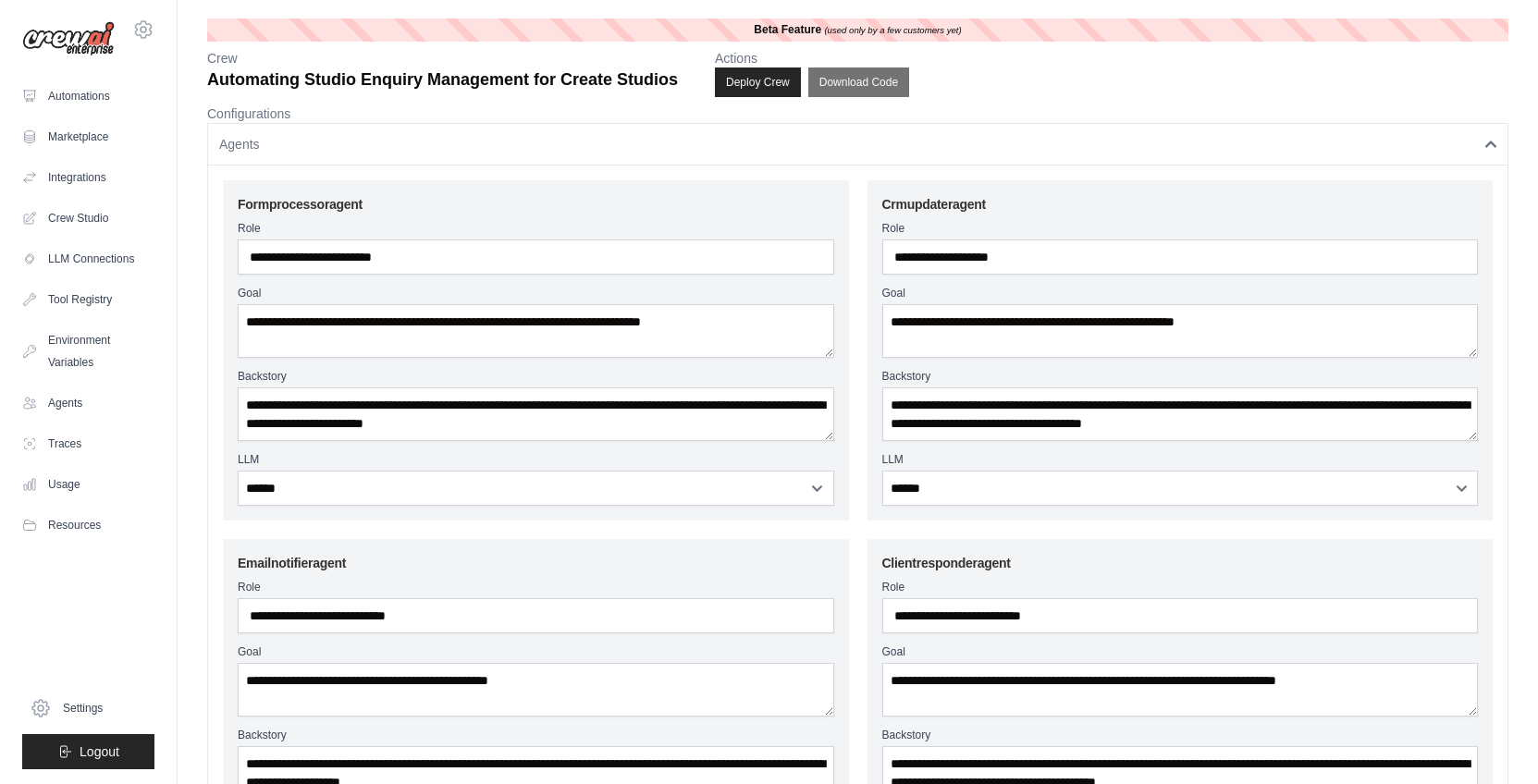 click on "Agents" at bounding box center (240, 144) 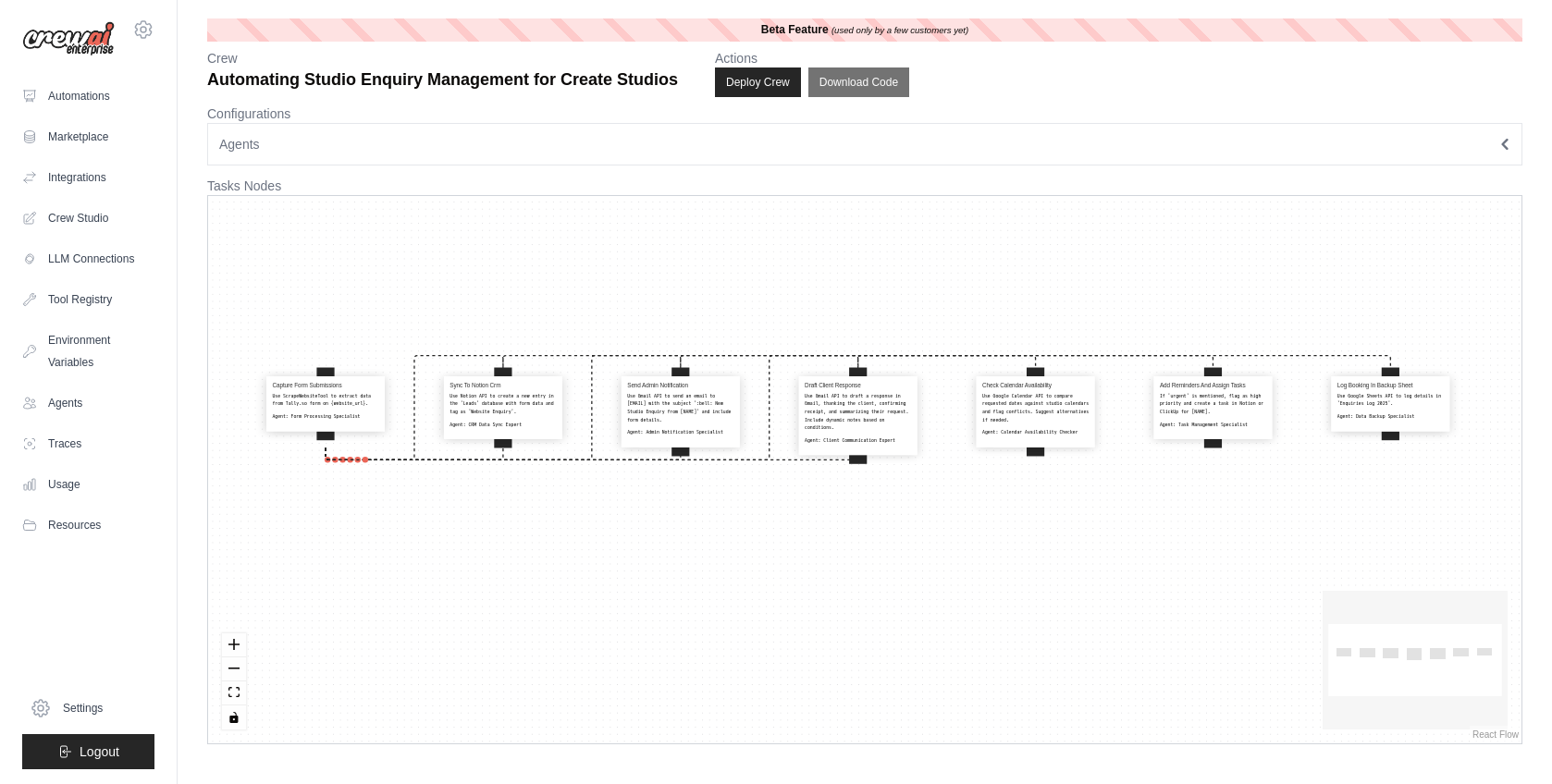 click on "Capture Form Submissions Use ScrapeWebsiteTool to extract data from Tally.so form on {website_url}. Agent:   Form Processing Specialist Sync To Notion Crm Use Notion API to create a new entry in the 'Leads' database with form data and tag as 'Website Enquiry'. Agent:   CRM Data Sync Expert Send Admin Notification Use Gmail API to send an email to {admin_email} with the subject ':bell: New Studio Enquiry from {Name}' and include form details. Agent:   Admin Notification Specialist Draft Client Response Use Gmail API to draft a response in Gmail, thanking the client, confirming receipt, and summarizing their request. Include dynamic notes based on conditions. Agent:   Client Communication Expert Check Calendar Availability Use Google Calendar API to compare requested dates against studio calendars and flag conflicts. Suggest alternatives if needed. Agent:   Calendar Availability Checker Add Reminders And Assign Tasks Agent:   Task Management Specialist Log Booking In Backup Sheet Agent:   Data Backup Specialist" at bounding box center [865, 470] 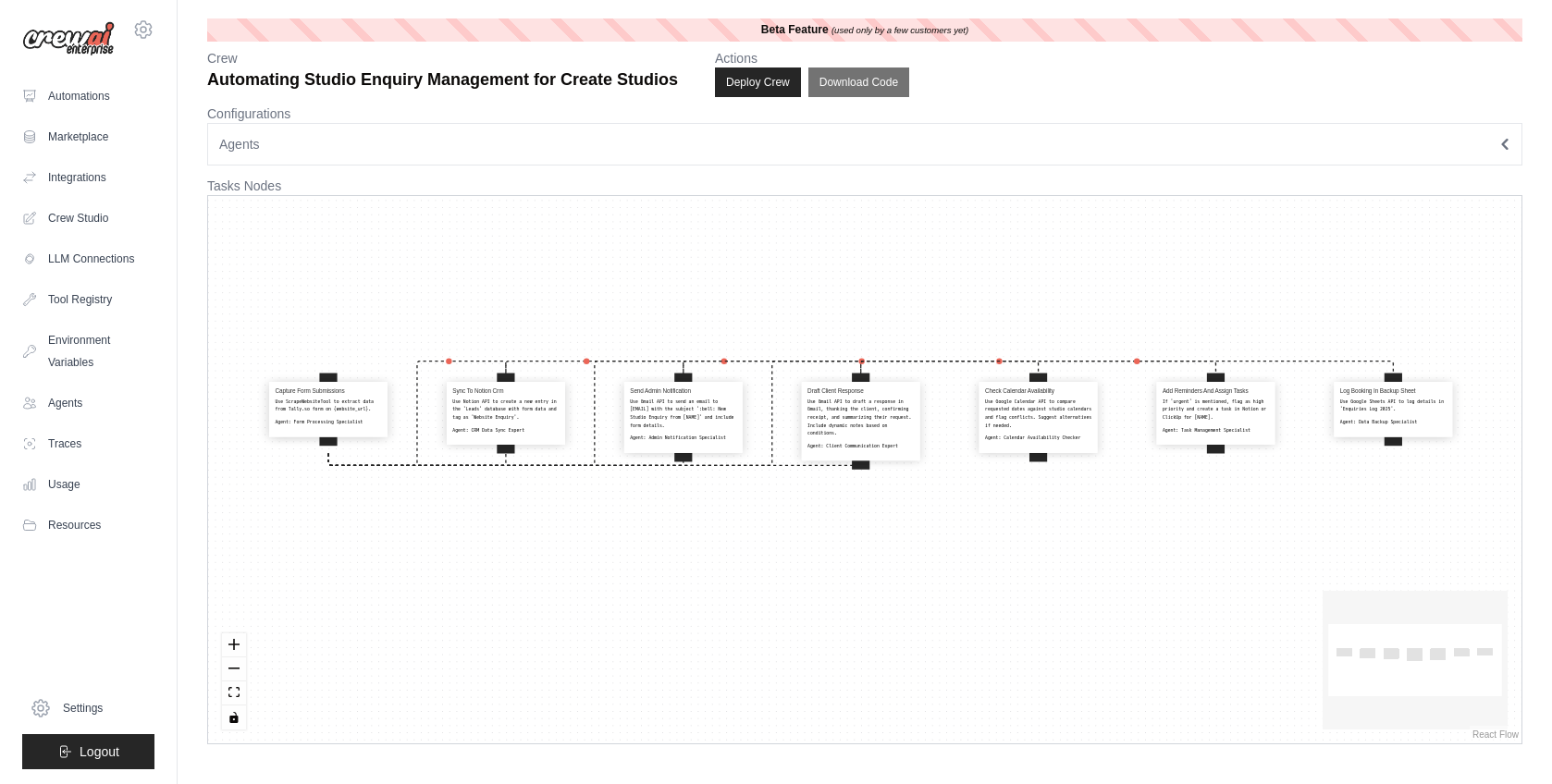 click on "Capture Form Submissions Use ScrapeWebsiteTool to extract data from Tally.so form on {website_url}. Agent:   Form Processing Specialist Sync To Notion Crm Use Notion API to create a new entry in the 'Leads' database with form data and tag as 'Website Enquiry'. Agent:   CRM Data Sync Expert Send Admin Notification Use Gmail API to send an email to {admin_email} with the subject ':bell: New Studio Enquiry from {Name}' and include form details. Agent:   Admin Notification Specialist Draft Client Response Use Gmail API to draft a response in Gmail, thanking the client, confirming receipt, and summarizing their request. Include dynamic notes based on conditions. Agent:   Client Communication Expert Check Calendar Availability Use Google Calendar API to compare requested dates against studio calendars and flag conflicts. Suggest alternatives if needed. Agent:   Calendar Availability Checker Add Reminders And Assign Tasks Agent:   Task Management Specialist Log Booking In Backup Sheet Agent:   Data Backup Specialist" at bounding box center (865, 470) 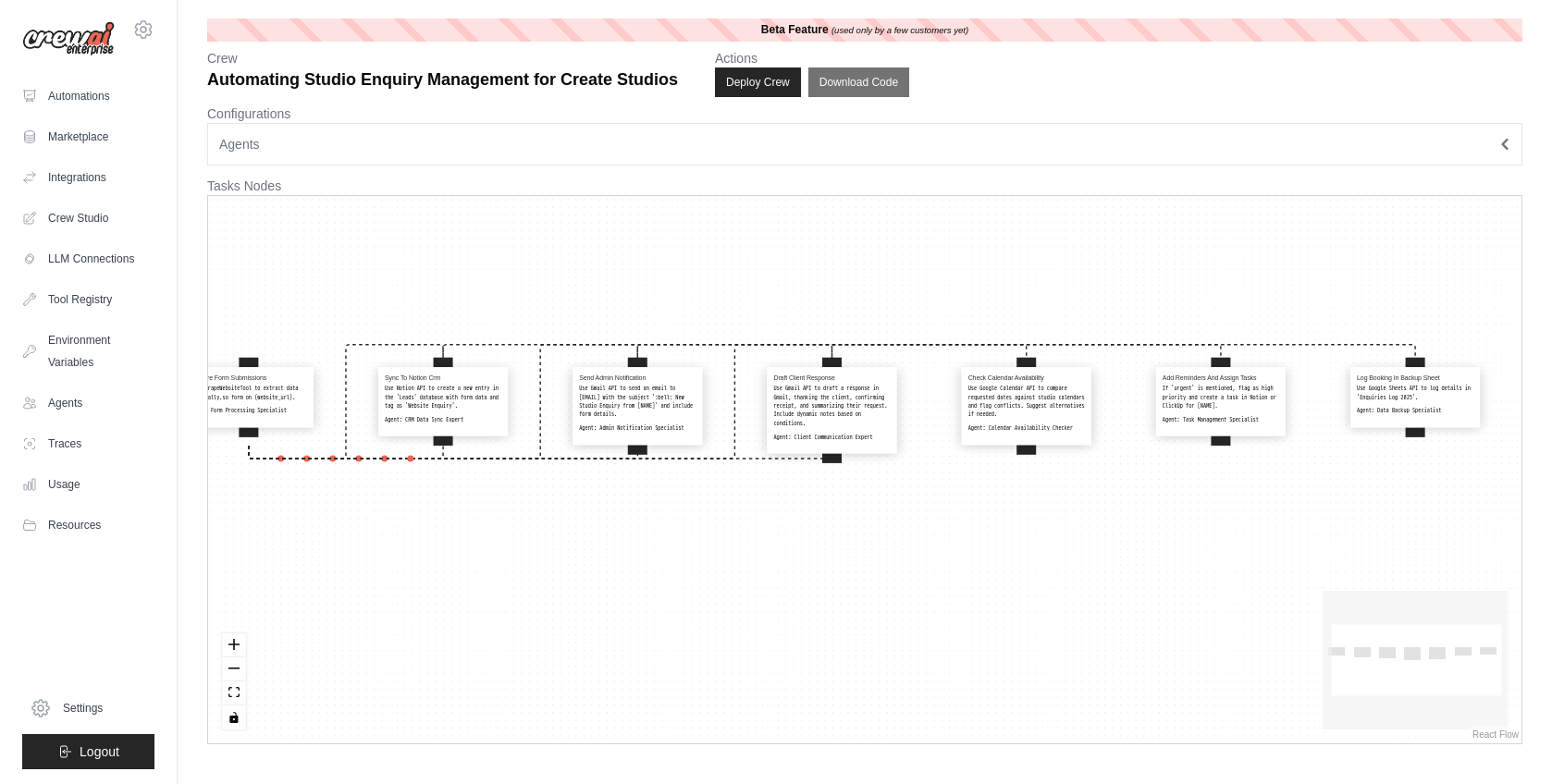 drag, startPoint x: 955, startPoint y: 575, endPoint x: 682, endPoint y: 582, distance: 273.0897 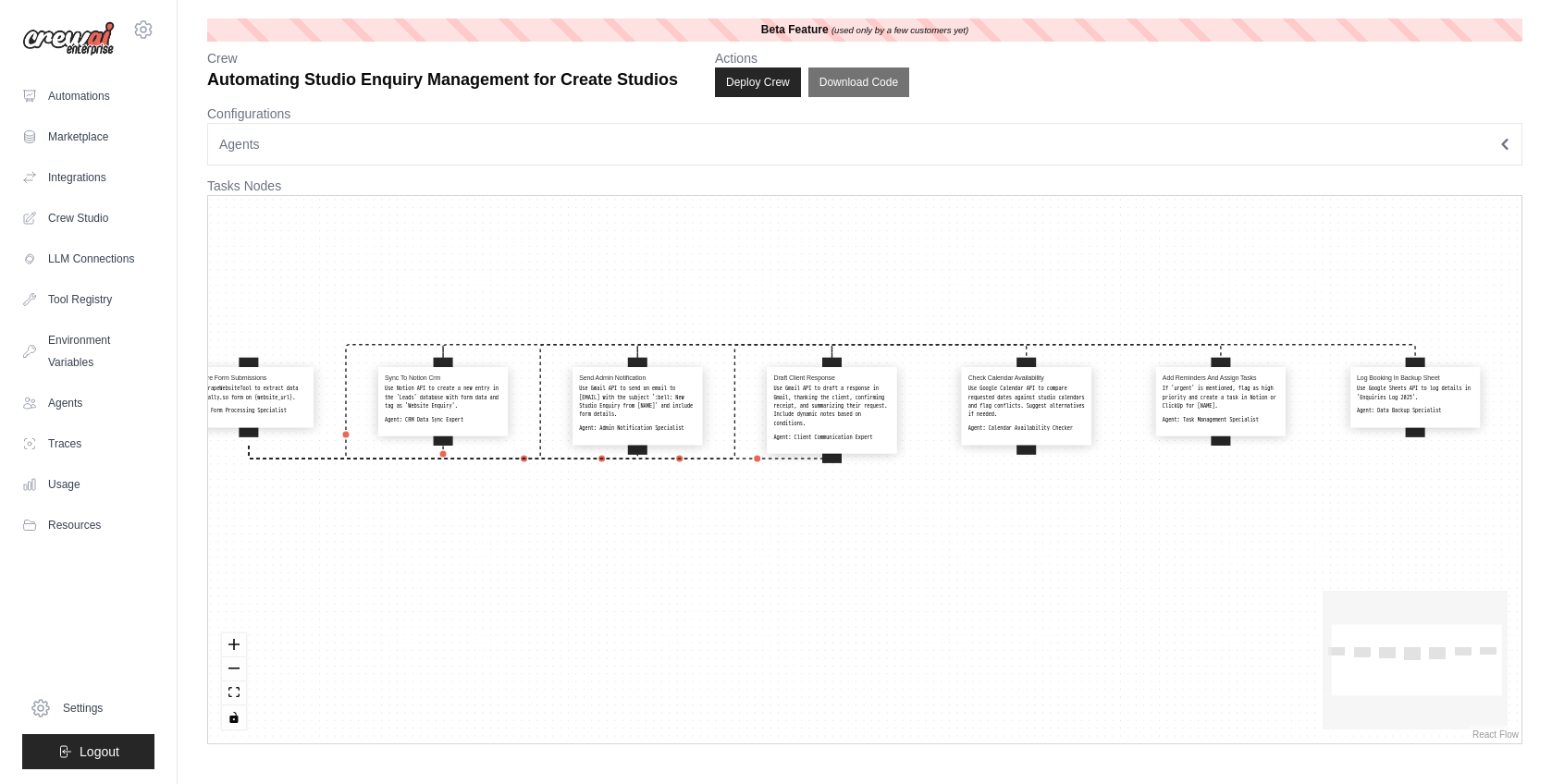 click on "Capture Form Submissions Use ScrapeWebsiteTool to extract data from Tally.so form on {website_url}. Agent:   Form Processing Specialist Sync To Notion Crm Use Notion API to create a new entry in the 'Leads' database with form data and tag as 'Website Enquiry'. Agent:   CRM Data Sync Expert Send Admin Notification Use Gmail API to send an email to {admin_email} with the subject ':bell: New Studio Enquiry from {Name}' and include form details. Agent:   Admin Notification Specialist Draft Client Response Use Gmail API to draft a response in Gmail, thanking the client, confirming receipt, and summarizing their request. Include dynamic notes based on conditions. Agent:   Client Communication Expert Check Calendar Availability Use Google Calendar API to compare requested dates against studio calendars and flag conflicts. Suggest alternatives if needed. Agent:   Calendar Availability Checker Add Reminders And Assign Tasks Agent:   Task Management Specialist Log Booking In Backup Sheet Agent:   Data Backup Specialist" at bounding box center [865, 470] 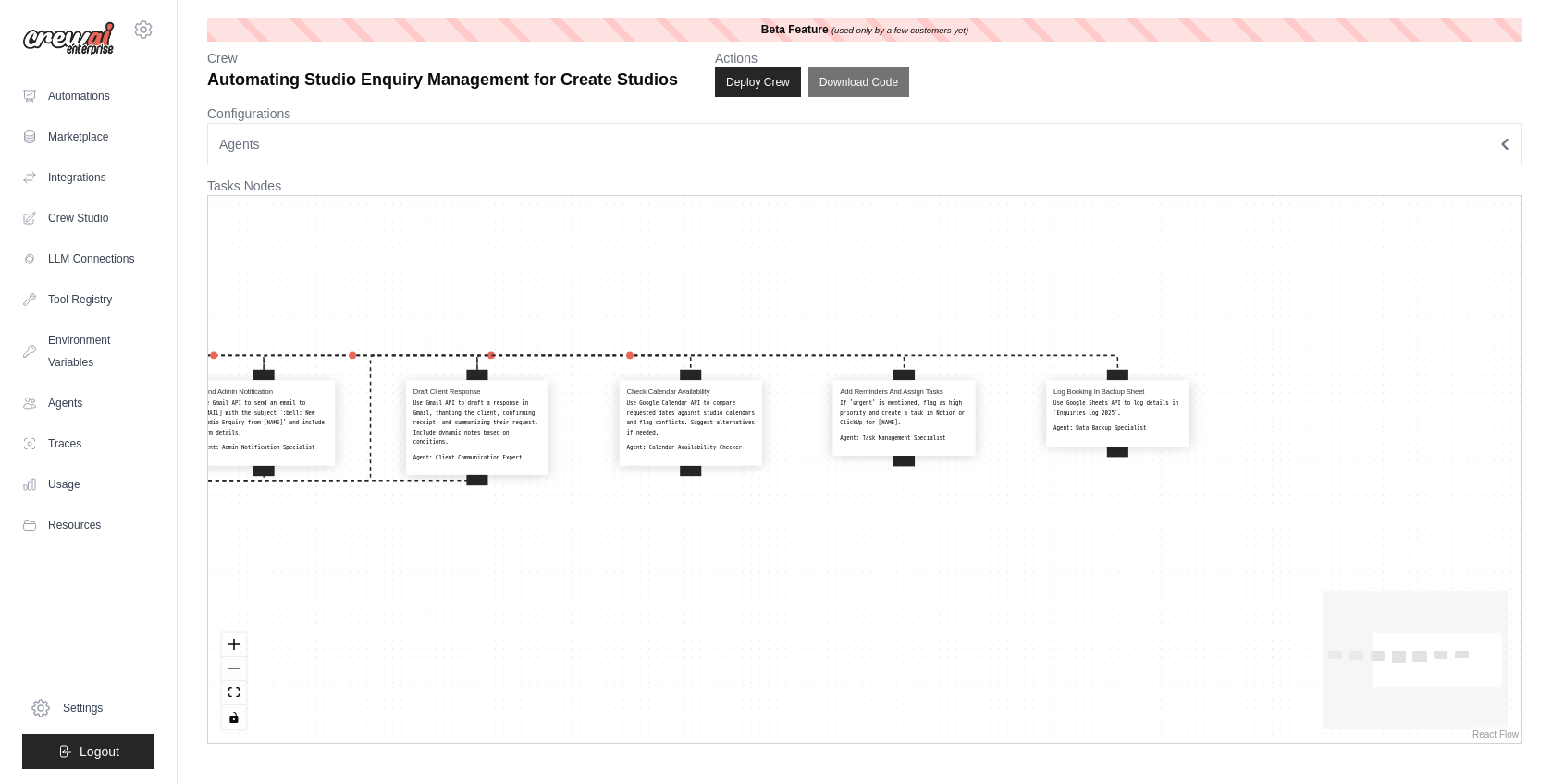 drag, startPoint x: 912, startPoint y: 564, endPoint x: 1020, endPoint y: 568, distance: 108.07405 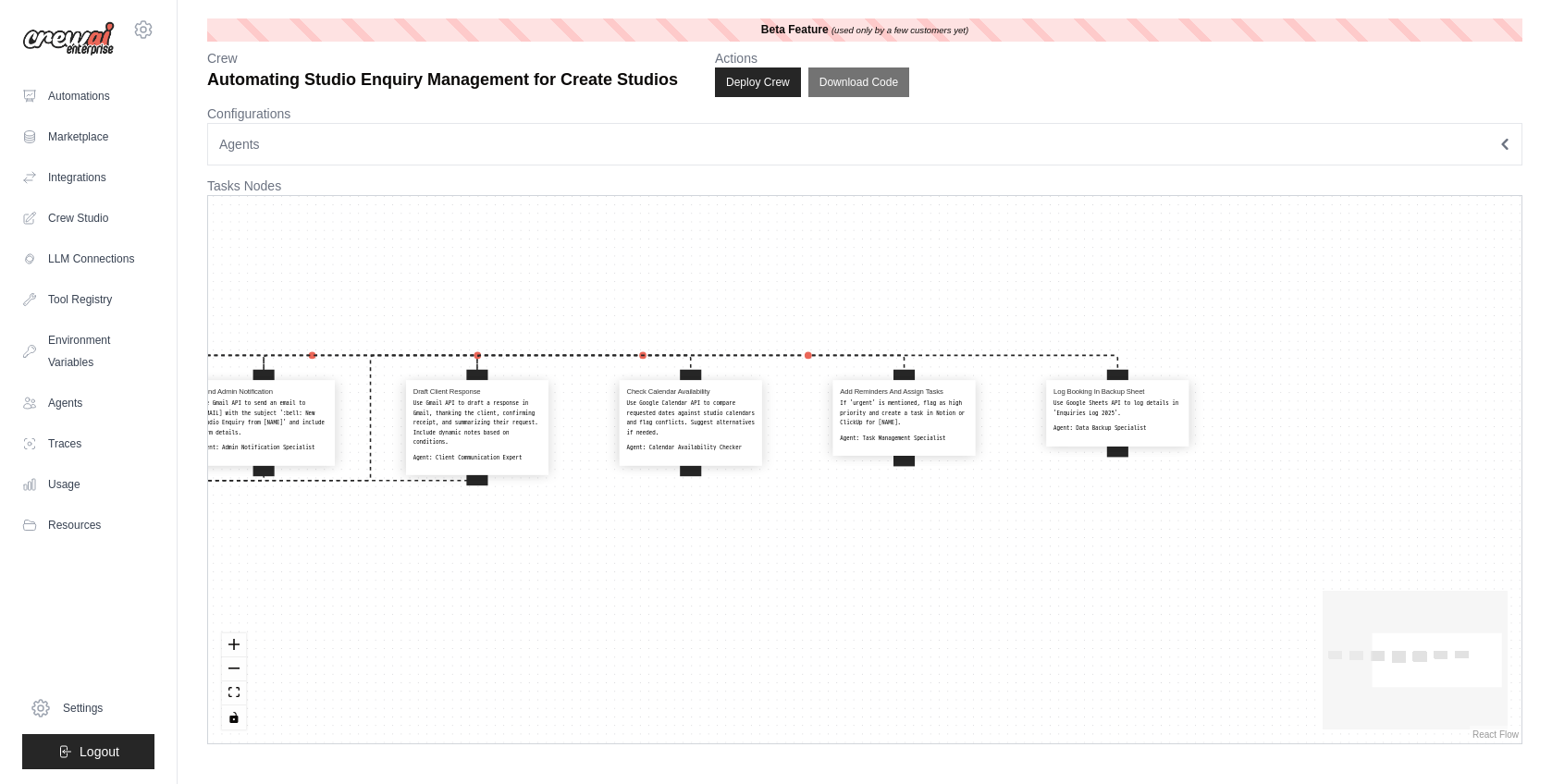 click on "Capture Form Submissions Use ScrapeWebsiteTool to extract data from Tally.so form on {website_url}. Agent:   Form Processing Specialist Sync To Notion Crm Use Notion API to create a new entry in the 'Leads' database with form data and tag as 'Website Enquiry'. Agent:   CRM Data Sync Expert Send Admin Notification Use Gmail API to send an email to {admin_email} with the subject ':bell: New Studio Enquiry from {Name}' and include form details. Agent:   Admin Notification Specialist Draft Client Response Use Gmail API to draft a response in Gmail, thanking the client, confirming receipt, and summarizing their request. Include dynamic notes based on conditions. Agent:   Client Communication Expert Check Calendar Availability Use Google Calendar API to compare requested dates against studio calendars and flag conflicts. Suggest alternatives if needed. Agent:   Calendar Availability Checker Add Reminders And Assign Tasks Agent:   Task Management Specialist Log Booking In Backup Sheet Agent:   Data Backup Specialist" at bounding box center (865, 470) 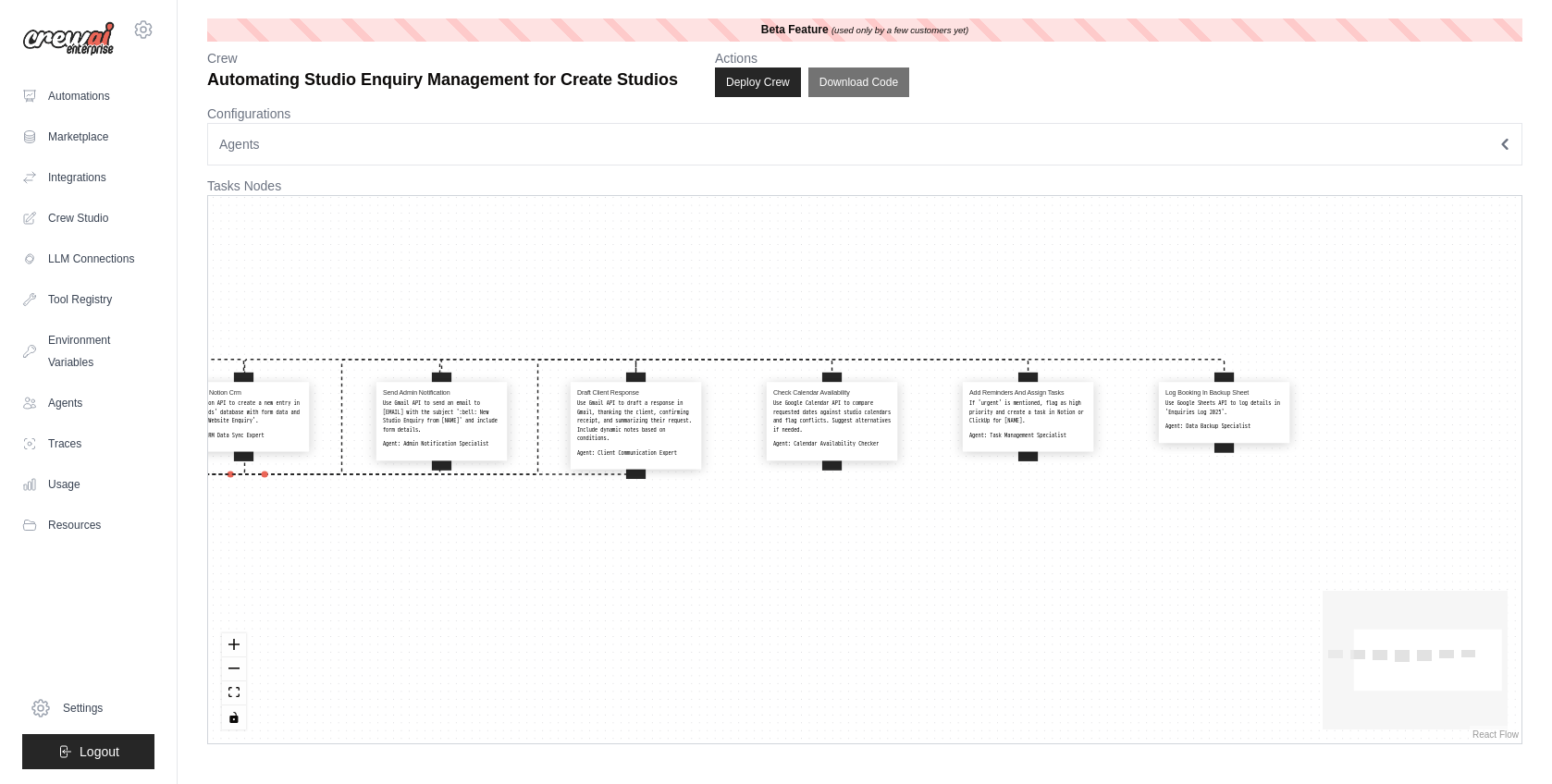 drag, startPoint x: 685, startPoint y: 349, endPoint x: 517, endPoint y: 374, distance: 169.84993 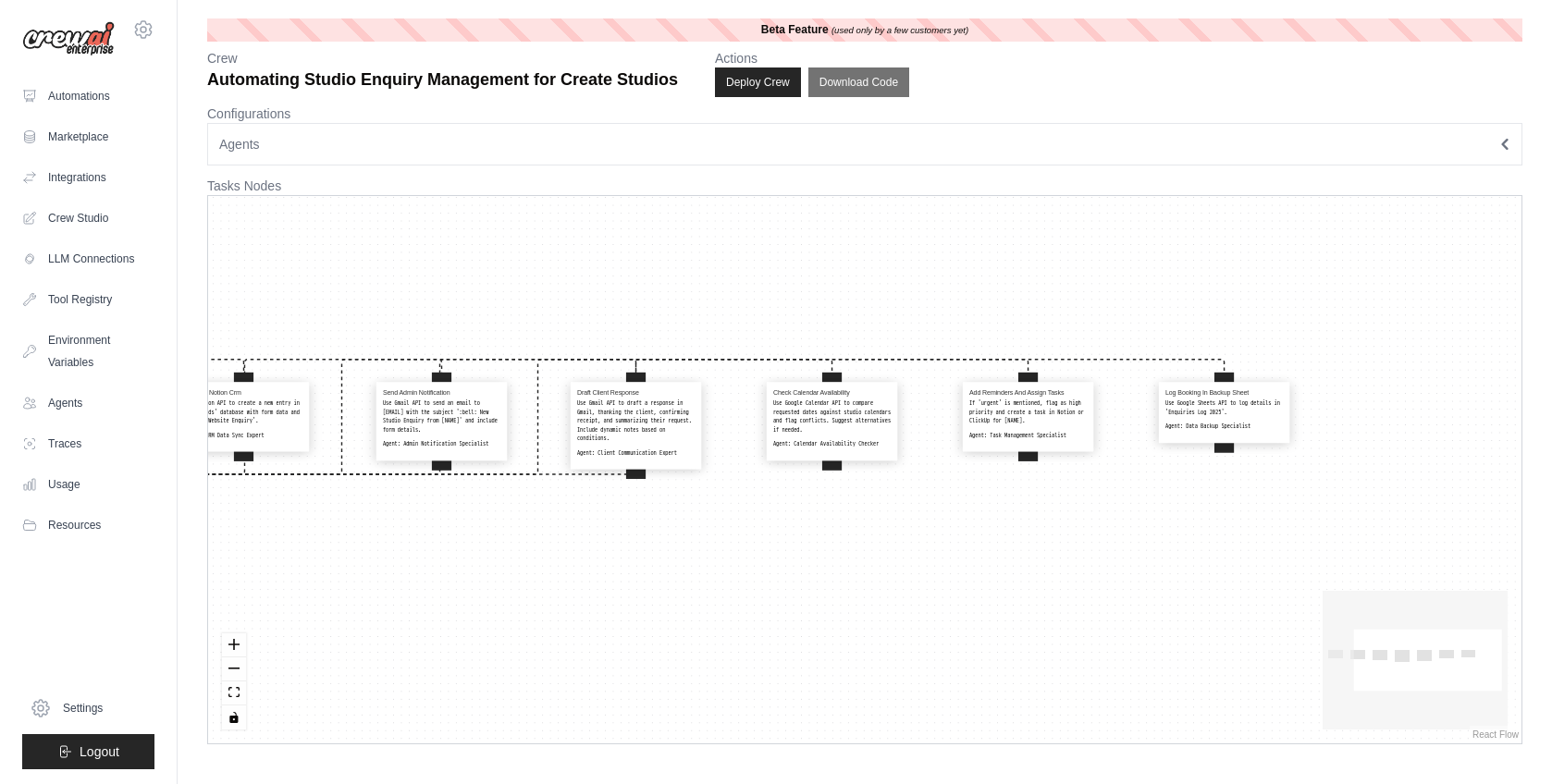 click on "Capture Form Submissions Use ScrapeWebsiteTool to extract data from Tally.so form on {website_url}. Agent:   Form Processing Specialist Sync To Notion Crm Use Notion API to create a new entry in the 'Leads' database with form data and tag as 'Website Enquiry'. Agent:   CRM Data Sync Expert Send Admin Notification Use Gmail API to send an email to {admin_email} with the subject ':bell: New Studio Enquiry from {Name}' and include form details. Agent:   Admin Notification Specialist Draft Client Response Use Gmail API to draft a response in Gmail, thanking the client, confirming receipt, and summarizing their request. Include dynamic notes based on conditions. Agent:   Client Communication Expert Check Calendar Availability Use Google Calendar API to compare requested dates against studio calendars and flag conflicts. Suggest alternatives if needed. Agent:   Calendar Availability Checker Add Reminders And Assign Tasks Agent:   Task Management Specialist Log Booking In Backup Sheet Agent:   Data Backup Specialist" at bounding box center (865, 470) 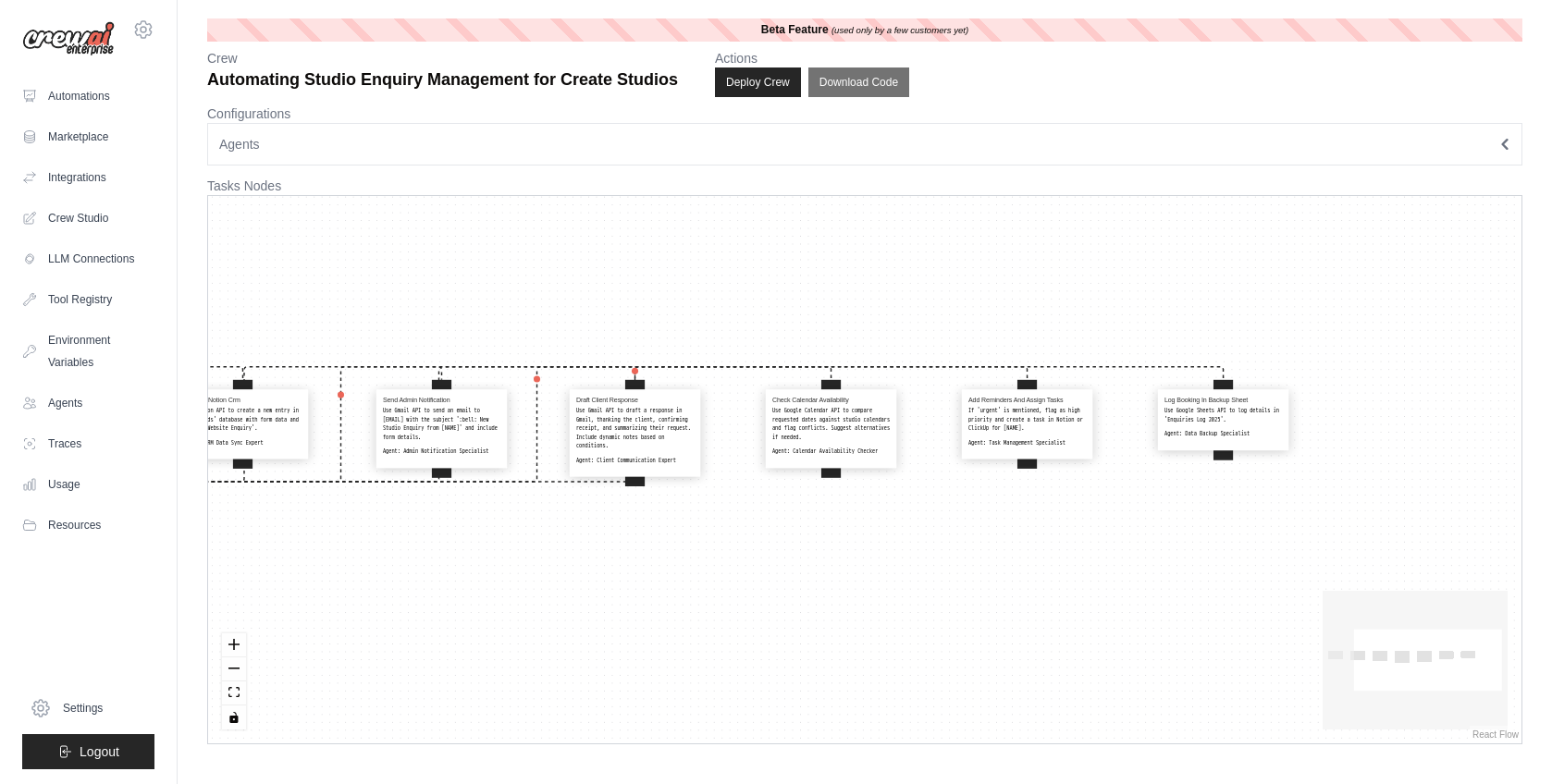 drag, startPoint x: 573, startPoint y: 312, endPoint x: 573, endPoint y: 348, distance: 36 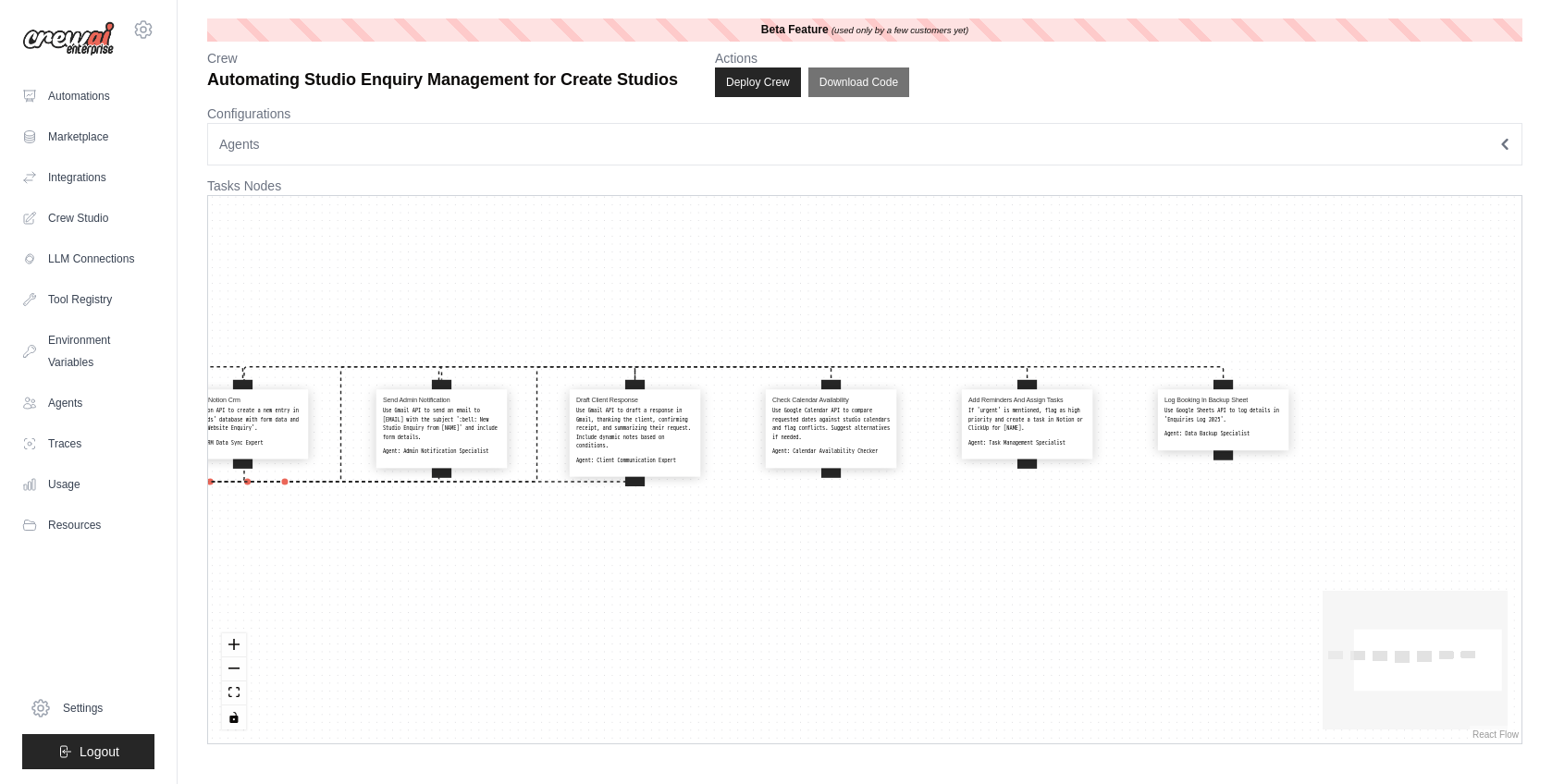 click on "Capture Form Submissions Use ScrapeWebsiteTool to extract data from Tally.so form on {website_url}. Agent:   Form Processing Specialist Sync To Notion Crm Use Notion API to create a new entry in the 'Leads' database with form data and tag as 'Website Enquiry'. Agent:   CRM Data Sync Expert Send Admin Notification Use Gmail API to send an email to {admin_email} with the subject ':bell: New Studio Enquiry from {Name}' and include form details. Agent:   Admin Notification Specialist Draft Client Response Use Gmail API to draft a response in Gmail, thanking the client, confirming receipt, and summarizing their request. Include dynamic notes based on conditions. Agent:   Client Communication Expert Check Calendar Availability Use Google Calendar API to compare requested dates against studio calendars and flag conflicts. Suggest alternatives if needed. Agent:   Calendar Availability Checker Add Reminders And Assign Tasks Agent:   Task Management Specialist Log Booking In Backup Sheet Agent:   Data Backup Specialist" at bounding box center (865, 470) 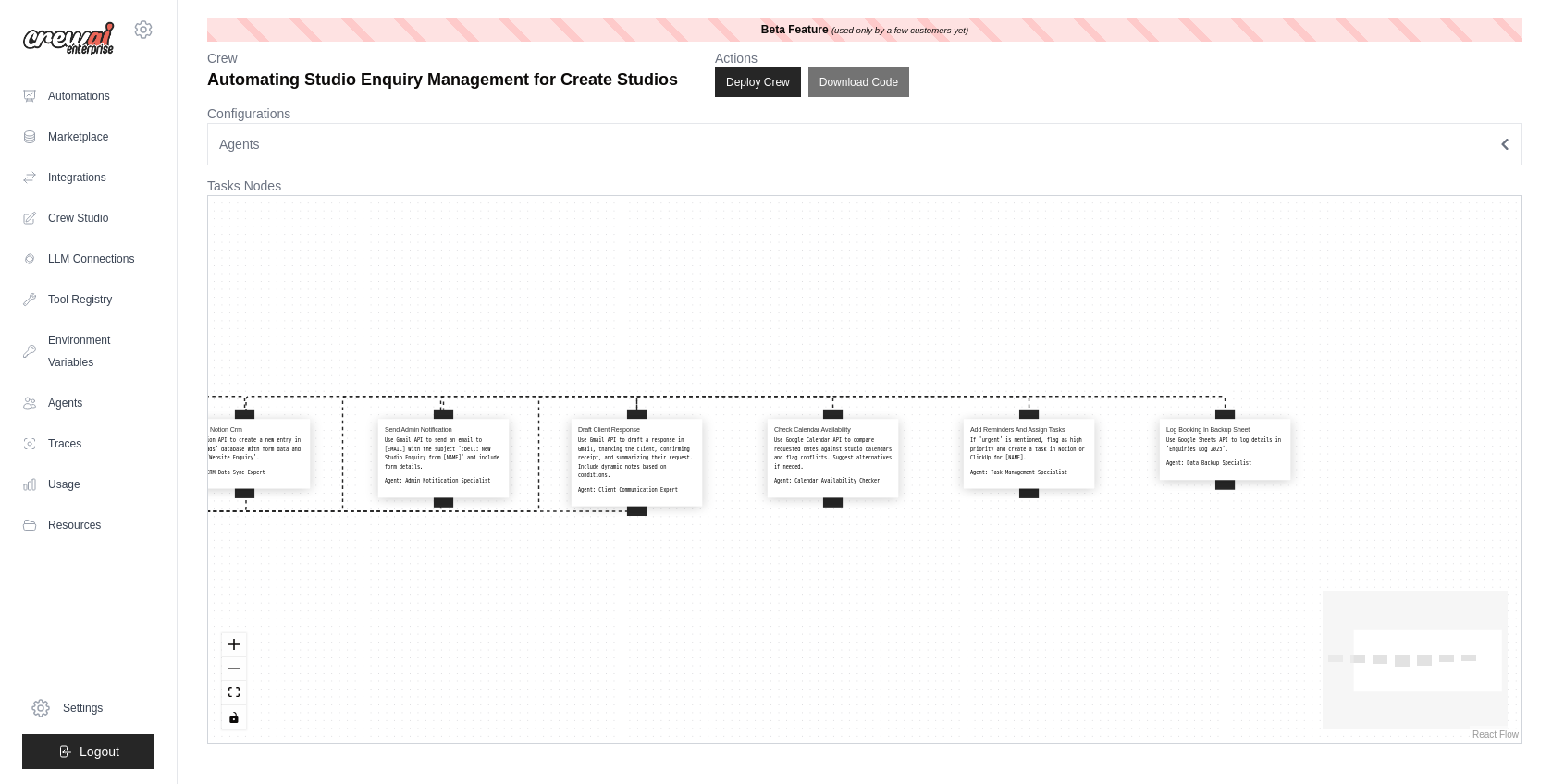 drag, startPoint x: 790, startPoint y: 278, endPoint x: 854, endPoint y: 260, distance: 66.4831 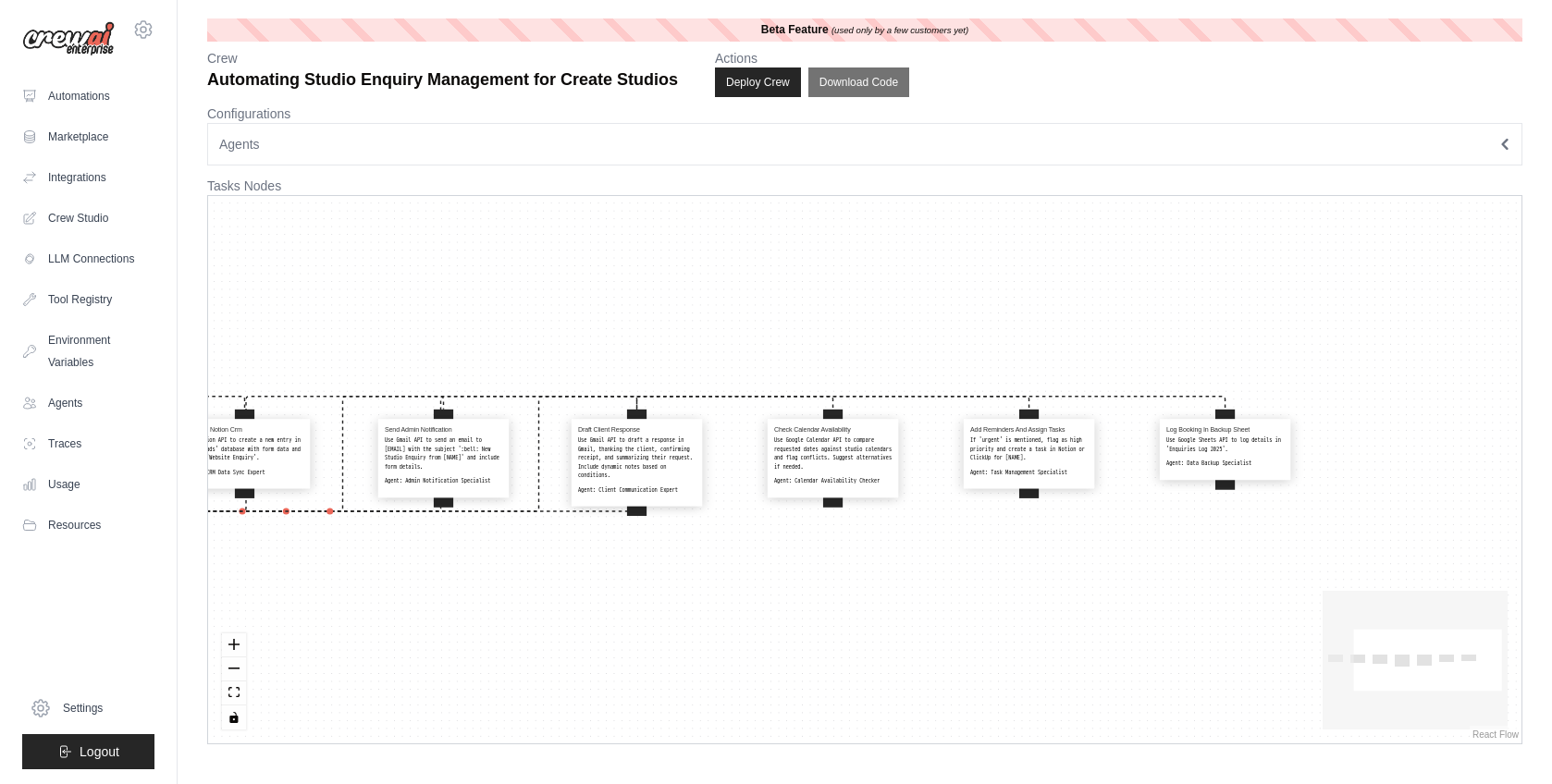click on "Capture Form Submissions Use ScrapeWebsiteTool to extract data from Tally.so form on {website_url}. Agent:   Form Processing Specialist Sync To Notion Crm Use Notion API to create a new entry in the 'Leads' database with form data and tag as 'Website Enquiry'. Agent:   CRM Data Sync Expert Send Admin Notification Use Gmail API to send an email to {admin_email} with the subject ':bell: New Studio Enquiry from {Name}' and include form details. Agent:   Admin Notification Specialist Draft Client Response Use Gmail API to draft a response in Gmail, thanking the client, confirming receipt, and summarizing their request. Include dynamic notes based on conditions. Agent:   Client Communication Expert Check Calendar Availability Use Google Calendar API to compare requested dates against studio calendars and flag conflicts. Suggest alternatives if needed. Agent:   Calendar Availability Checker Add Reminders And Assign Tasks Agent:   Task Management Specialist Log Booking In Backup Sheet Agent:   Data Backup Specialist" at bounding box center [865, 470] 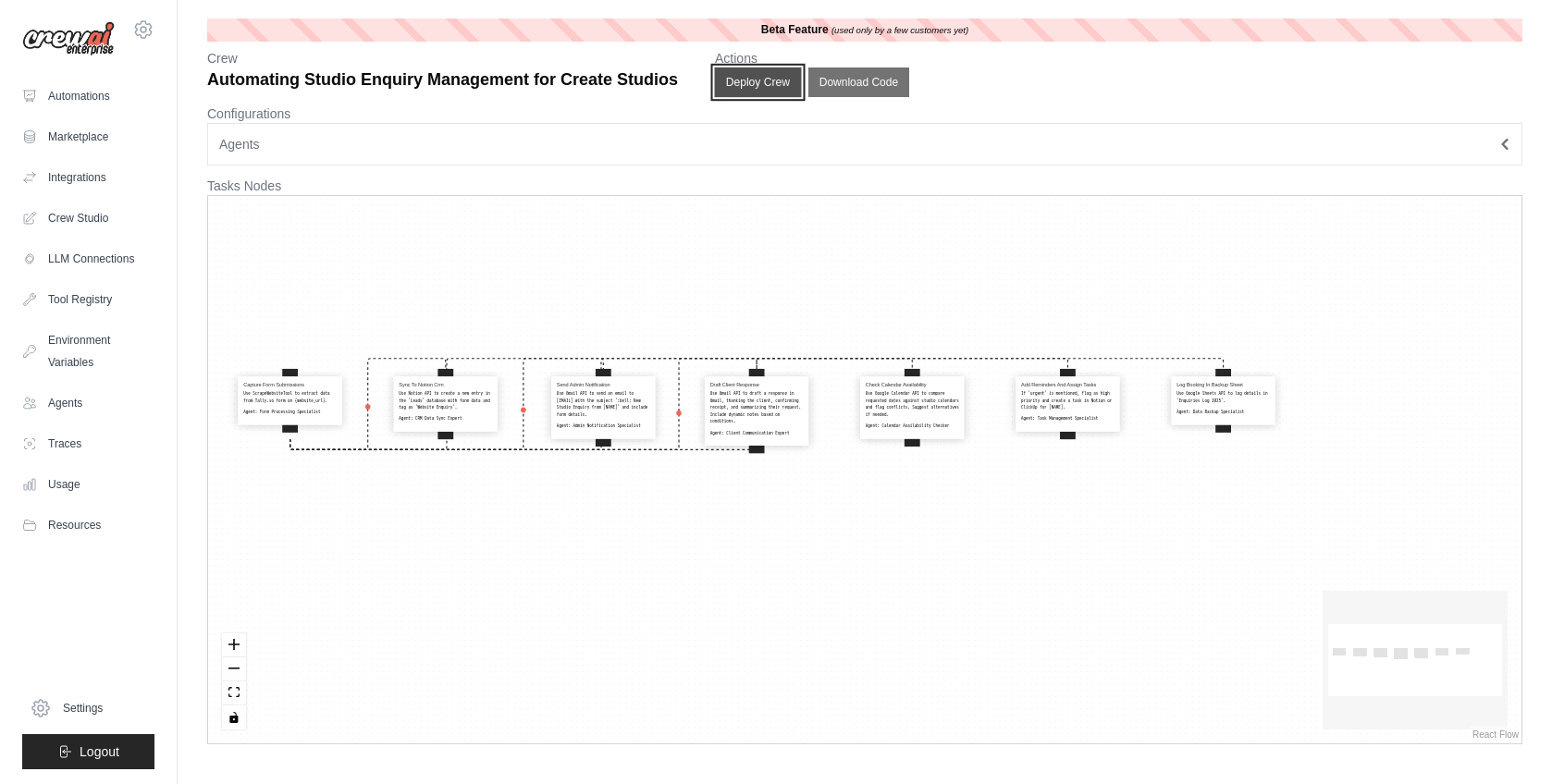 click on "Deploy Crew" at bounding box center [758, 82] 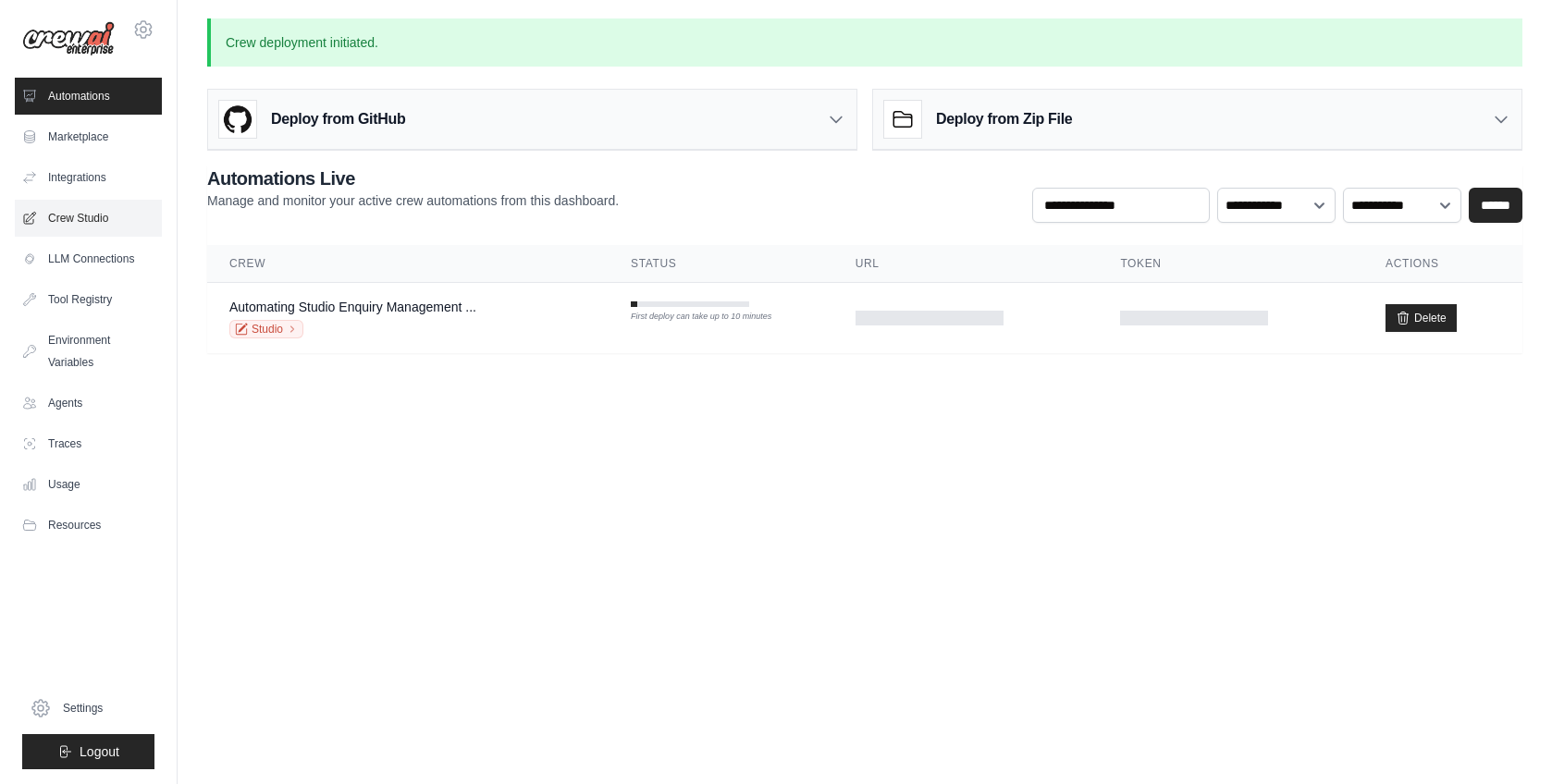 click on "Crew Studio" at bounding box center (88, 218) 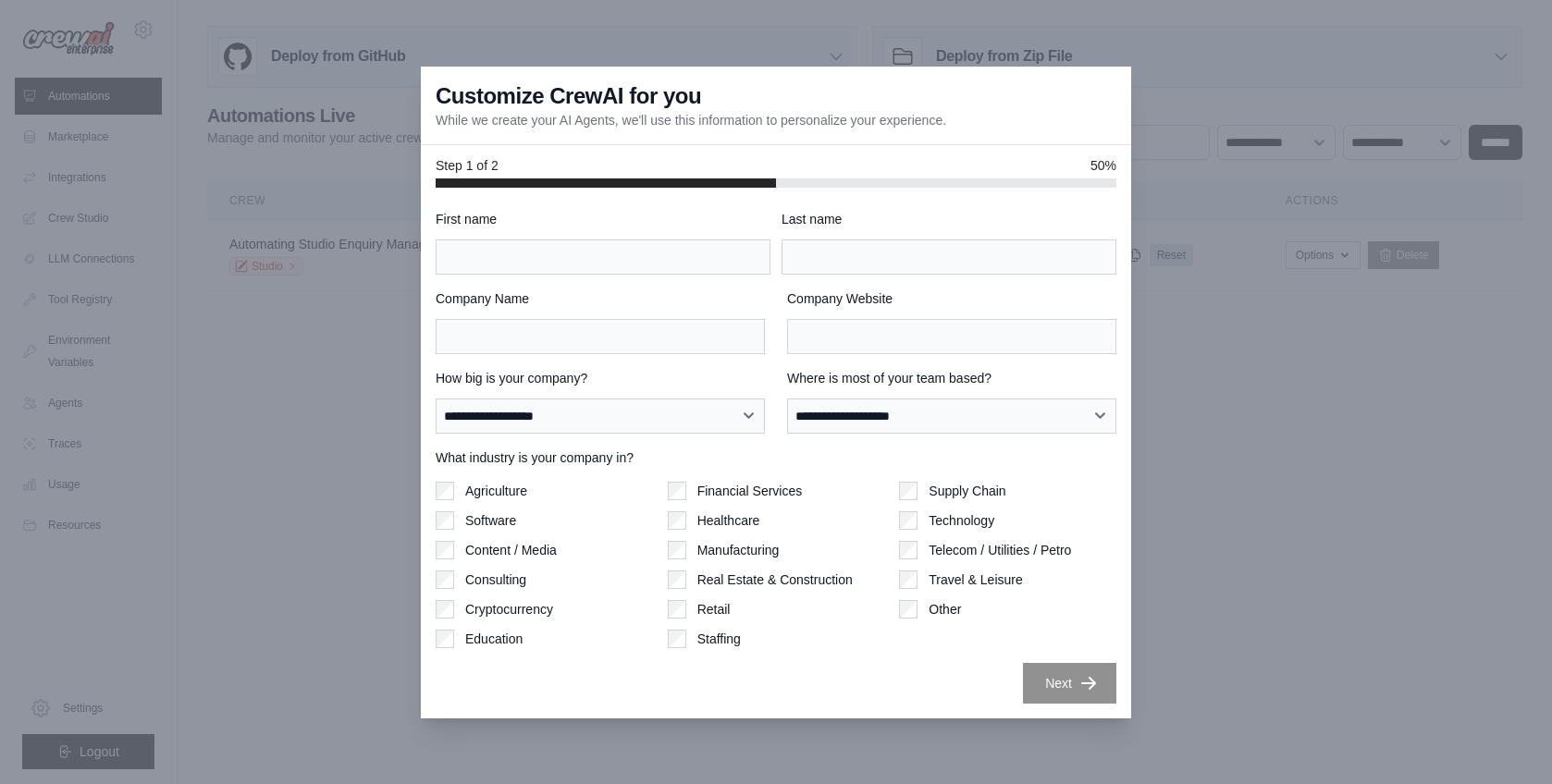 scroll, scrollTop: 0, scrollLeft: 0, axis: both 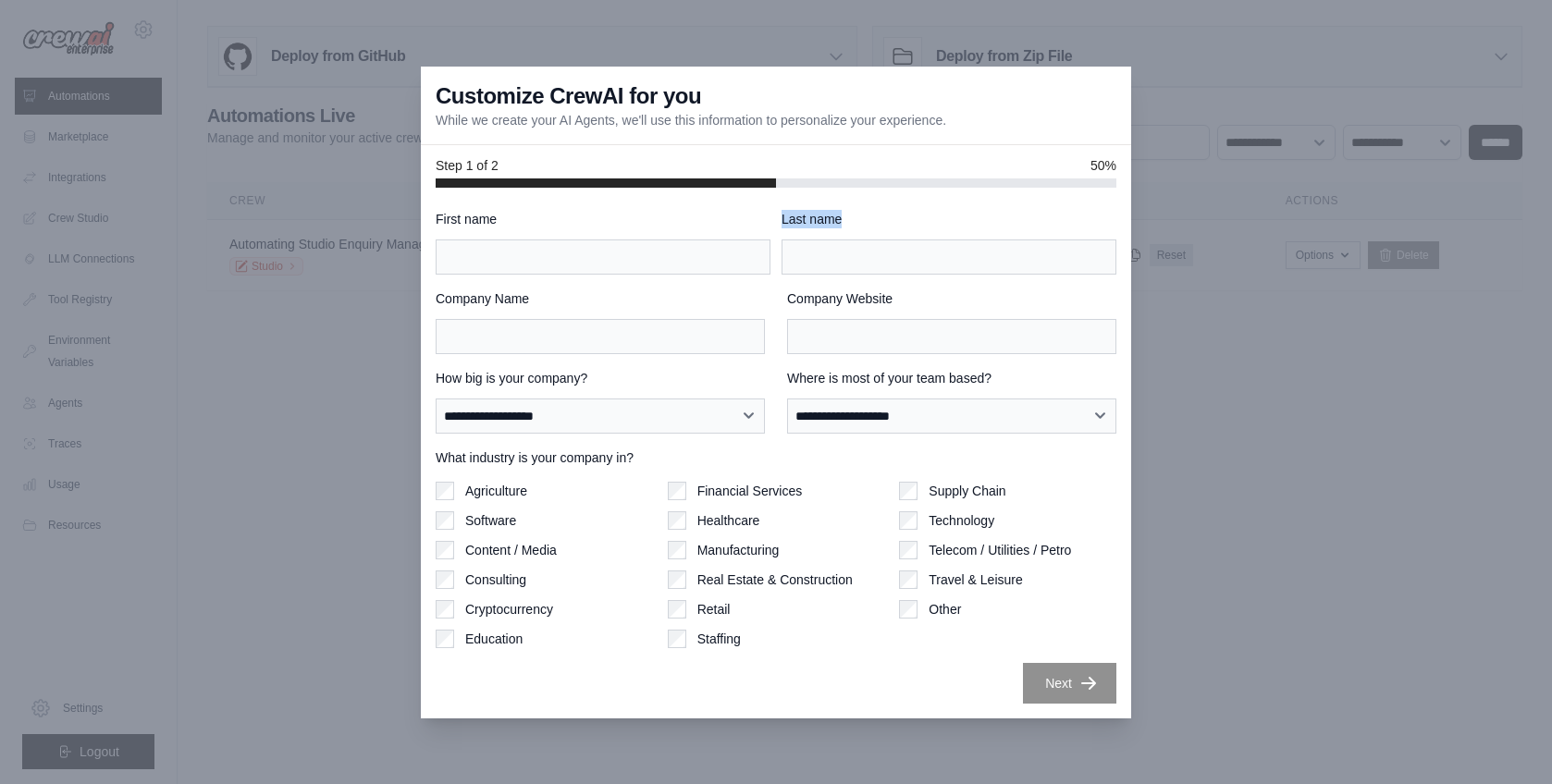click on "First name
Last name
[LAST]
Company Name
[COMPANY]
Company Website
[WEBSITE]
How big is your company?
[SIZE]
[SIZE]
[SIZE]
[SIZE]
[SIZE]
[SIZE]
Where is most of your team based?
[LOCATION]
[LOCATION]
[CITY]
[CITY]
[LOCATION]
[LOCATION]
[LOCATION]
[LOCATION]
What industry is your company in?
Software" at bounding box center (776, 453) 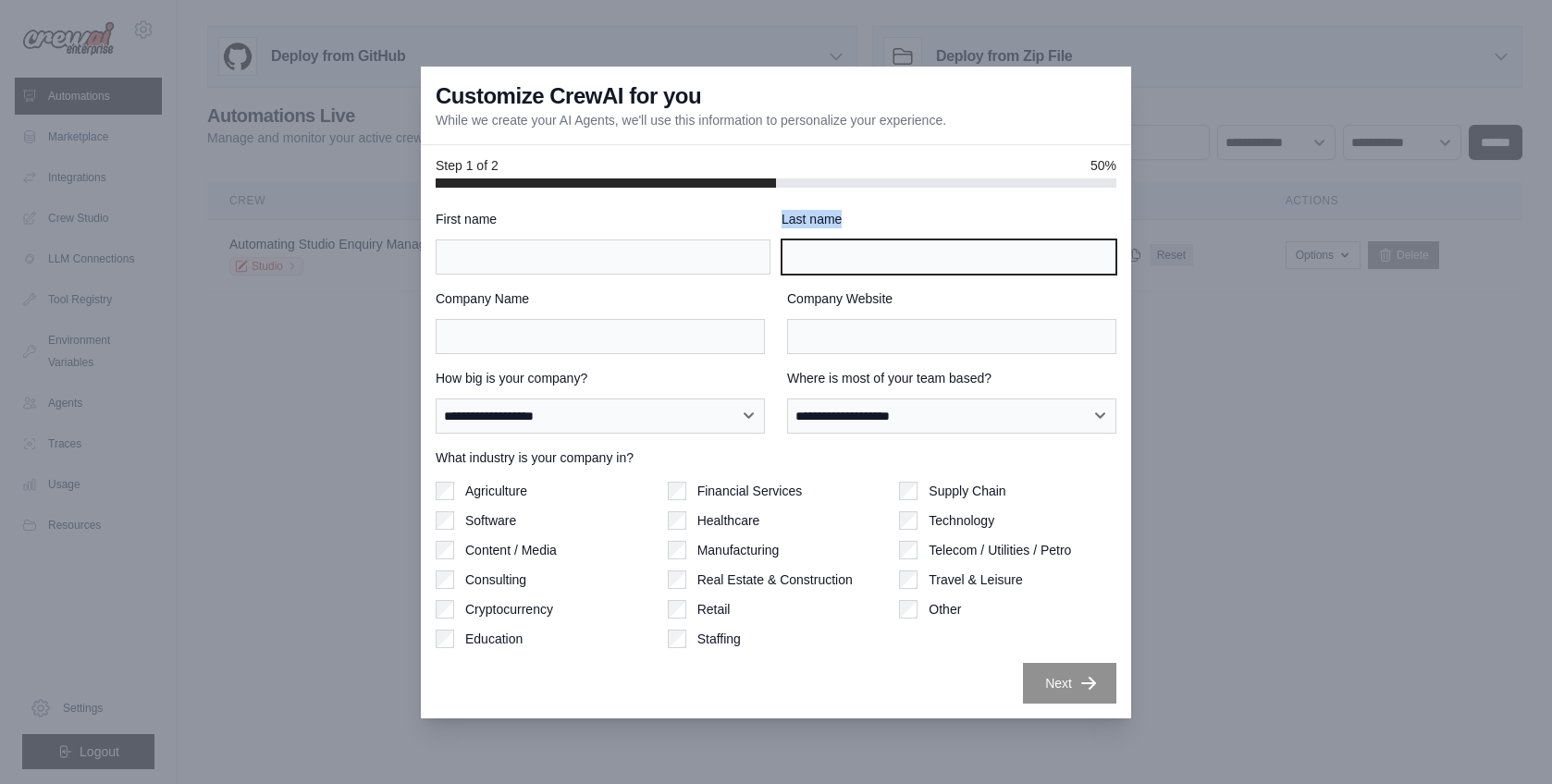 click on "Last name" at bounding box center [949, 257] 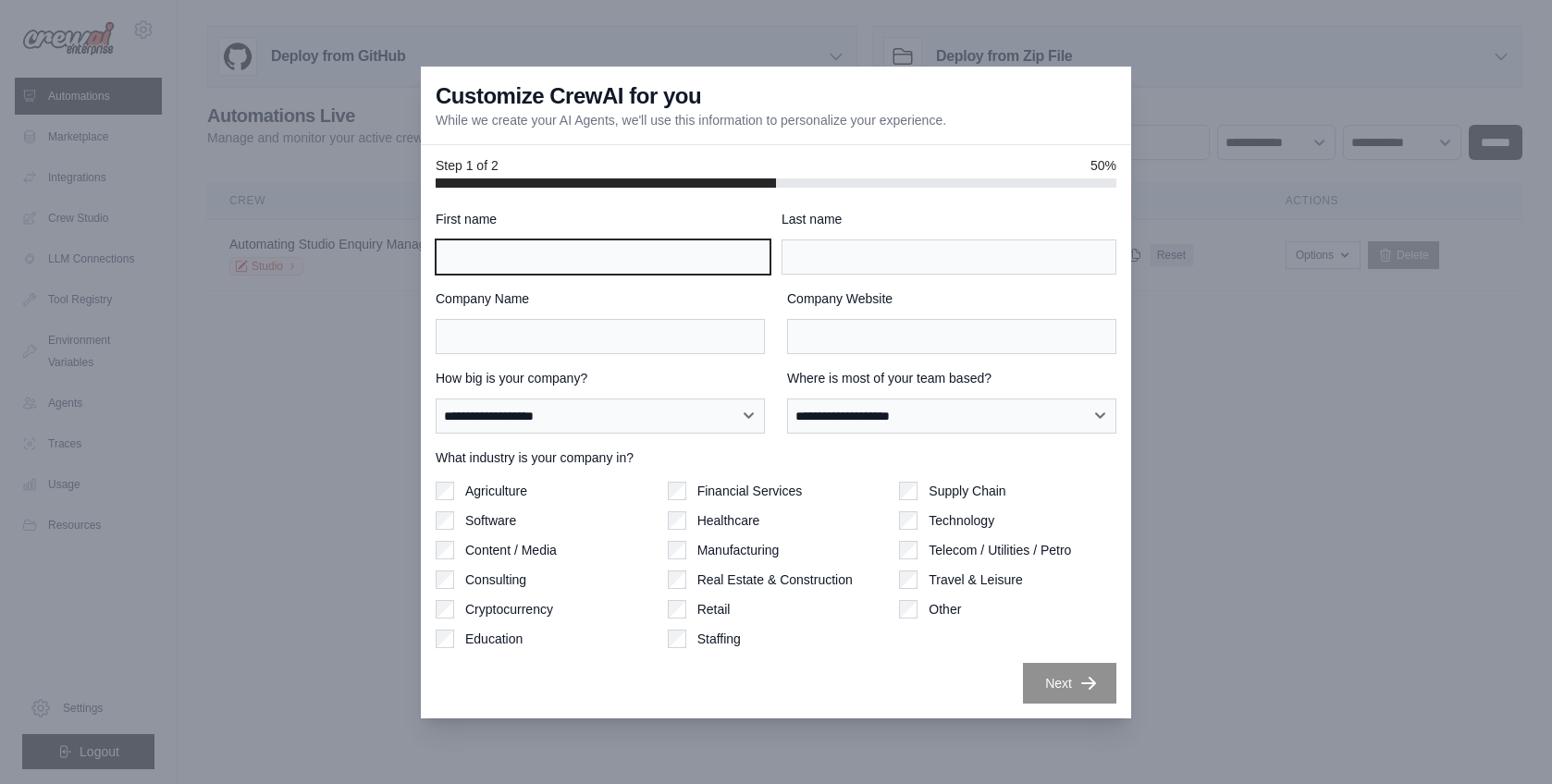 click on "First name" at bounding box center [603, 257] 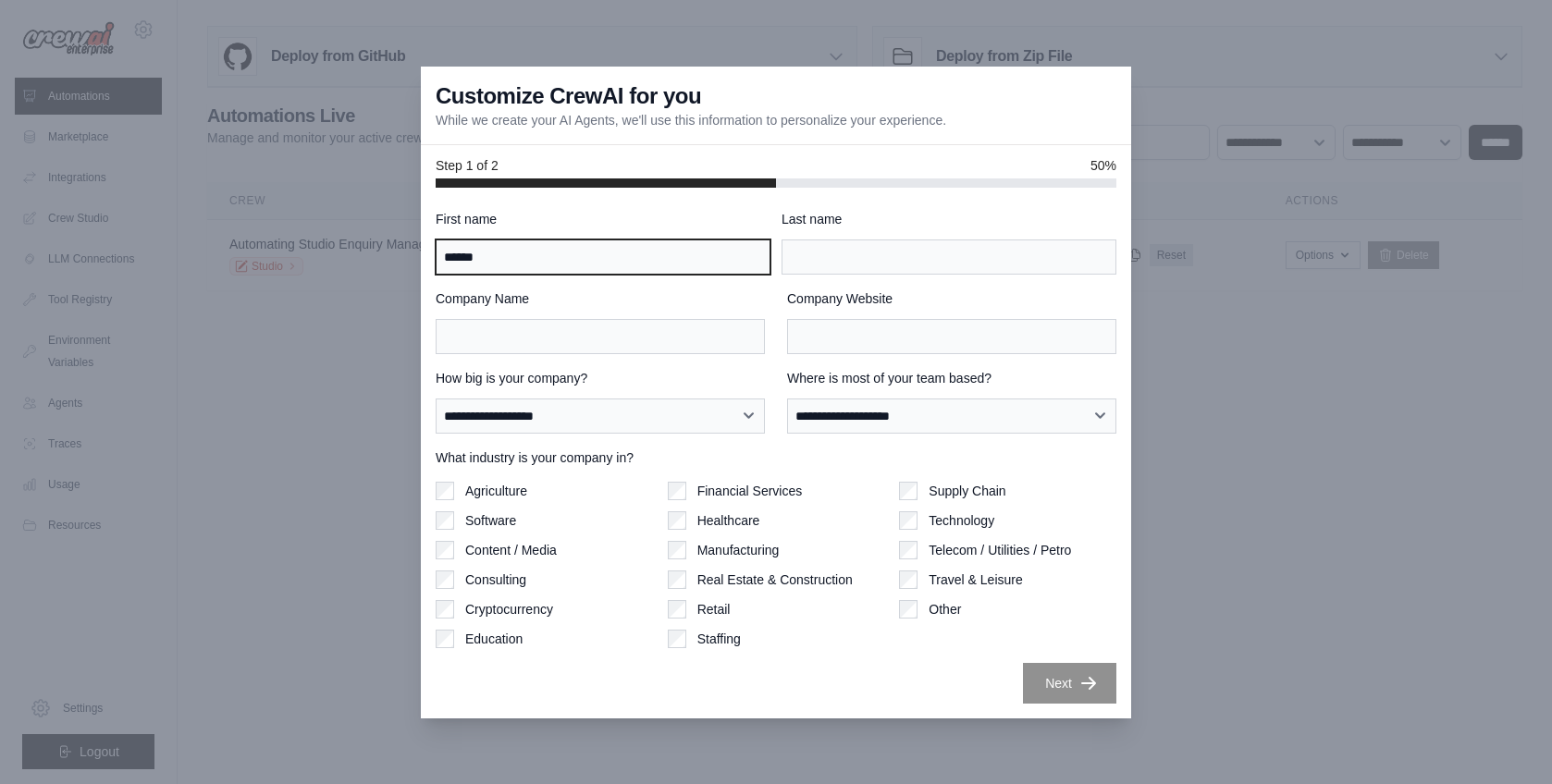 type on "******" 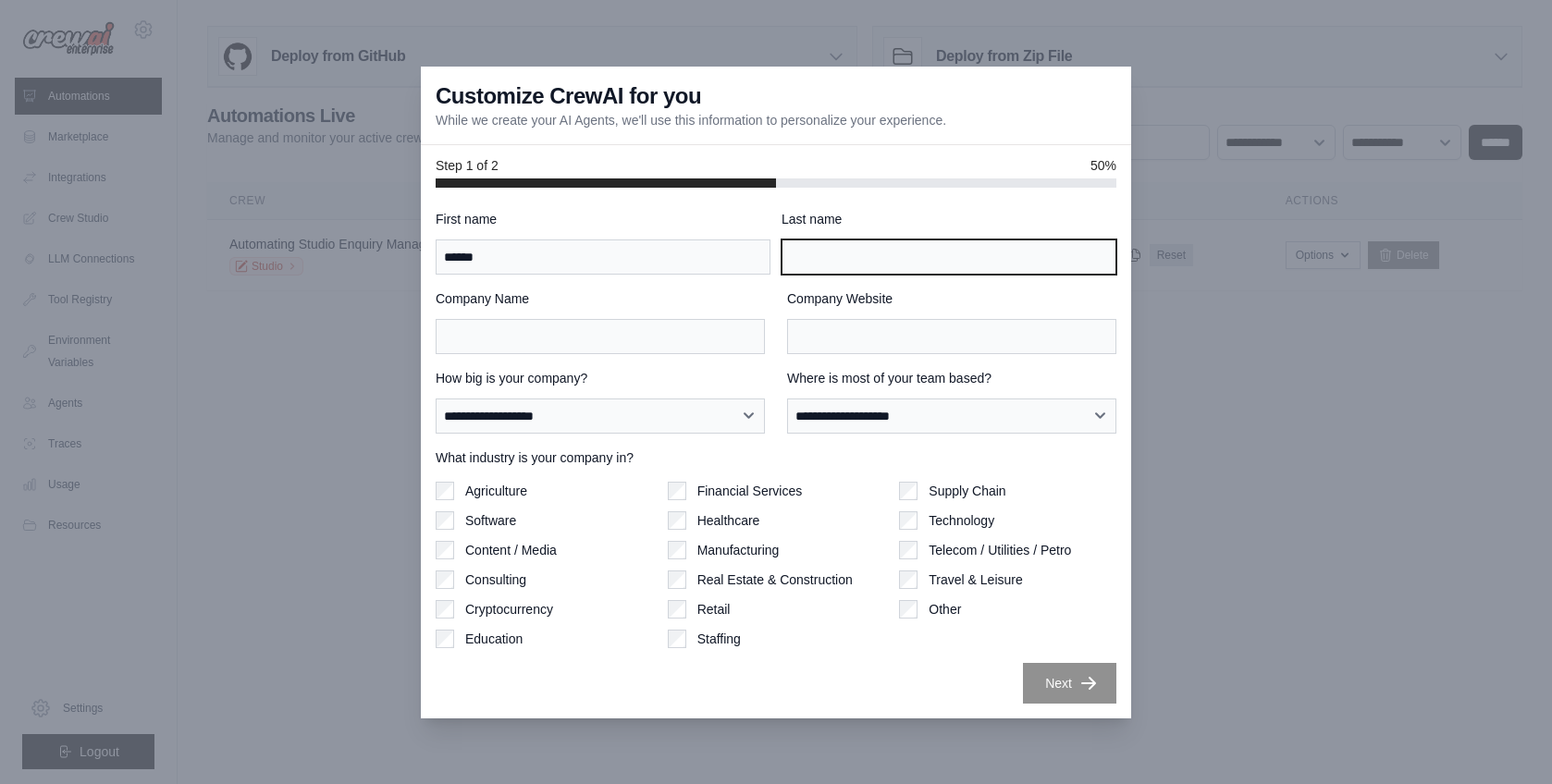 click on "Last name" at bounding box center (949, 257) 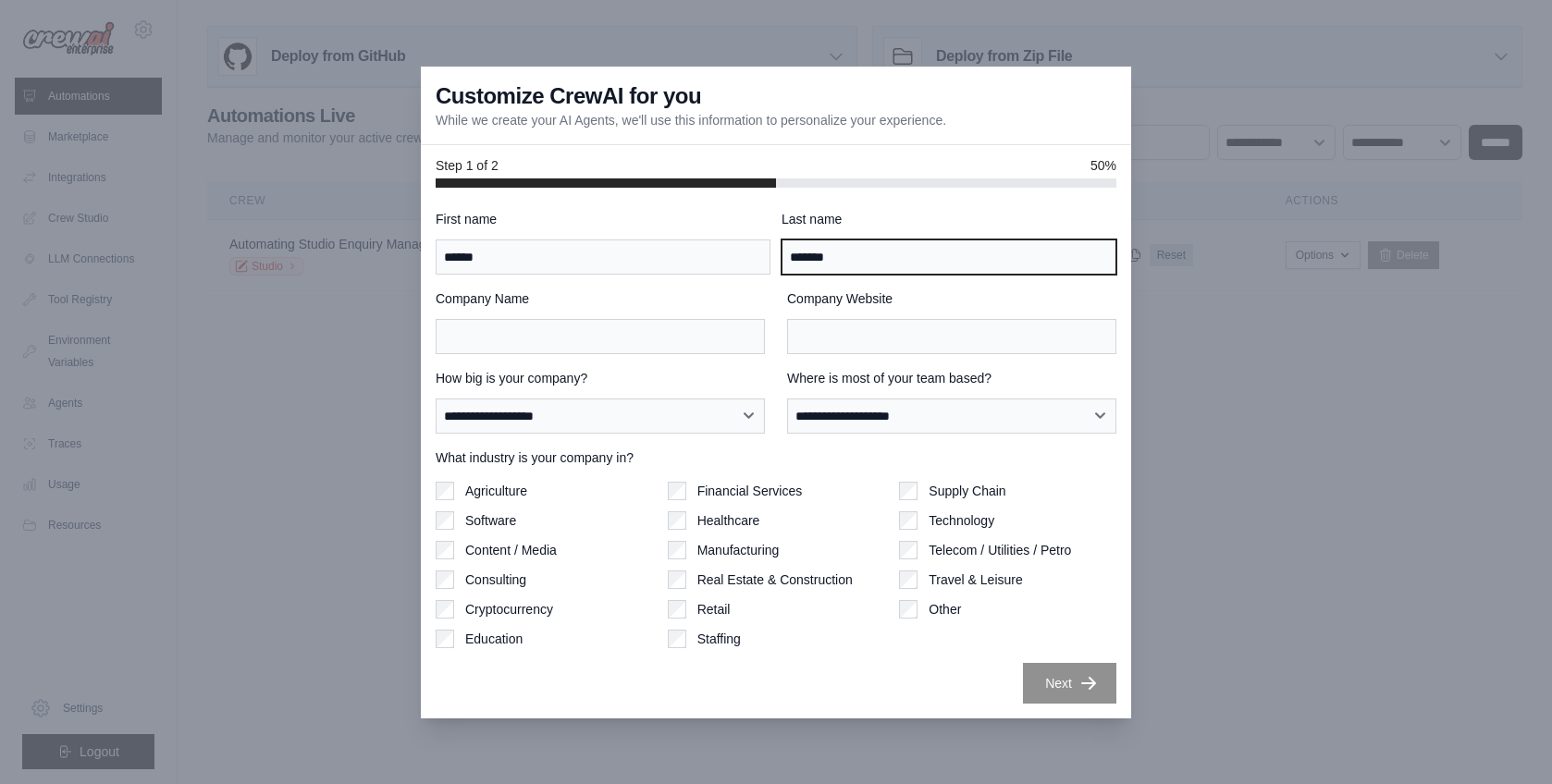type on "*******" 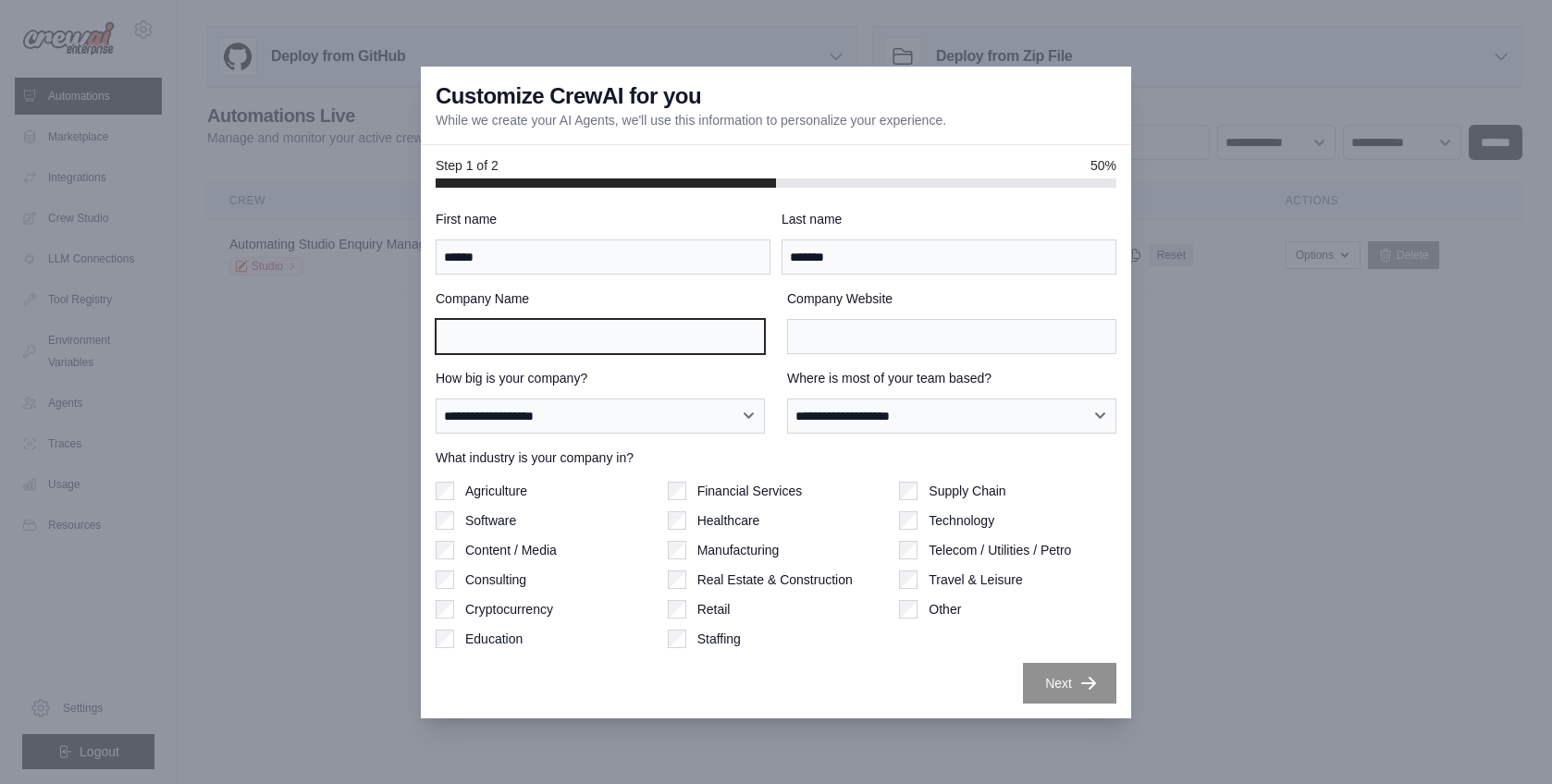 click on "Company Name" at bounding box center (600, 337) 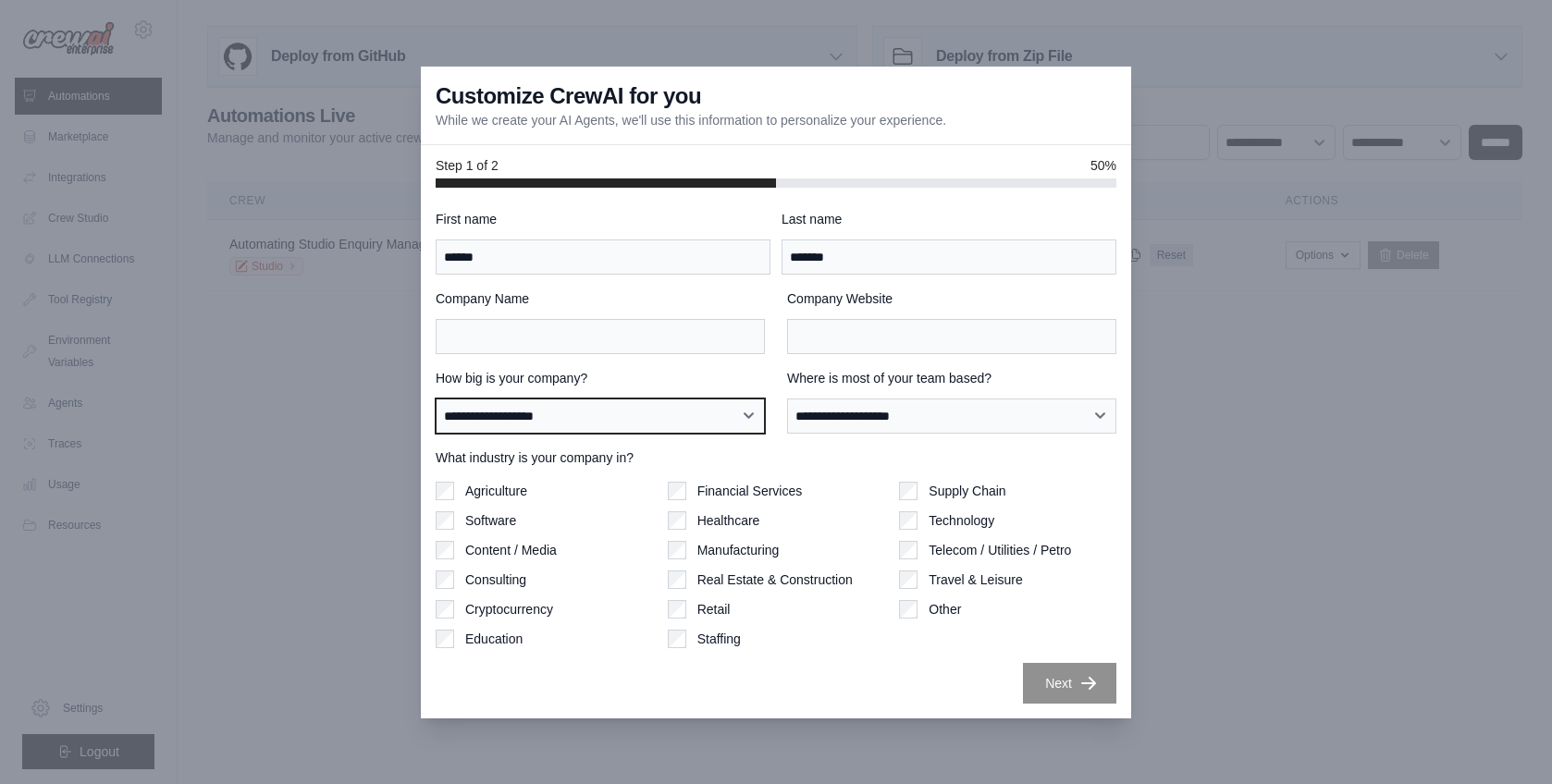 click on "**********" at bounding box center (600, 416) 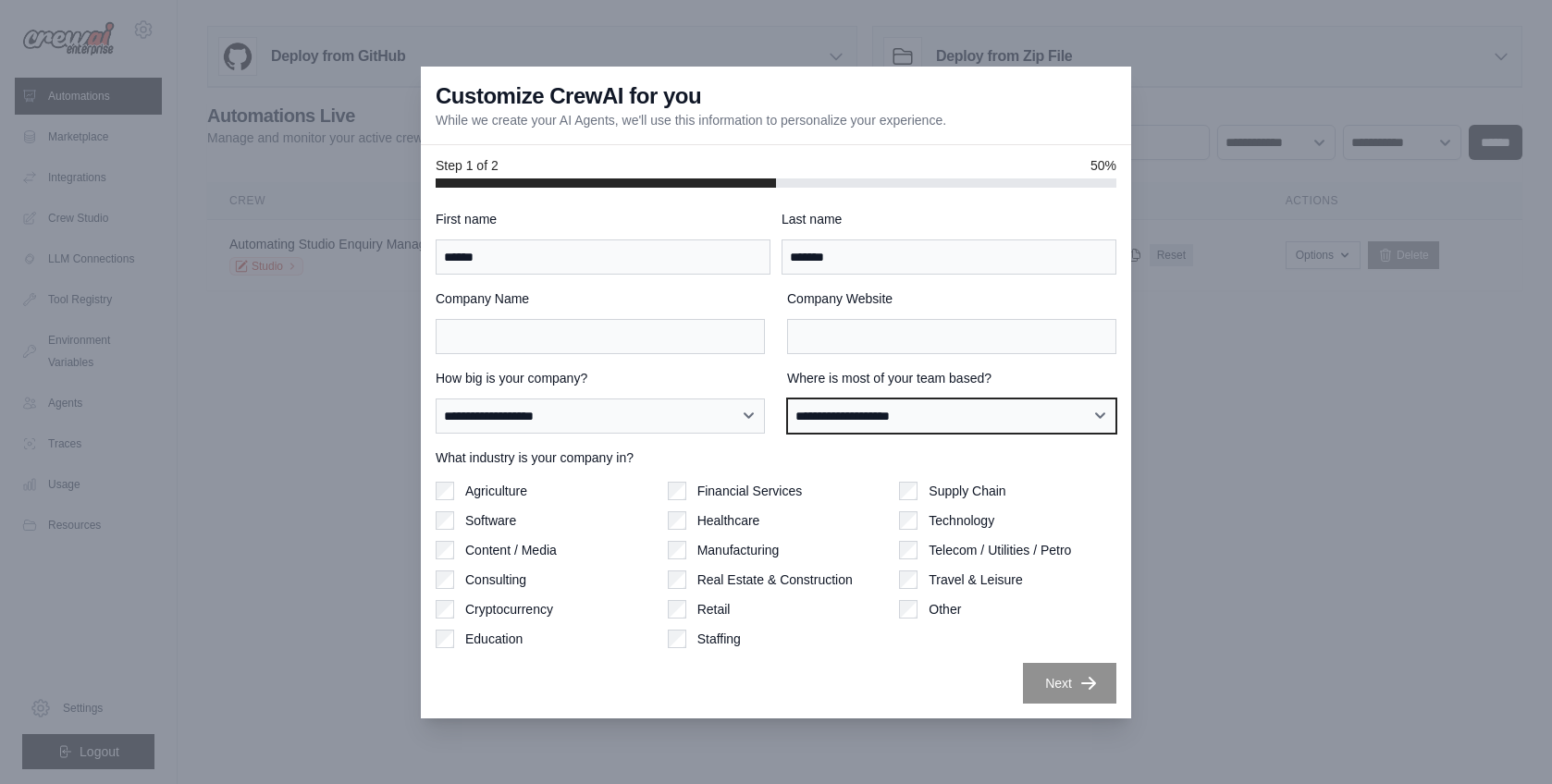 click on "**********" at bounding box center [952, 416] 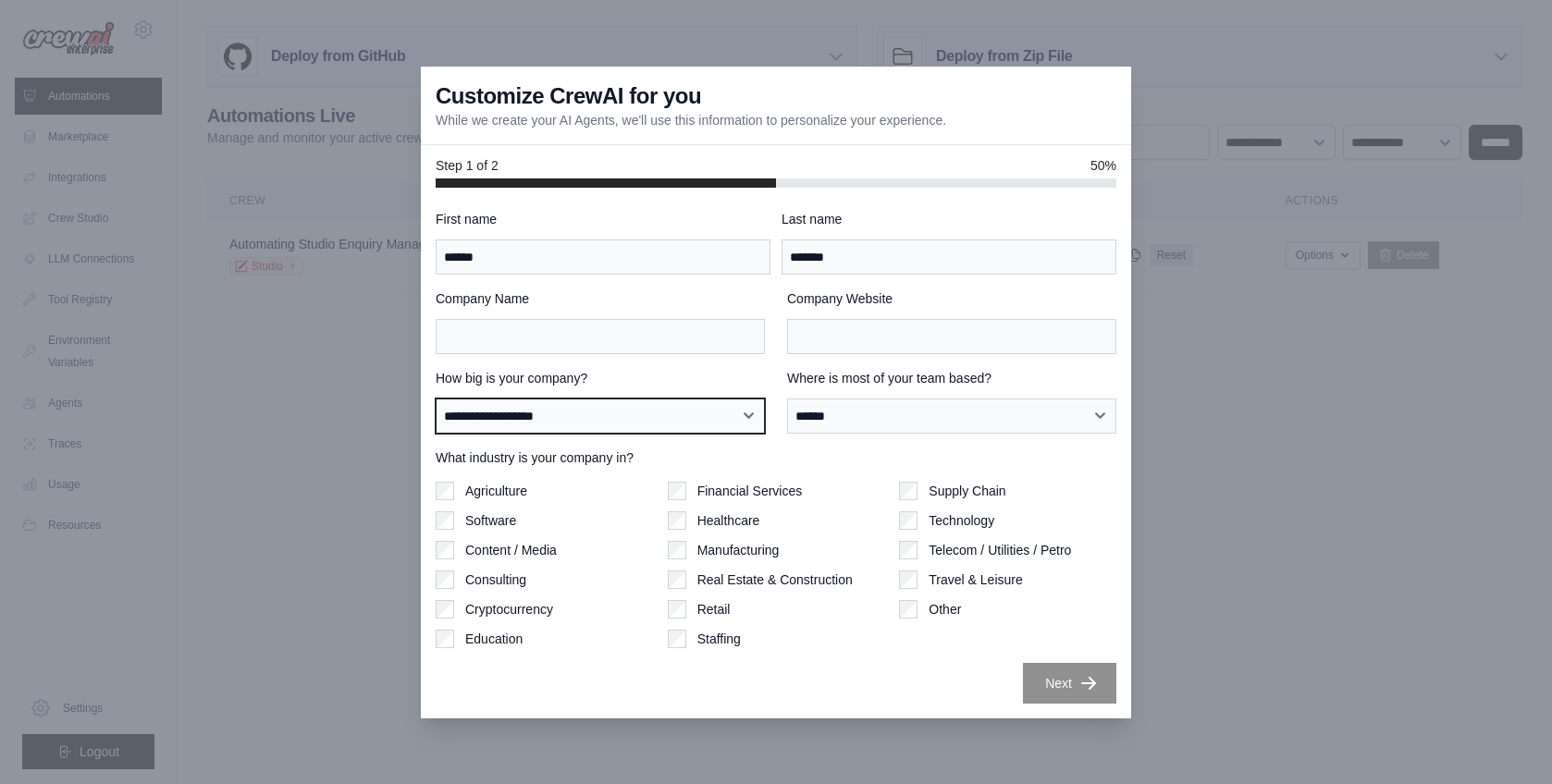 click on "**********" at bounding box center (600, 416) 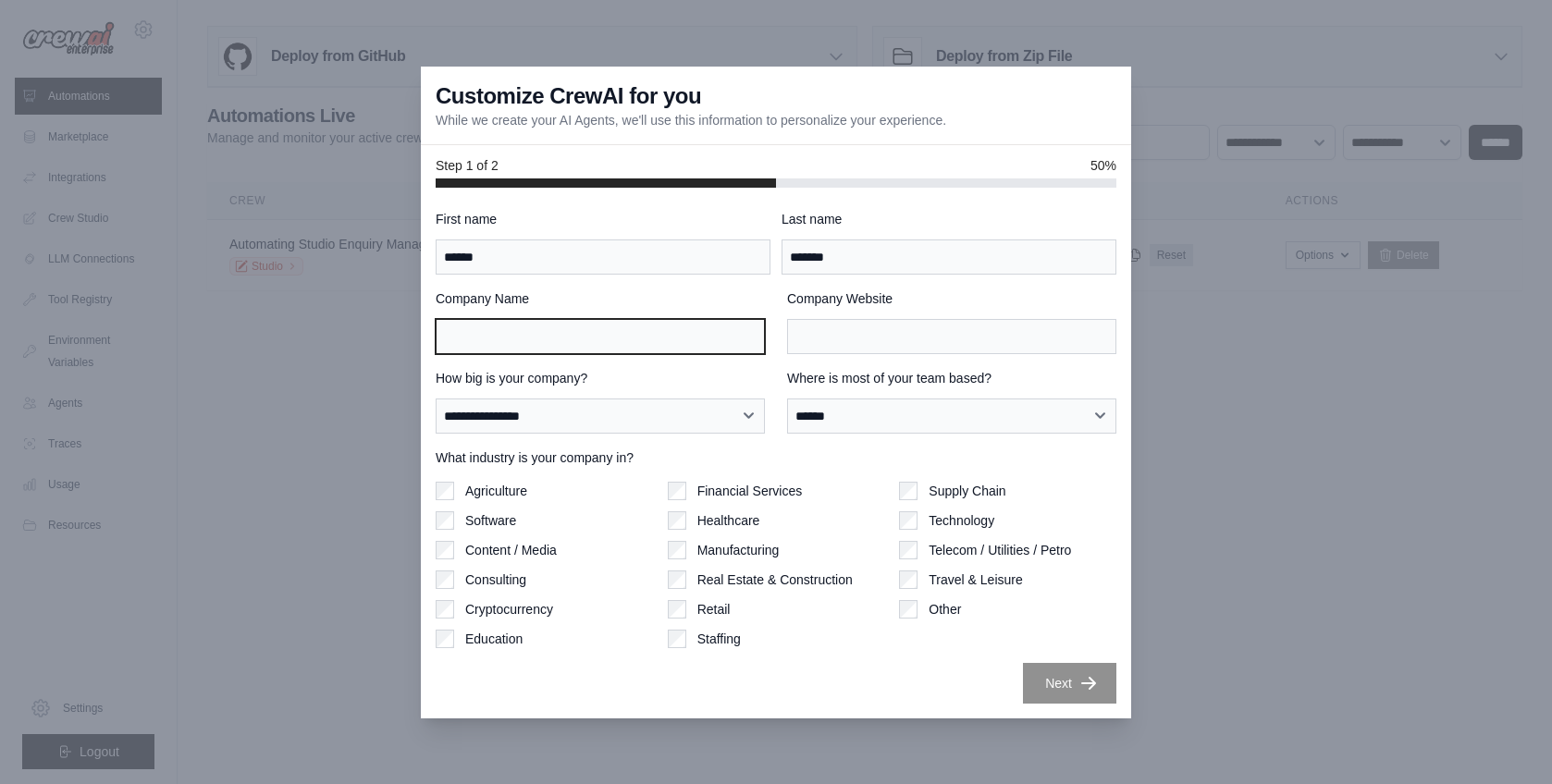 click on "Company Name" at bounding box center (600, 337) 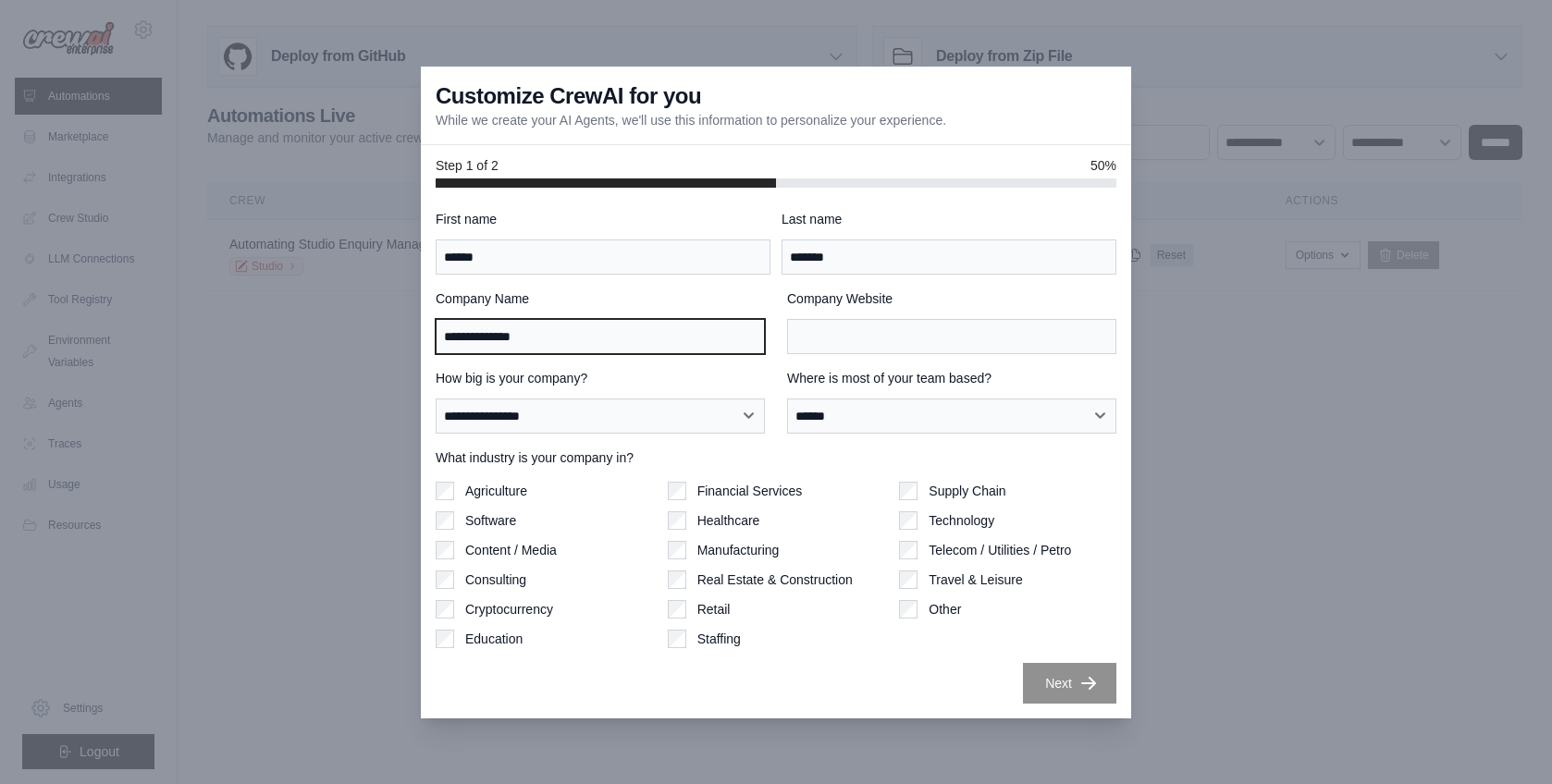 type on "**********" 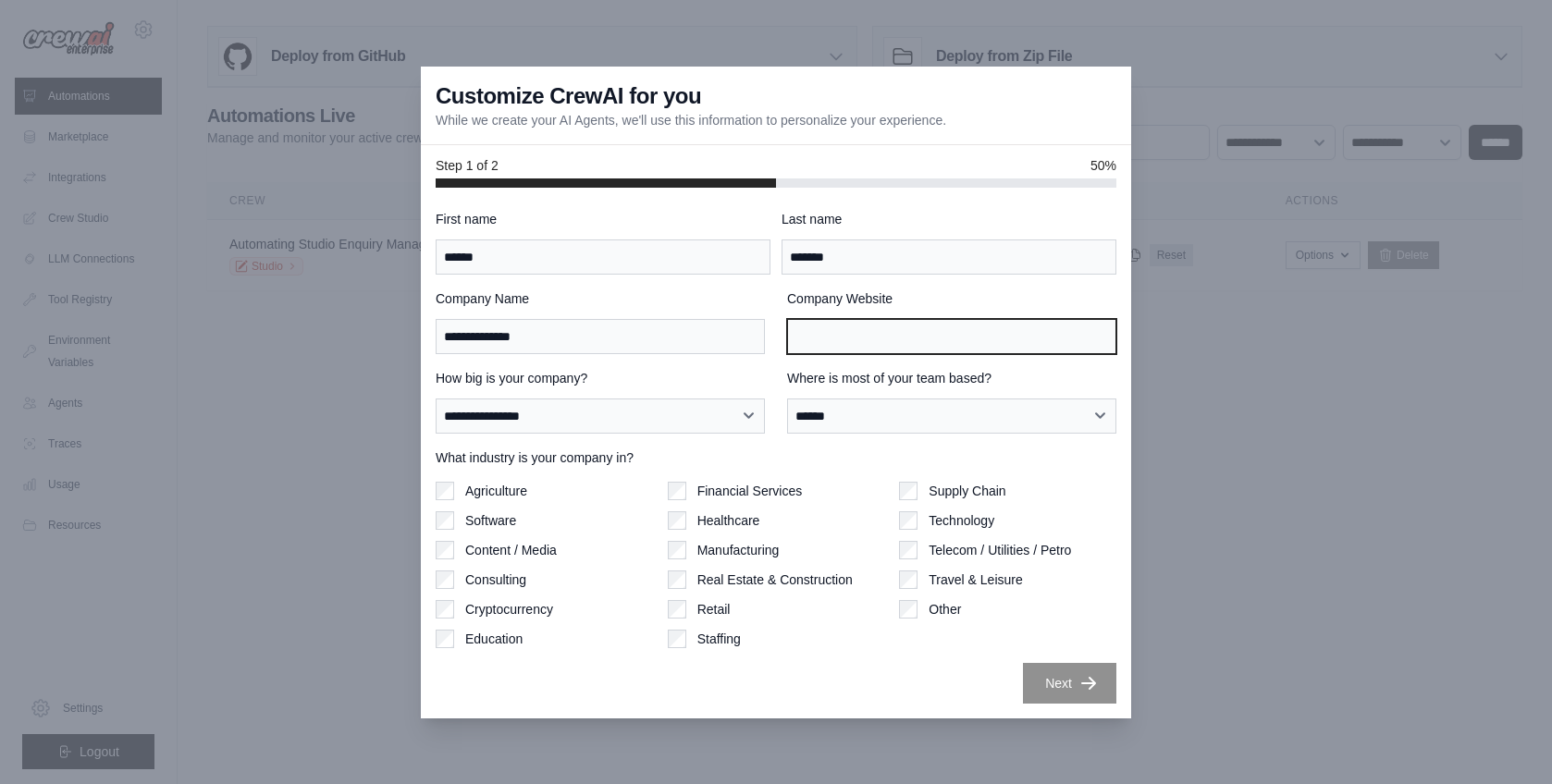 click on "Company Website" at bounding box center [952, 337] 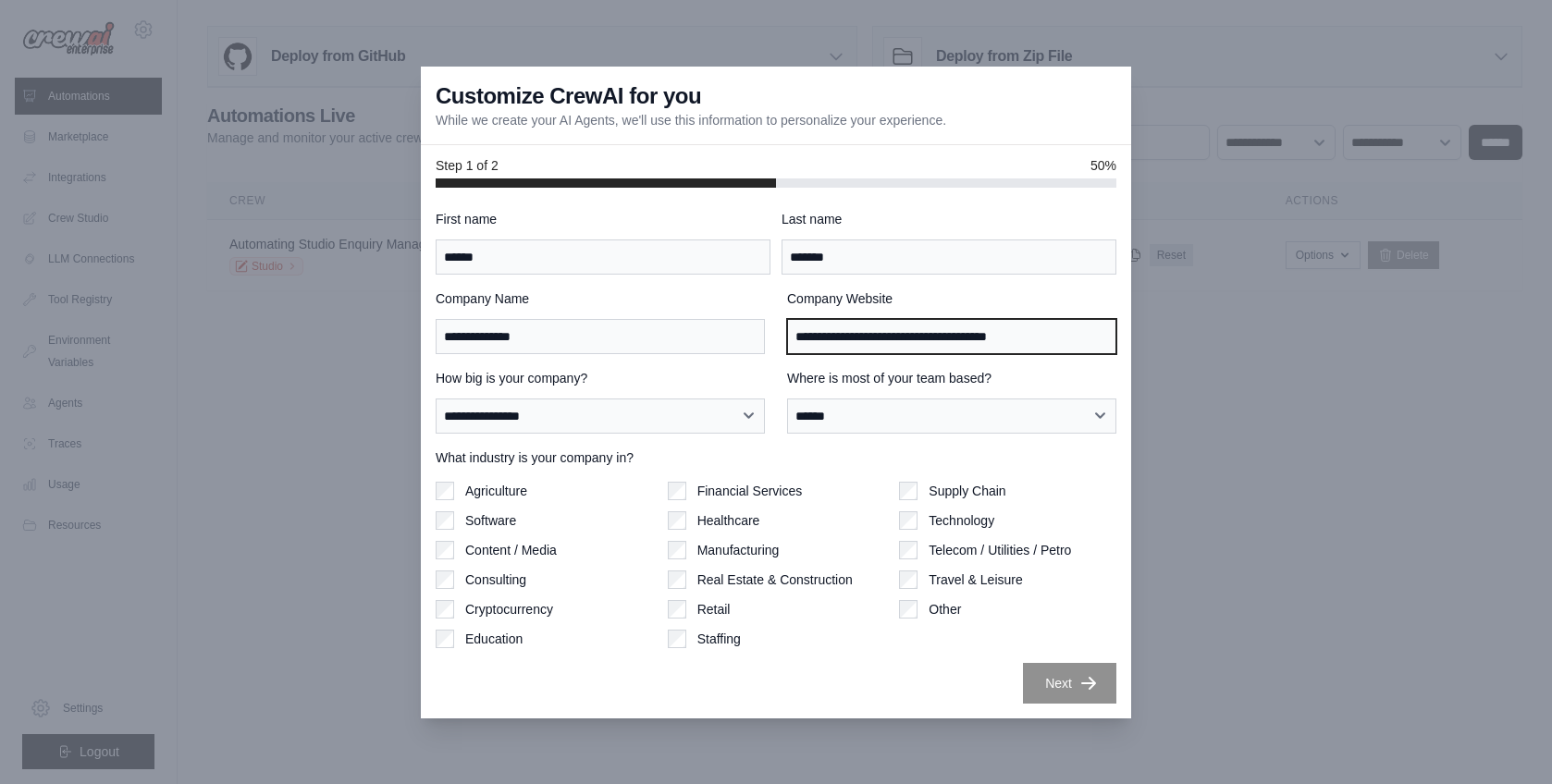 type on "**********" 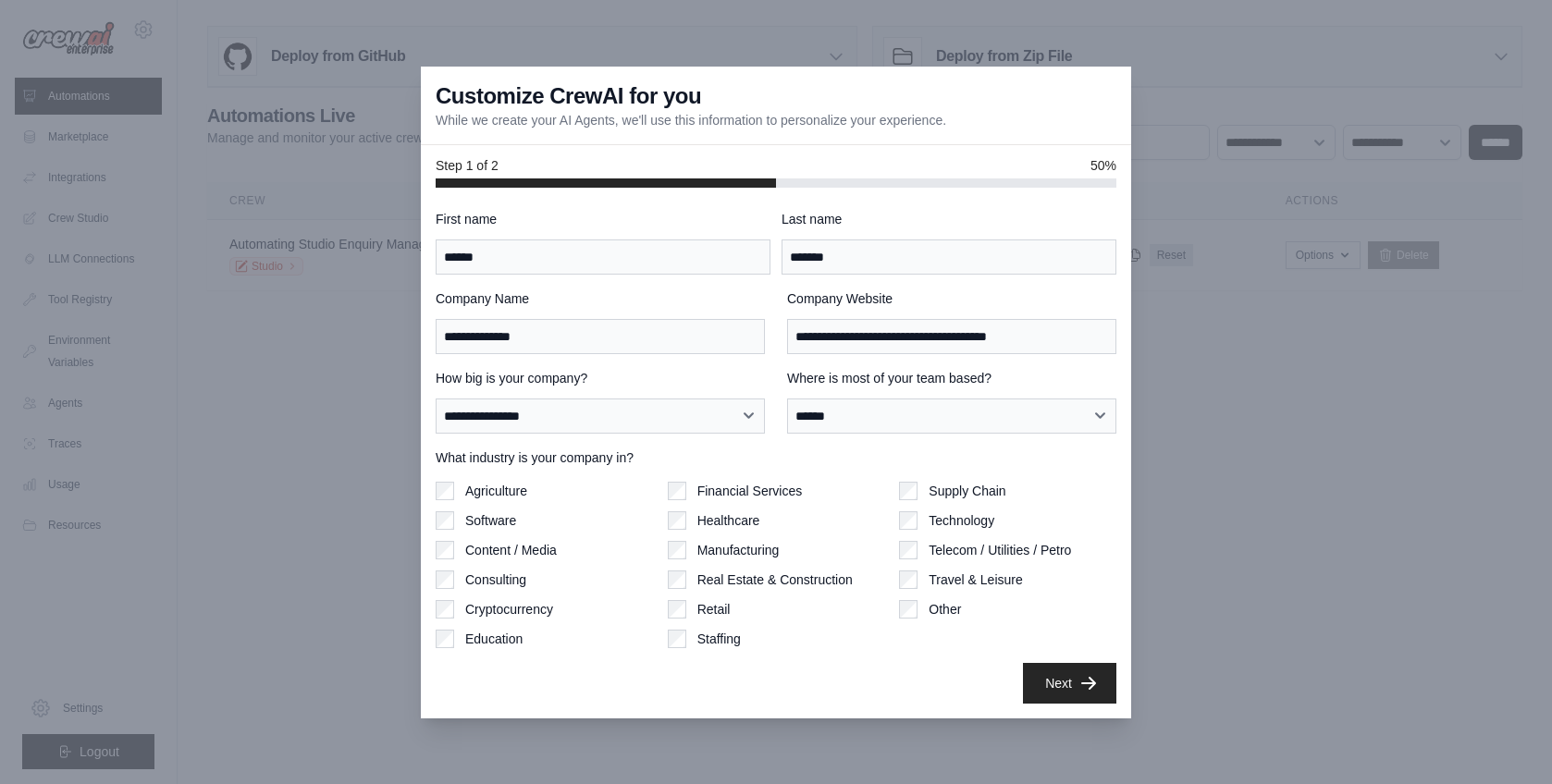 click on "Supply Chain" at bounding box center (1007, 491) 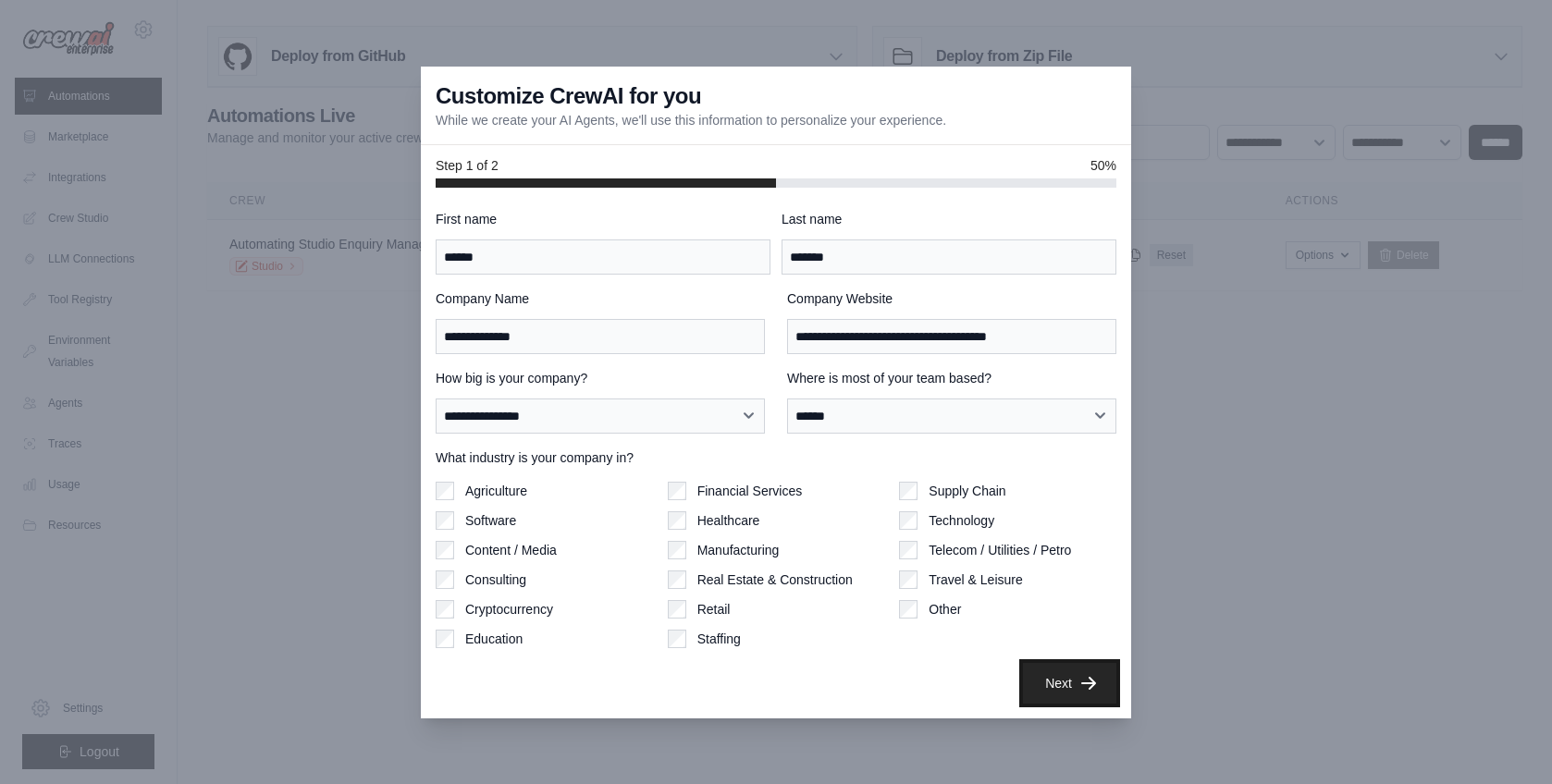 click on "Next" at bounding box center [1069, 683] 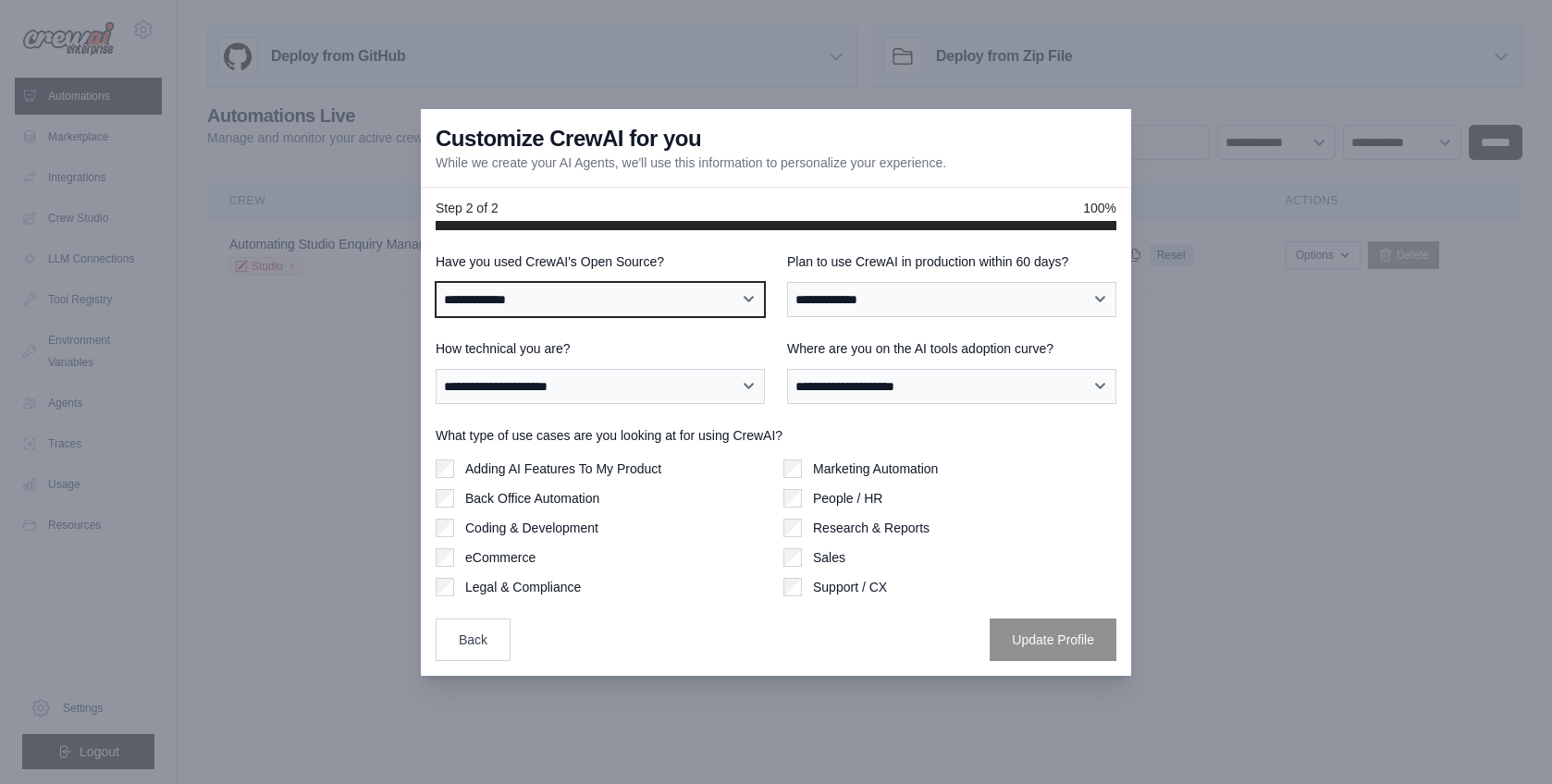 click on "**********" at bounding box center [600, 300] 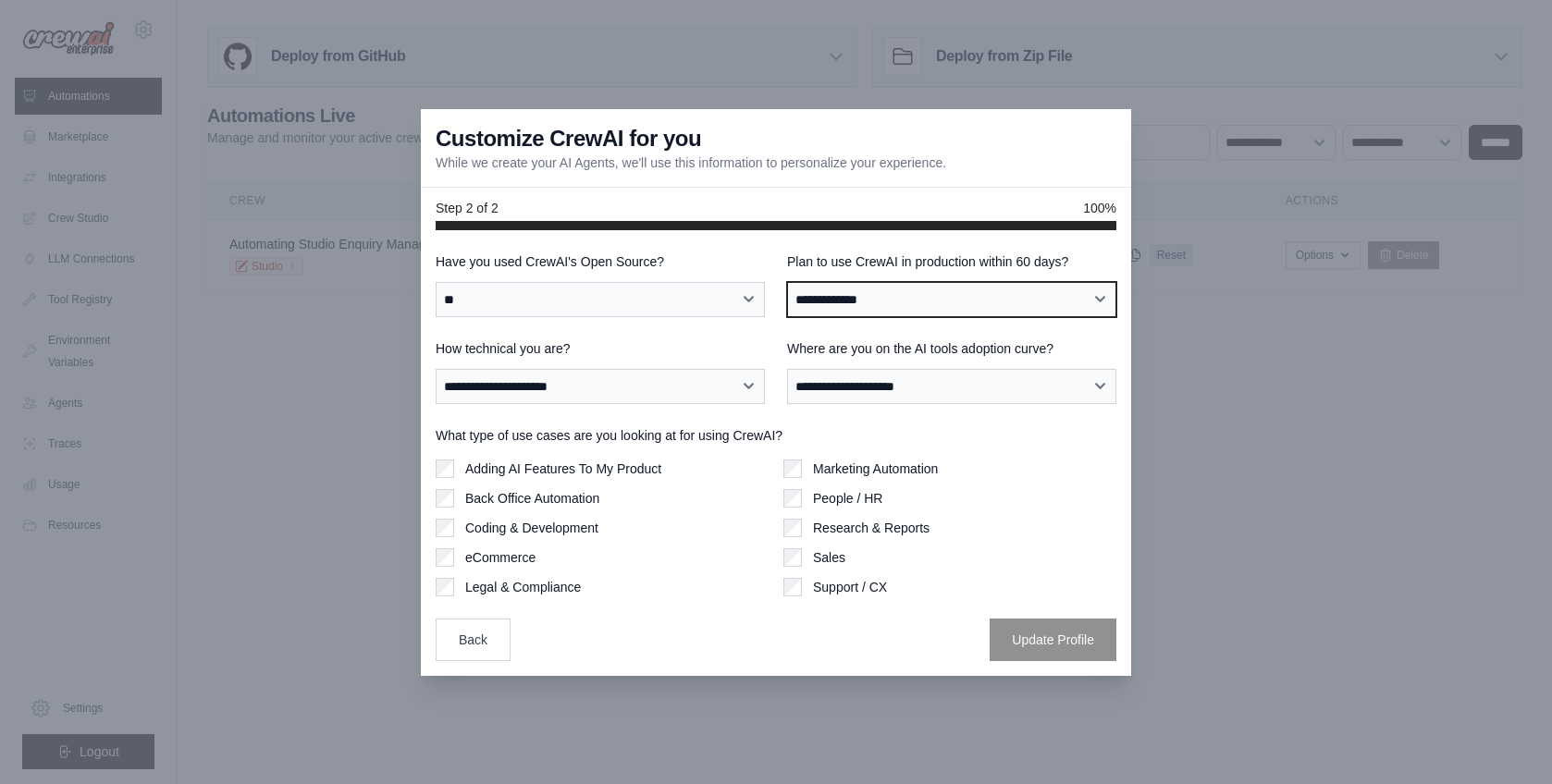 click on "**********" at bounding box center (952, 300) 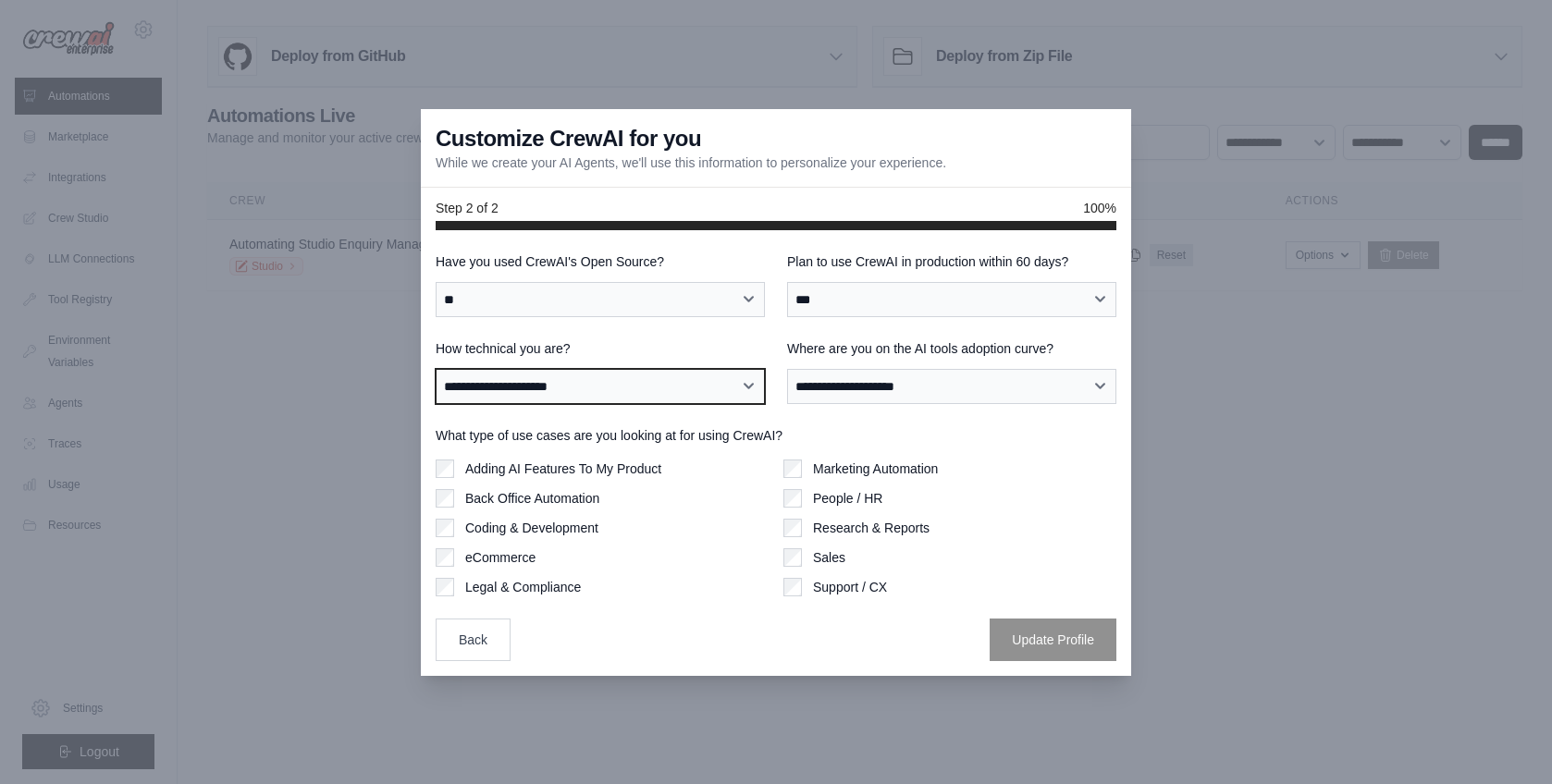 click on "**********" at bounding box center (600, 386) 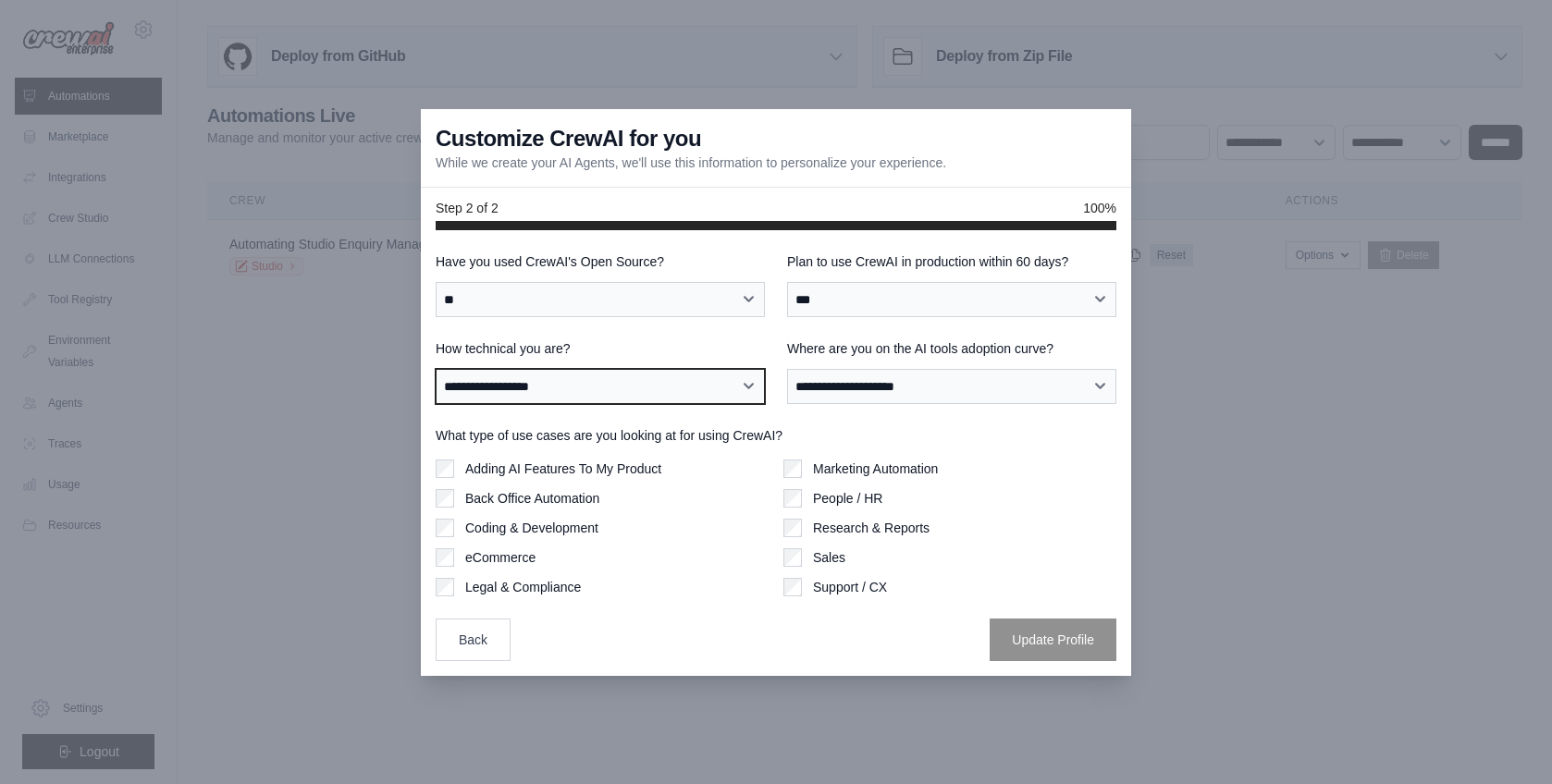 click on "**********" at bounding box center [600, 386] 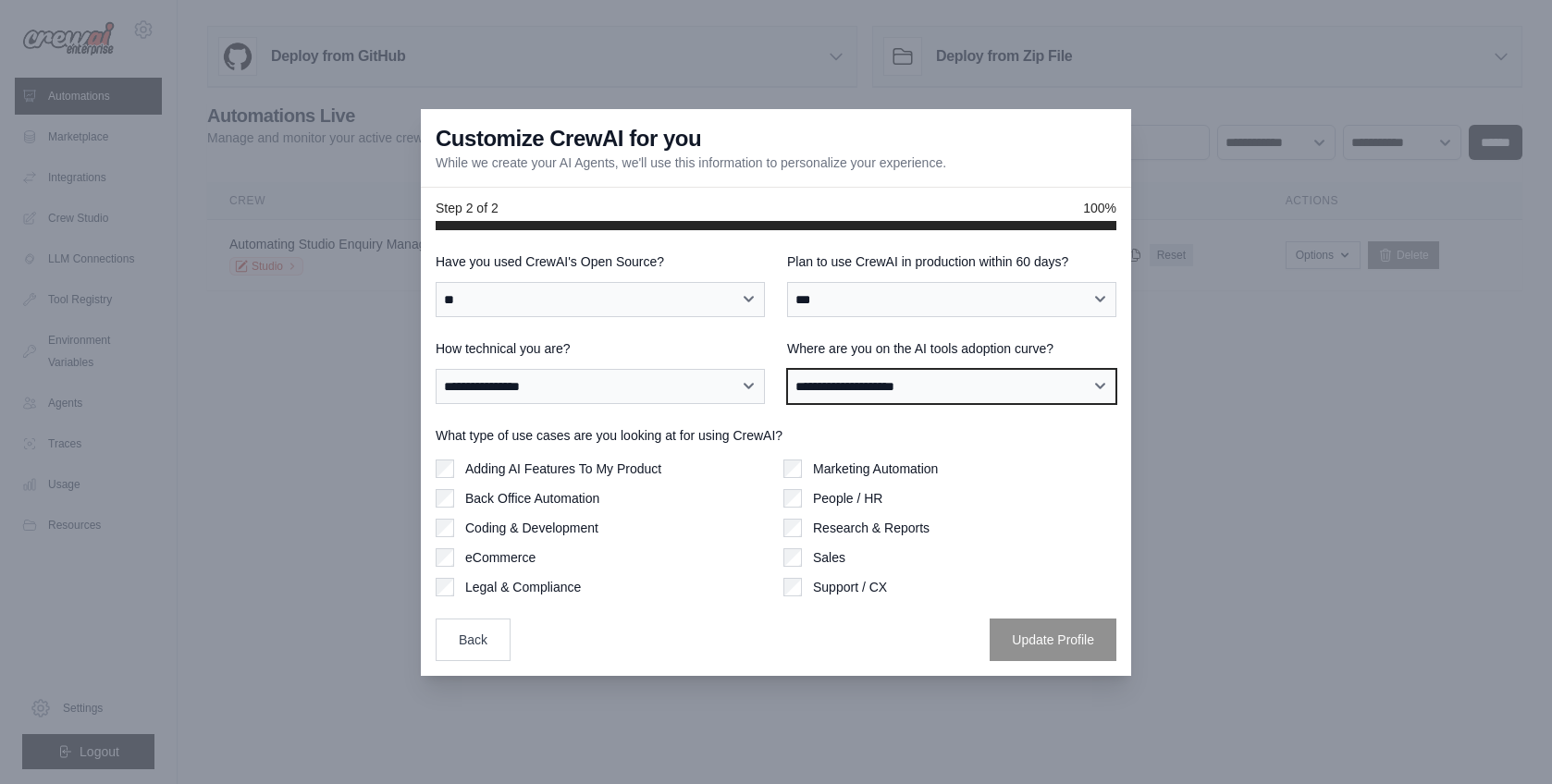 click on "**********" at bounding box center [952, 386] 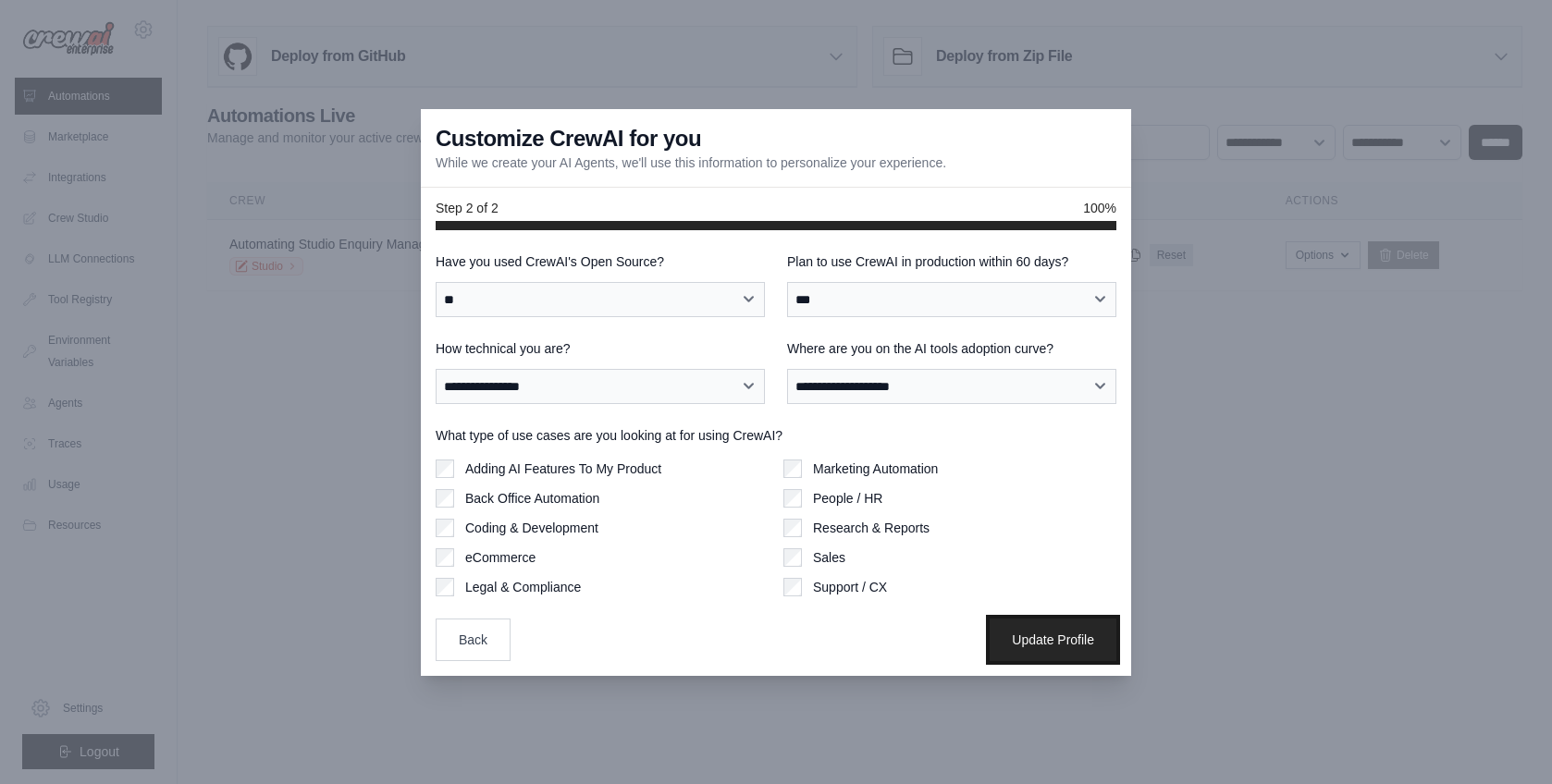click on "Update Profile" at bounding box center [1053, 640] 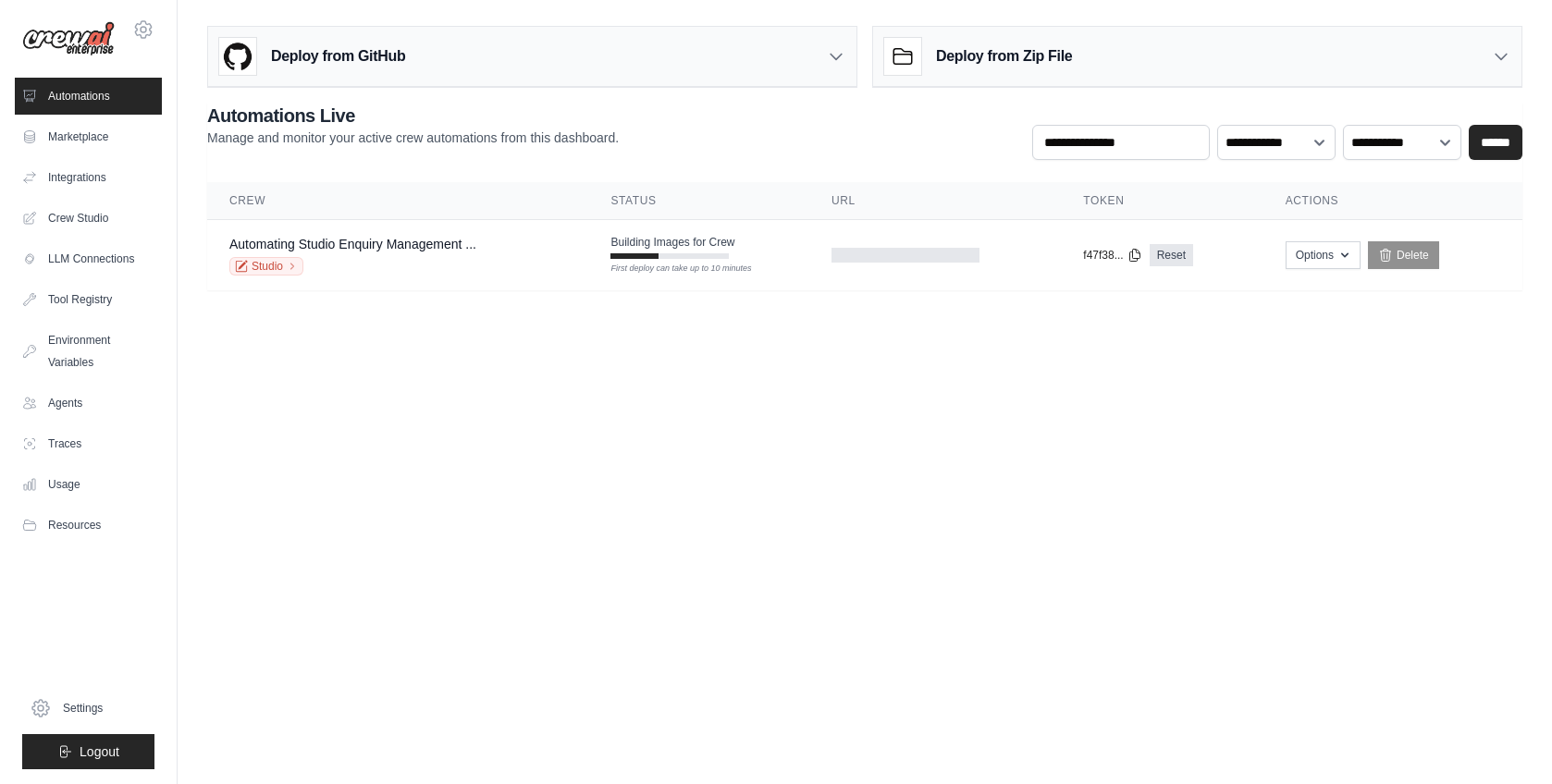 scroll, scrollTop: 0, scrollLeft: 0, axis: both 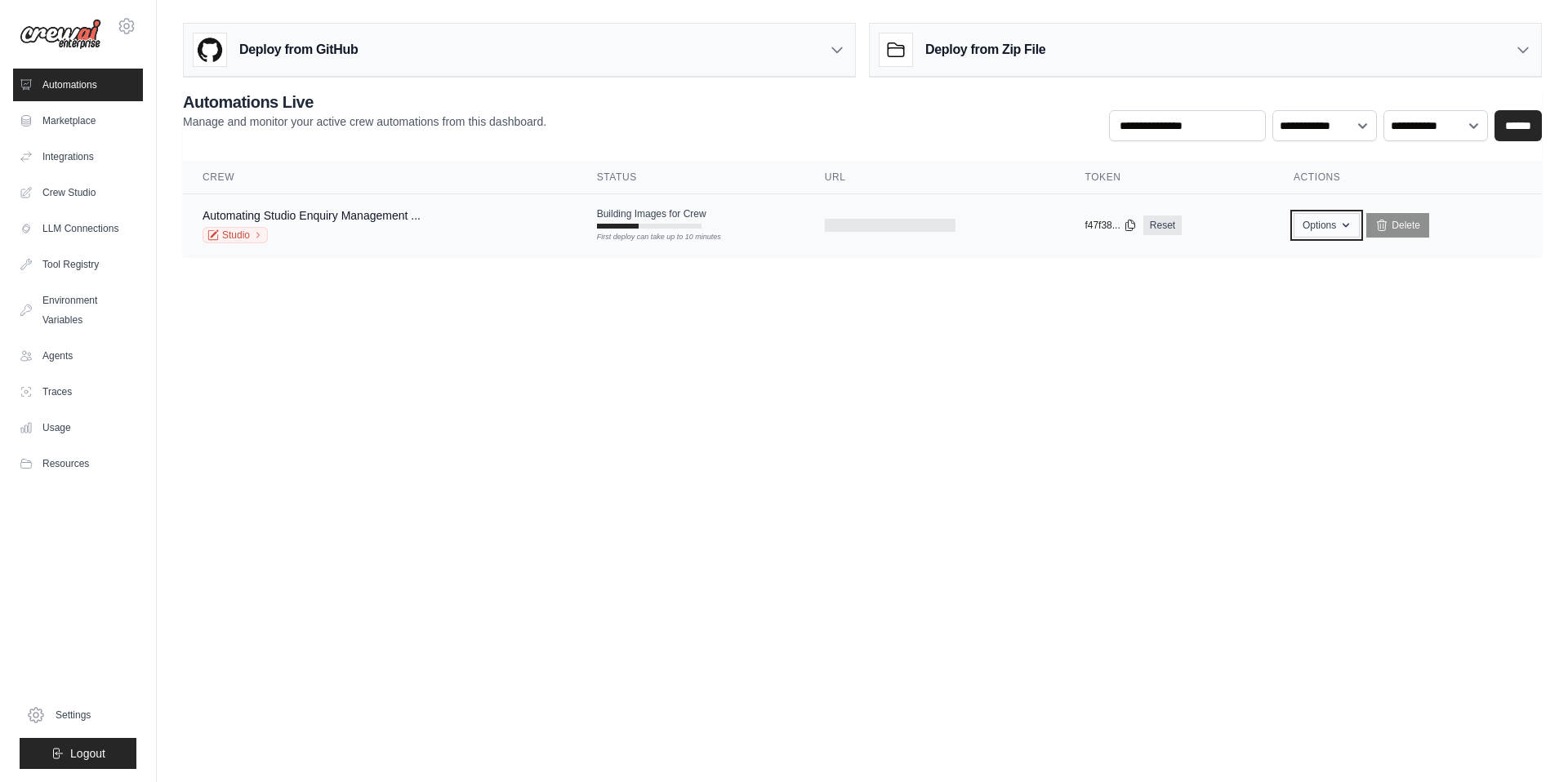 click on "Options" at bounding box center [1326, 225] 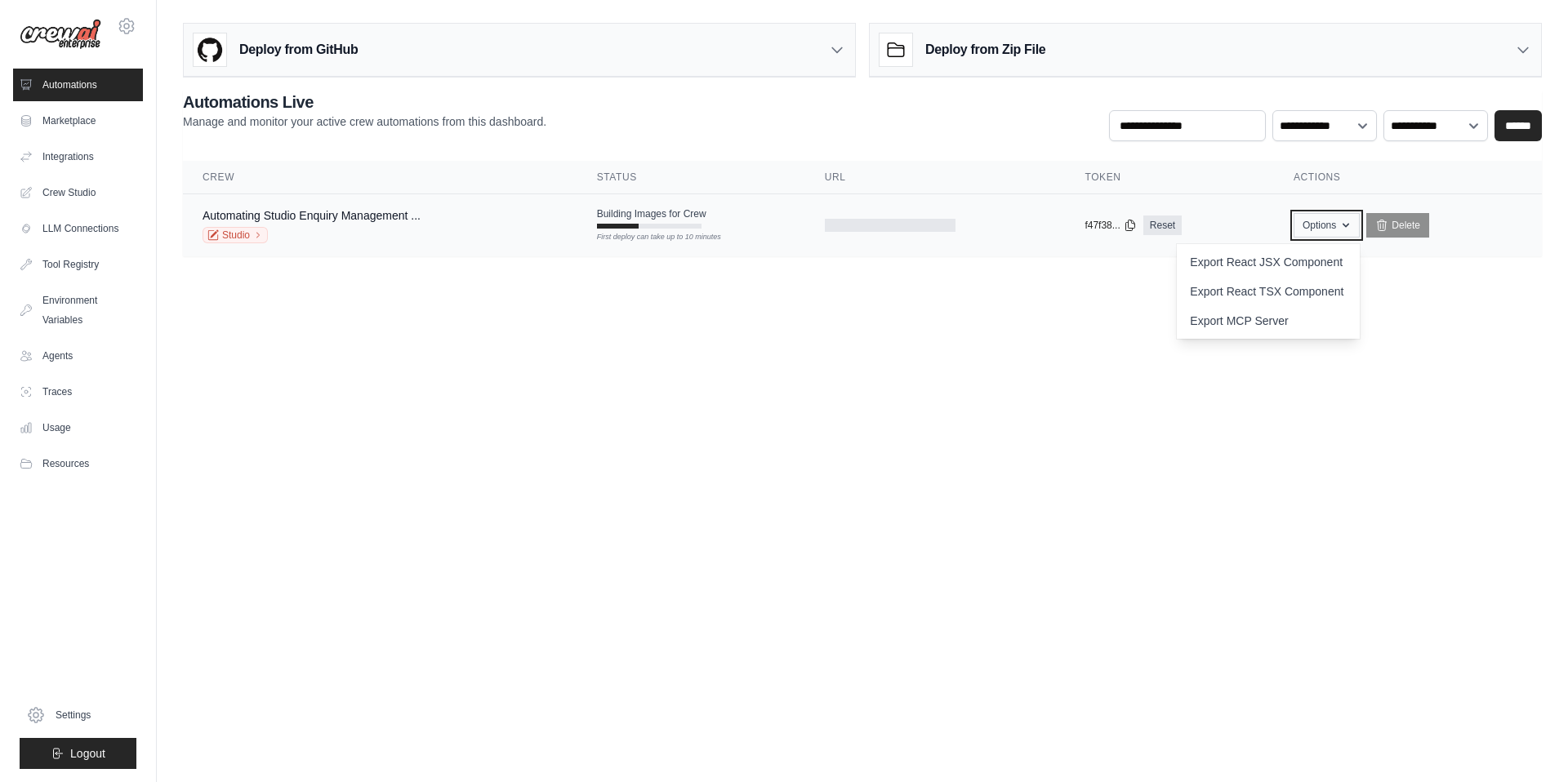 click on "Options" at bounding box center (1326, 225) 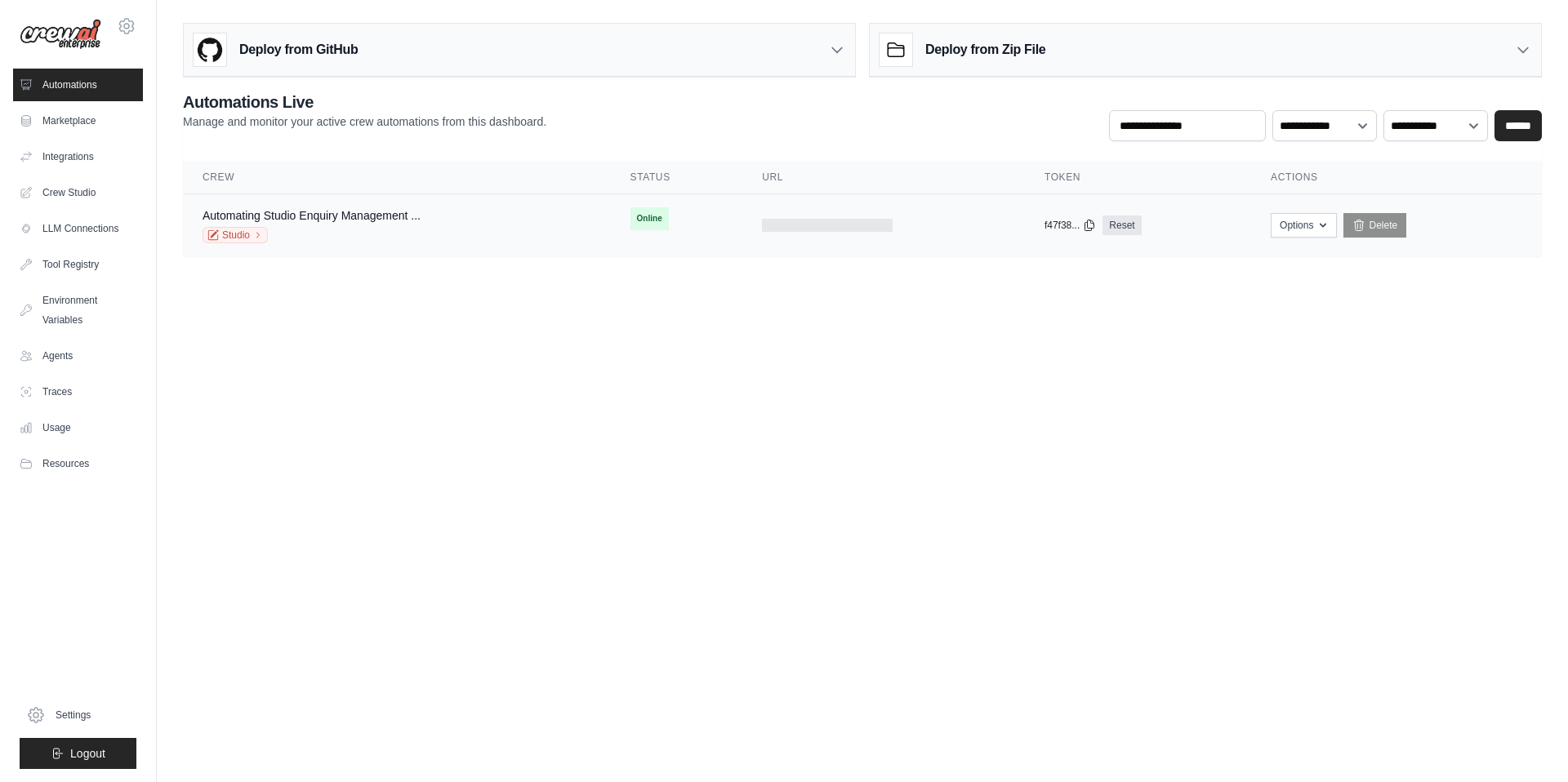 click on "Automating Studio Enquiry Management ...
Studio" at bounding box center (397, 225) 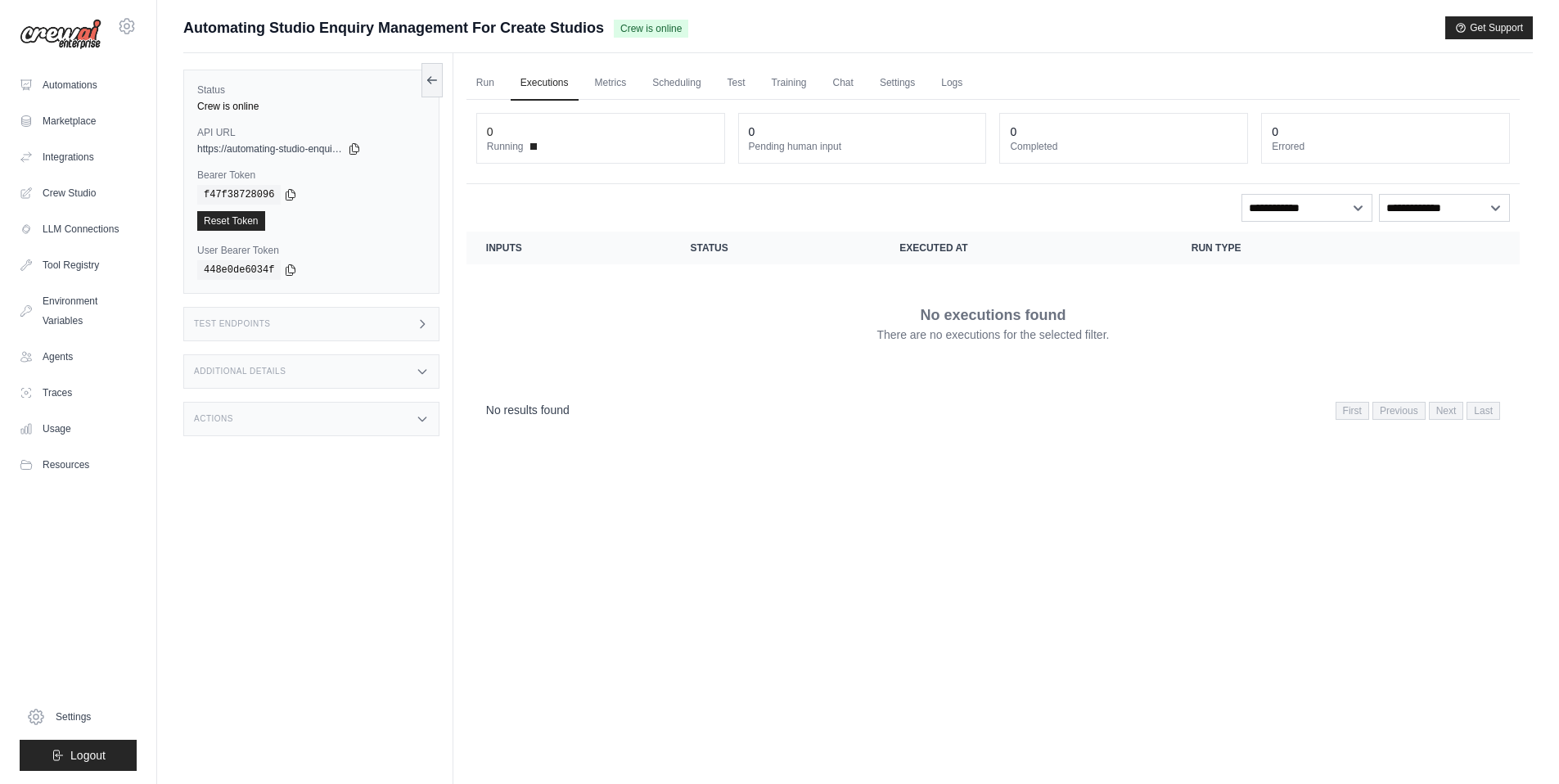 scroll, scrollTop: 0, scrollLeft: 0, axis: both 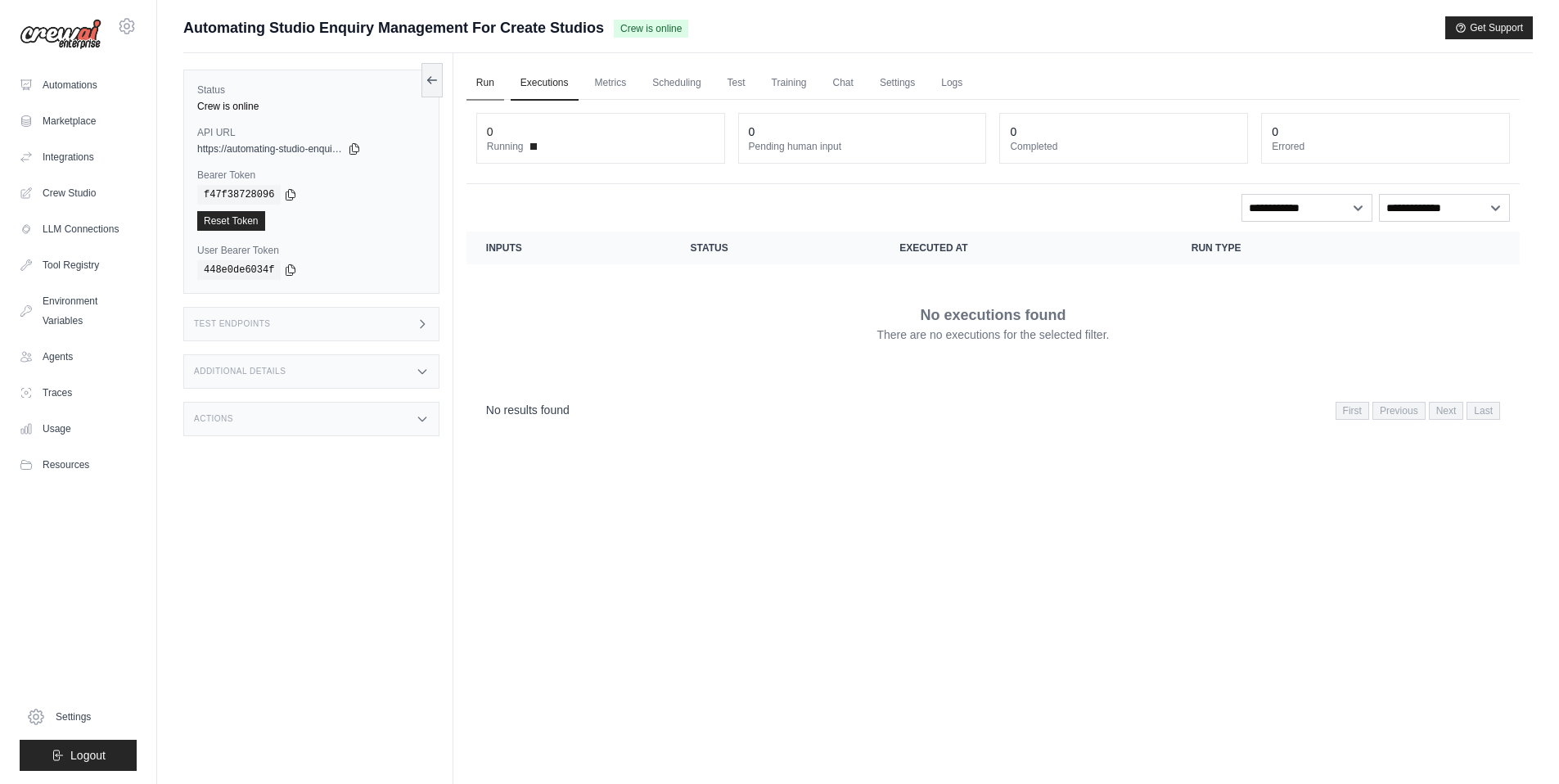 click on "Run" at bounding box center (485, 83) 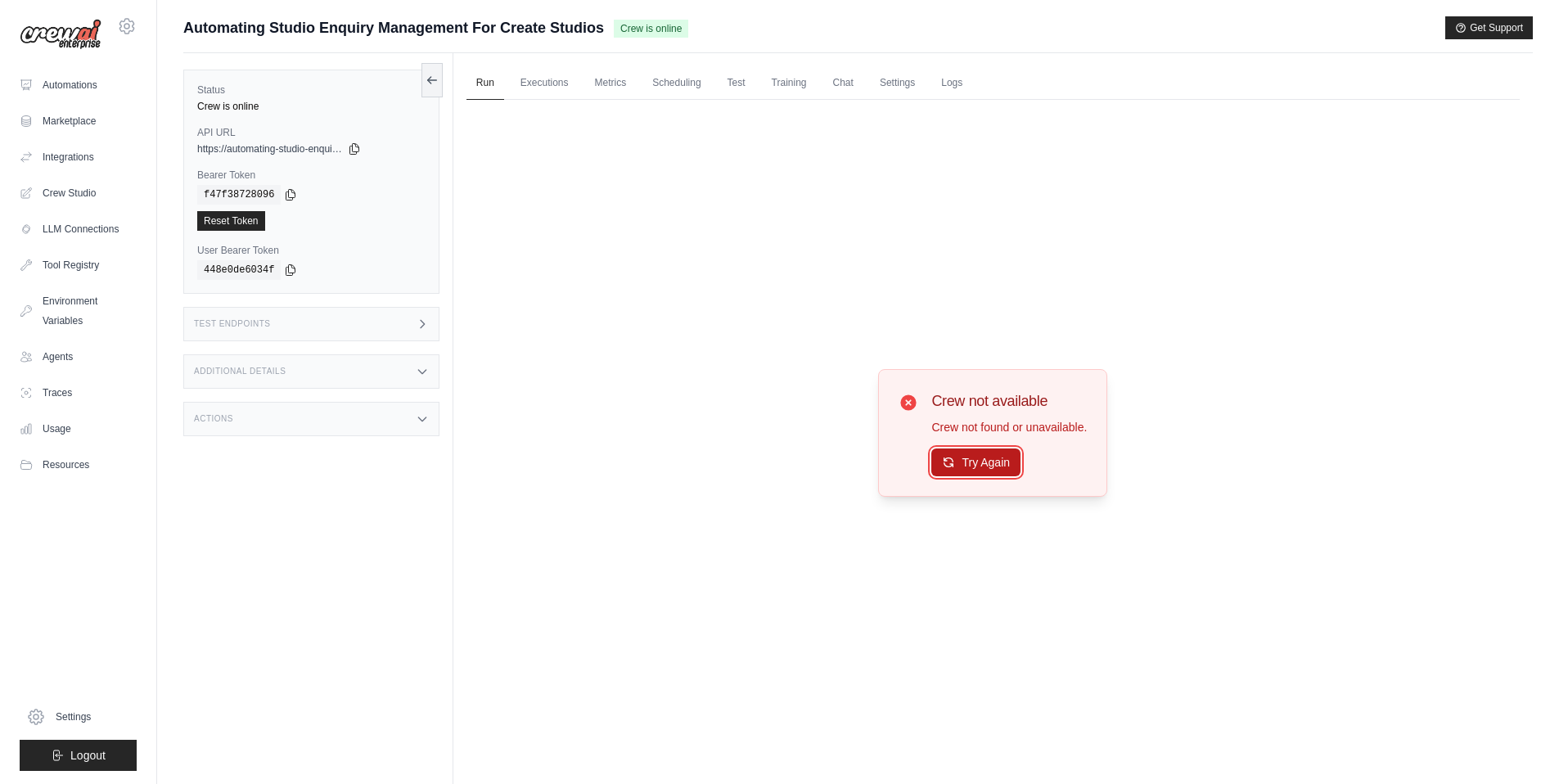 click 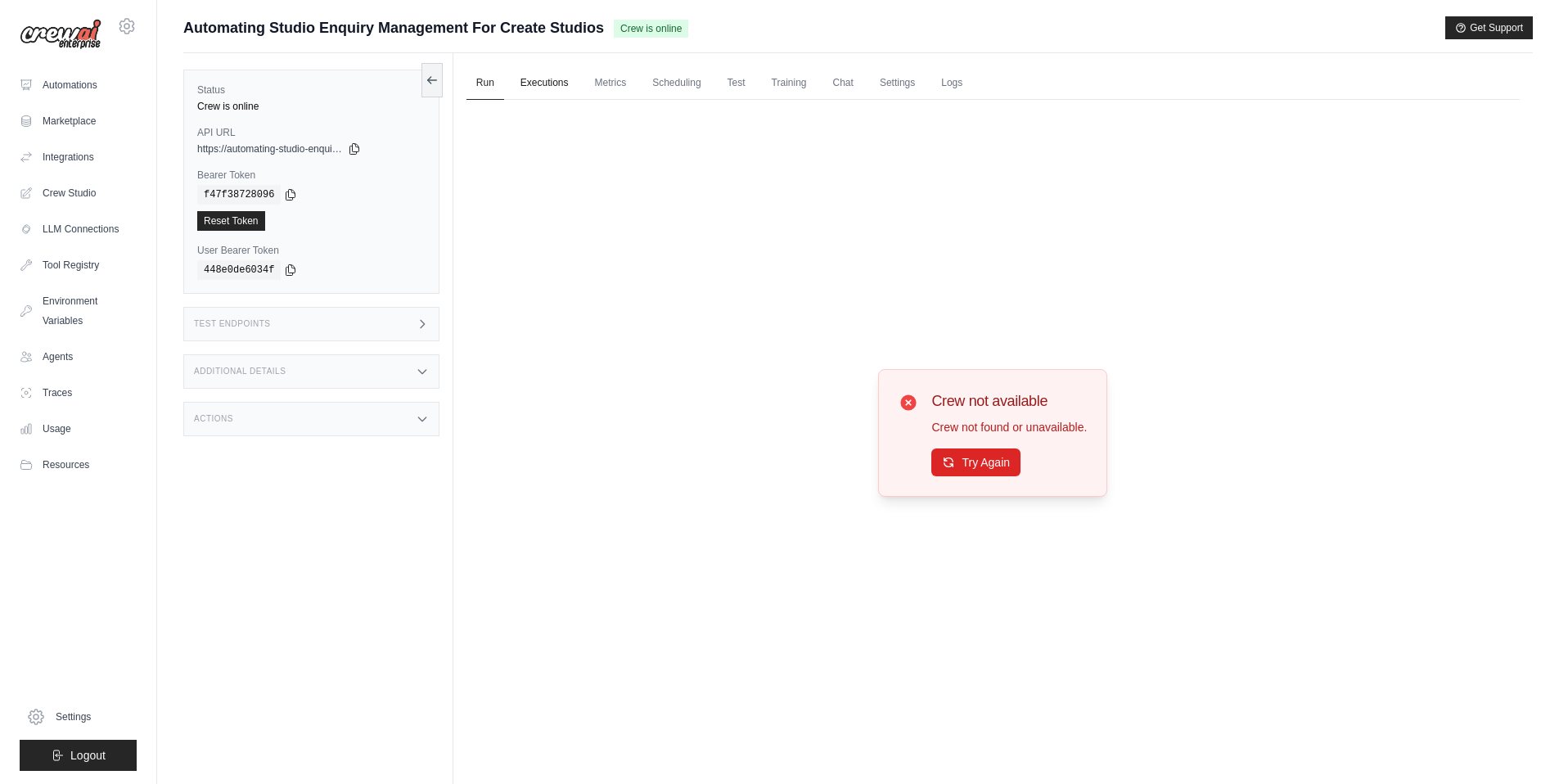 click on "Executions" at bounding box center [544, 83] 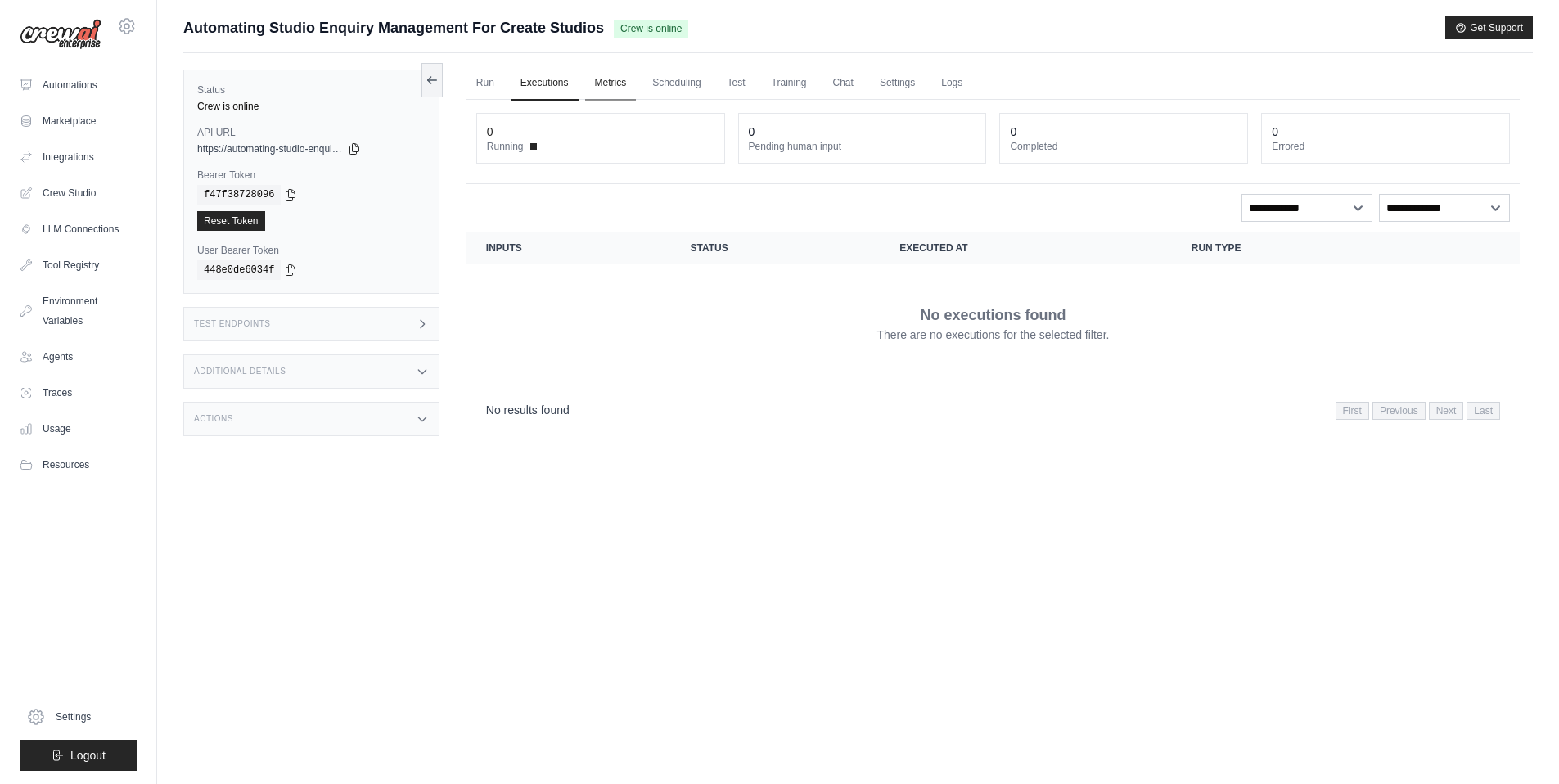 click on "Metrics" at bounding box center [611, 83] 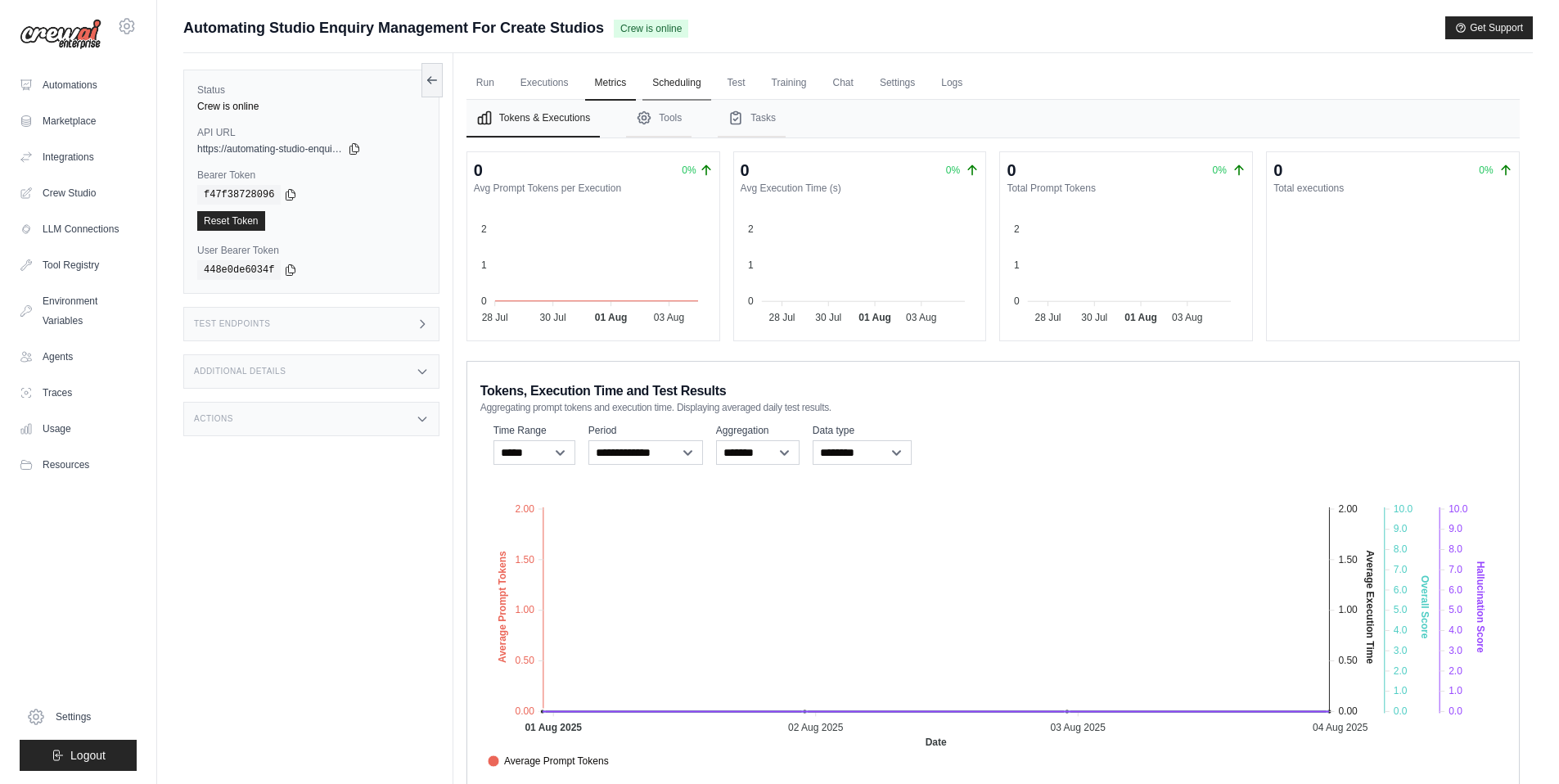click on "Scheduling" at bounding box center [676, 83] 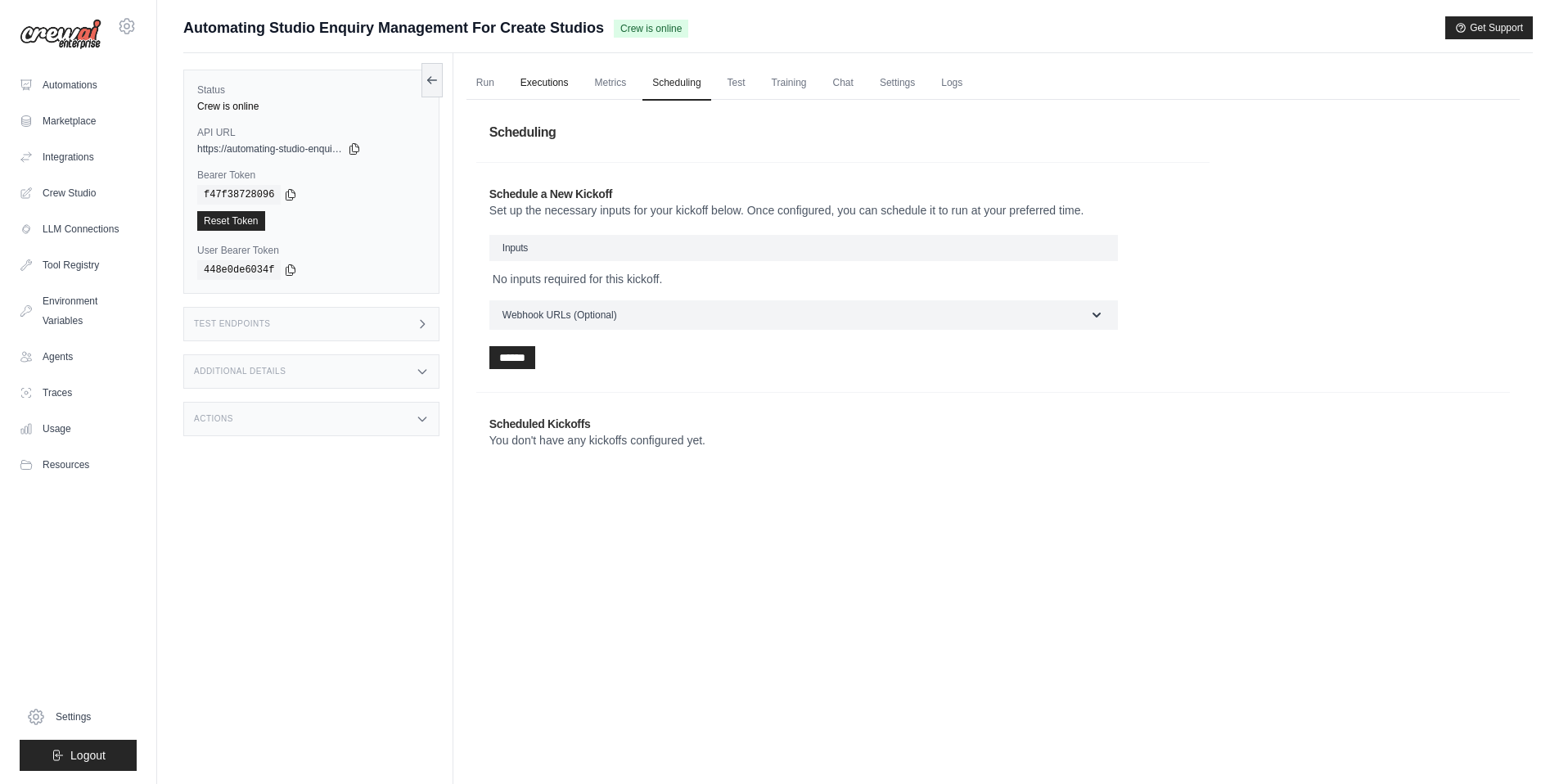 click on "Executions" at bounding box center [544, 83] 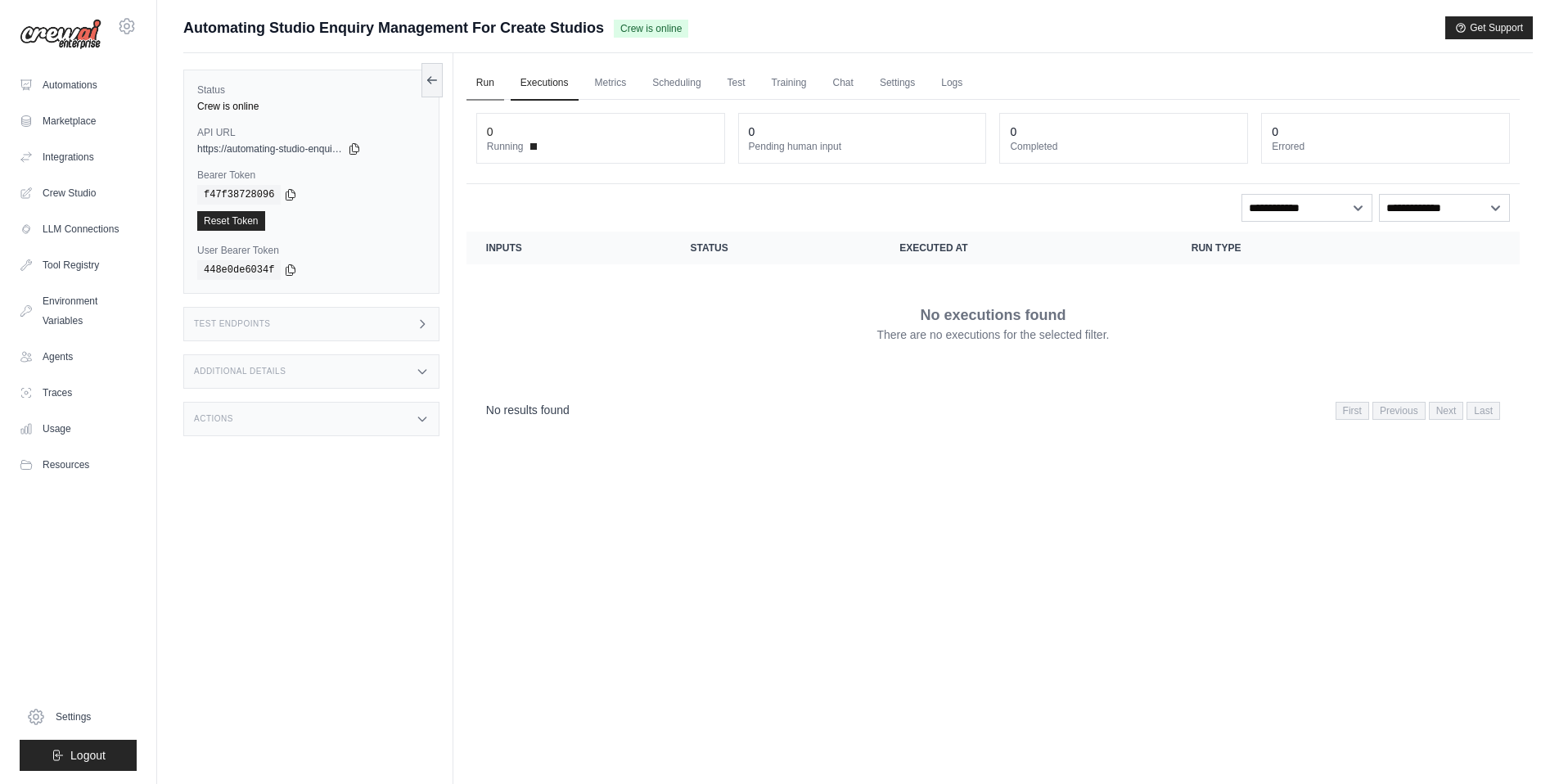 click on "Run" at bounding box center (485, 83) 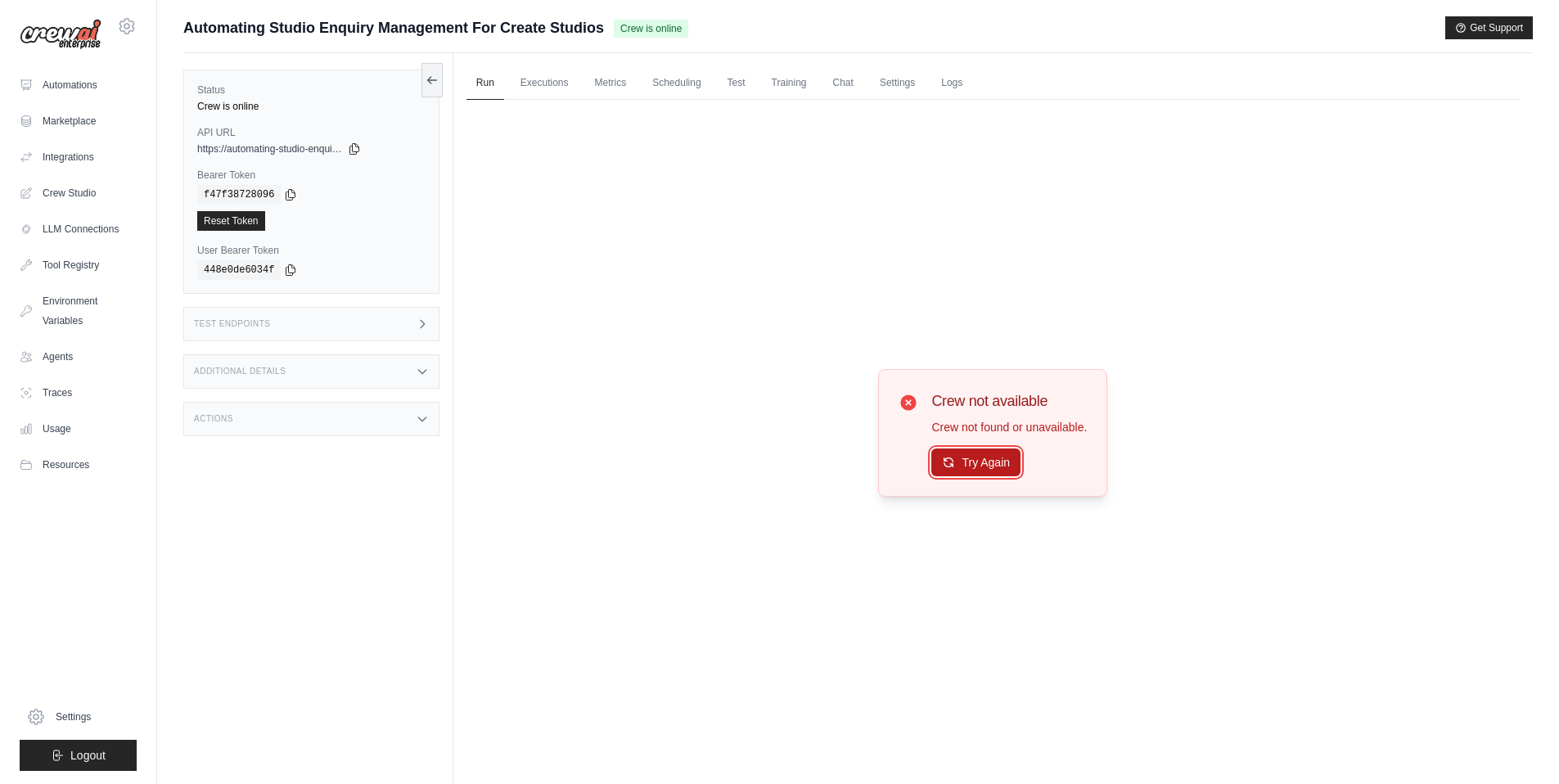 click on "Try Again" at bounding box center (976, 462) 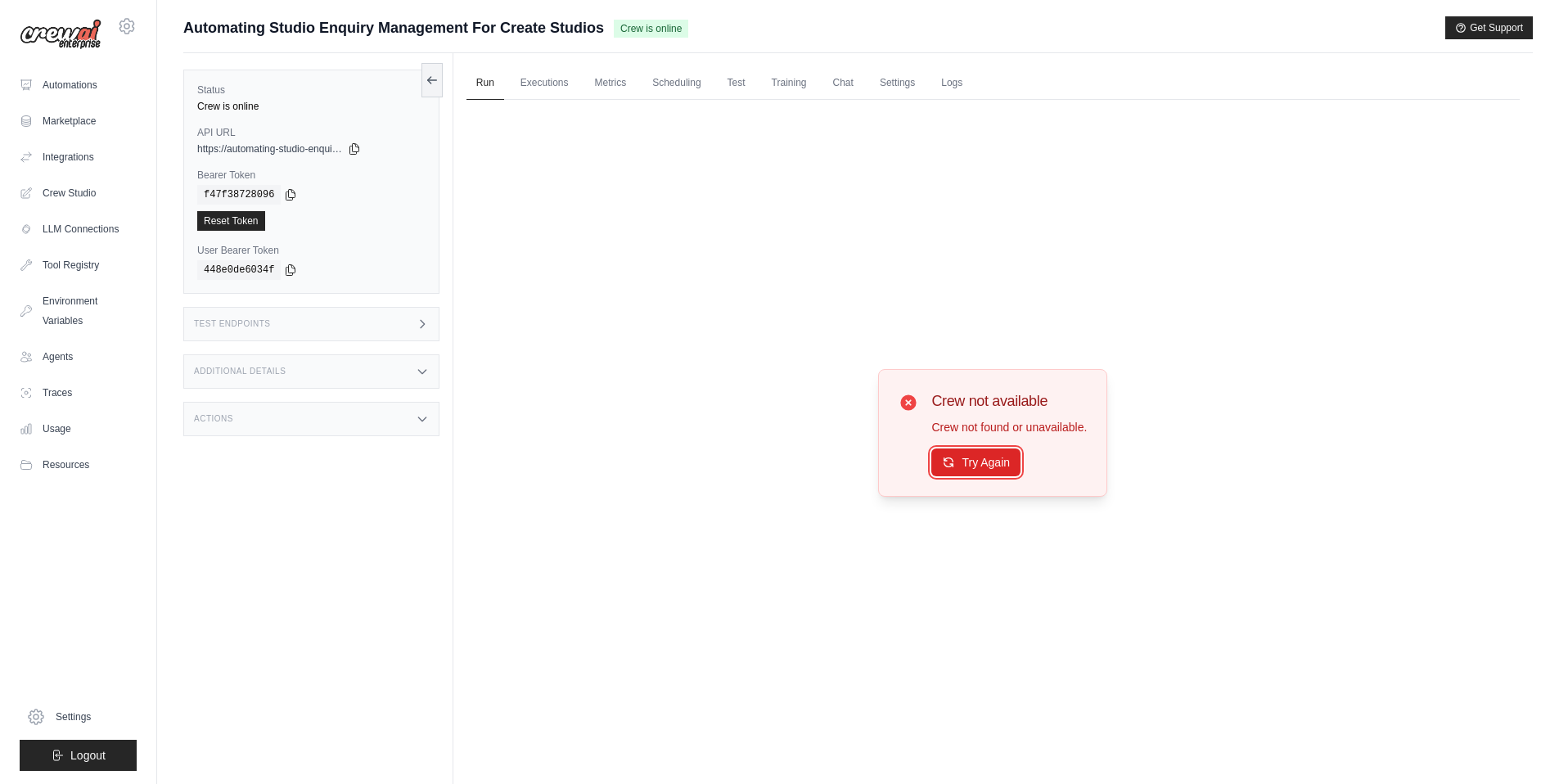 click on "Try Again" at bounding box center [976, 462] 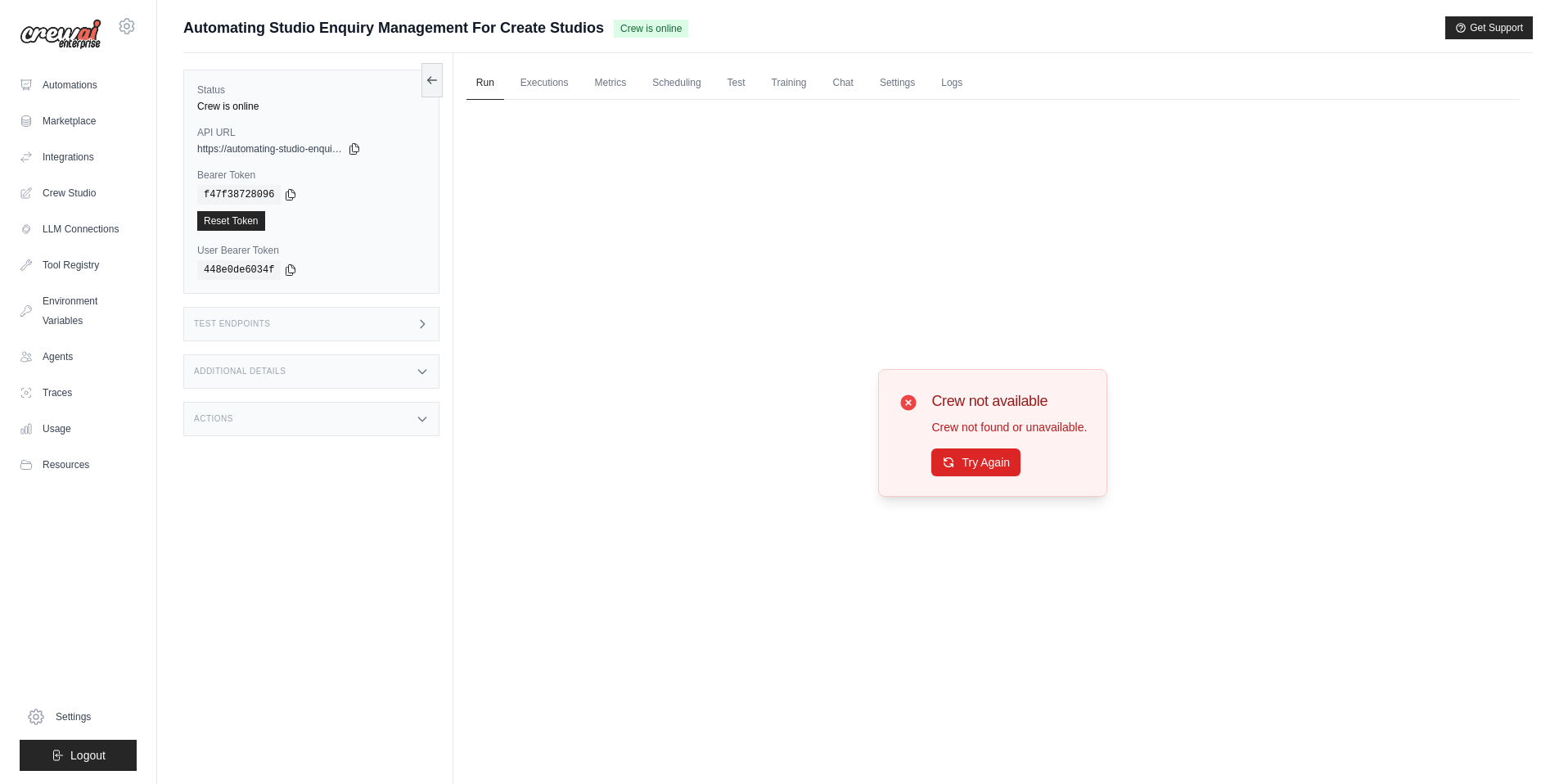 click on "Additional Details" at bounding box center (311, 372) 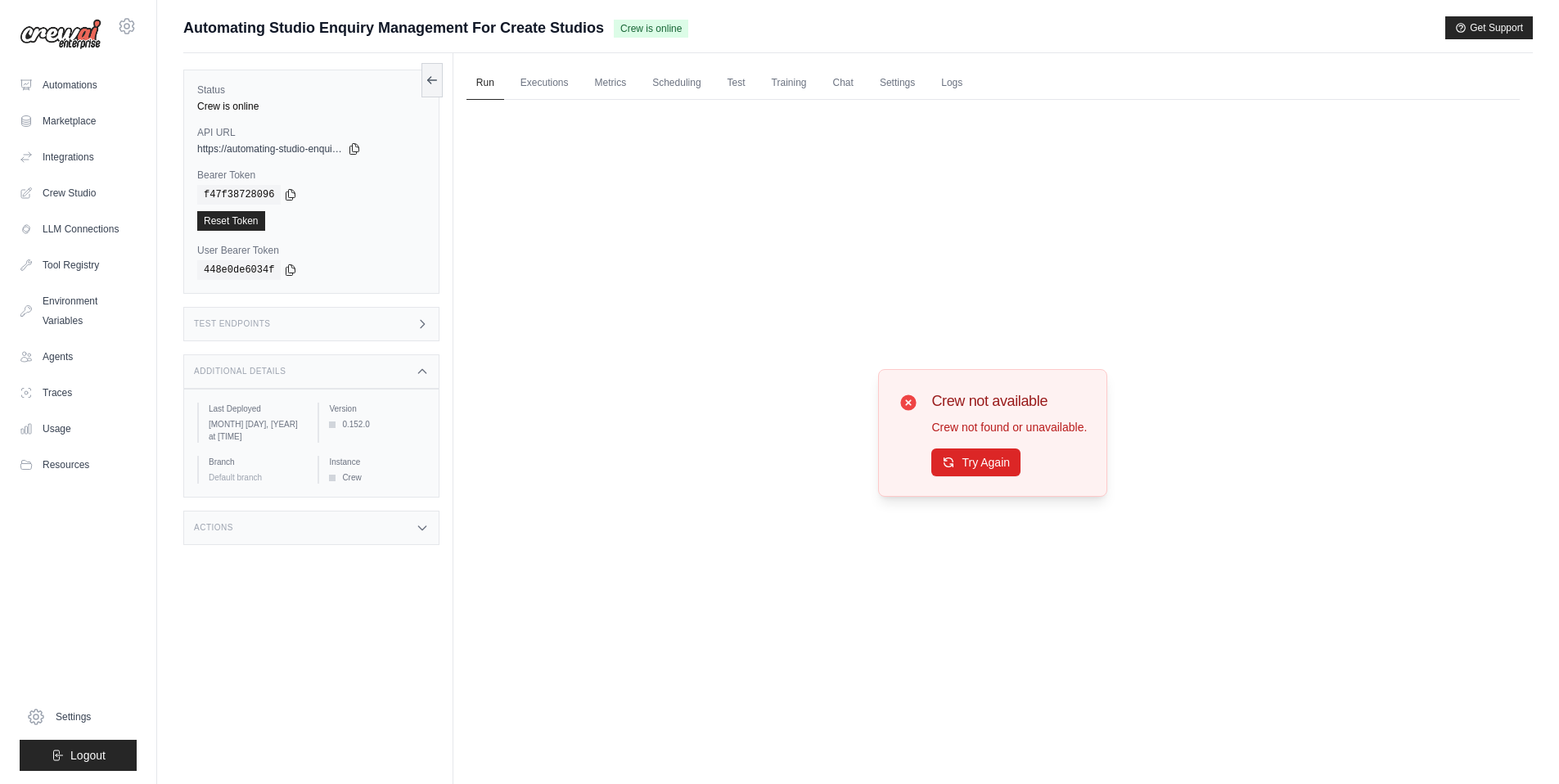 click on "Additional Details" at bounding box center [311, 372] 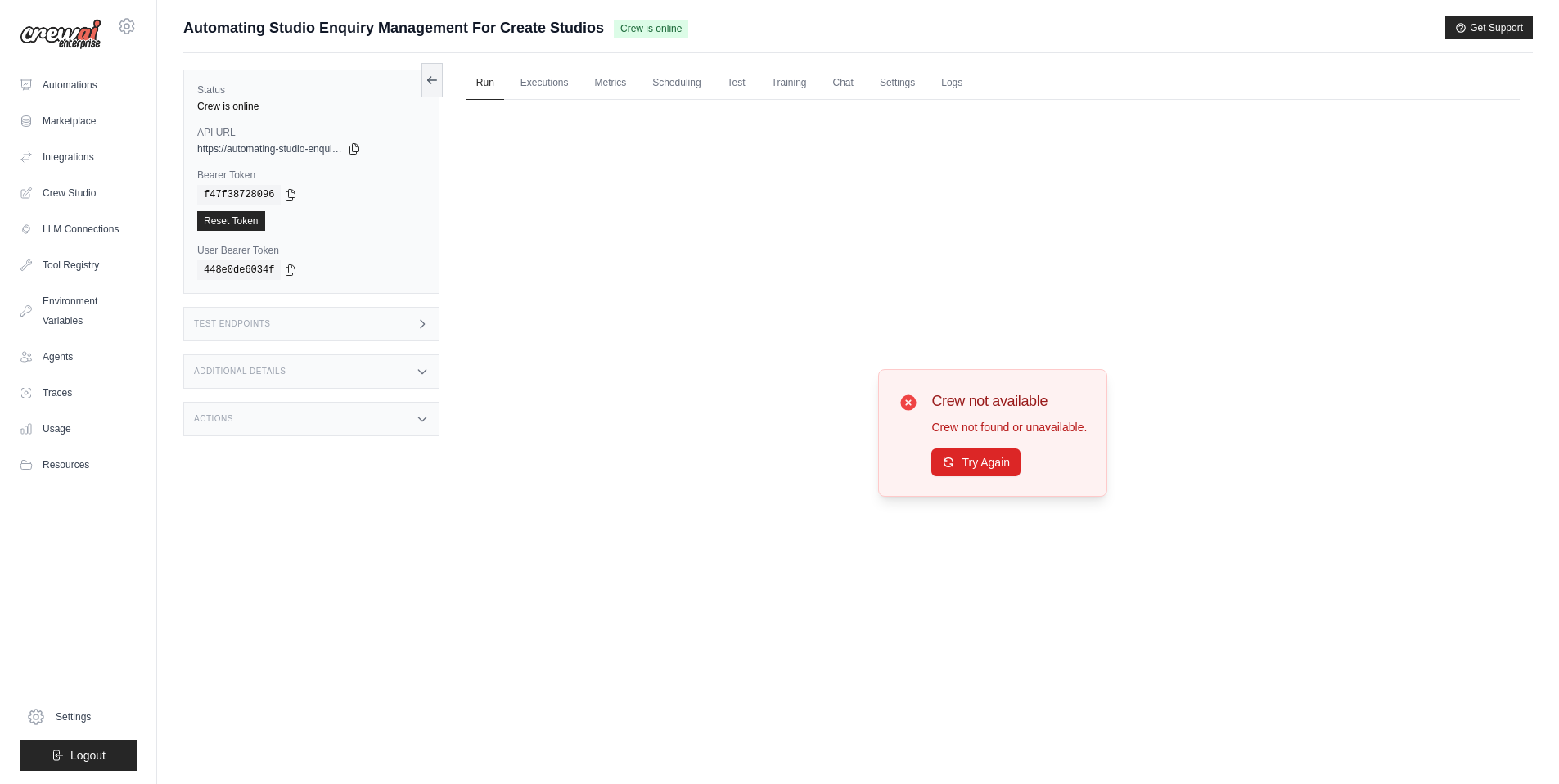 click on "Crew not available Crew not found or unavailable. Try Again" at bounding box center [993, 433] 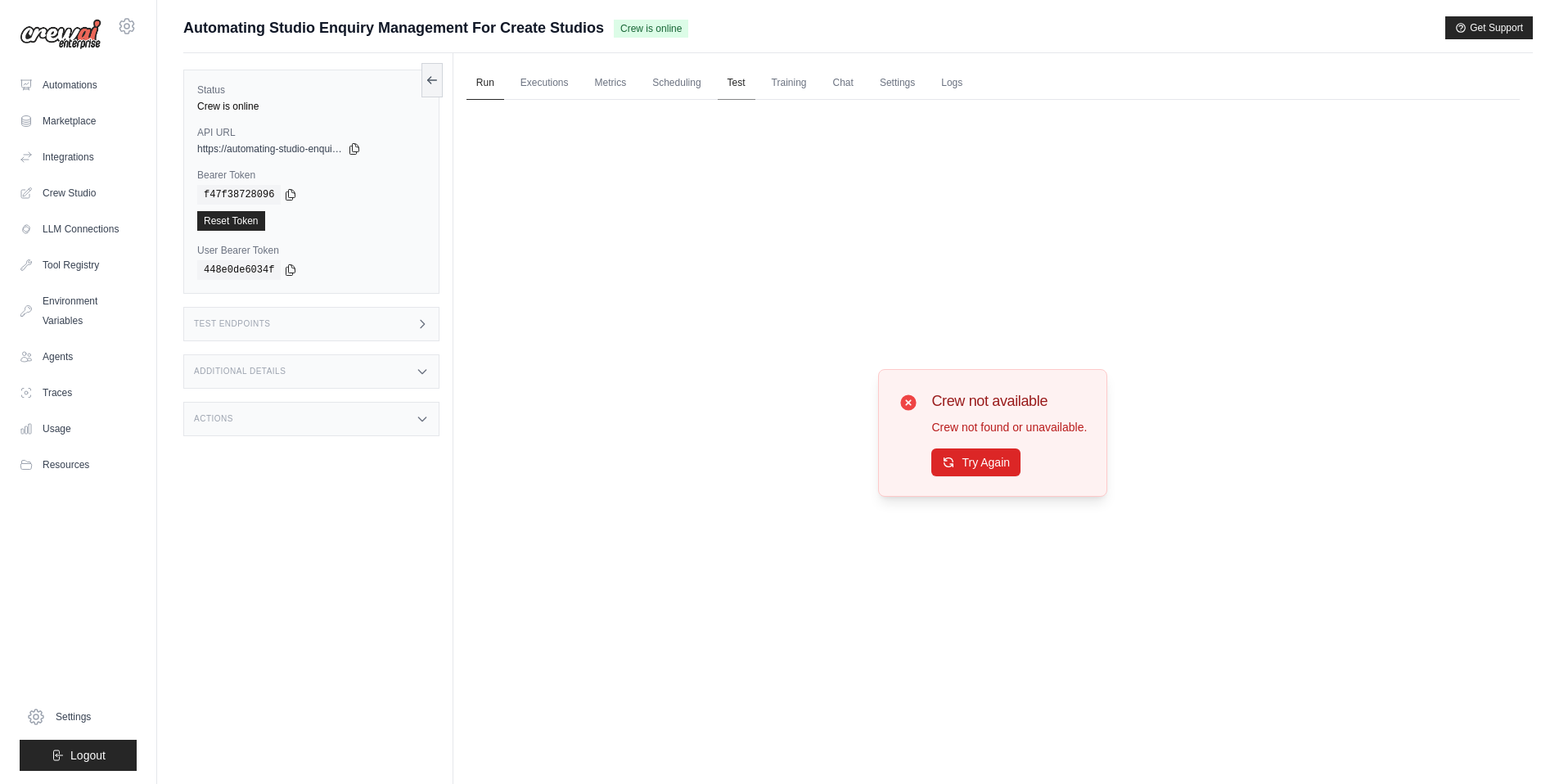 click on "Test" at bounding box center [737, 83] 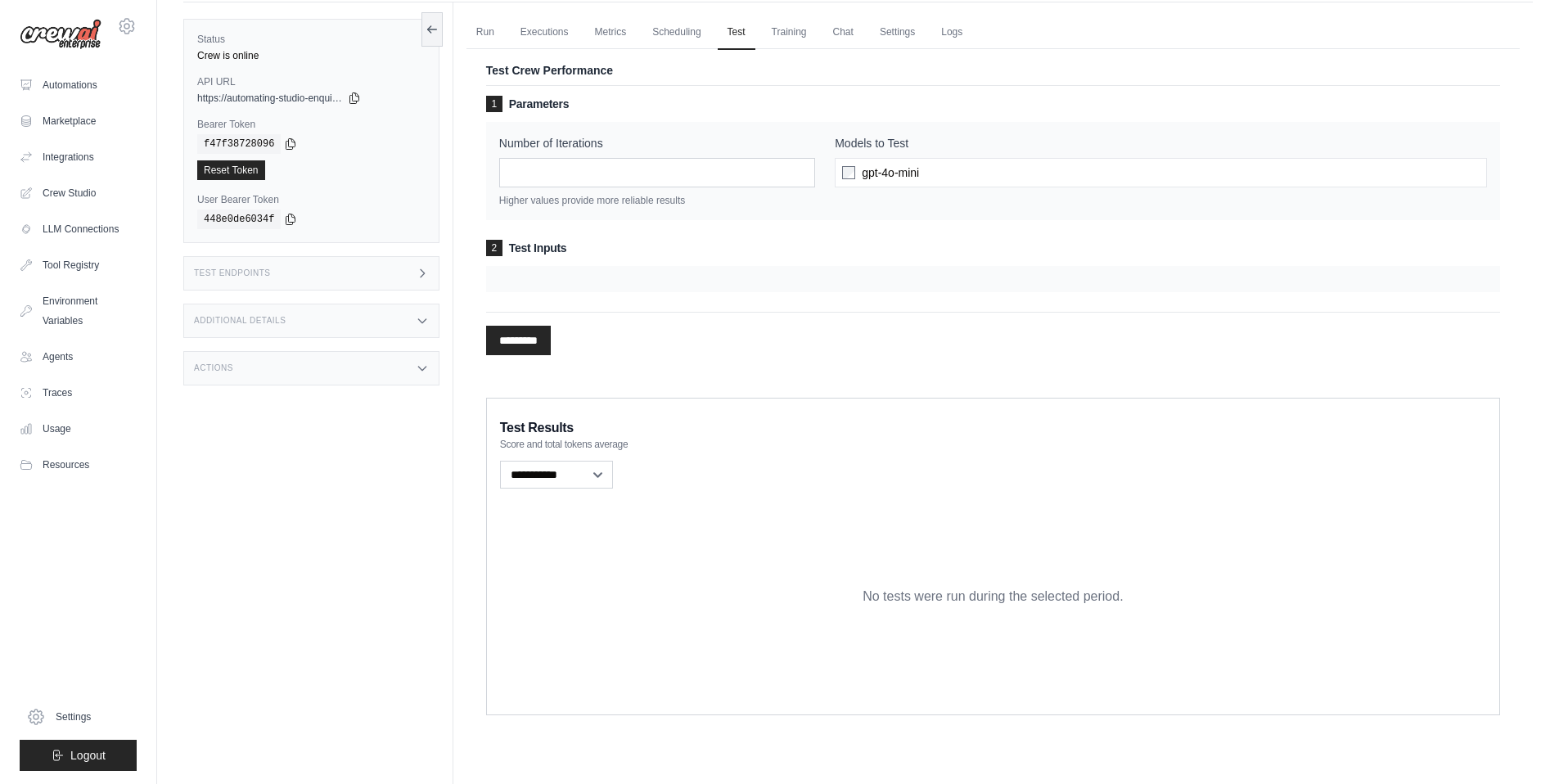 scroll, scrollTop: 70, scrollLeft: 0, axis: vertical 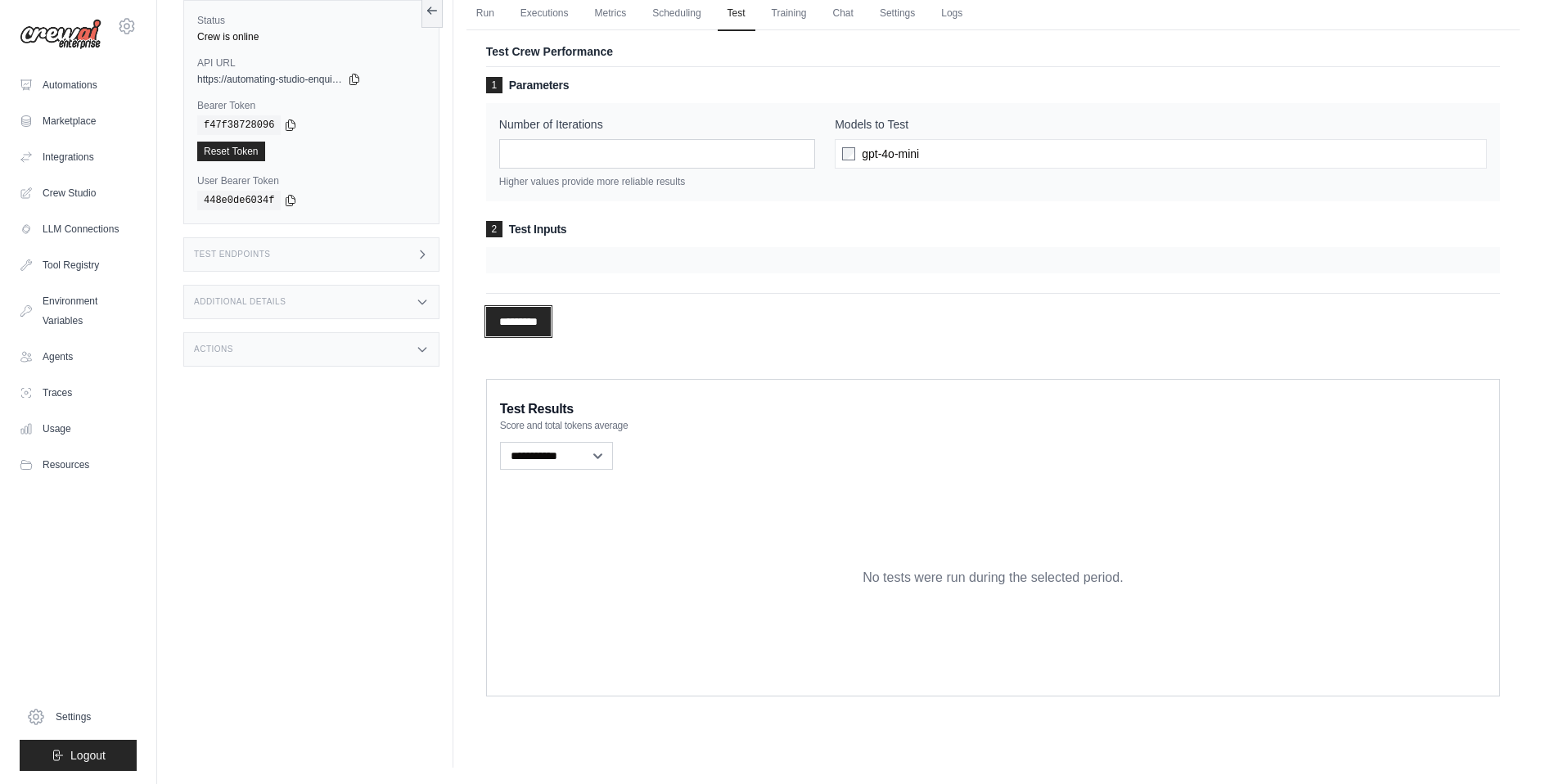 click on "*********" at bounding box center (518, 322) 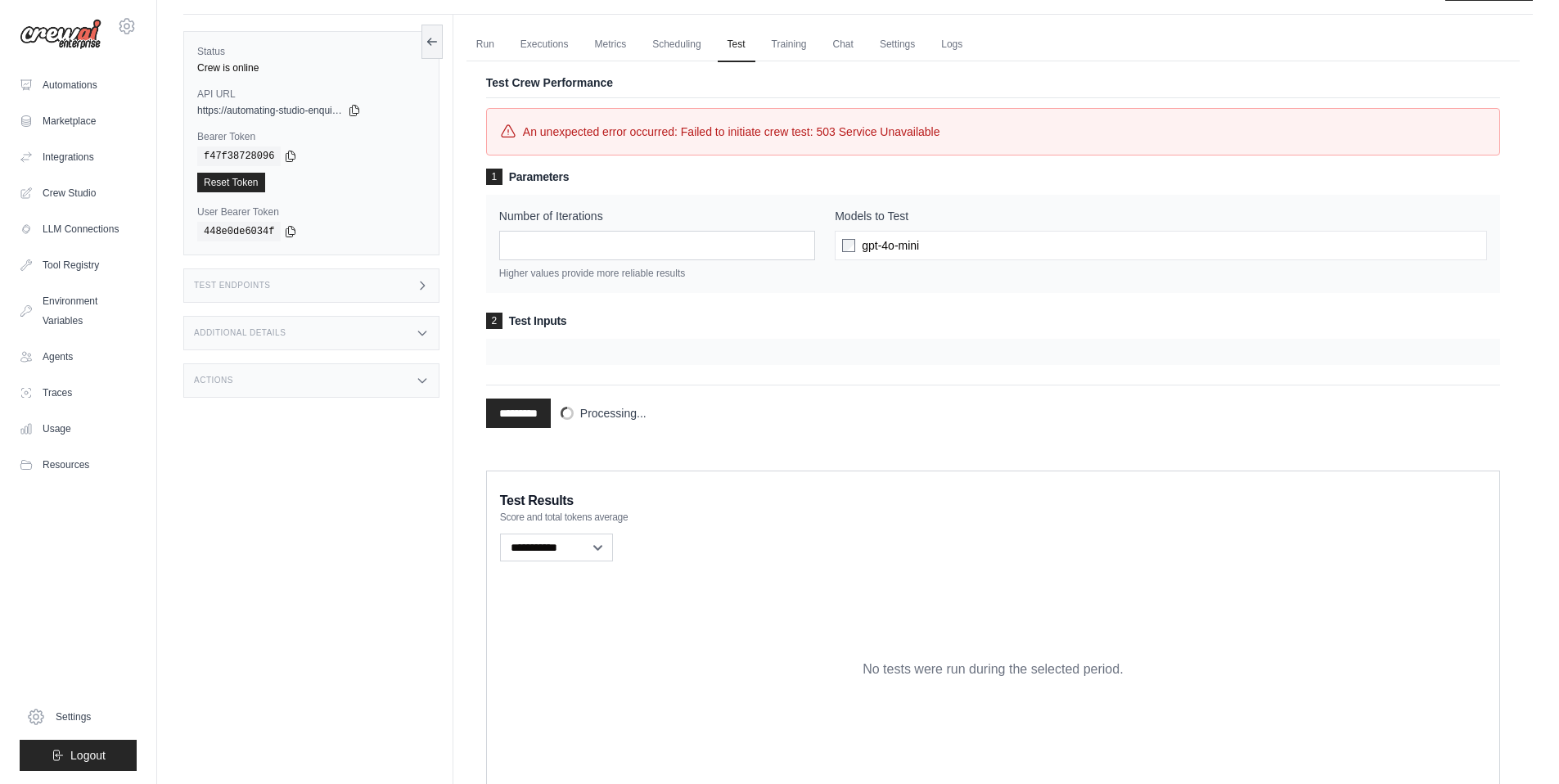 scroll, scrollTop: 0, scrollLeft: 0, axis: both 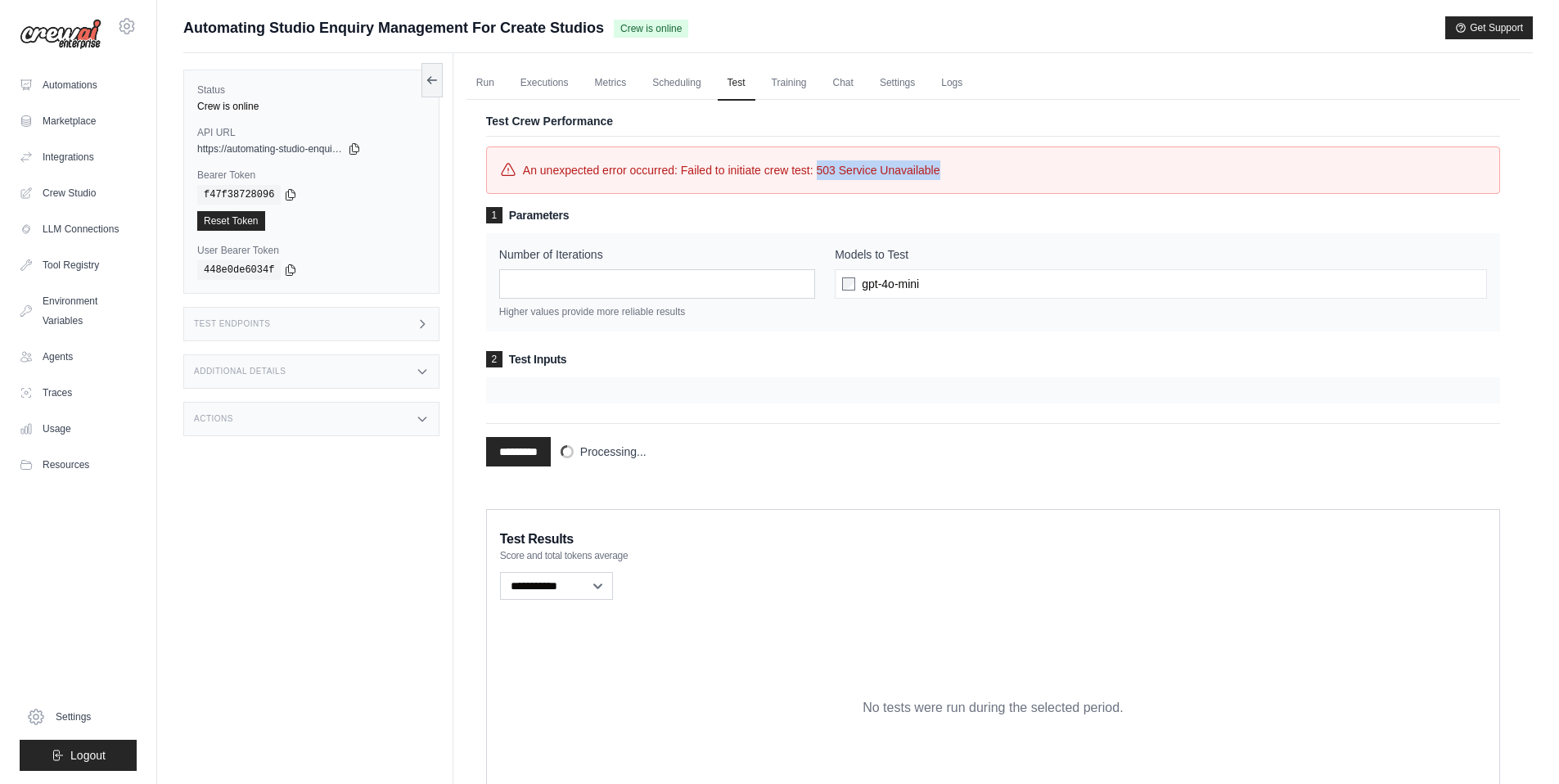 drag, startPoint x: 817, startPoint y: 168, endPoint x: 968, endPoint y: 168, distance: 151 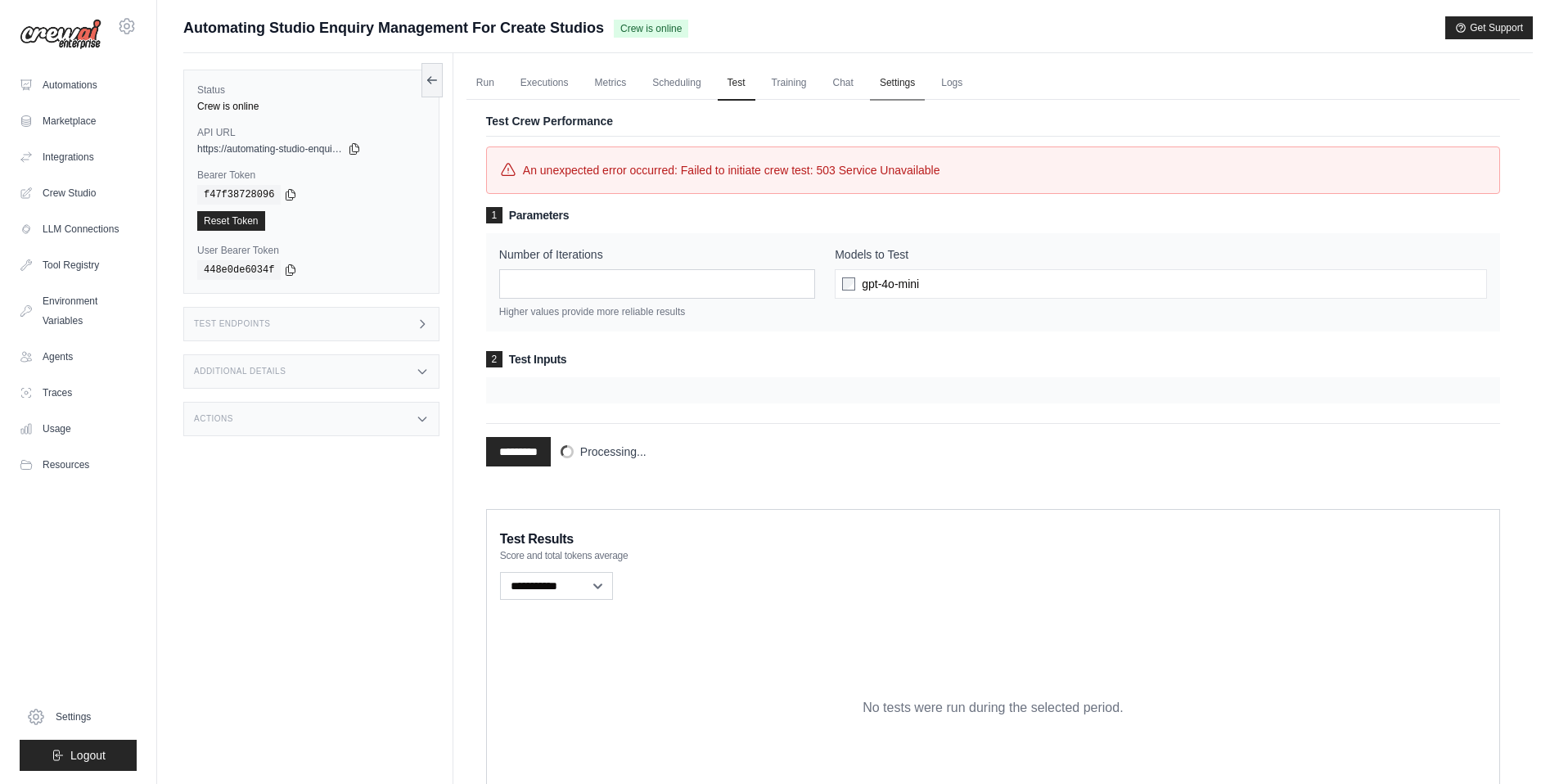 click on "Settings" at bounding box center [897, 83] 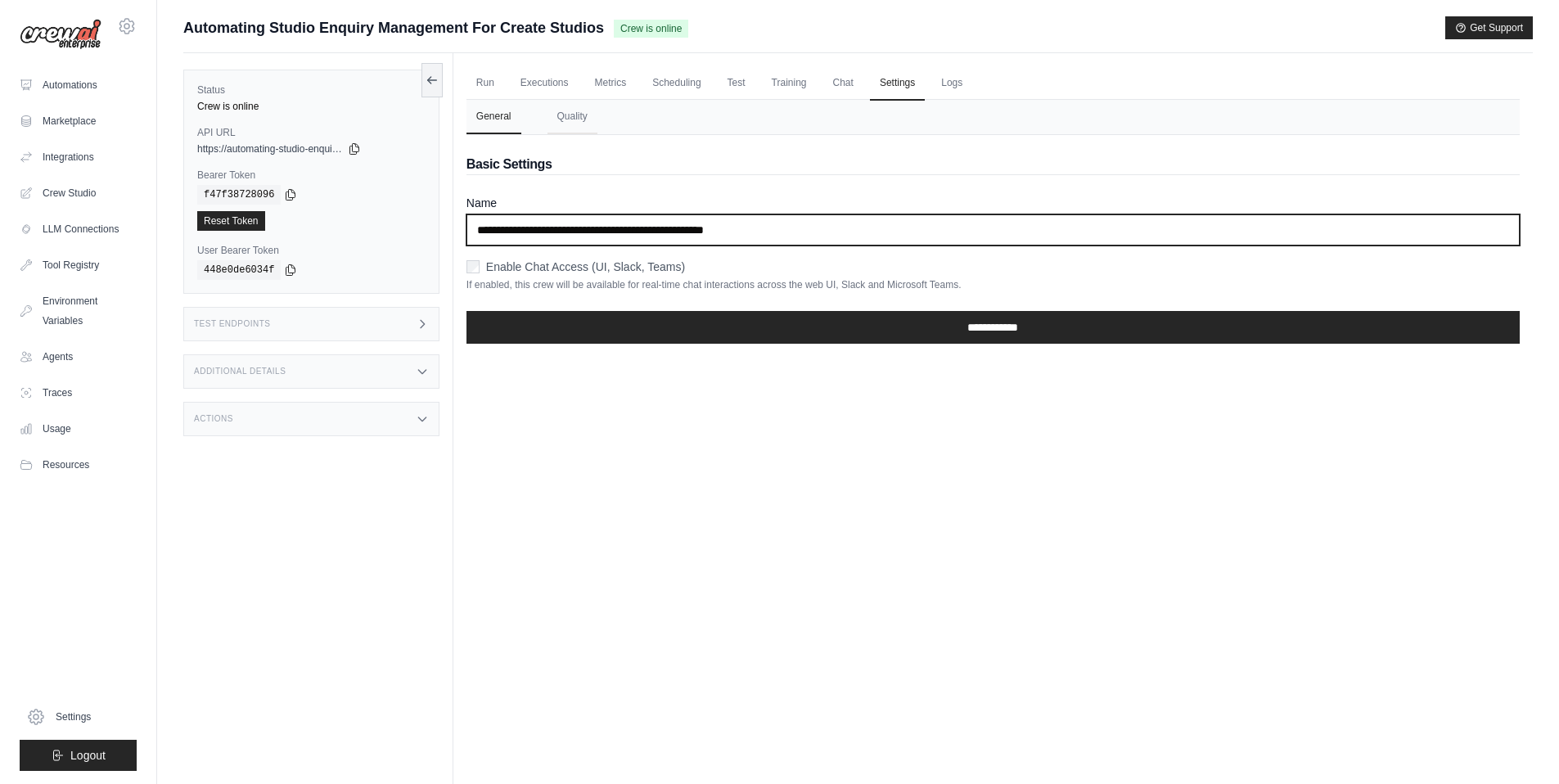 drag, startPoint x: 831, startPoint y: 230, endPoint x: 403, endPoint y: 216, distance: 428.22891 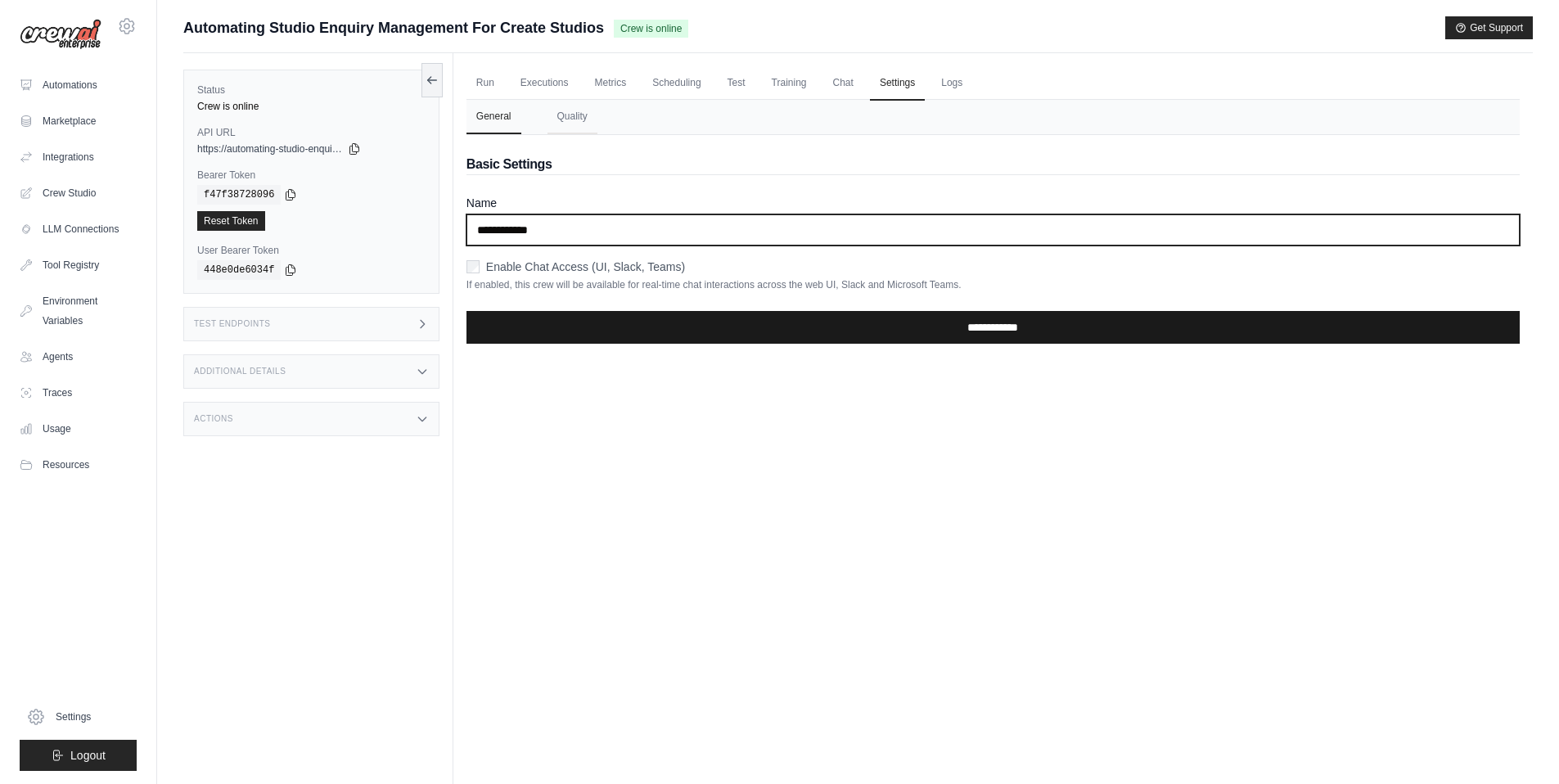 type on "**********" 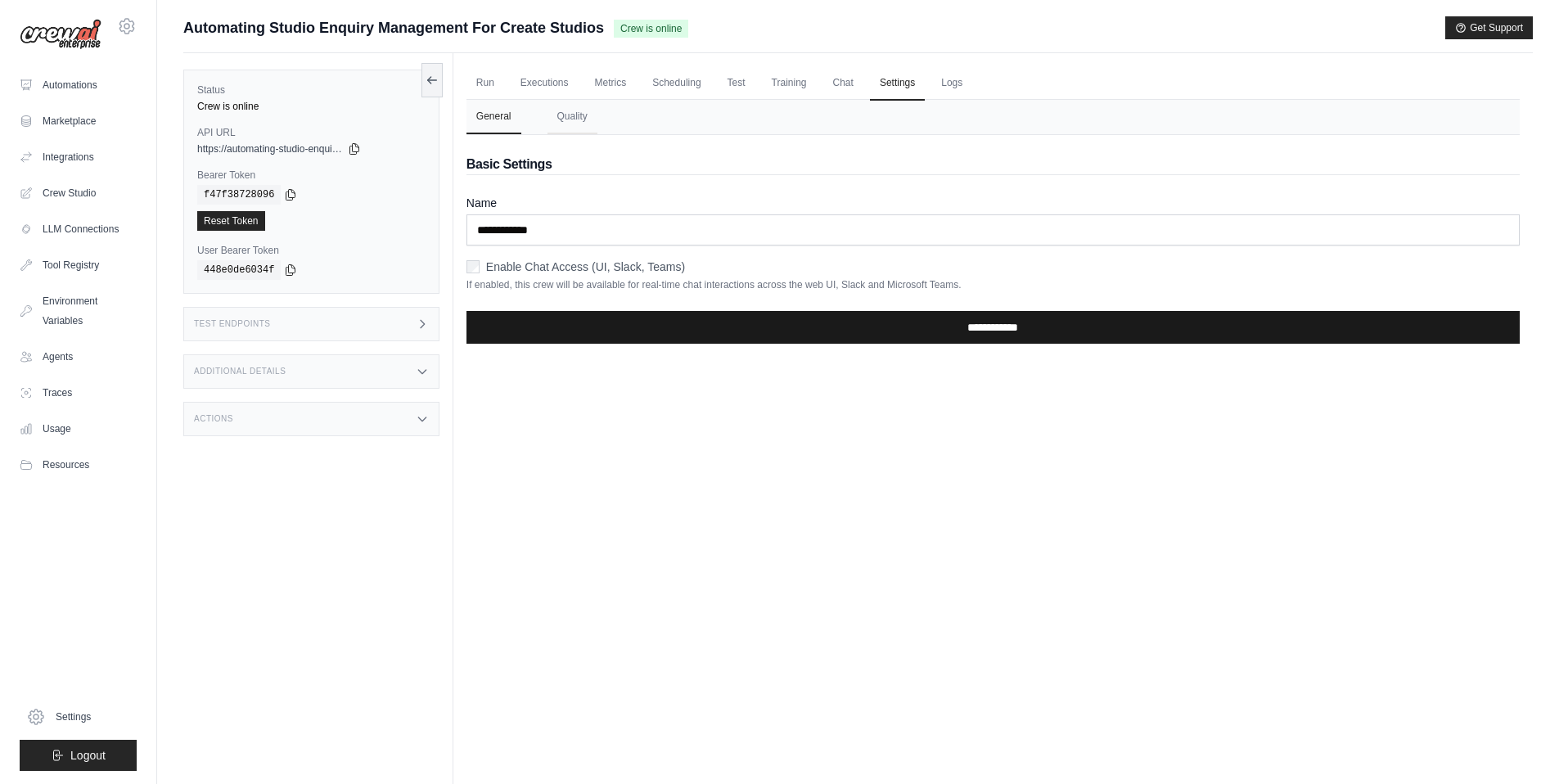 click on "**********" at bounding box center (993, 327) 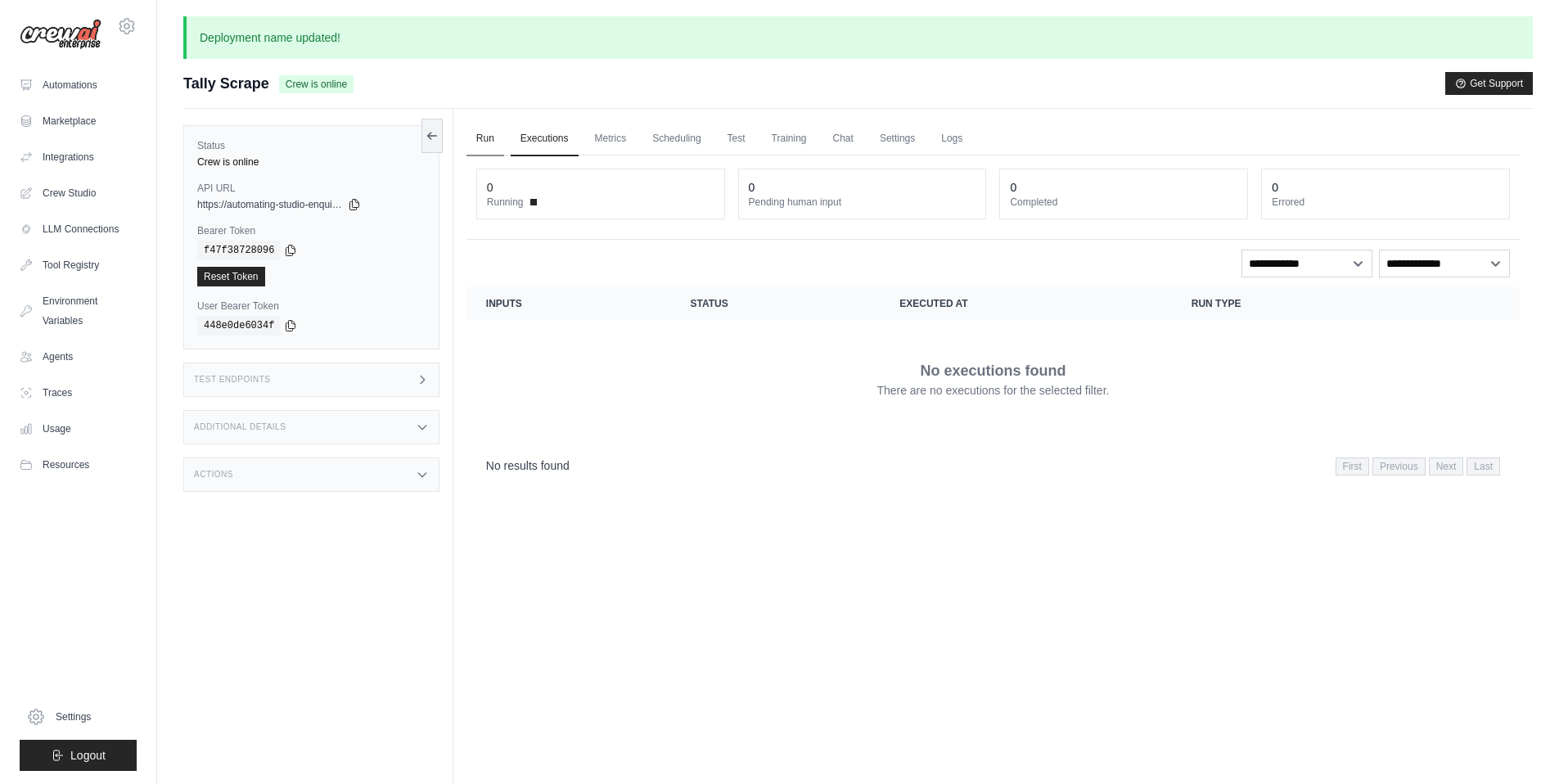 click on "Run" at bounding box center (485, 139) 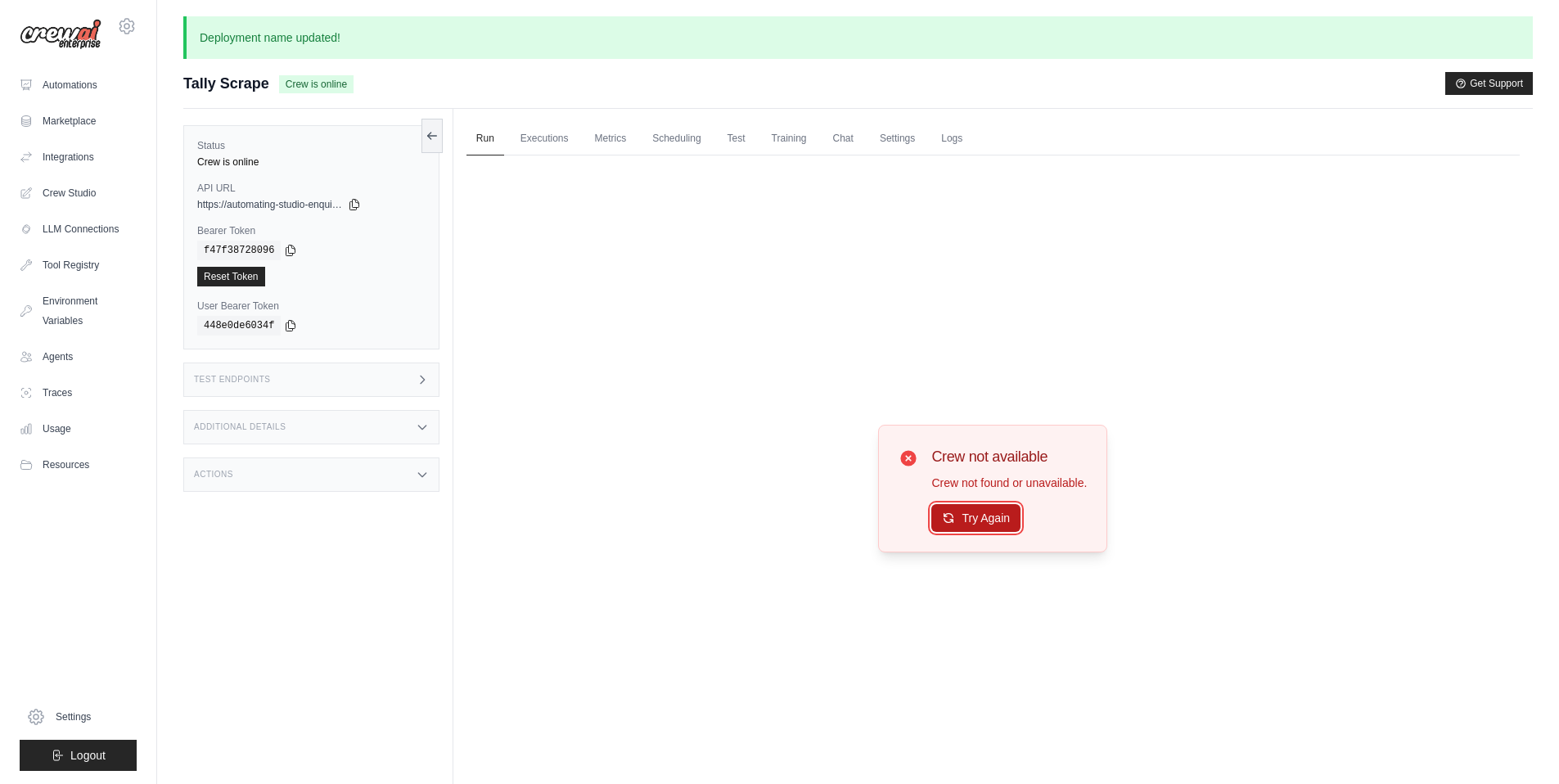click on "Try Again" at bounding box center (976, 518) 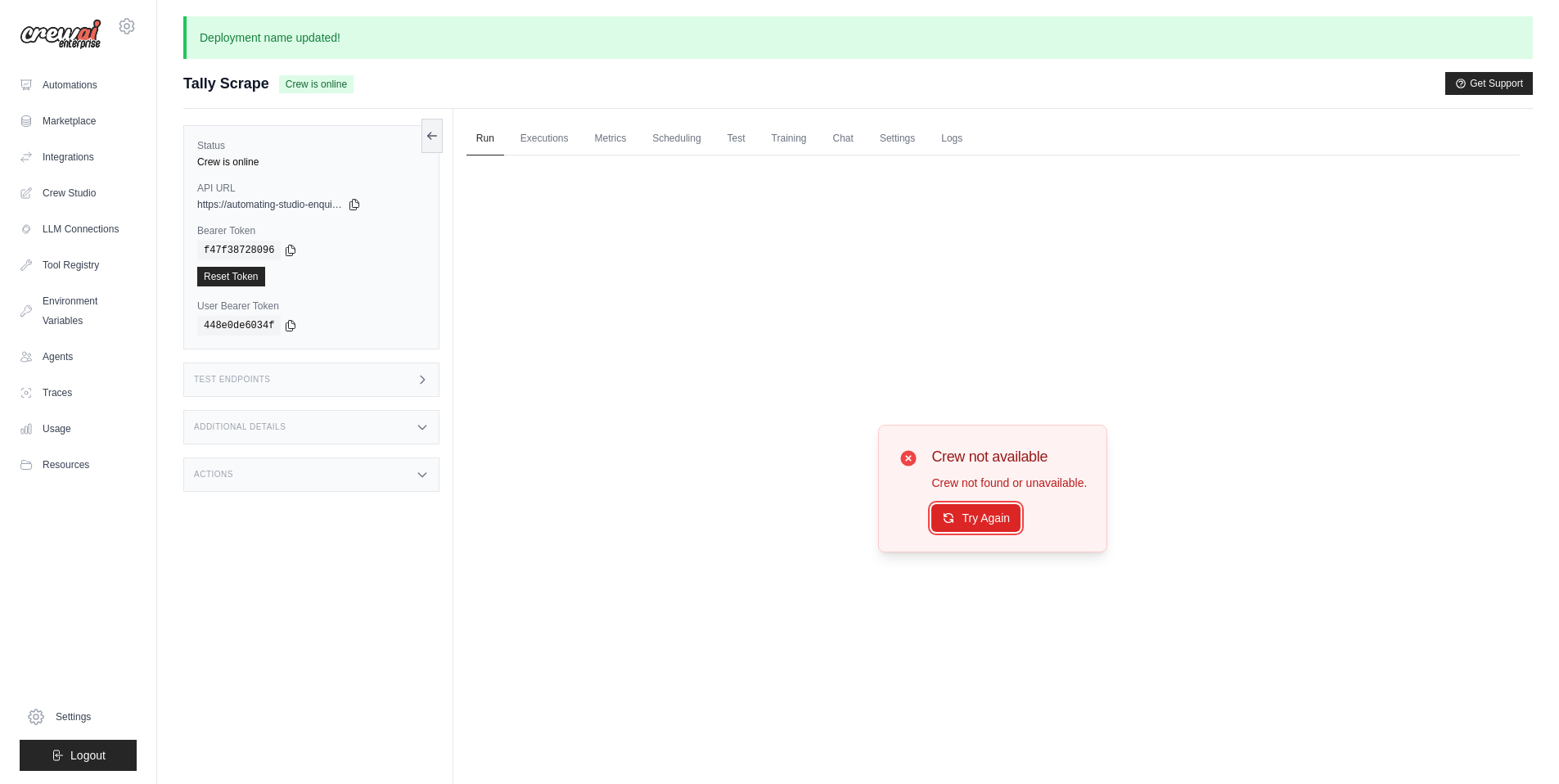 click on "Try Again" at bounding box center (976, 518) 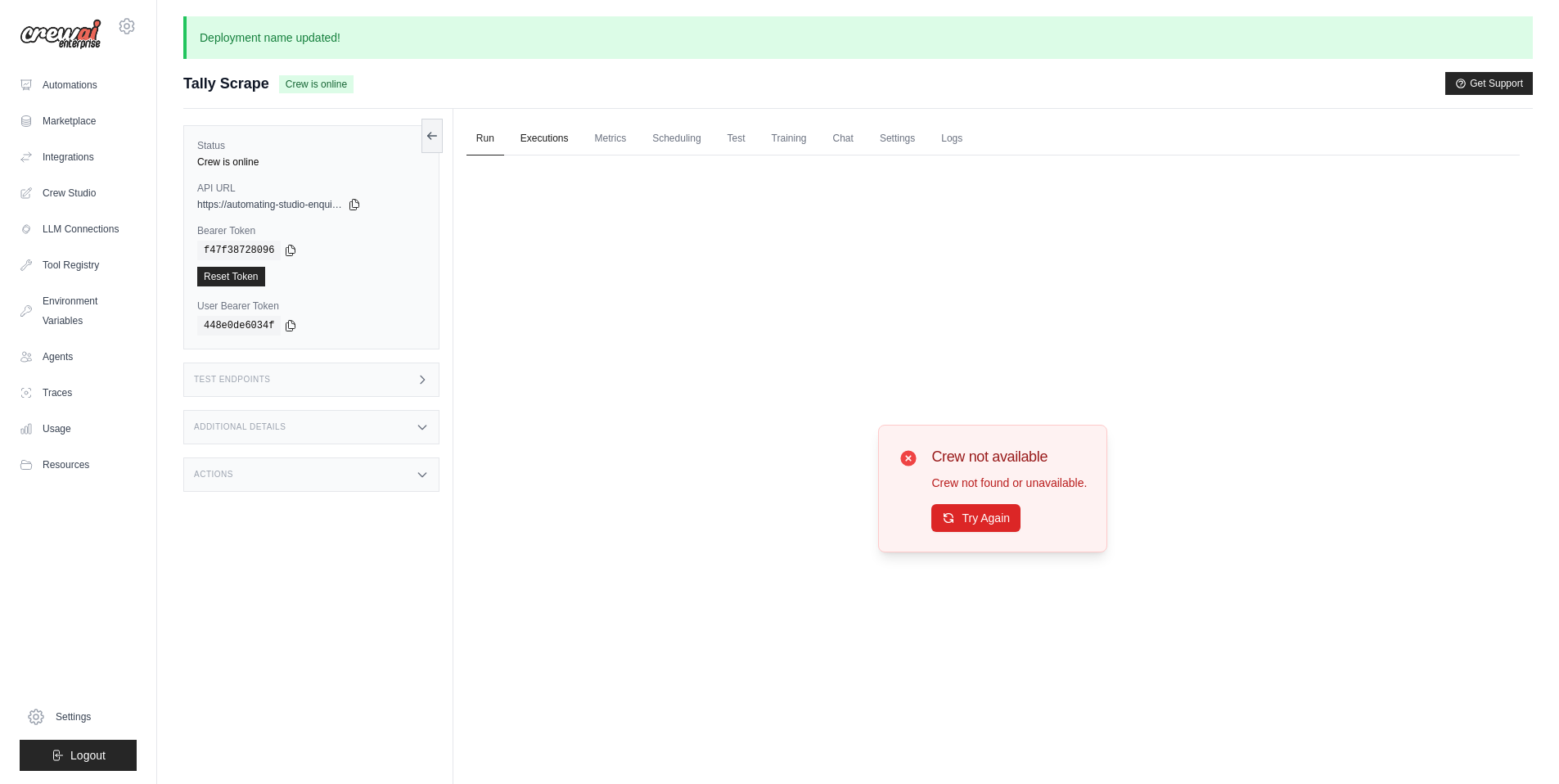 click on "Executions" at bounding box center [544, 139] 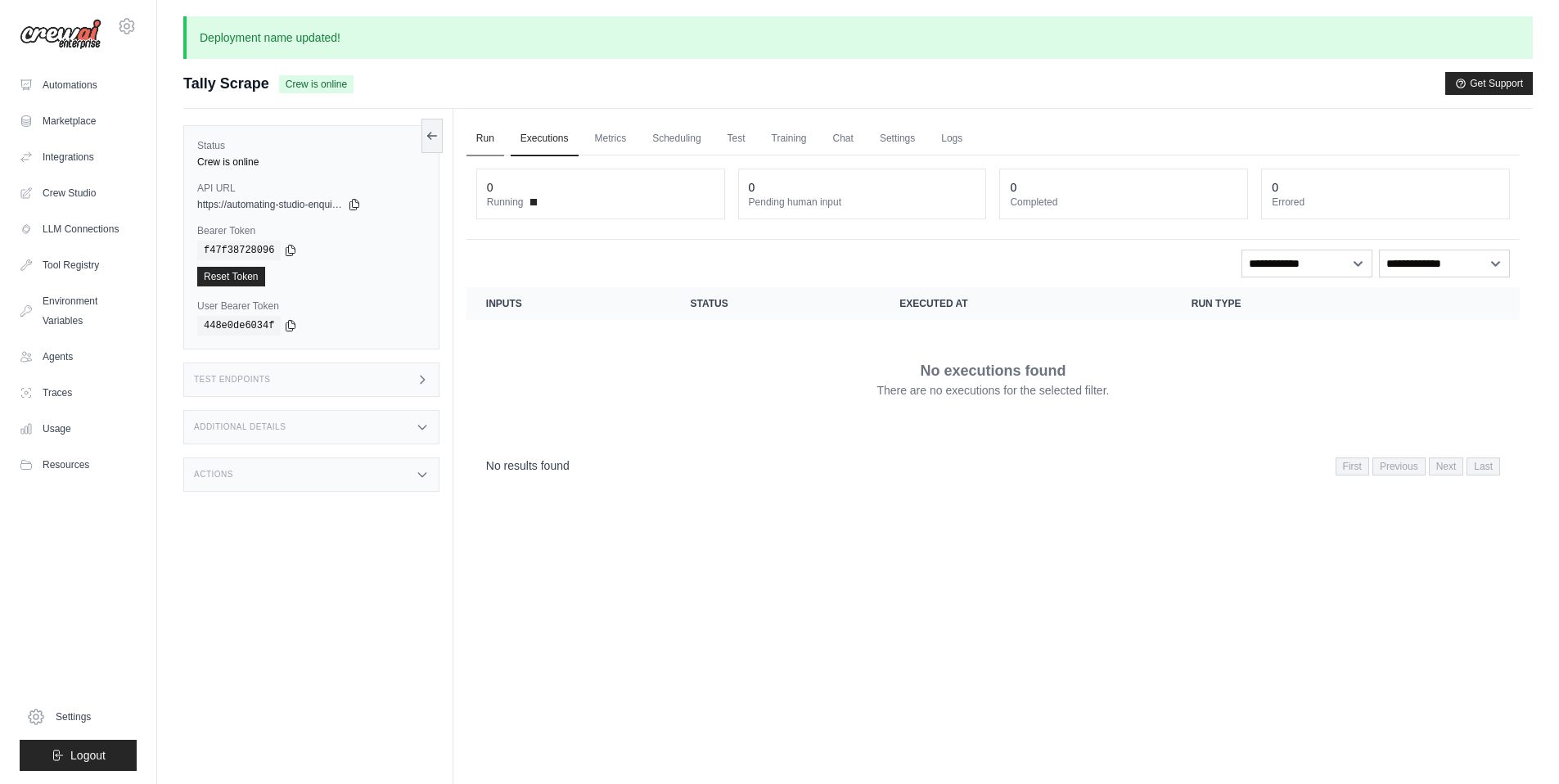 click on "Run" at bounding box center [485, 139] 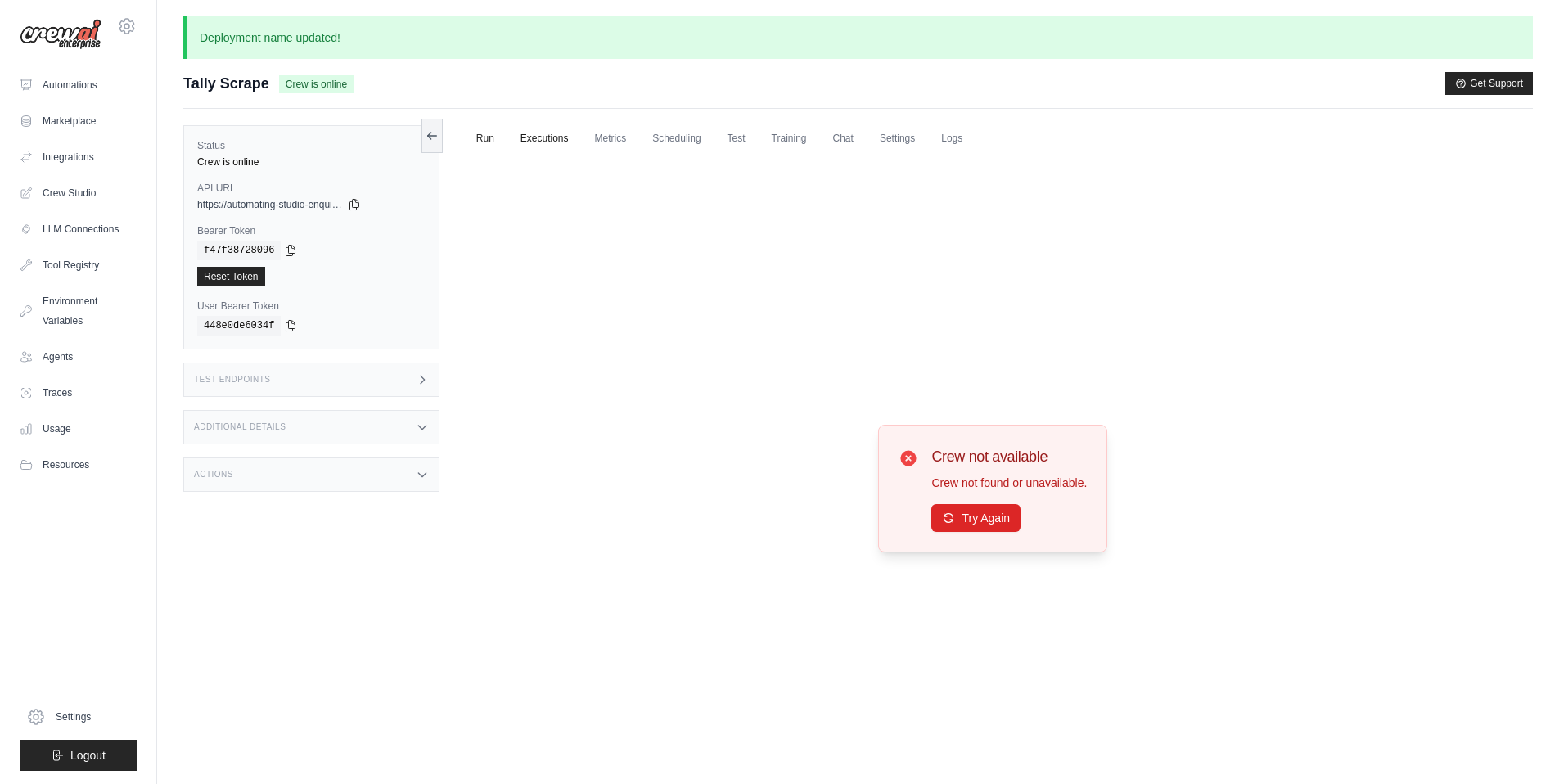 click on "Executions" at bounding box center [544, 139] 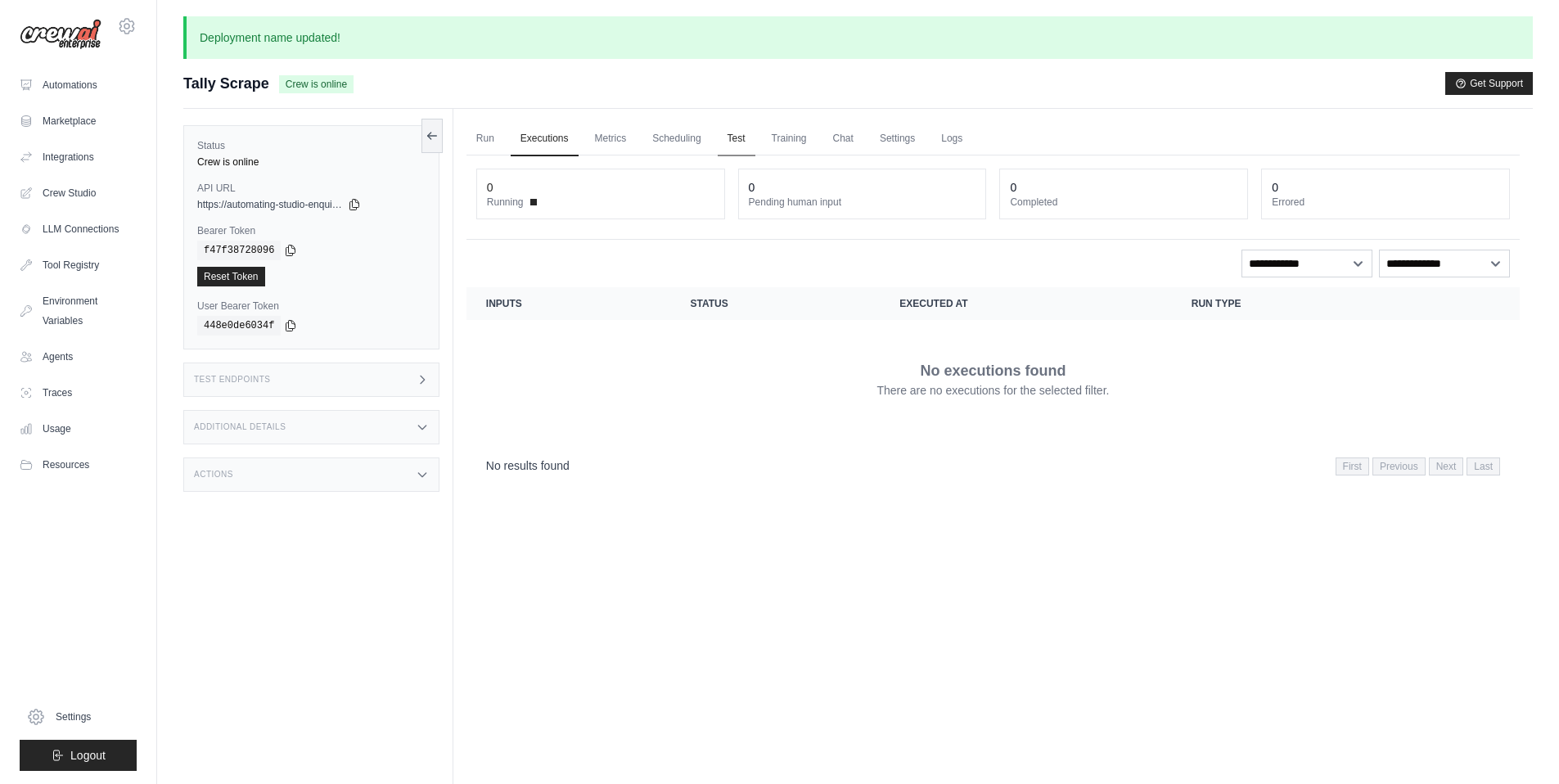 click on "Test" at bounding box center [737, 139] 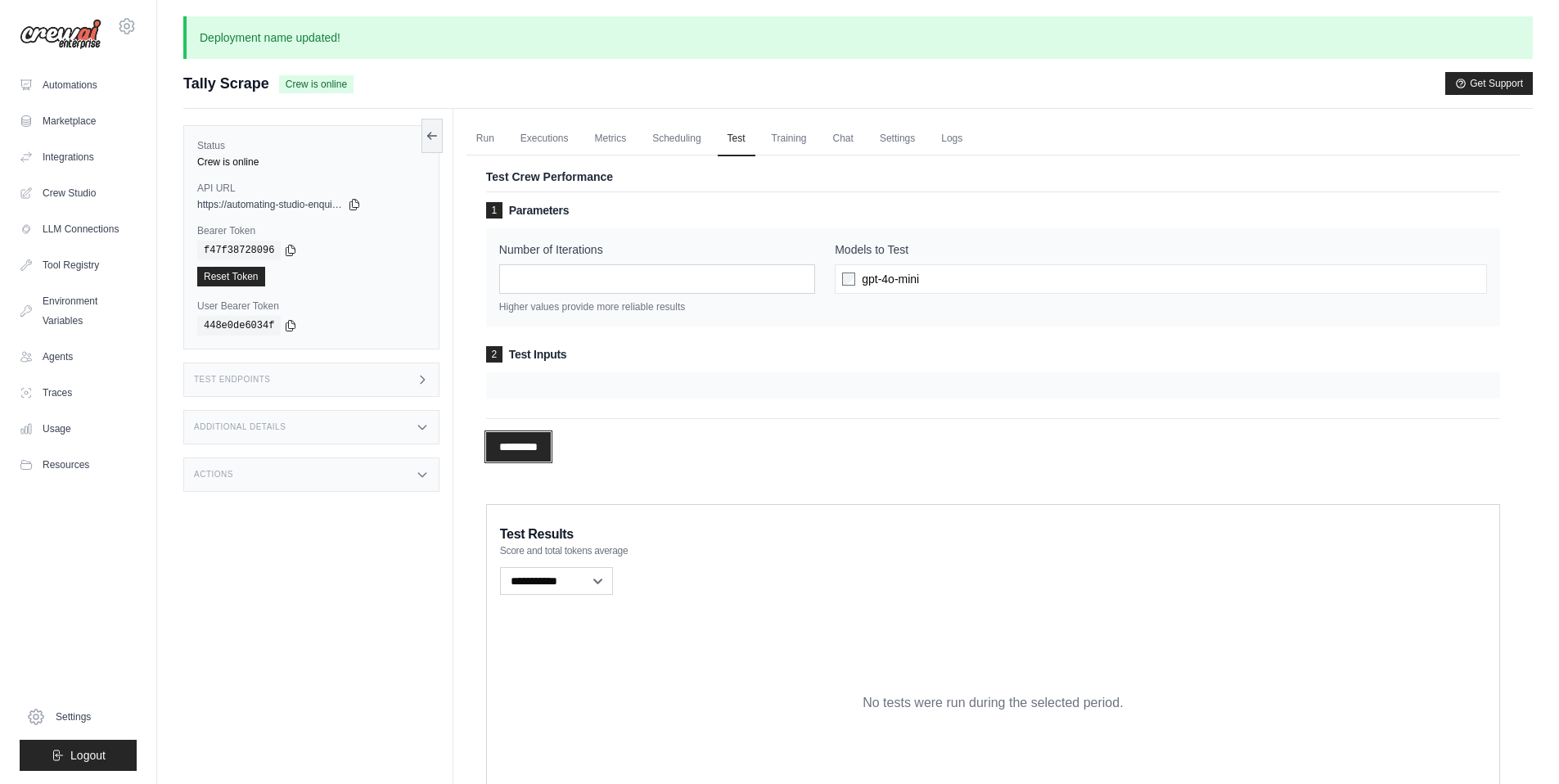 click on "*********" at bounding box center [518, 447] 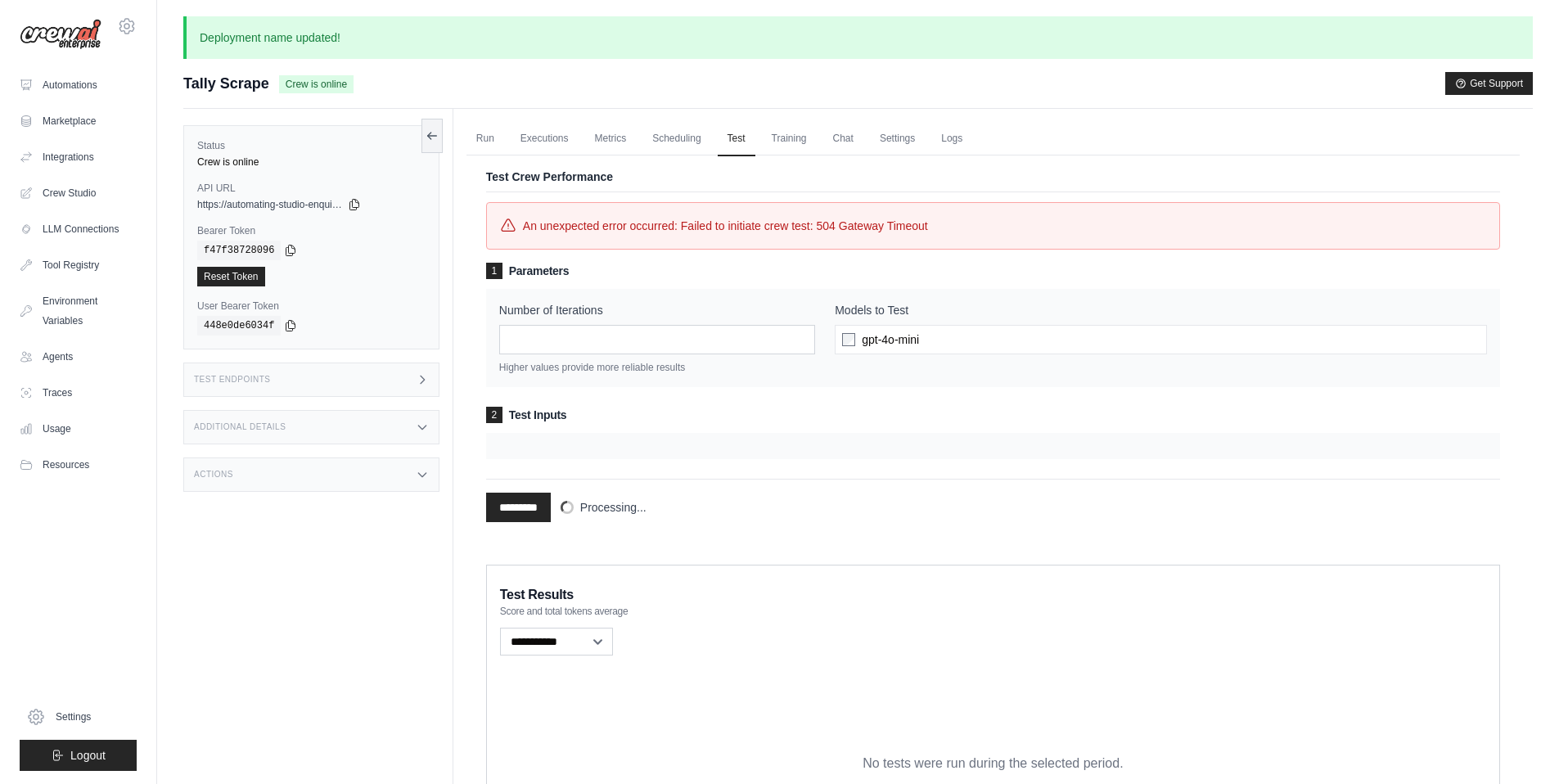 click on "Test Endpoints" at bounding box center (311, 380) 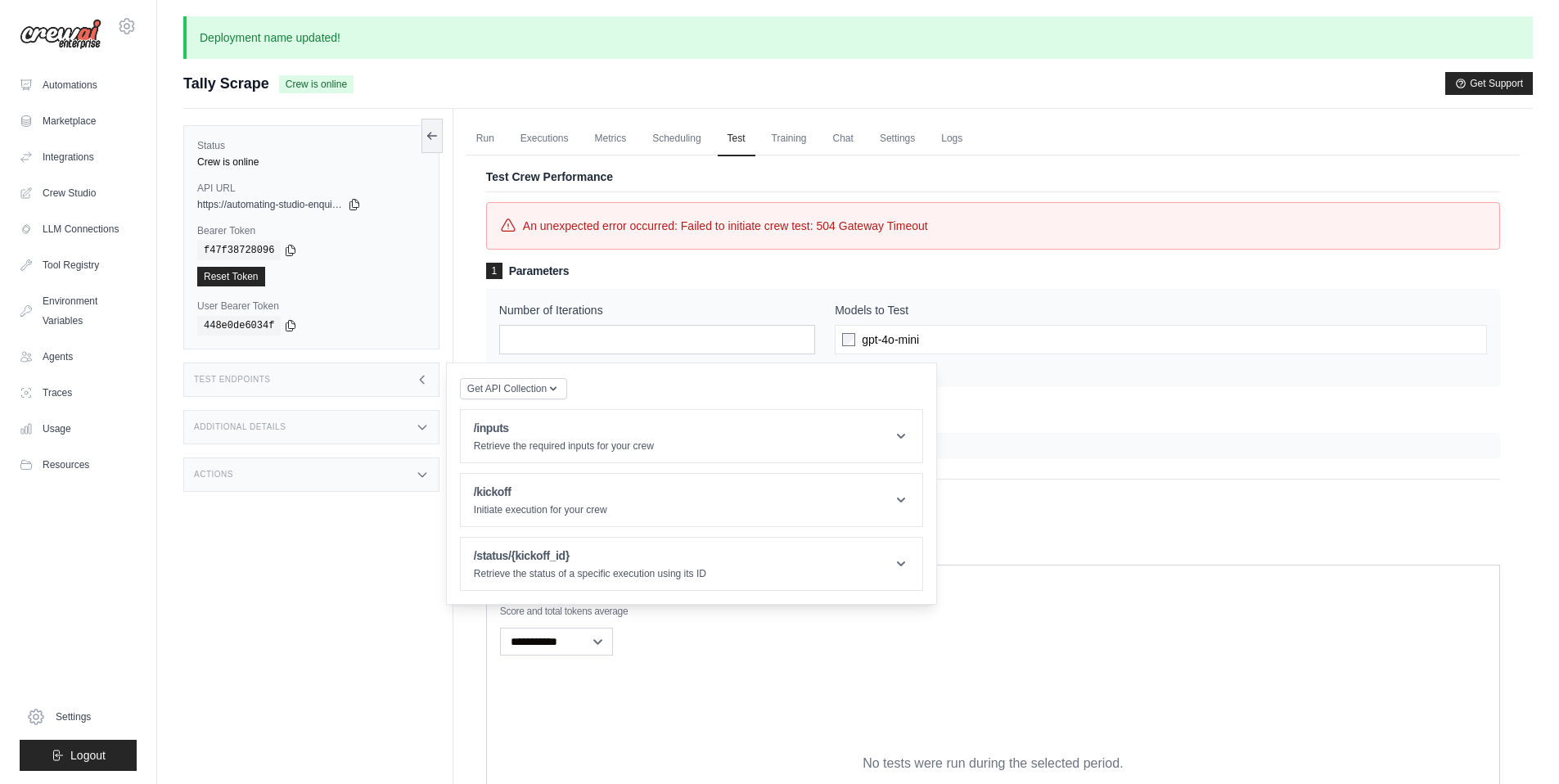 click on "Test Endpoints" at bounding box center [311, 380] 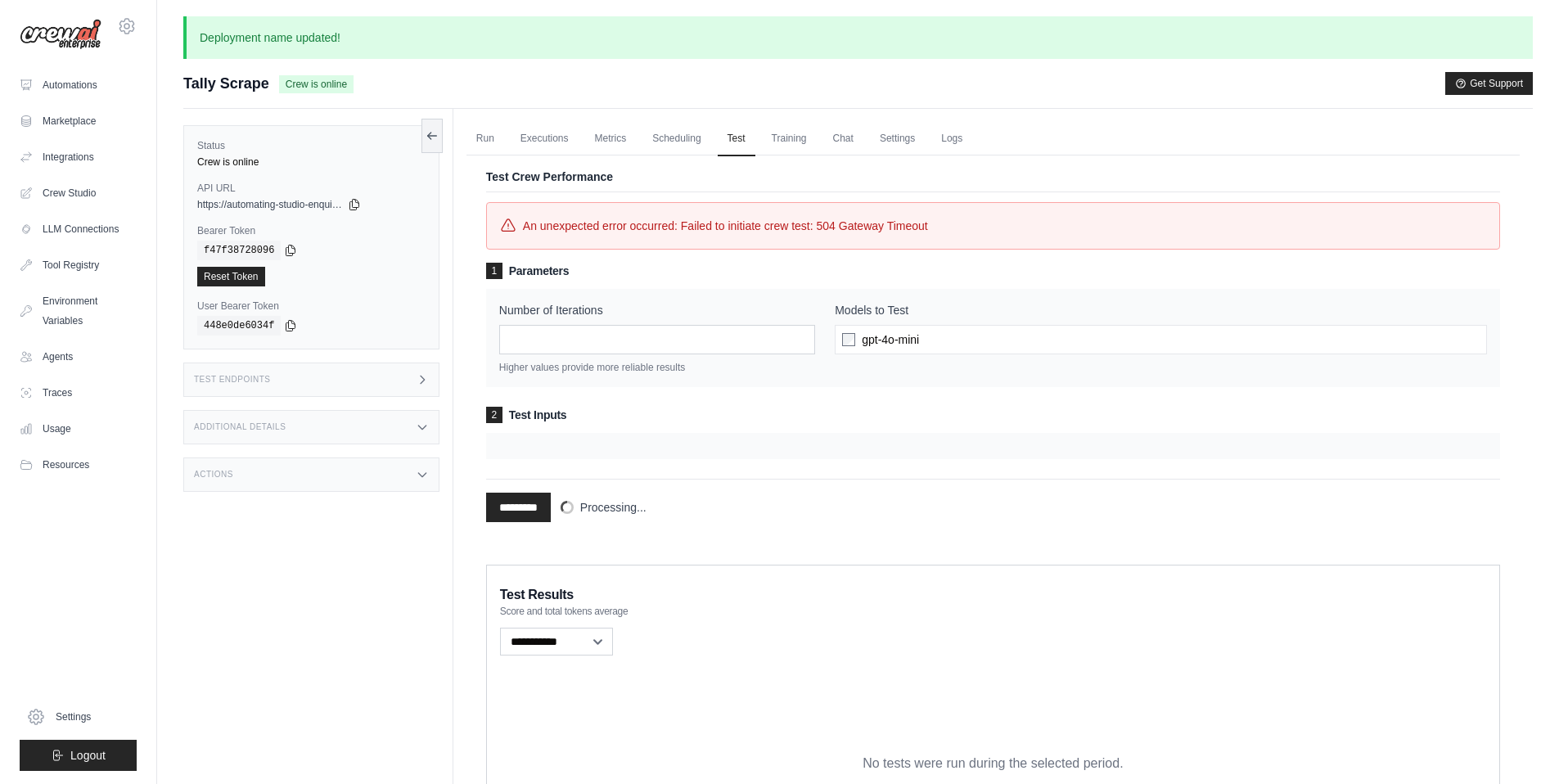 click on "Actions" at bounding box center (311, 475) 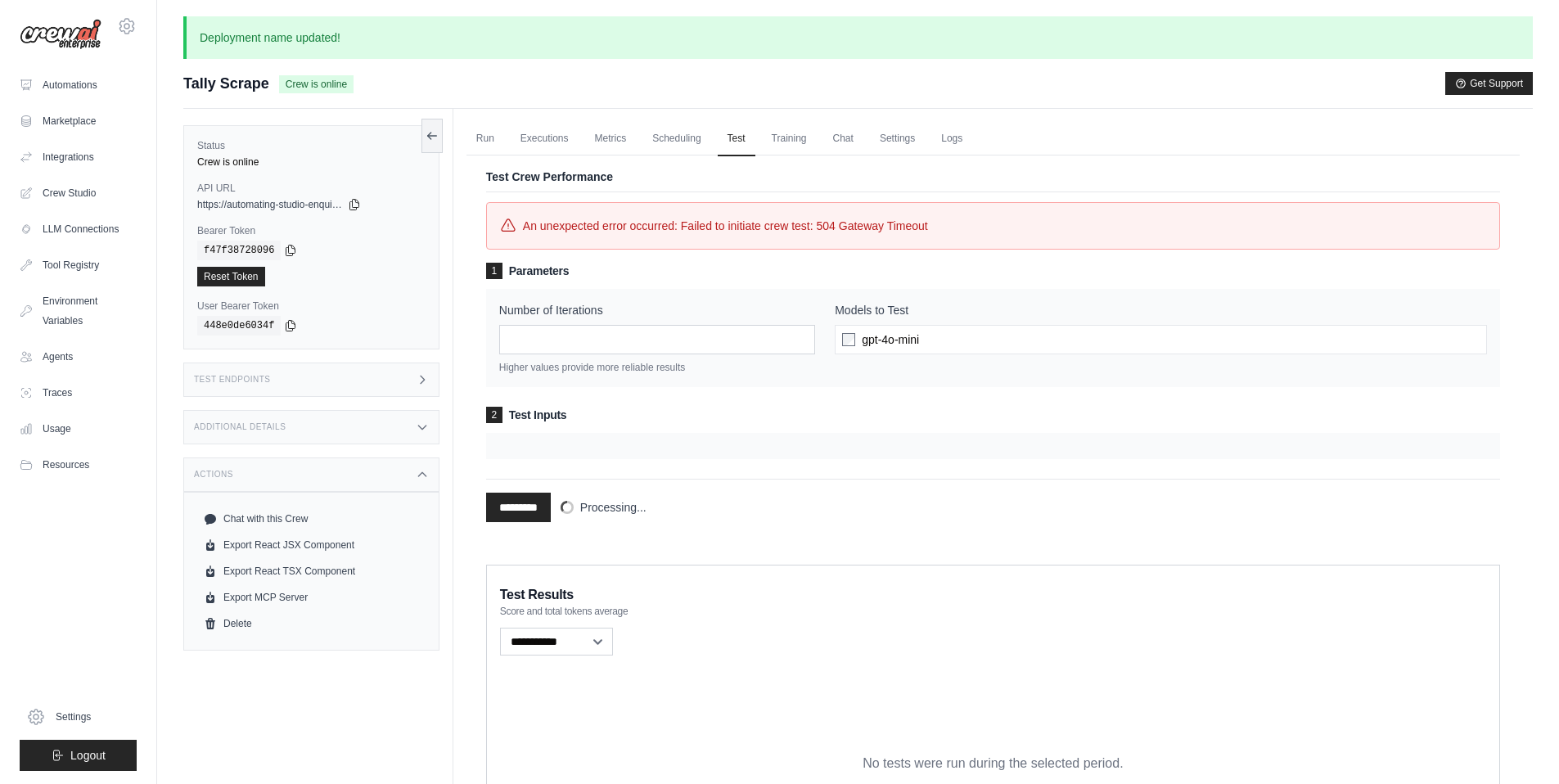 click on "Actions" at bounding box center [311, 475] 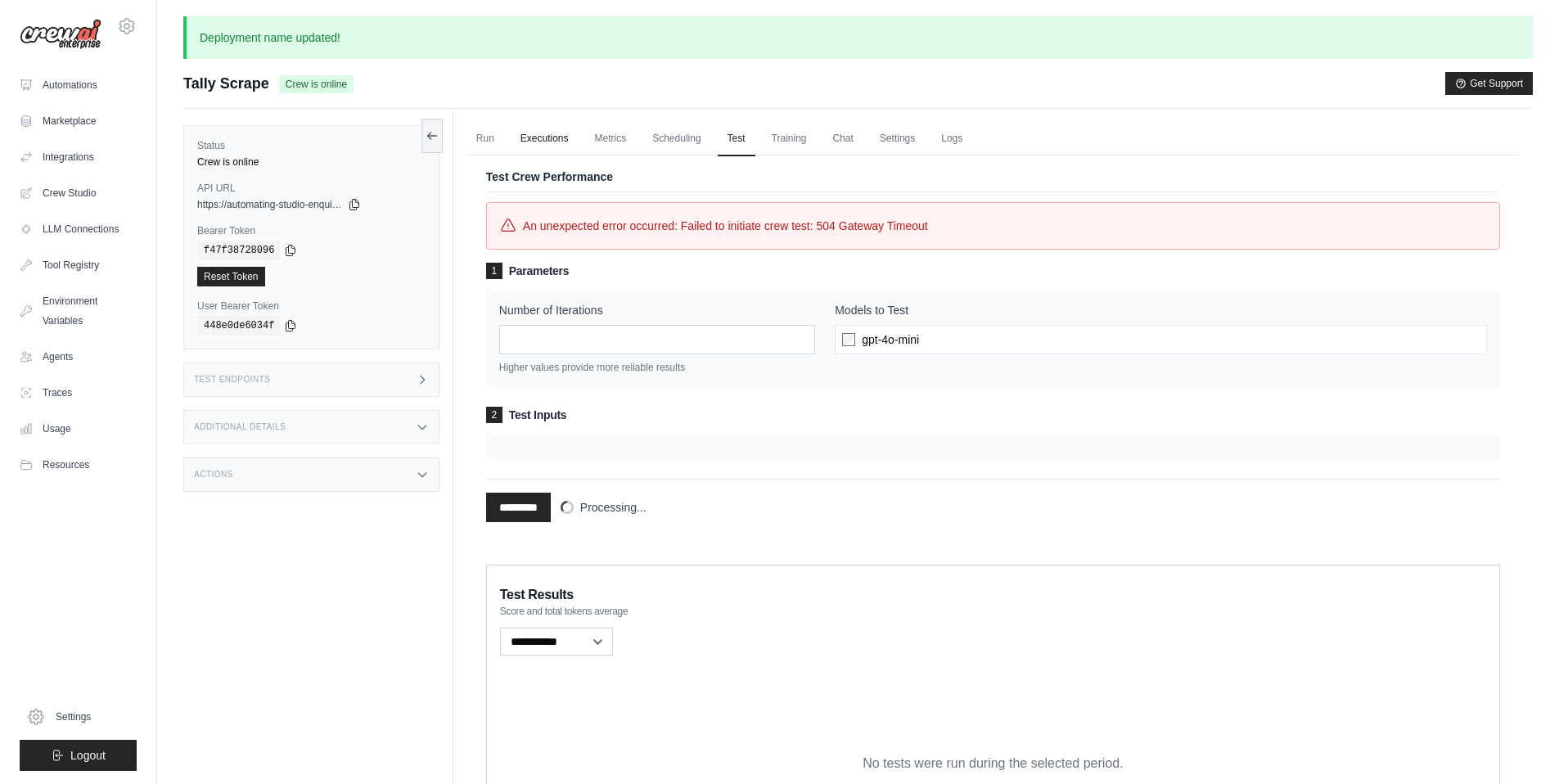 click on "Executions" at bounding box center (544, 139) 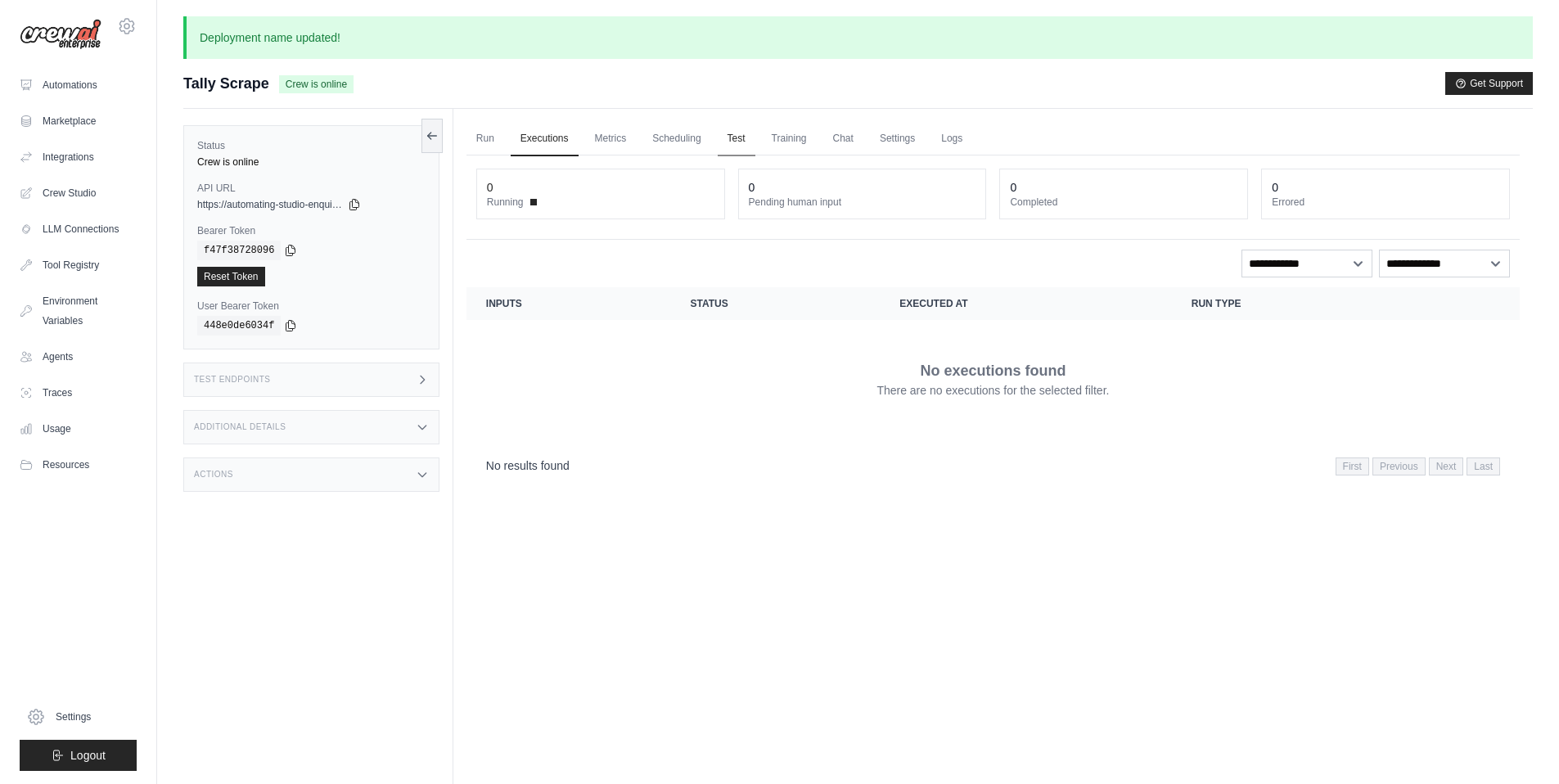 click on "Test" at bounding box center [737, 139] 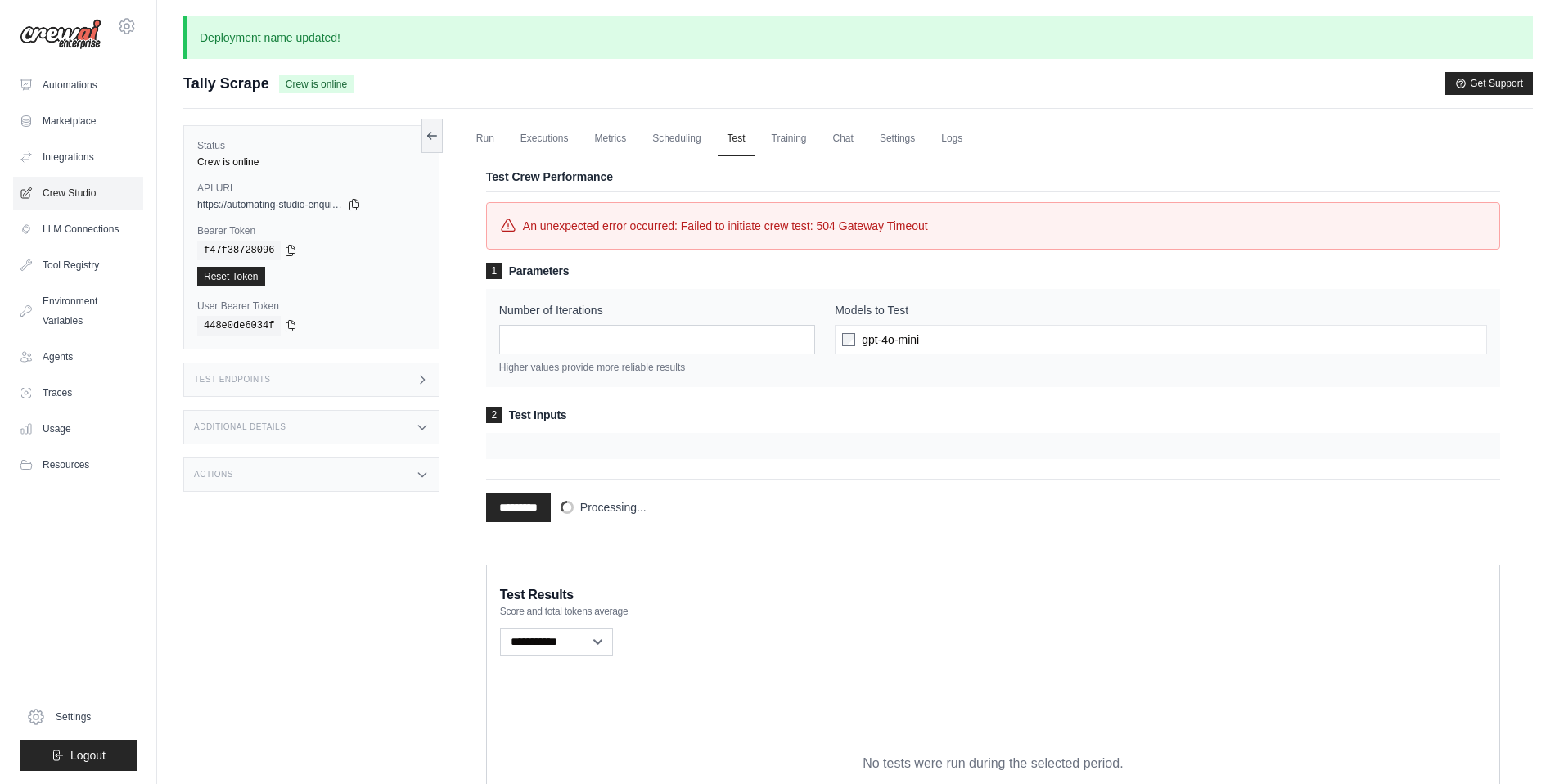 click on "Crew Studio" at bounding box center (78, 193) 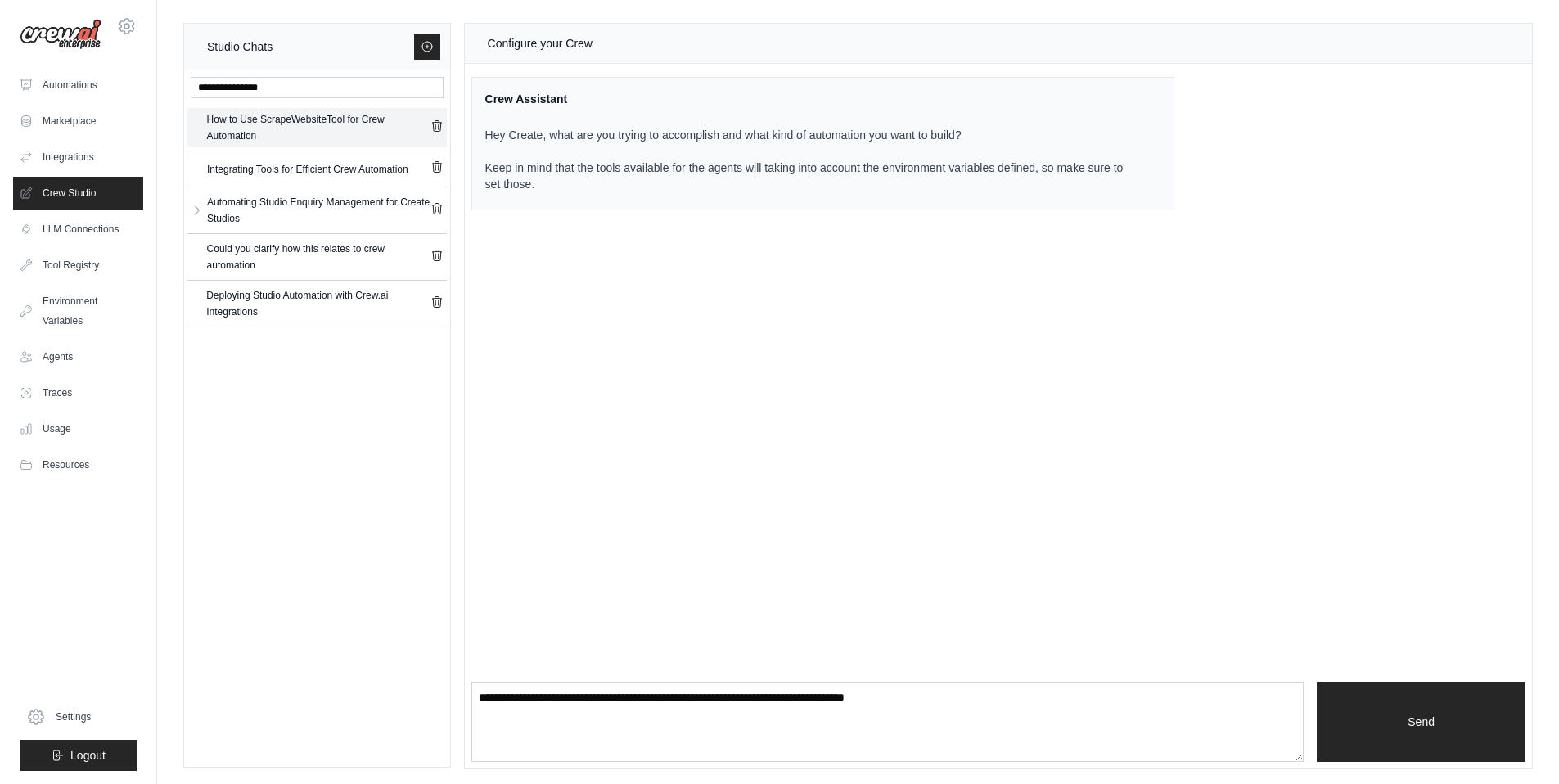 click on "How to Use ScrapeWebsiteTool for Crew Automation" at bounding box center [318, 128] 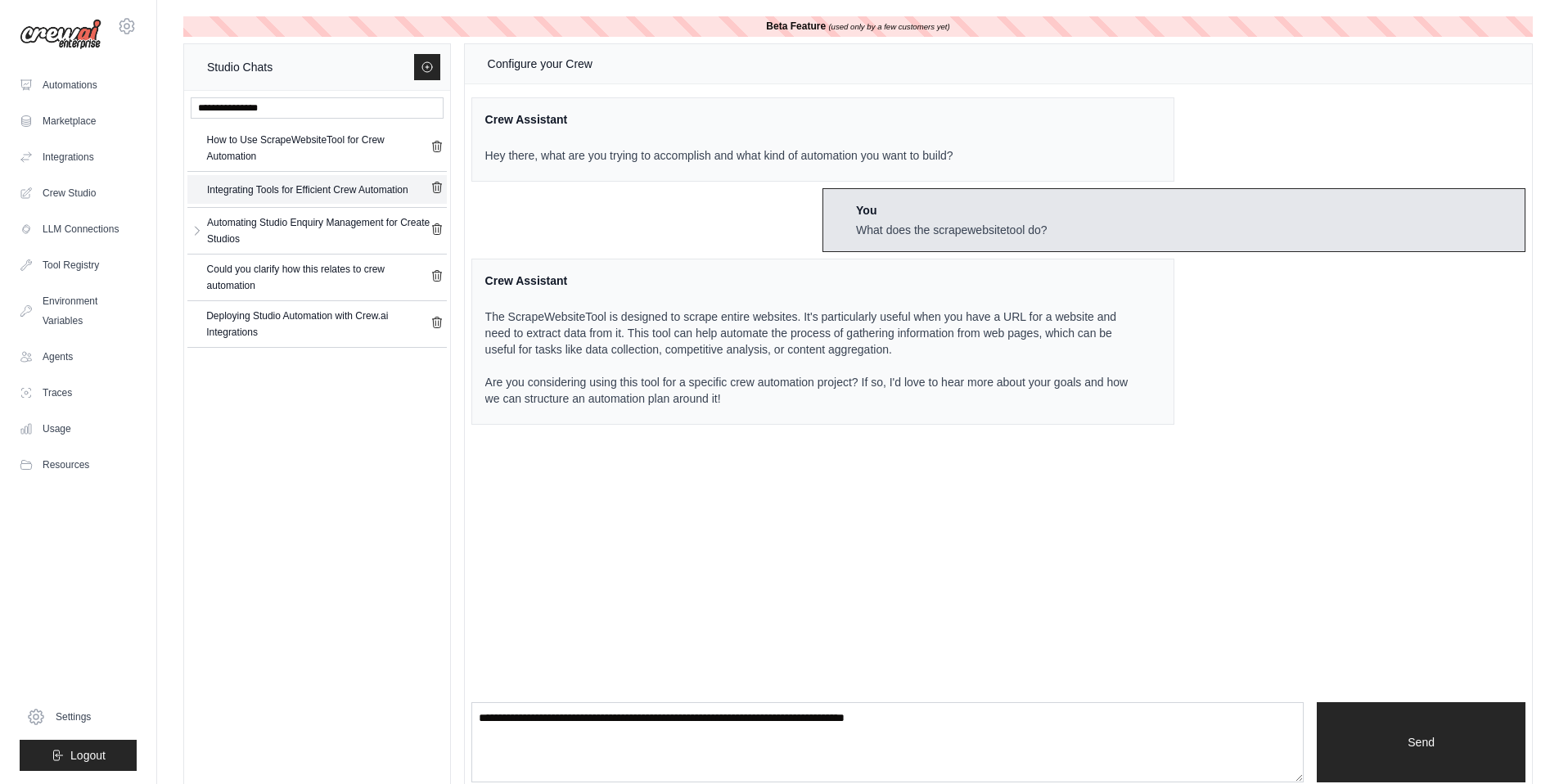 click on "Integrating Tools for Efficient Crew Automation" at bounding box center [308, 190] 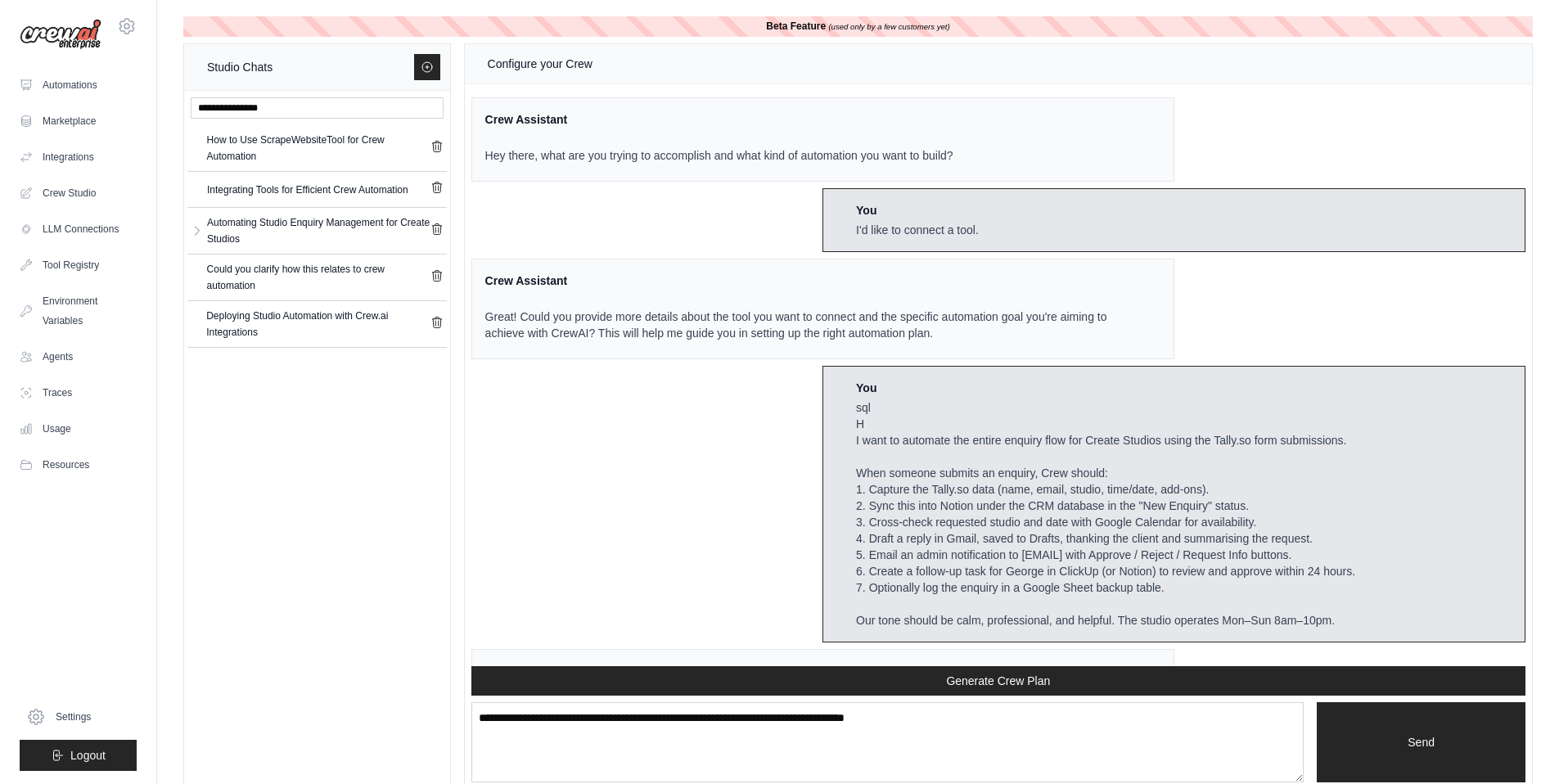 scroll, scrollTop: 866, scrollLeft: 0, axis: vertical 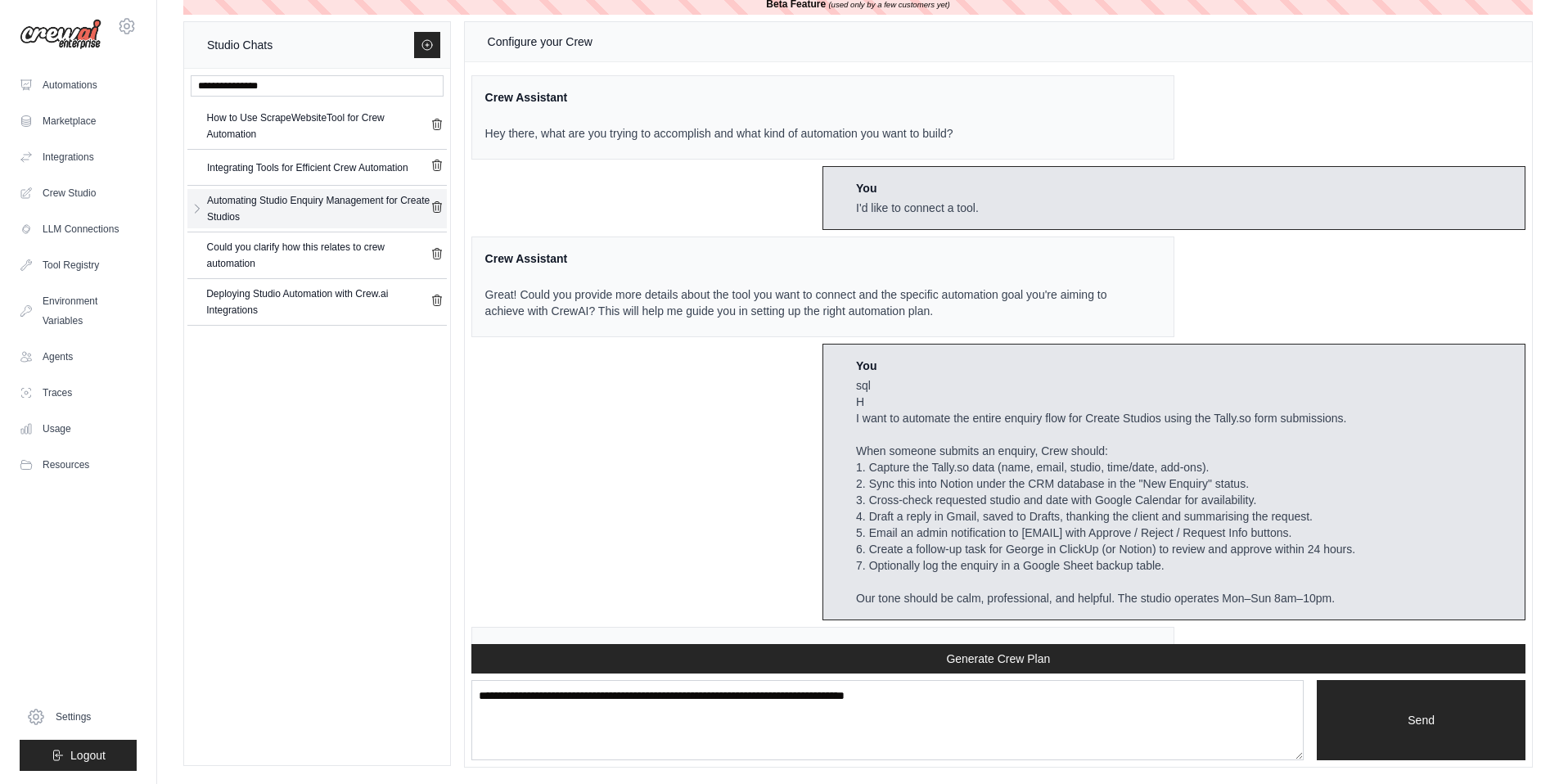 click on "Automating Studio Enquiry Management for Create Studios" at bounding box center (318, 209) 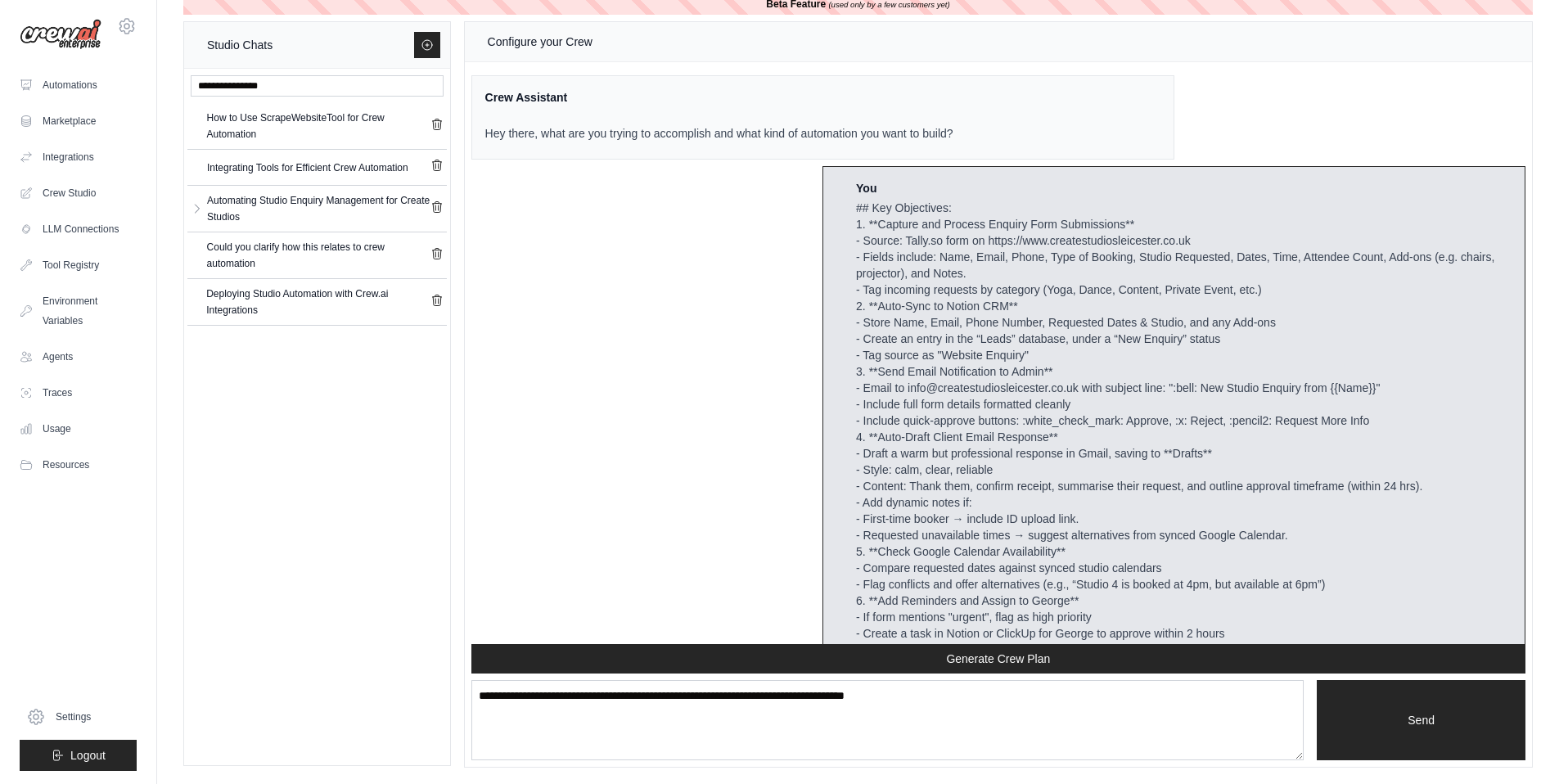 scroll, scrollTop: 0, scrollLeft: 0, axis: both 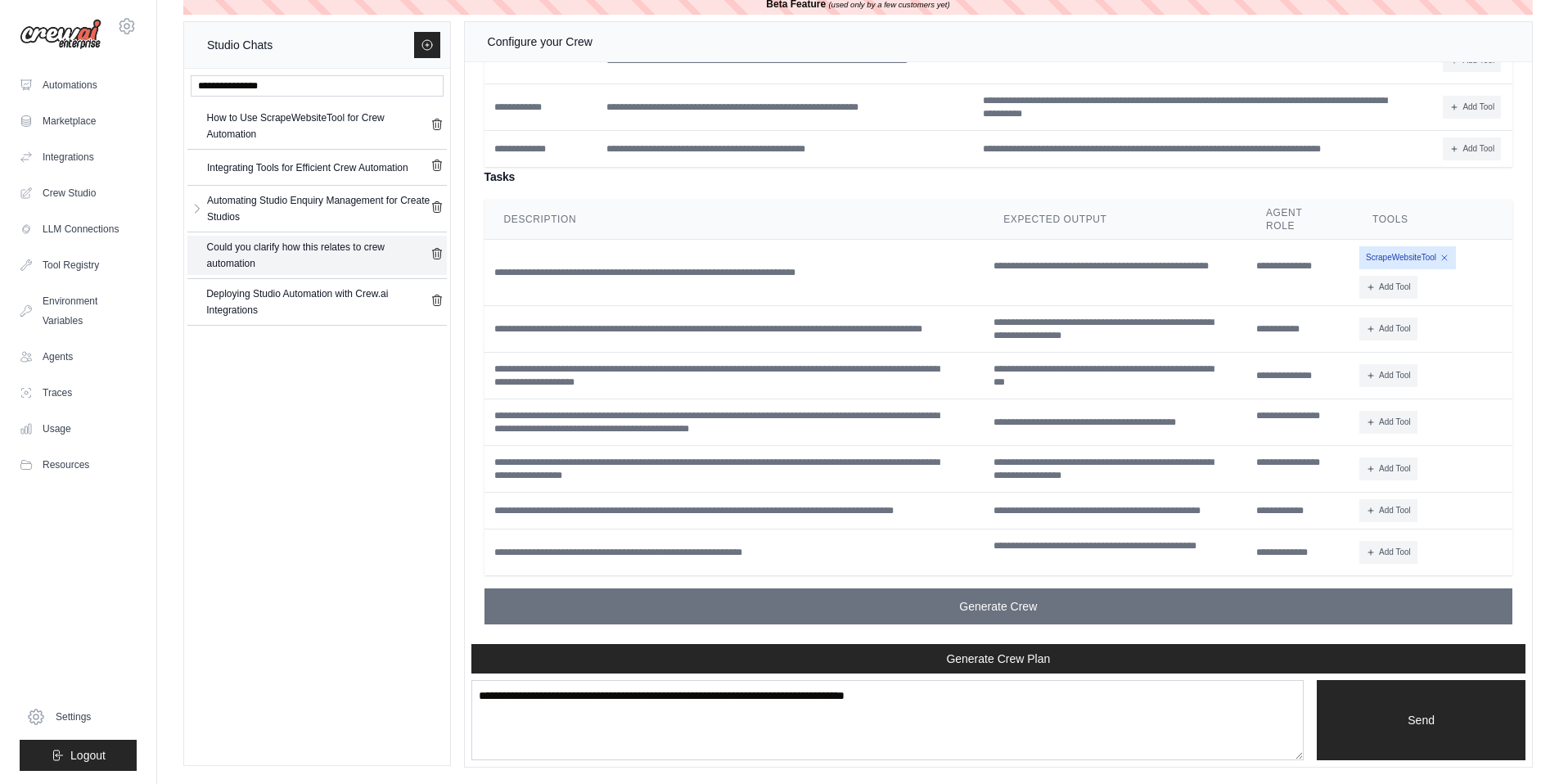 click on "Could you clarify how this relates to crew automation" at bounding box center (318, 255) 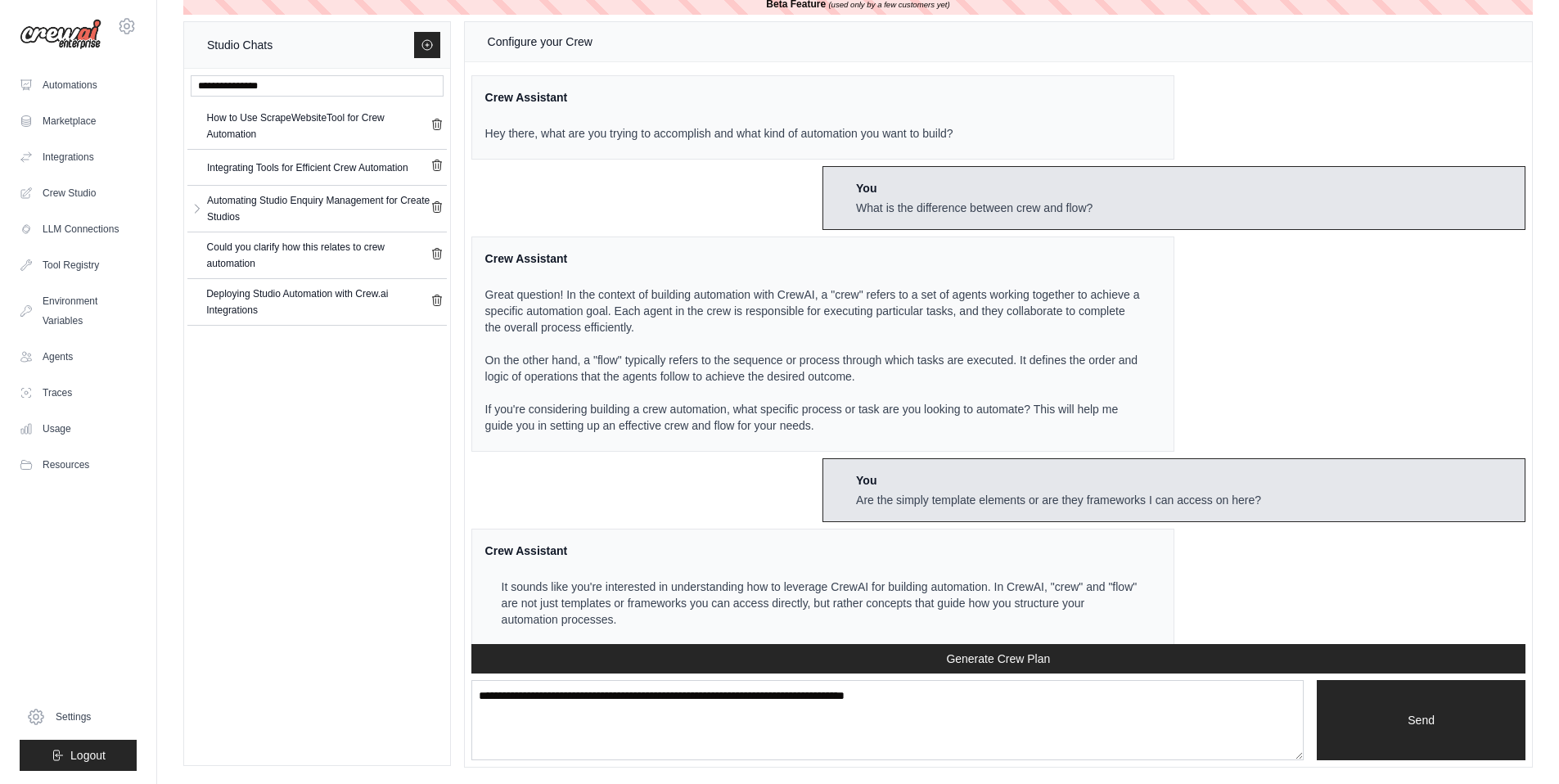 scroll, scrollTop: 0, scrollLeft: 0, axis: both 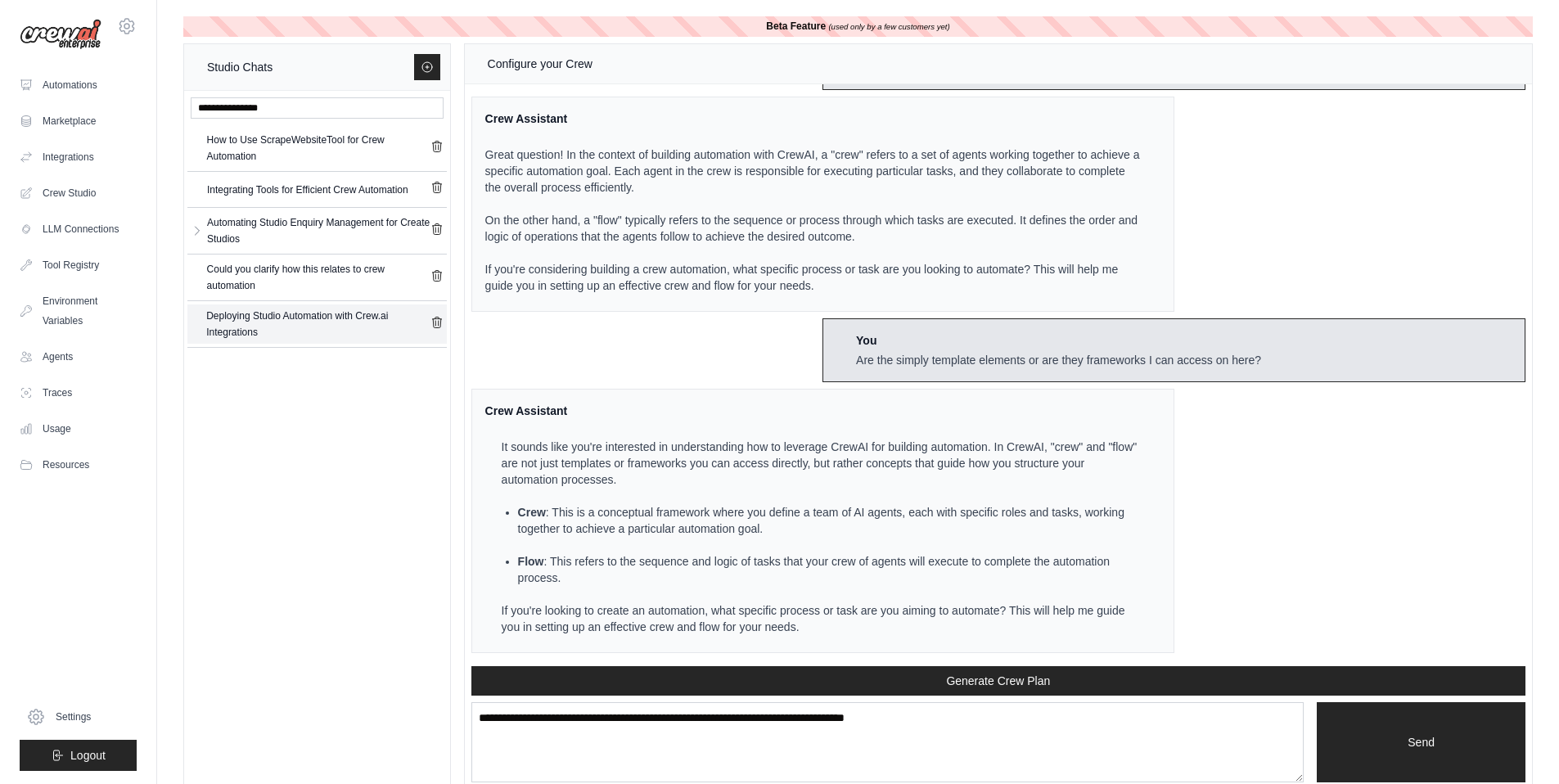 click on "Deploying Studio Automation with Crew.ai Integrations" at bounding box center (318, 324) 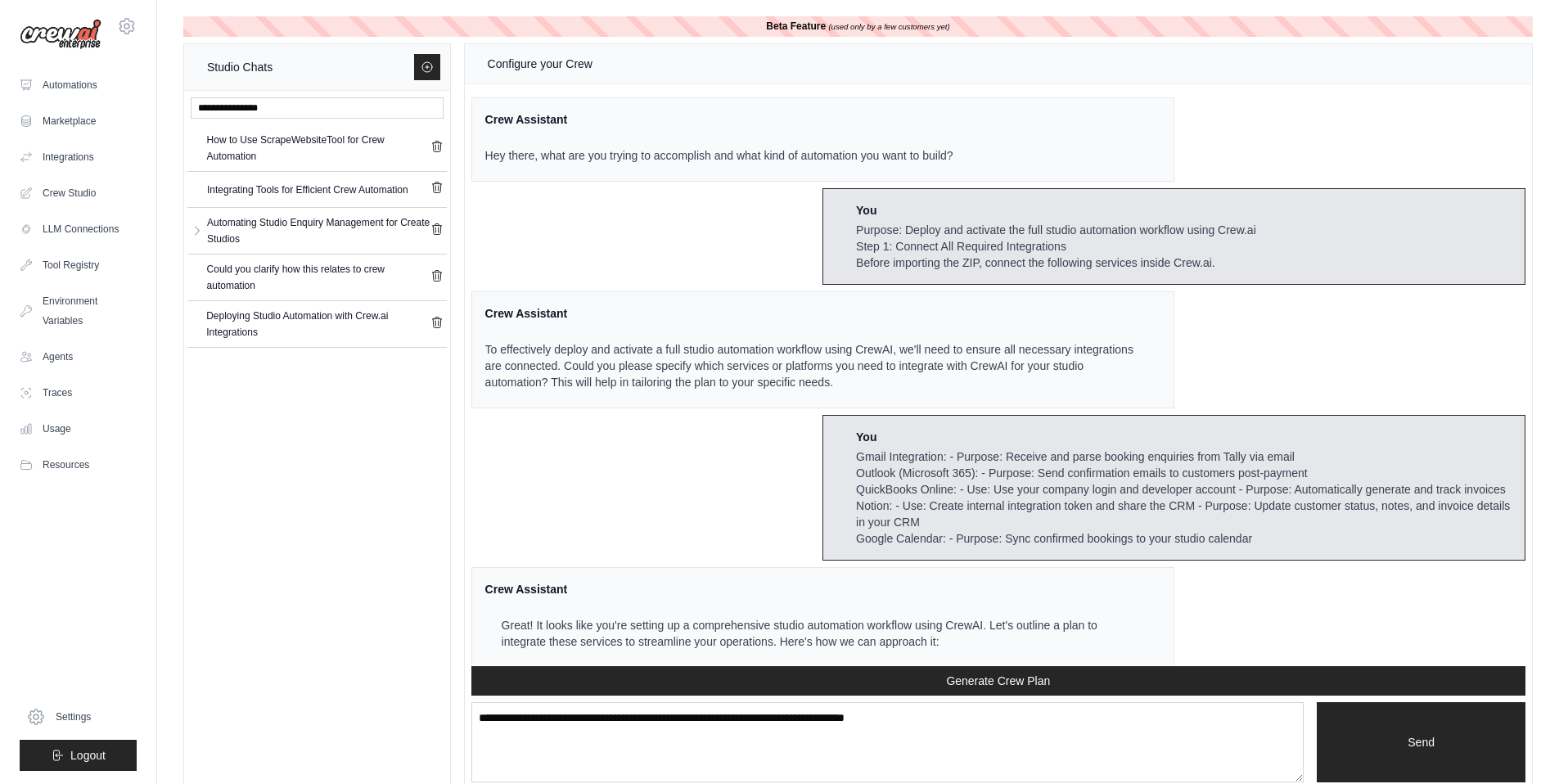scroll, scrollTop: 4467, scrollLeft: 0, axis: vertical 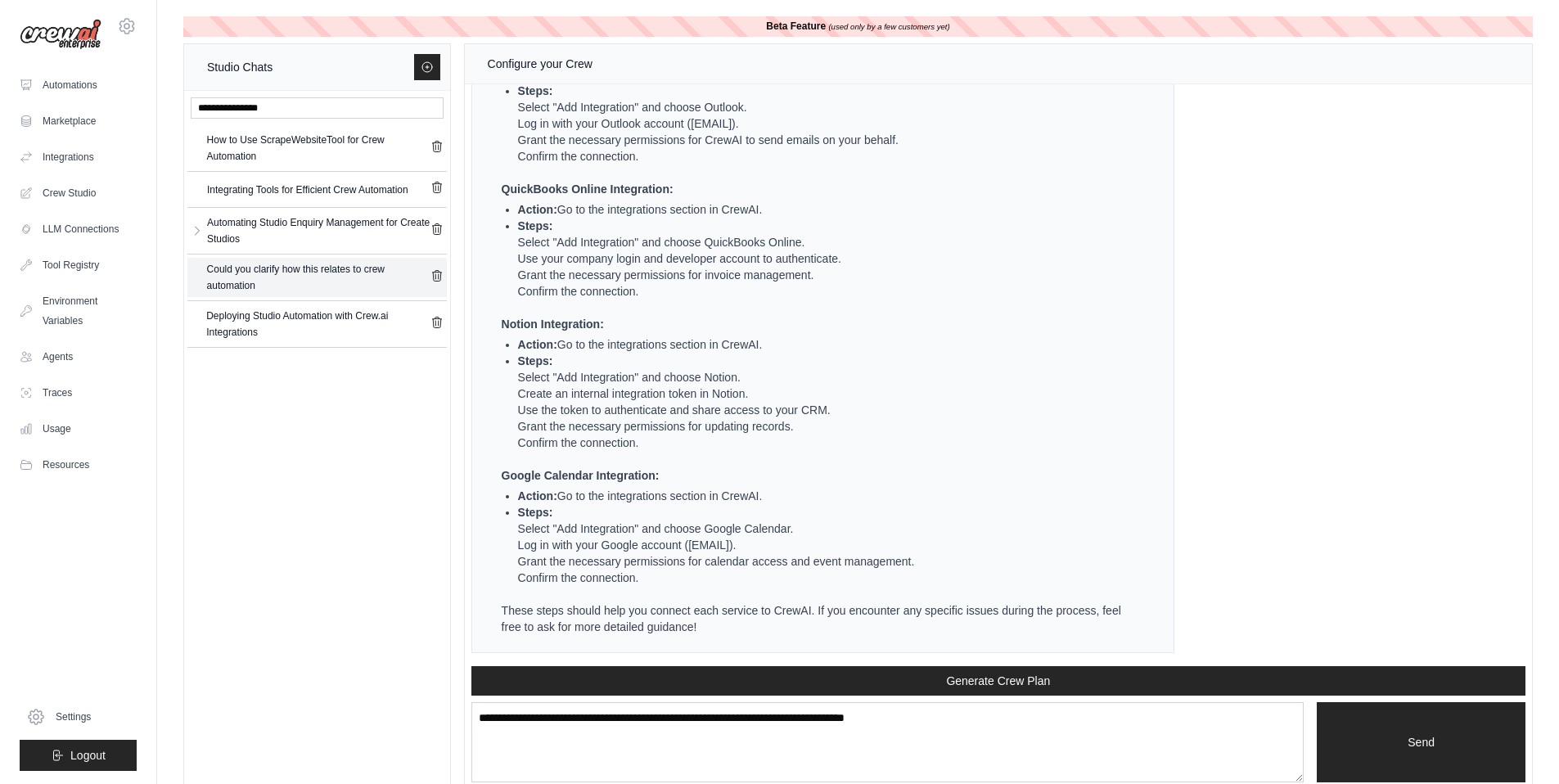 click on "Could you clarify how this relates to crew automation" at bounding box center (318, 277) 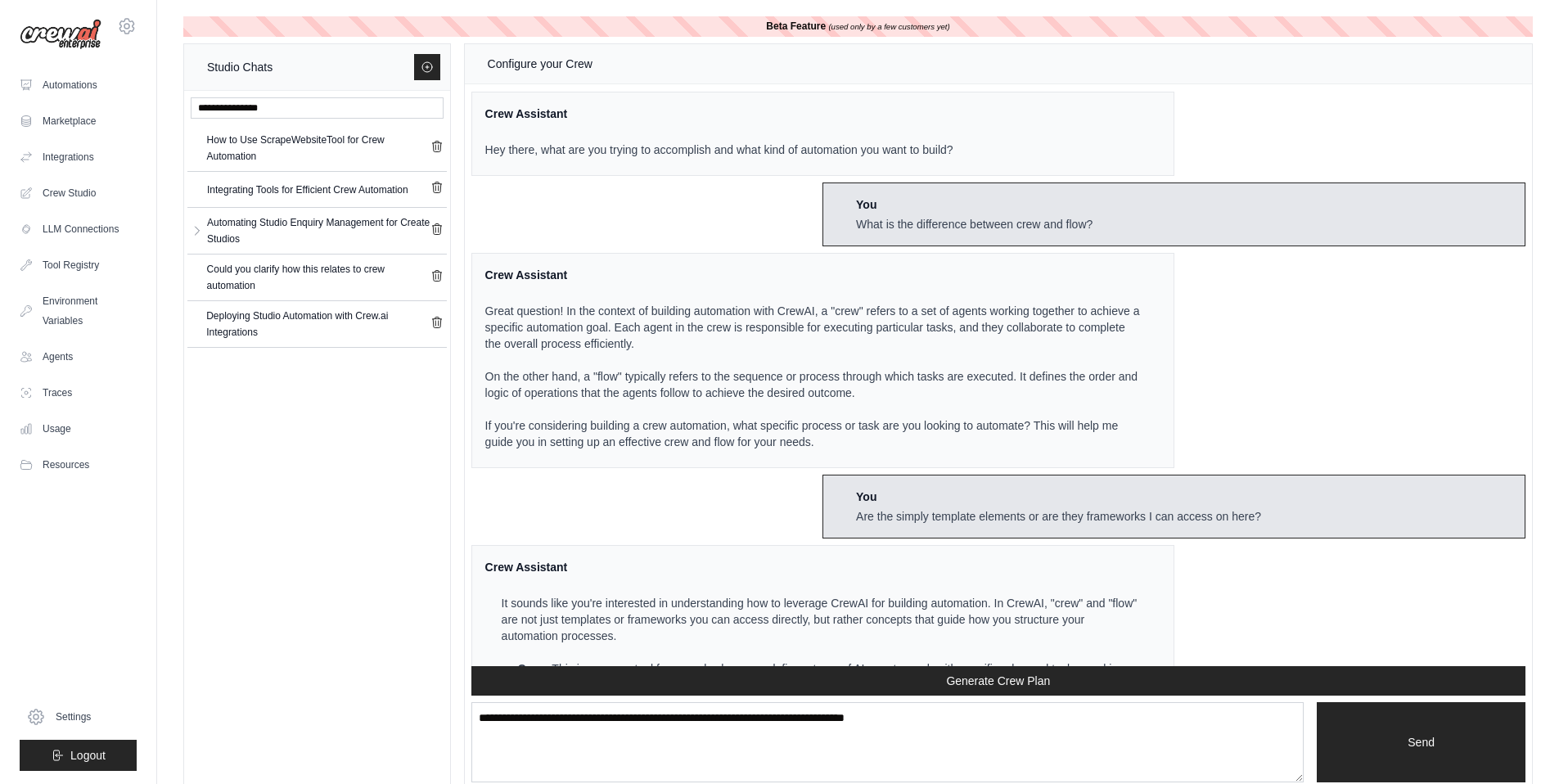 scroll, scrollTop: 0, scrollLeft: 0, axis: both 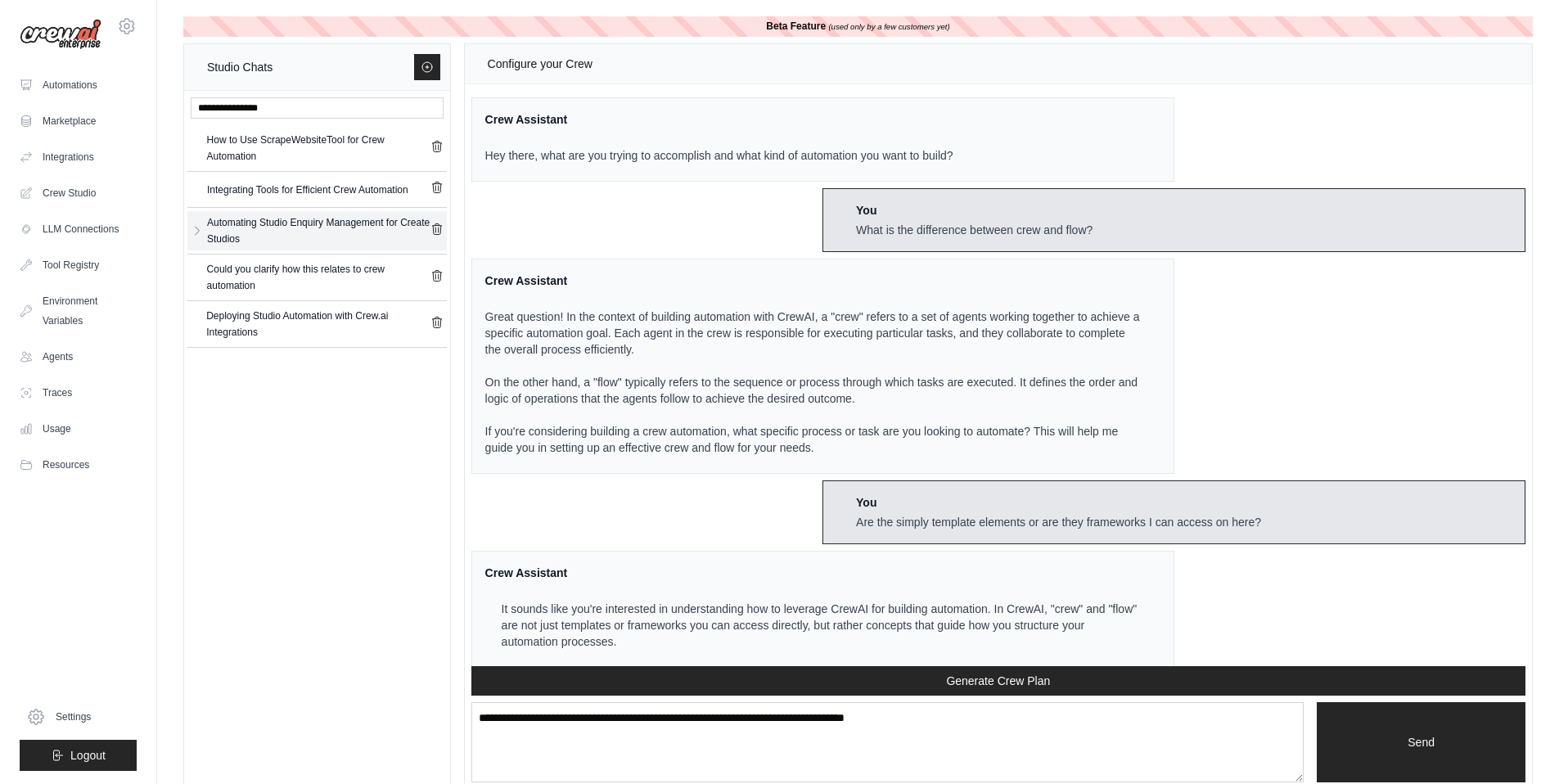 click on "Automating Studio Enquiry Management for Create Studios" at bounding box center (318, 231) 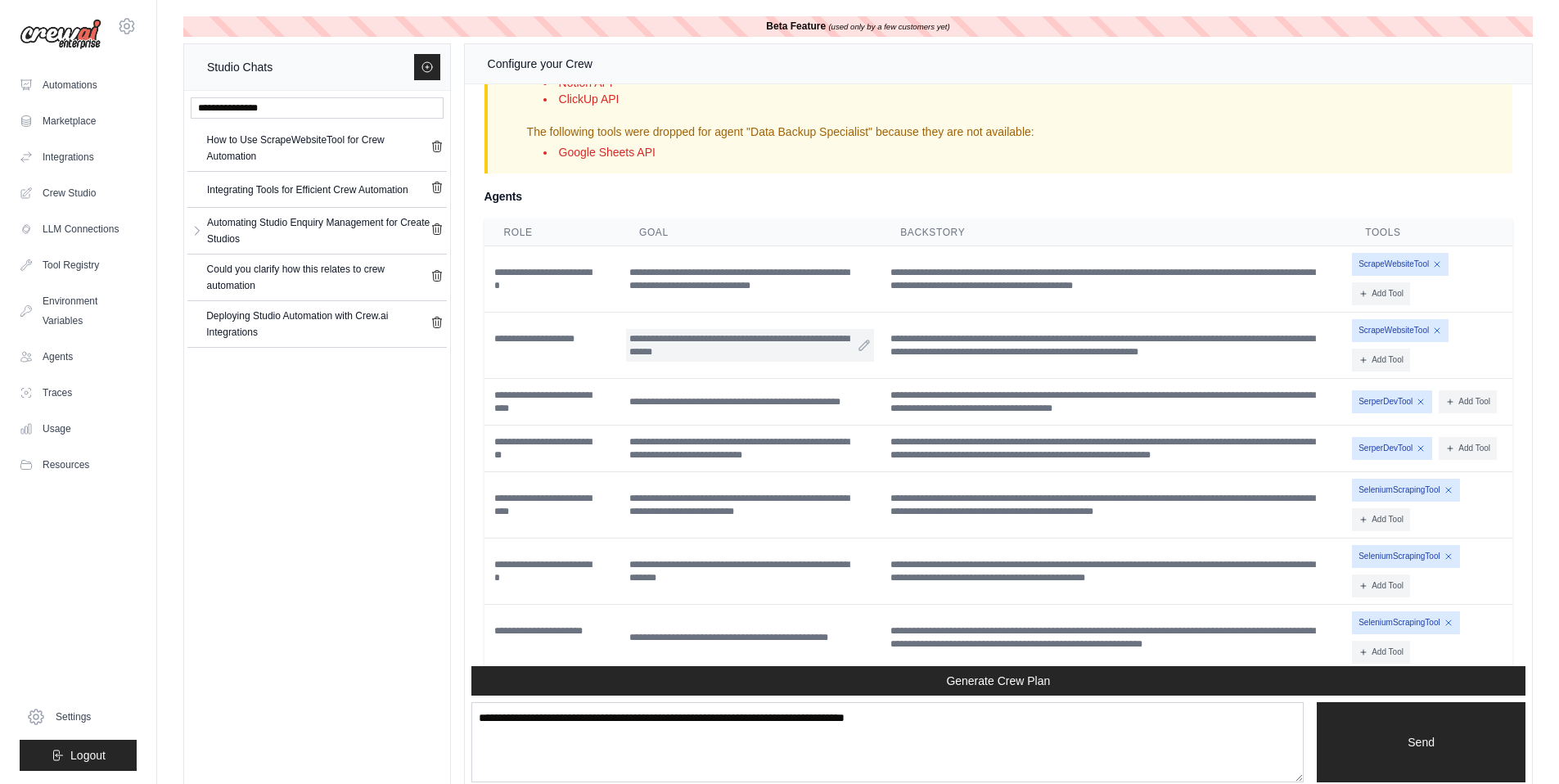scroll, scrollTop: 2305, scrollLeft: 0, axis: vertical 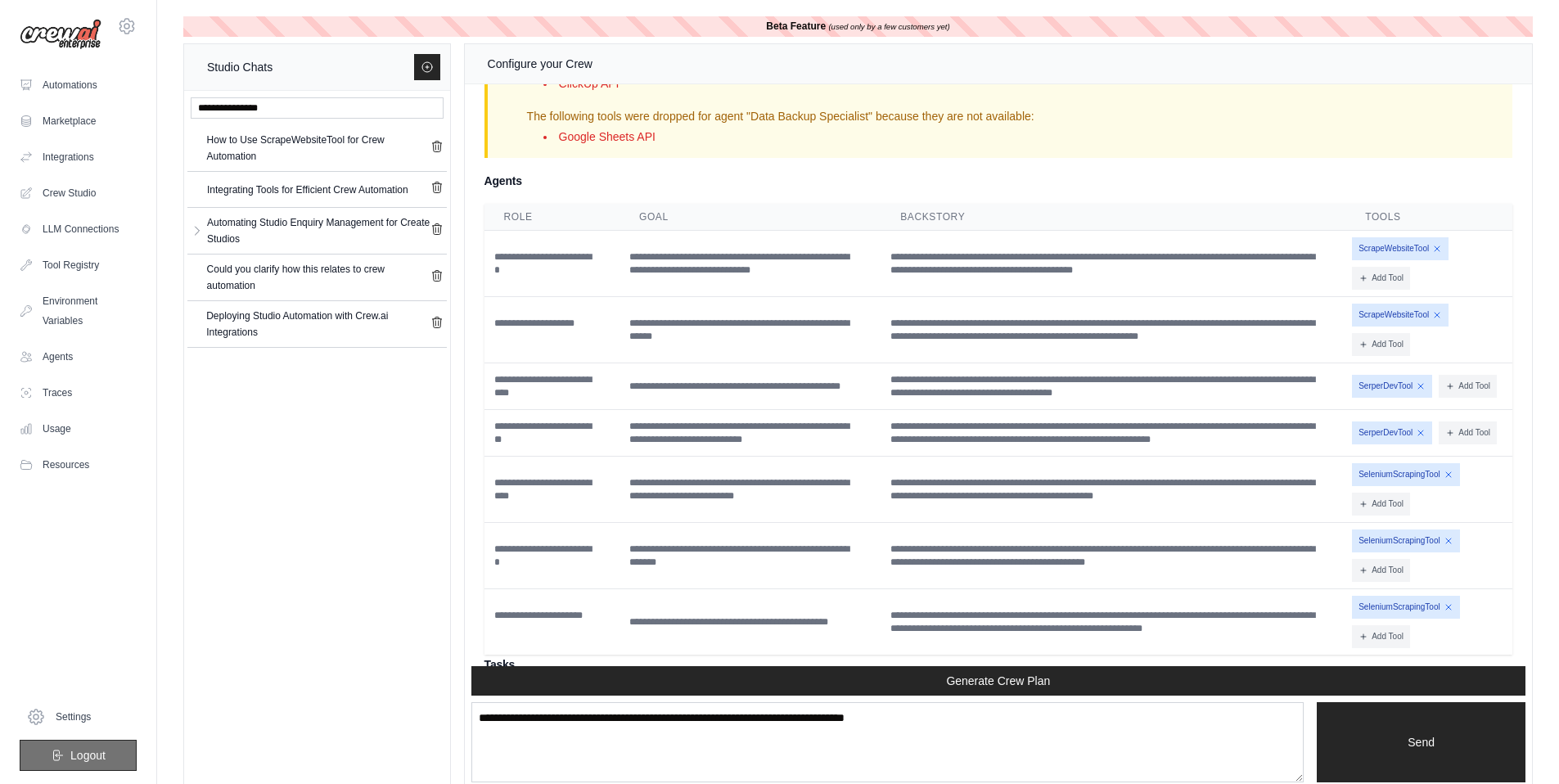 click on "Logout" at bounding box center [78, 755] 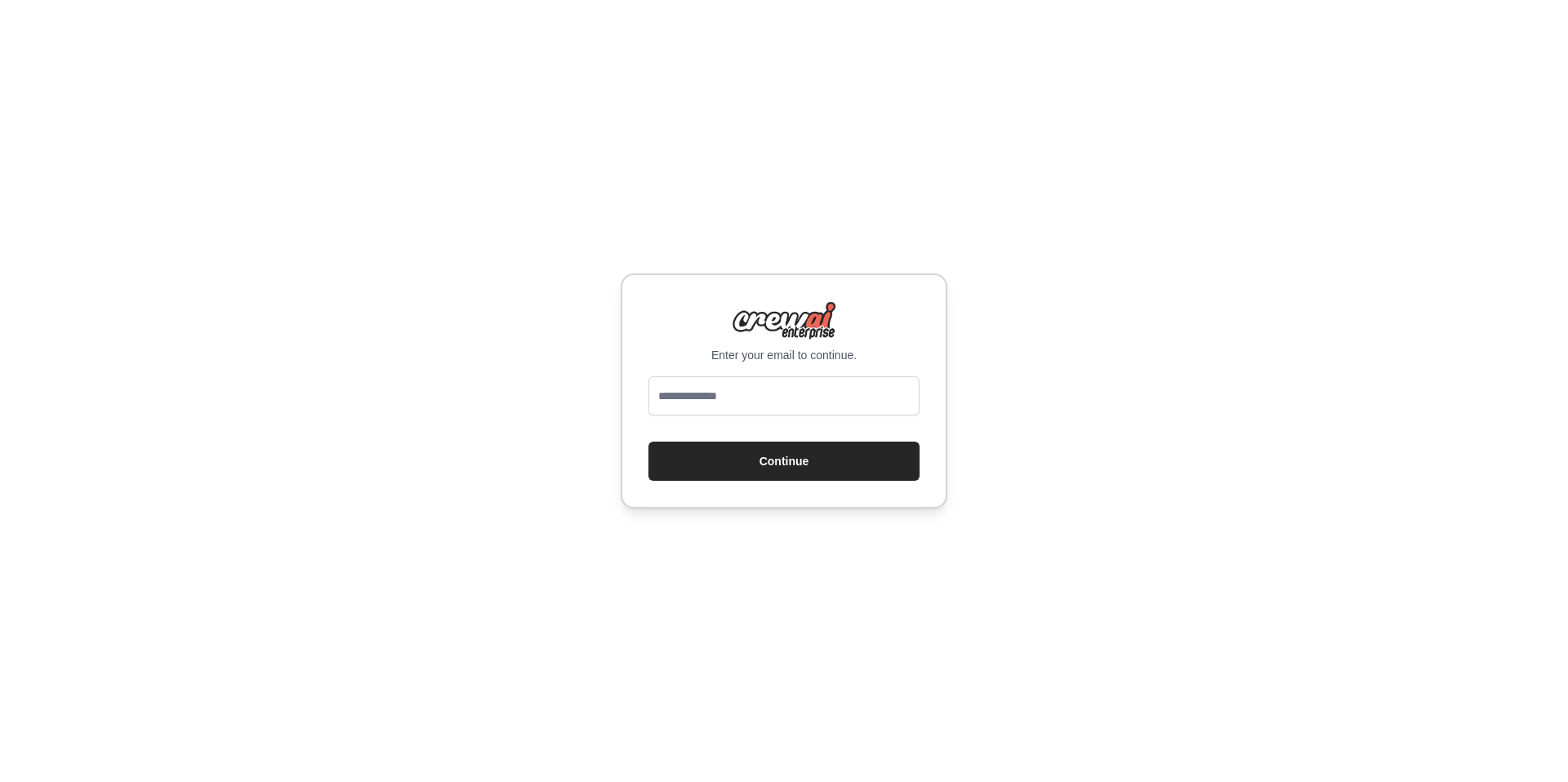 scroll, scrollTop: 0, scrollLeft: 0, axis: both 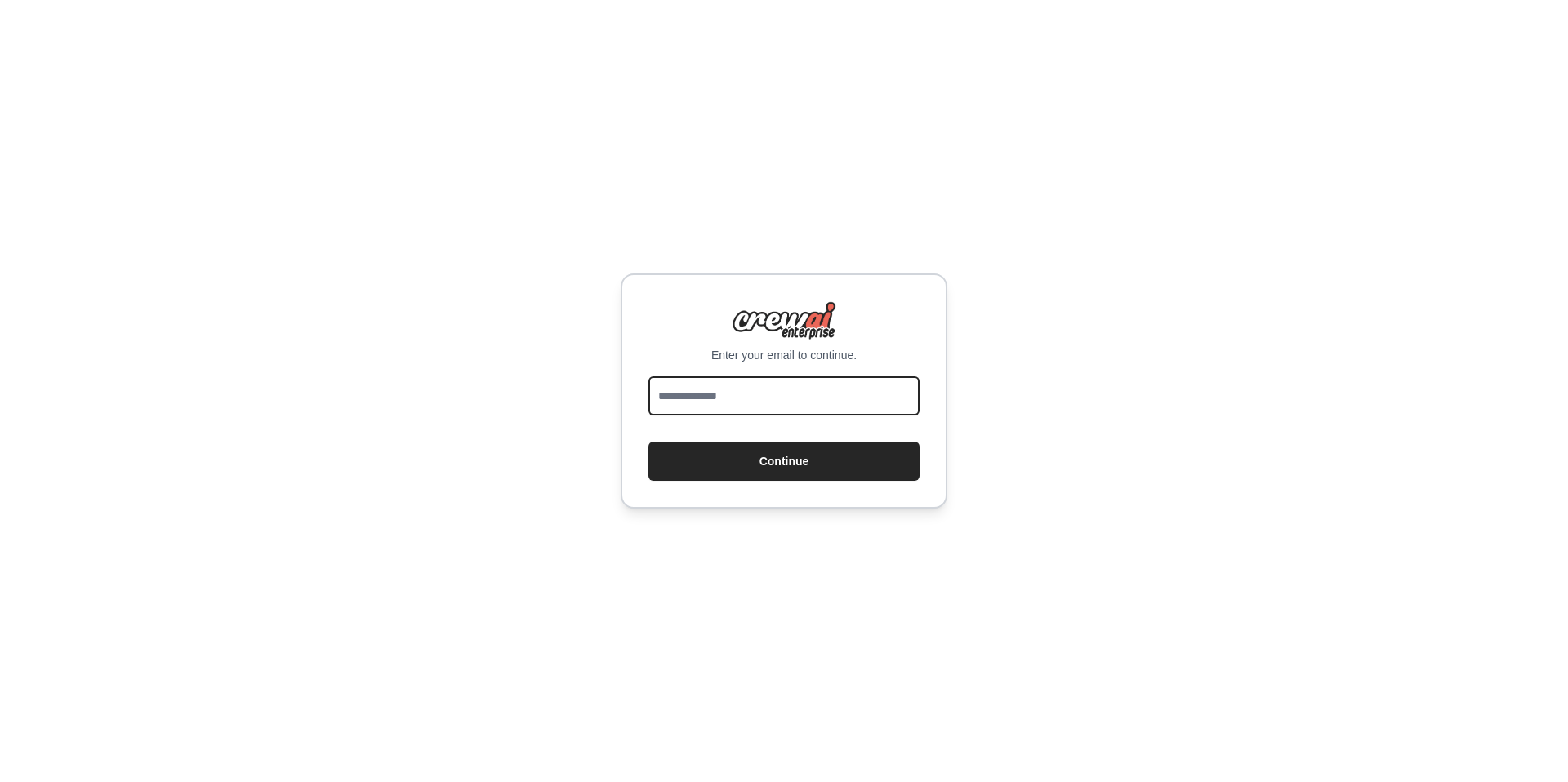 click at bounding box center [784, 396] 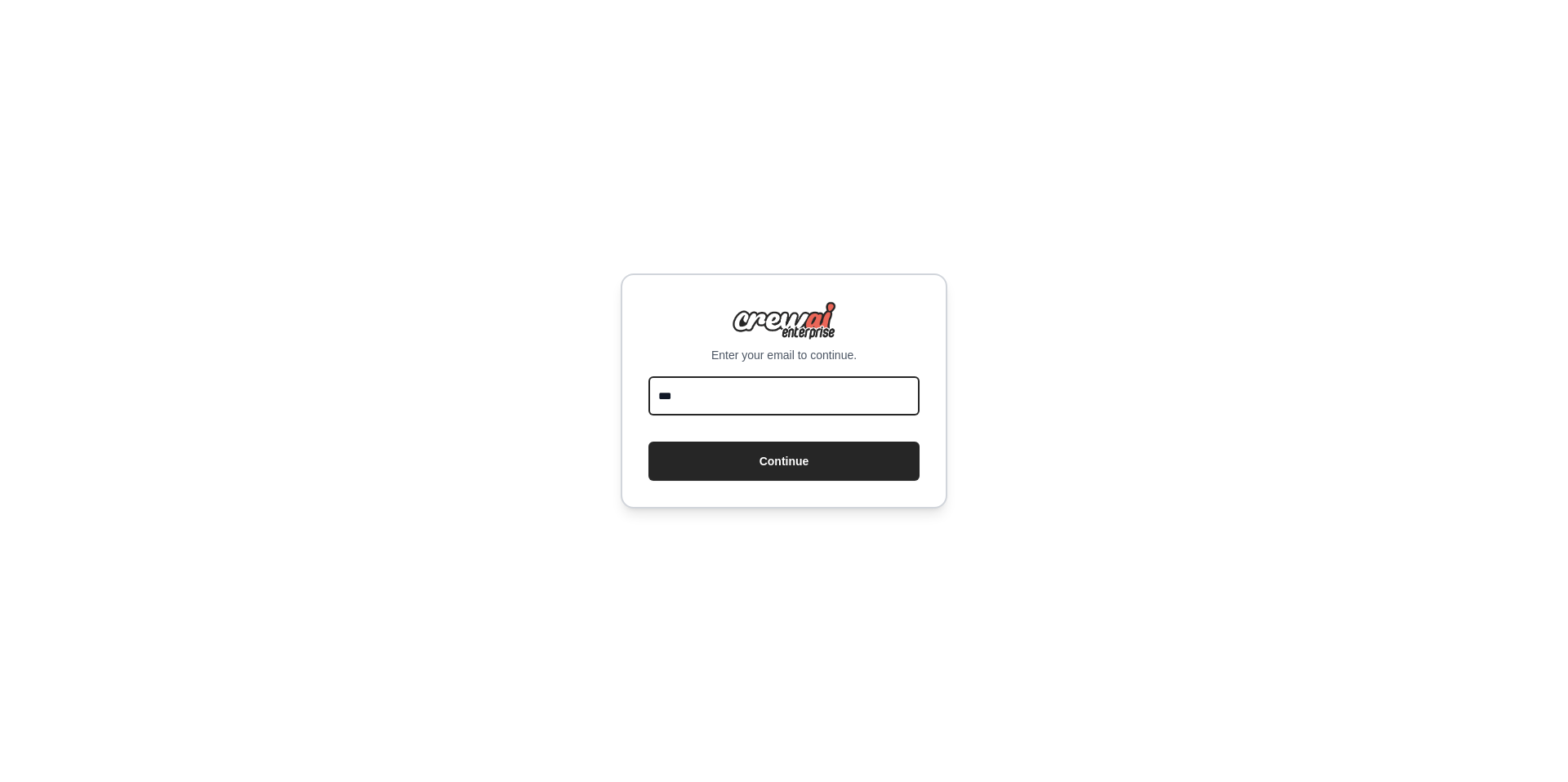 type on "**********" 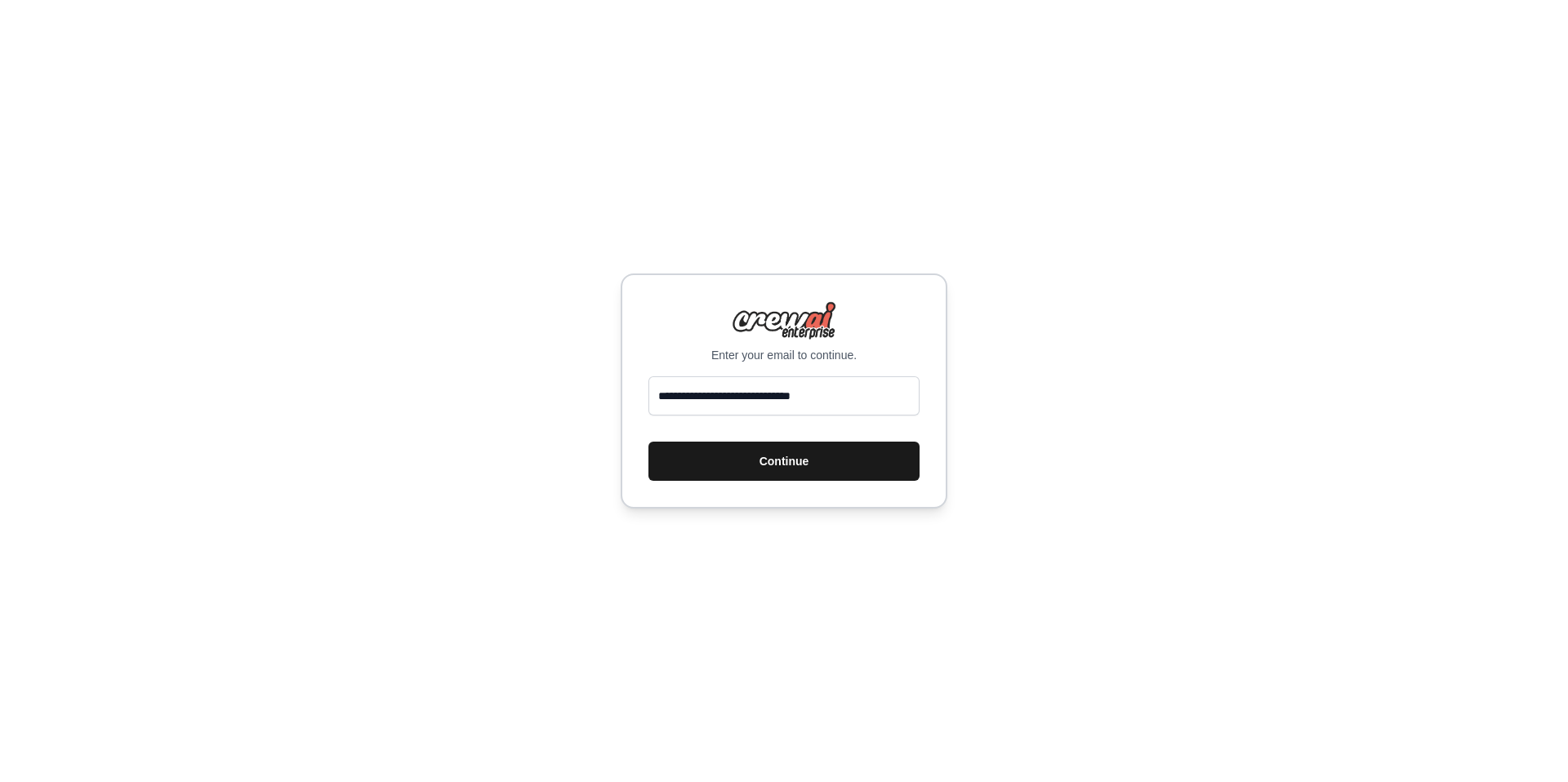 click on "Continue" at bounding box center (784, 461) 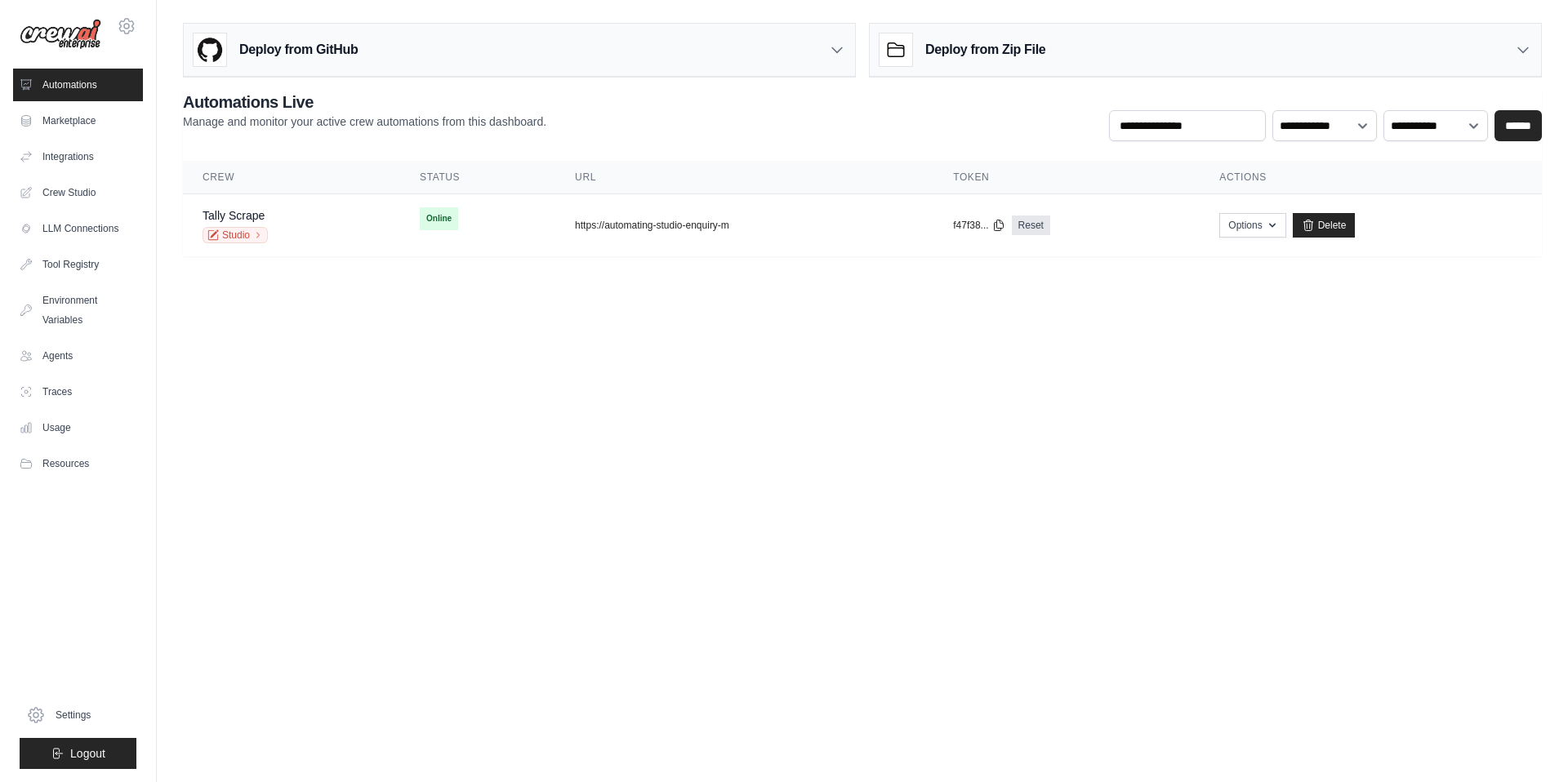 scroll, scrollTop: 0, scrollLeft: 0, axis: both 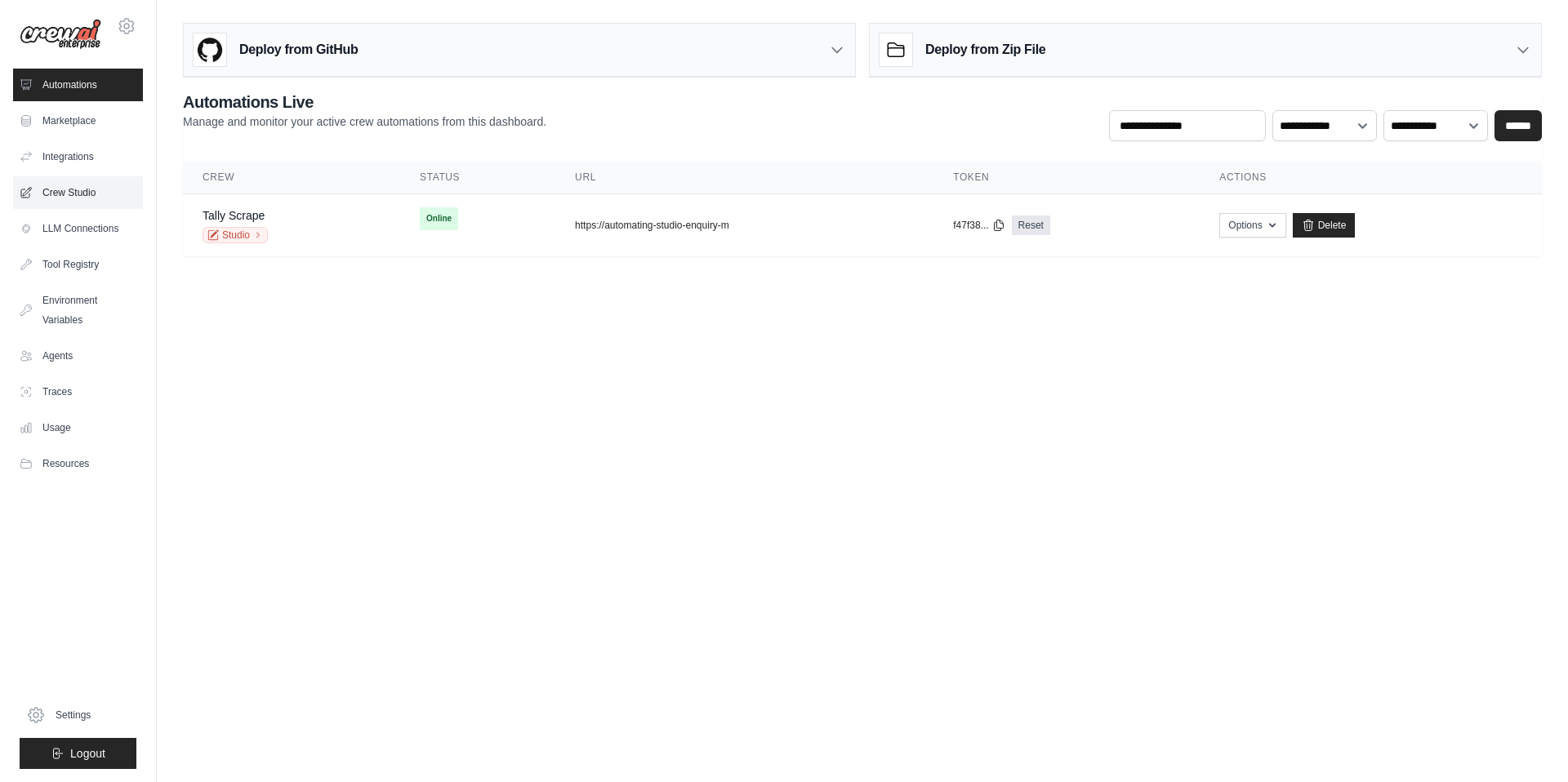 click on "Crew Studio" at bounding box center [78, 193] 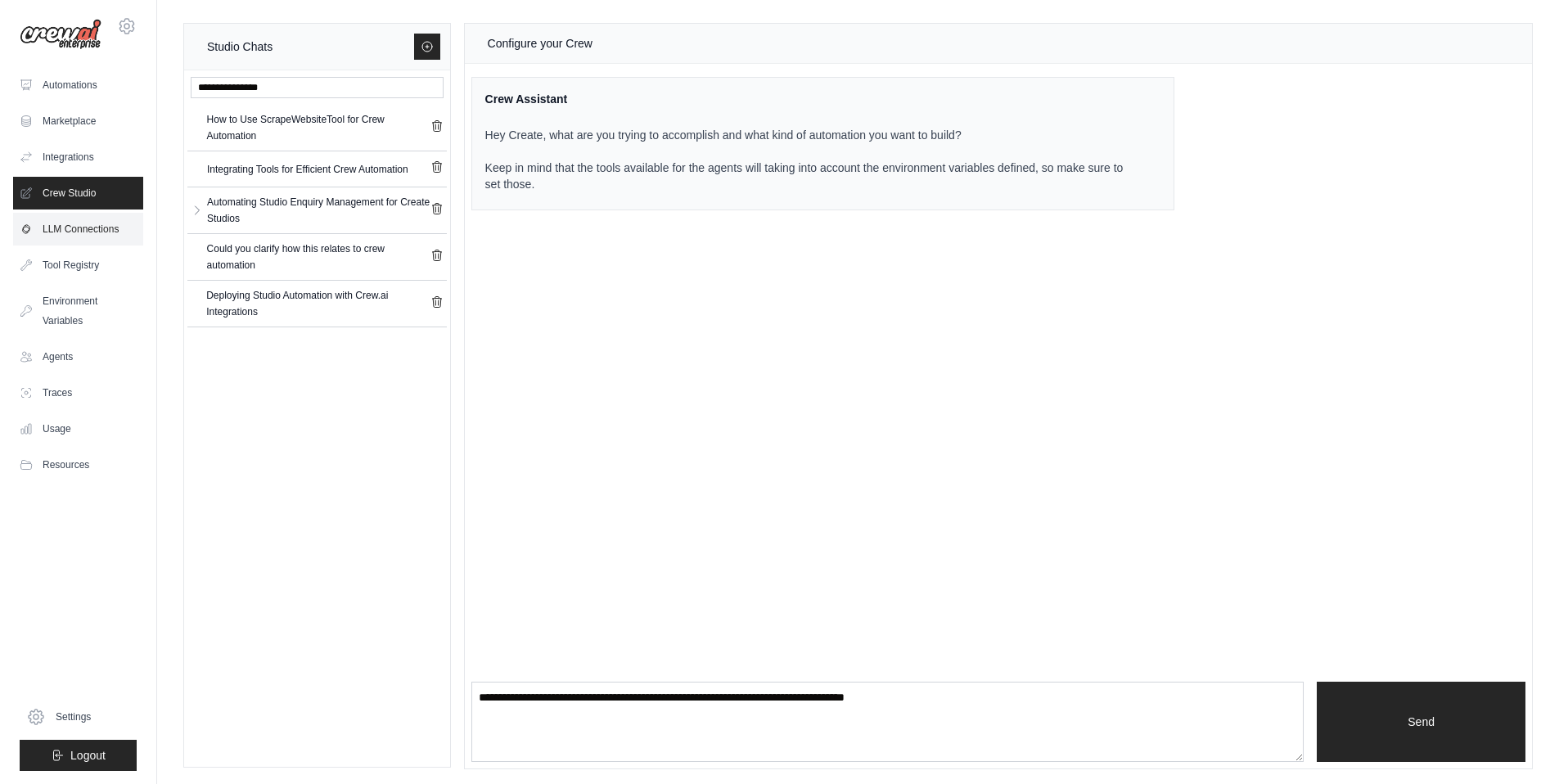 click on "LLM Connections" at bounding box center [78, 229] 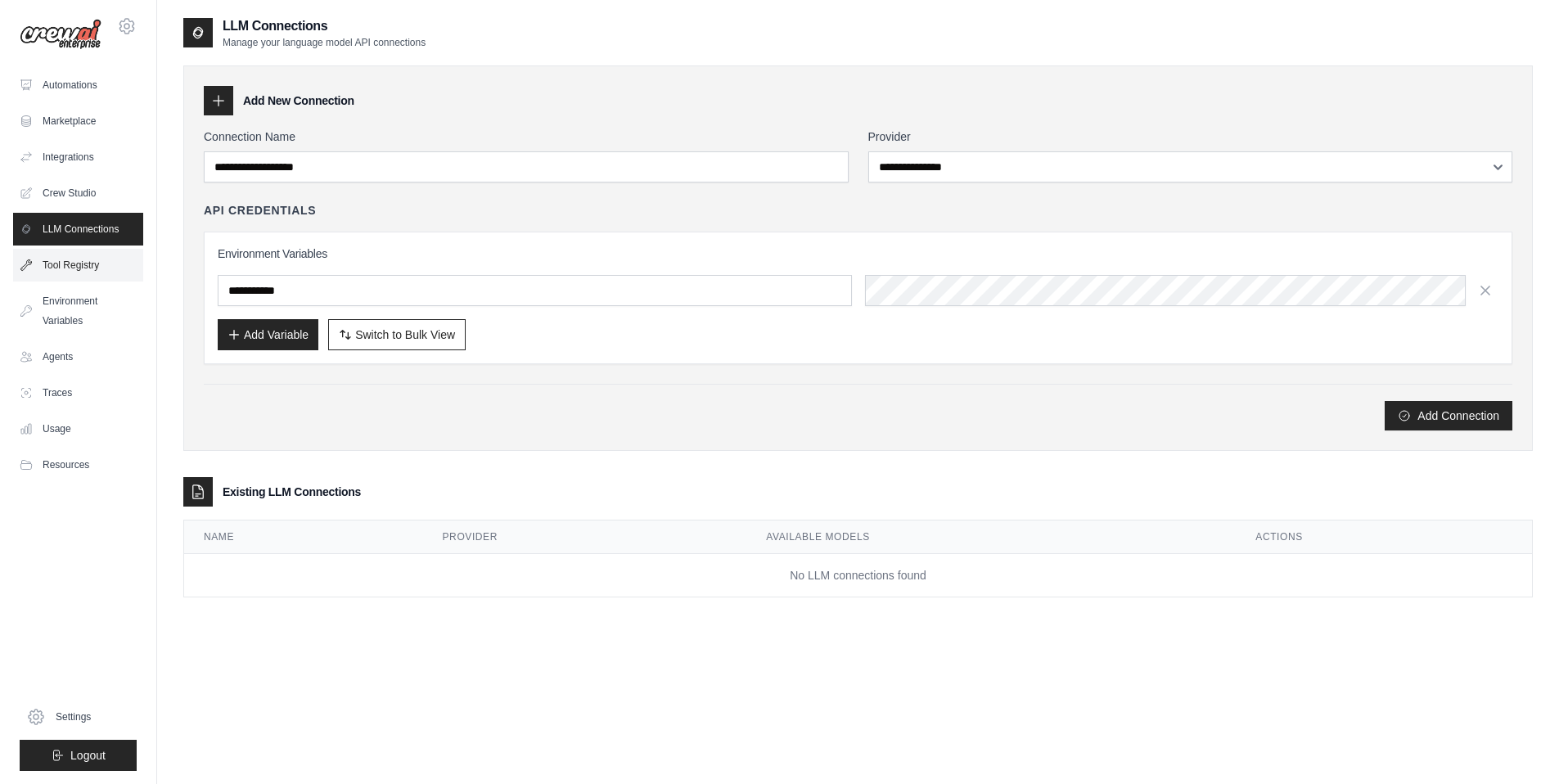 click on "Tool Registry" at bounding box center (78, 265) 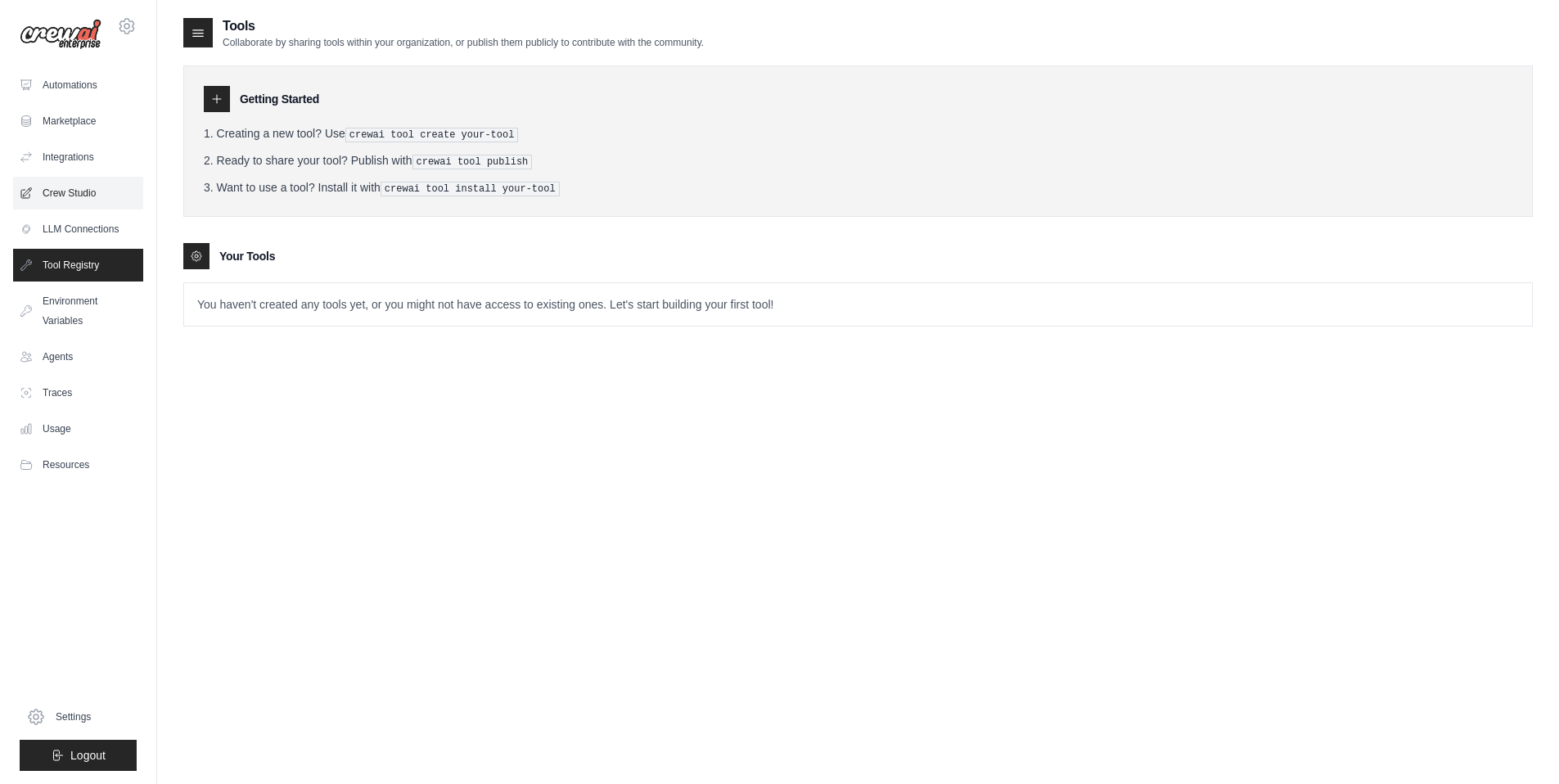 click on "Crew Studio" at bounding box center (78, 193) 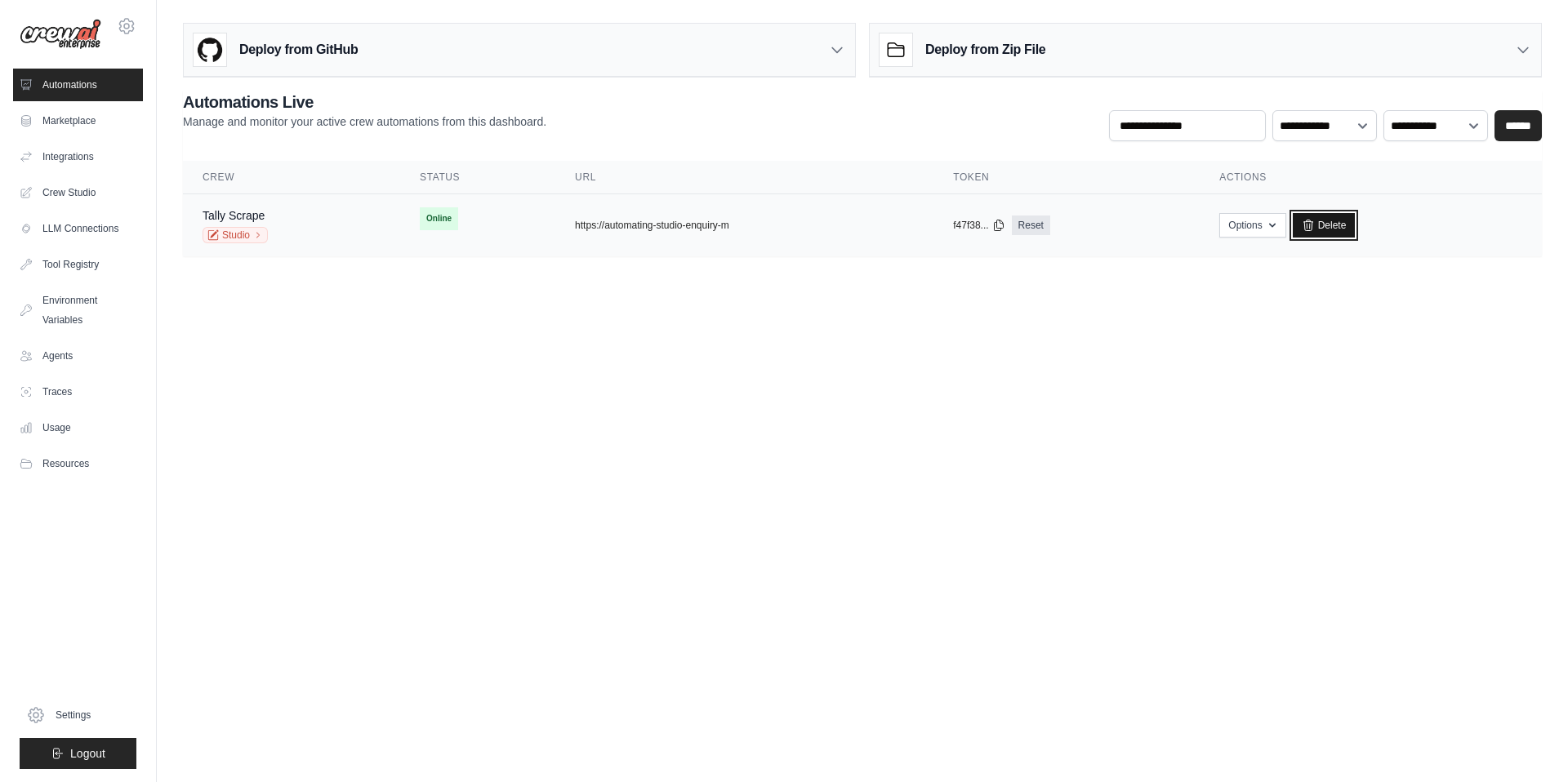 click on "Delete" at bounding box center (1324, 225) 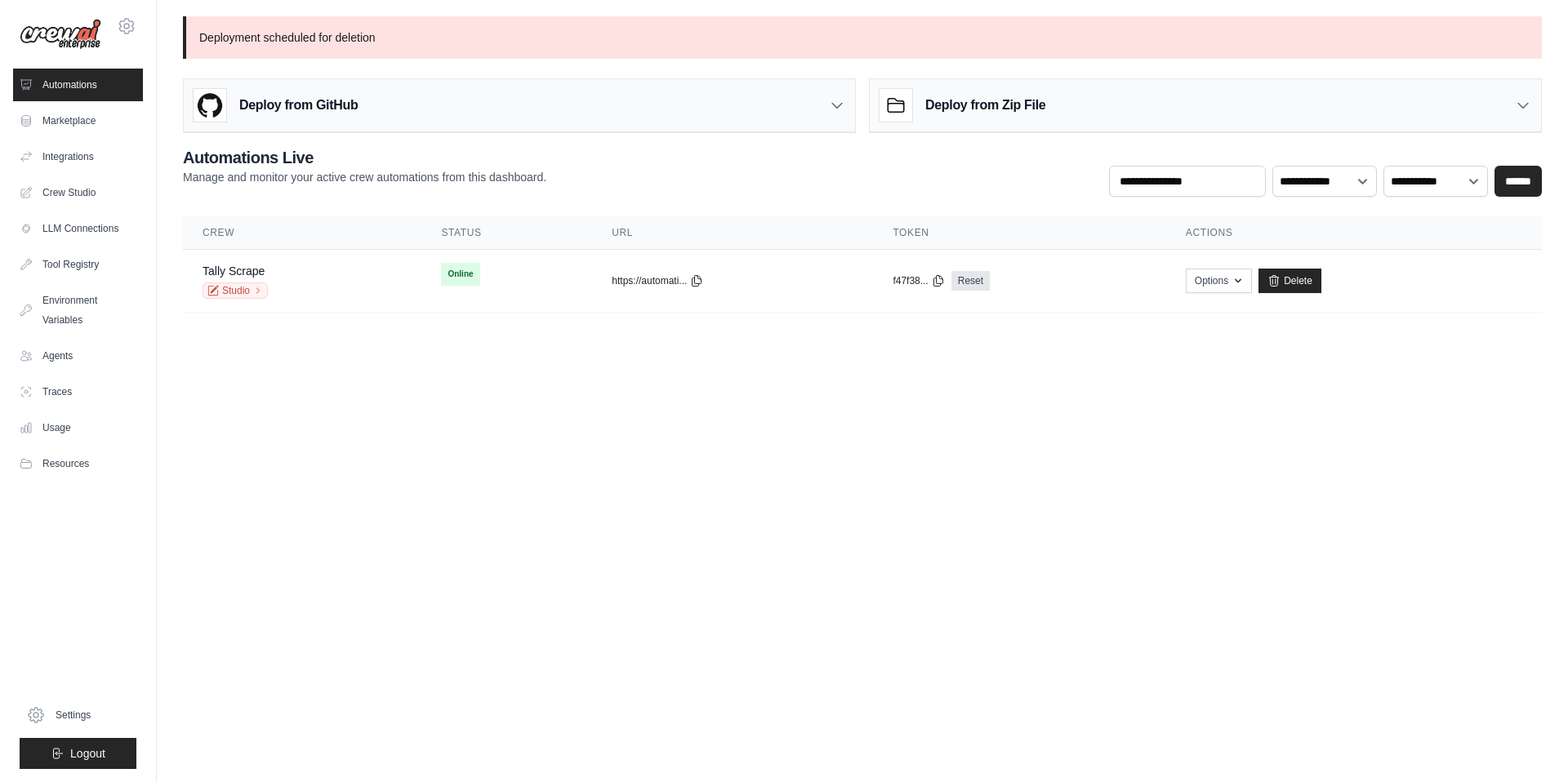 scroll, scrollTop: 0, scrollLeft: 0, axis: both 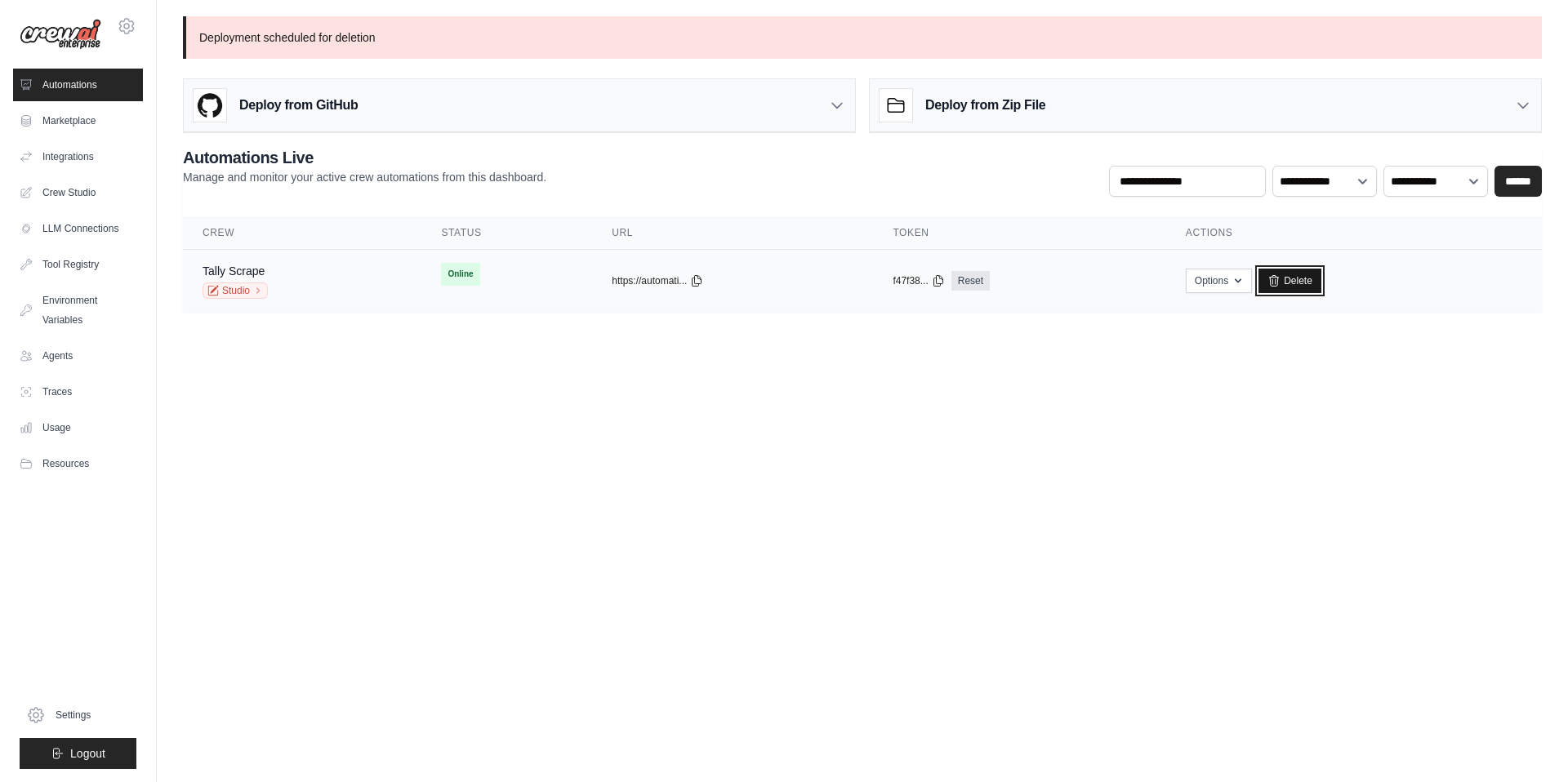 click on "Delete" at bounding box center (1290, 281) 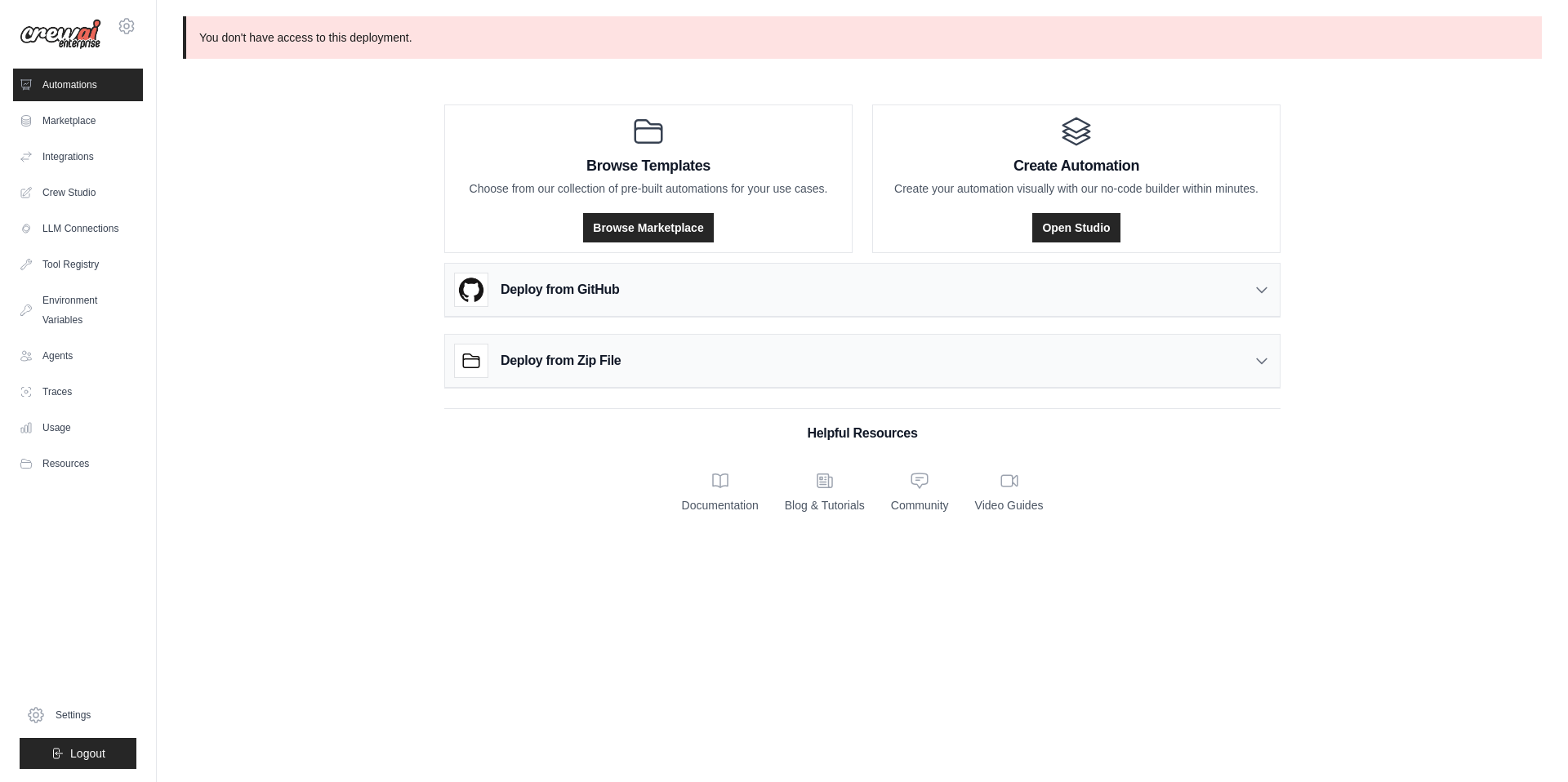 scroll, scrollTop: 0, scrollLeft: 0, axis: both 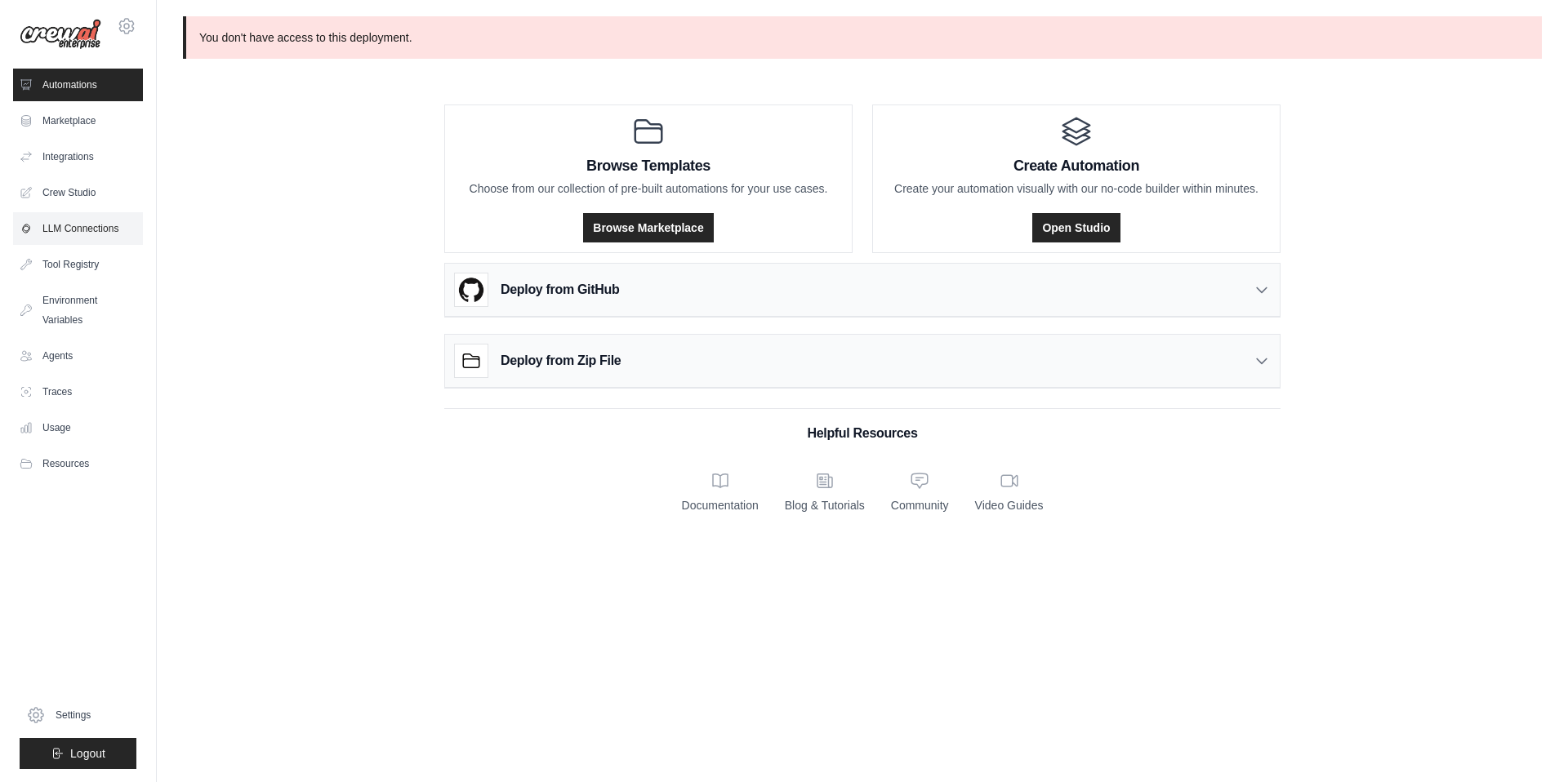 click on "LLM Connections" at bounding box center (78, 229) 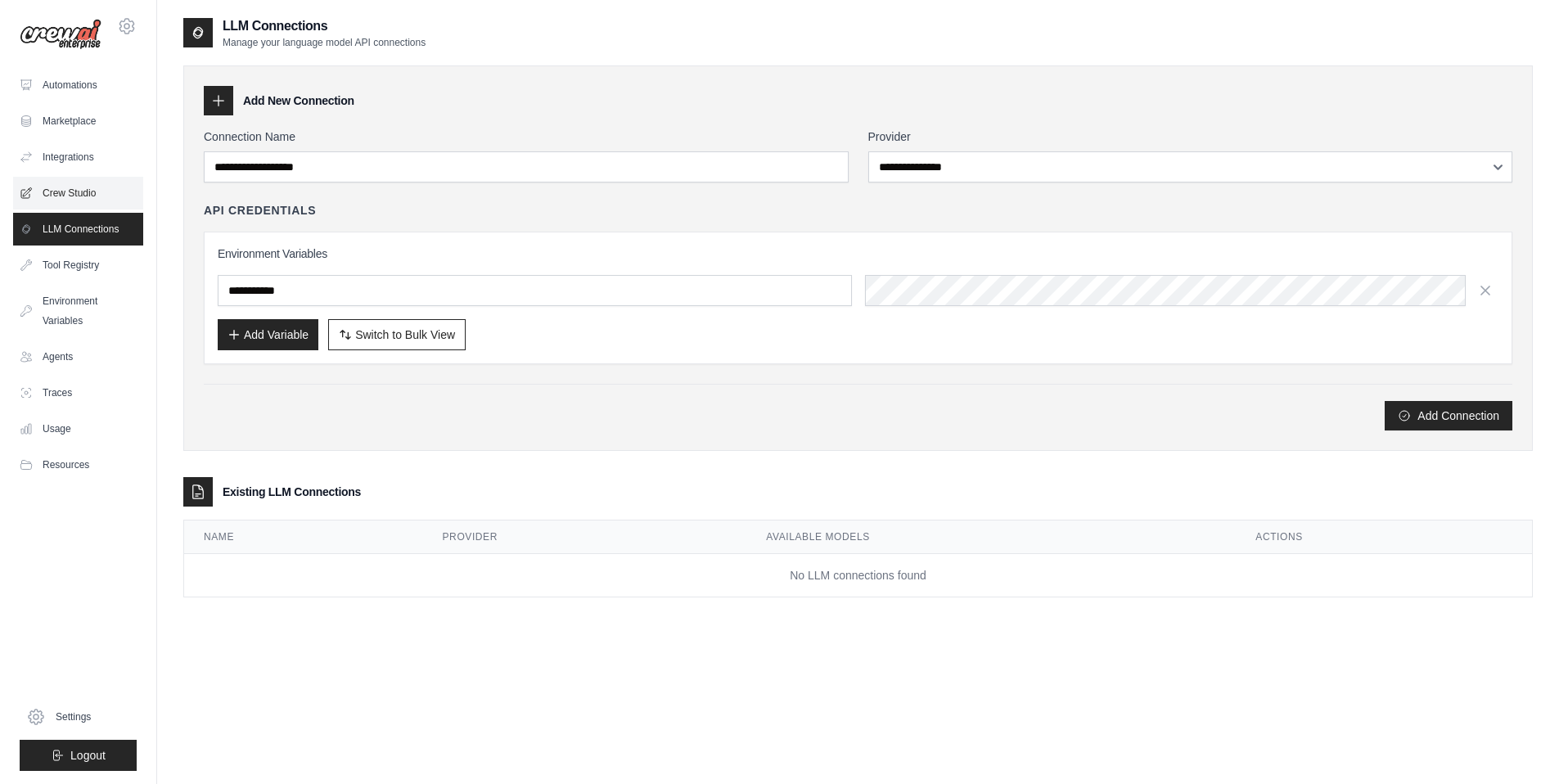 click on "Crew Studio" at bounding box center [78, 193] 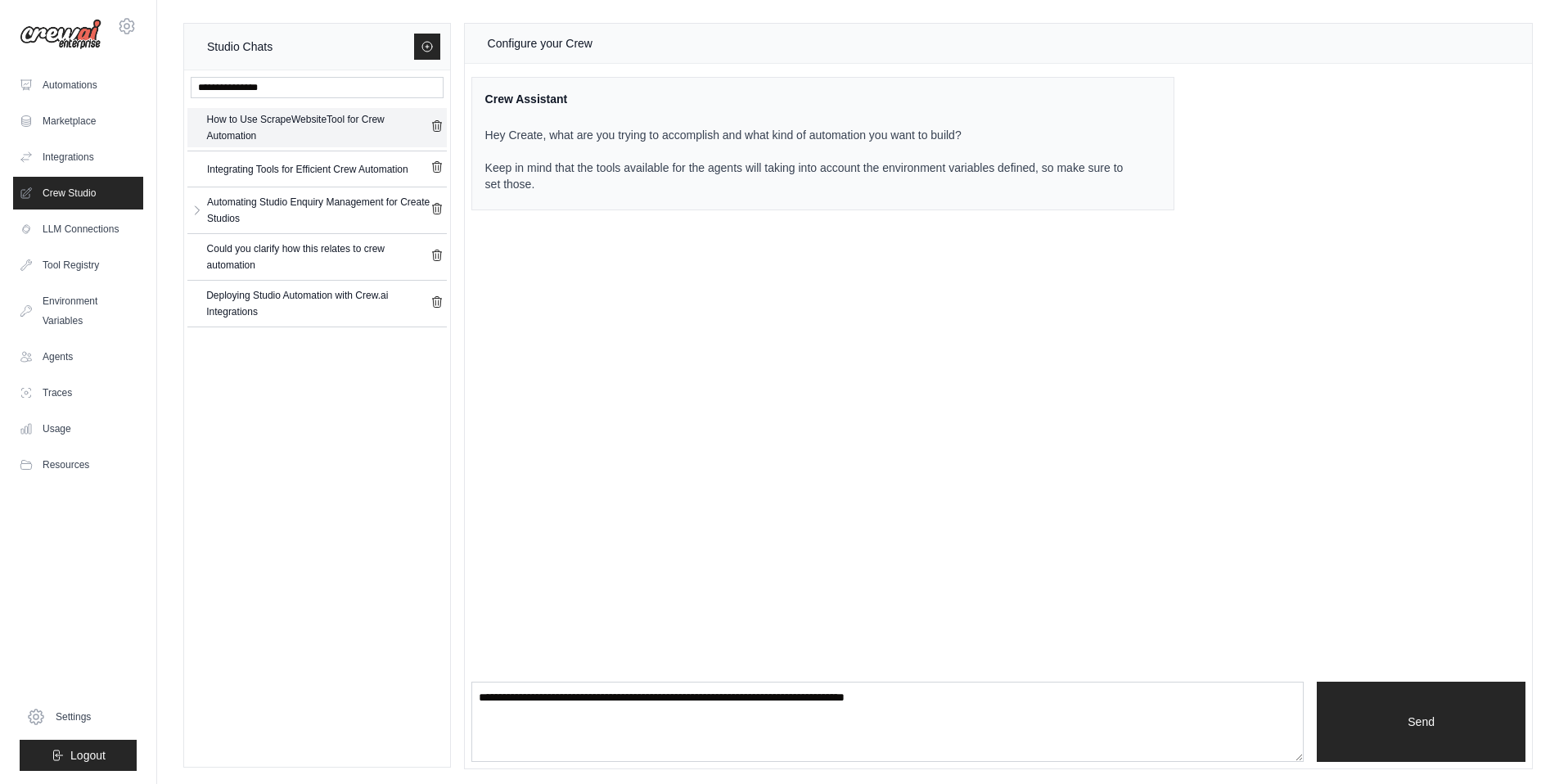 click on "How to Use ScrapeWebsiteTool for Crew Automation" at bounding box center [318, 128] 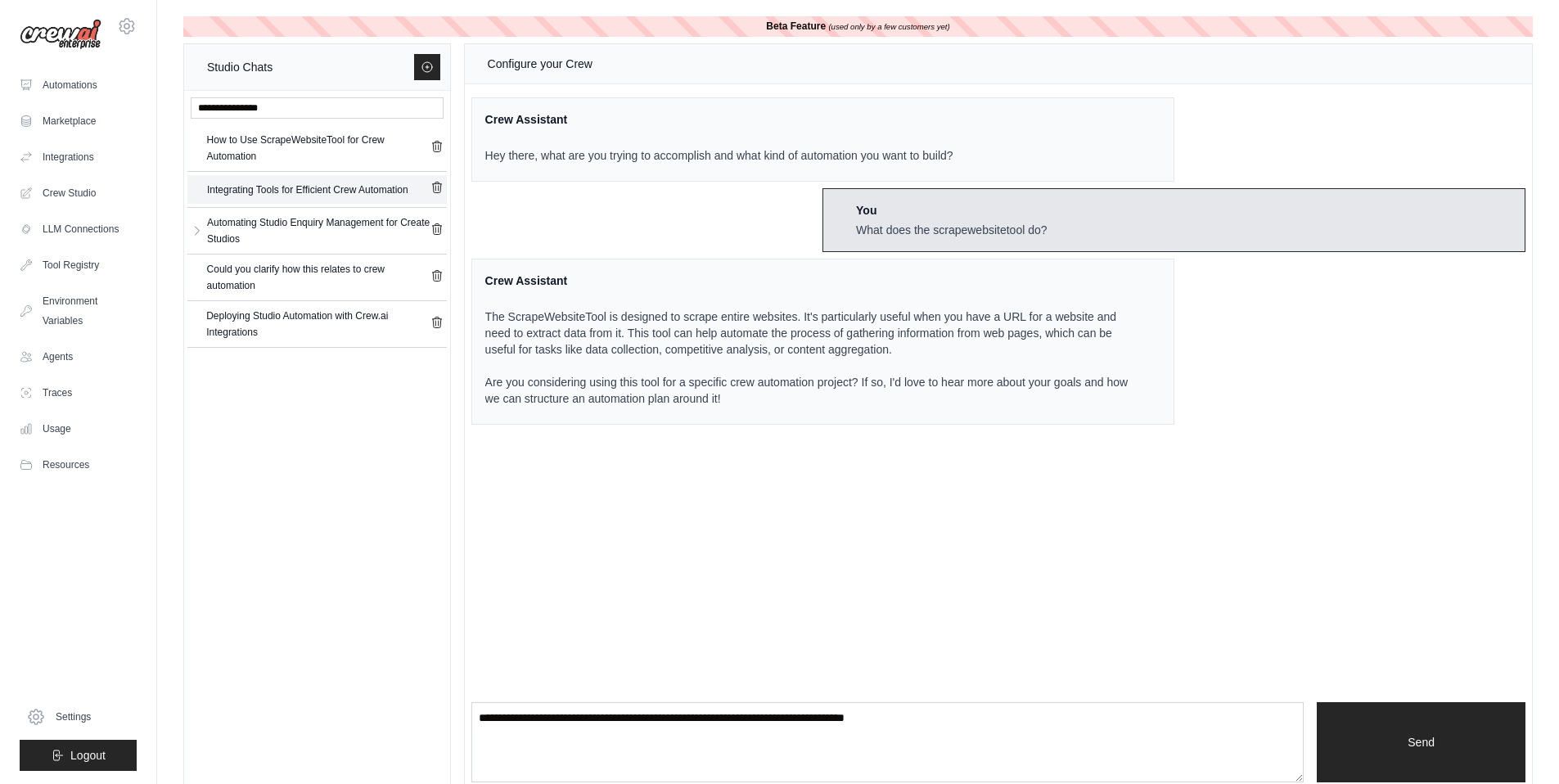 click on "Integrating Tools for Efficient Crew Automation" at bounding box center (308, 190) 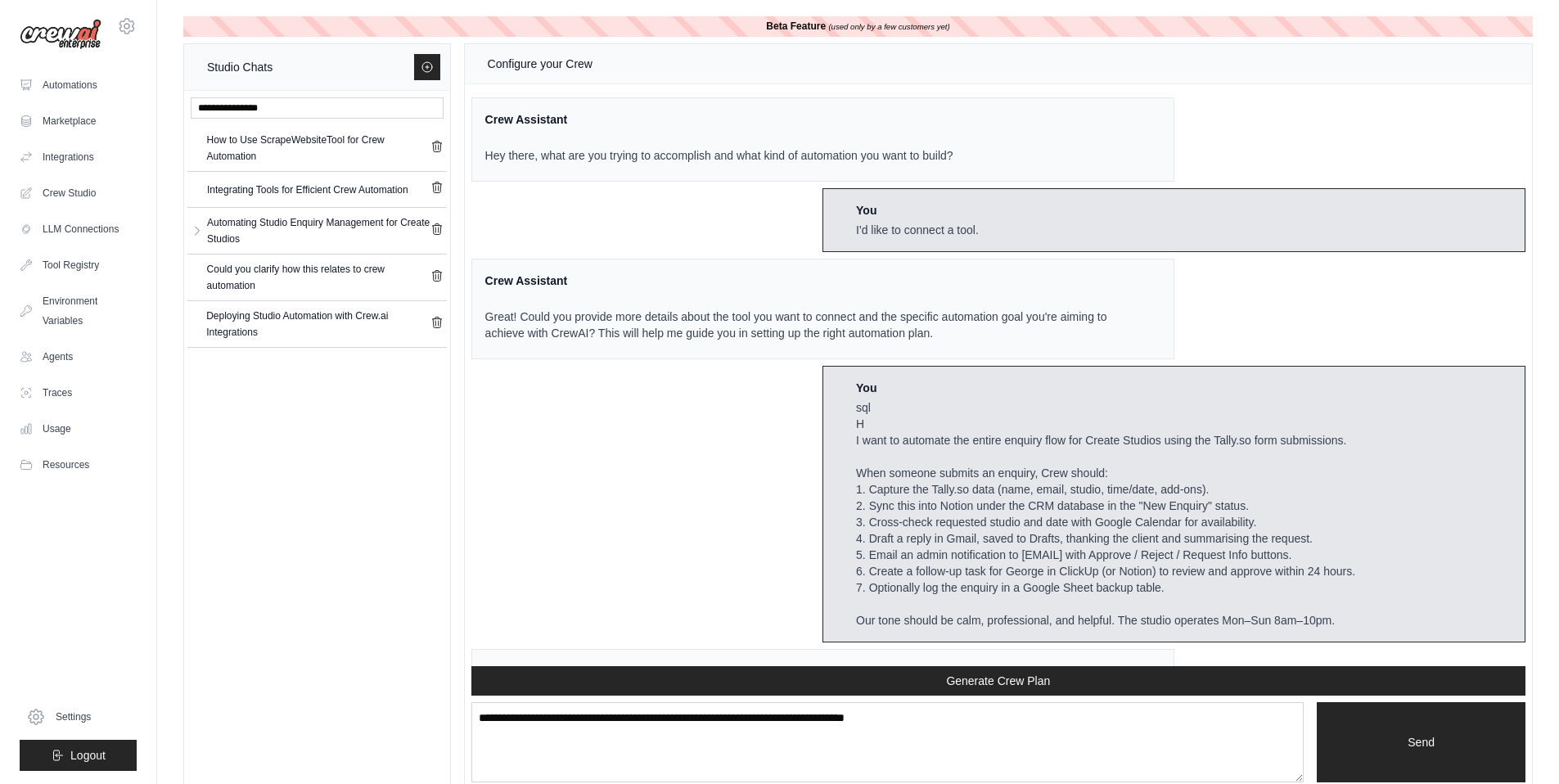 scroll, scrollTop: 866, scrollLeft: 0, axis: vertical 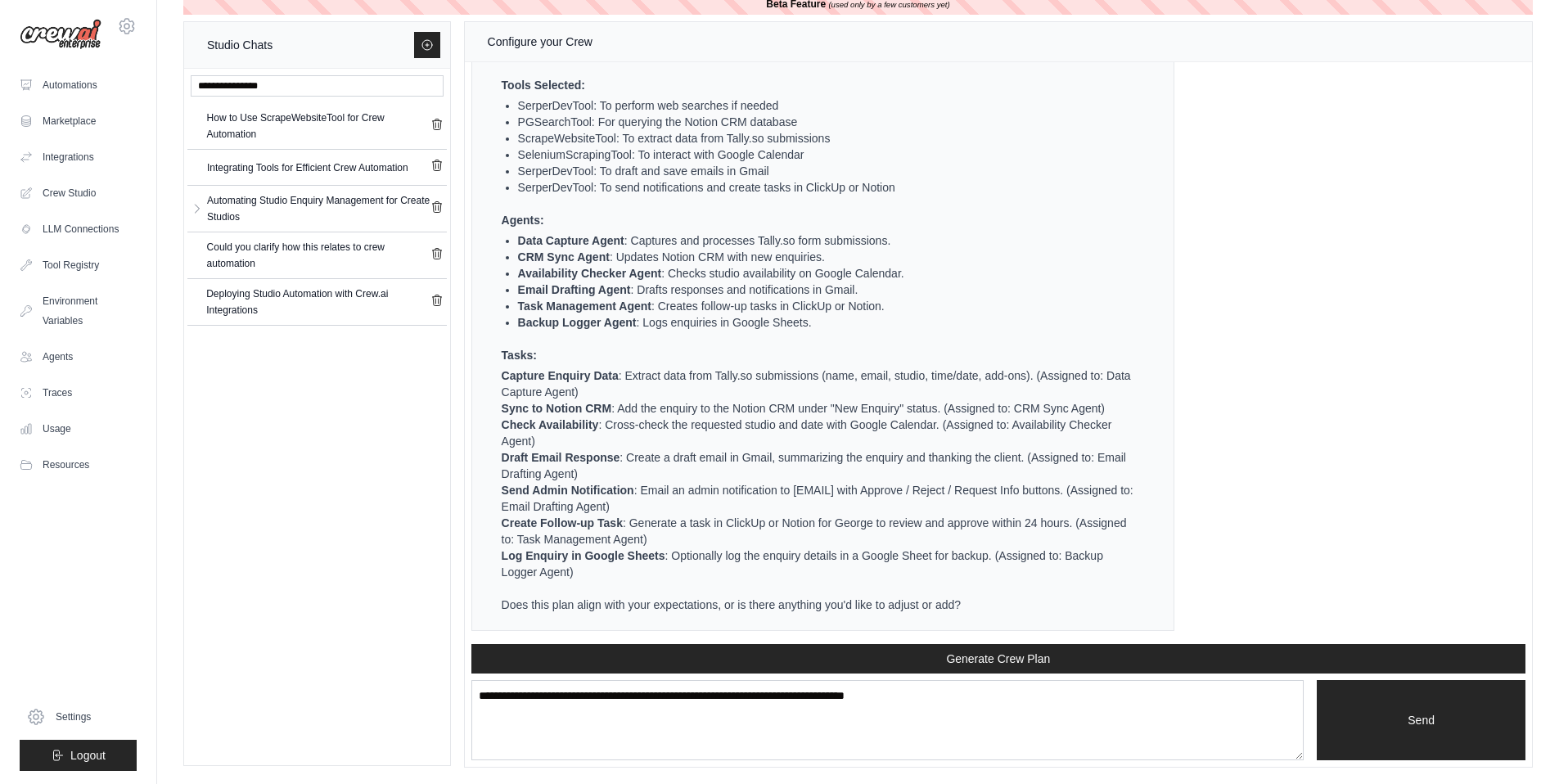 click on "Could you clarify how this relates to crew automation" at bounding box center [317, 255] 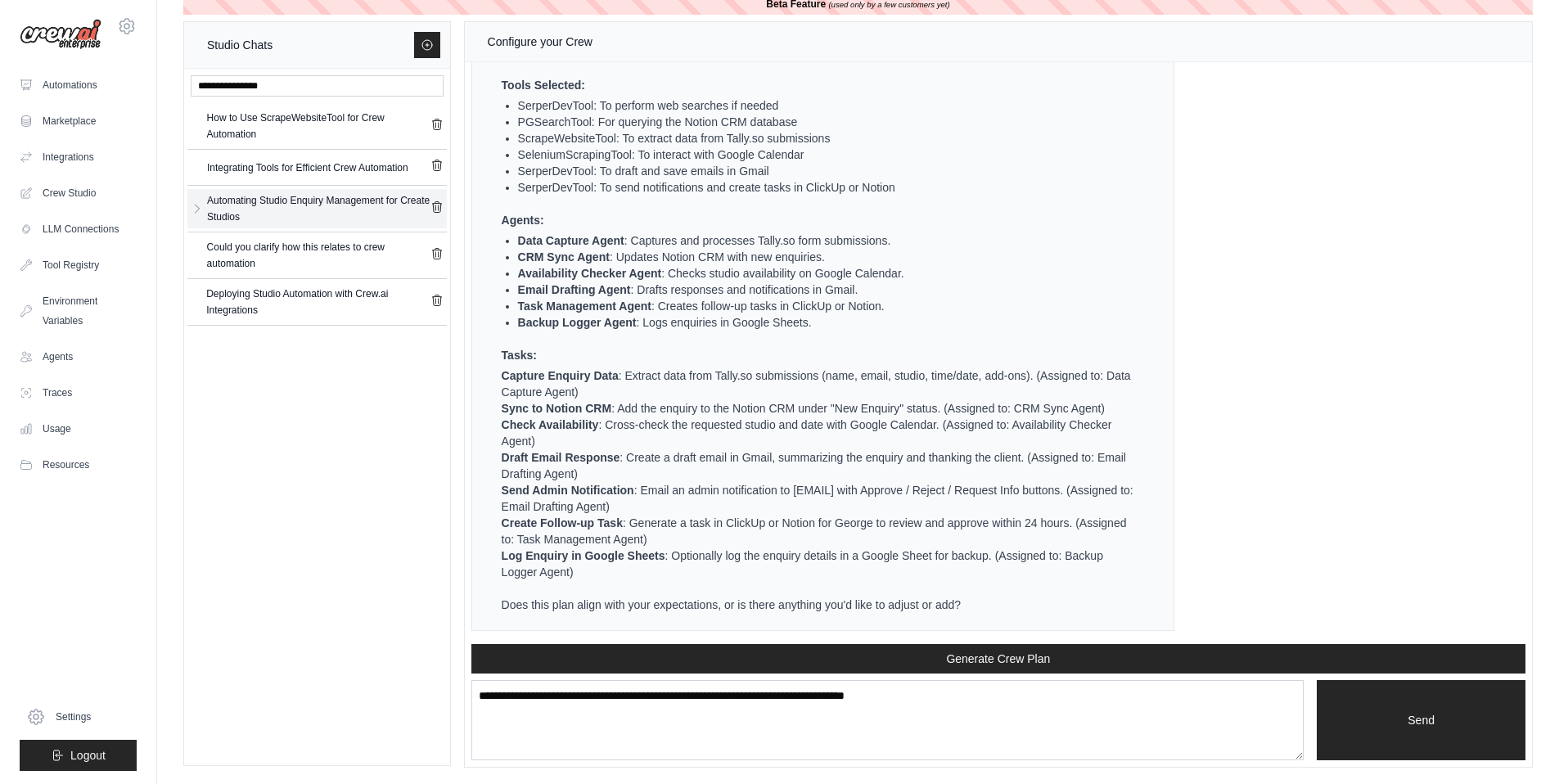 click on "Automating Studio Enquiry Management for Create Studios" at bounding box center (318, 209) 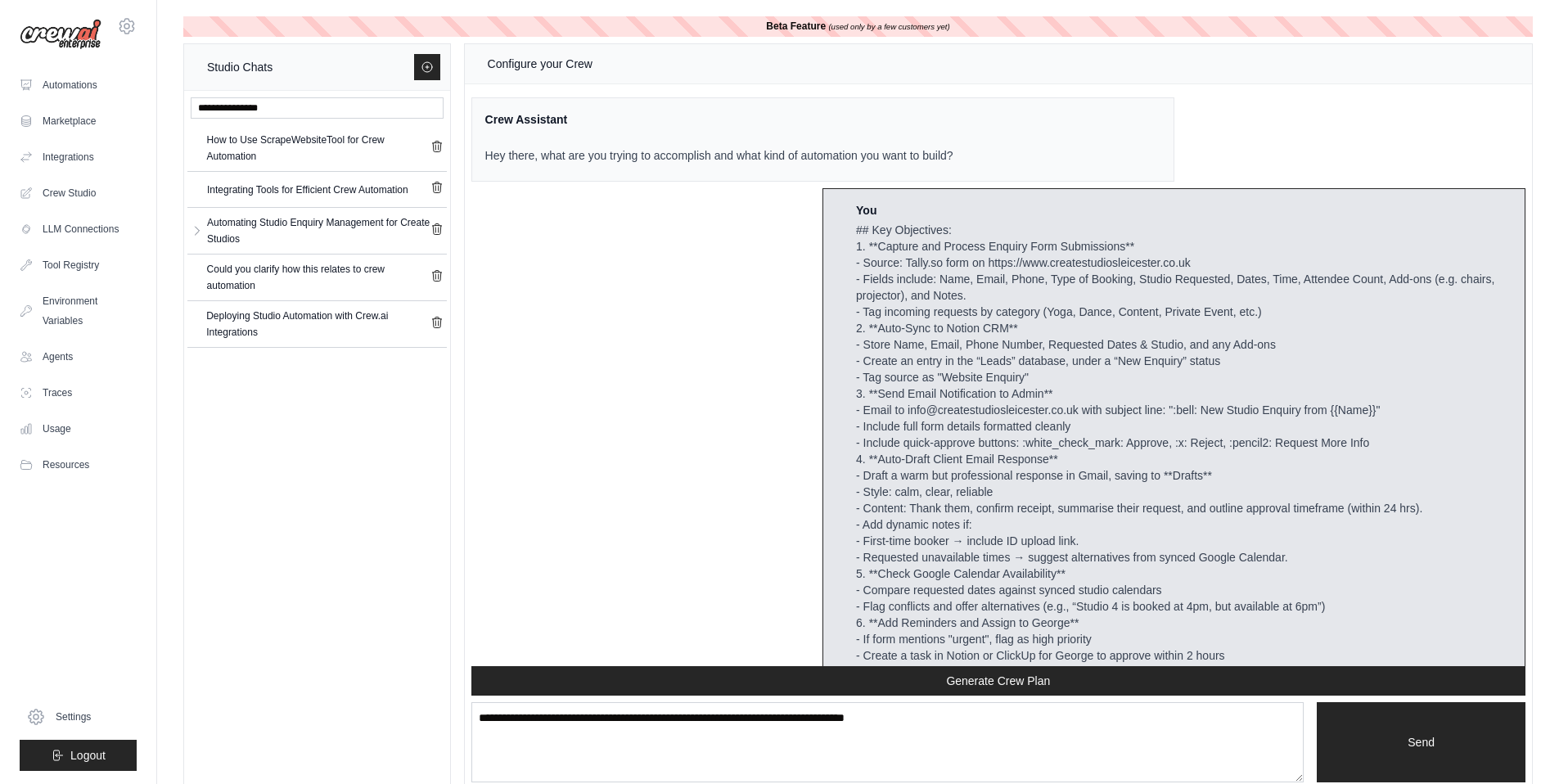 scroll, scrollTop: 3895, scrollLeft: 0, axis: vertical 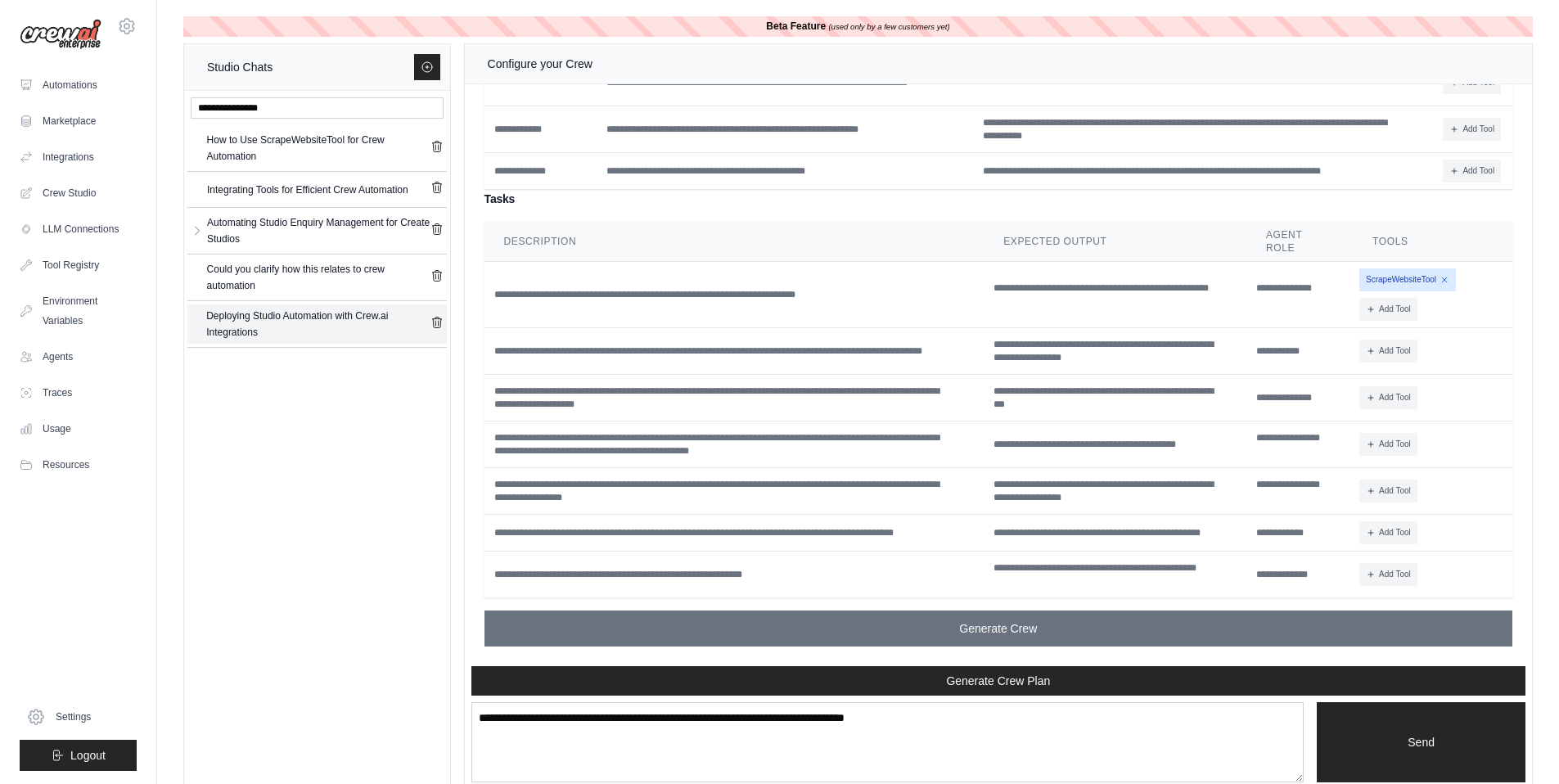 click on "Deploying Studio Automation with Crew.ai Integrations" at bounding box center (318, 324) 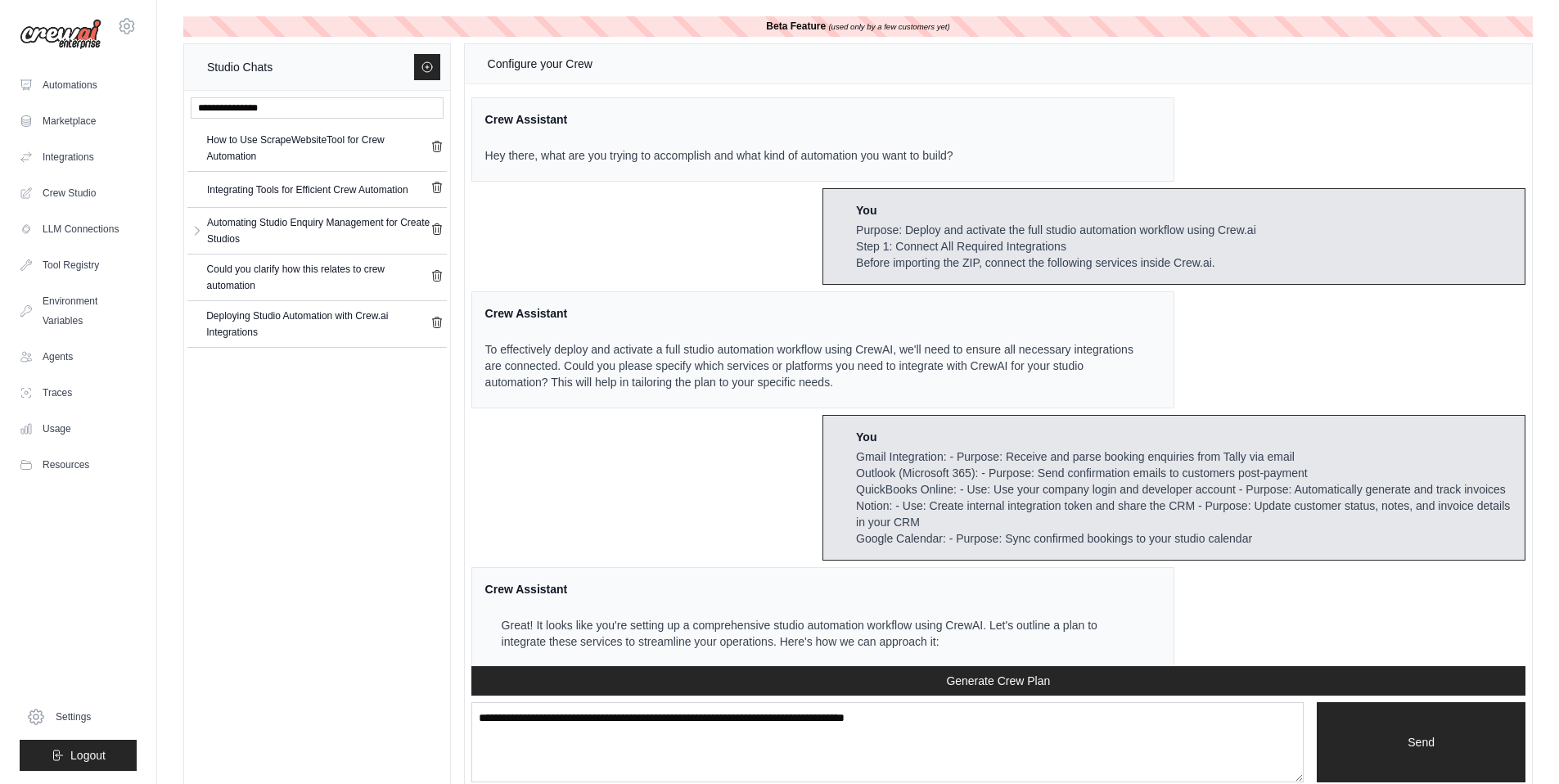 scroll, scrollTop: 4467, scrollLeft: 0, axis: vertical 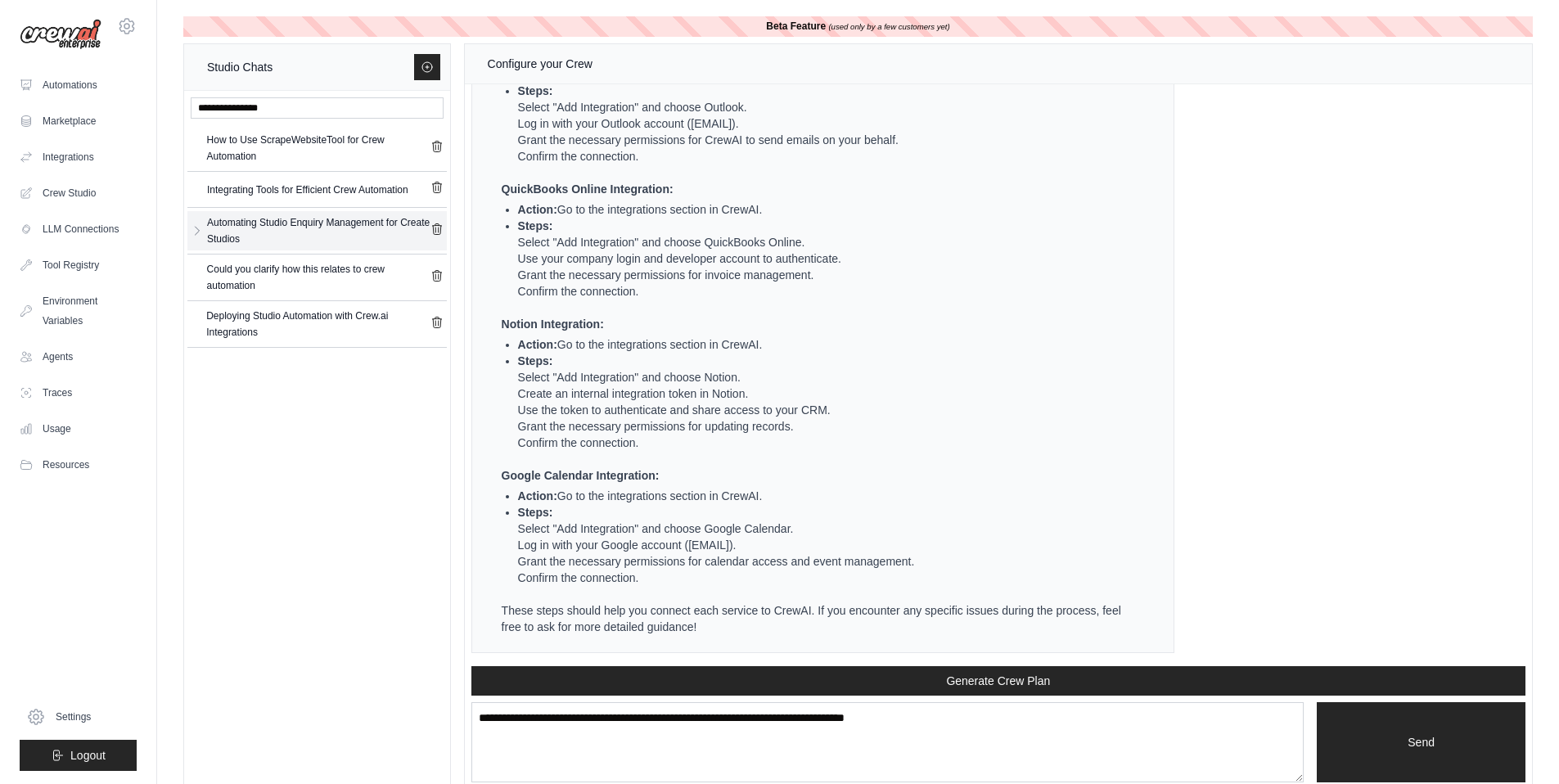 click on "Automating Studio Enquiry Management for Create Studios" at bounding box center (318, 231) 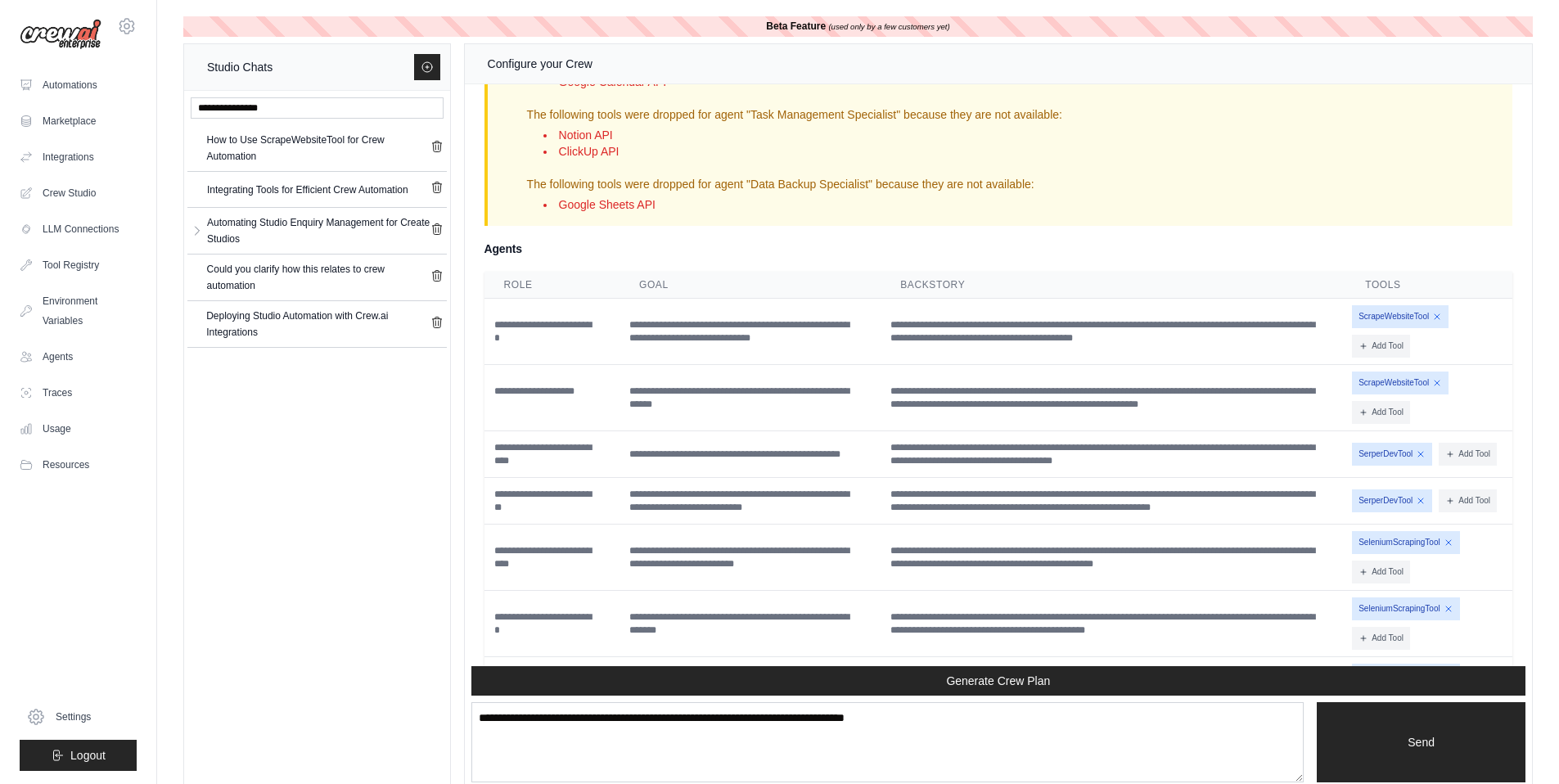 scroll, scrollTop: 2239, scrollLeft: 0, axis: vertical 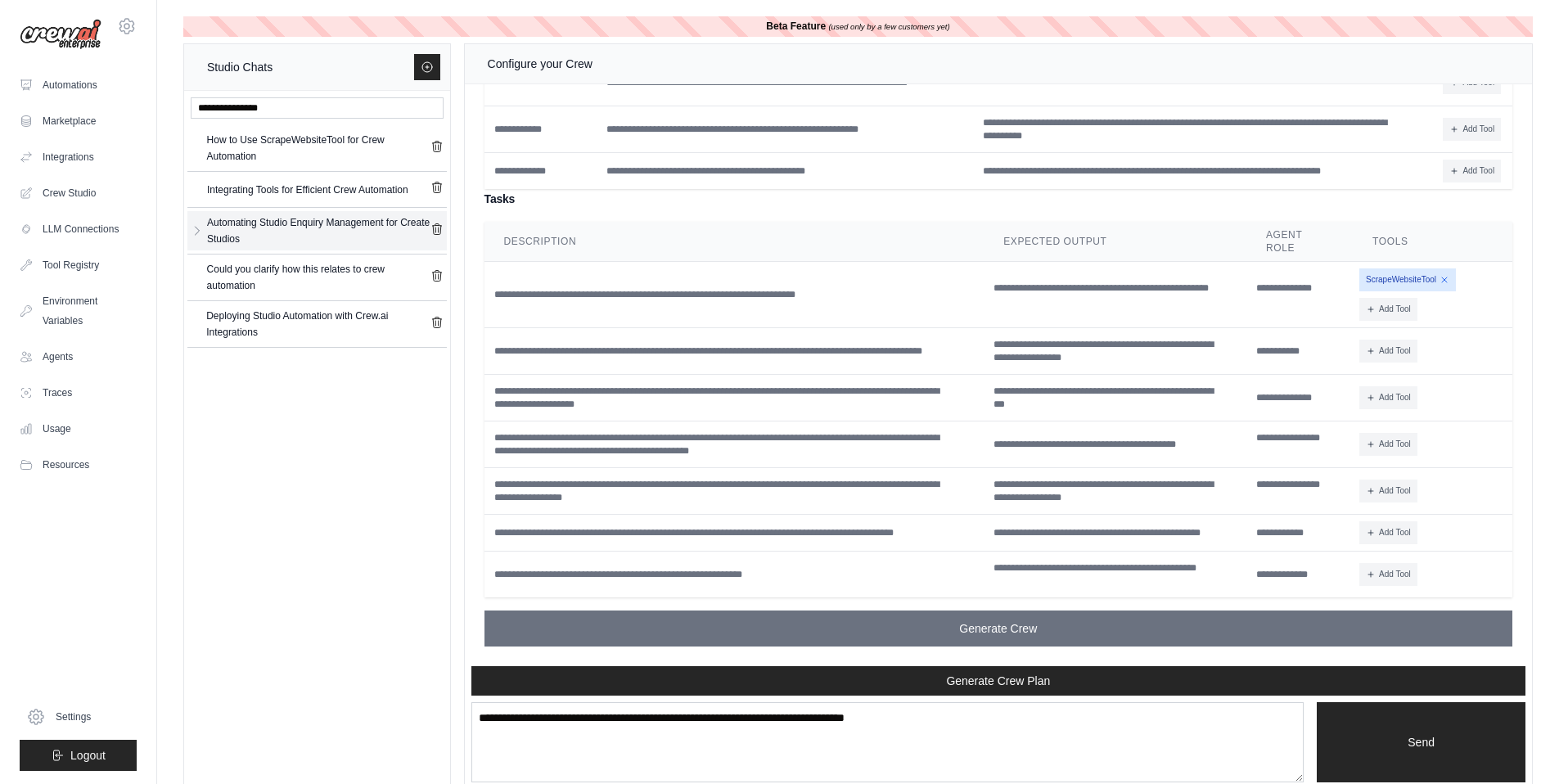 click on "Automating Studio Enquiry Management for Create Studios" at bounding box center (318, 231) 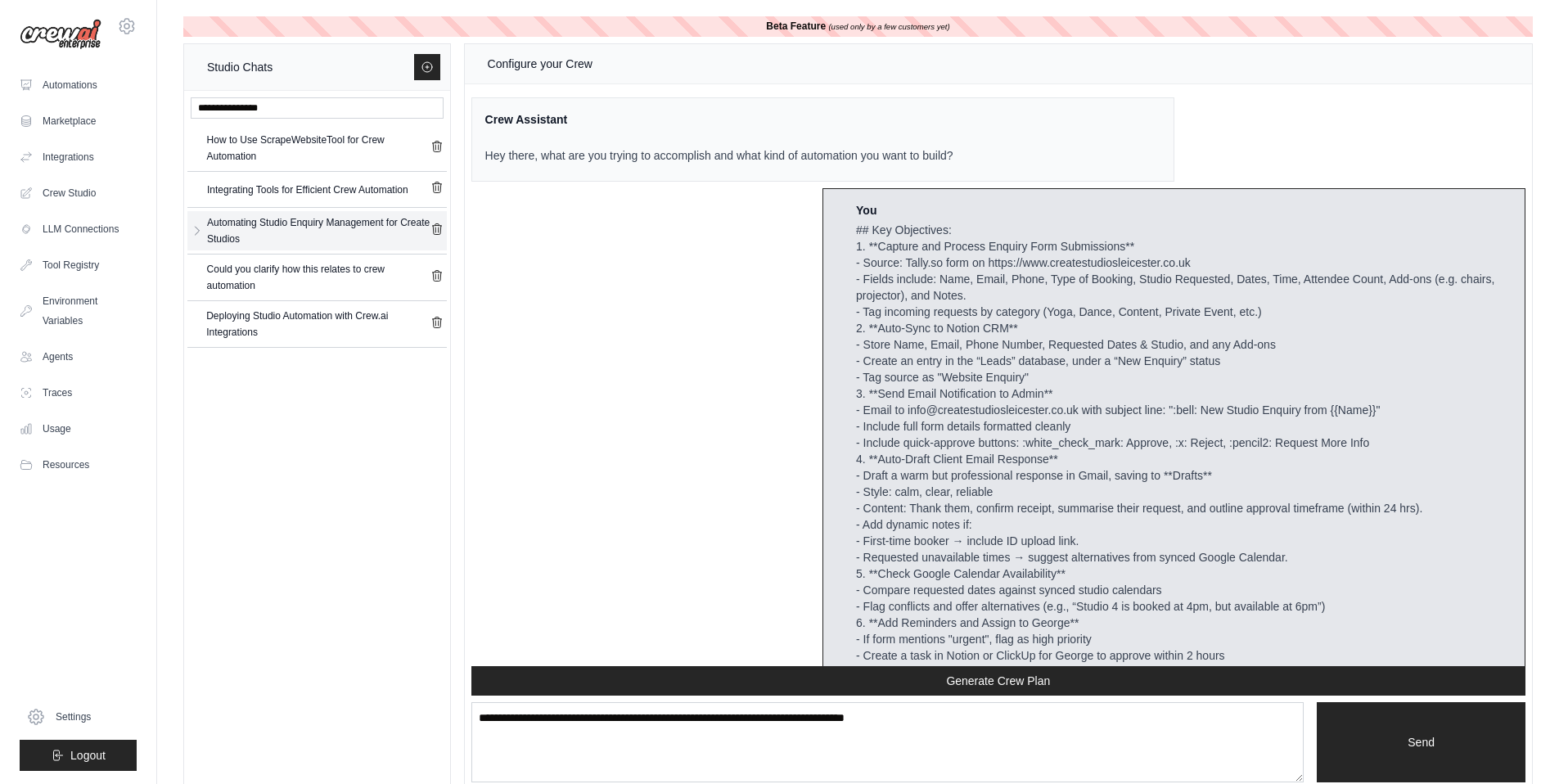 scroll, scrollTop: 3895, scrollLeft: 0, axis: vertical 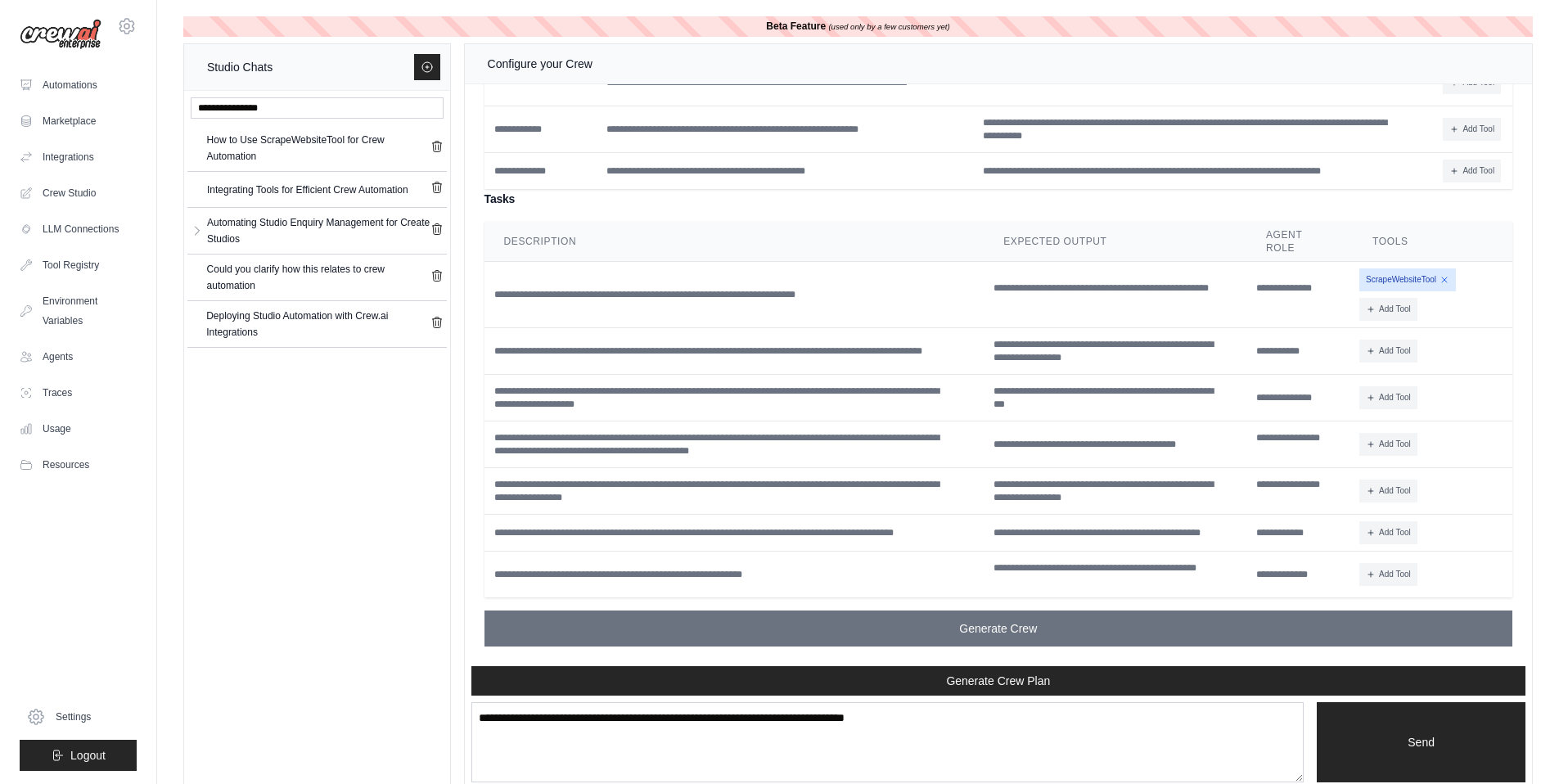 click on "Automating Studio Enquiry Management for Create Studios
Automating Studi...
**" at bounding box center [317, 231] 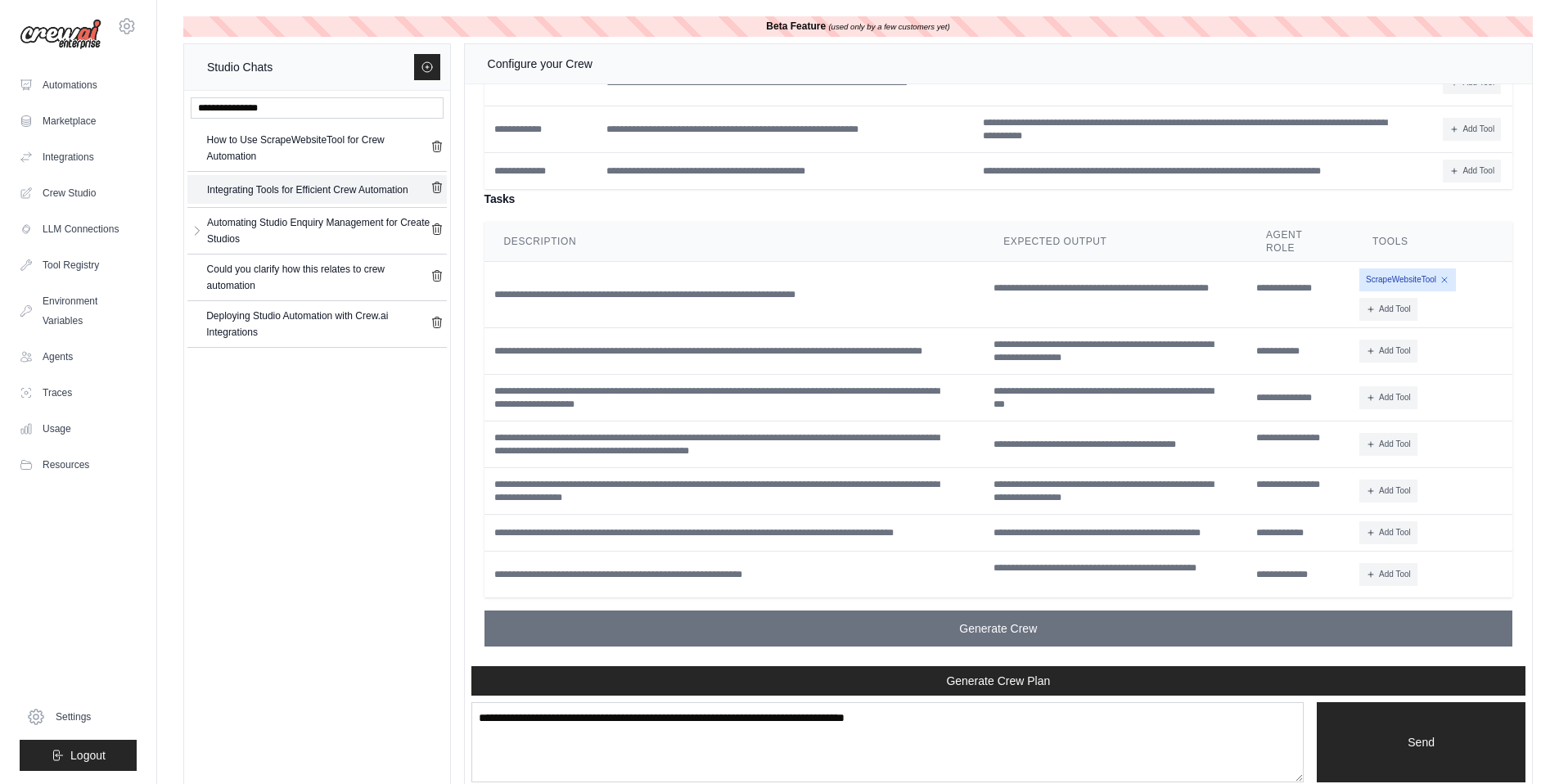 click on "Integrating Tools for Efficient Crew Automation" at bounding box center (308, 190) 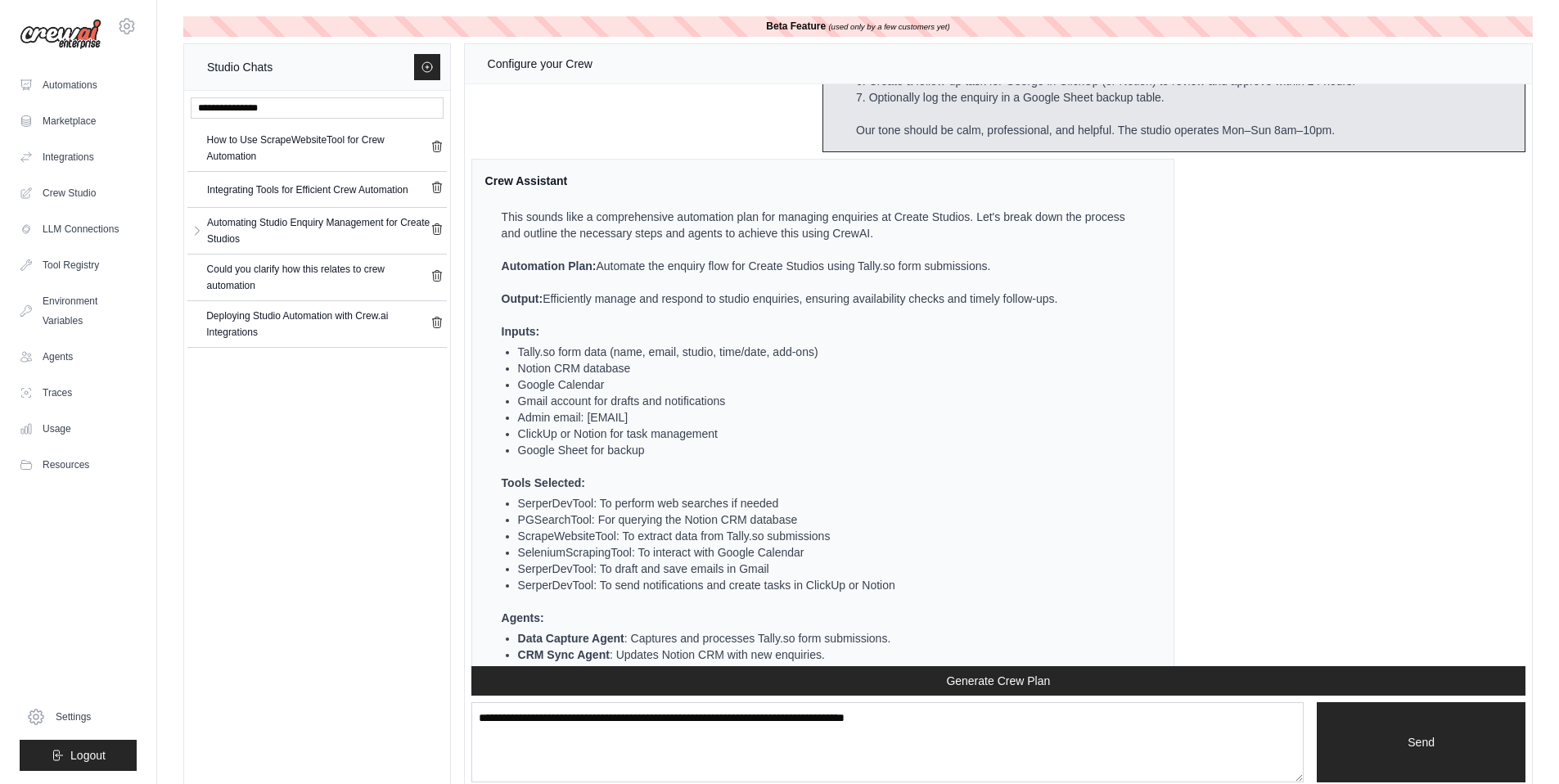 scroll, scrollTop: 536, scrollLeft: 0, axis: vertical 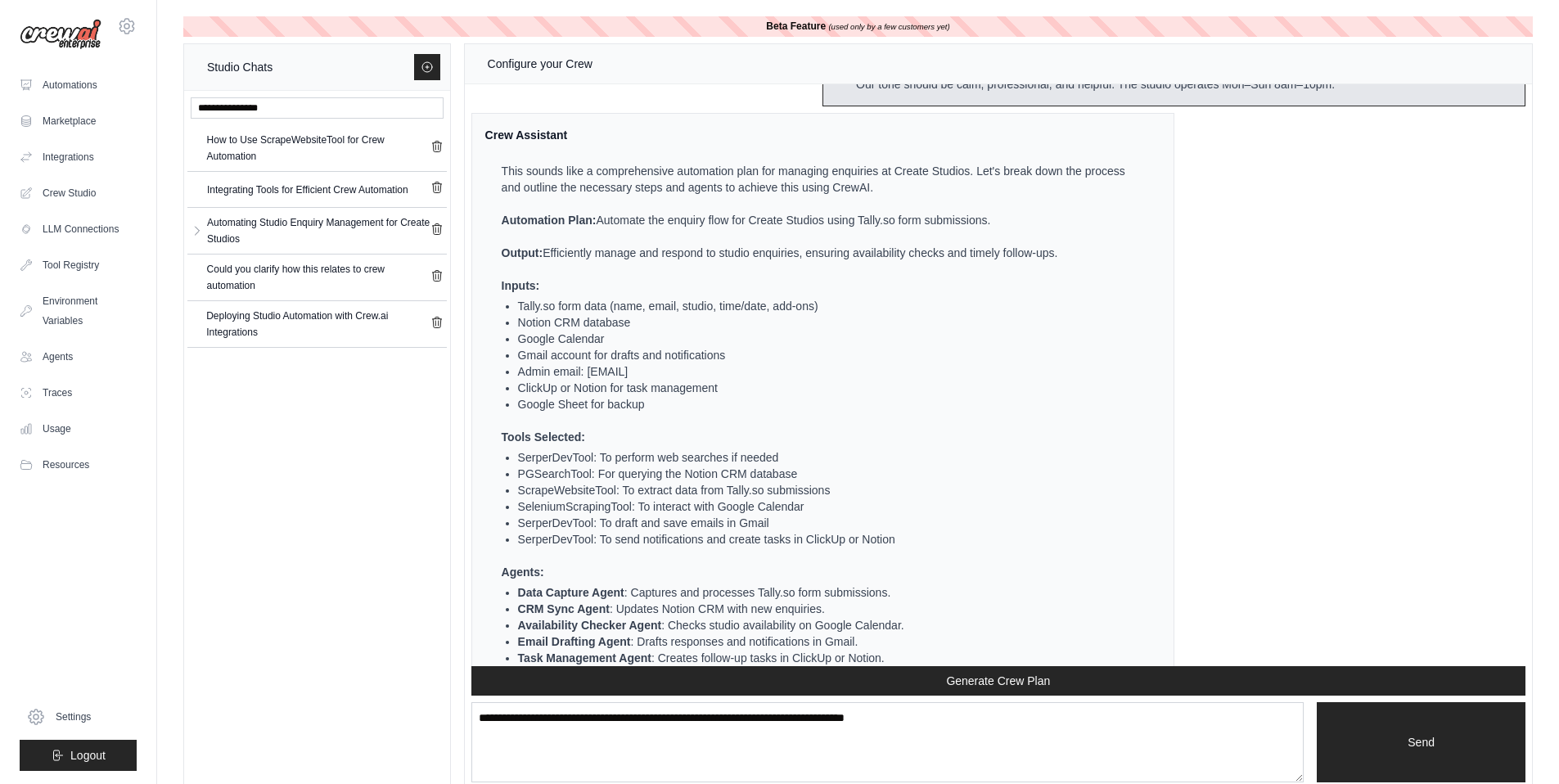 click on "SerperDevTool: To draft and save emails in Gmail" at bounding box center [829, 523] 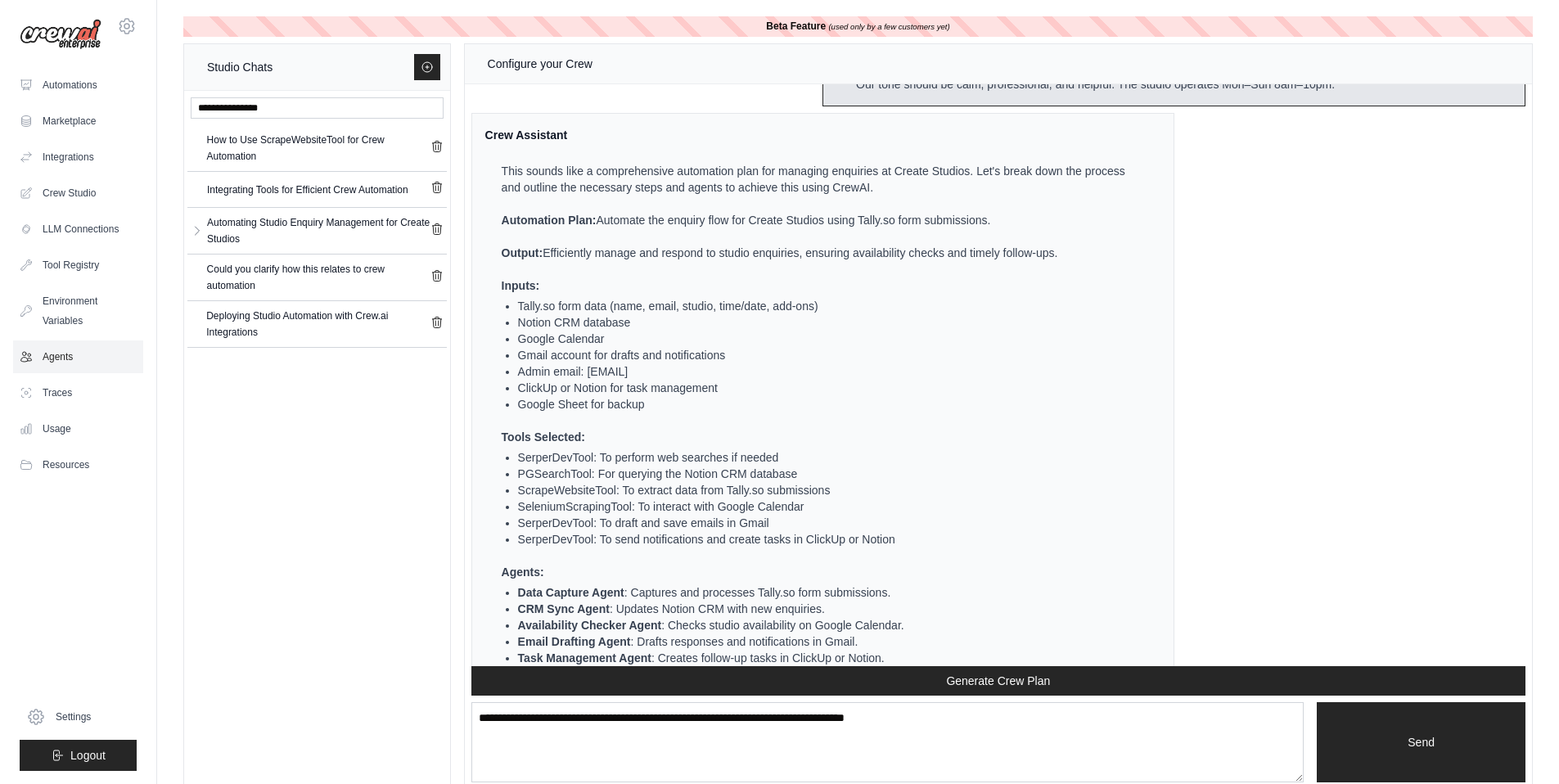 click on "Agents" at bounding box center (78, 357) 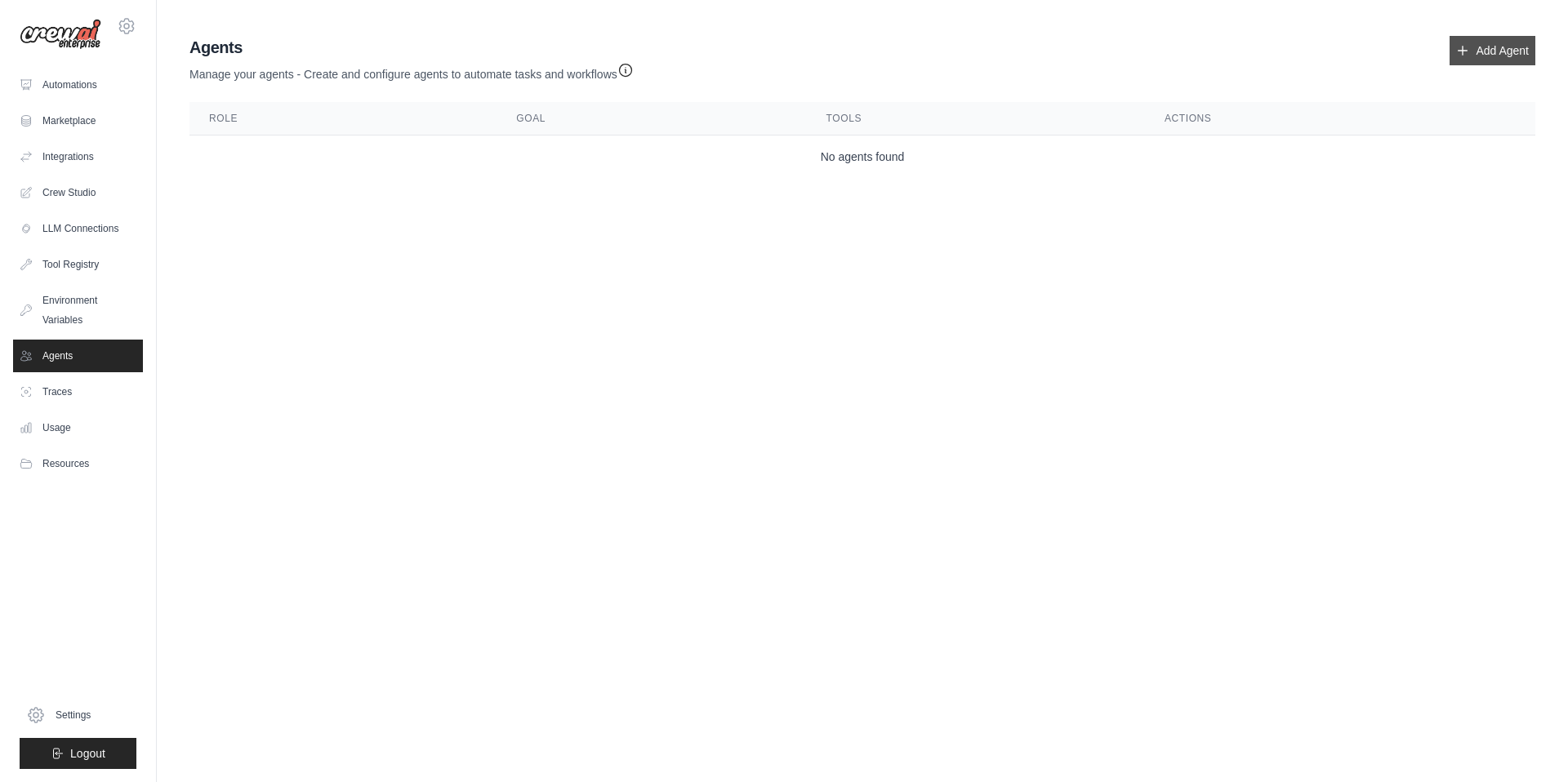 click on "Add Agent" at bounding box center (1492, 51) 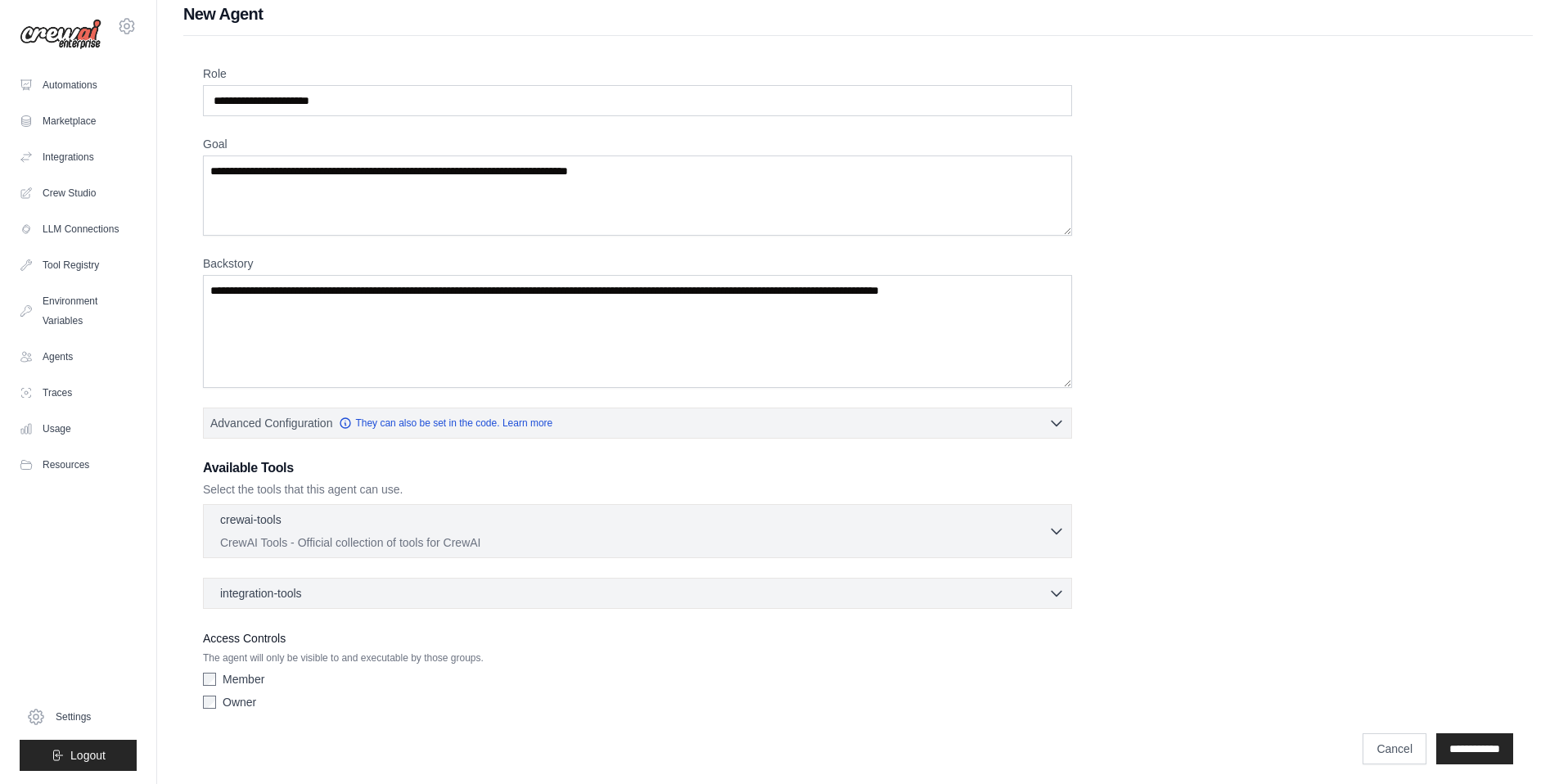 scroll, scrollTop: 20, scrollLeft: 0, axis: vertical 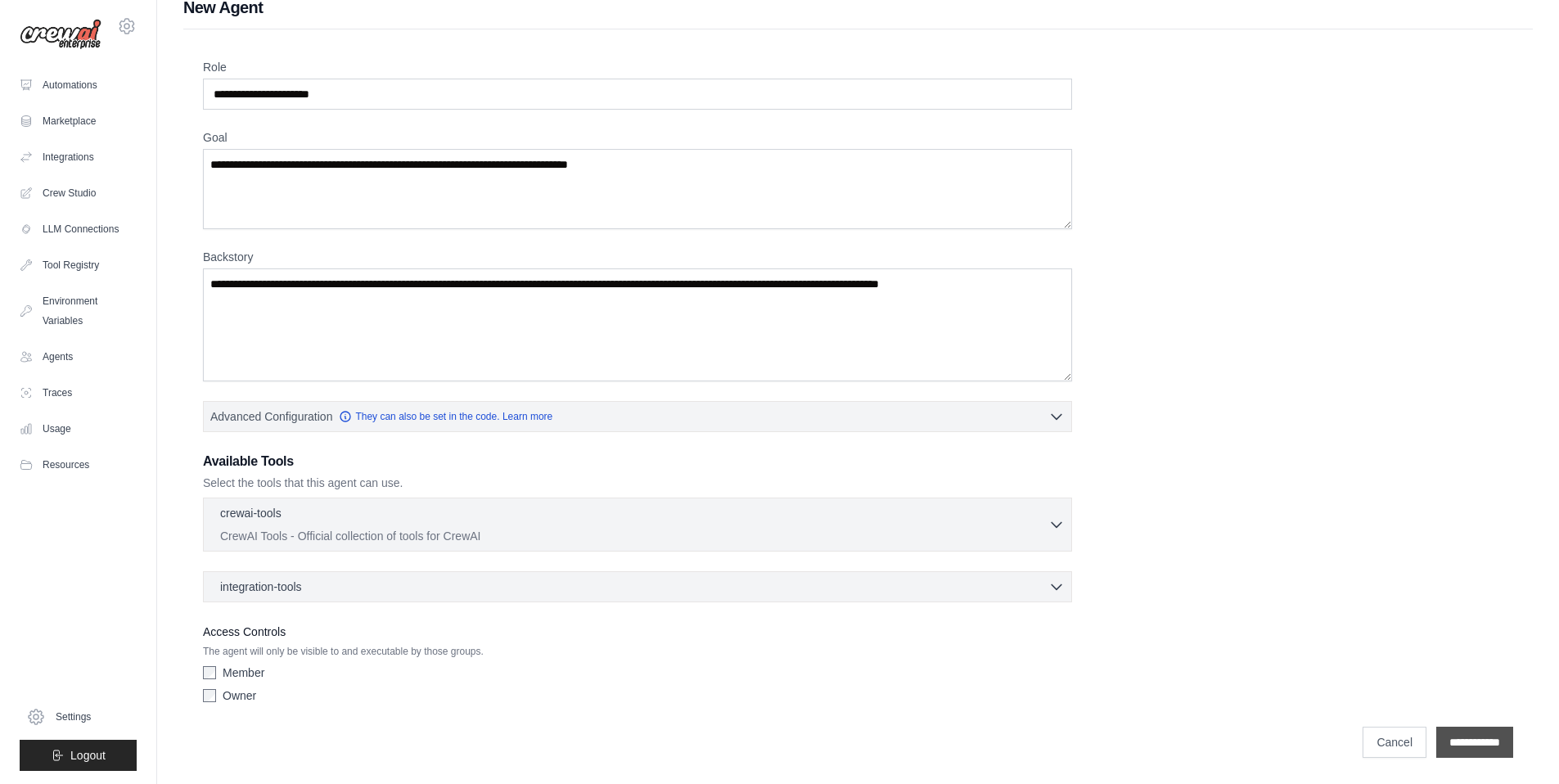 click on "**********" at bounding box center (1475, 742) 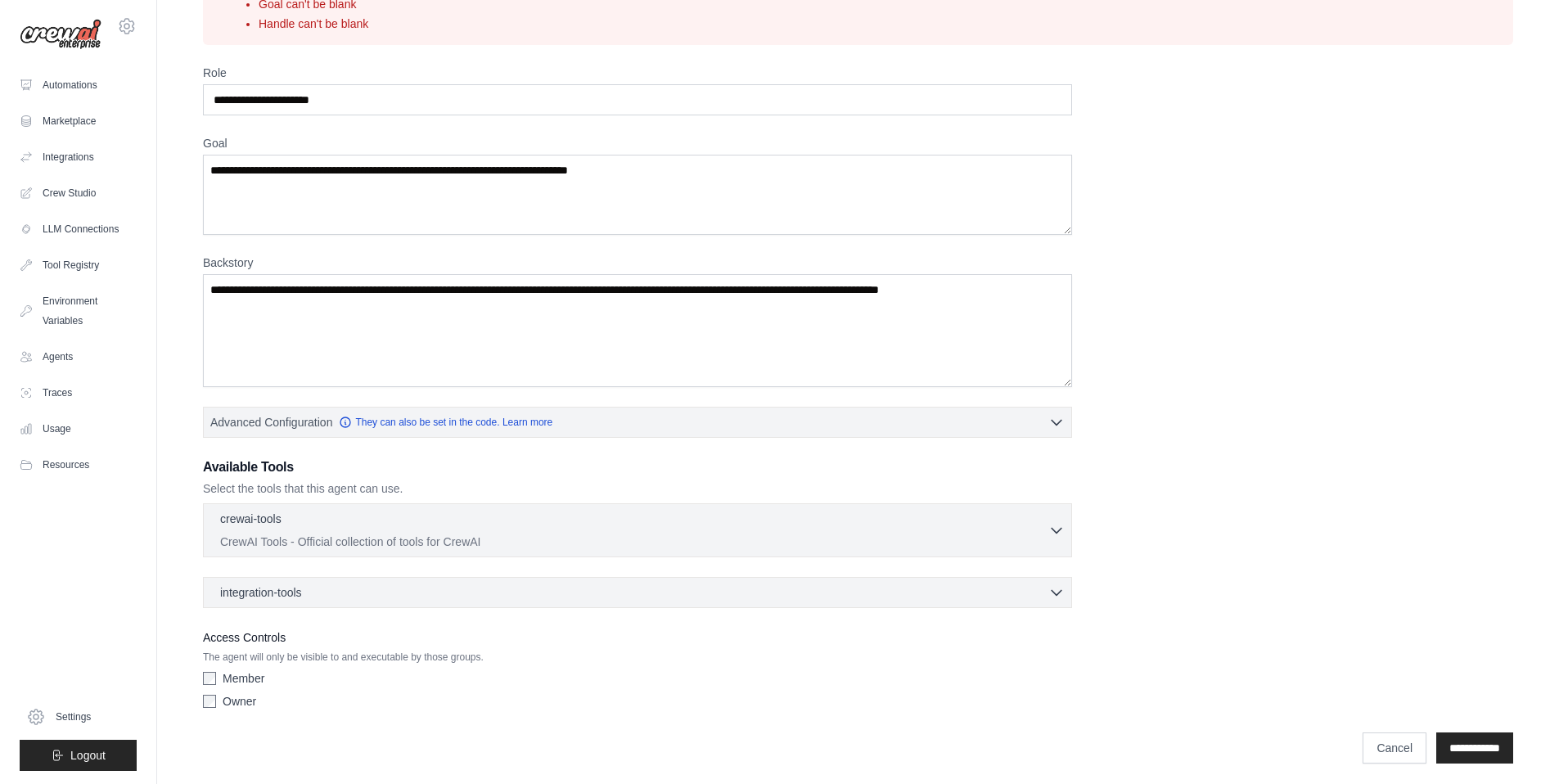 scroll, scrollTop: 145, scrollLeft: 0, axis: vertical 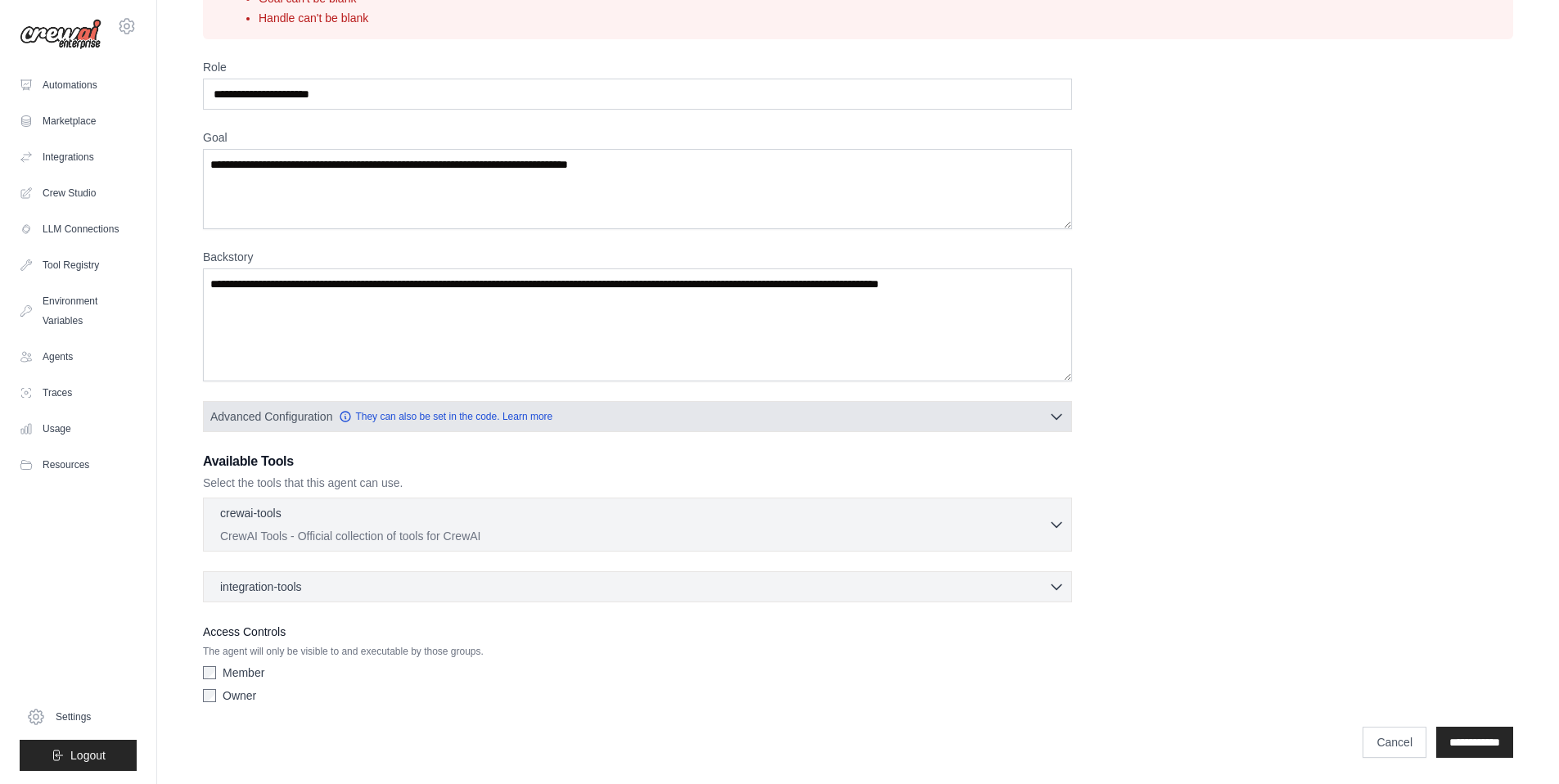 click on "Advanced Configuration
They can also be set in the code. Learn more
Enable reasoning
Agent uses reasoning to solve tasks
Limit reasoning attempts
Set a maximum number of reasoning attempts" at bounding box center (638, 417) 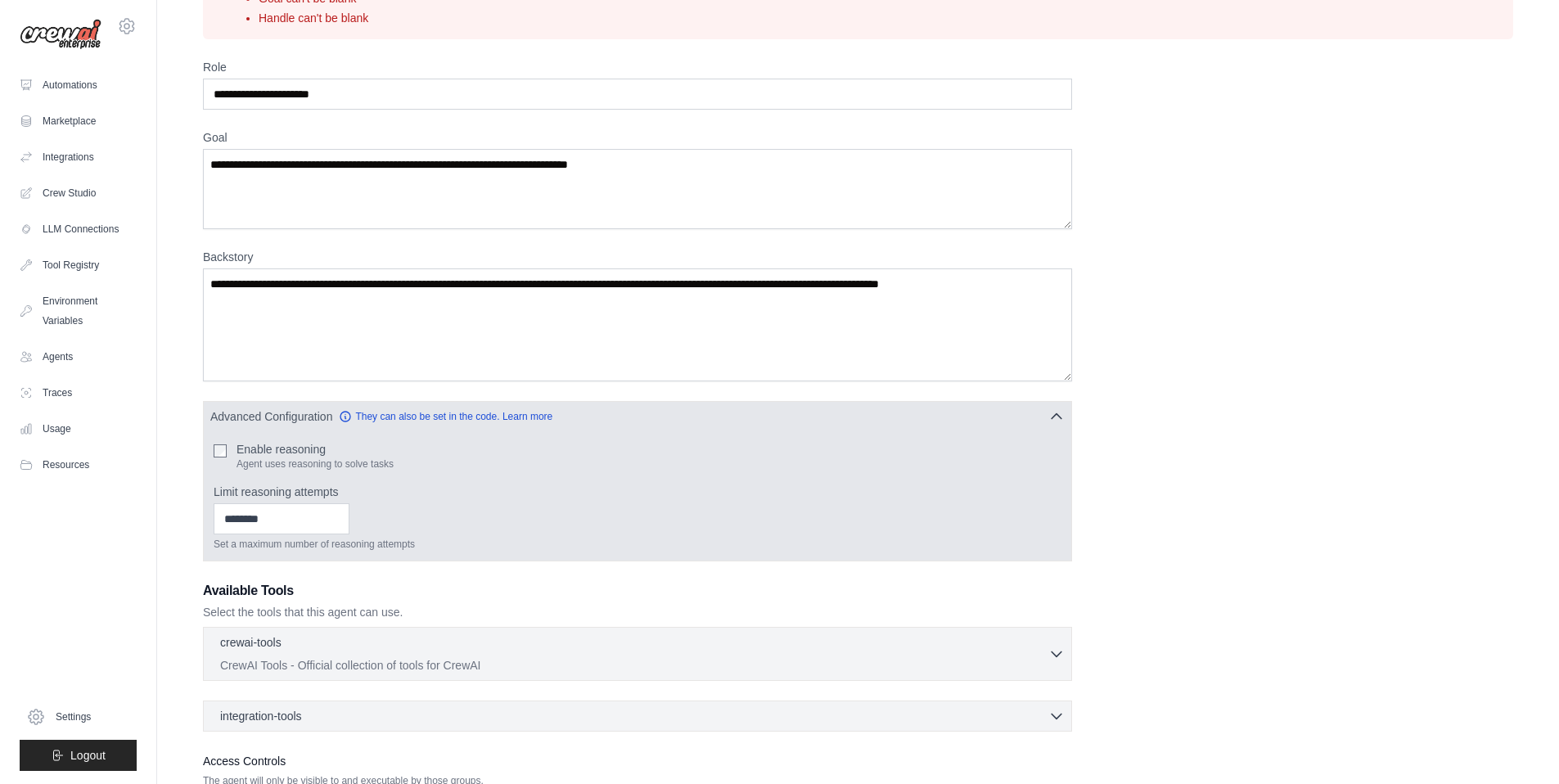 click on "Enable reasoning
Agent uses reasoning to solve tasks
Limit reasoning attempts
Set a maximum number of reasoning attempts" at bounding box center [638, 496] 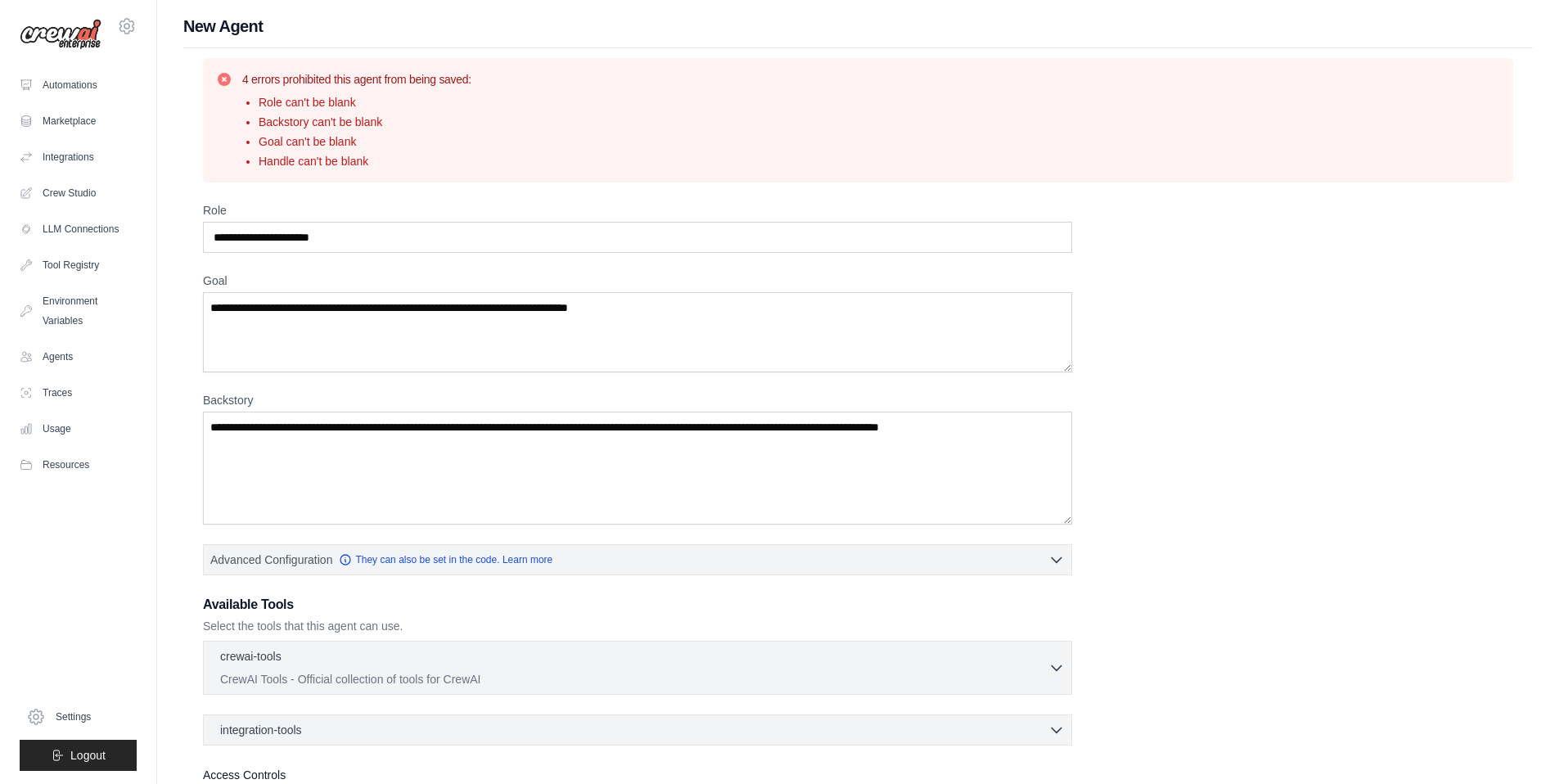 scroll, scrollTop: 0, scrollLeft: 0, axis: both 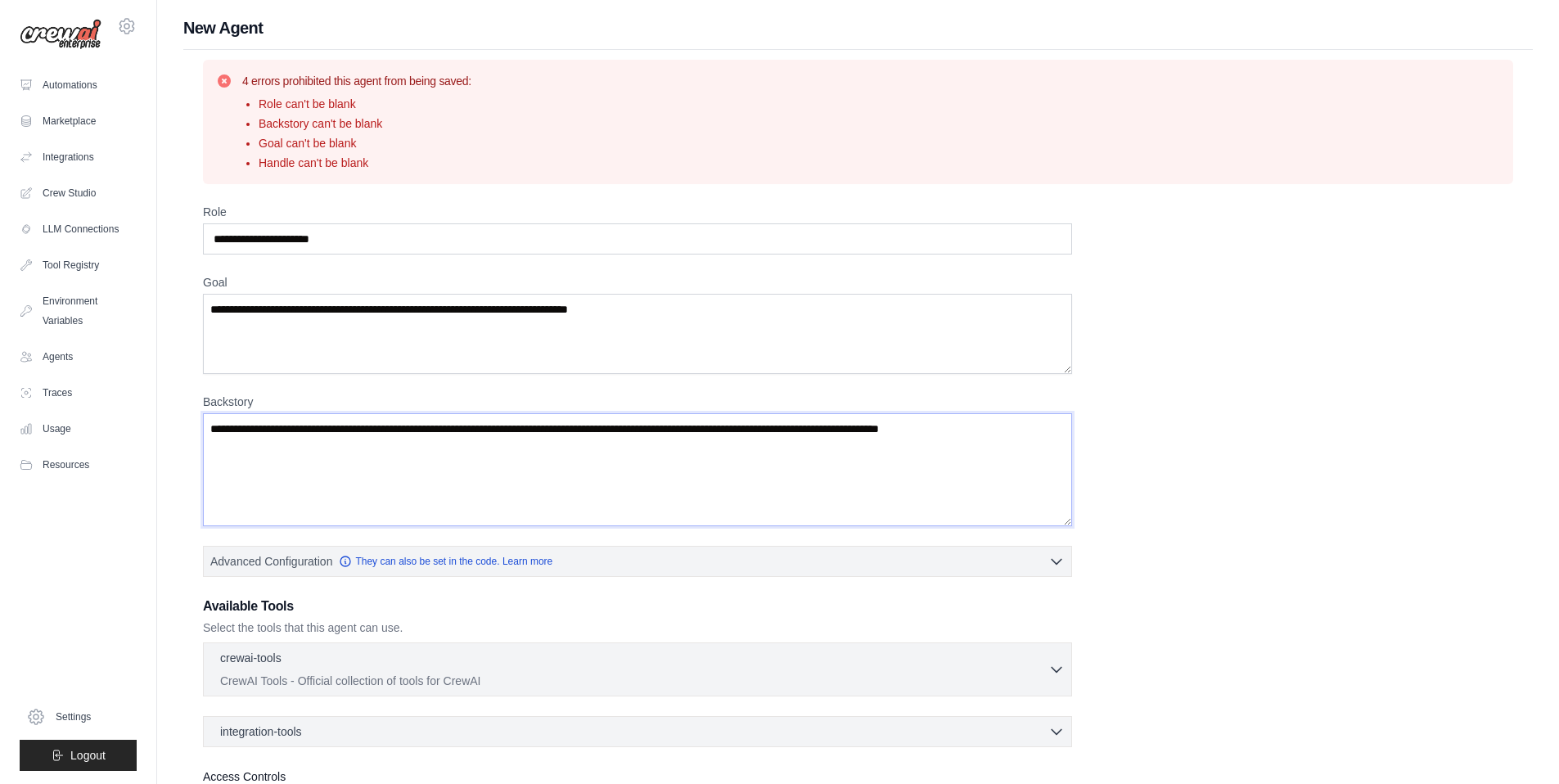 click on "Backstory" at bounding box center [638, 470] 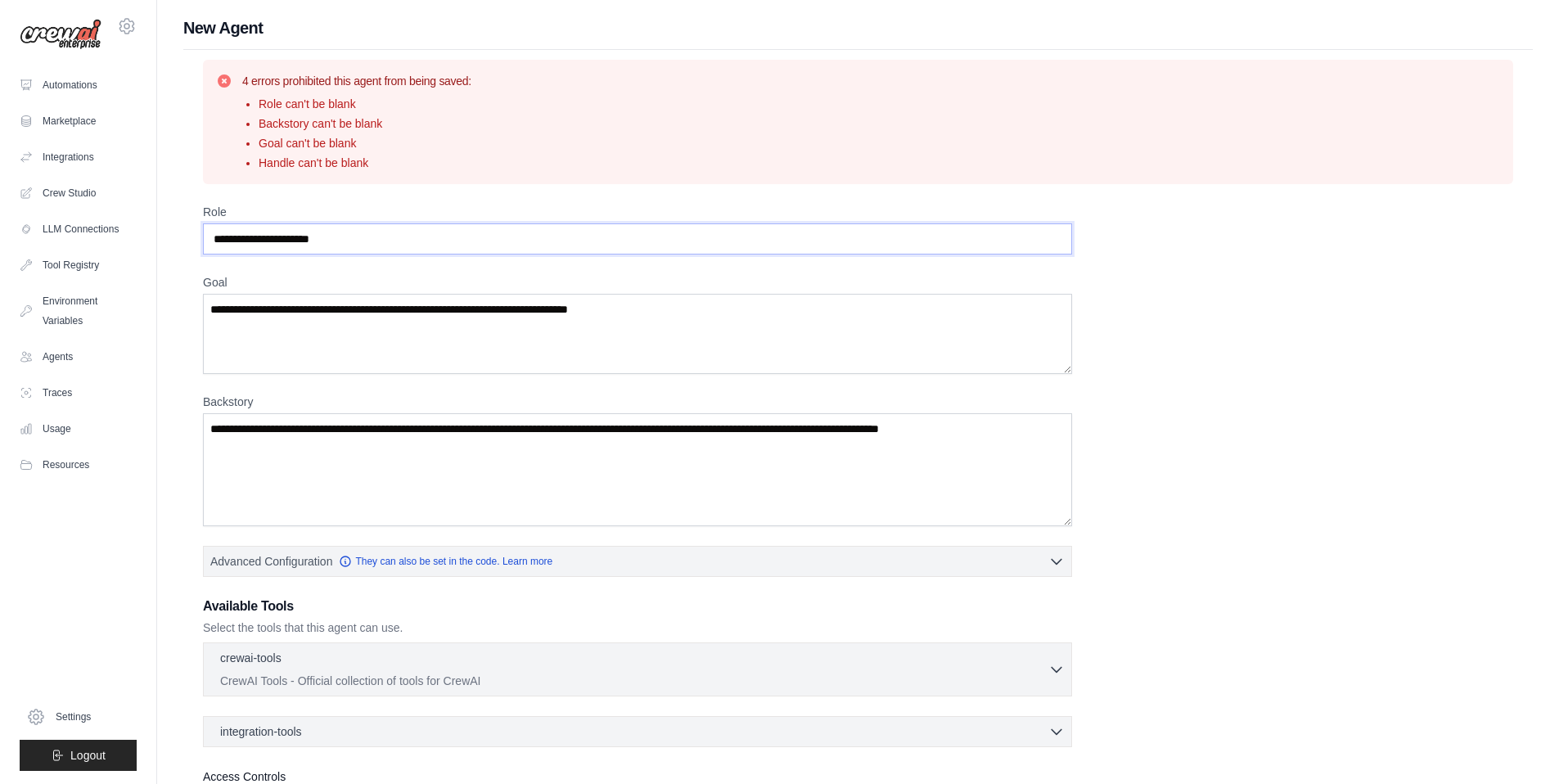 click on "Role" at bounding box center [638, 239] 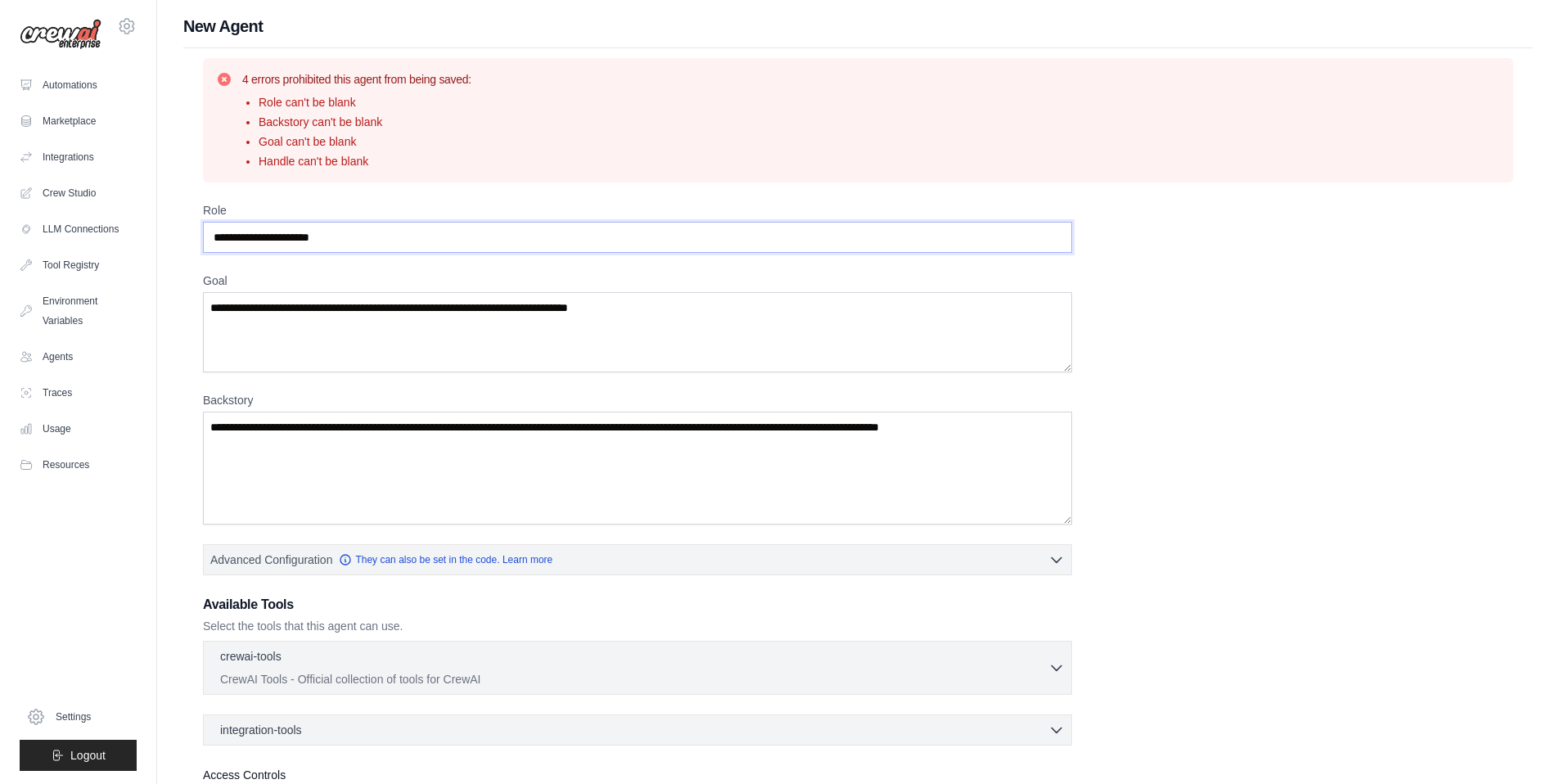 scroll, scrollTop: 0, scrollLeft: 0, axis: both 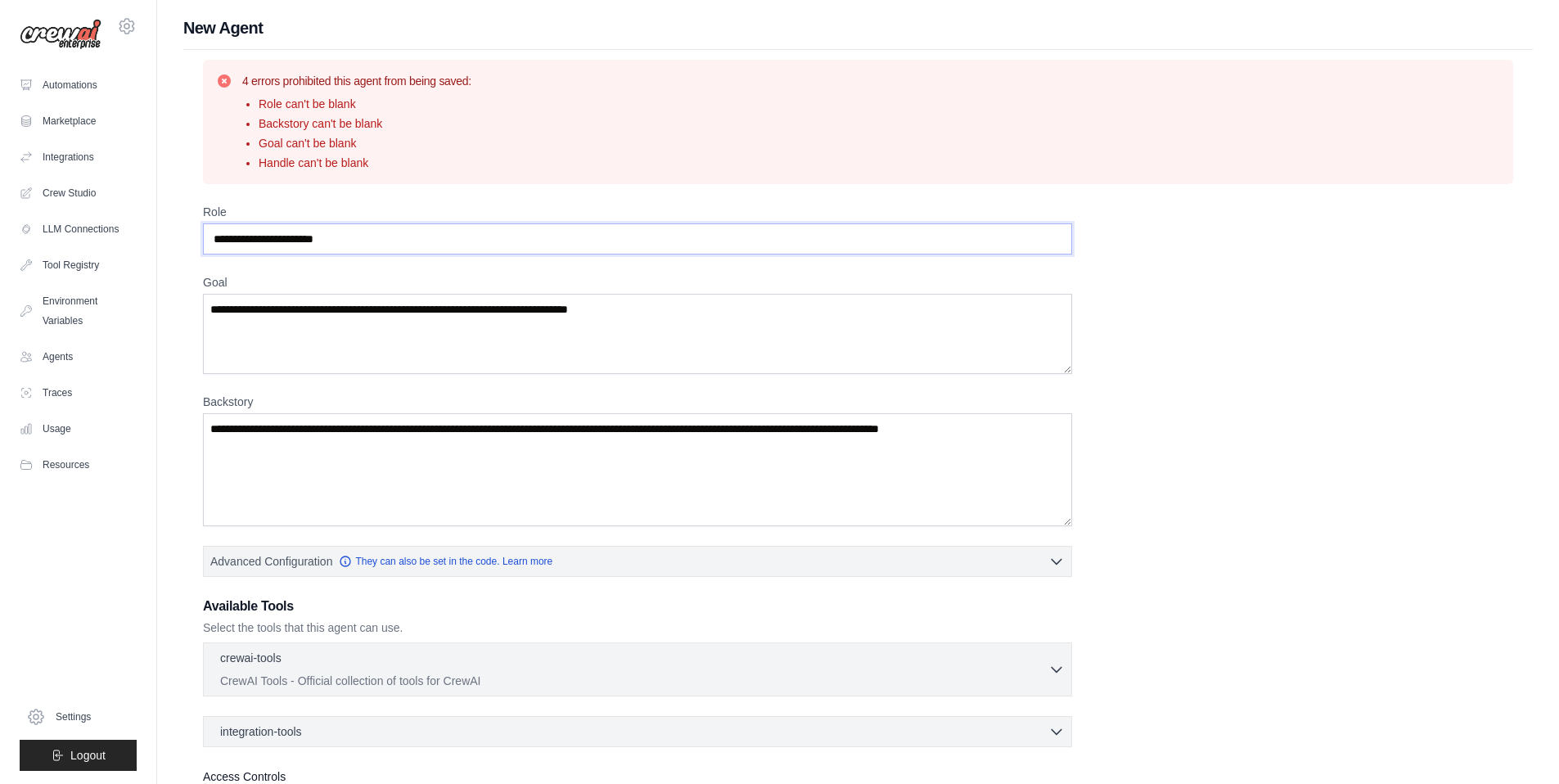 type on "**********" 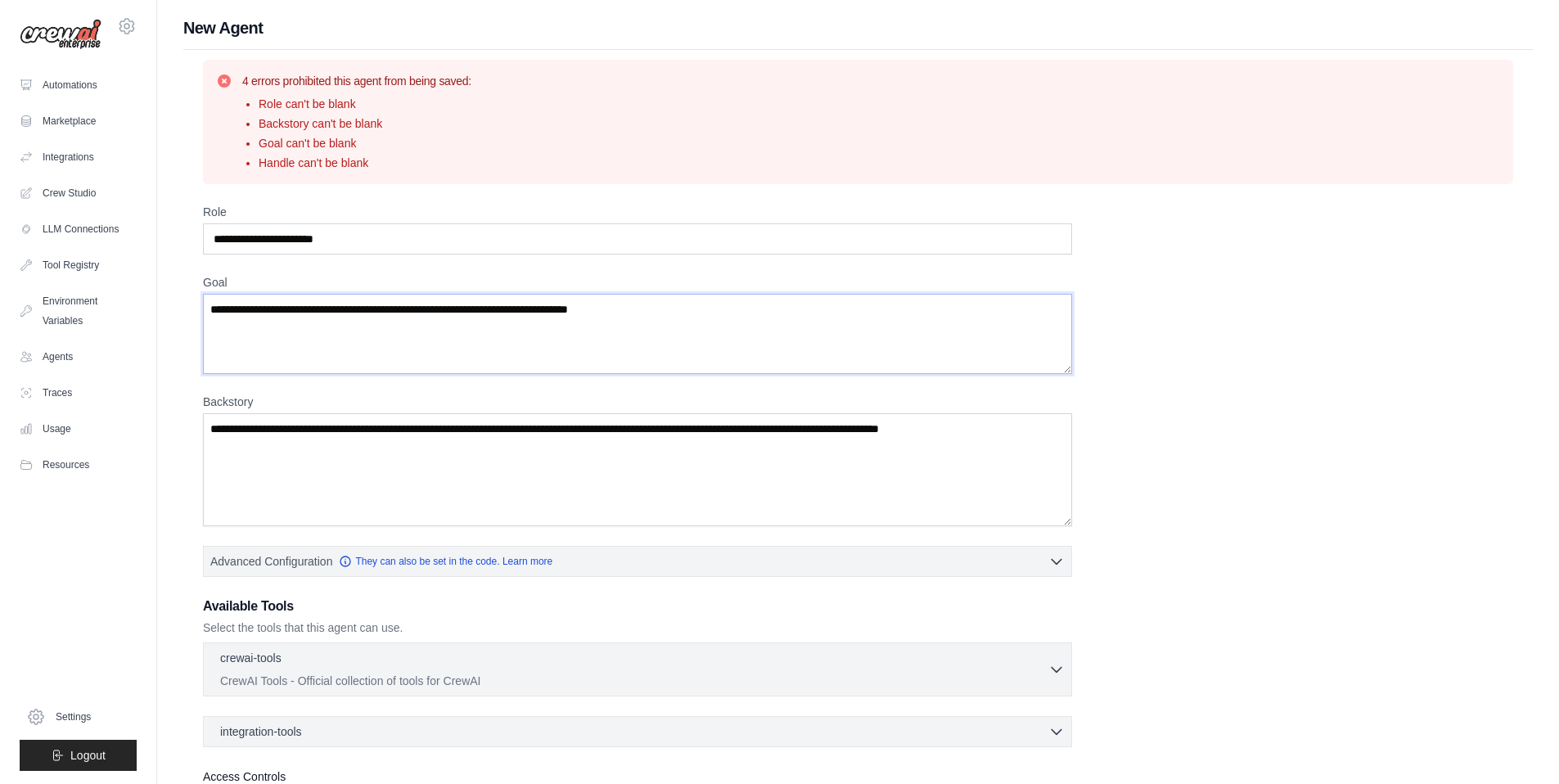 click on "Goal" at bounding box center (638, 334) 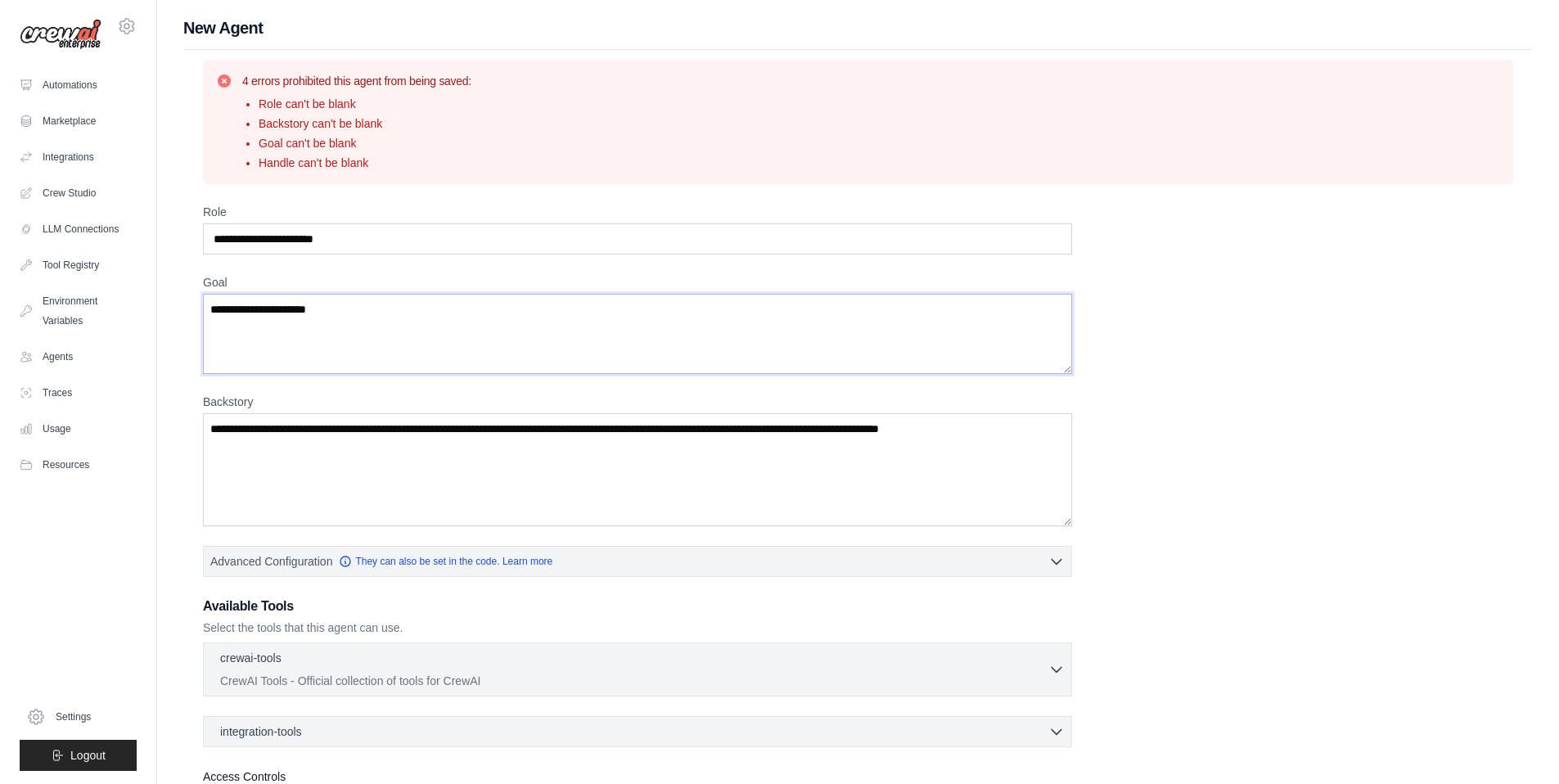 type on "**********" 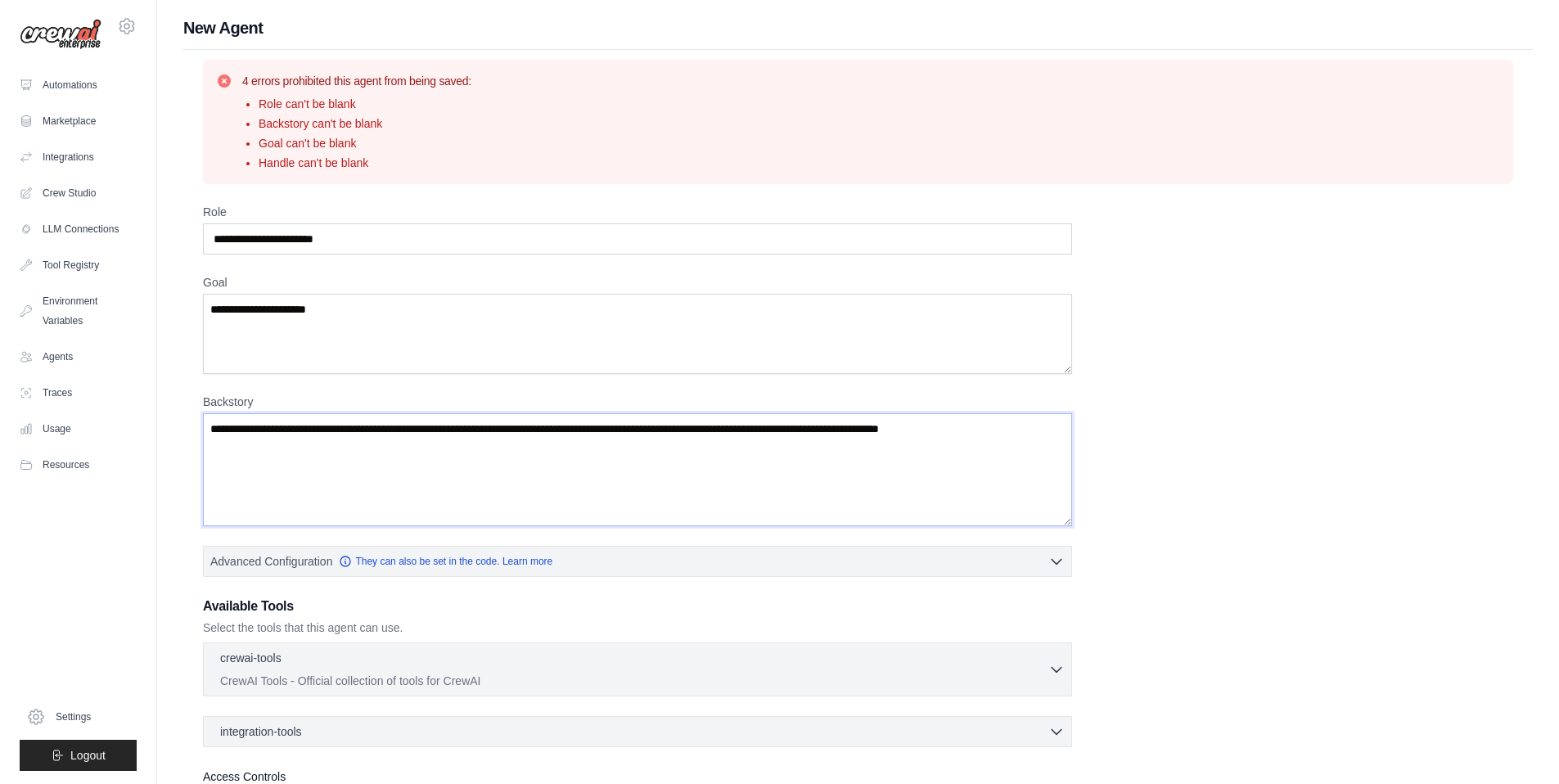 click on "Backstory" at bounding box center [638, 470] 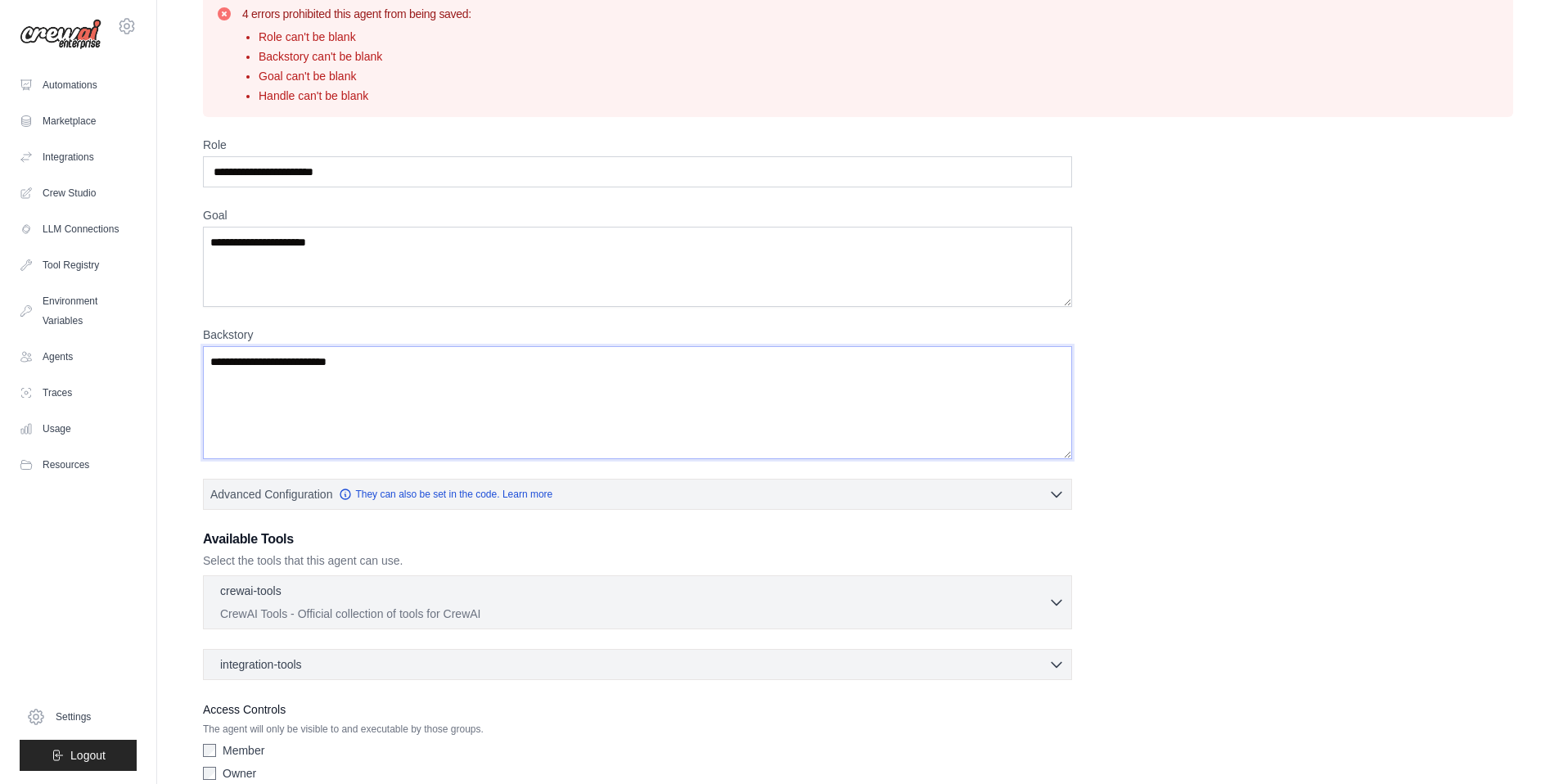 scroll, scrollTop: 145, scrollLeft: 0, axis: vertical 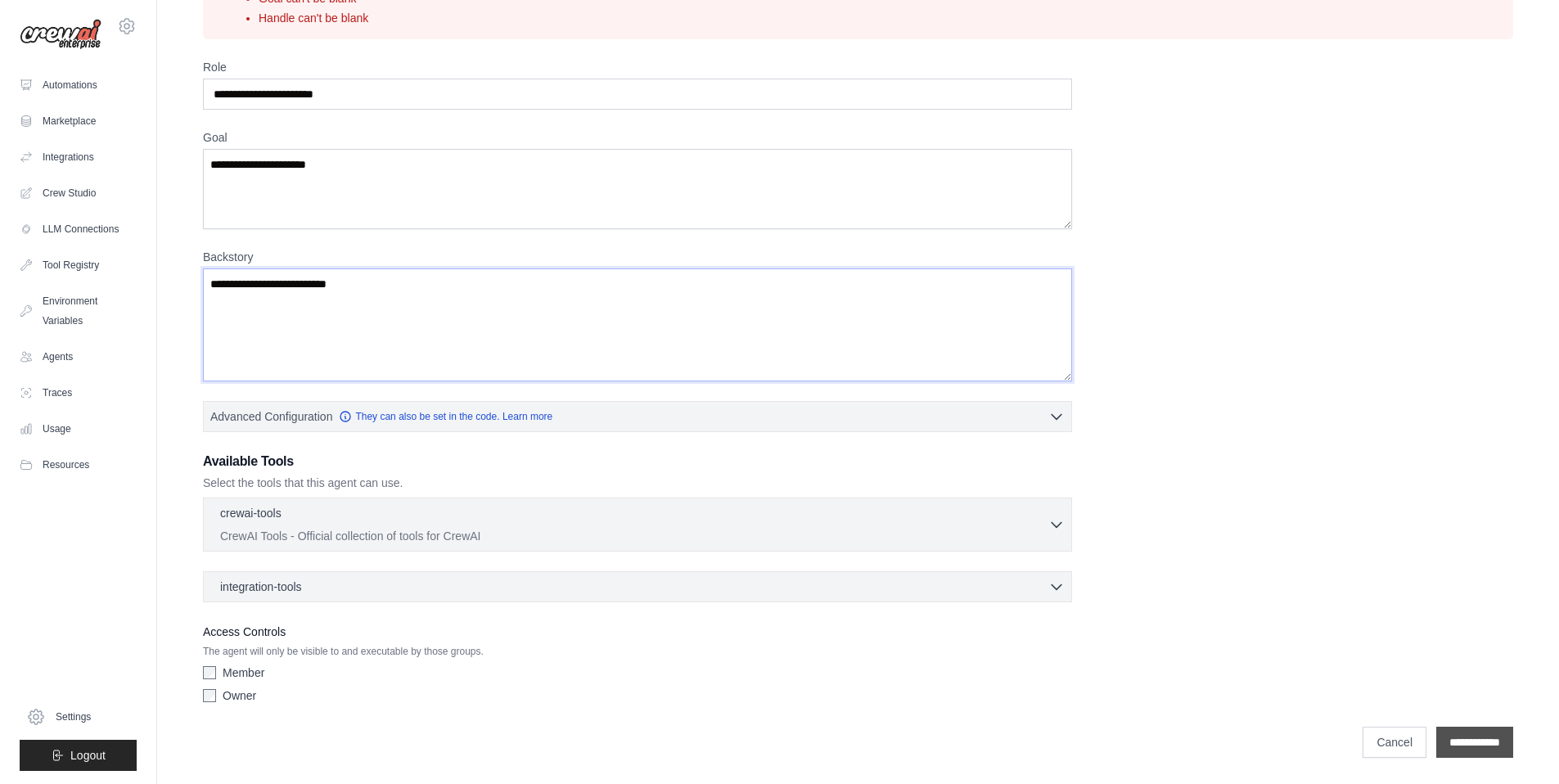 type on "**********" 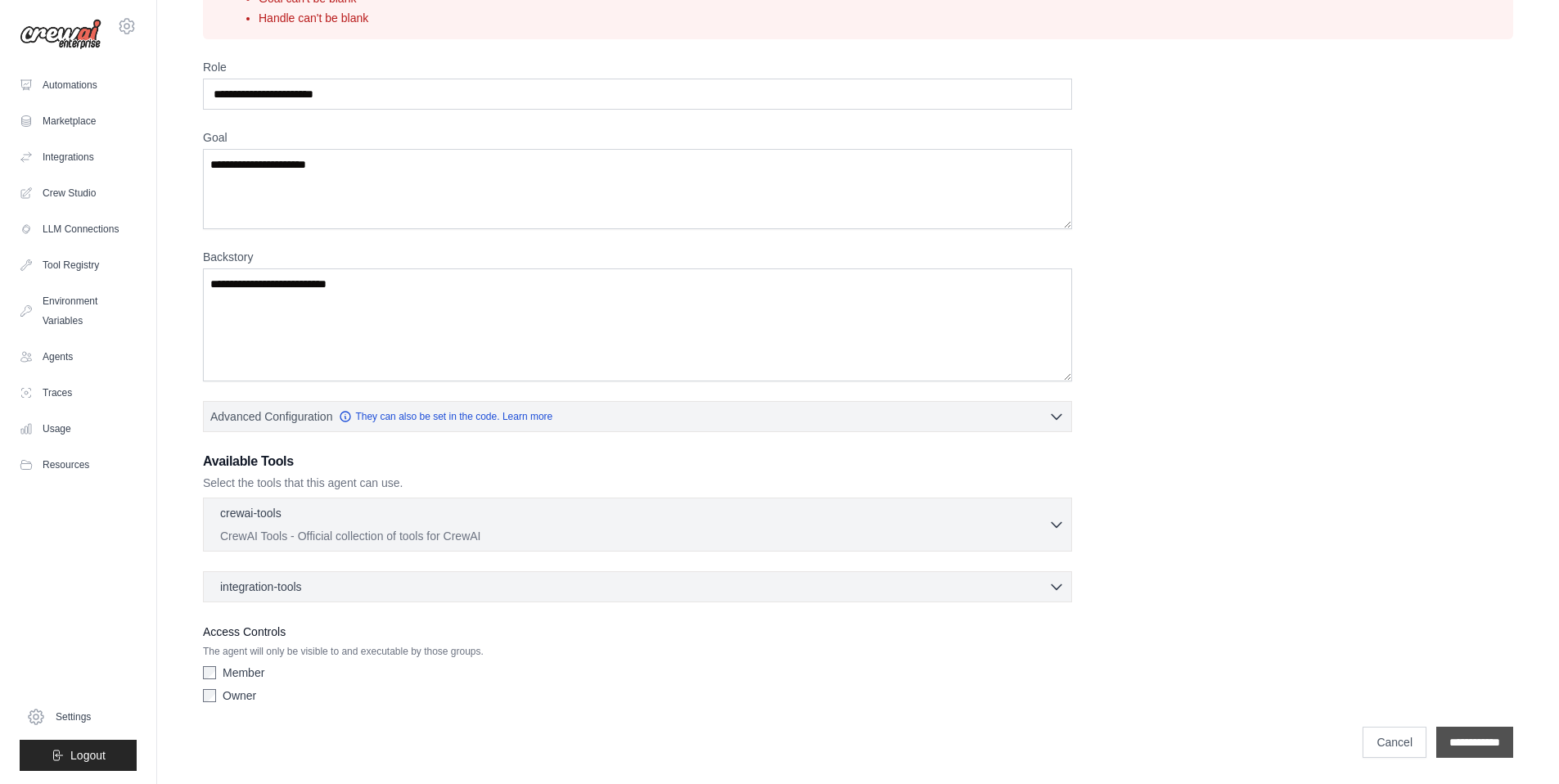 click on "**********" at bounding box center [1475, 742] 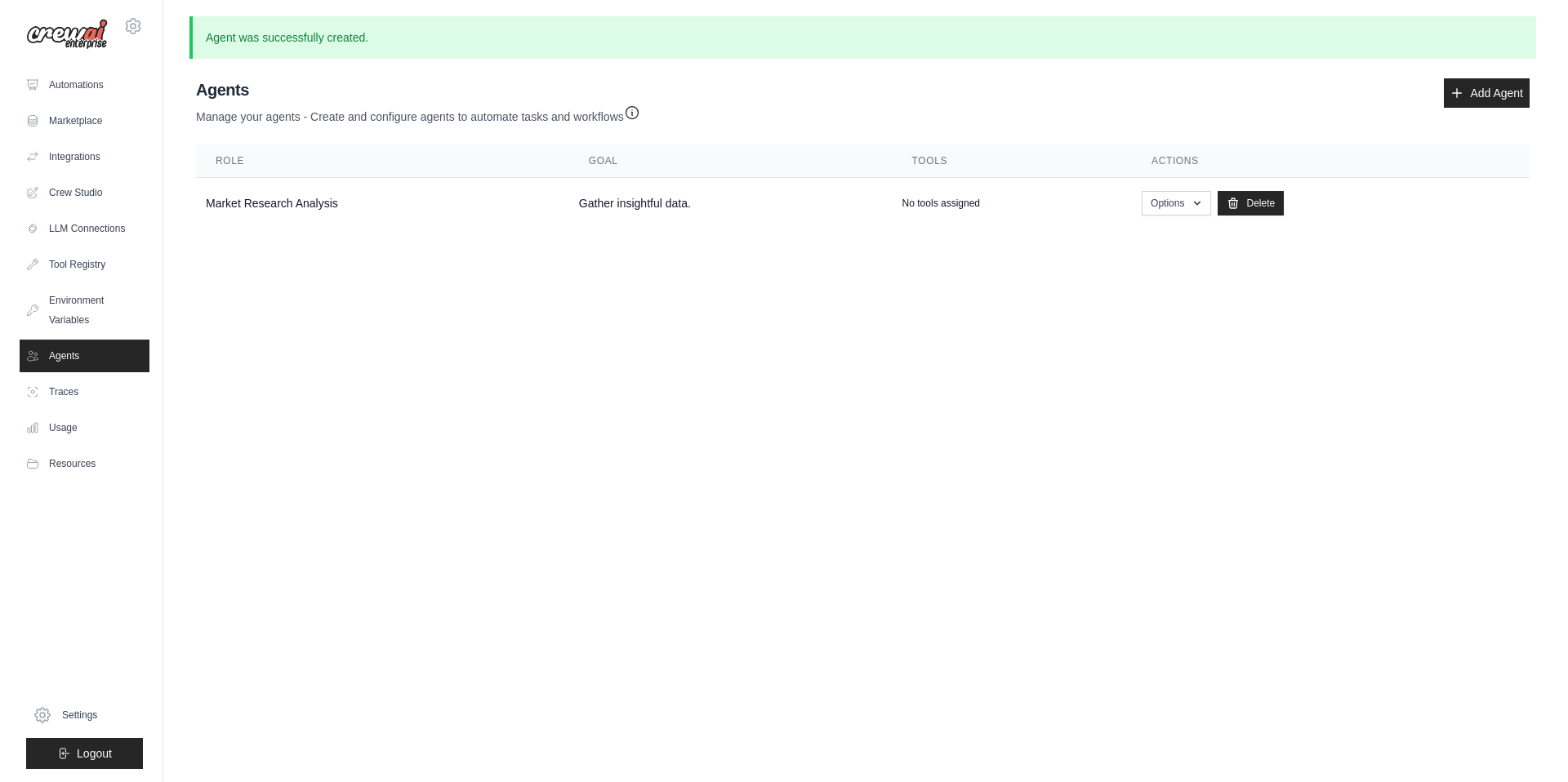 scroll, scrollTop: 0, scrollLeft: 0, axis: both 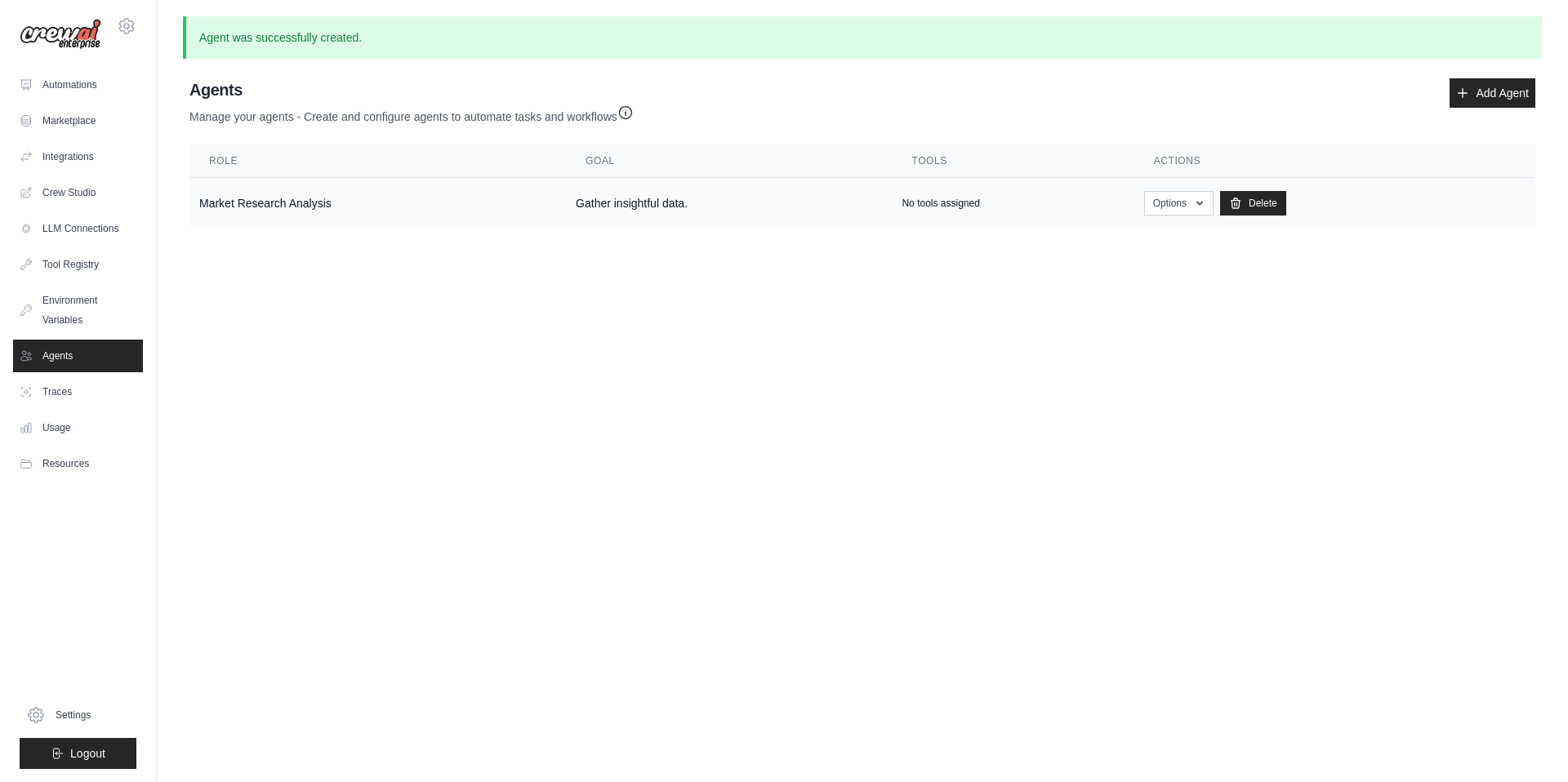 click on "Market Research Analysis" at bounding box center (377, 203) 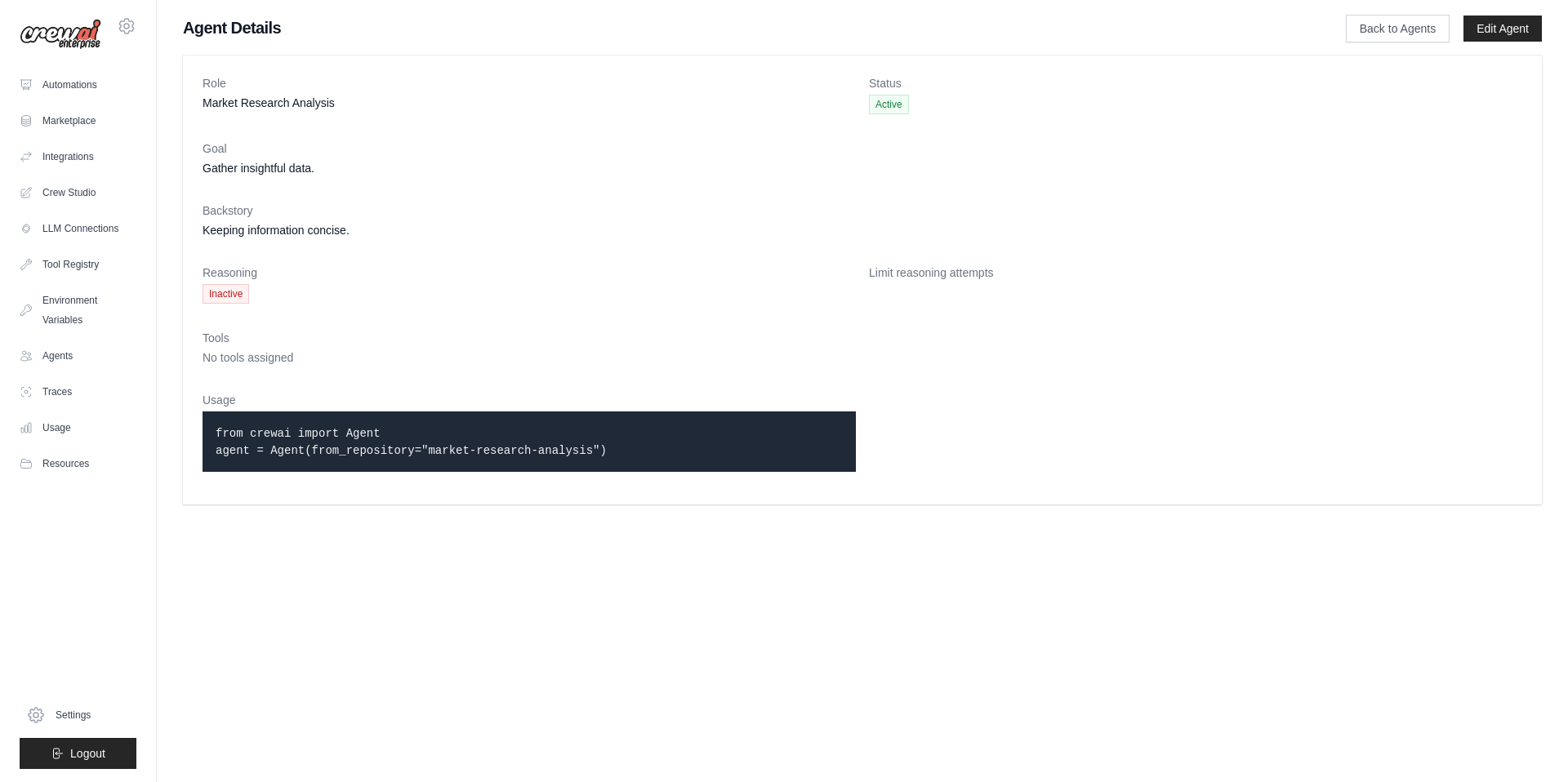 scroll, scrollTop: 0, scrollLeft: 0, axis: both 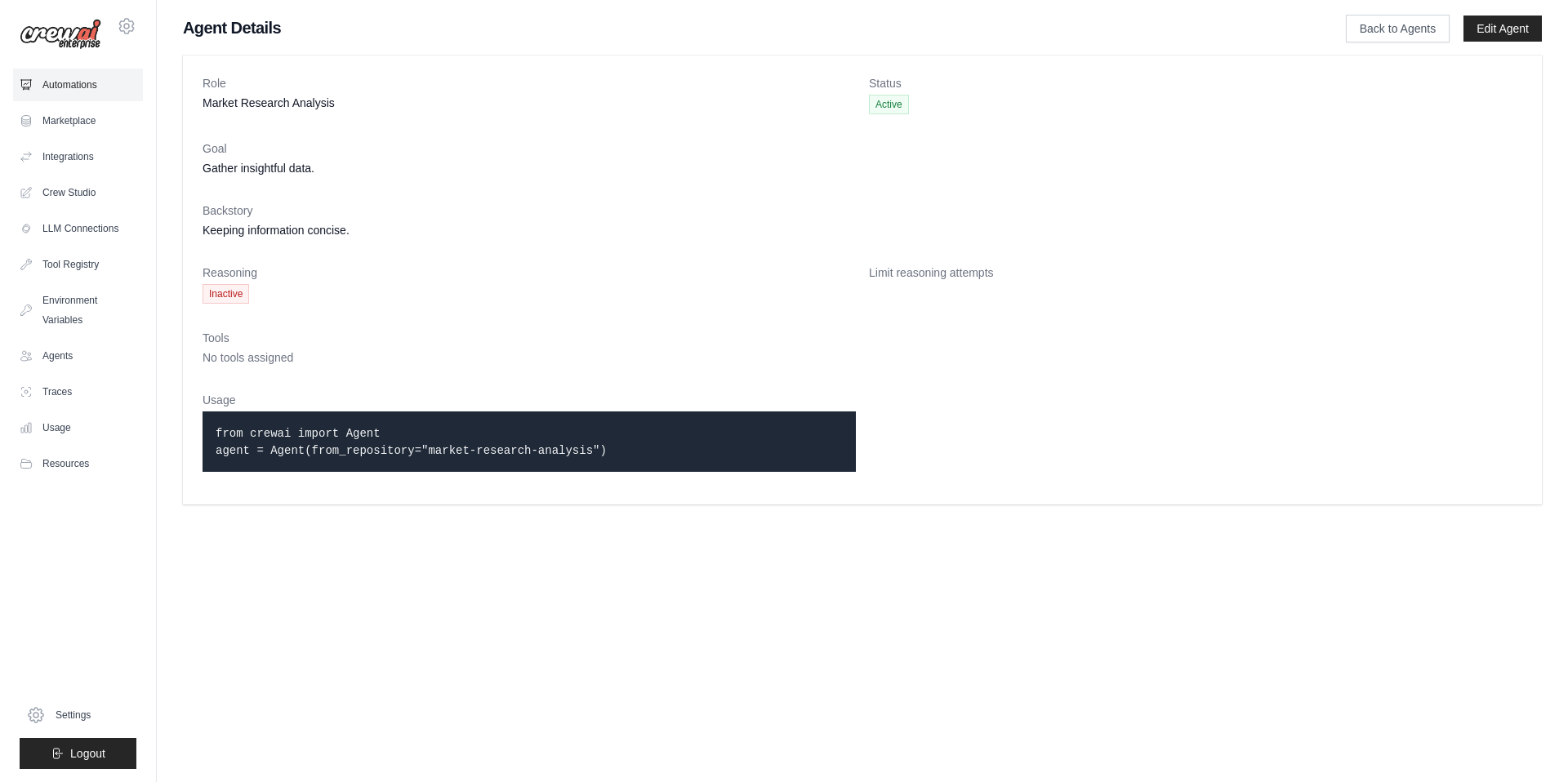 click on "Automations" at bounding box center (78, 85) 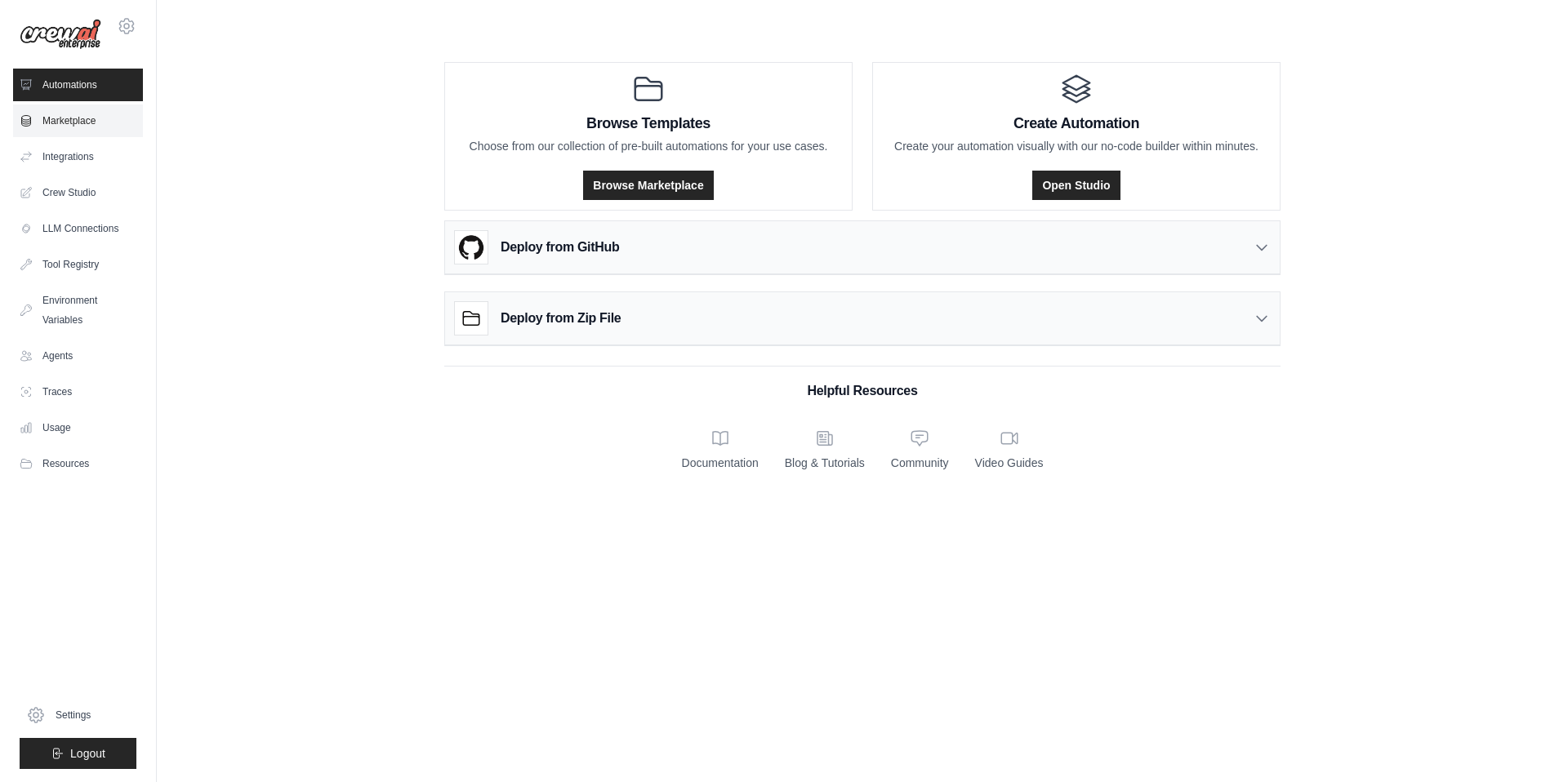click on "Marketplace" at bounding box center [78, 121] 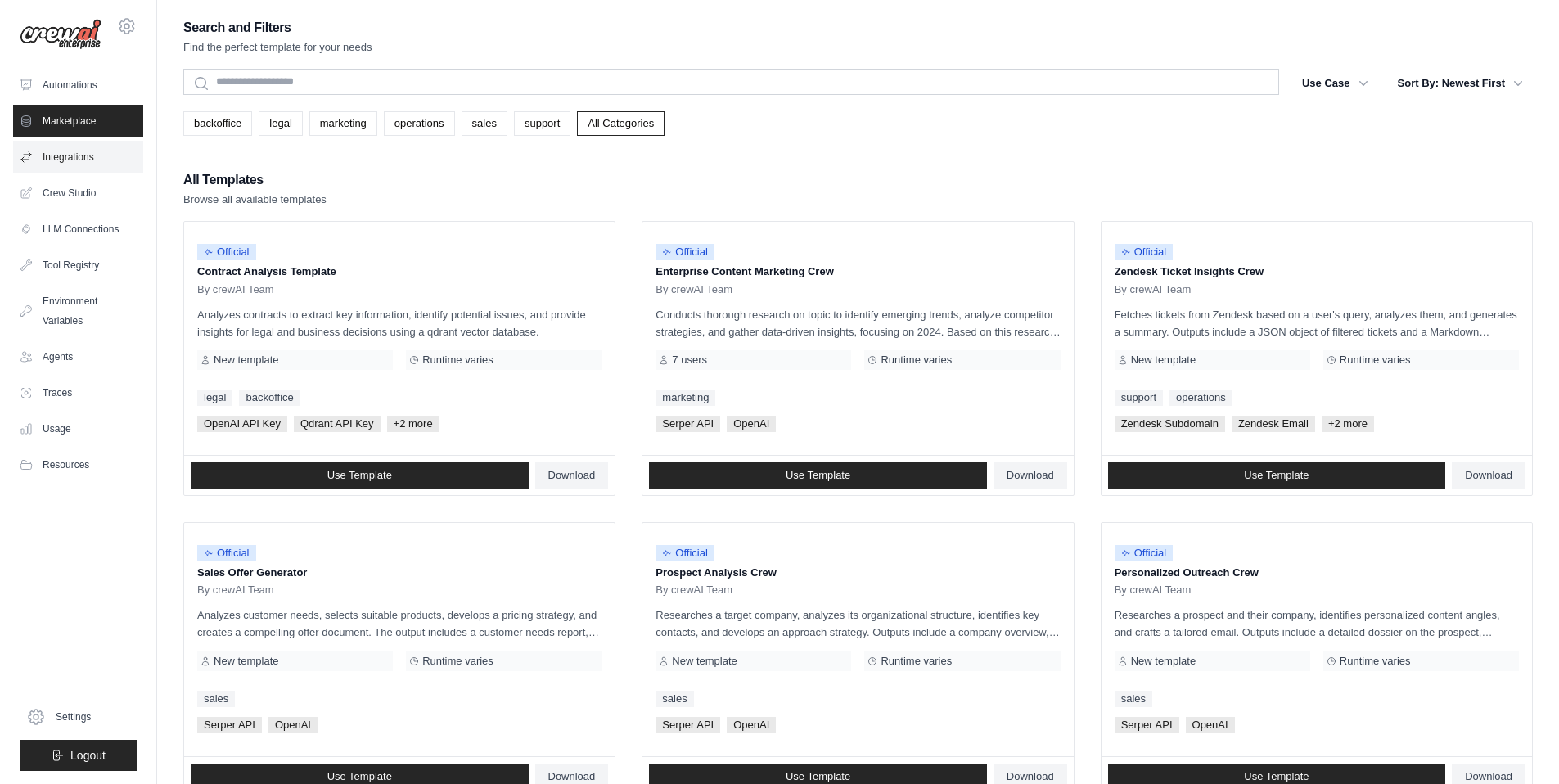 click on "Integrations" at bounding box center [78, 157] 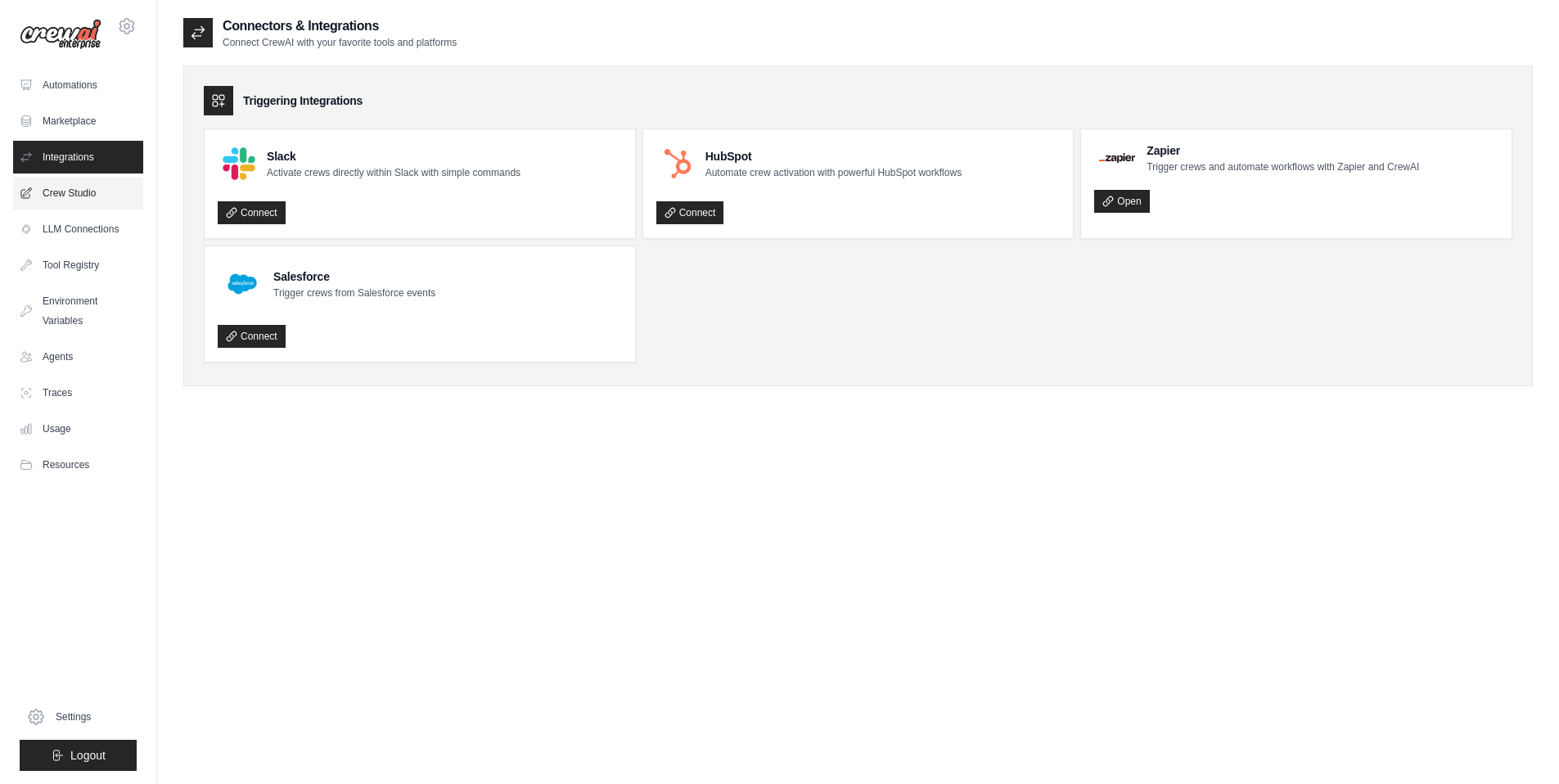 click on "Crew Studio" at bounding box center [78, 193] 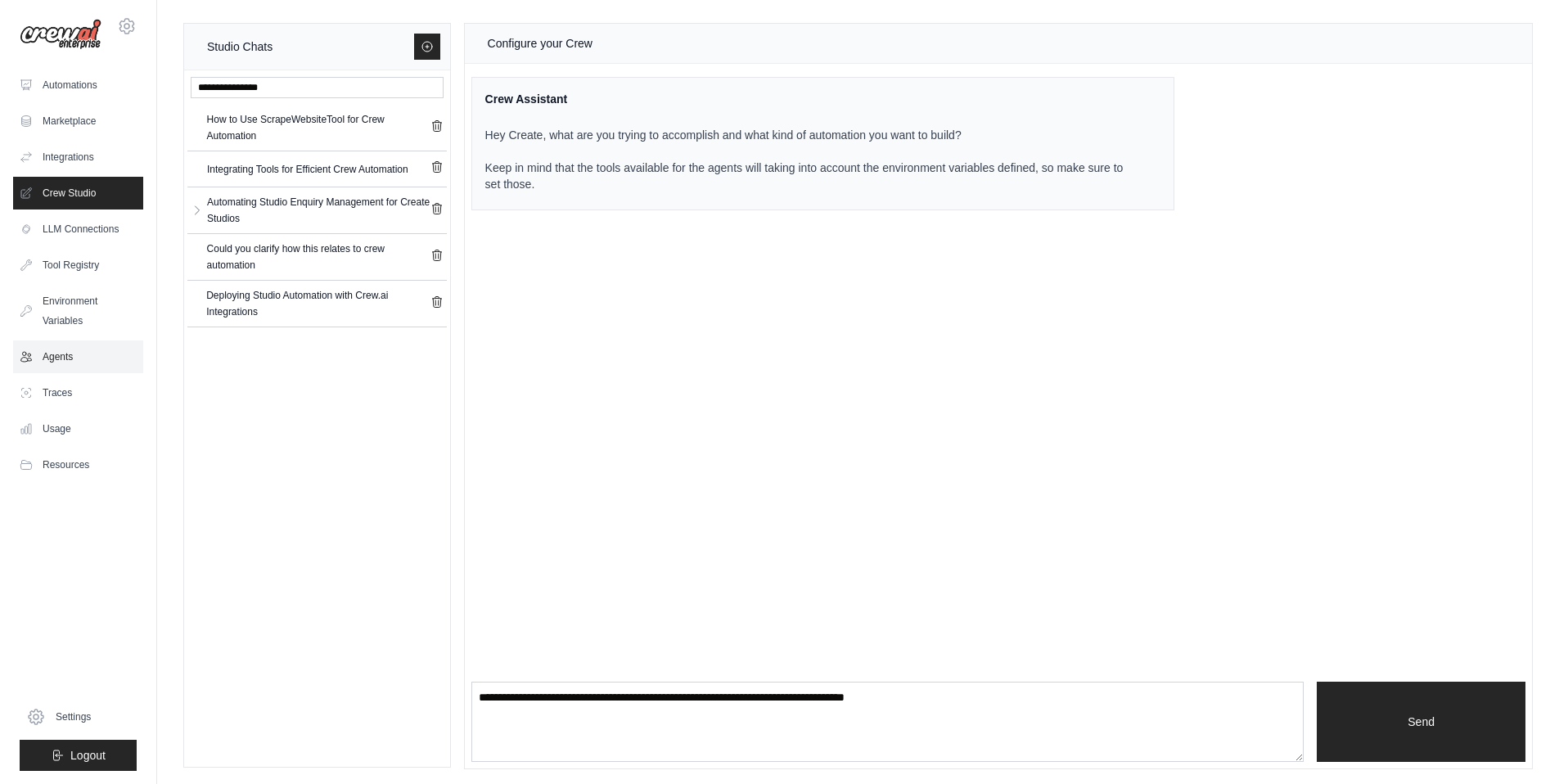 click on "Agents" at bounding box center [78, 357] 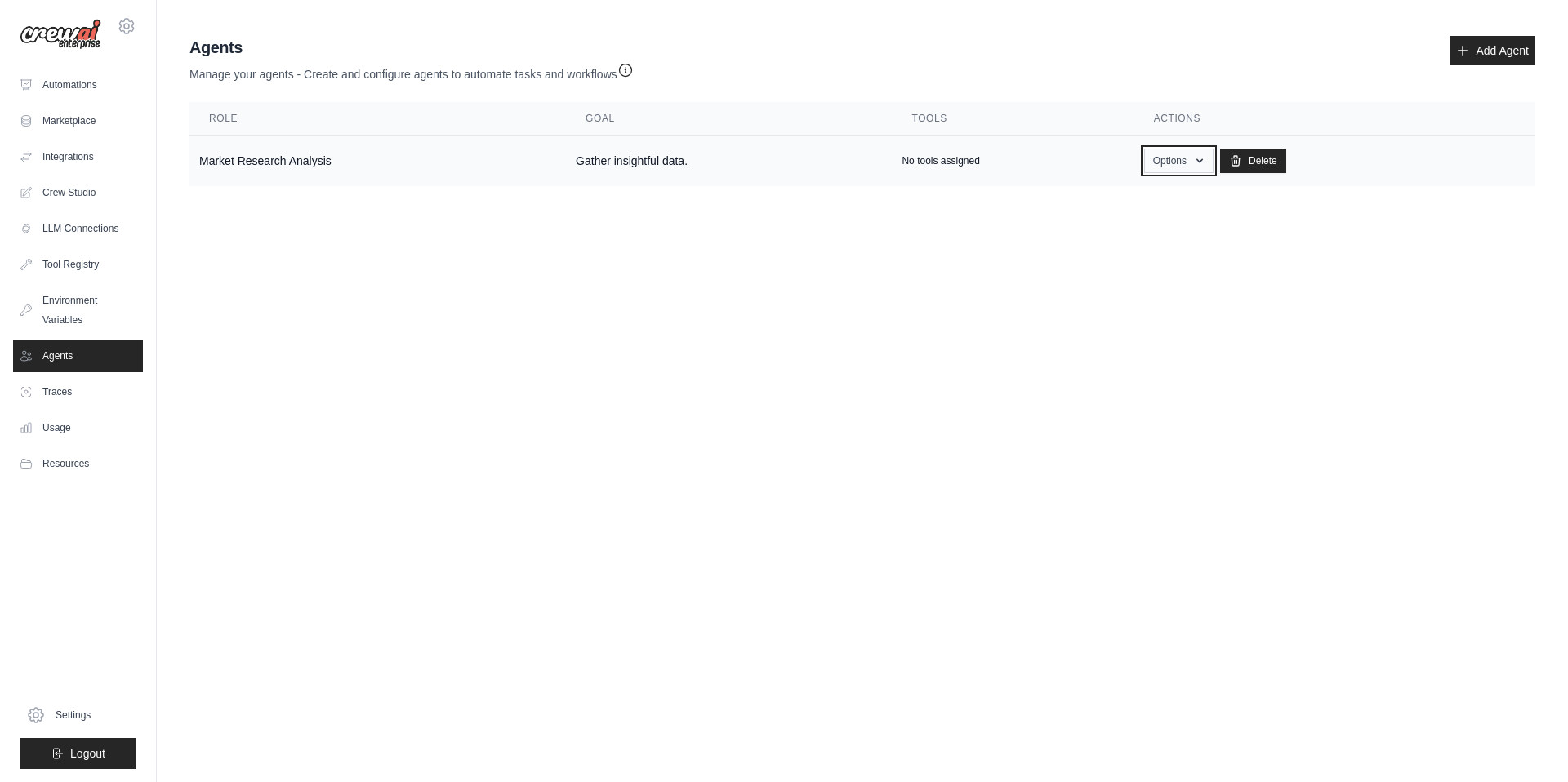 click on "Options" at bounding box center [1178, 161] 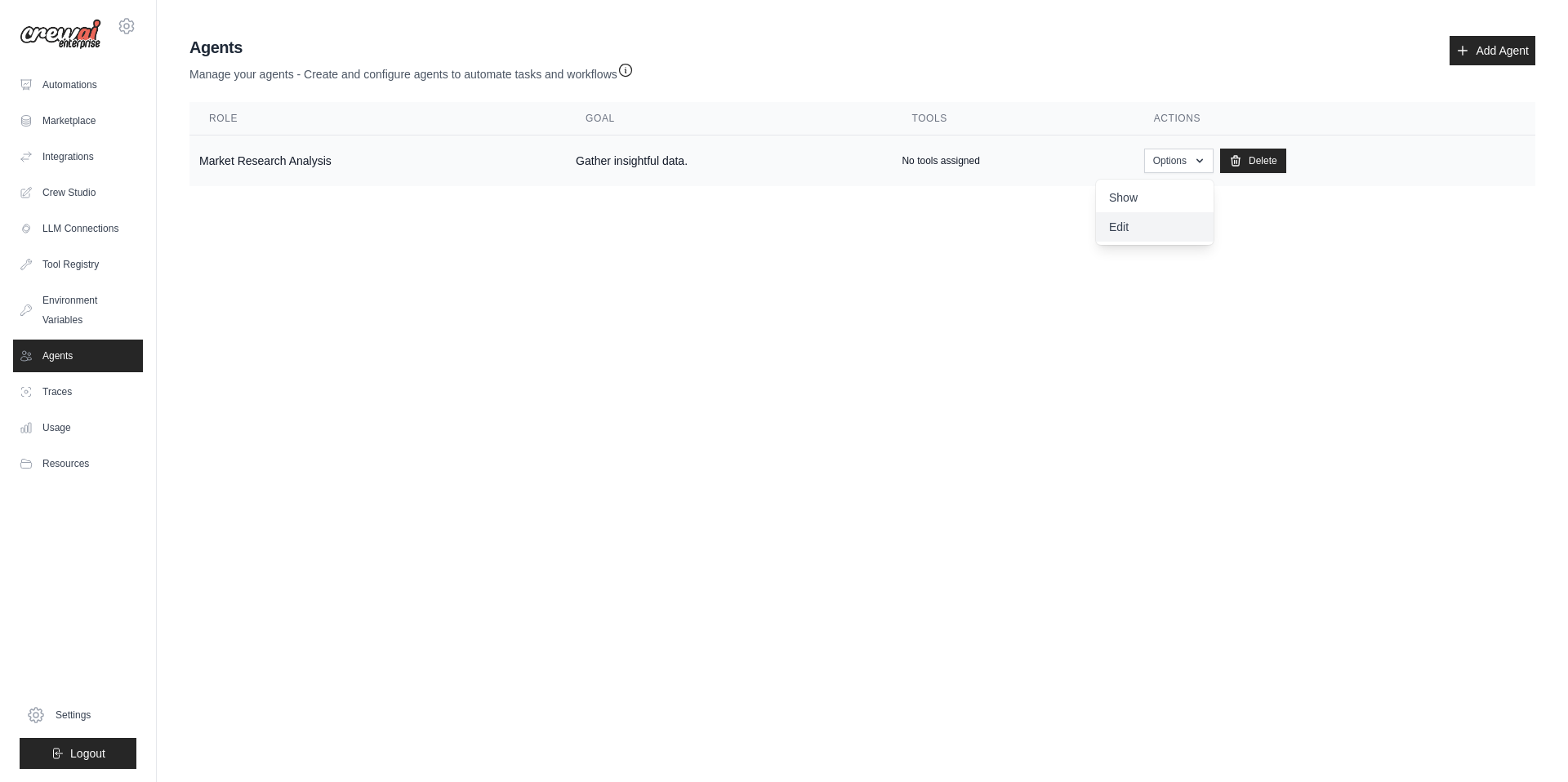 click on "Edit" at bounding box center [1155, 227] 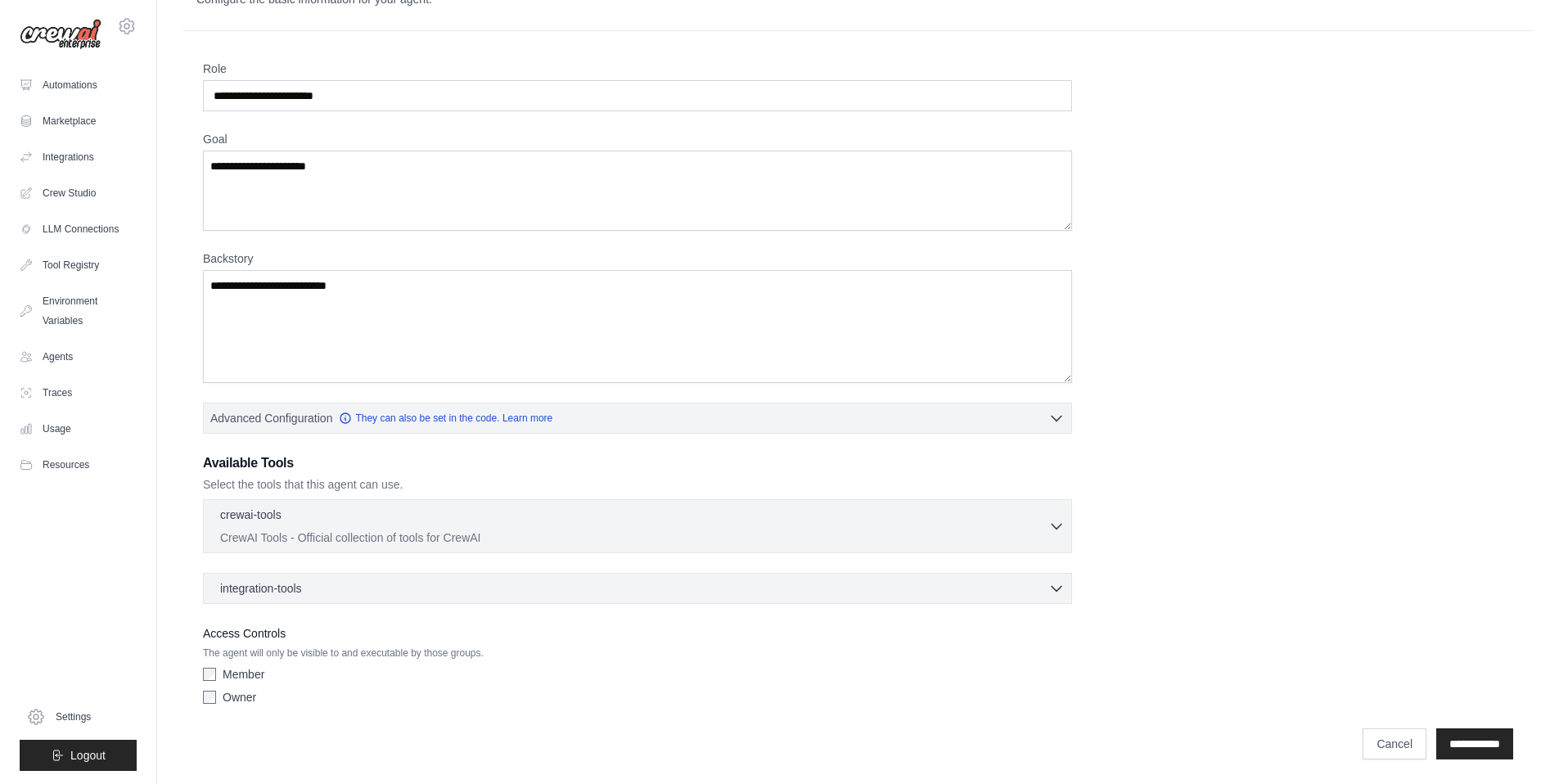 scroll, scrollTop: 66, scrollLeft: 0, axis: vertical 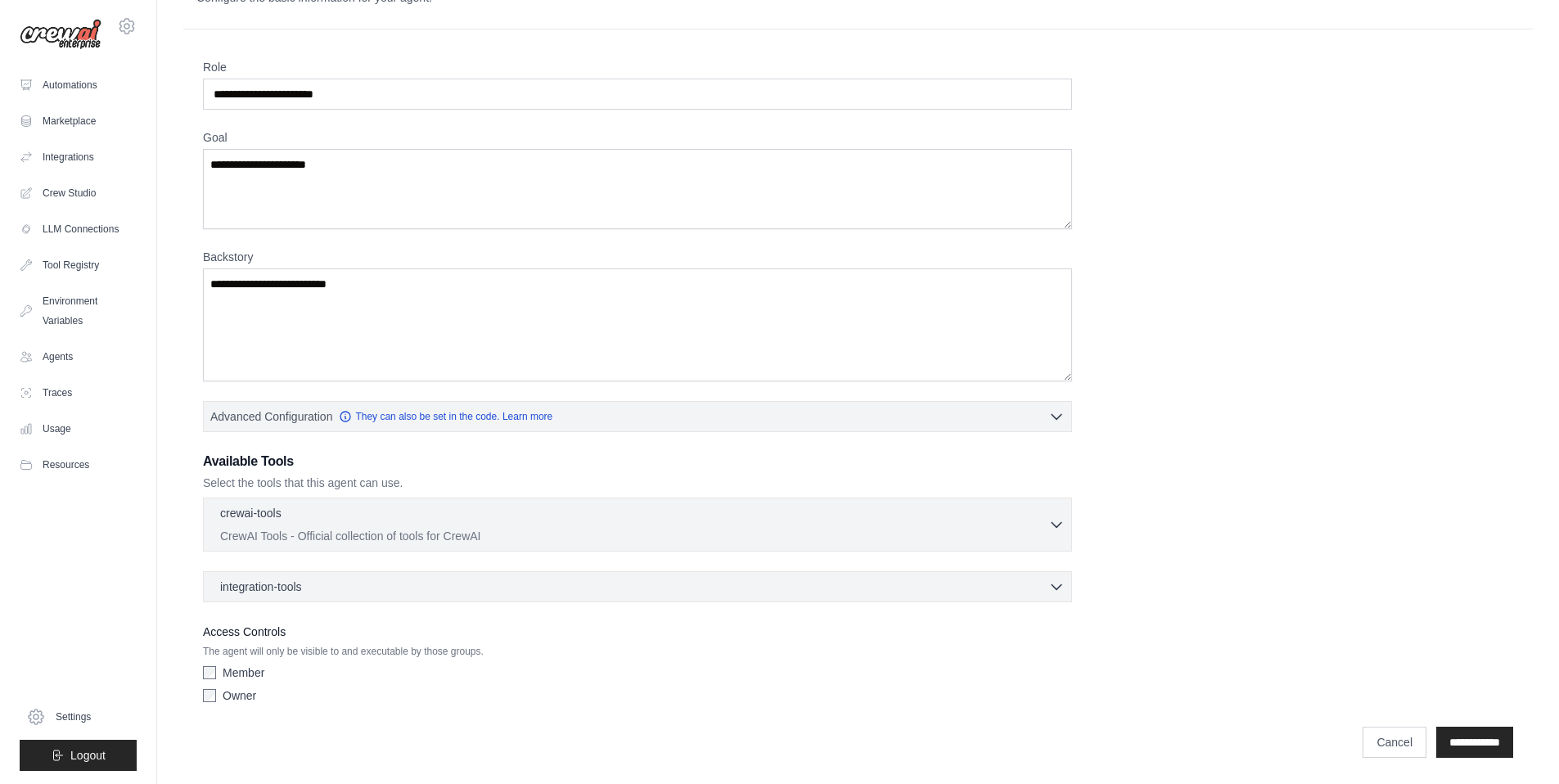 click on "integration-tools
0 selected
Gmail Google Sheets Notion" at bounding box center (638, 587) 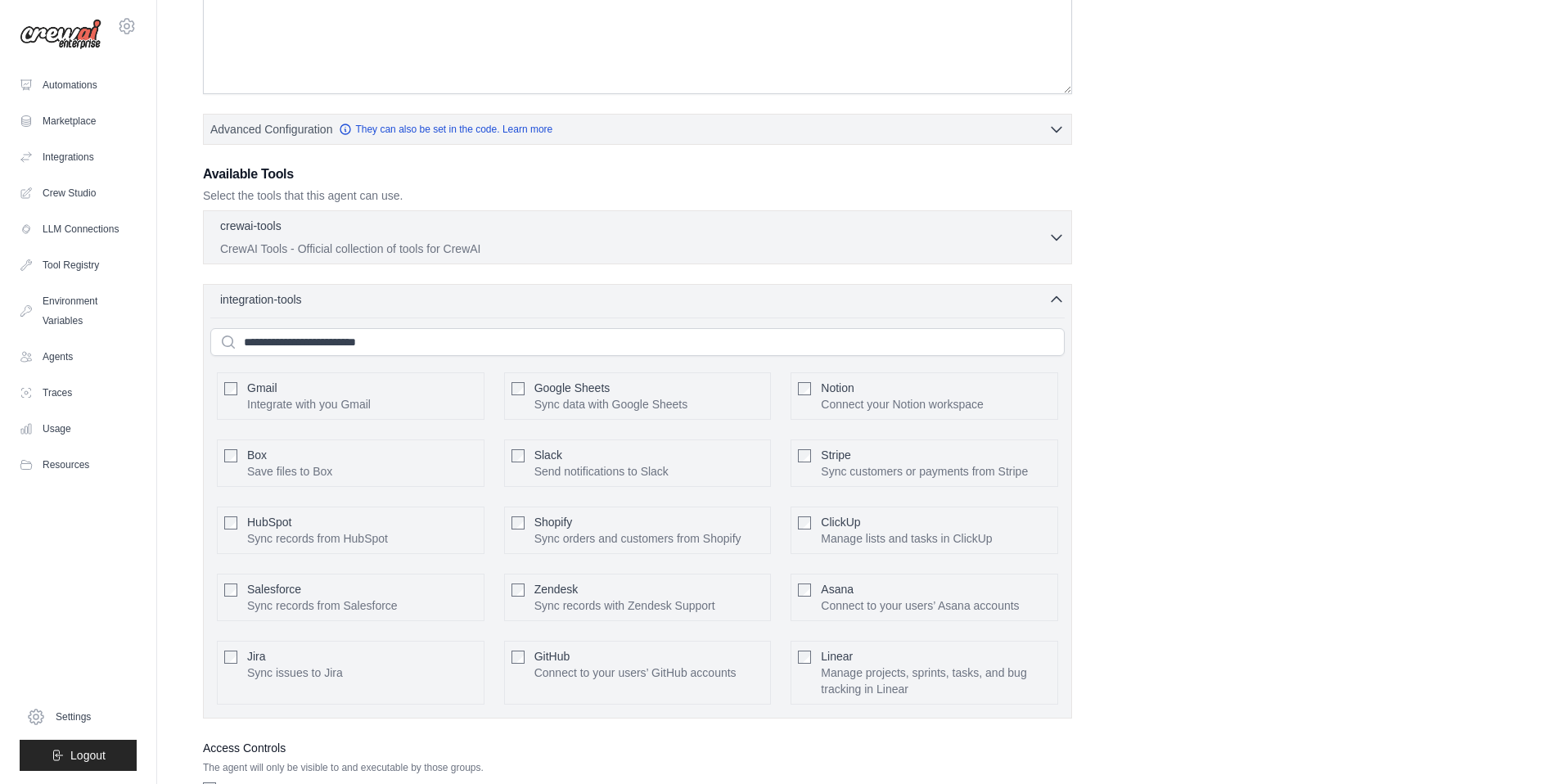 scroll, scrollTop: 278, scrollLeft: 0, axis: vertical 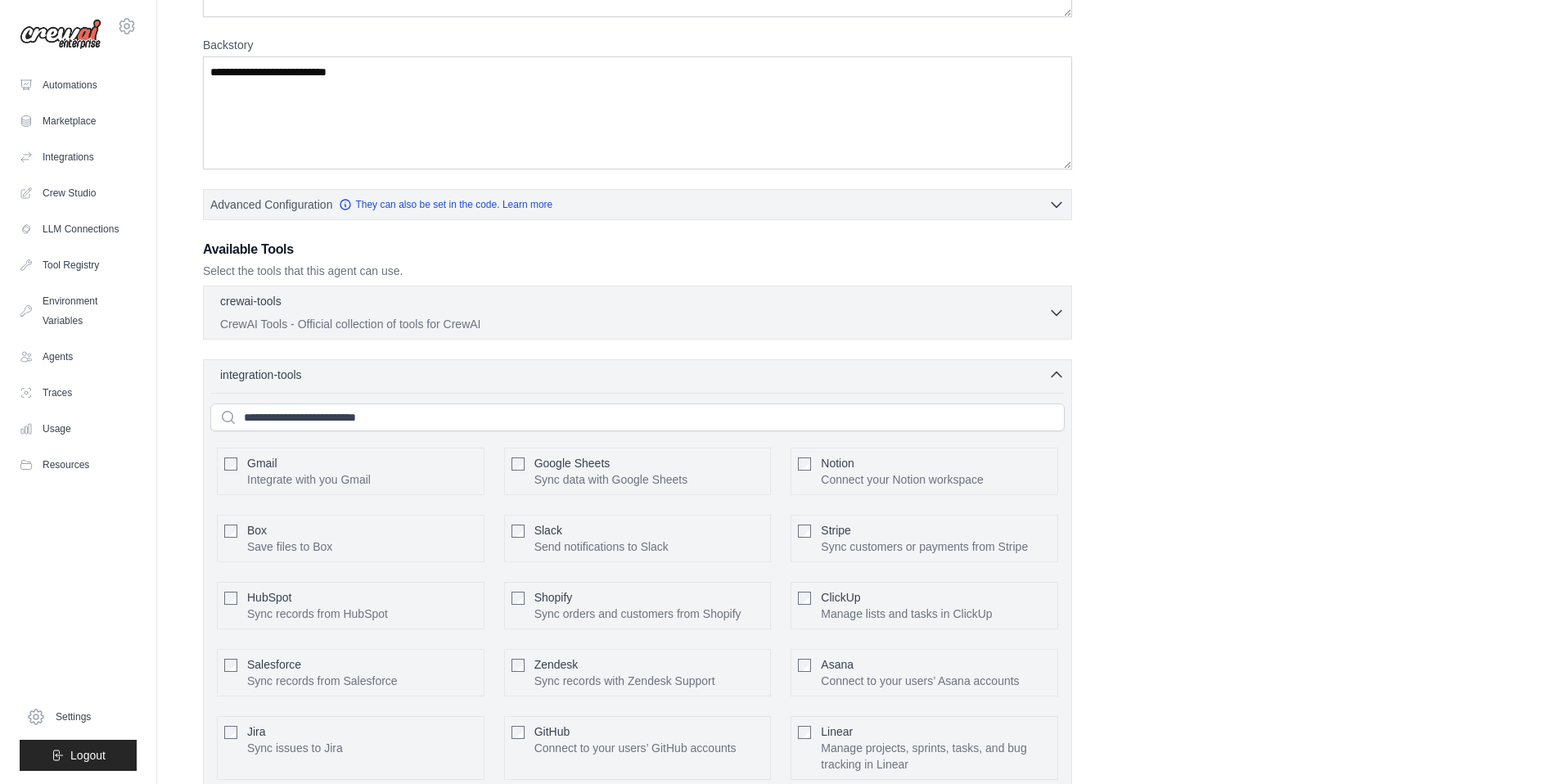 click on "crewai-tools
0 selected" at bounding box center [634, 303] 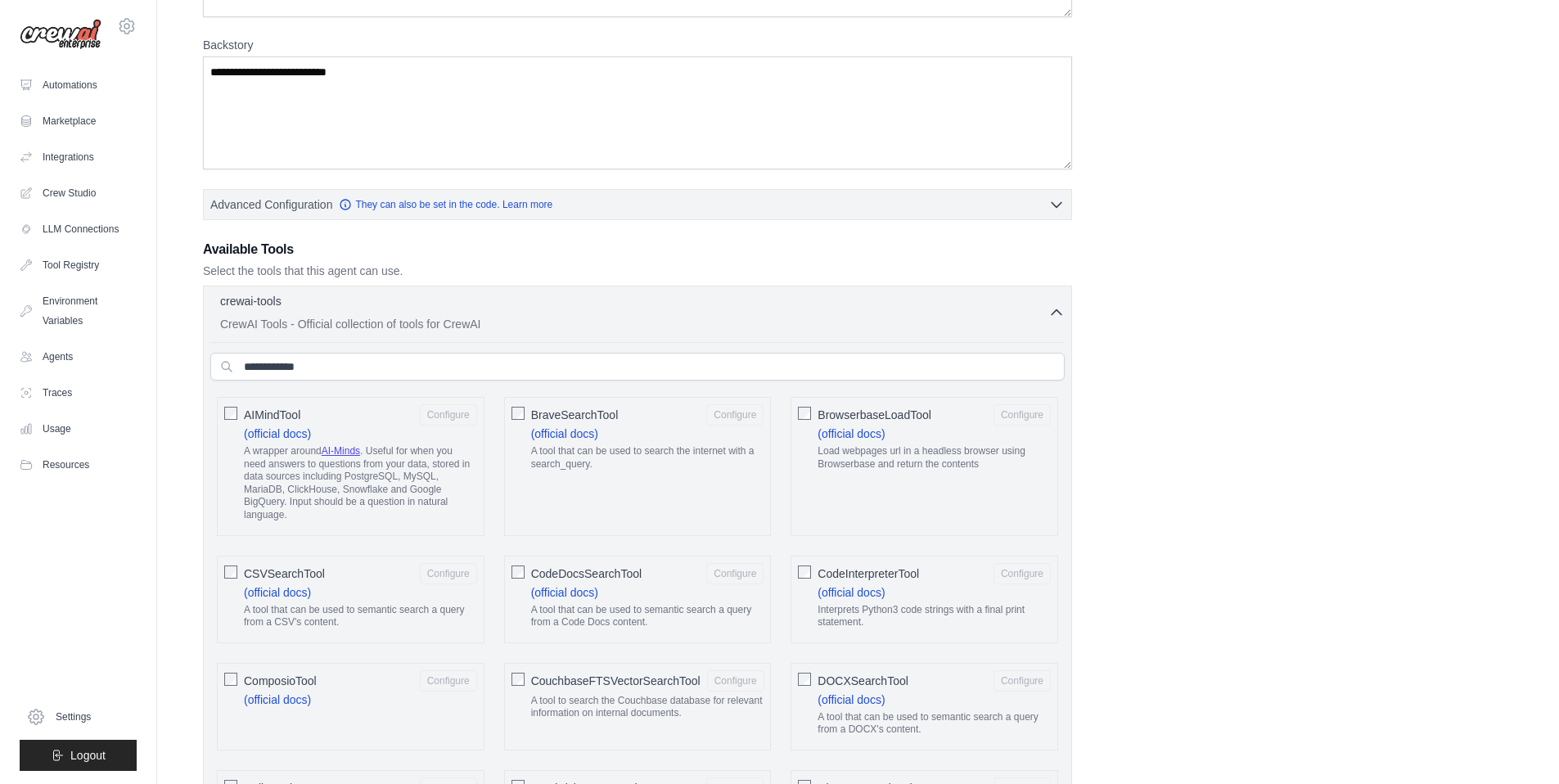 click on "CrewAI Tools - Official collection of tools for CrewAI" at bounding box center (634, 324) 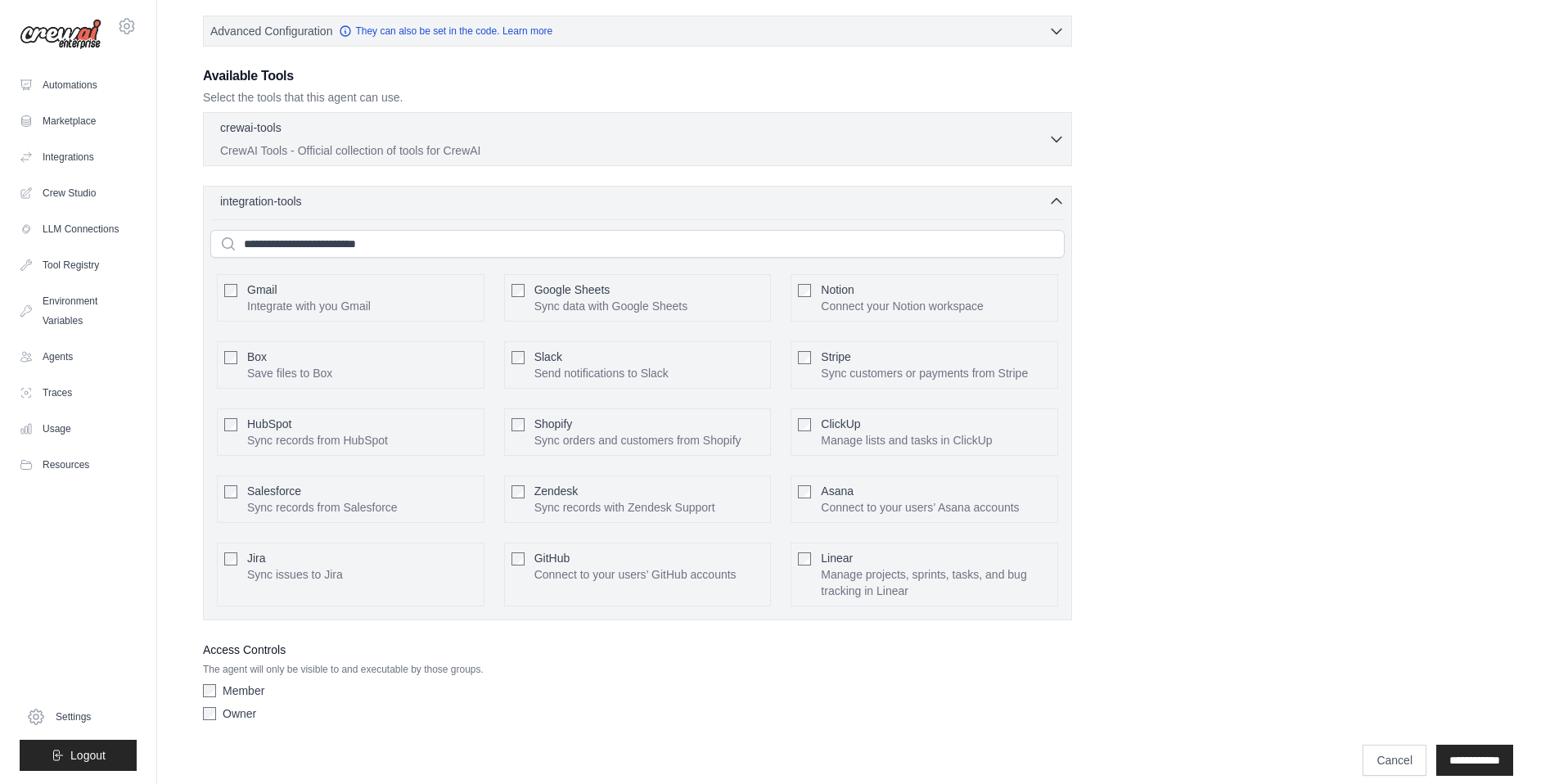 scroll, scrollTop: 470, scrollLeft: 0, axis: vertical 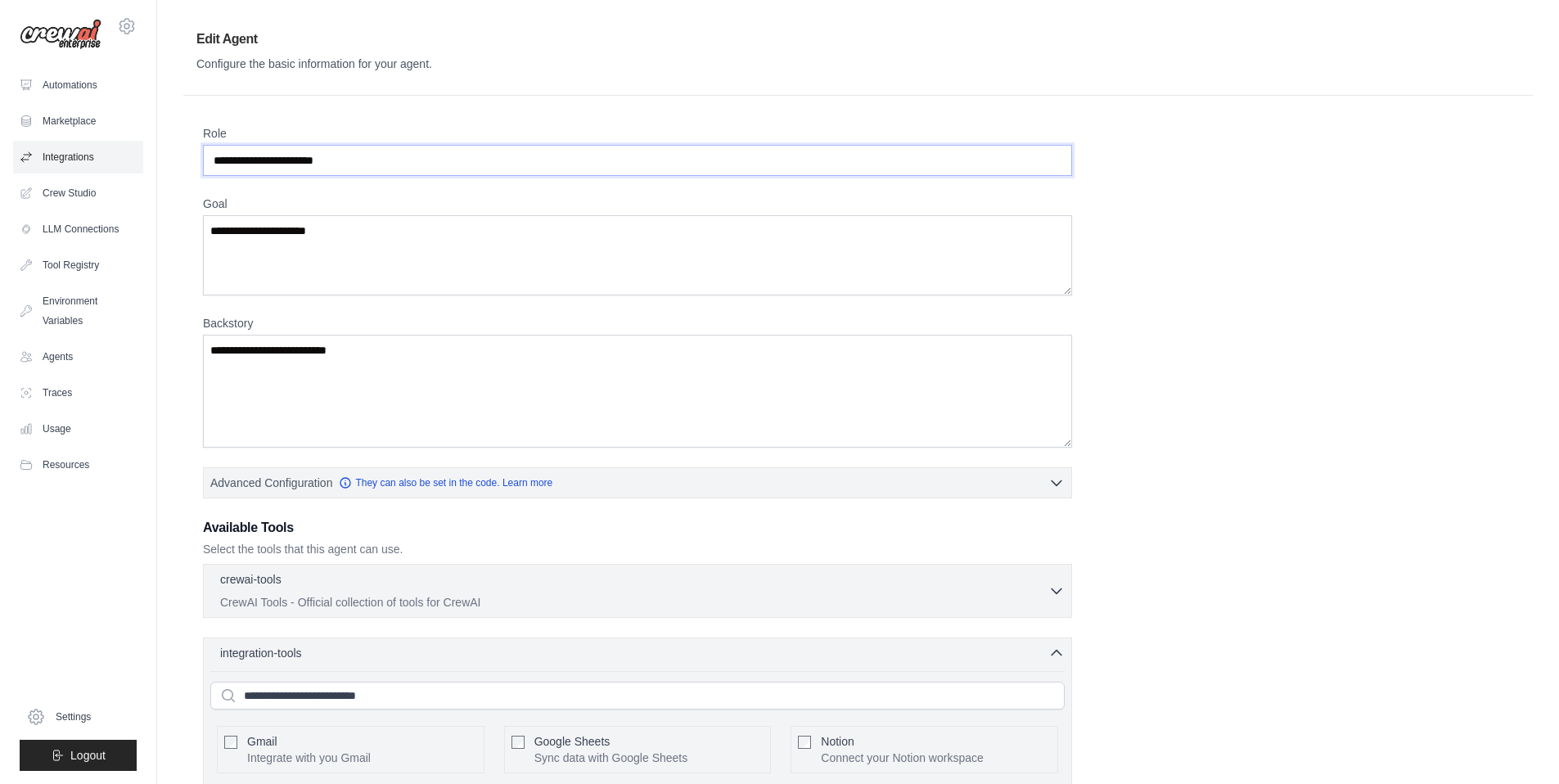 drag, startPoint x: 356, startPoint y: 169, endPoint x: 133, endPoint y: 151, distance: 223.7253 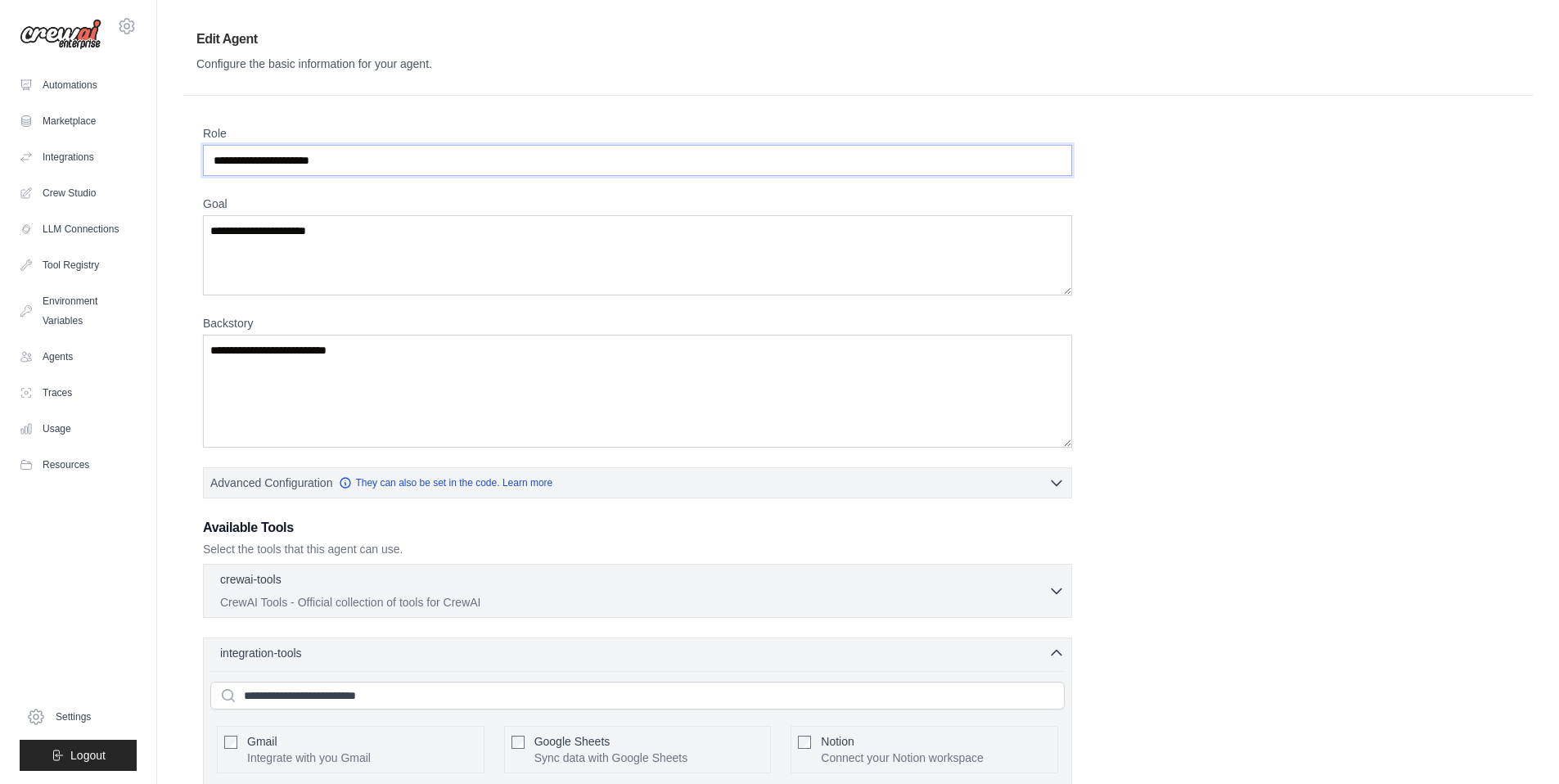 type 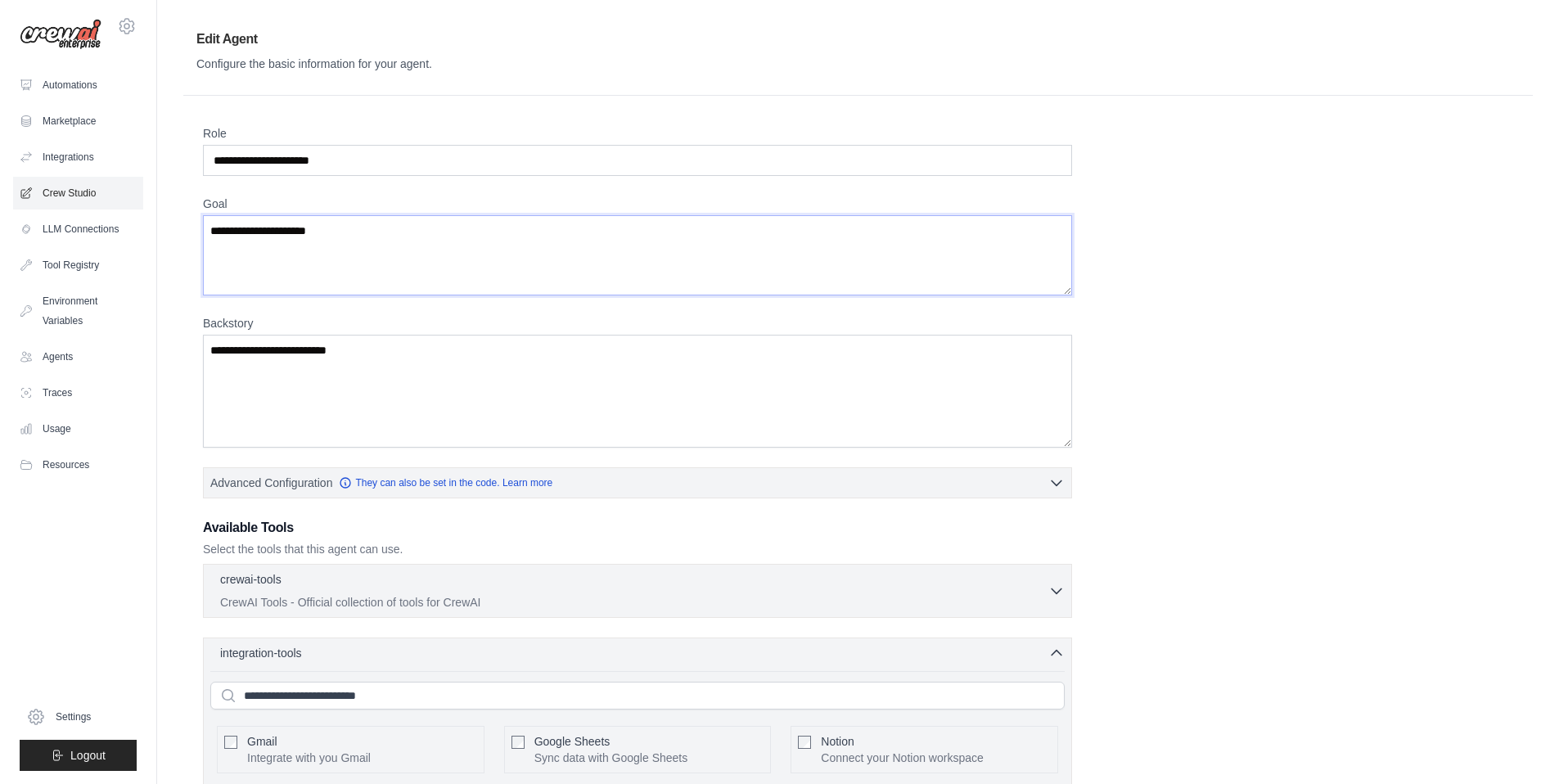 drag, startPoint x: 453, startPoint y: 249, endPoint x: 61, endPoint y: 198, distance: 395.3037 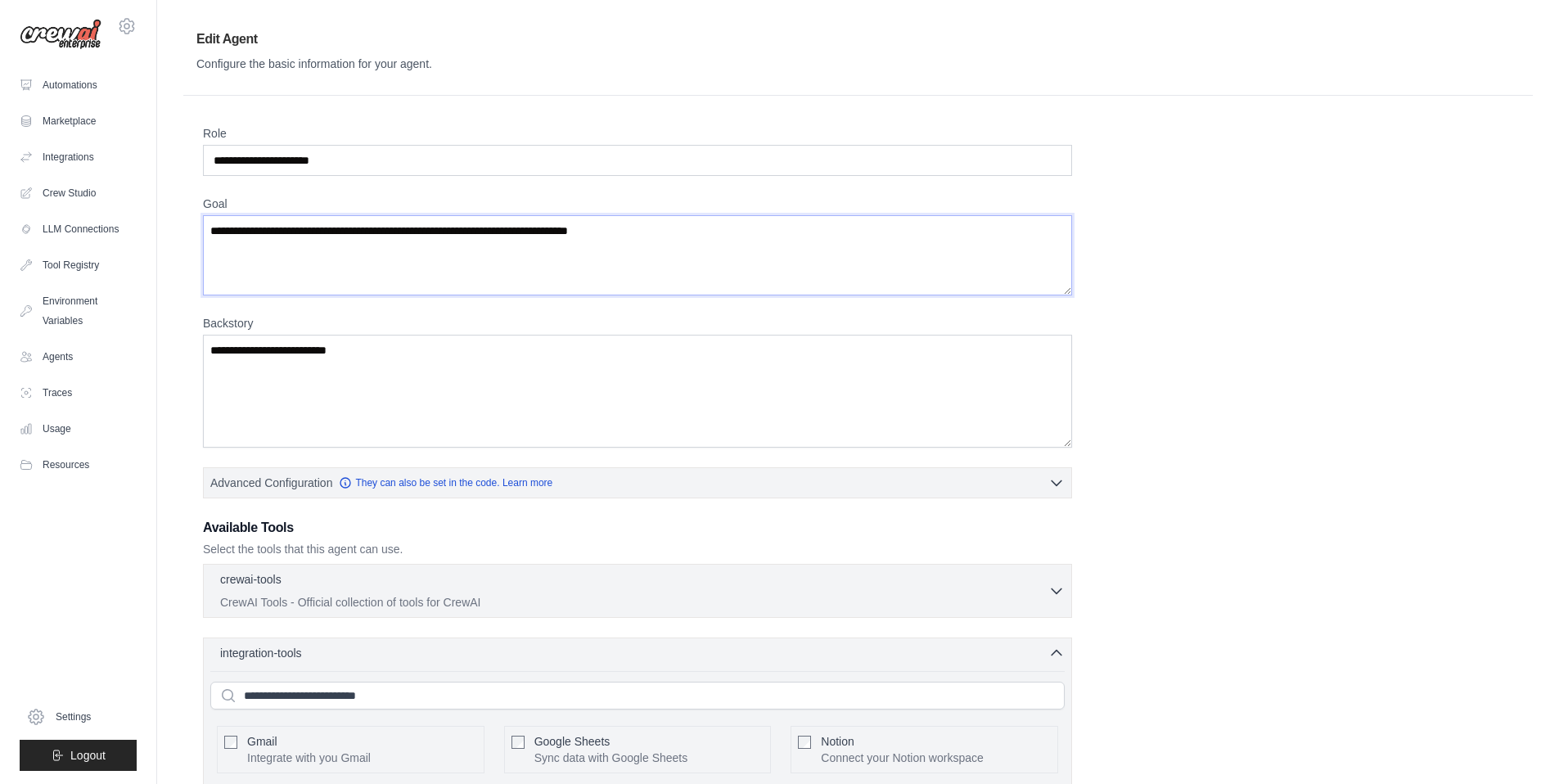 type 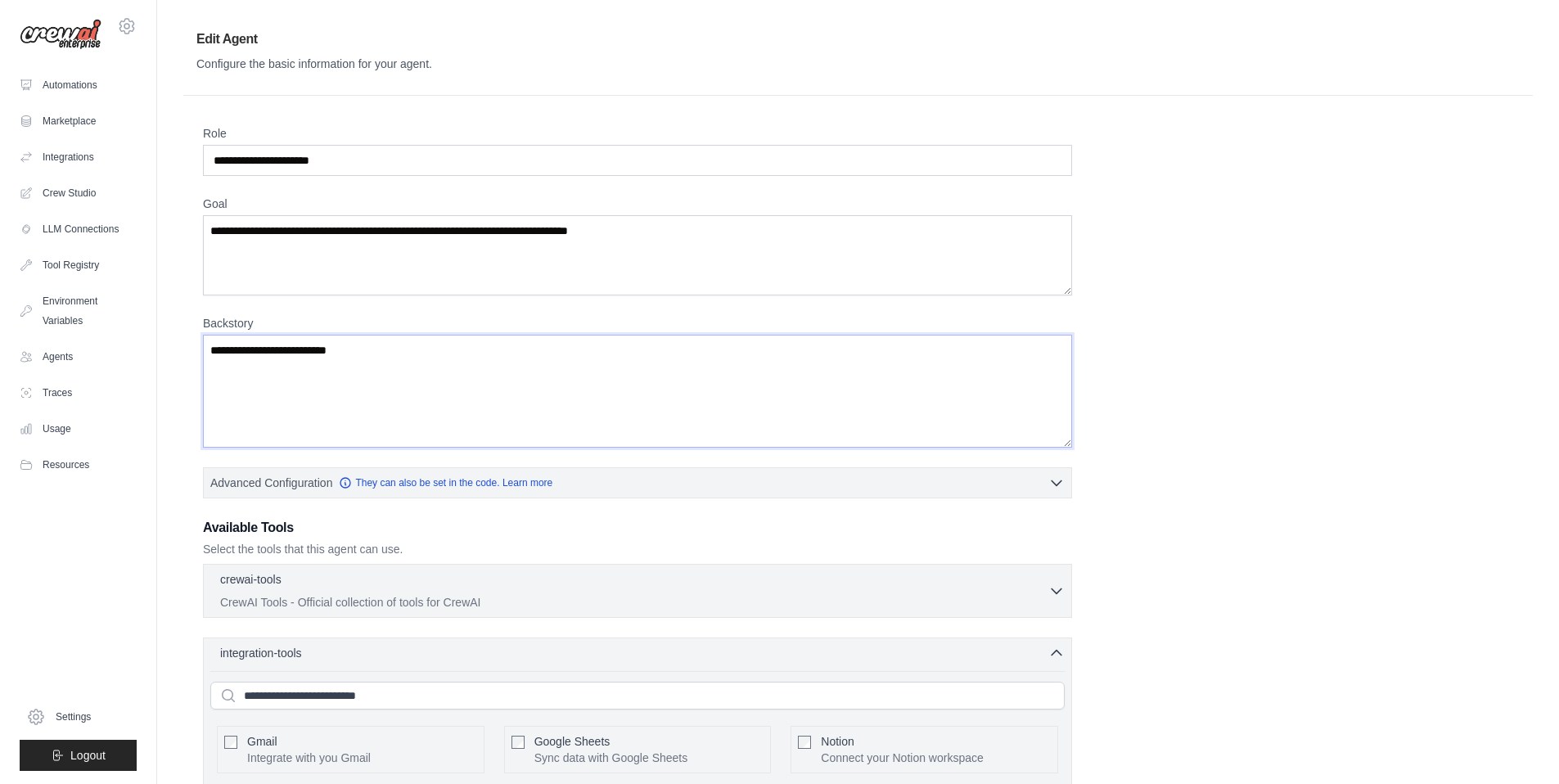 drag, startPoint x: 395, startPoint y: 367, endPoint x: 176, endPoint y: 313, distance: 225.5593 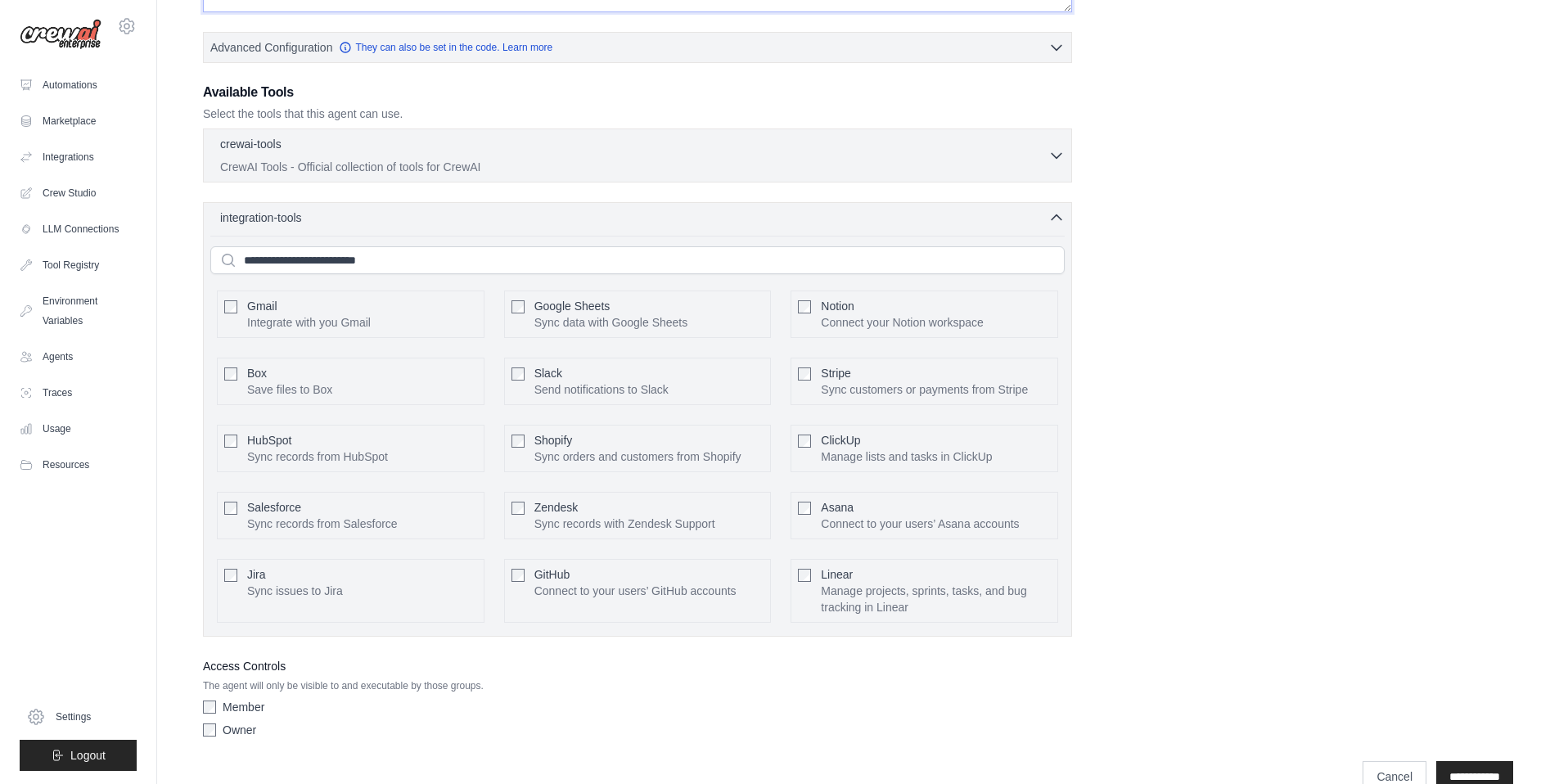 scroll, scrollTop: 470, scrollLeft: 0, axis: vertical 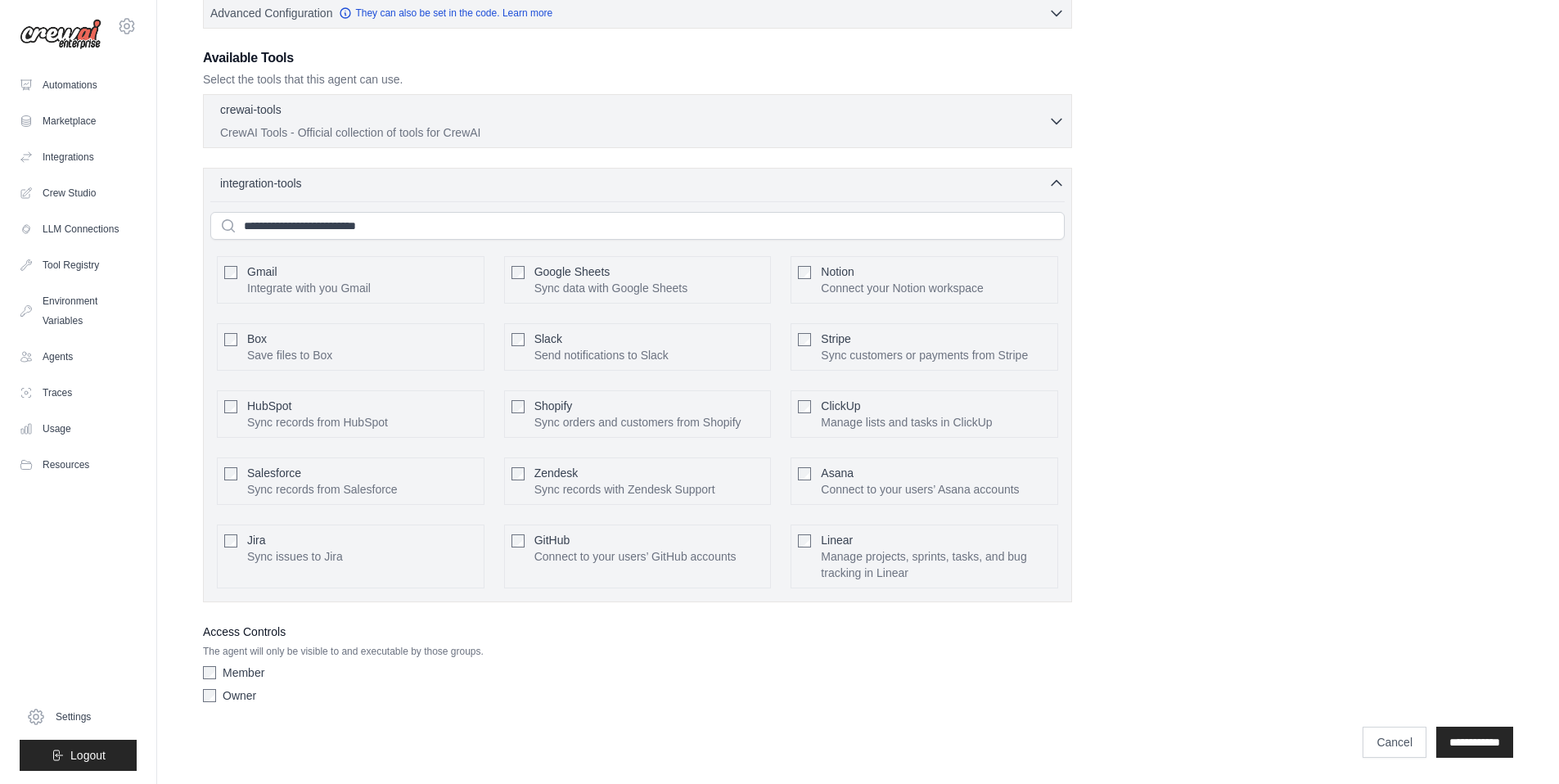 type 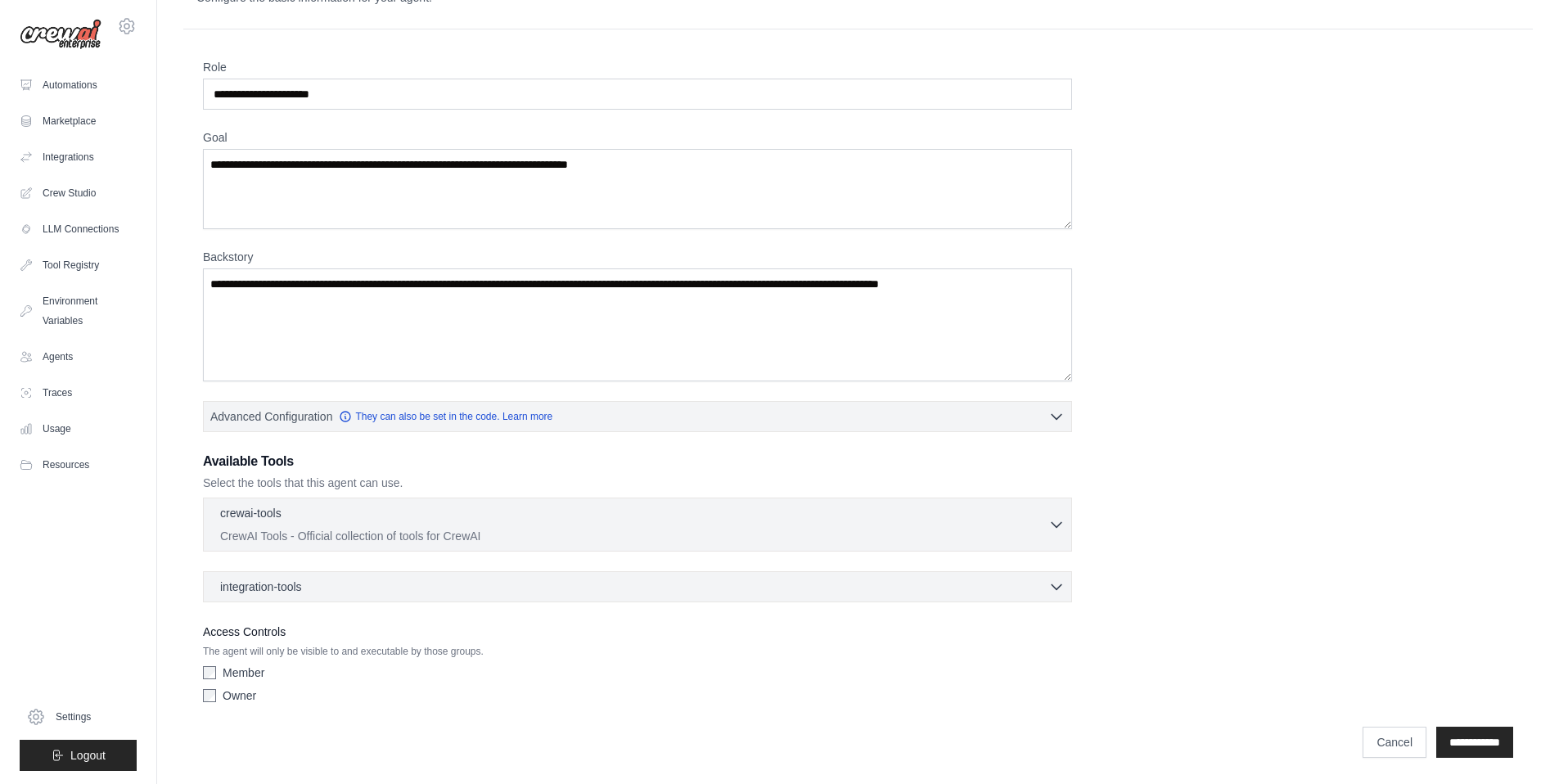 click on "CrewAI Tools - Official collection of tools for CrewAI" at bounding box center [634, 536] 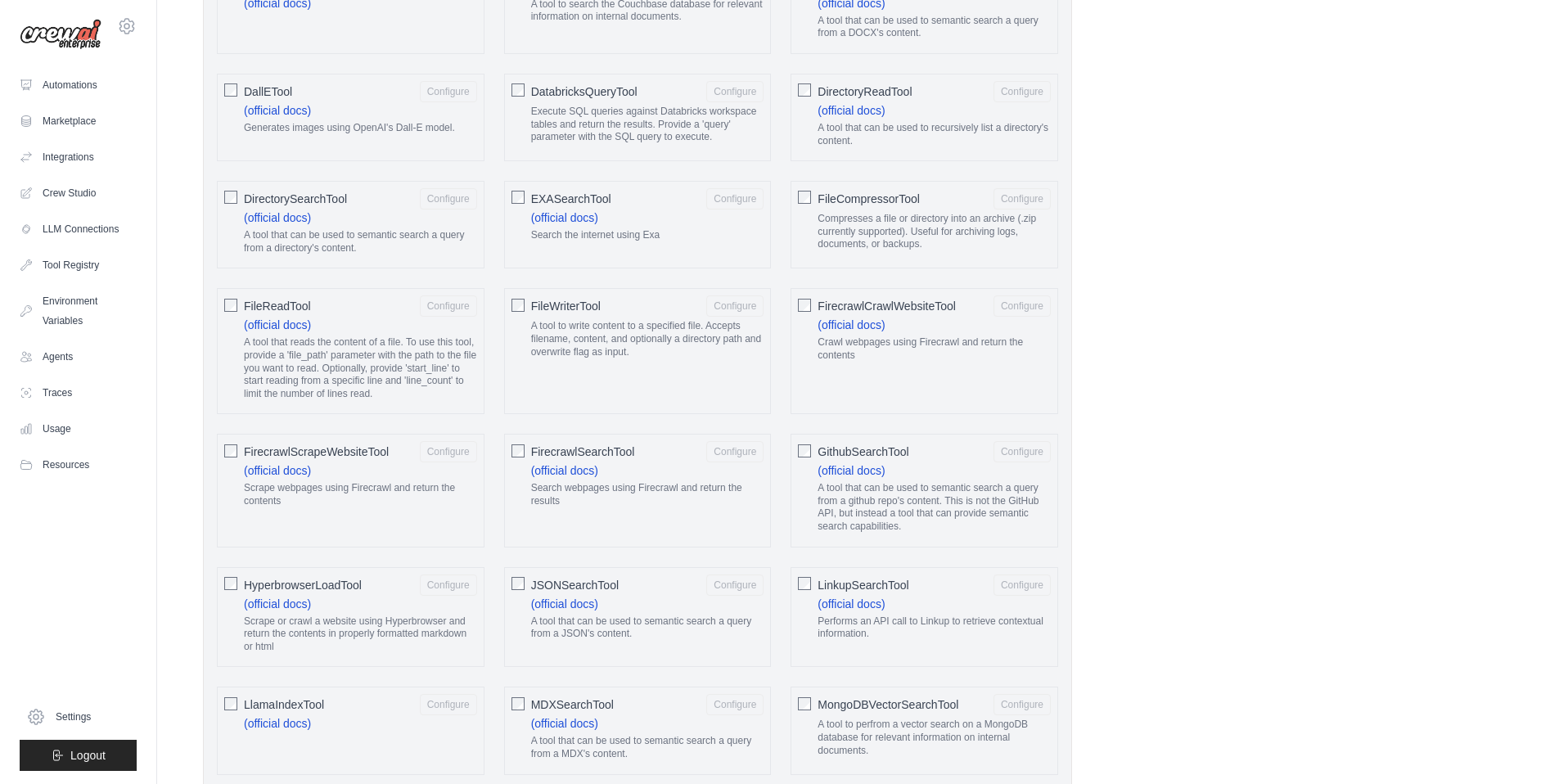 scroll, scrollTop: 978, scrollLeft: 0, axis: vertical 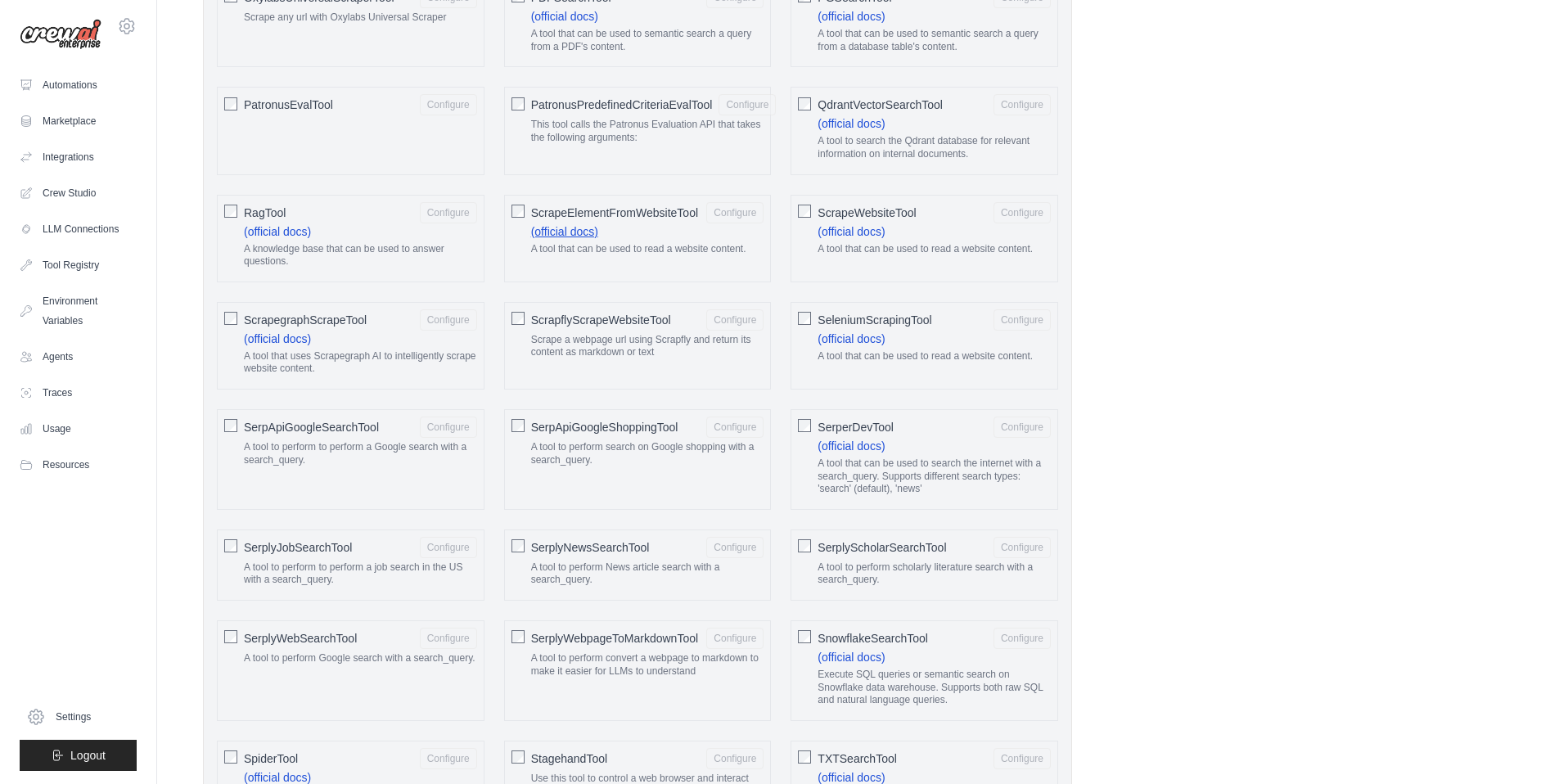 click on "(official docs)" 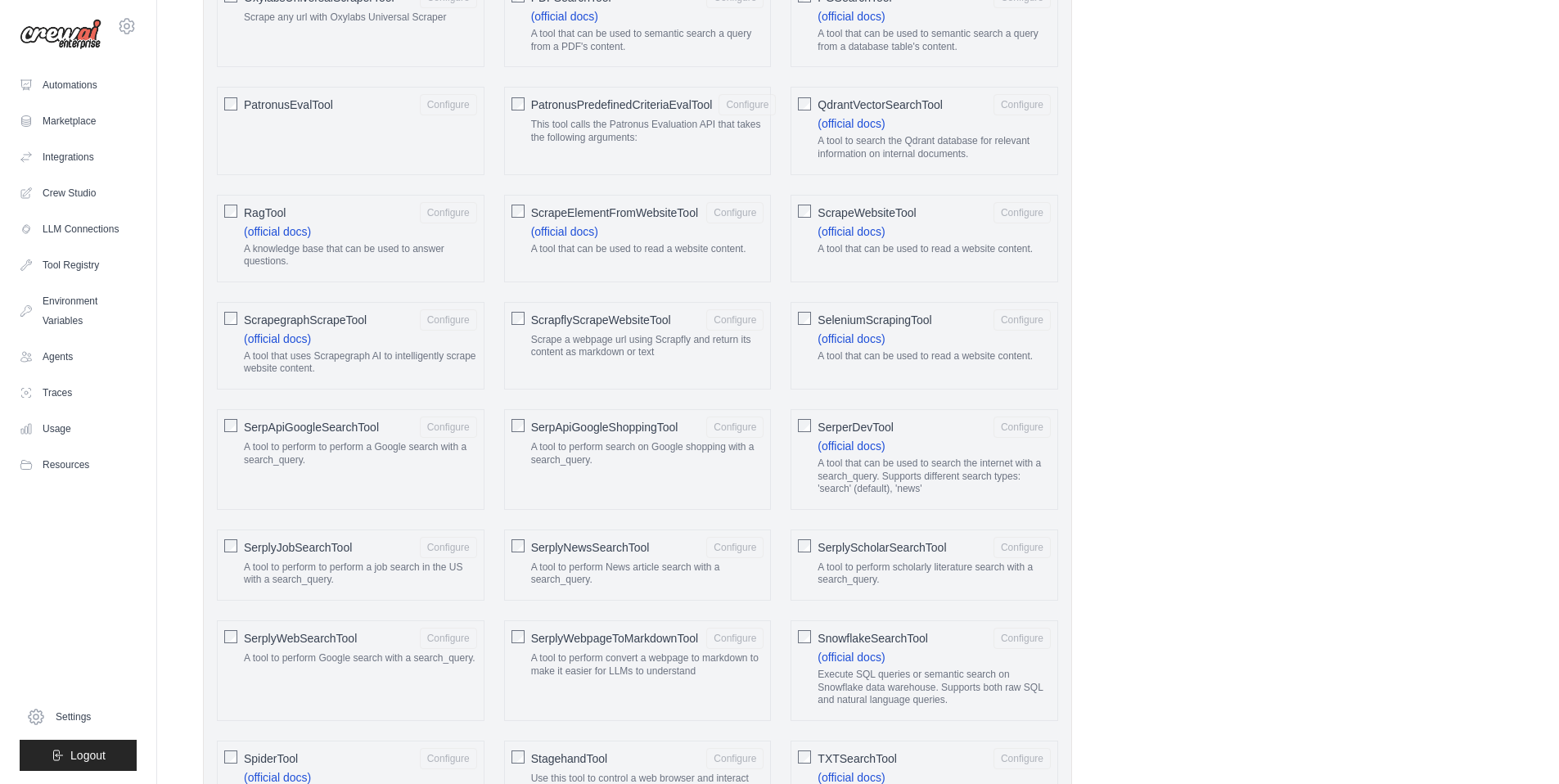 click on "Scrape a webpage url using Scrapfly and return its content as markdown or text" 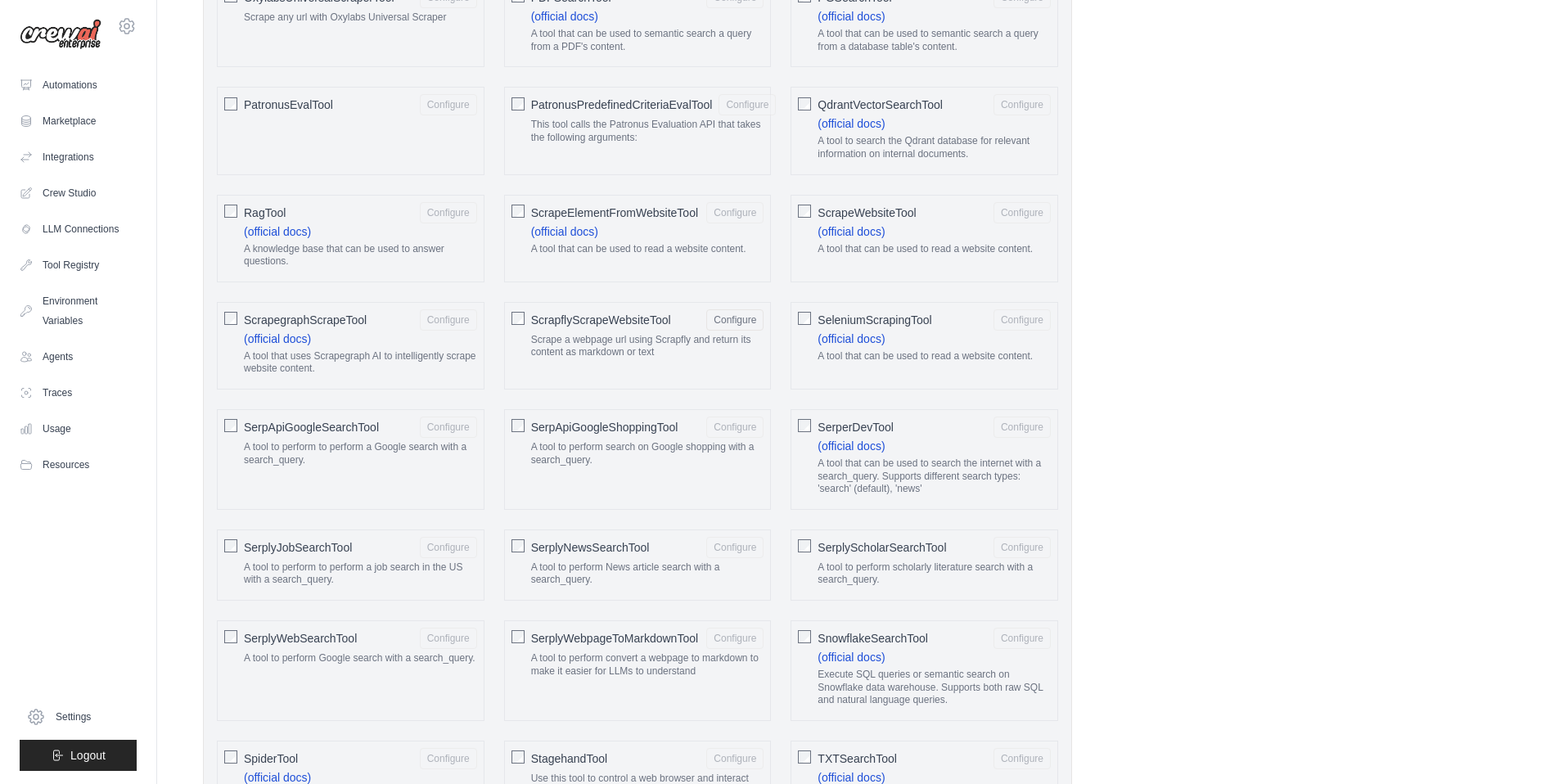 click on "Scrape a webpage url using Scrapfly and return its content as markdown or text" 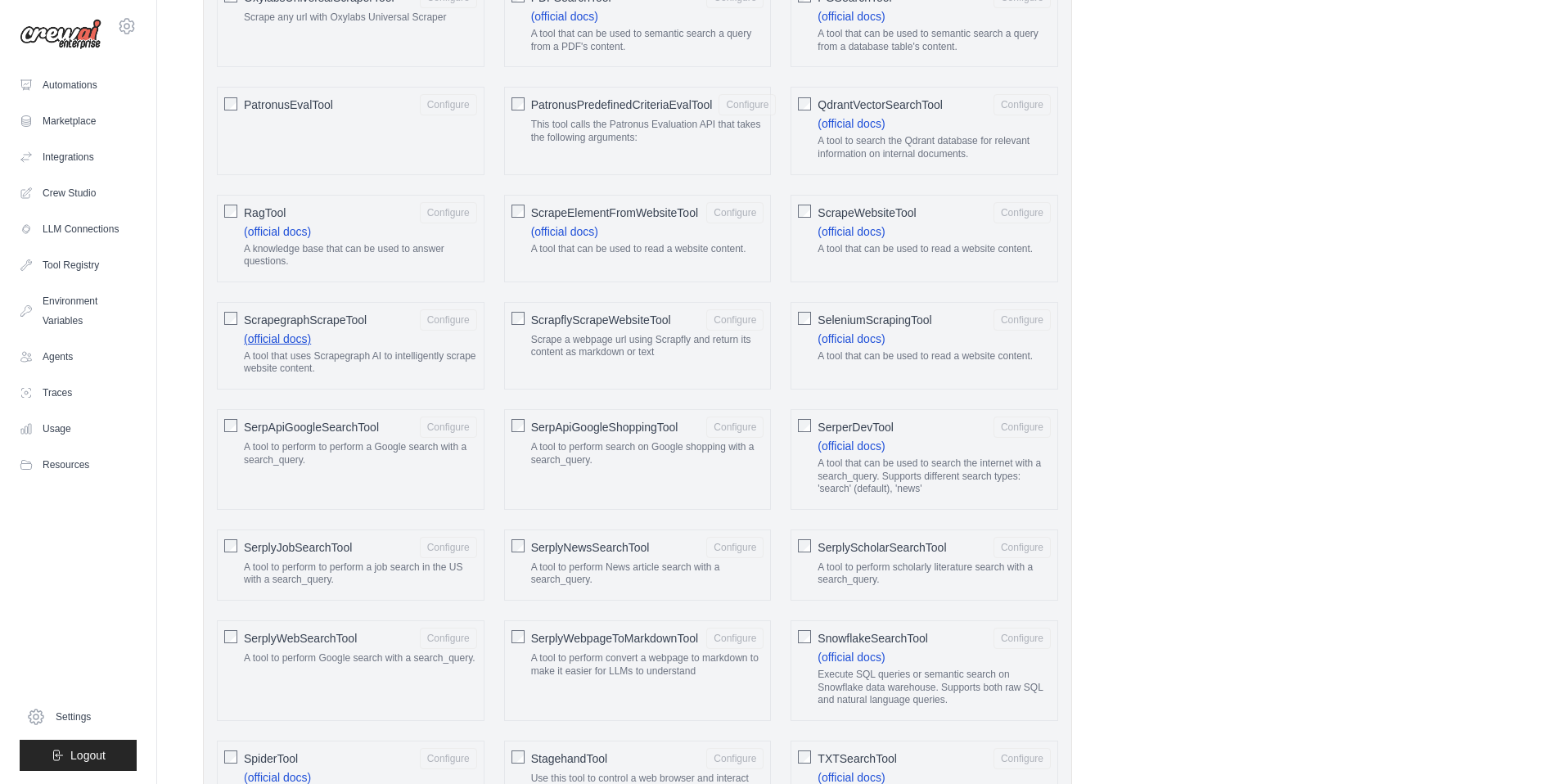 click on "(official docs)" 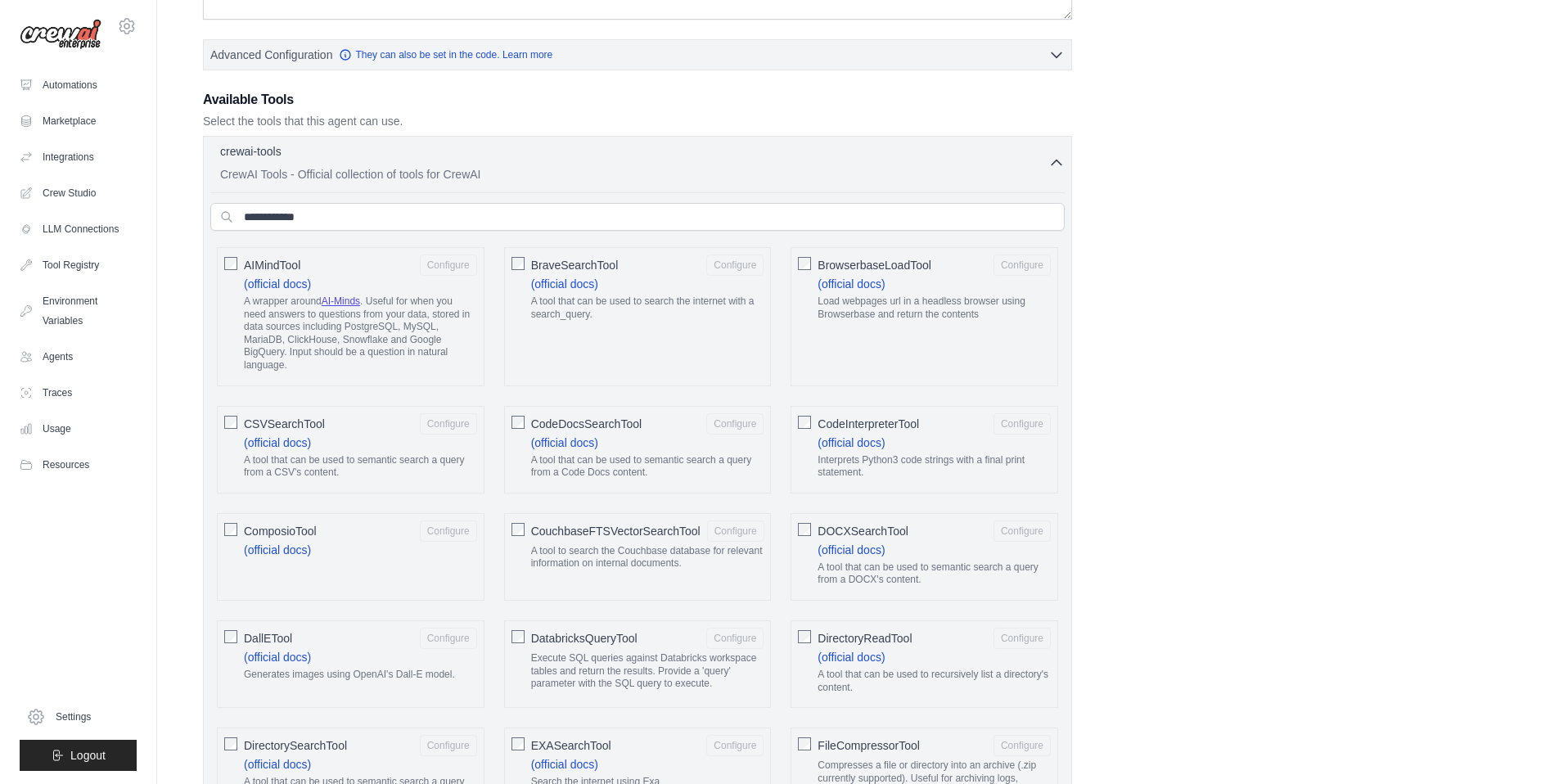 scroll, scrollTop: 0, scrollLeft: 0, axis: both 